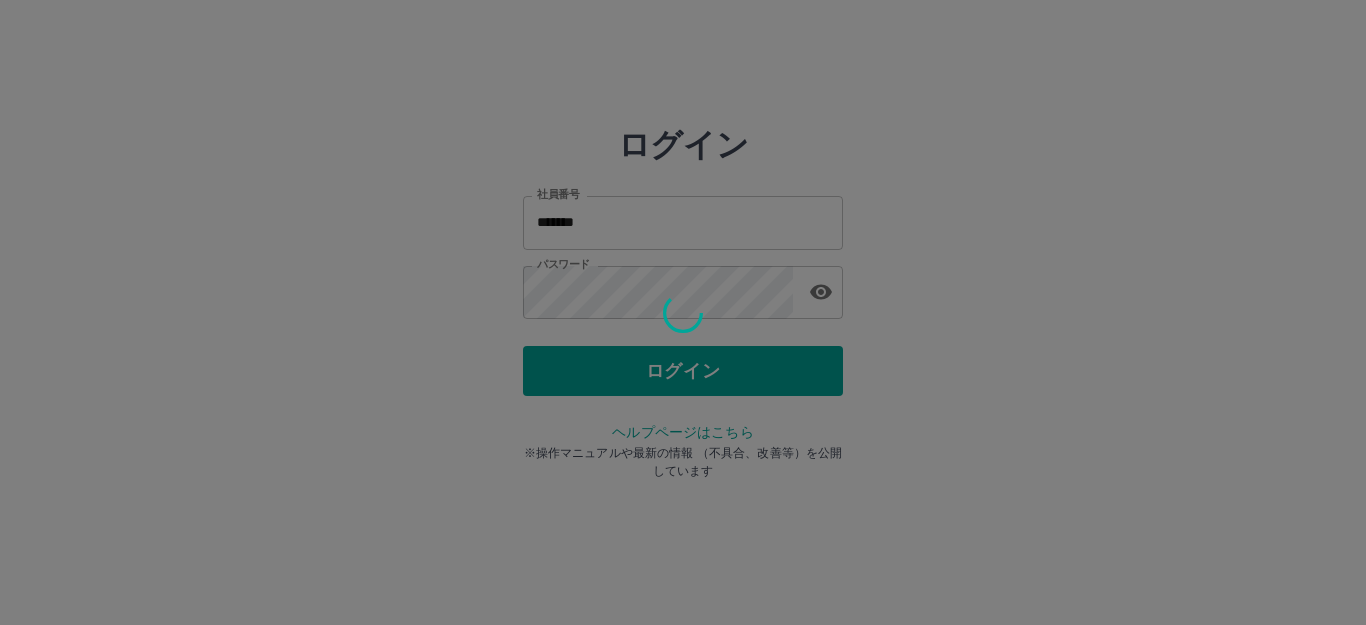 scroll, scrollTop: 0, scrollLeft: 0, axis: both 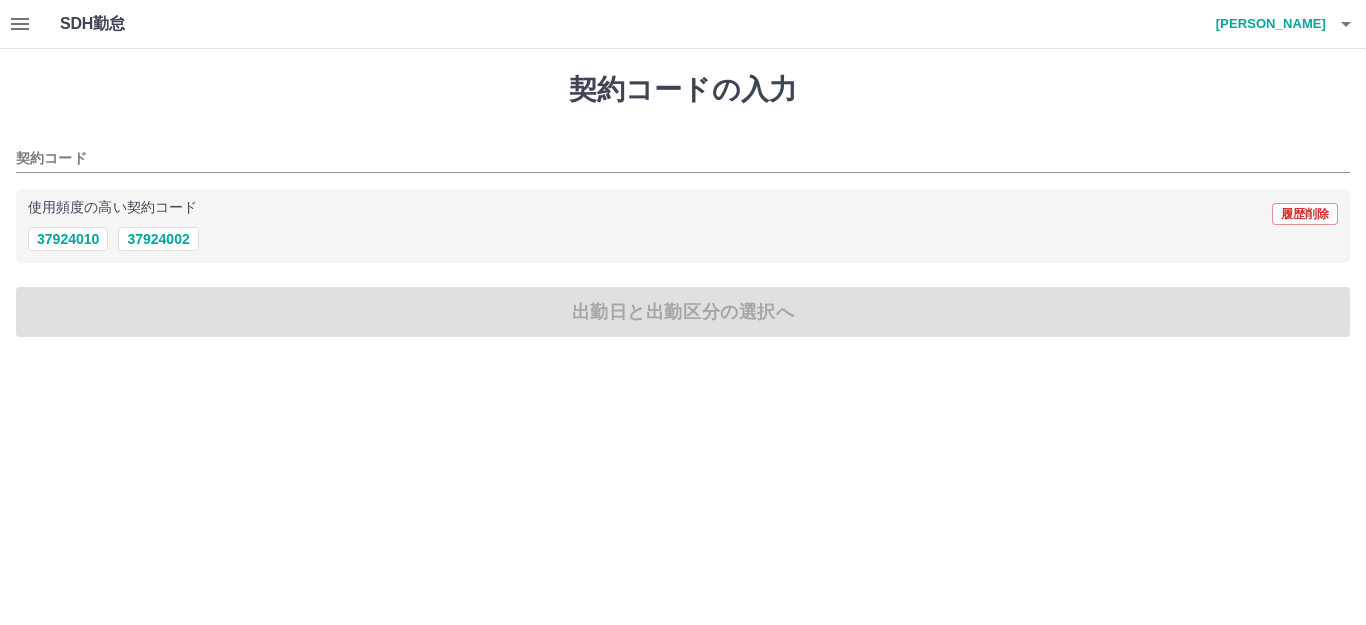 click 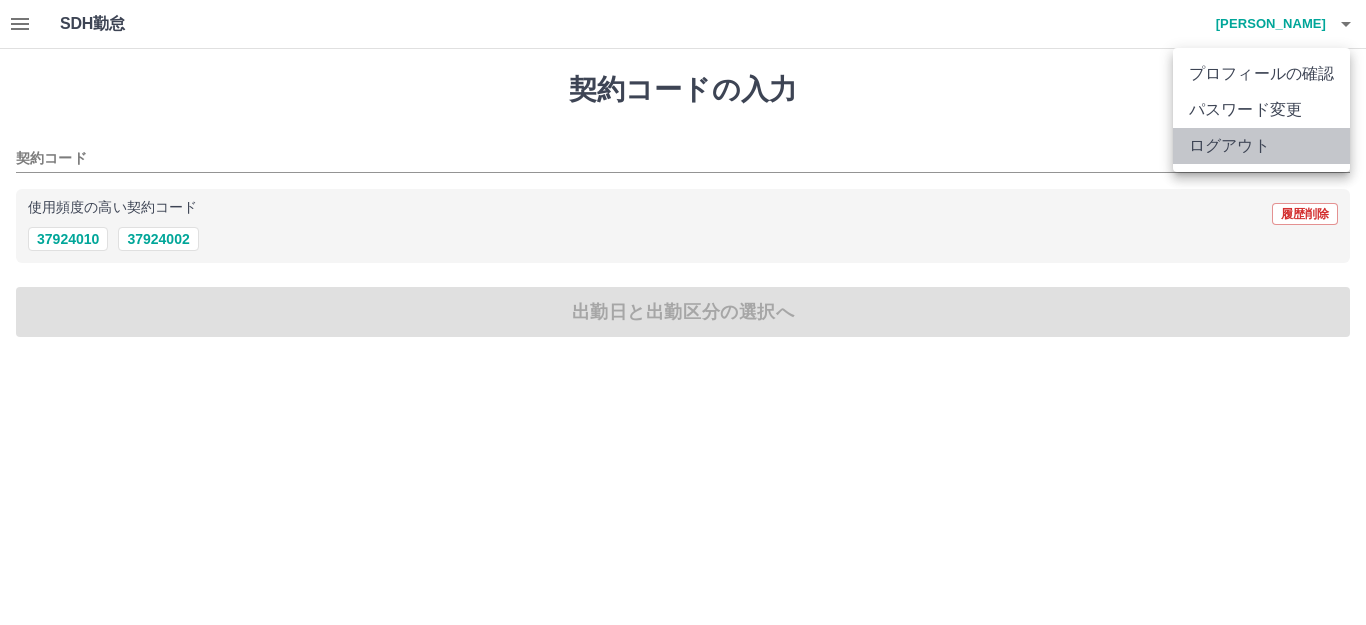 drag, startPoint x: 1213, startPoint y: 144, endPoint x: 928, endPoint y: 185, distance: 287.93402 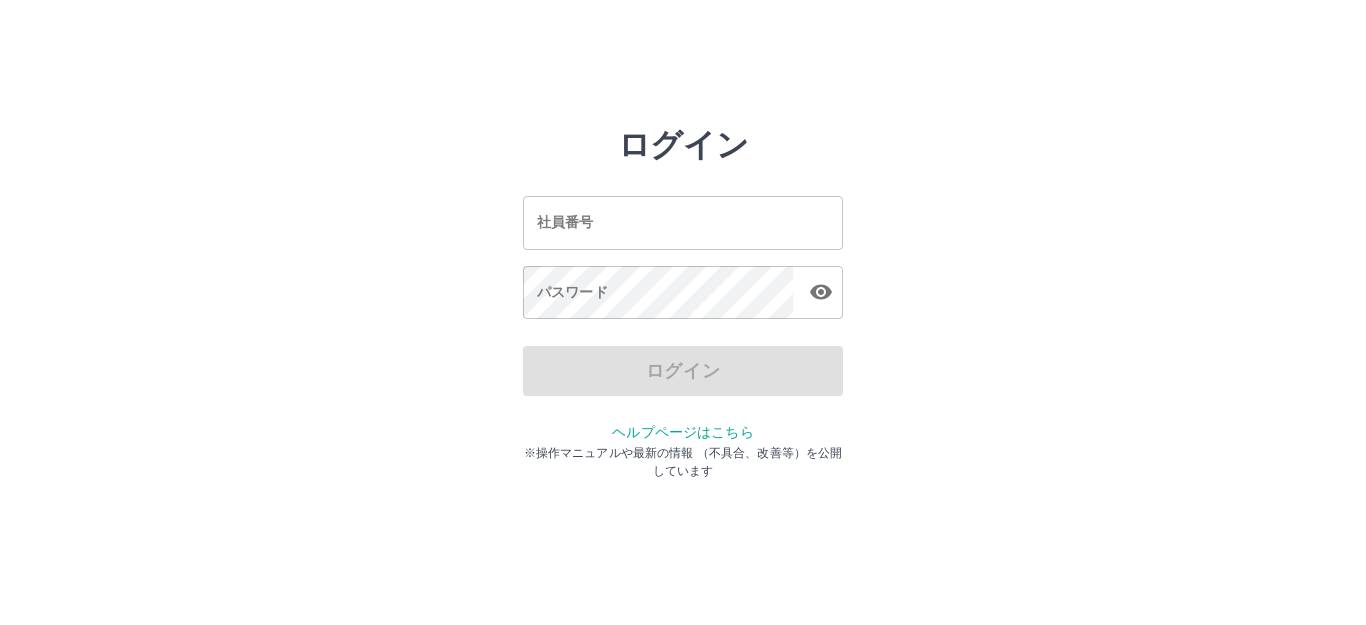 scroll, scrollTop: 0, scrollLeft: 0, axis: both 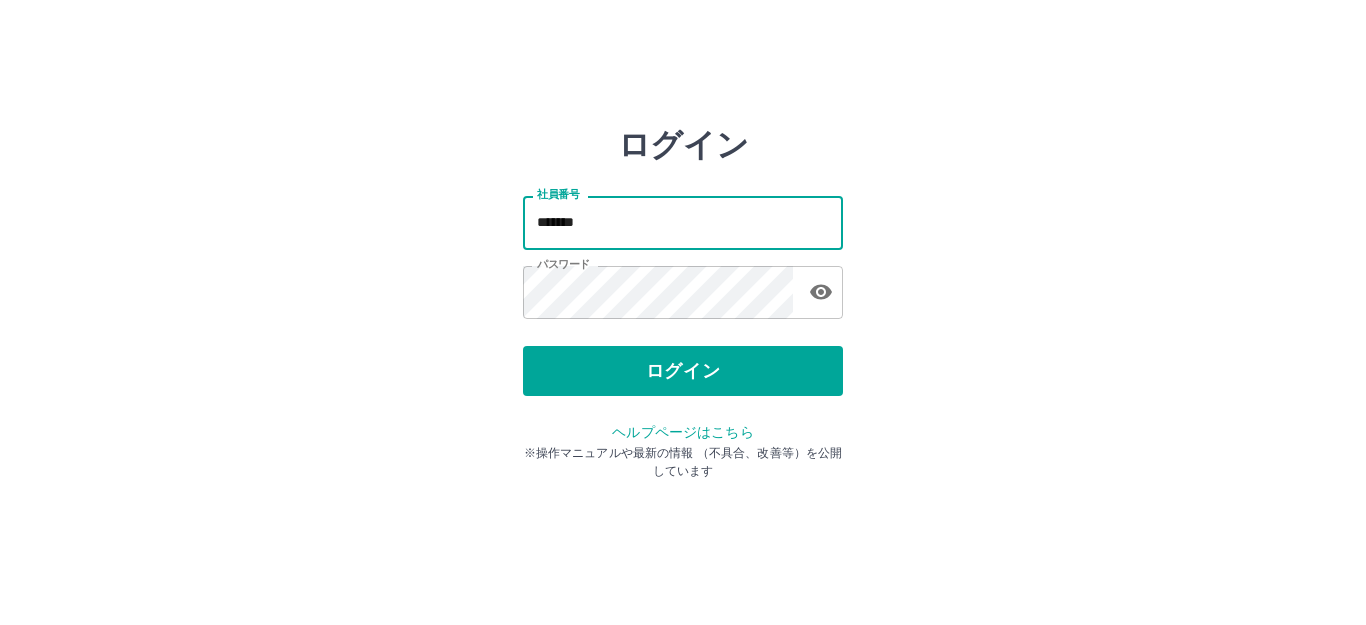 click on "*******" at bounding box center [683, 222] 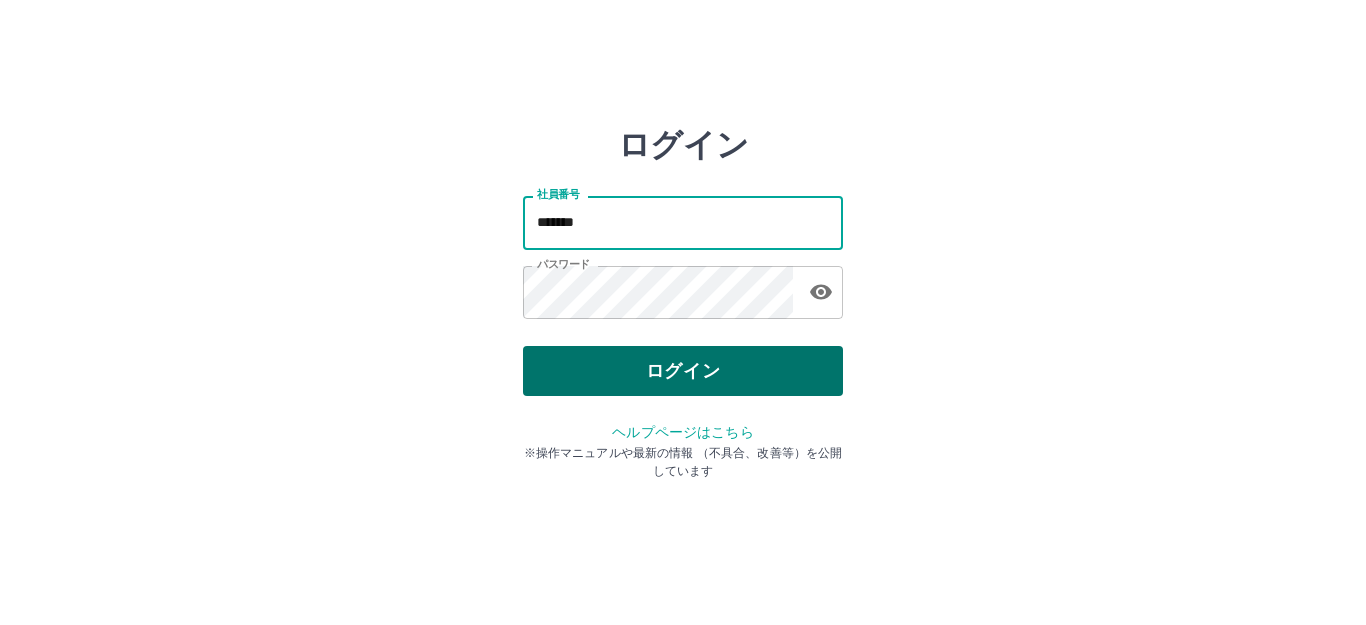 click on "ログイン" at bounding box center (683, 371) 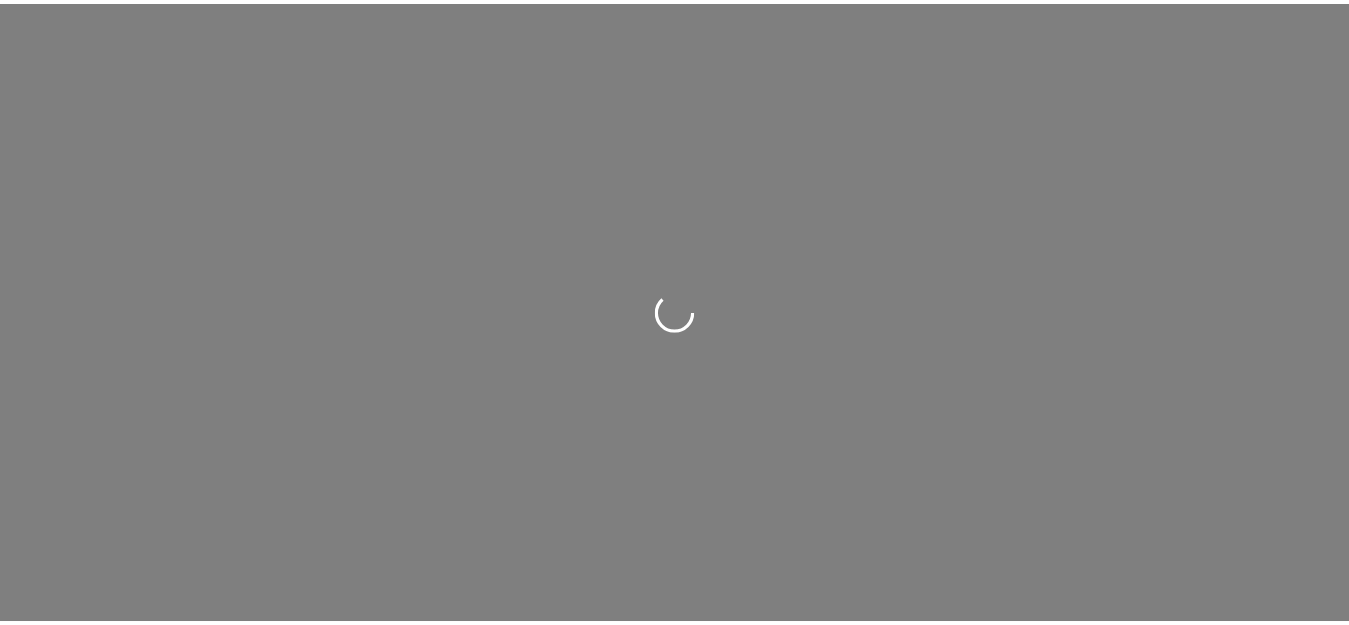 scroll, scrollTop: 0, scrollLeft: 0, axis: both 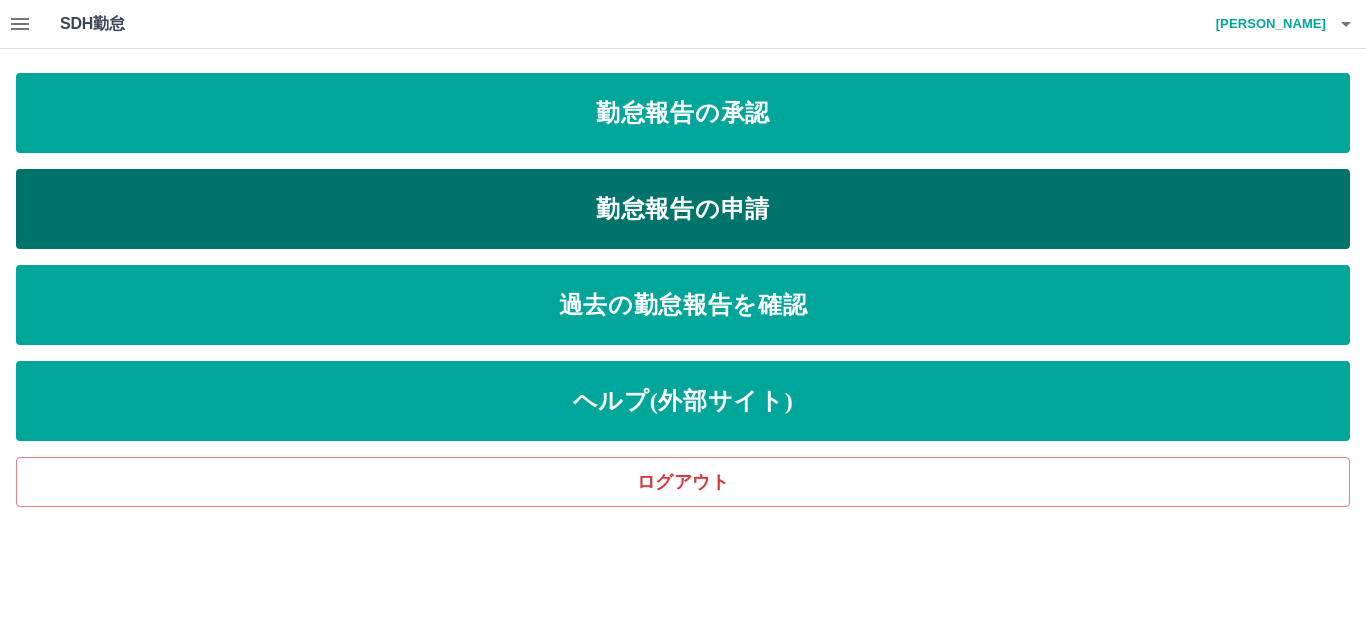 click on "勤怠報告の申請" at bounding box center [683, 209] 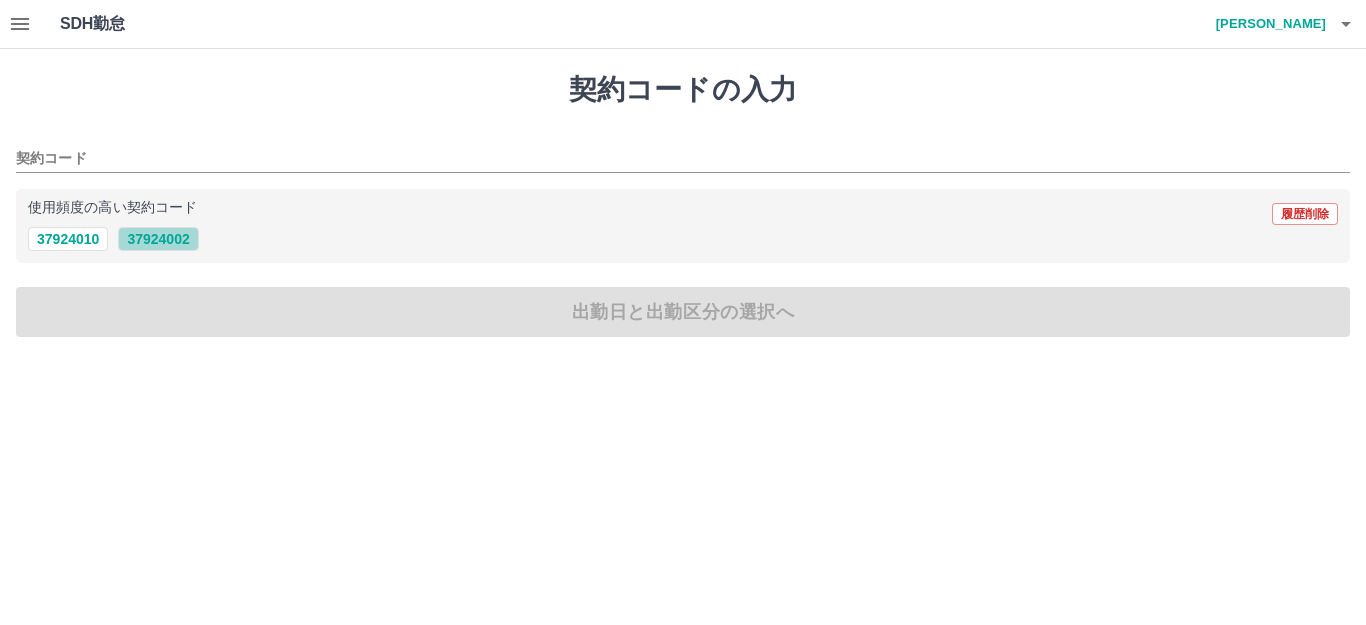 click on "37924002" at bounding box center [158, 239] 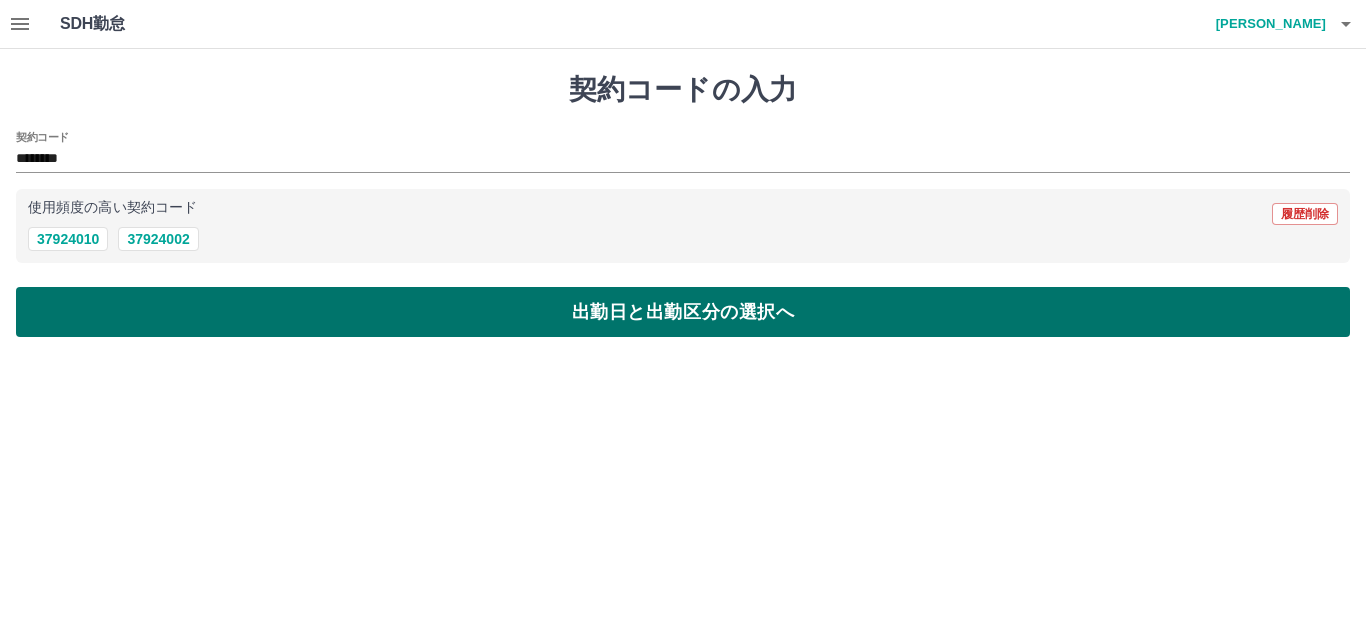 click on "出勤日と出勤区分の選択へ" at bounding box center (683, 312) 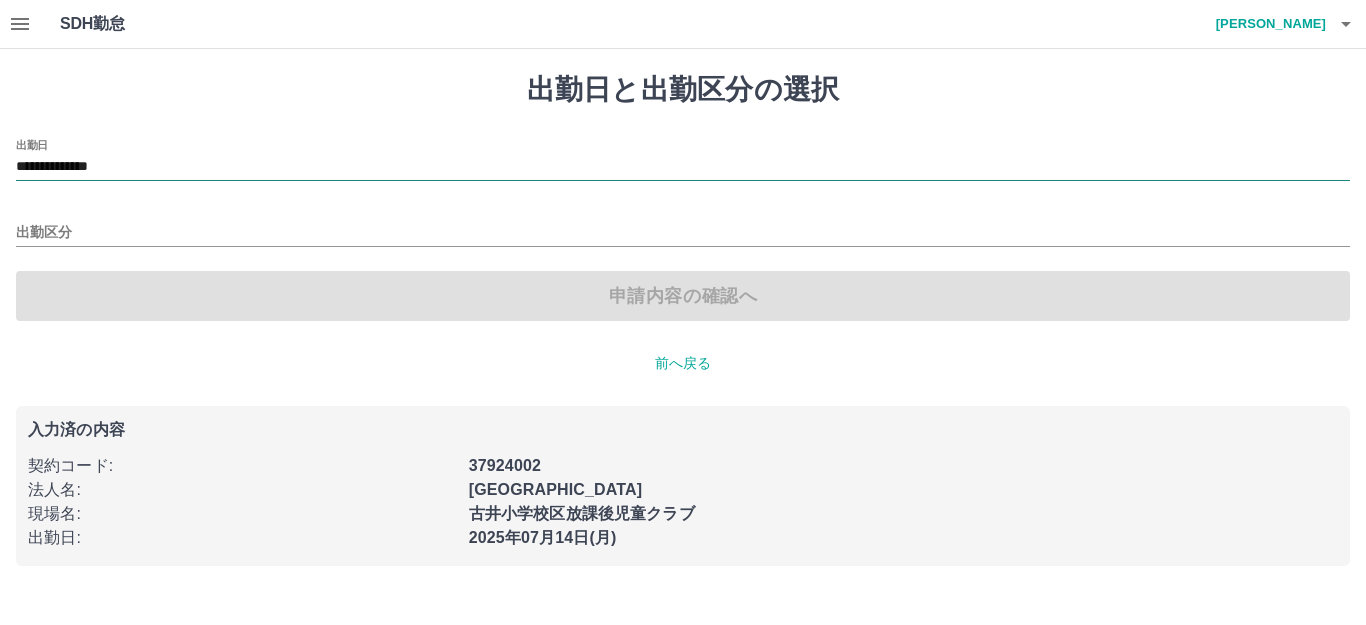 click on "**********" at bounding box center [683, 167] 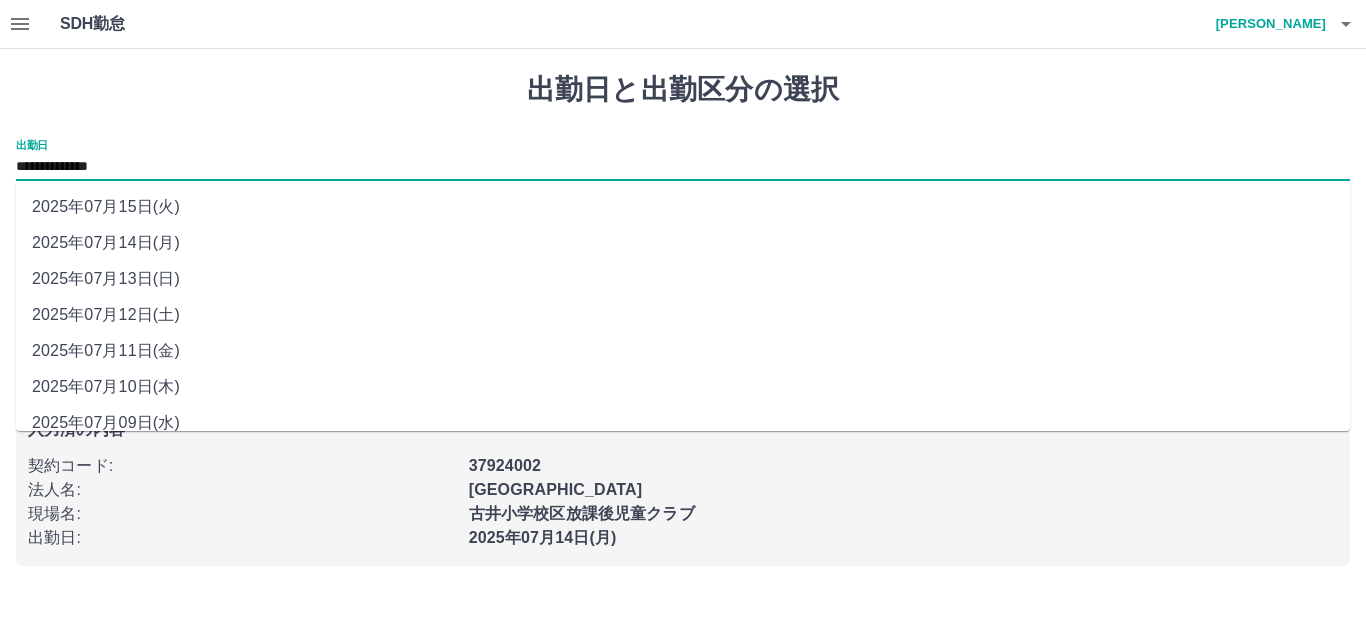 click on "2025年07月11日(金)" at bounding box center [683, 351] 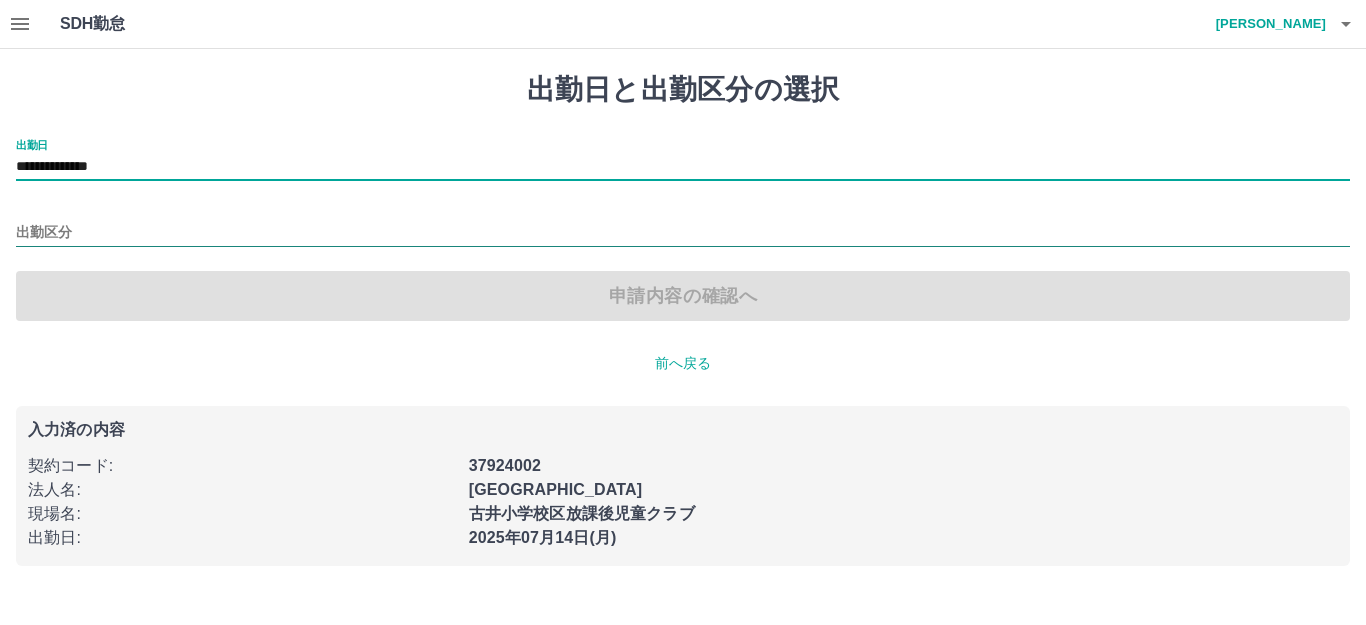 click on "出勤区分" at bounding box center [683, 233] 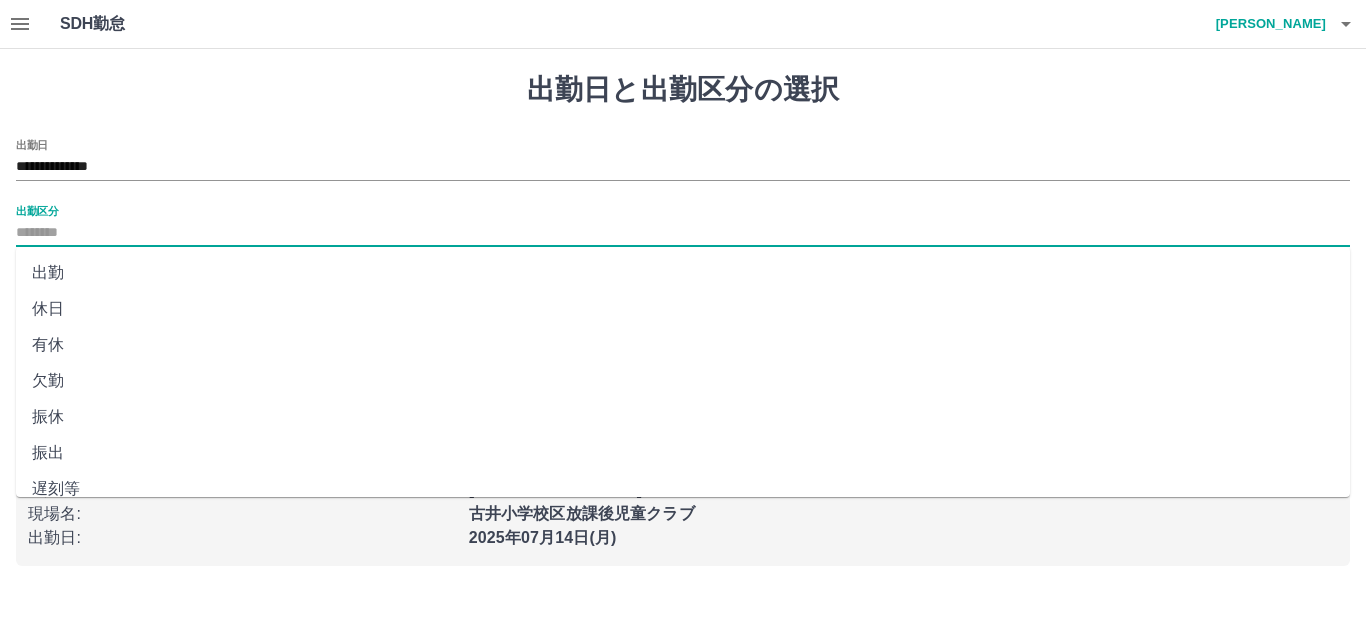 click on "出勤" at bounding box center [683, 273] 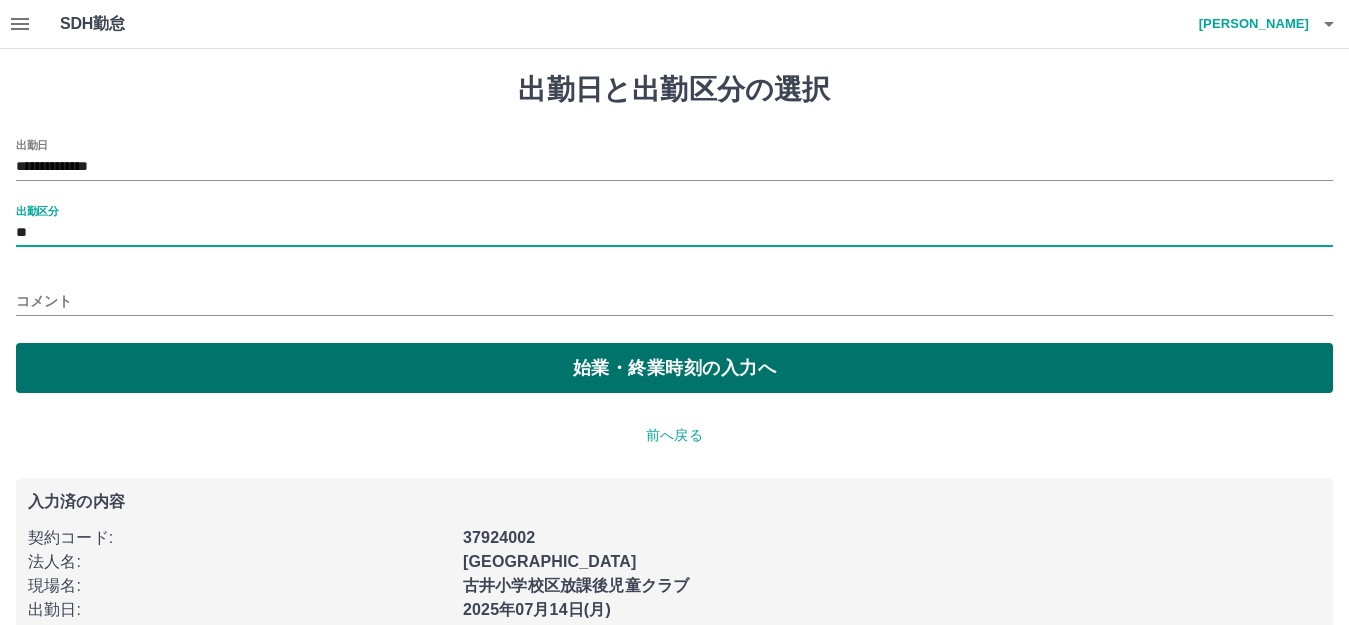 click on "始業・終業時刻の入力へ" at bounding box center [674, 368] 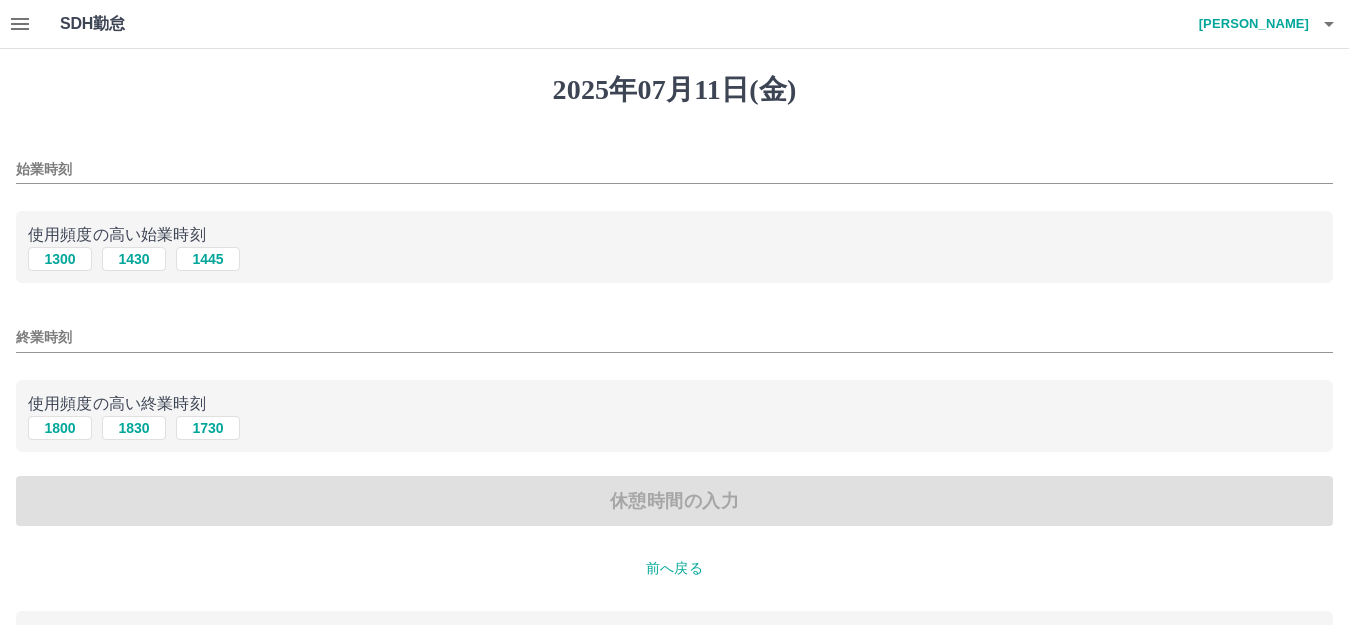 click on "始業時刻" at bounding box center (674, 169) 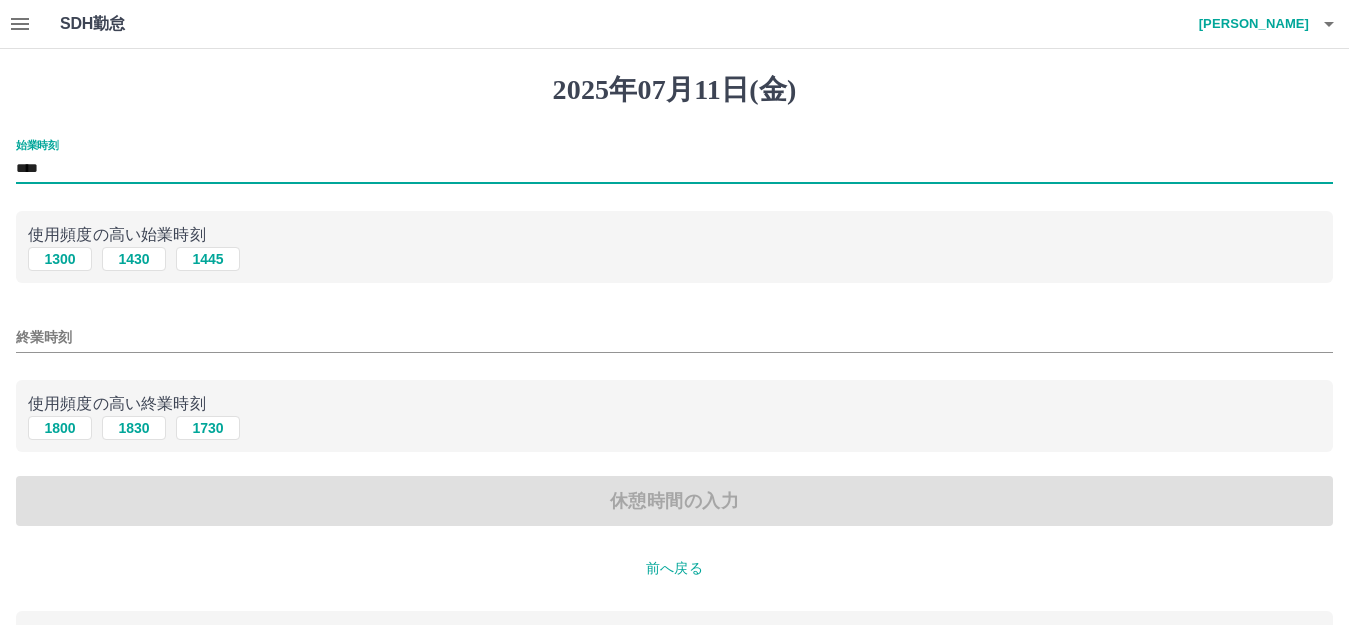 type on "****" 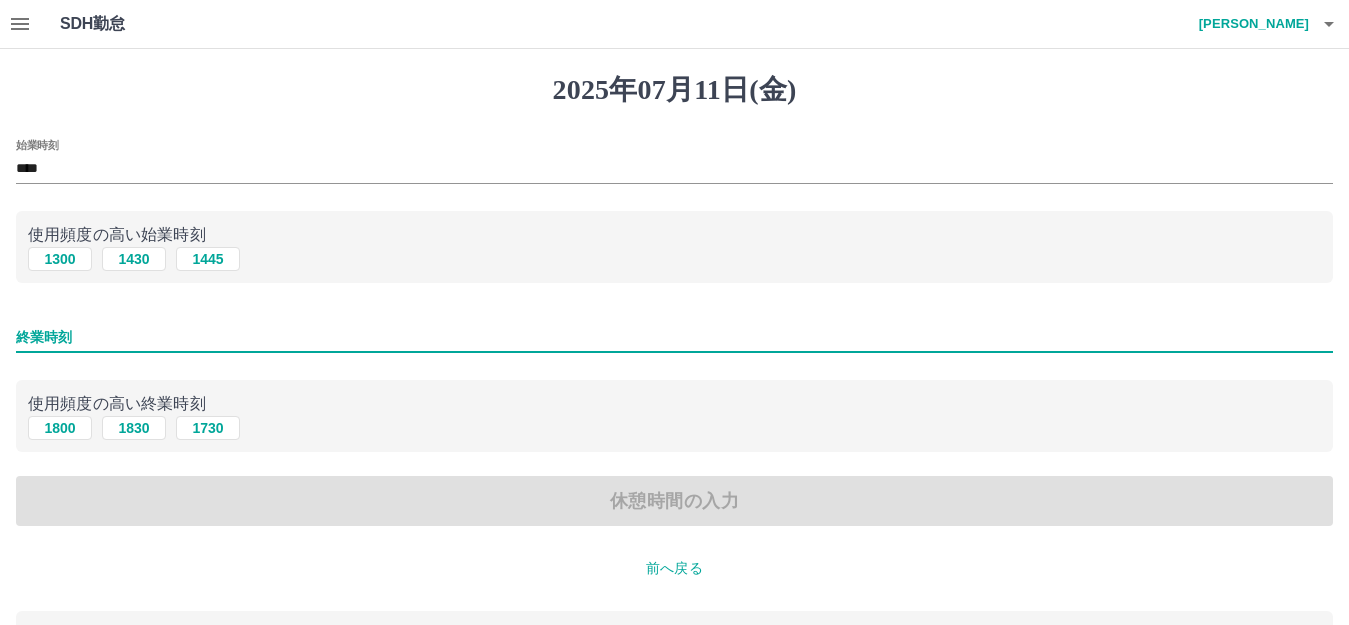 click on "終業時刻" at bounding box center [674, 337] 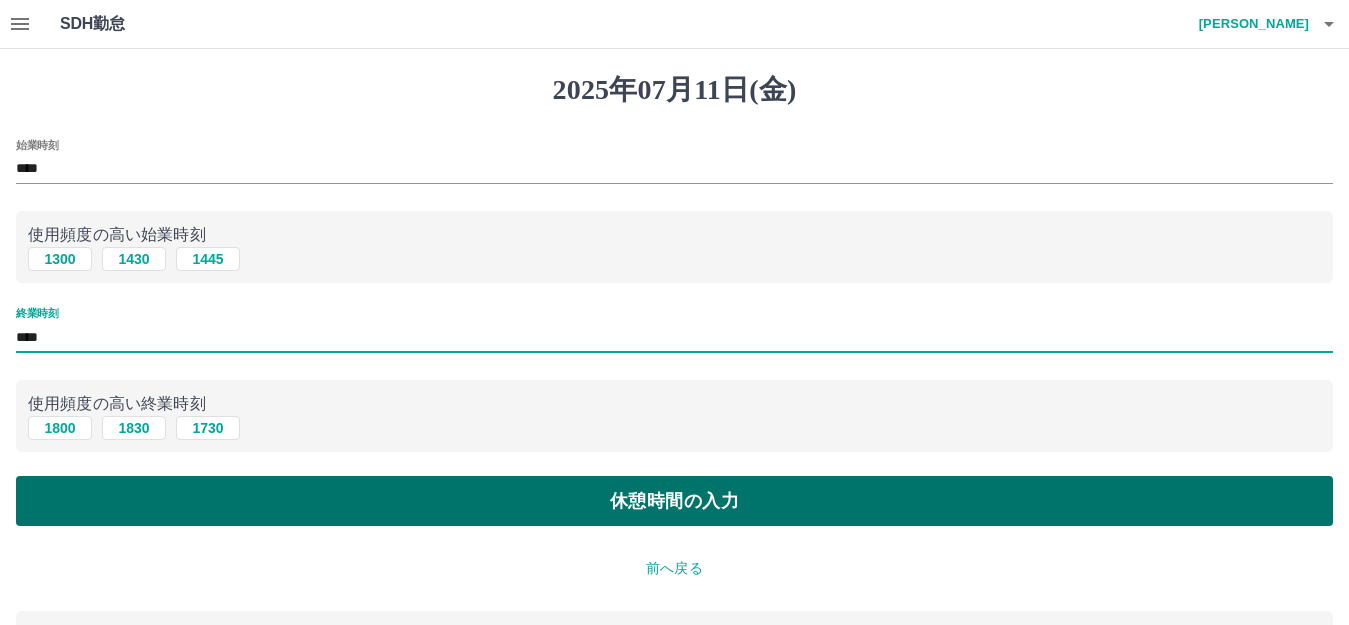 type on "****" 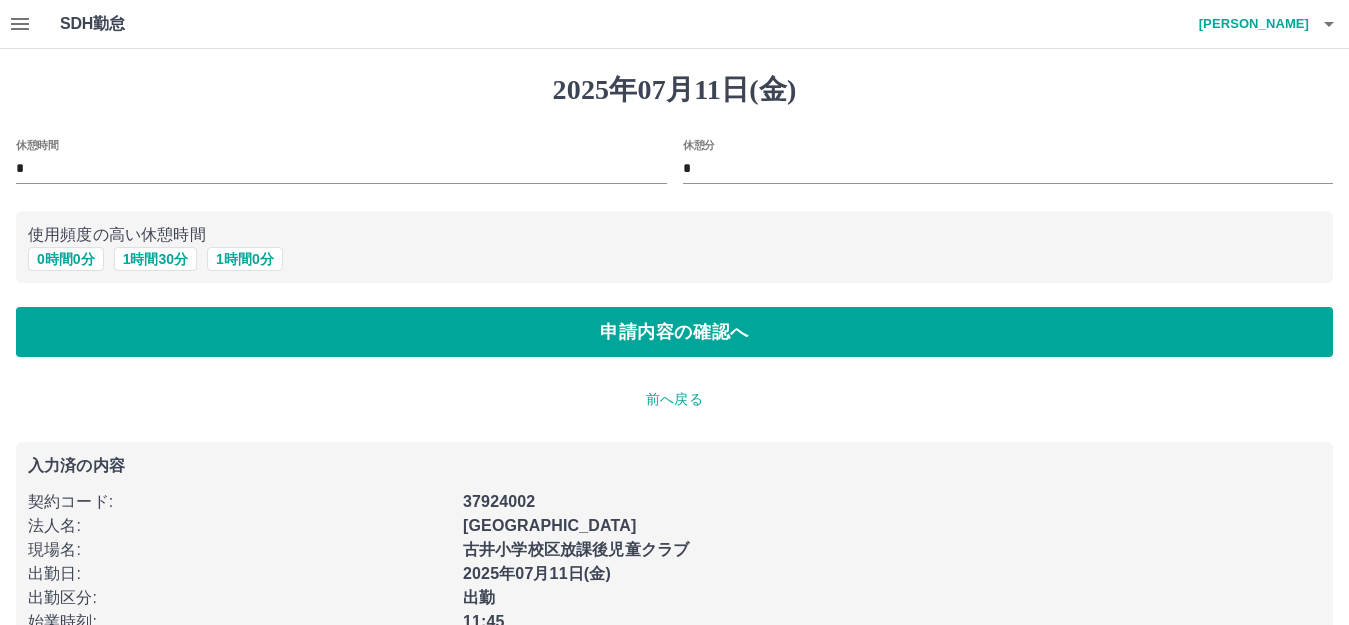 click on "*" at bounding box center [1008, 169] 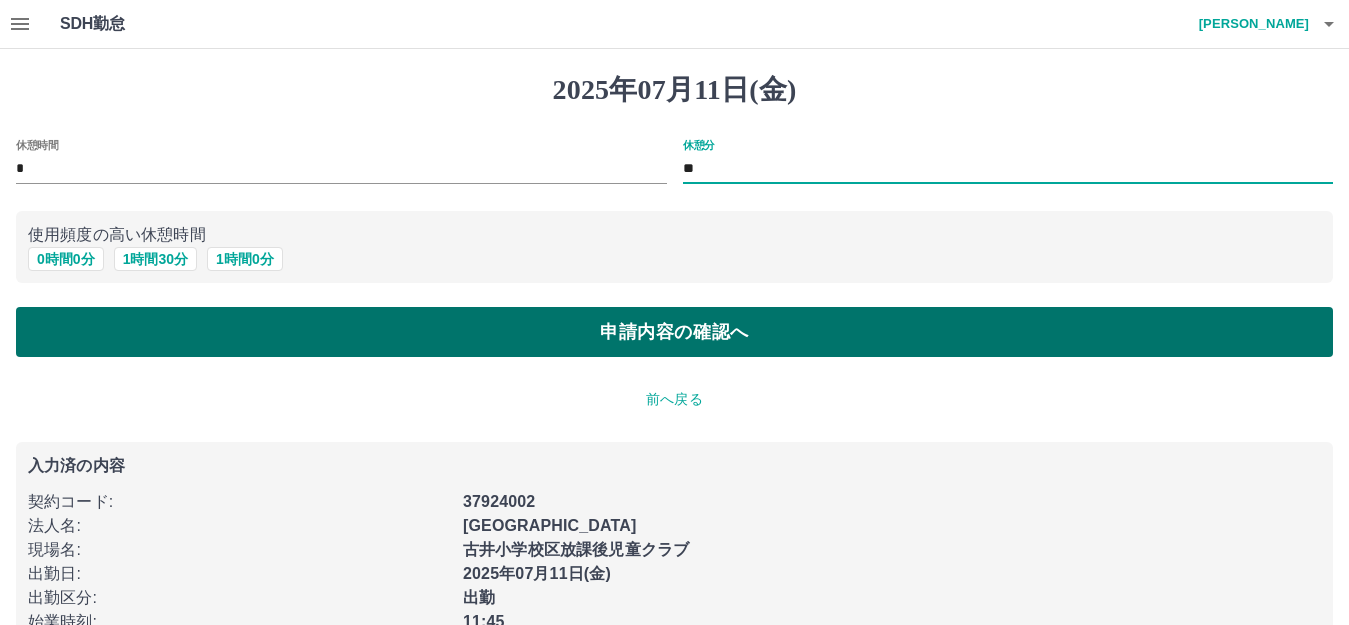 type on "**" 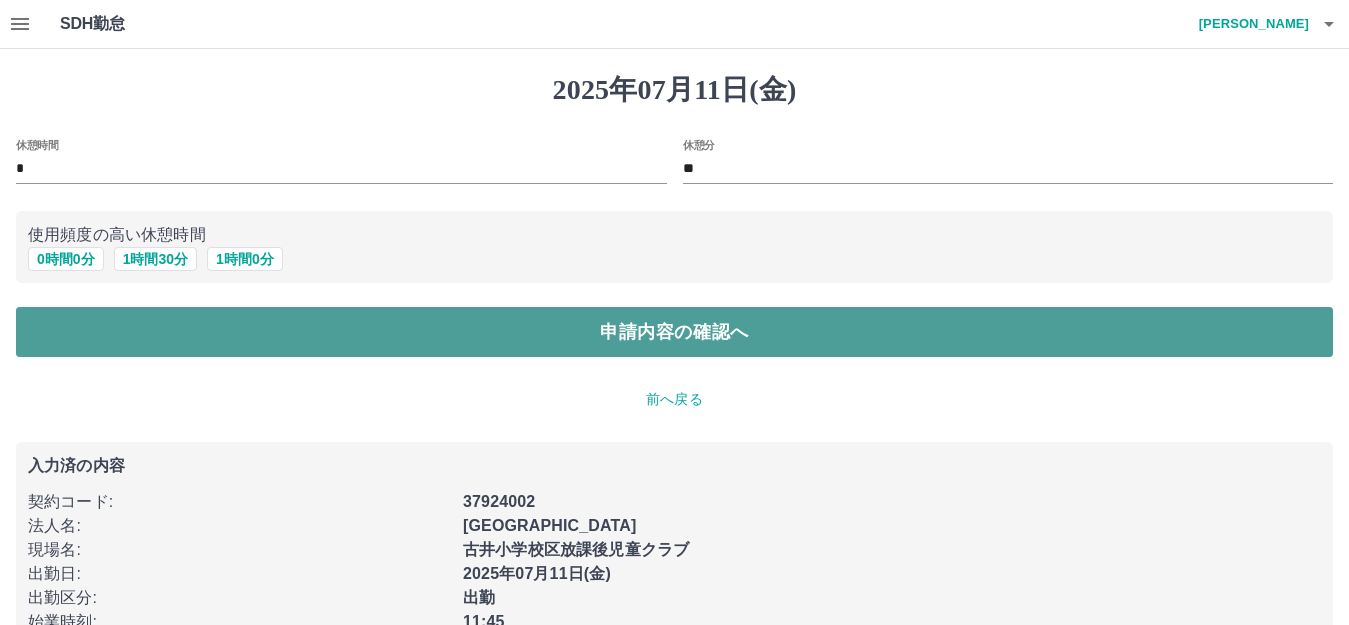 click on "申請内容の確認へ" 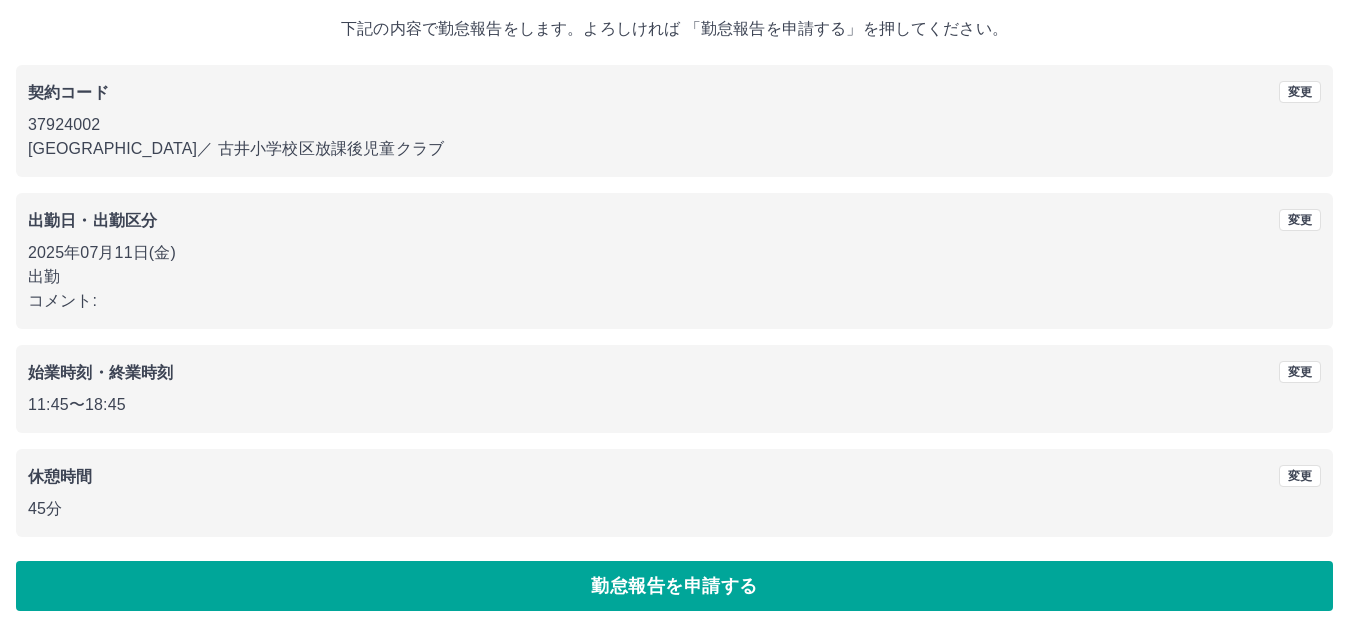 scroll, scrollTop: 124, scrollLeft: 0, axis: vertical 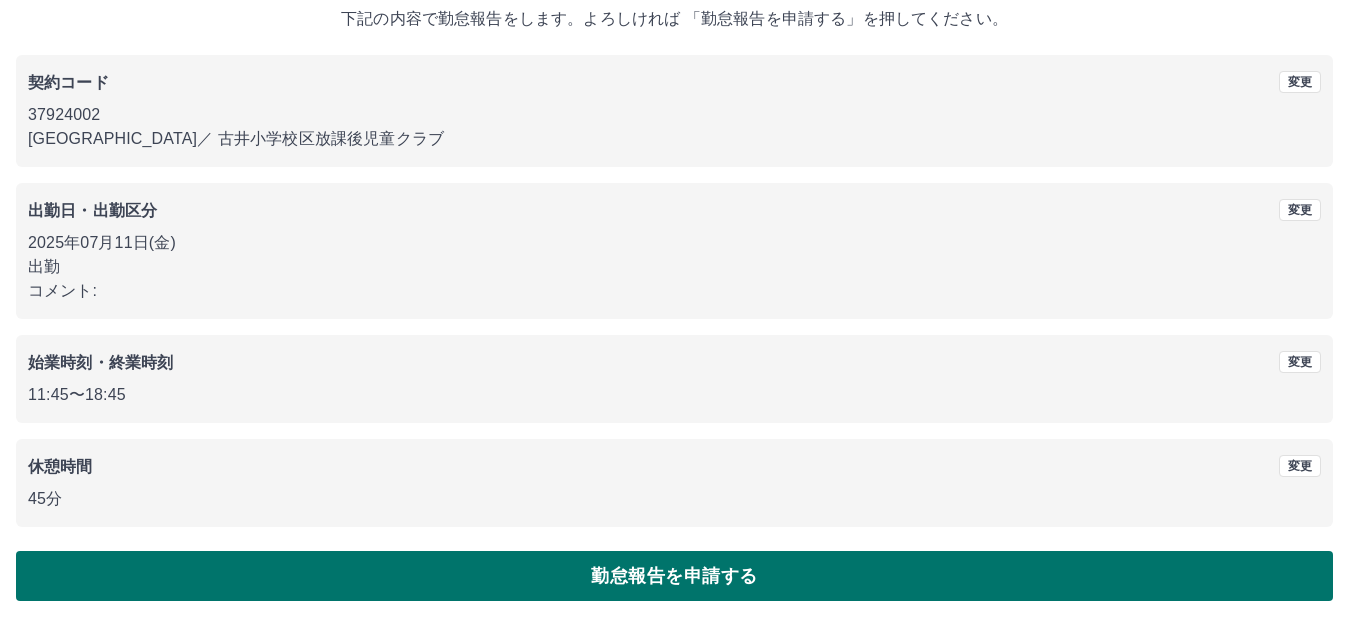 click on "勤怠報告を申請する" 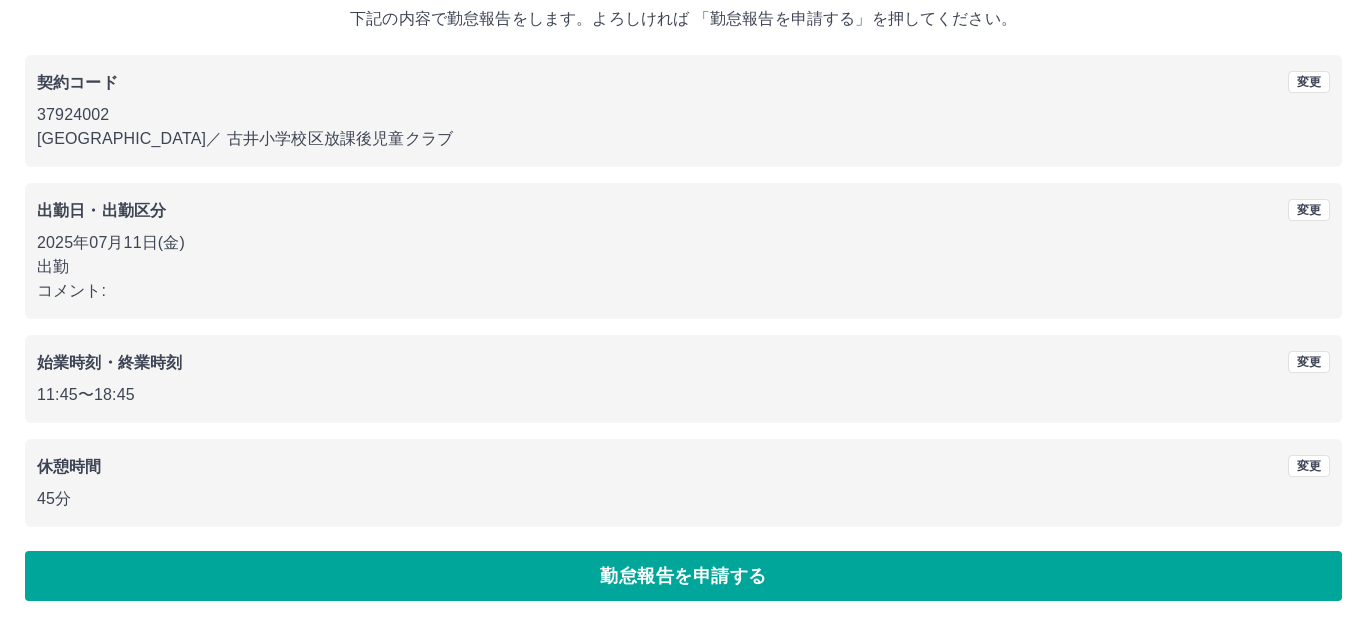 scroll, scrollTop: 0, scrollLeft: 0, axis: both 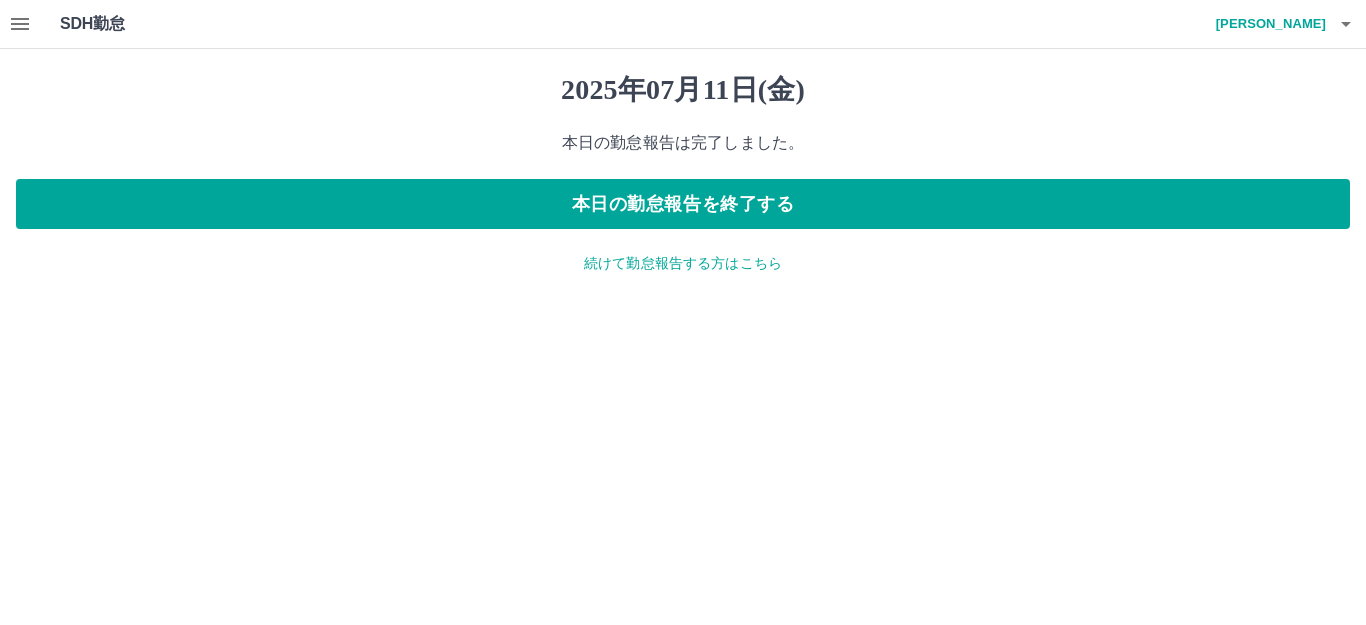 click on "続けて勤怠報告する方はこちら" 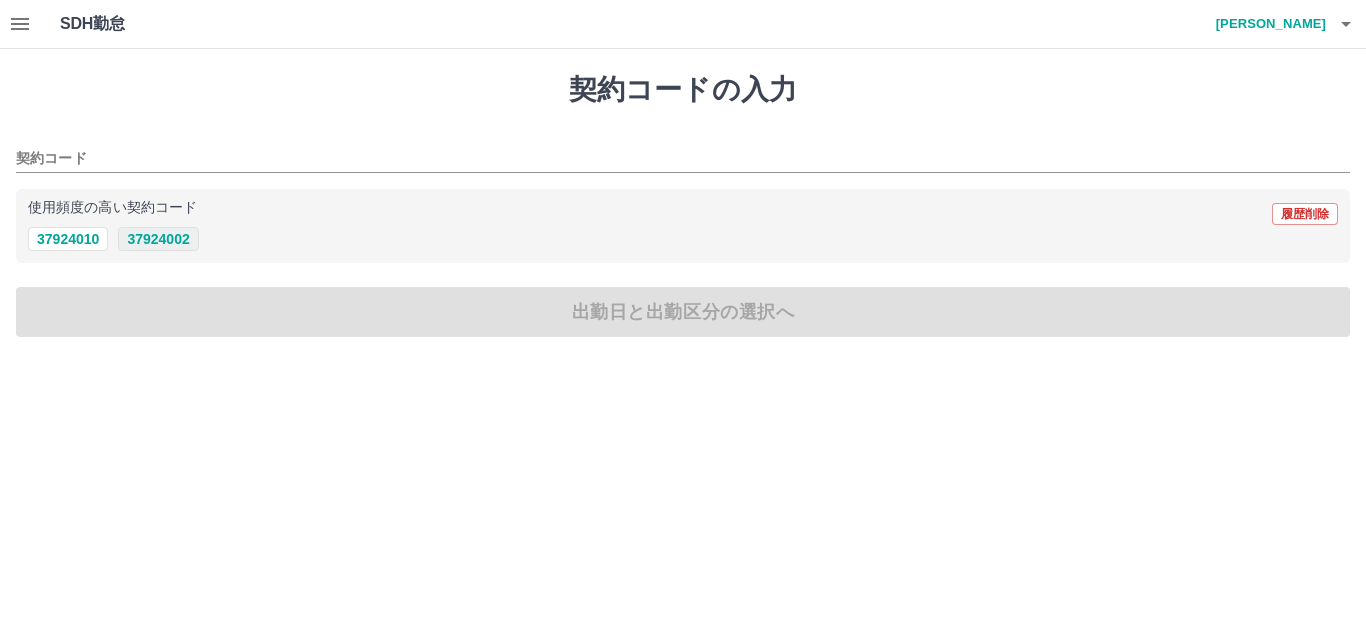 click on "37924002" 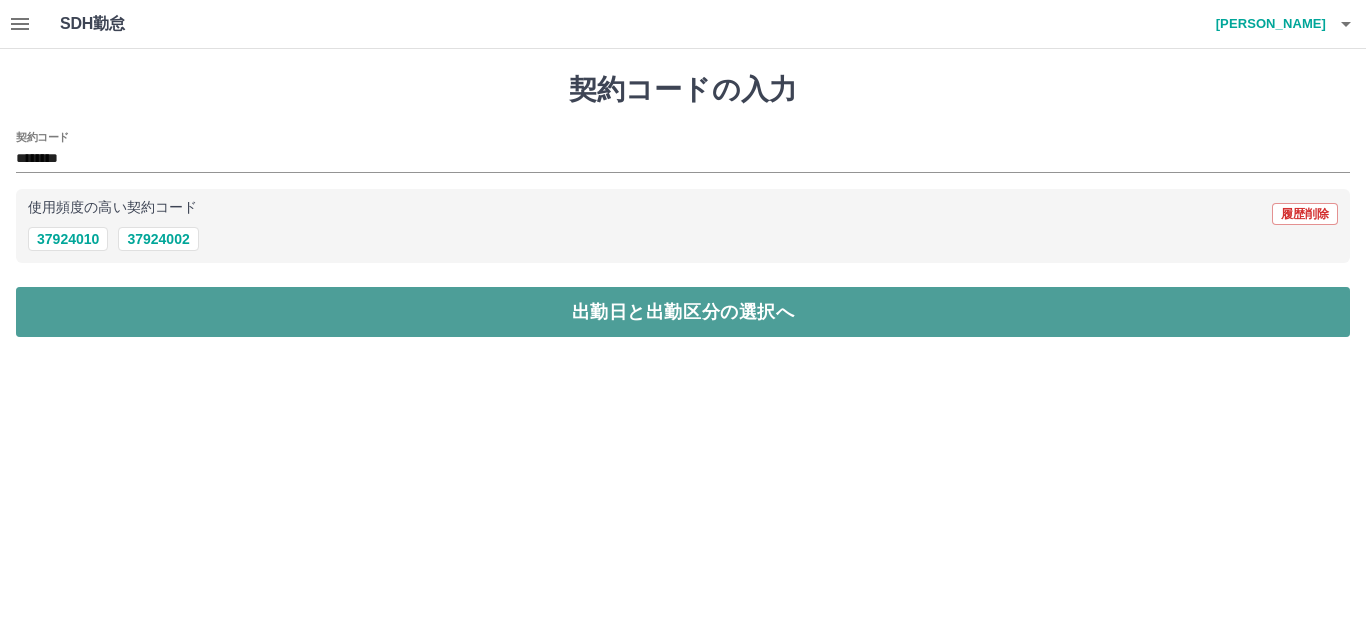 click on "出勤日と出勤区分の選択へ" 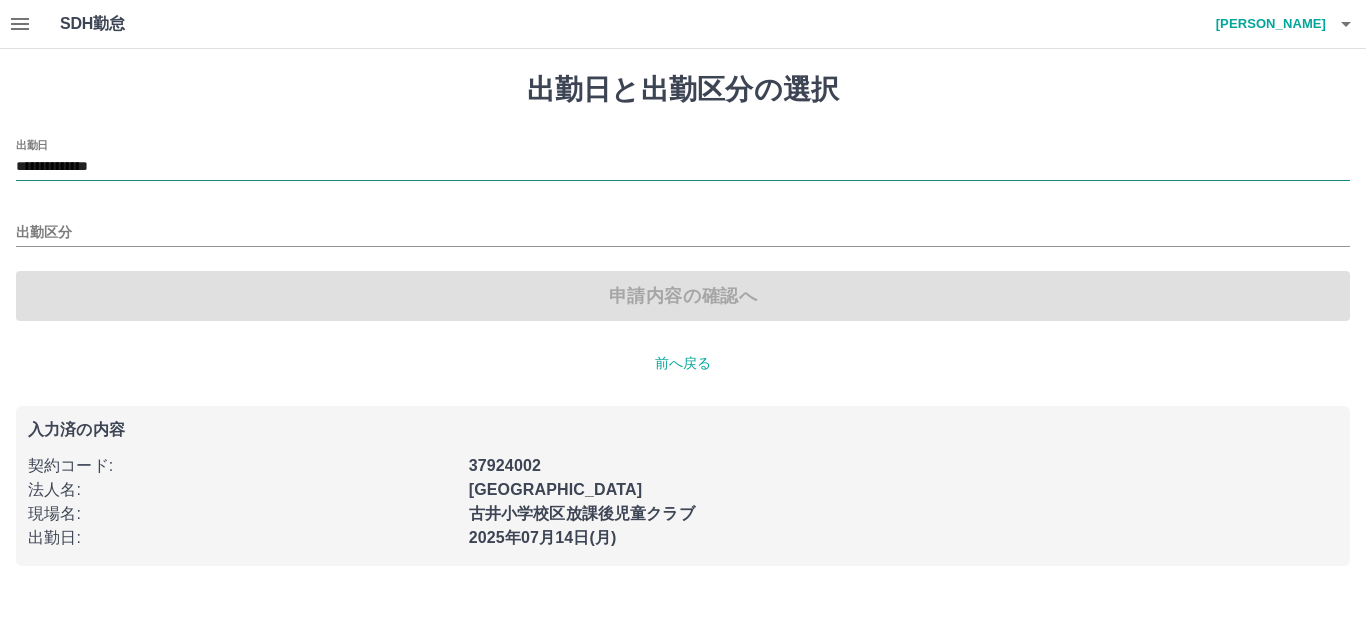 click on "**********" 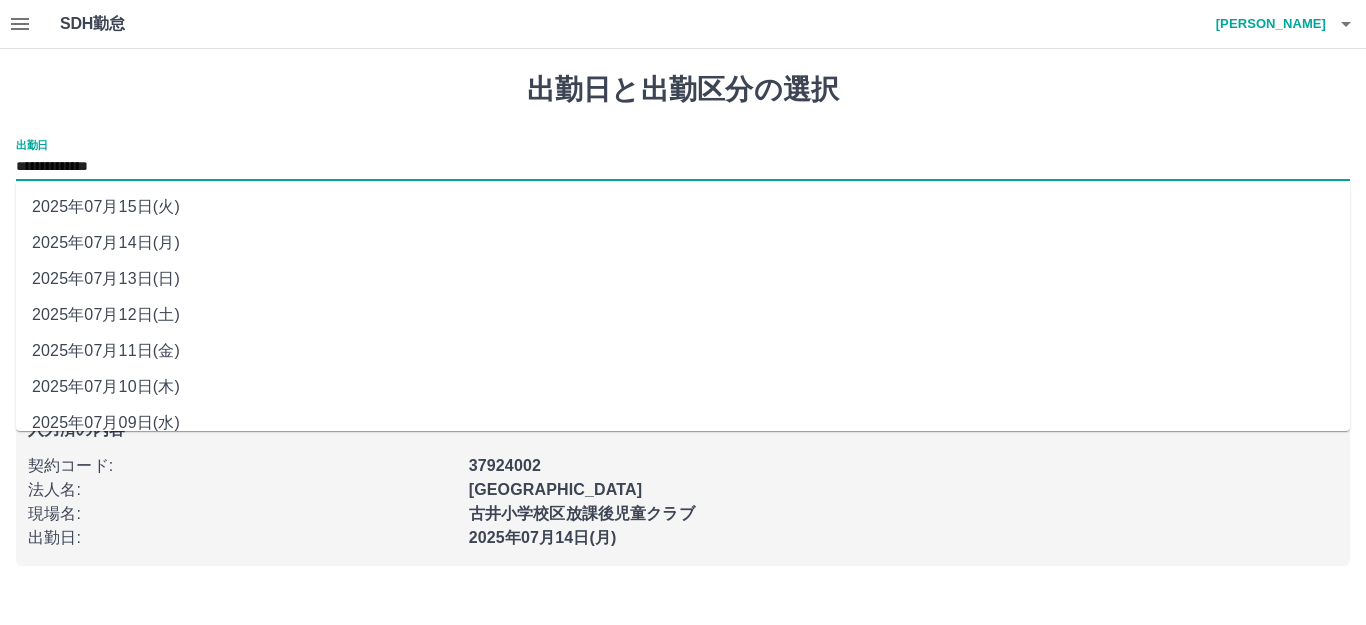 click on "2025年07月12日(土)" 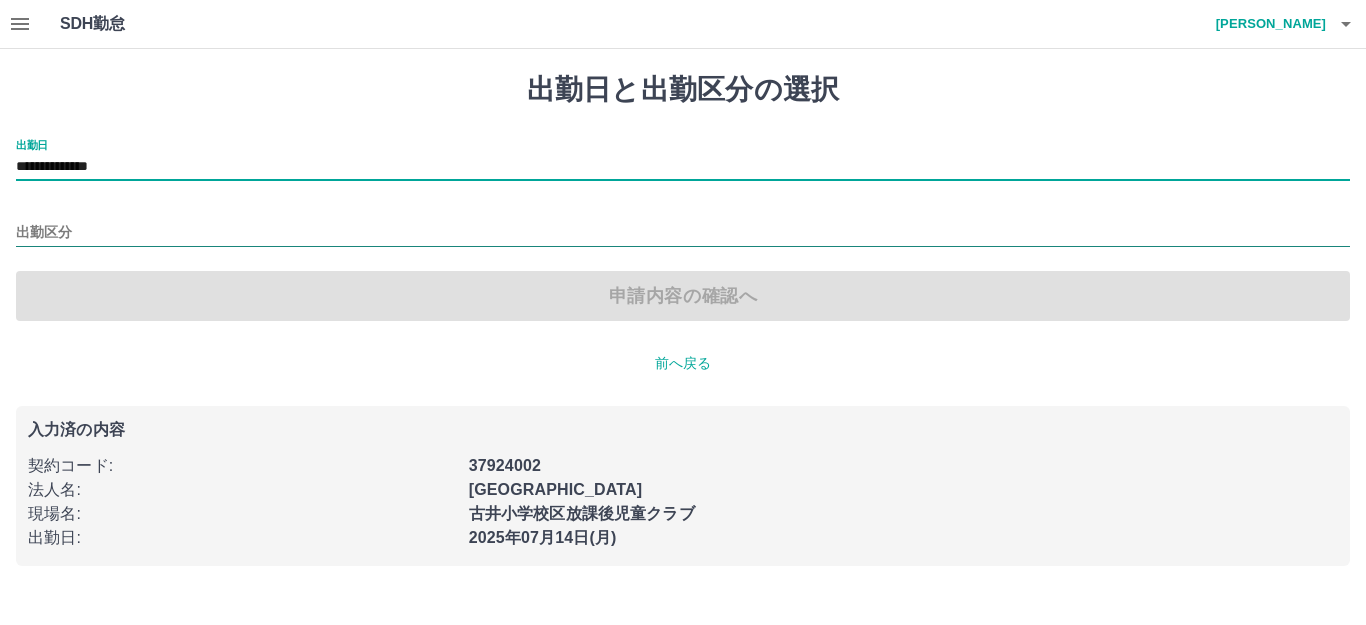 click on "出勤区分" 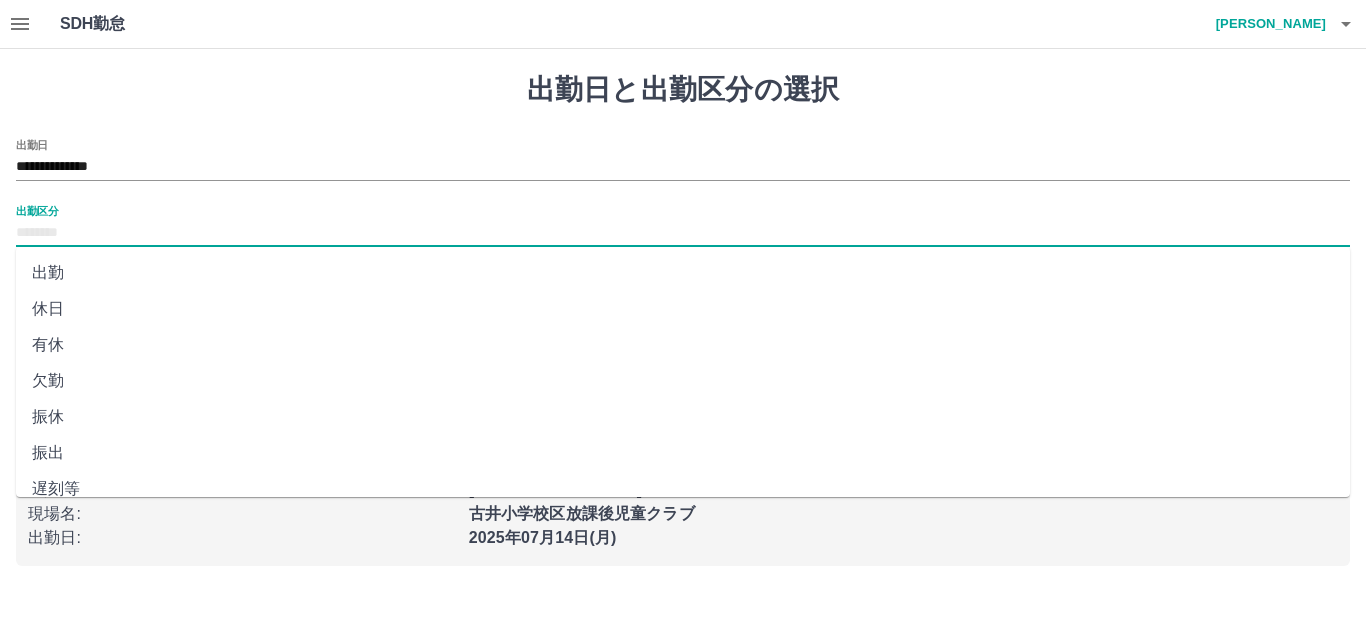 click on "休日" 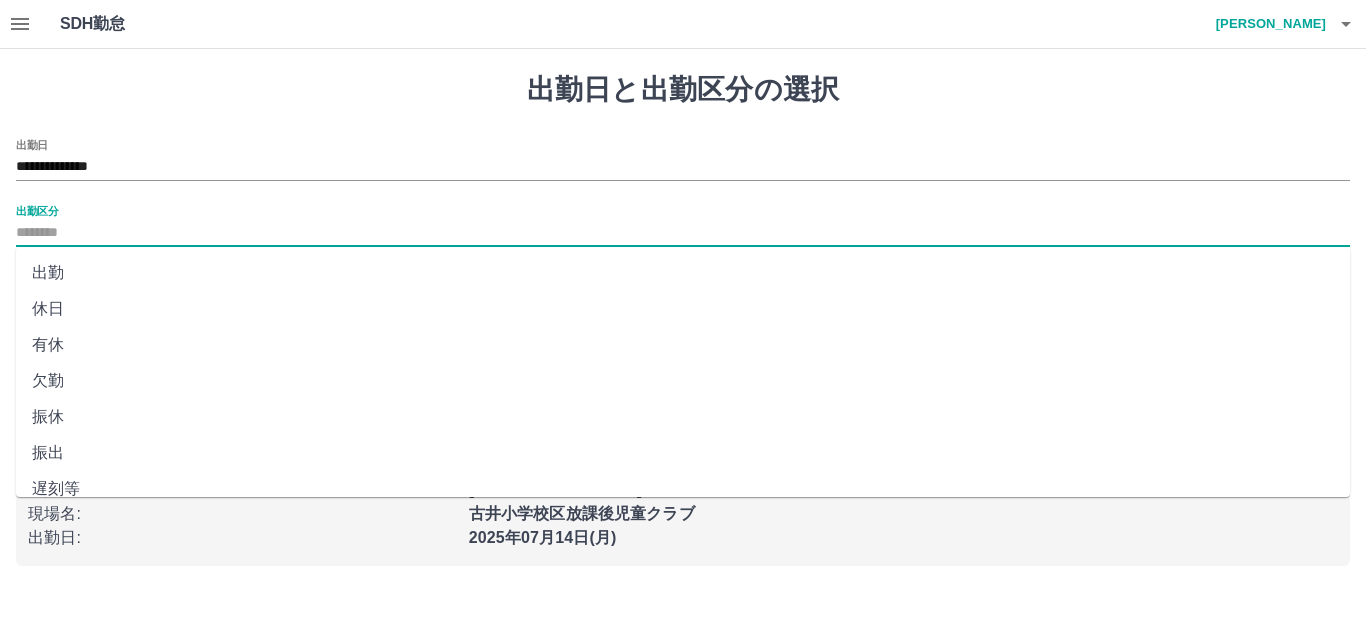 type on "**" 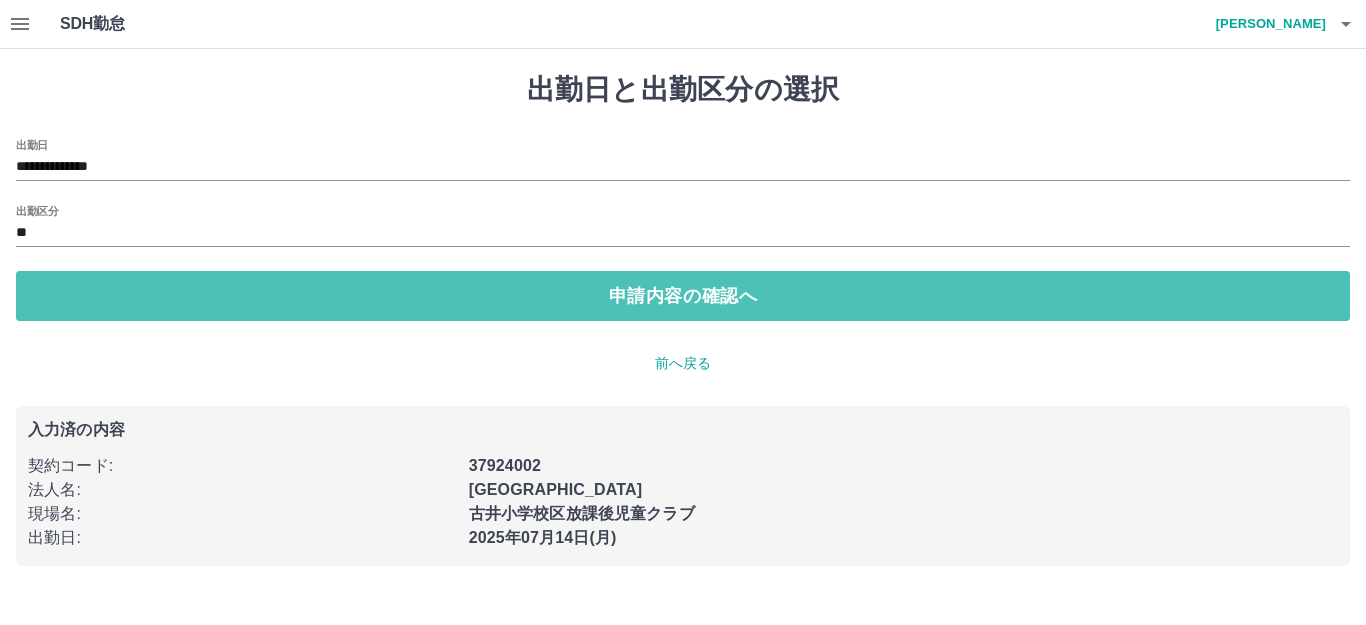 click on "申請内容の確認へ" 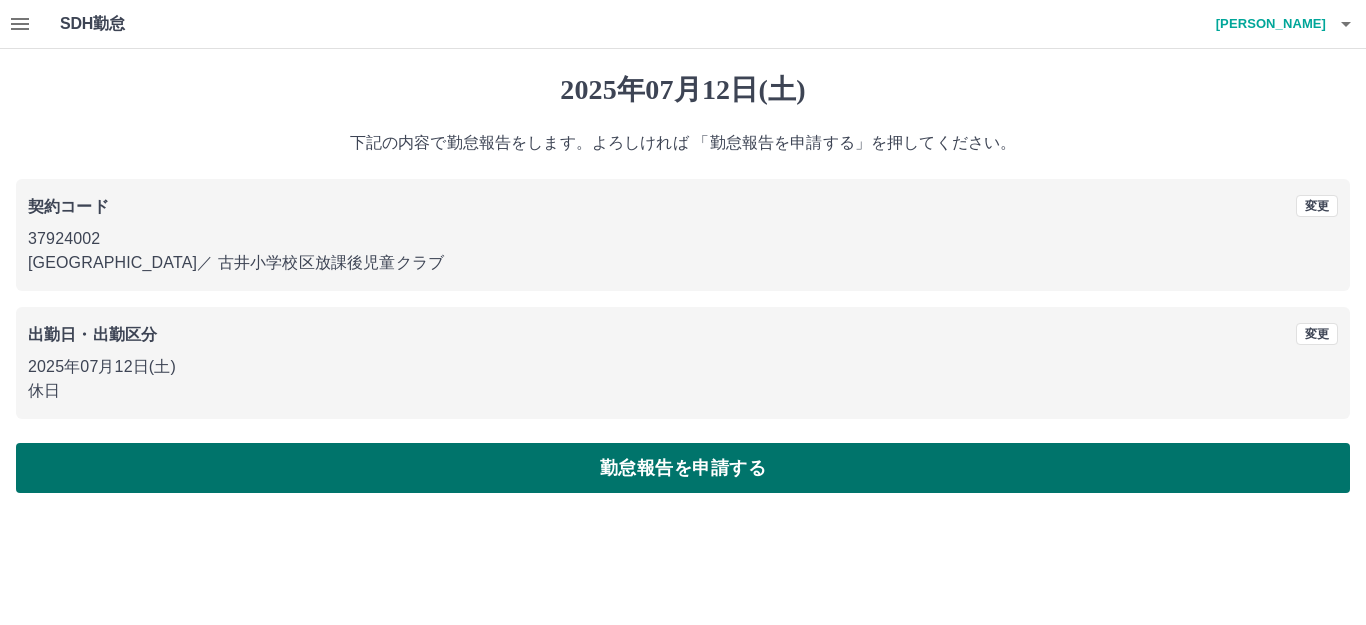 click on "勤怠報告を申請する" 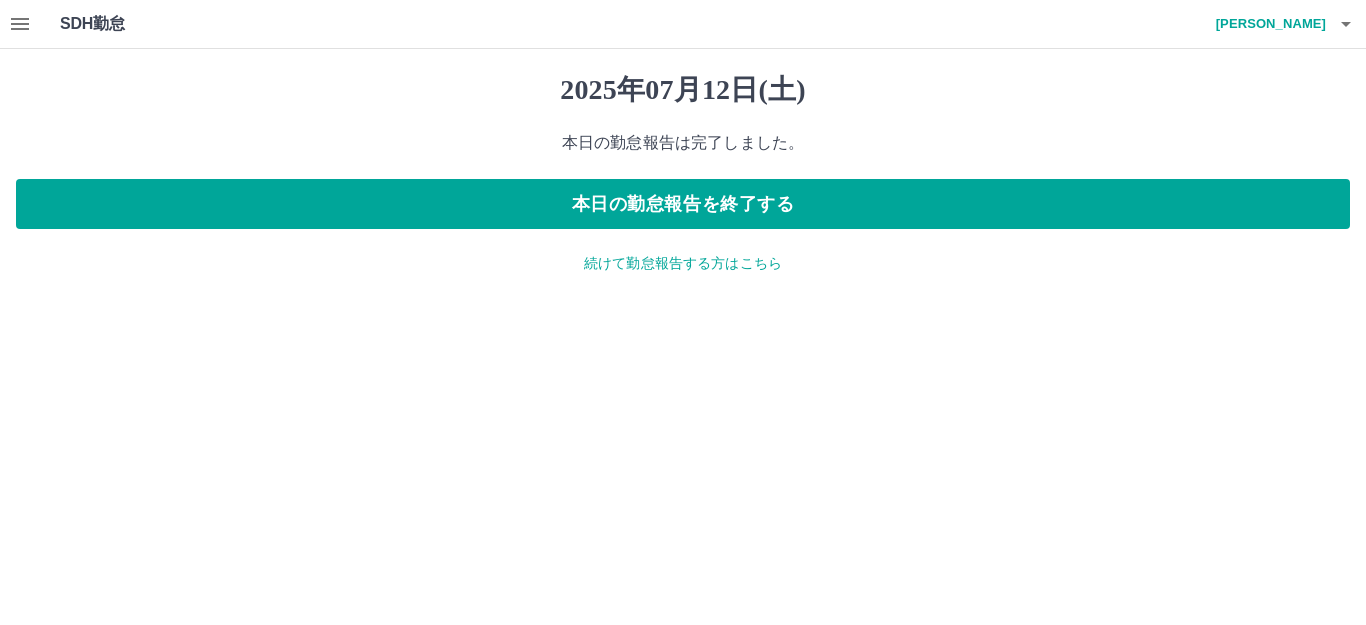 click on "続けて勤怠報告する方はこちら" 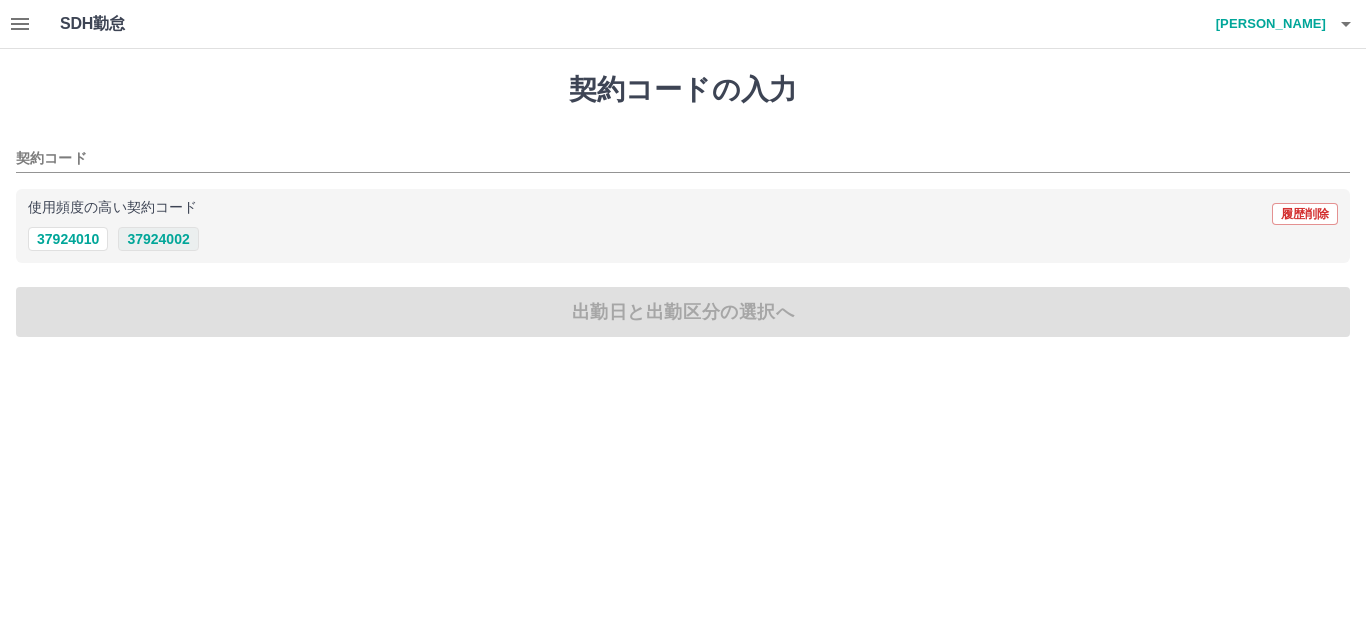 click on "37924002" 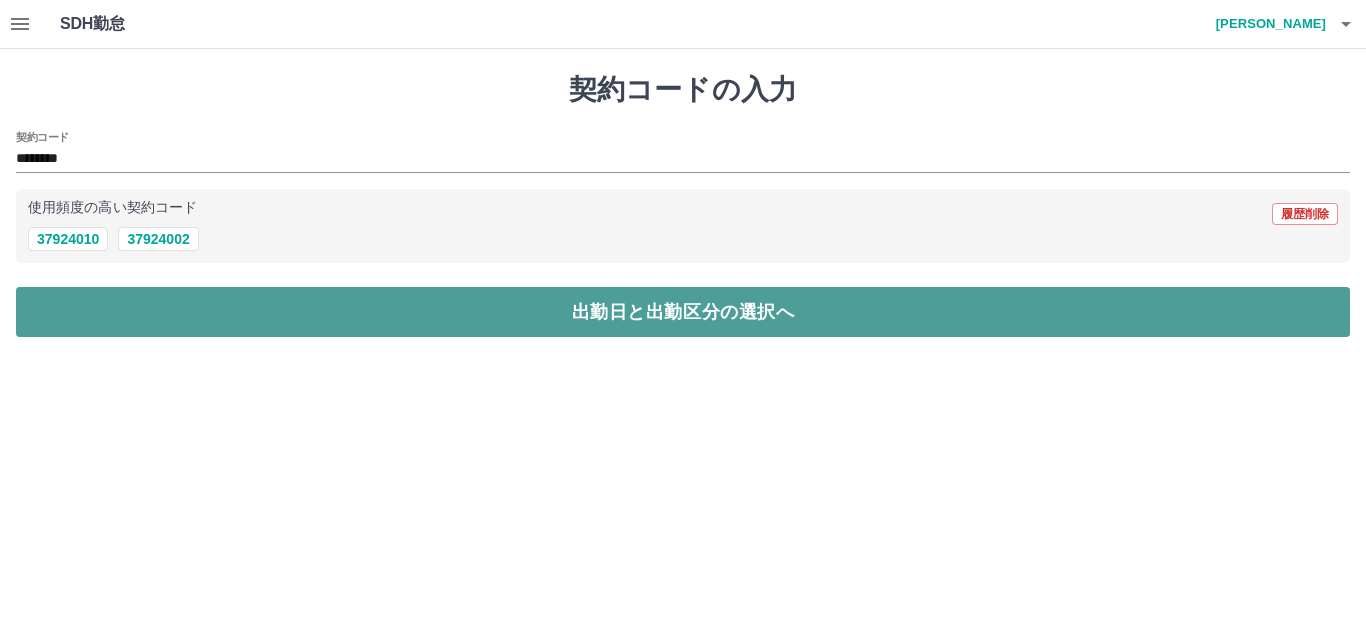 click on "出勤日と出勤区分の選択へ" 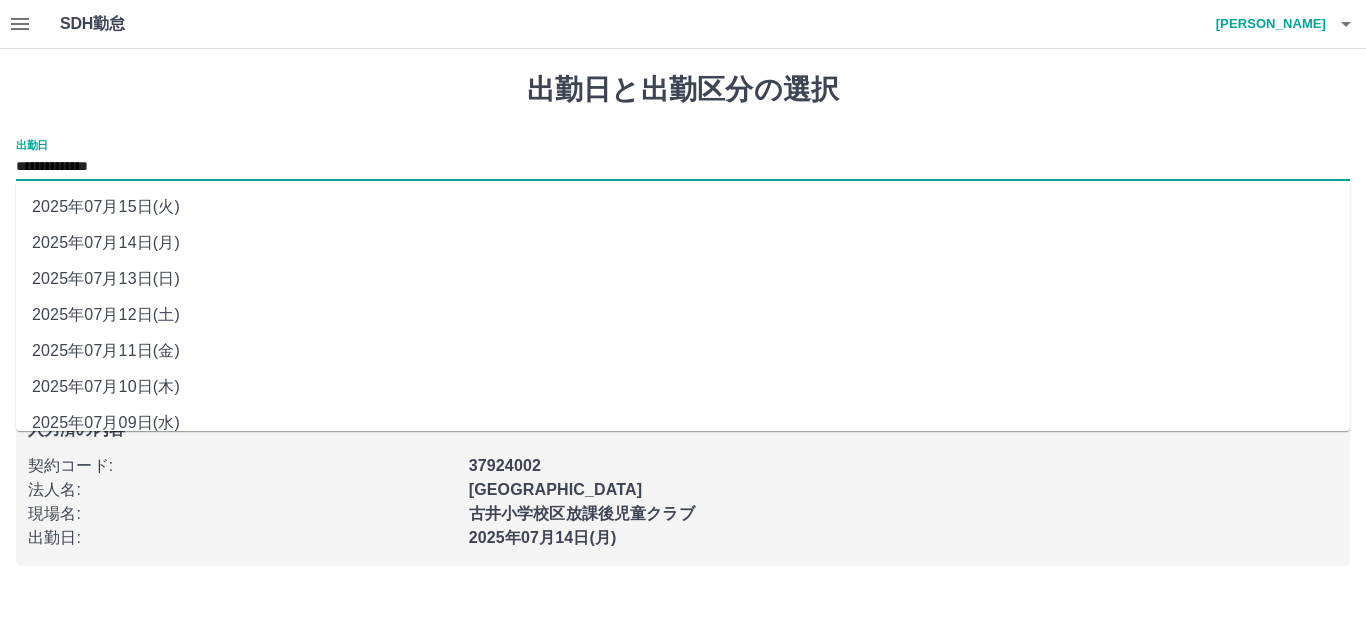 click on "**********" 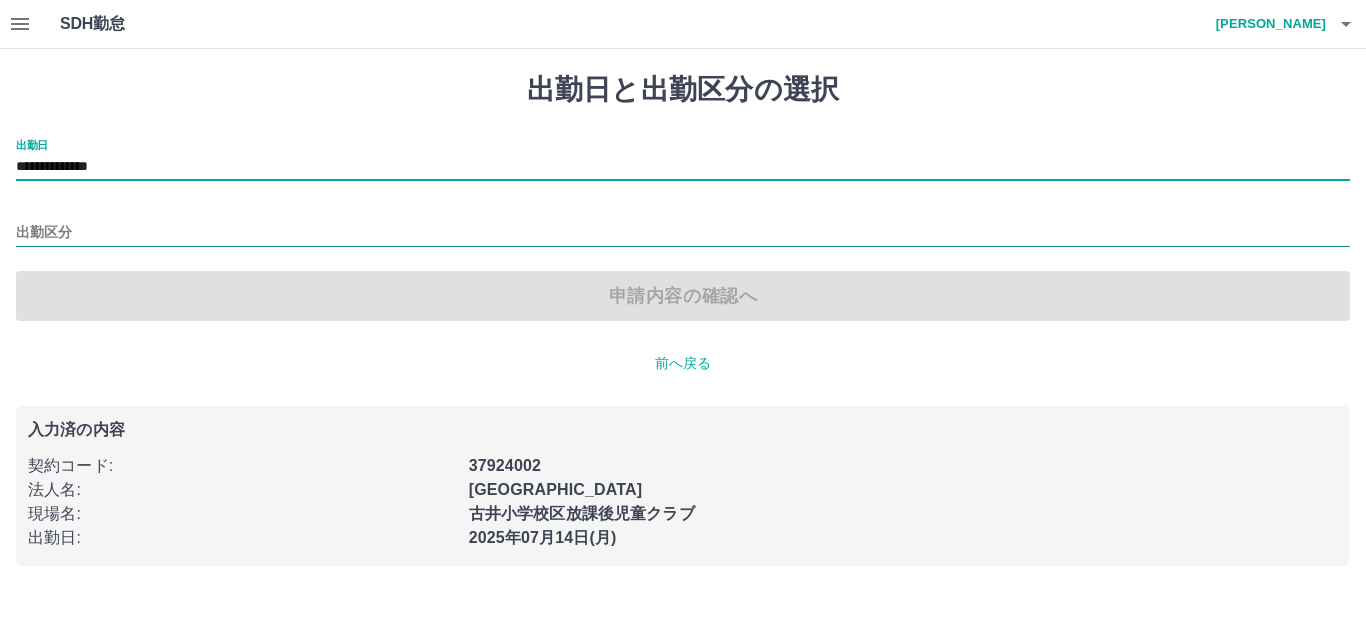click on "出勤区分" 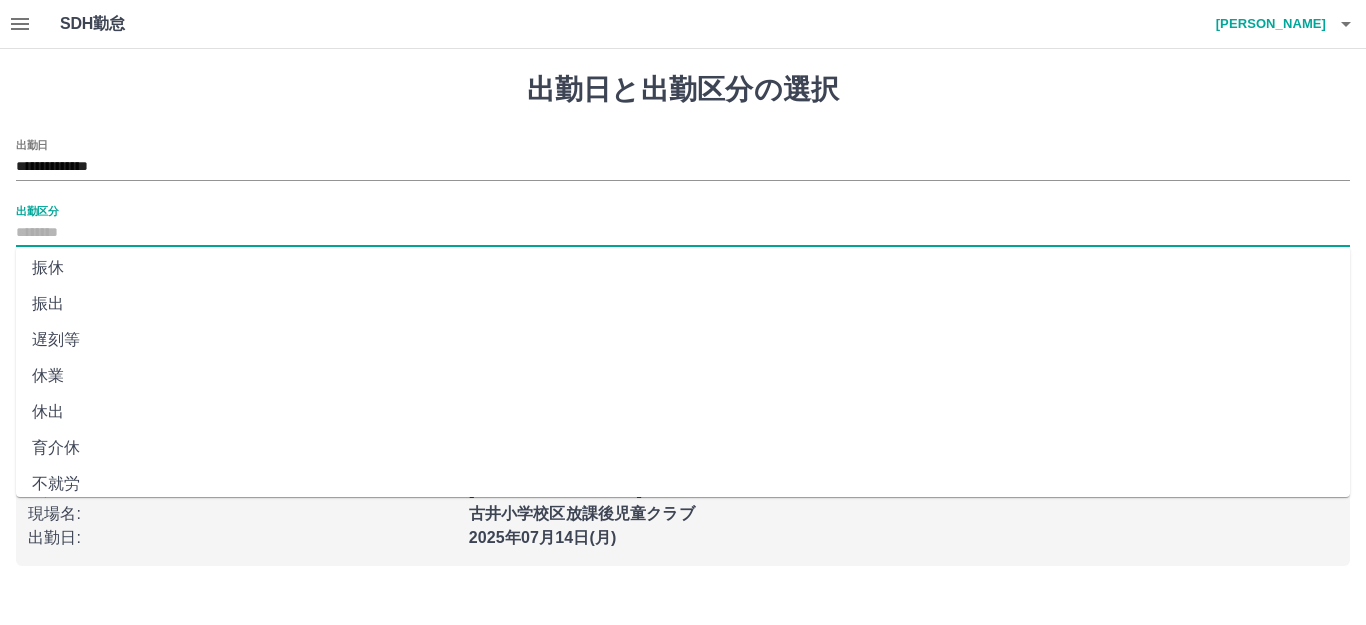 scroll, scrollTop: 400, scrollLeft: 0, axis: vertical 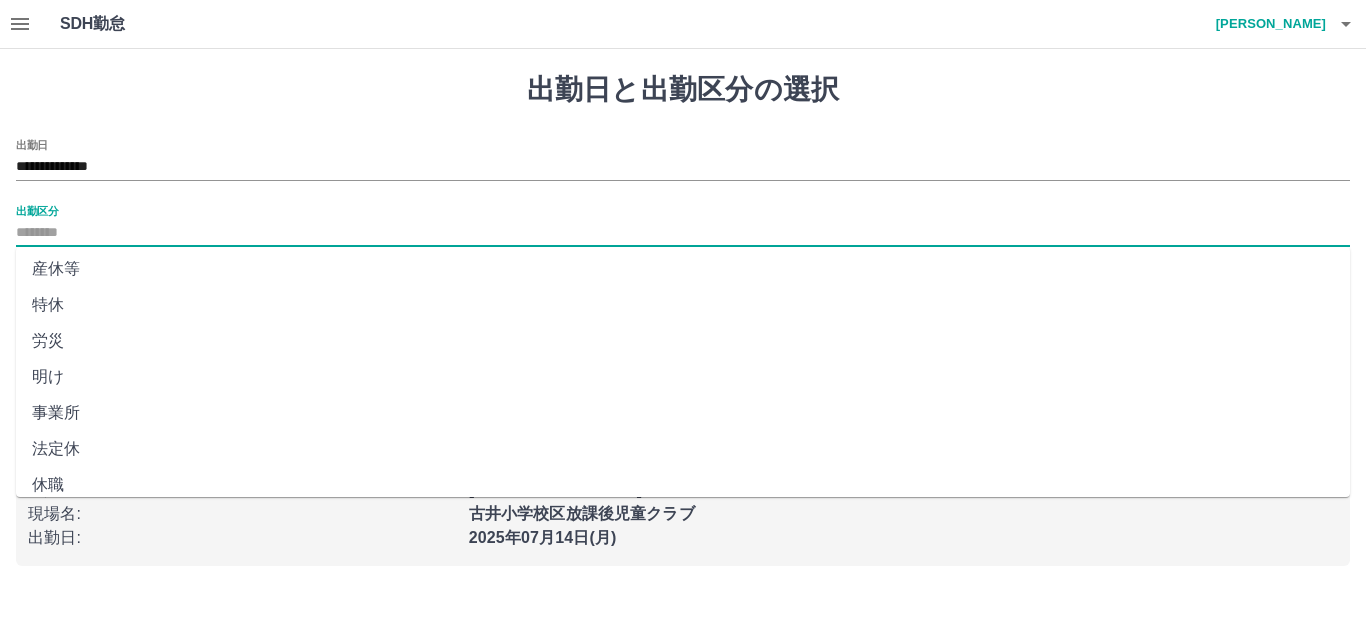 drag, startPoint x: 94, startPoint y: 438, endPoint x: 113, endPoint y: 394, distance: 47.92703 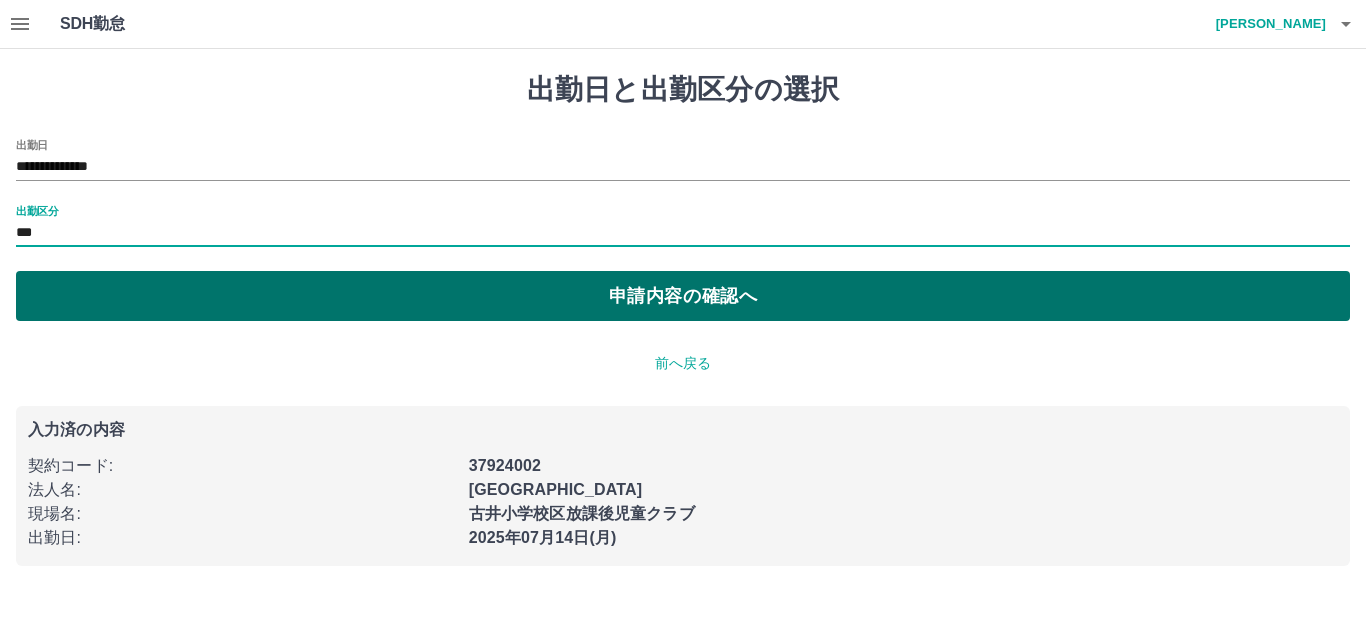 click on "申請内容の確認へ" 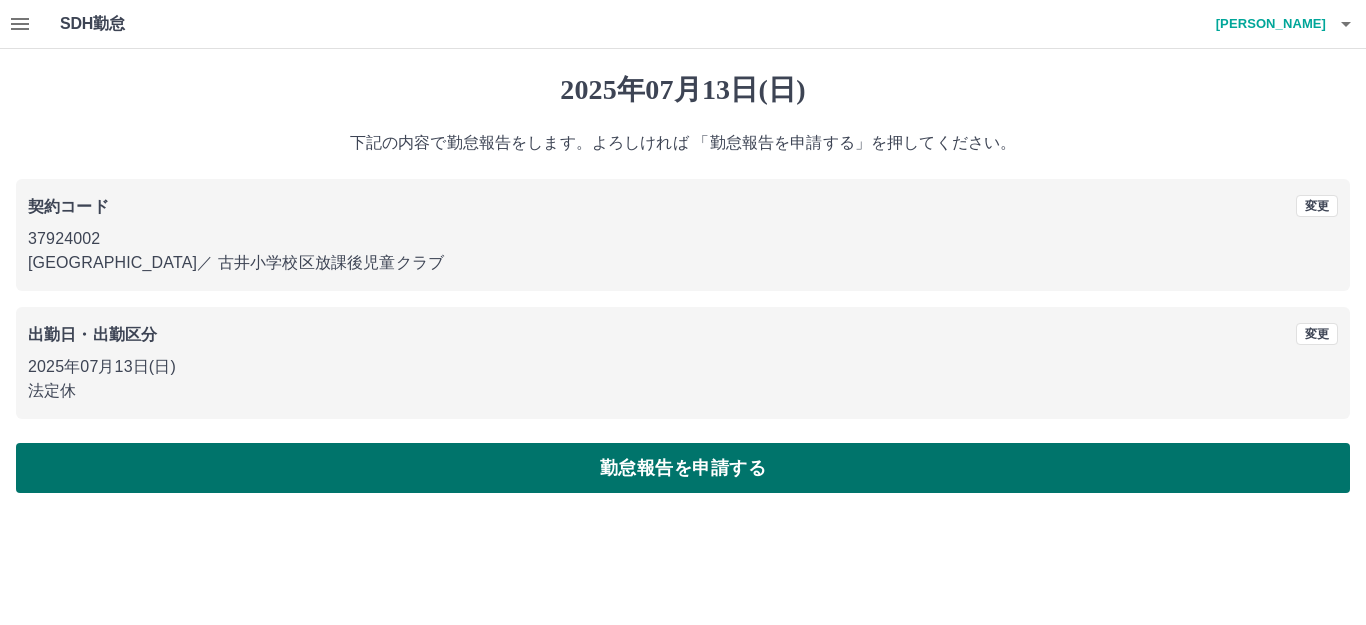 click on "勤怠報告を申請する" 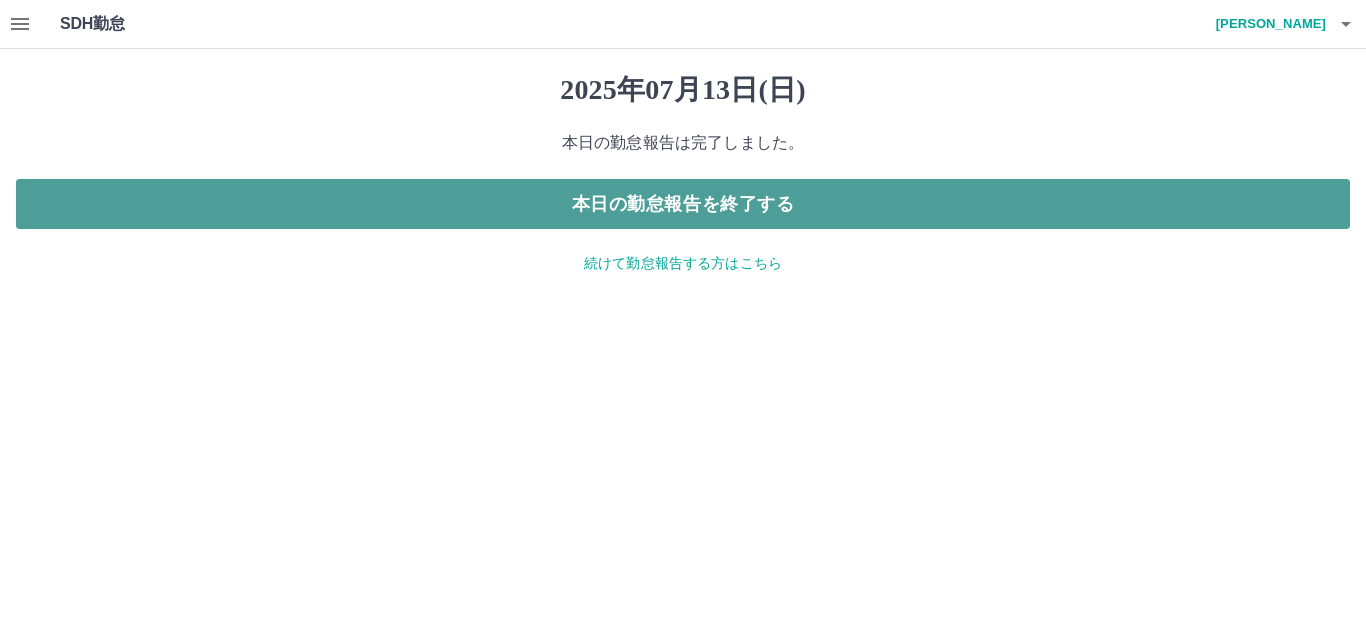click on "本日の勤怠報告を終了する" 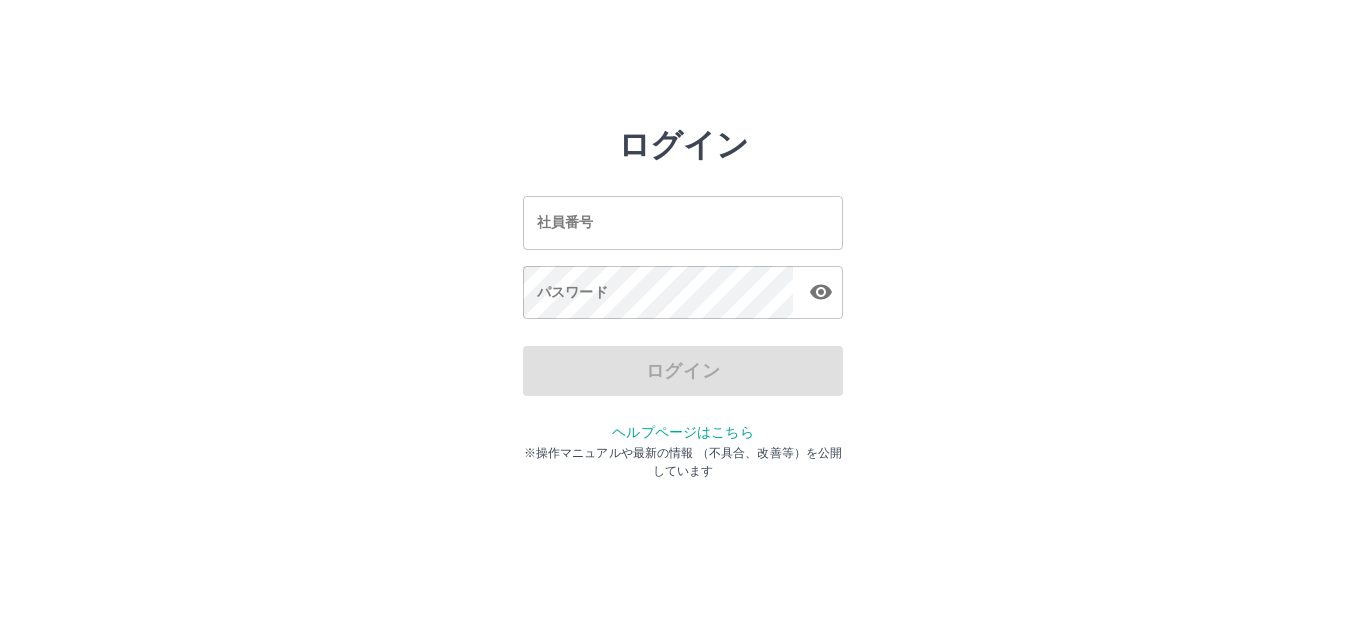 scroll, scrollTop: 0, scrollLeft: 0, axis: both 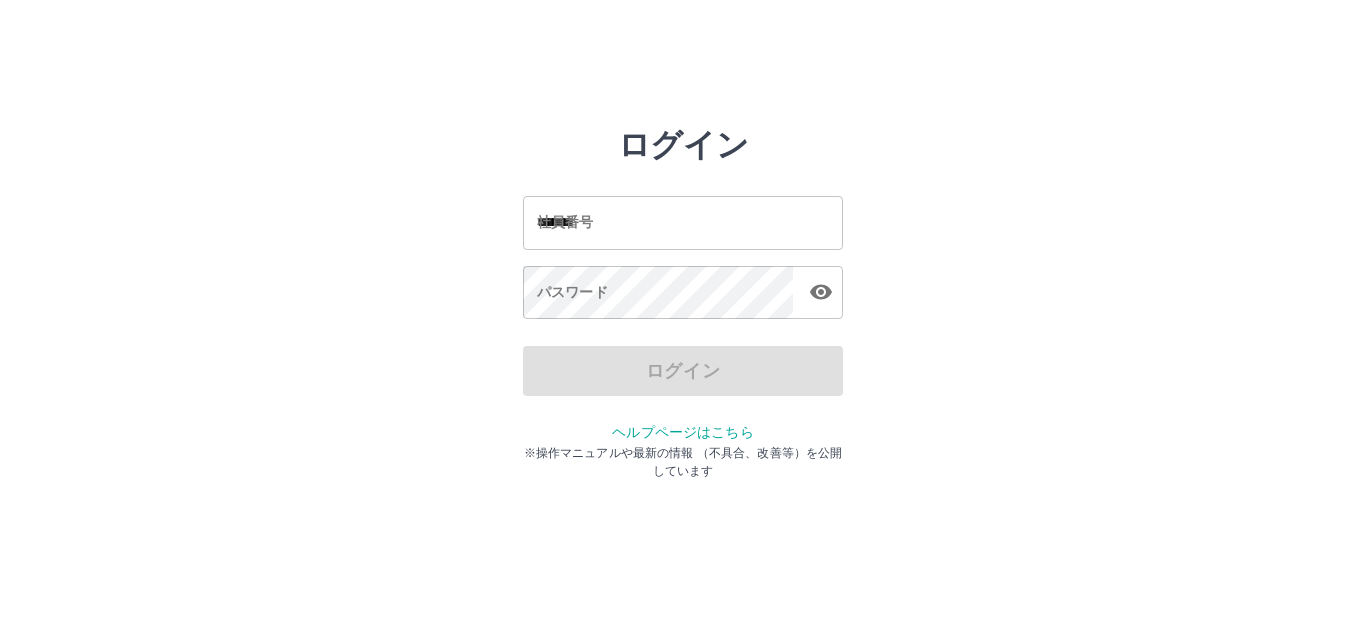 click on "*******" at bounding box center (683, 222) 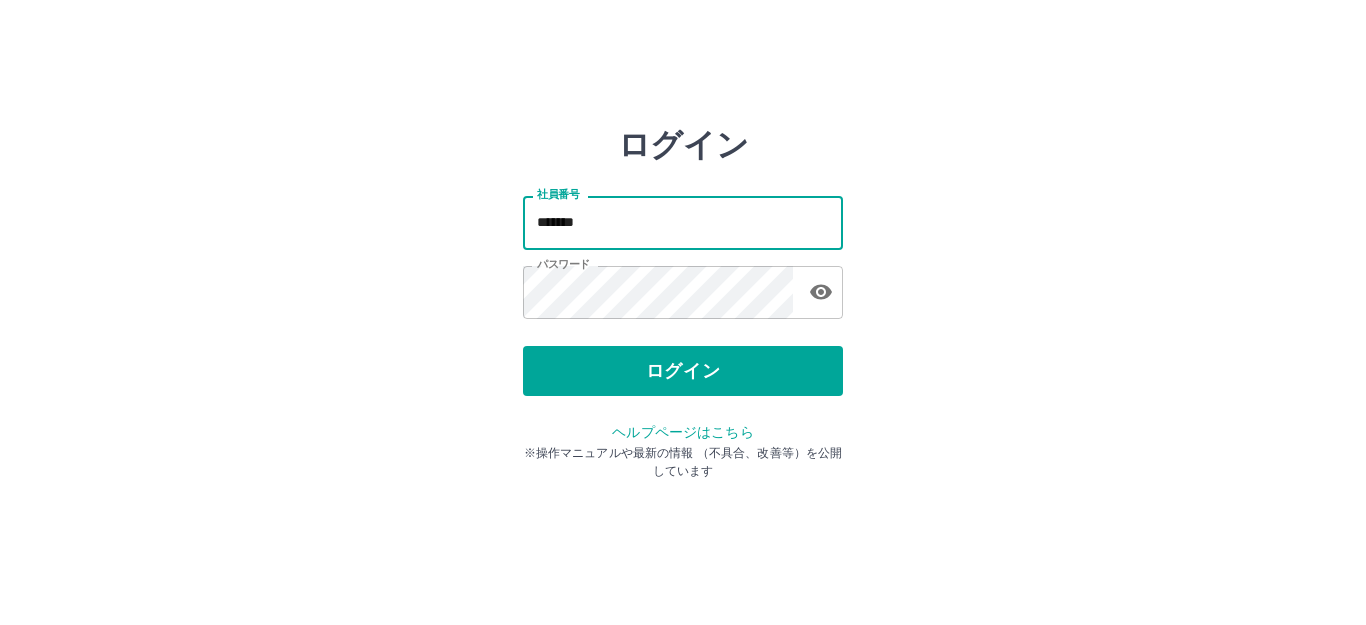 type on "*******" 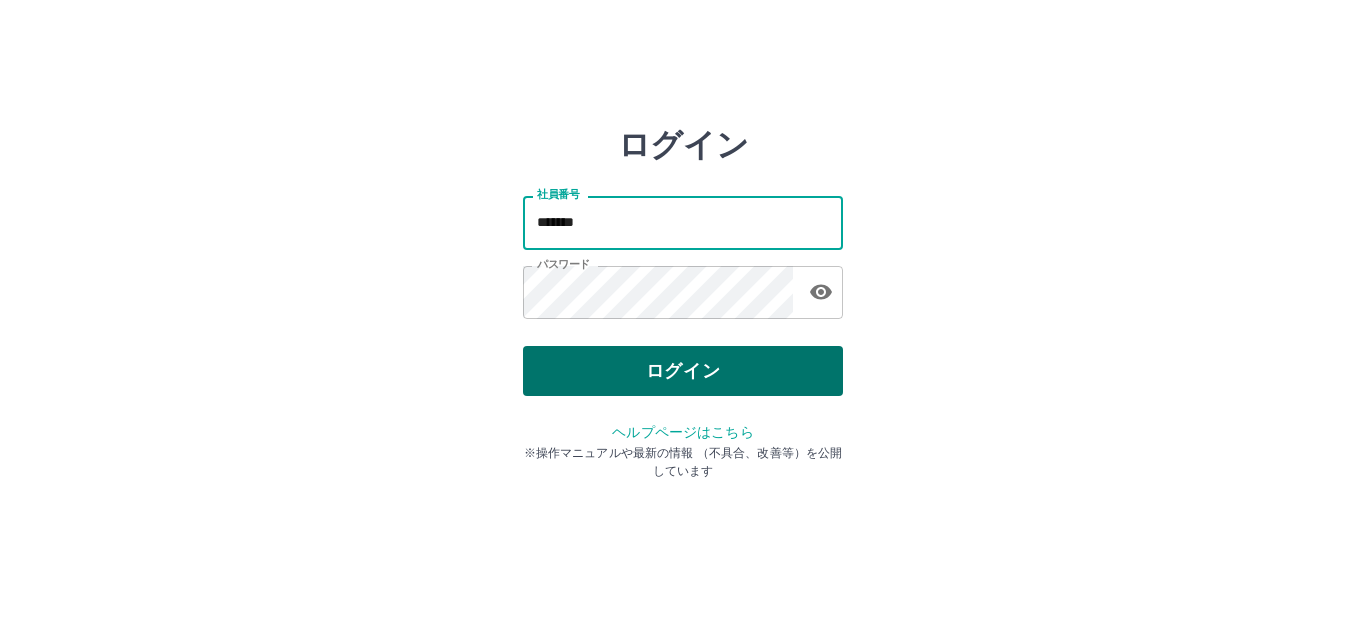 click on "ログイン" at bounding box center [683, 371] 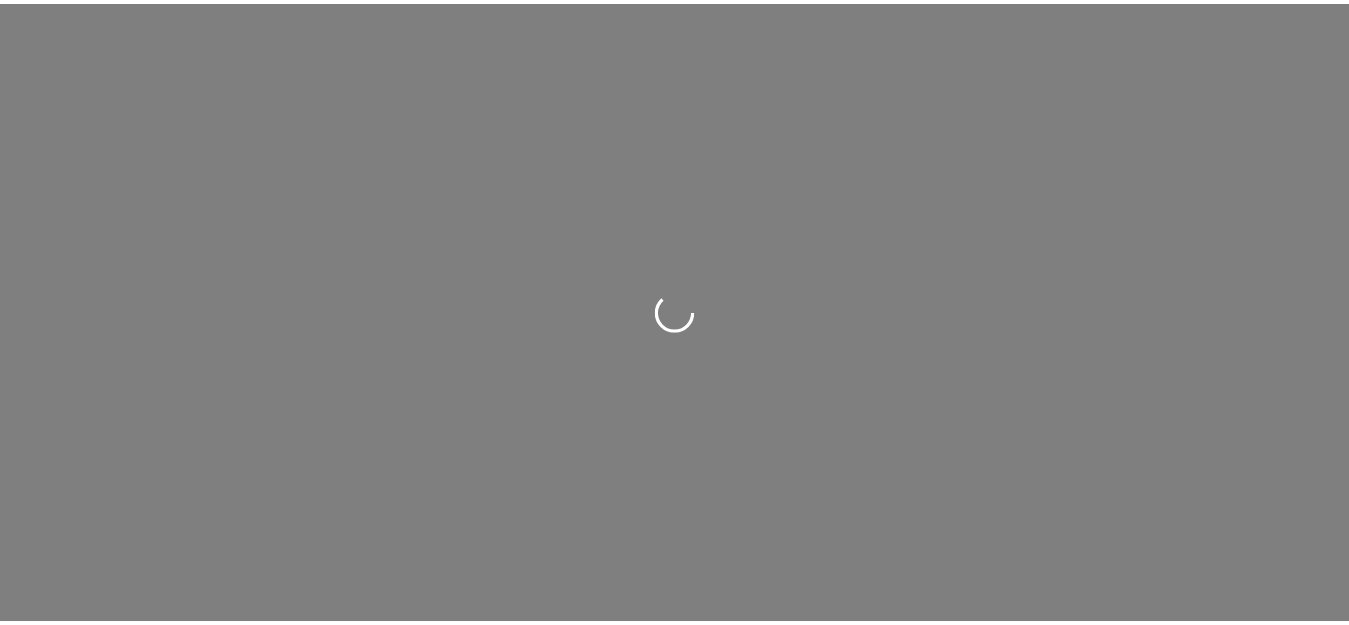 scroll, scrollTop: 0, scrollLeft: 0, axis: both 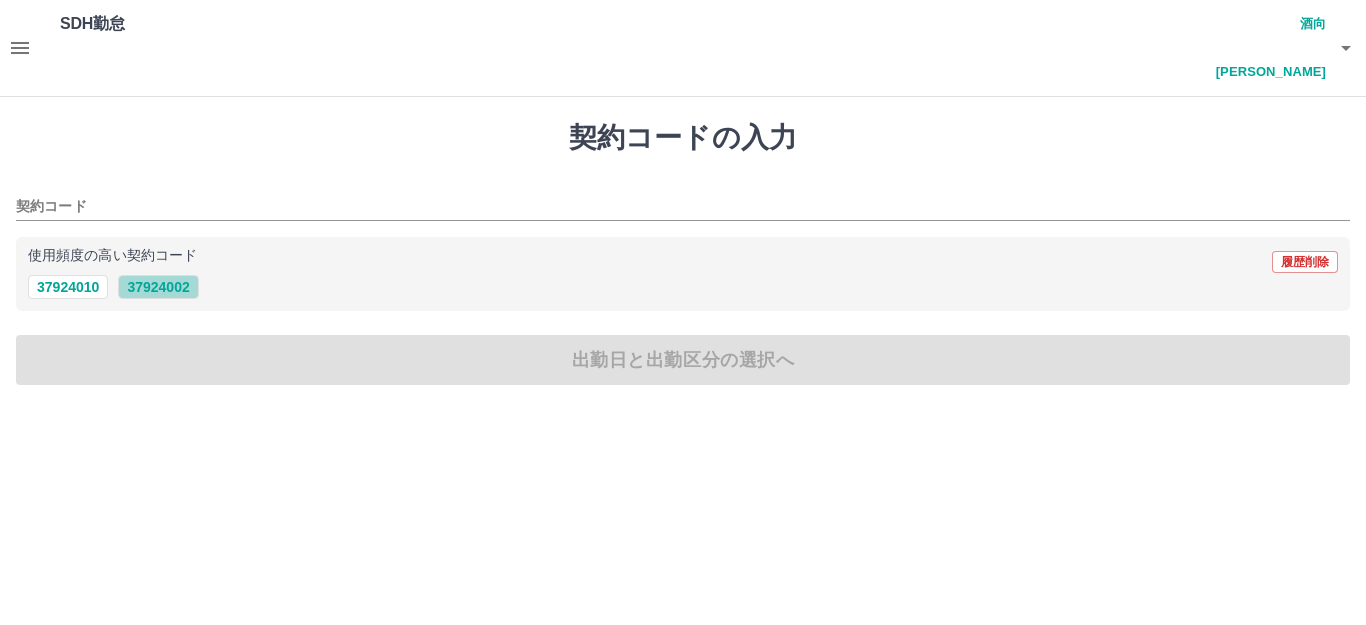 click on "37924002" at bounding box center [158, 287] 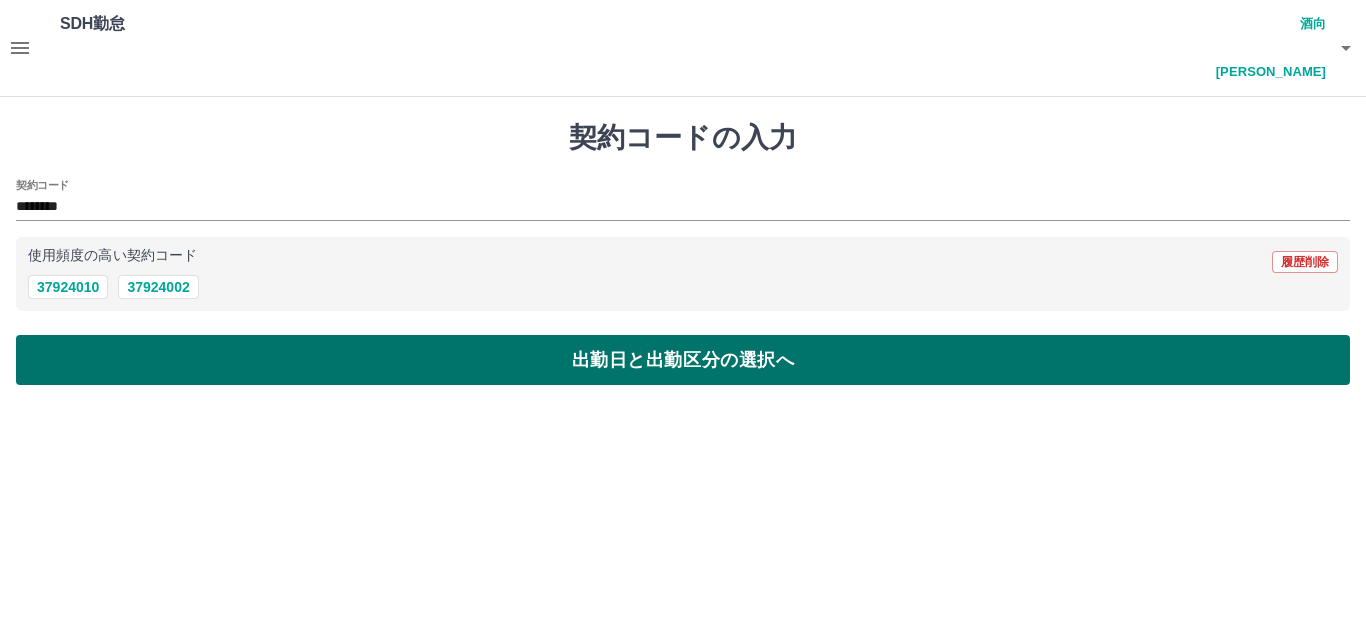 click on "出勤日と出勤区分の選択へ" at bounding box center [683, 360] 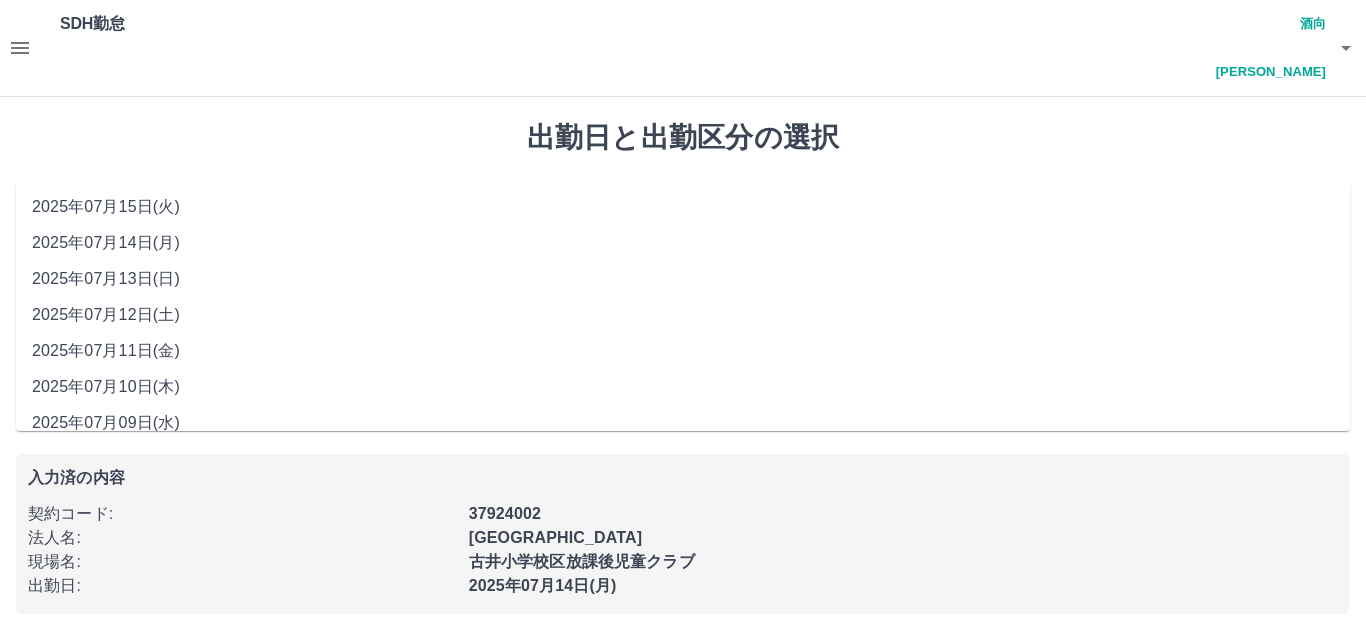 click on "**********" at bounding box center [683, 215] 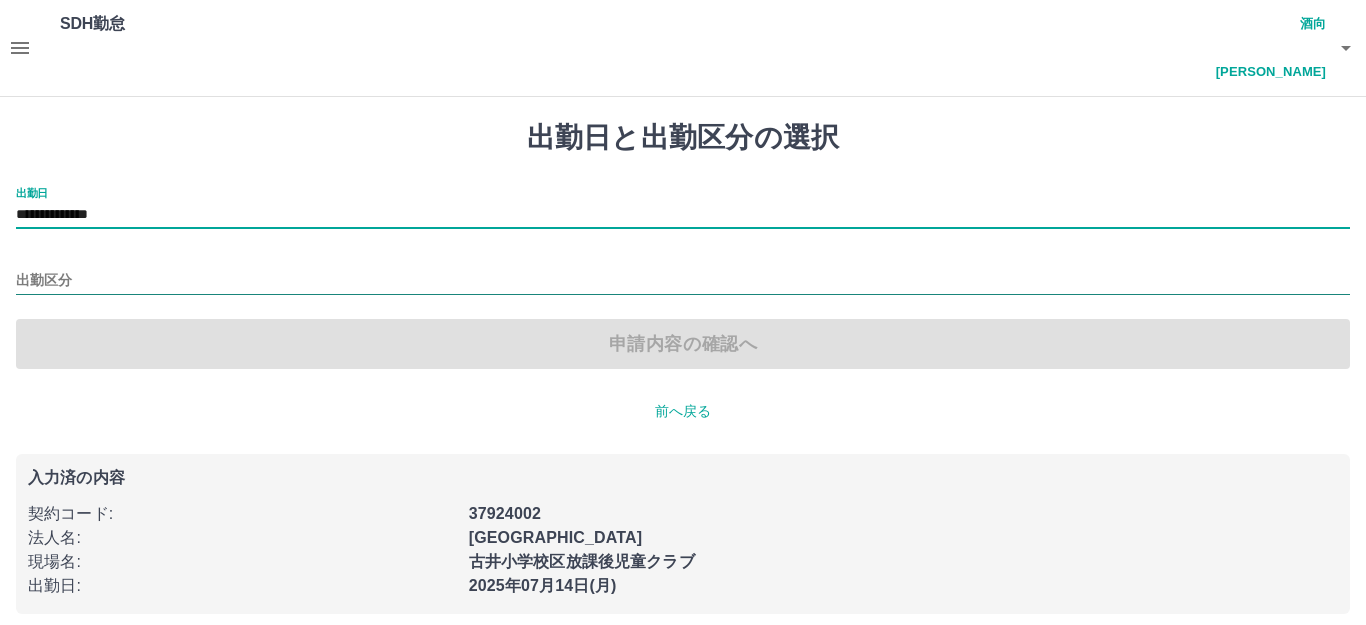 click on "出勤区分" at bounding box center (683, 281) 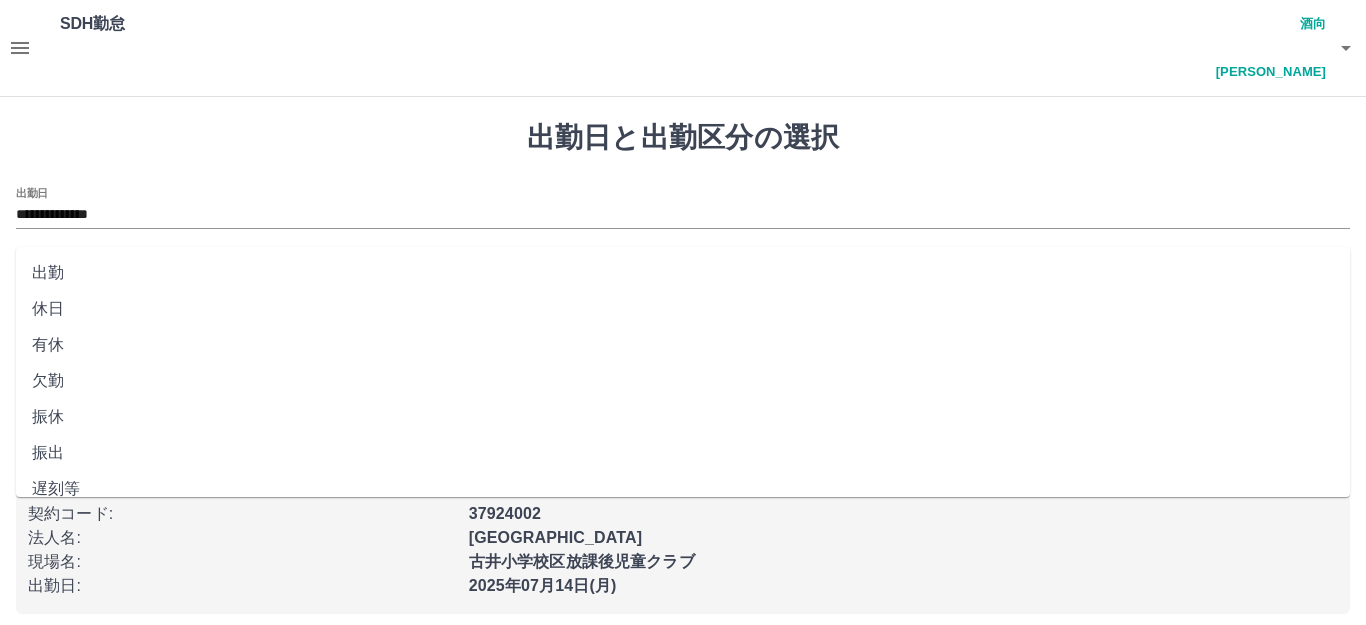 click on "出勤" at bounding box center [683, 273] 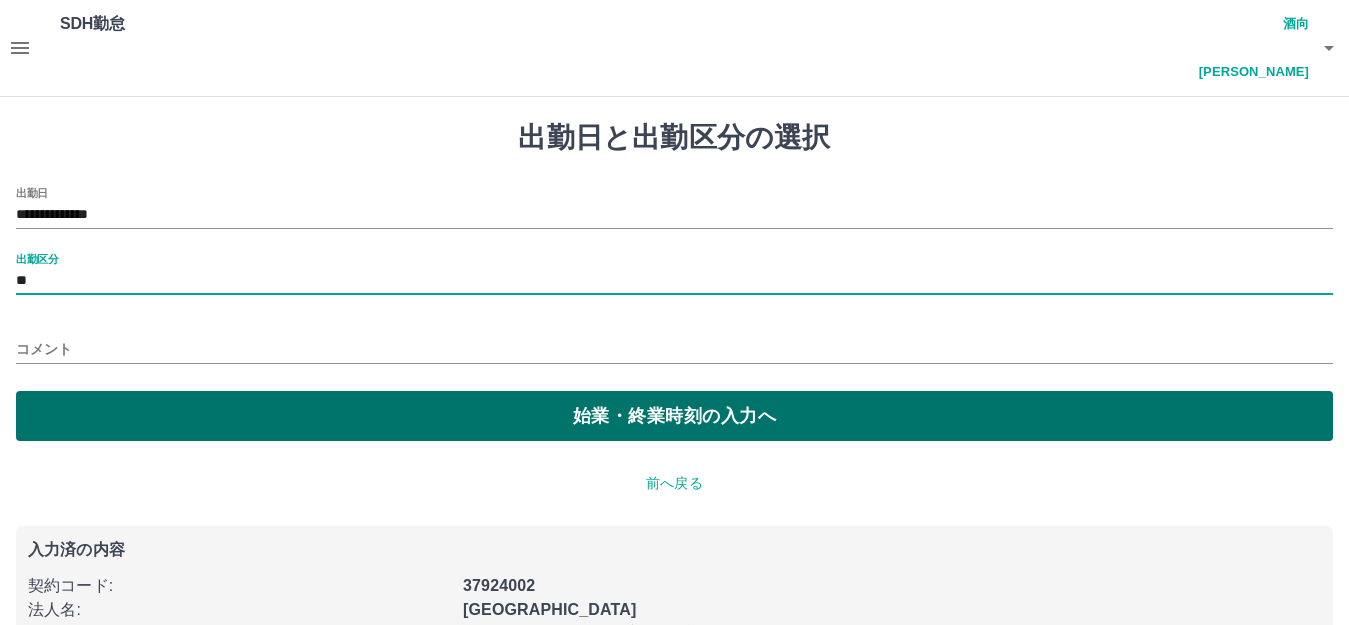 click on "始業・終業時刻の入力へ" at bounding box center (674, 416) 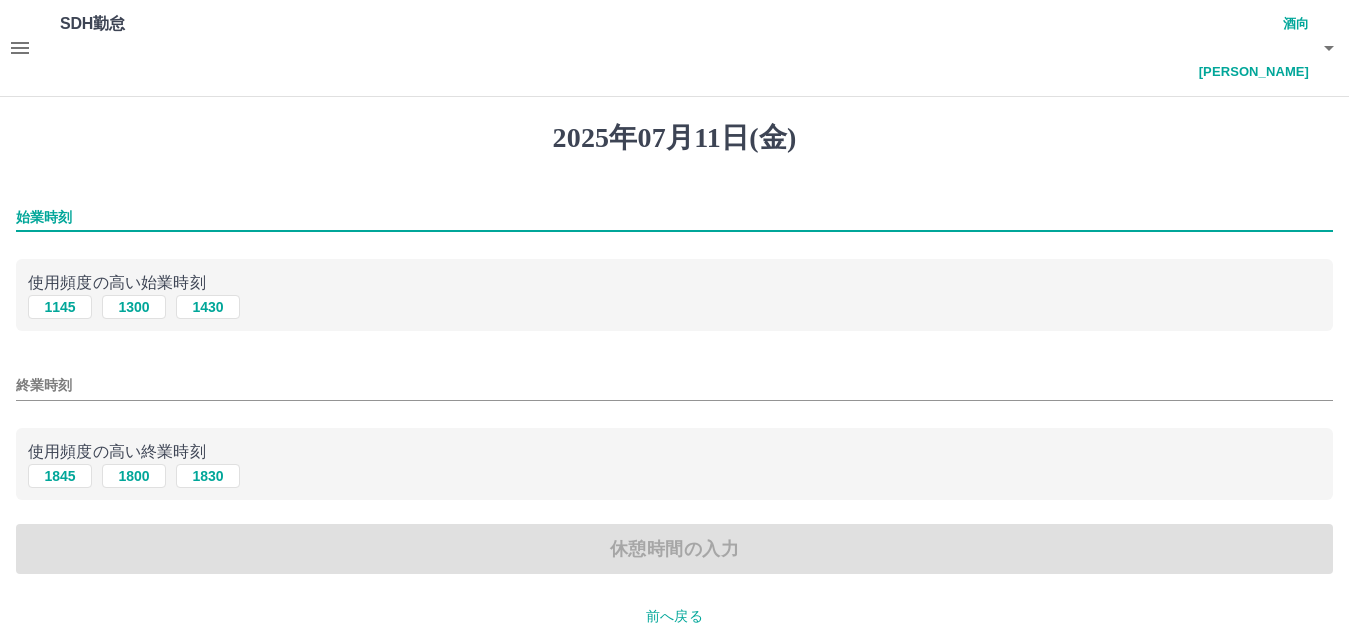 click on "始業時刻" at bounding box center (674, 217) 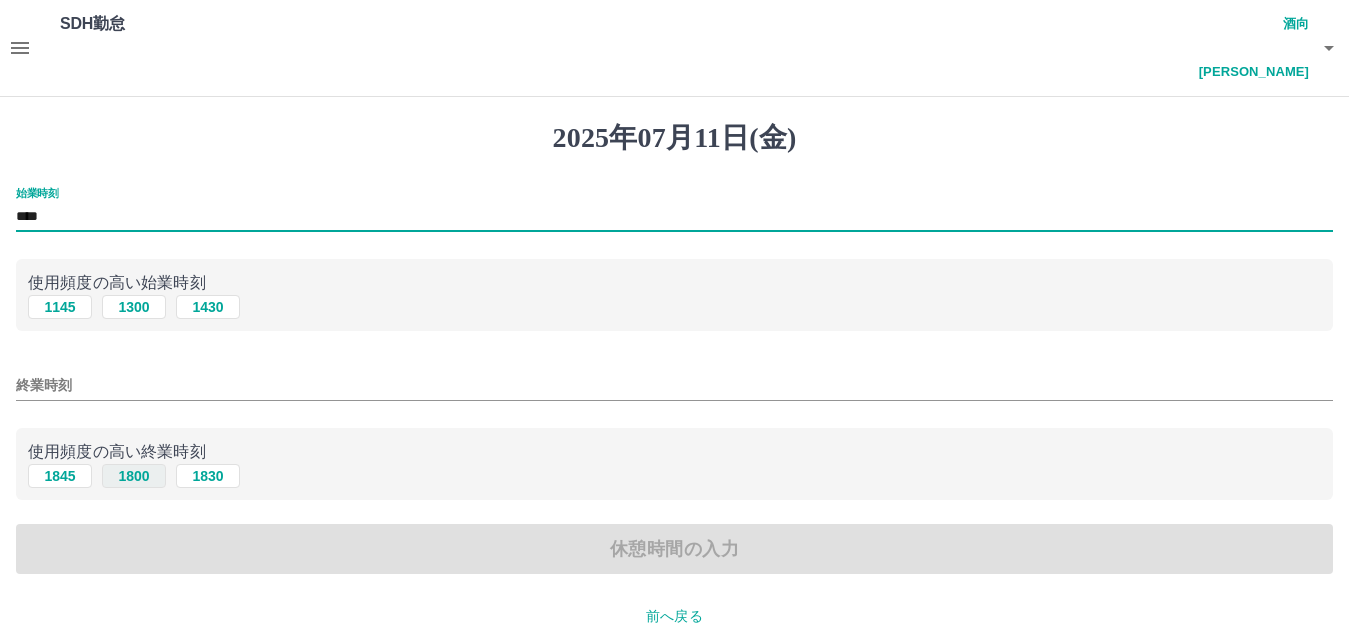 type on "****" 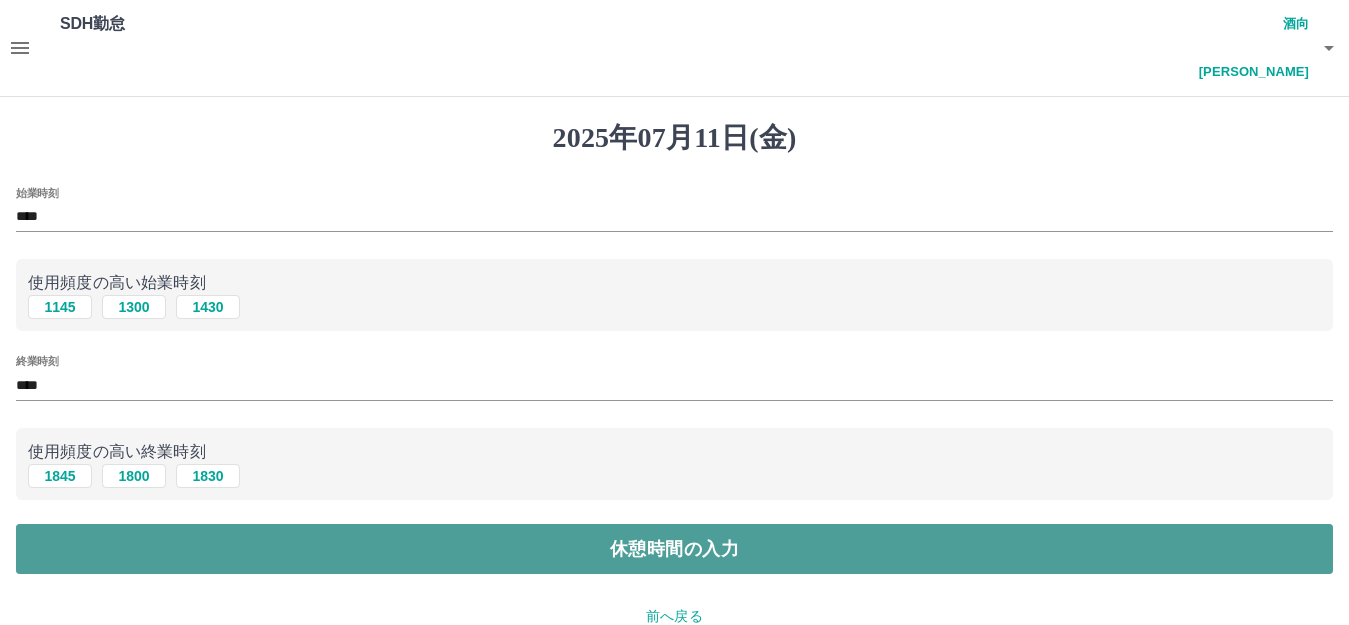 drag, startPoint x: 131, startPoint y: 500, endPoint x: 126, endPoint y: 488, distance: 13 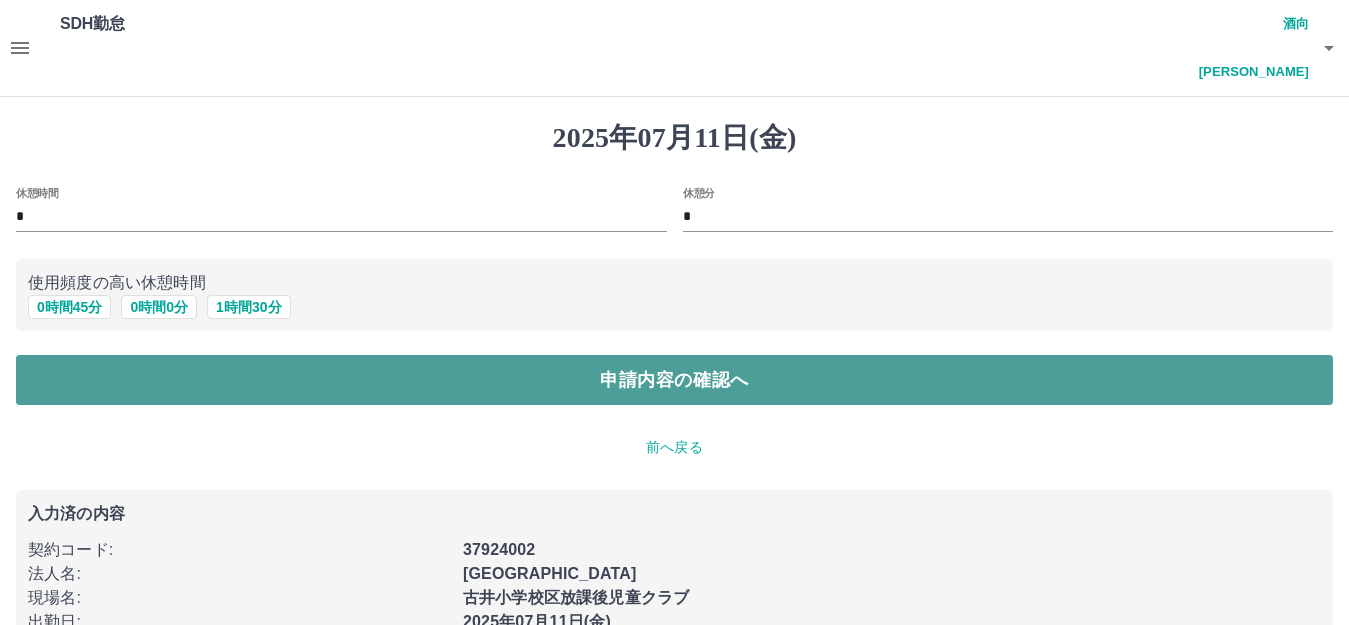 click on "申請内容の確認へ" at bounding box center (674, 380) 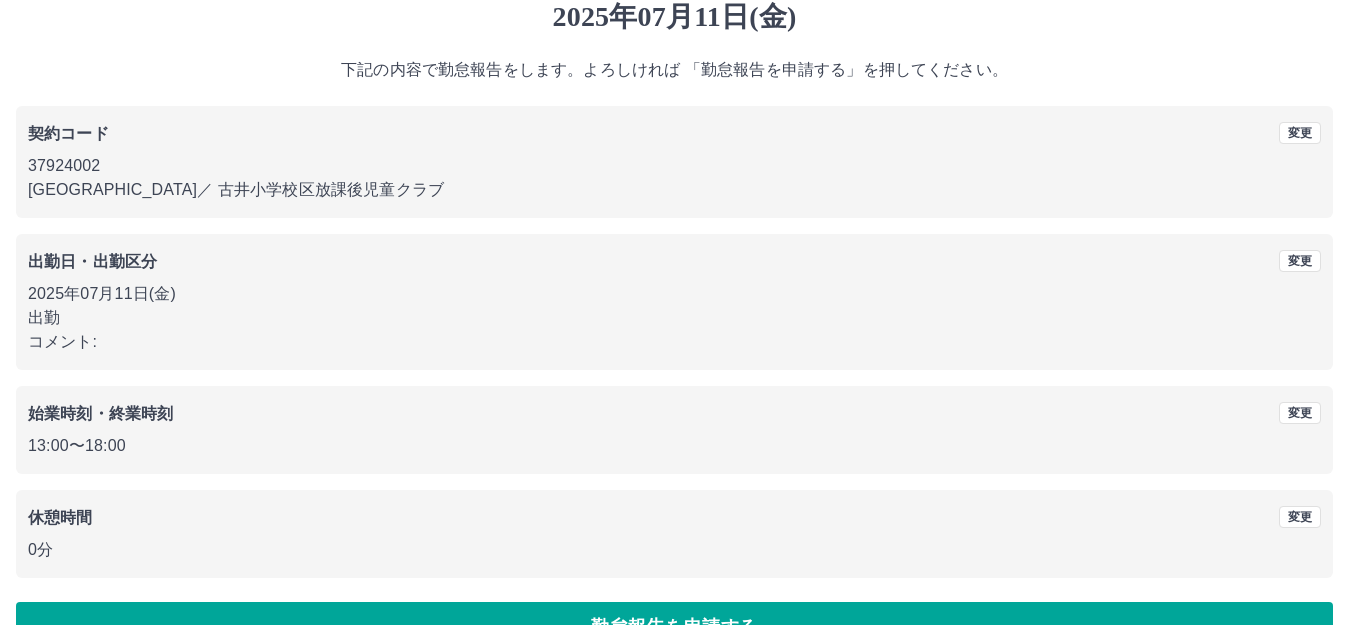 scroll, scrollTop: 124, scrollLeft: 0, axis: vertical 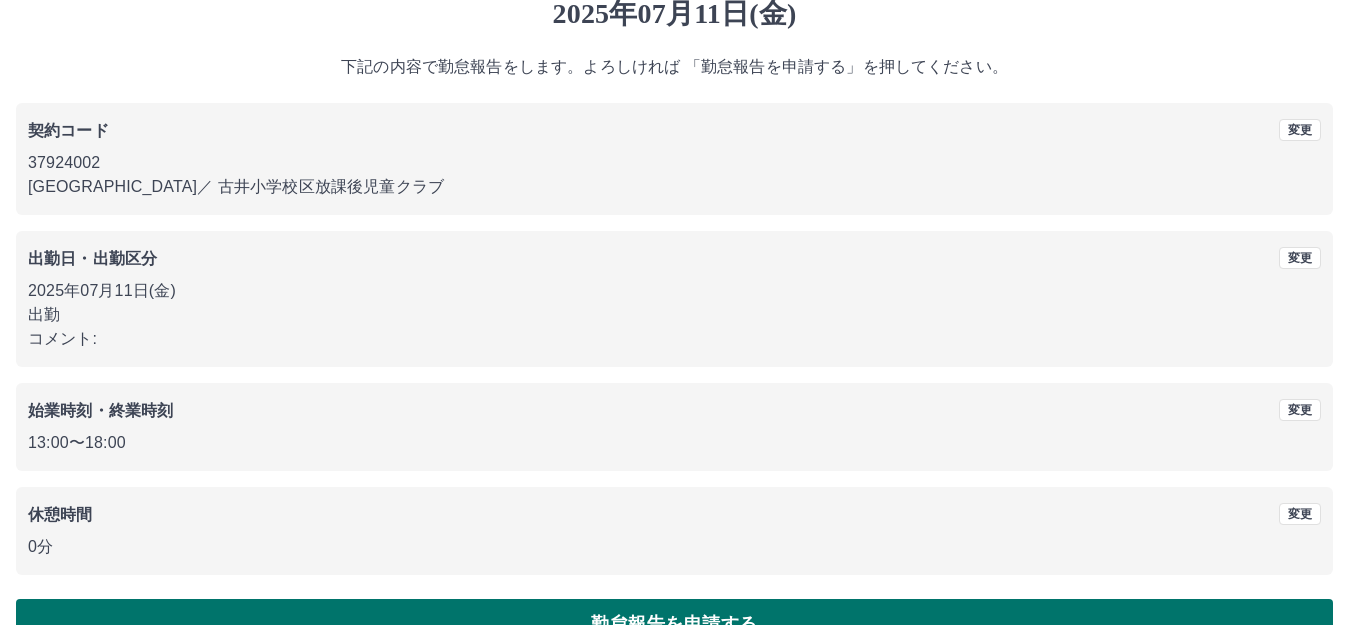 click on "勤怠報告を申請する" at bounding box center [674, 624] 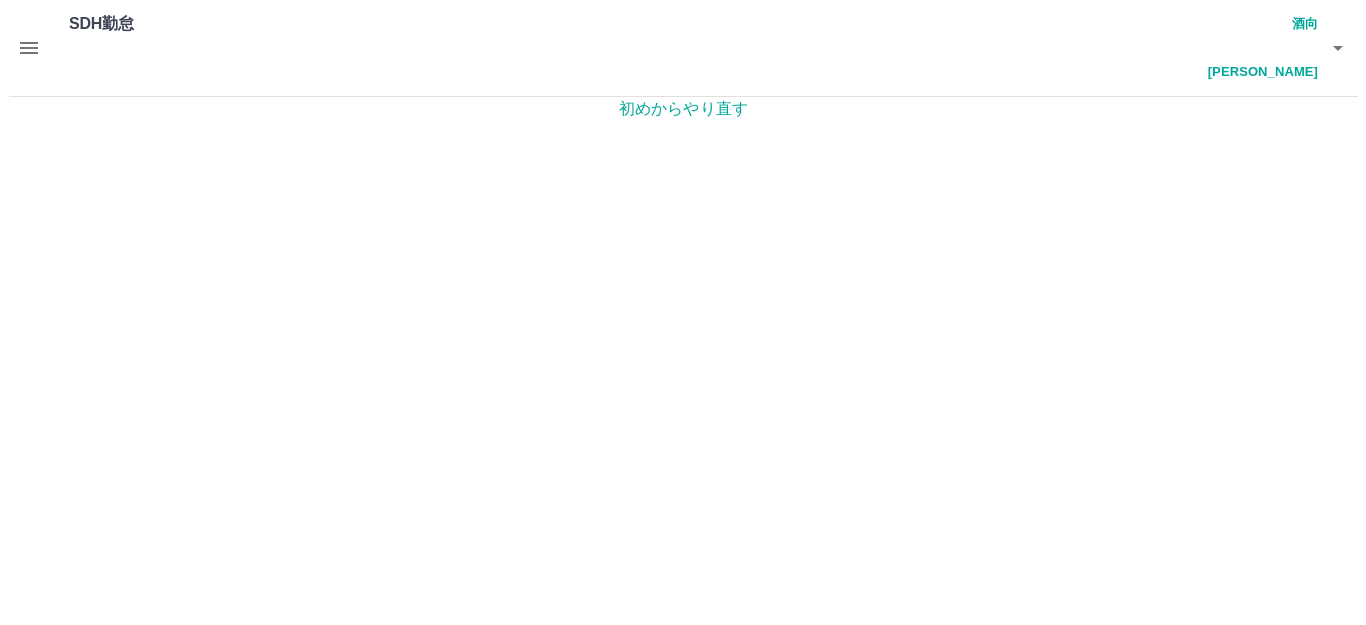 scroll, scrollTop: 0, scrollLeft: 0, axis: both 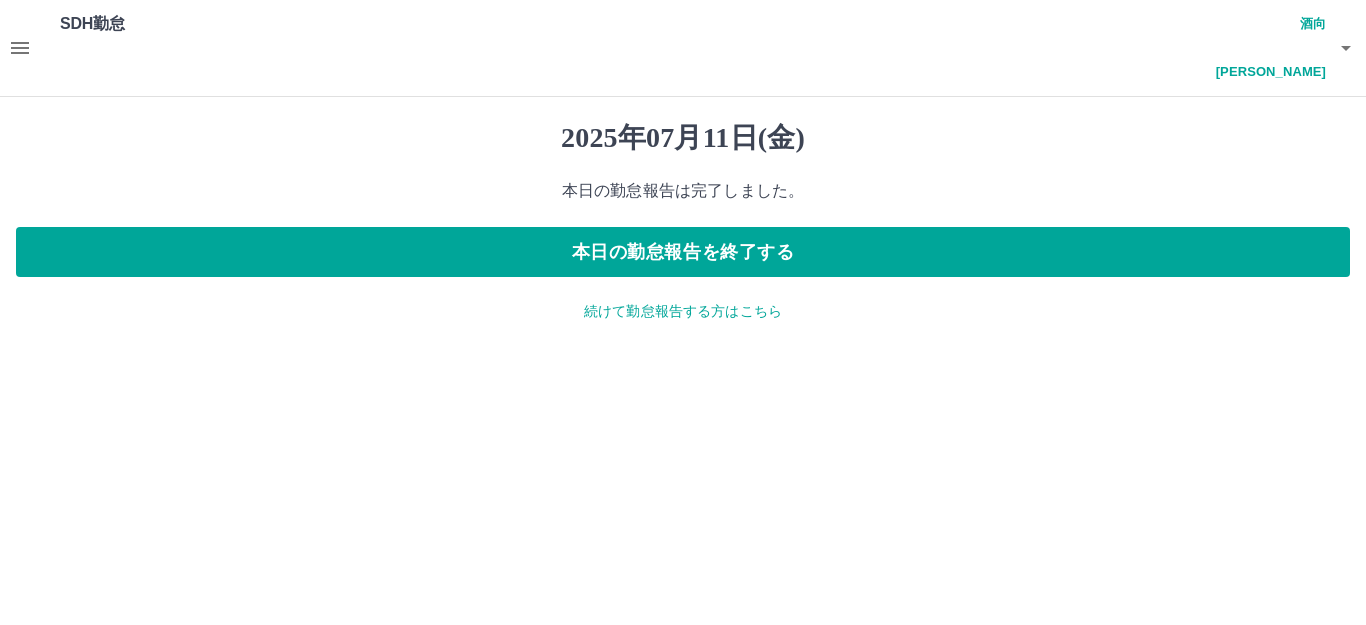 click on "続けて勤怠報告する方はこちら" at bounding box center [683, 311] 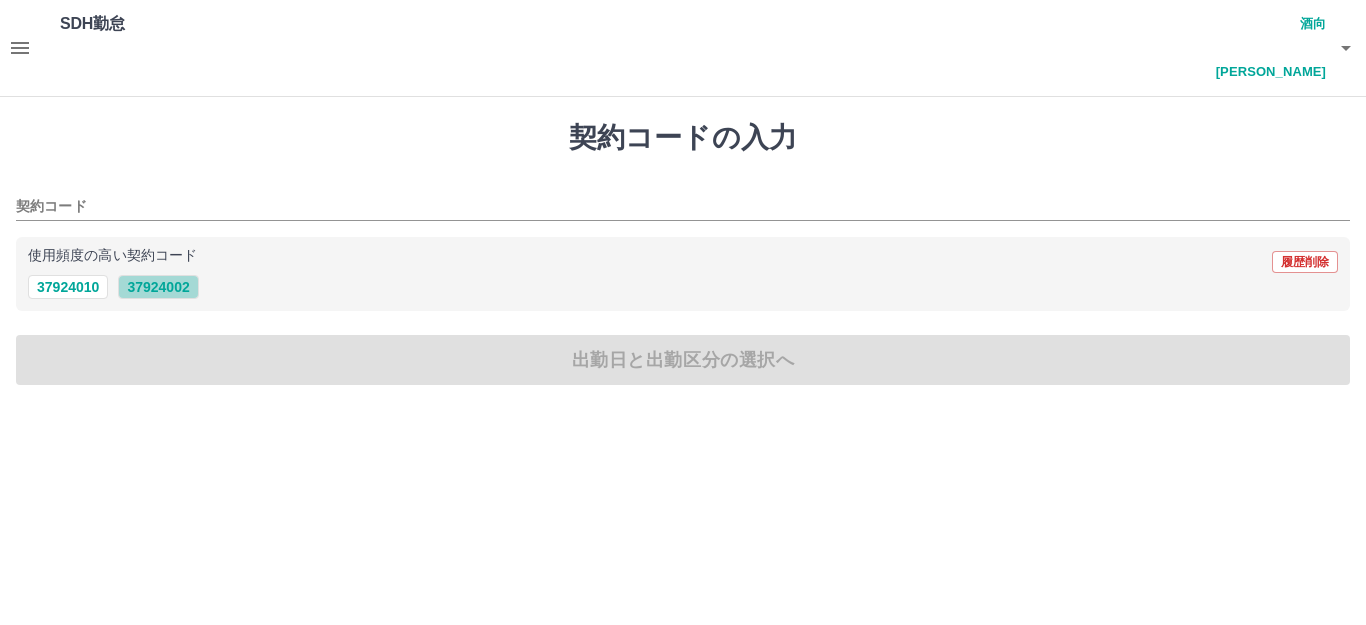 click on "37924002" at bounding box center (158, 287) 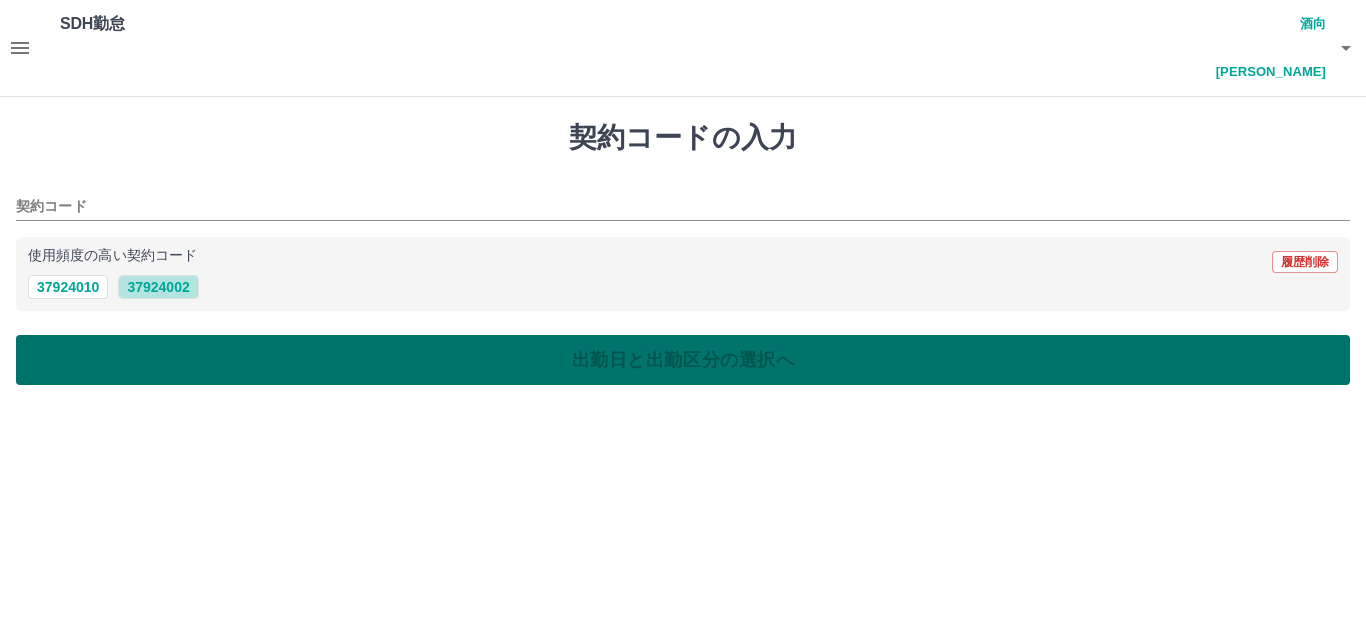 type on "********" 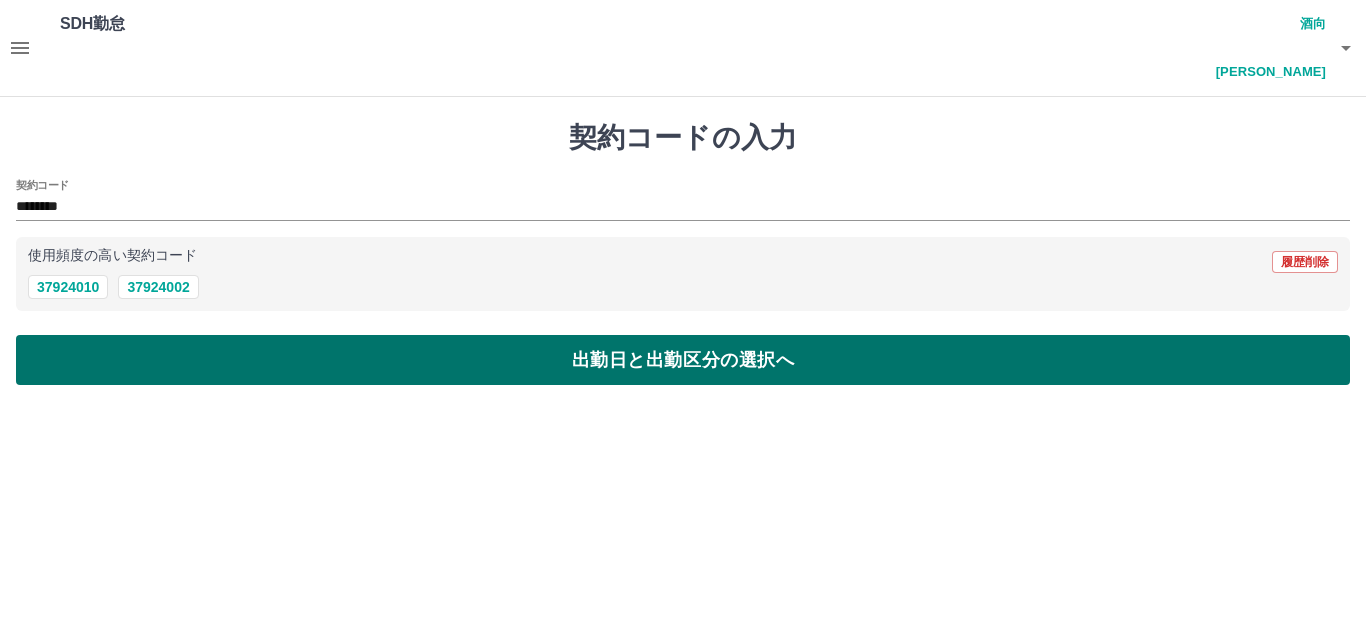 click on "出勤日と出勤区分の選択へ" at bounding box center (683, 360) 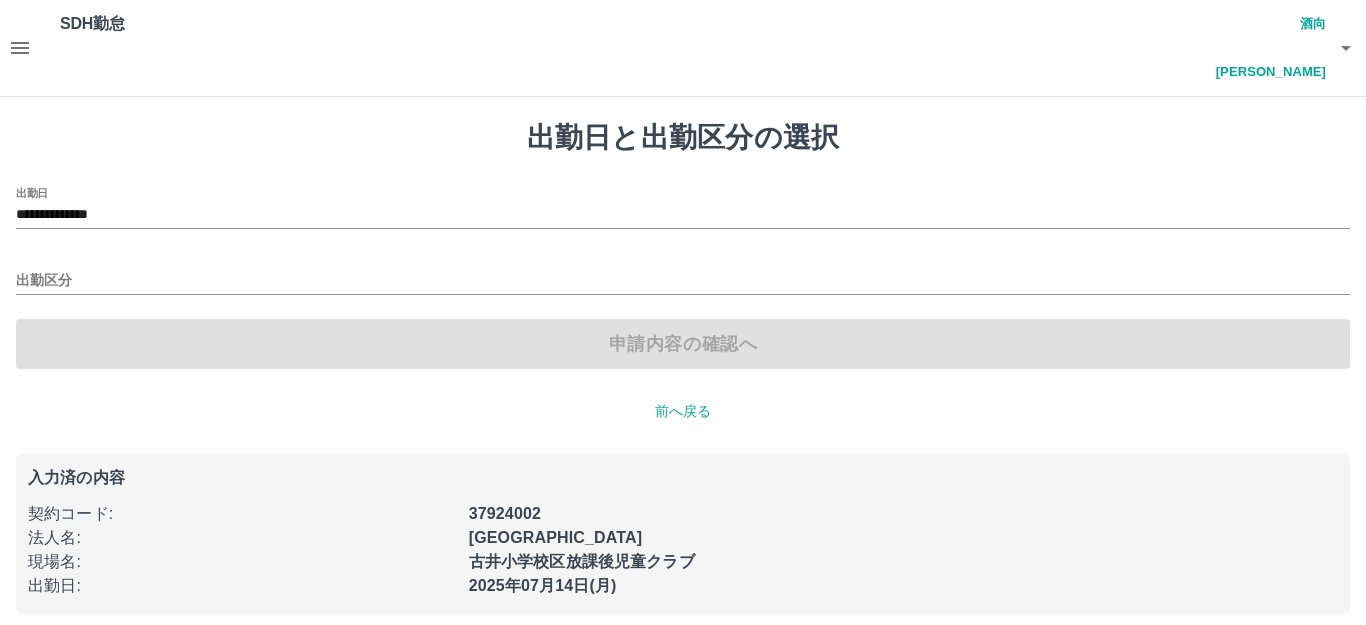 click on "**********" at bounding box center [683, 208] 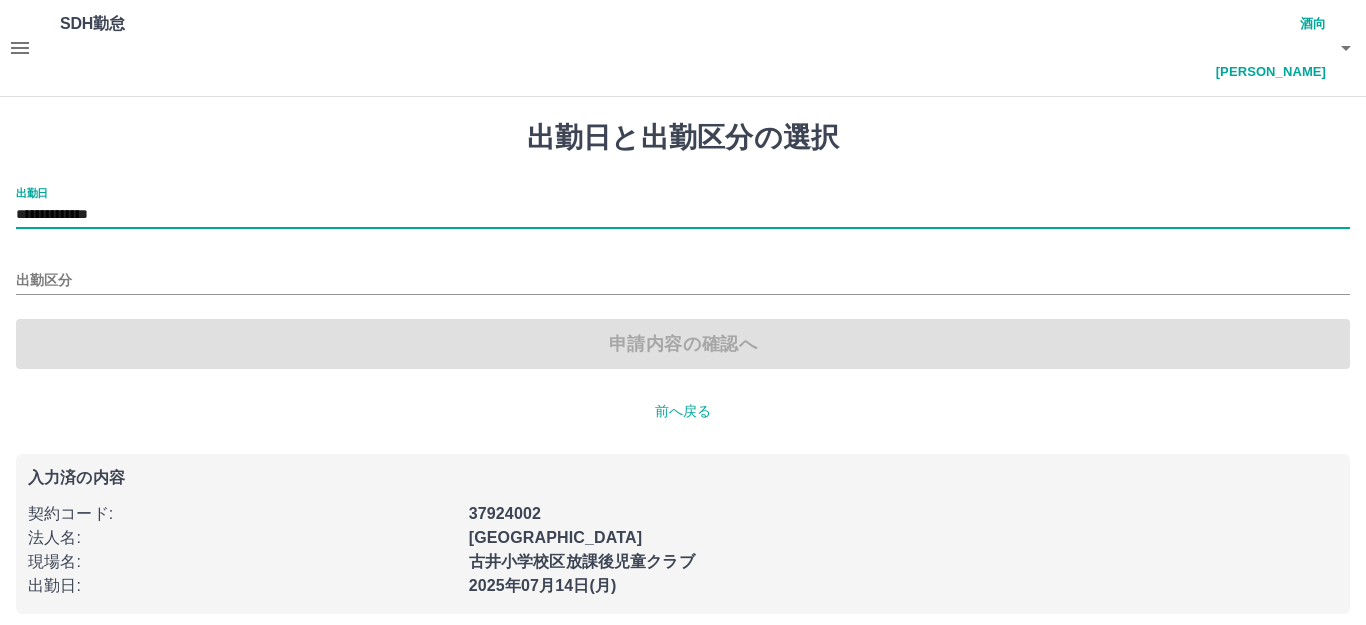 click on "**********" at bounding box center (683, 215) 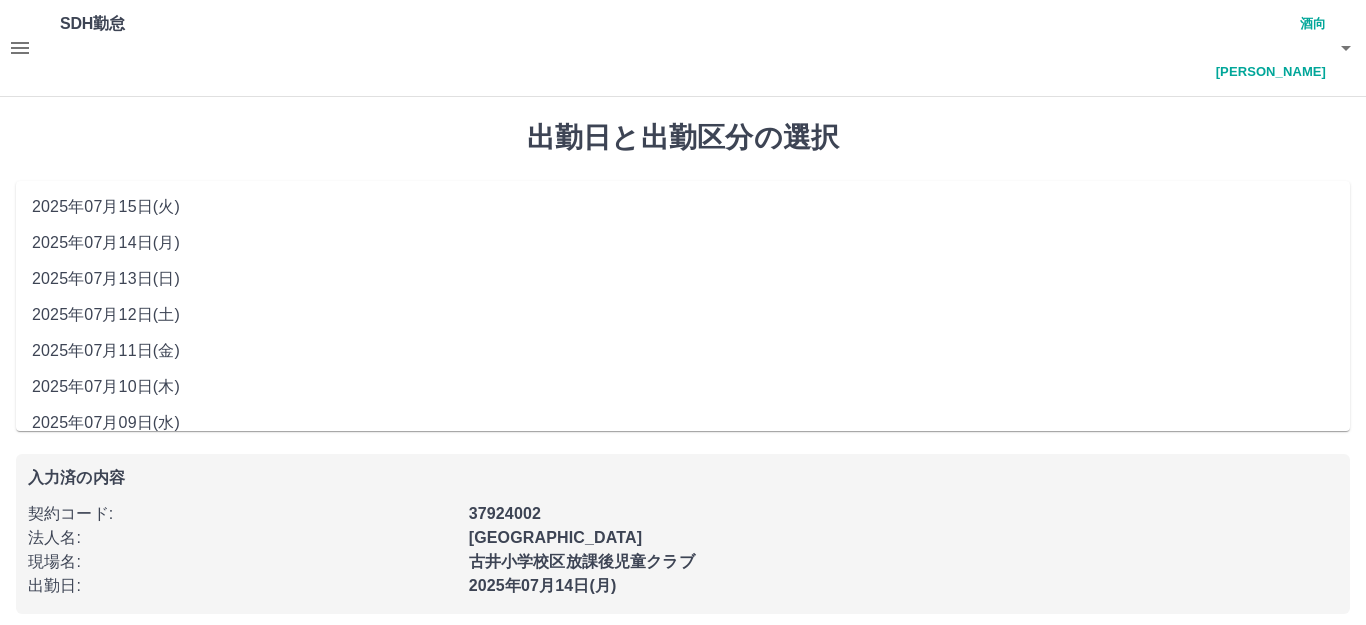 click on "2025年07月12日(土)" at bounding box center [683, 315] 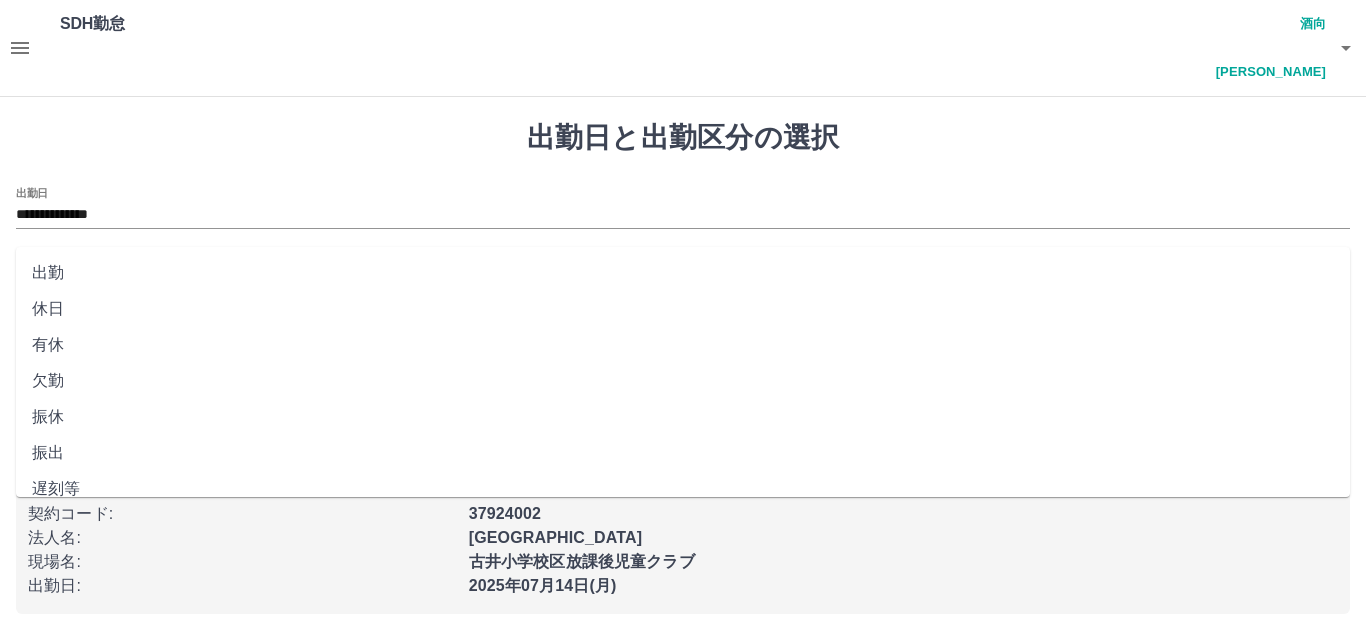 click on "出勤区分" at bounding box center [683, 281] 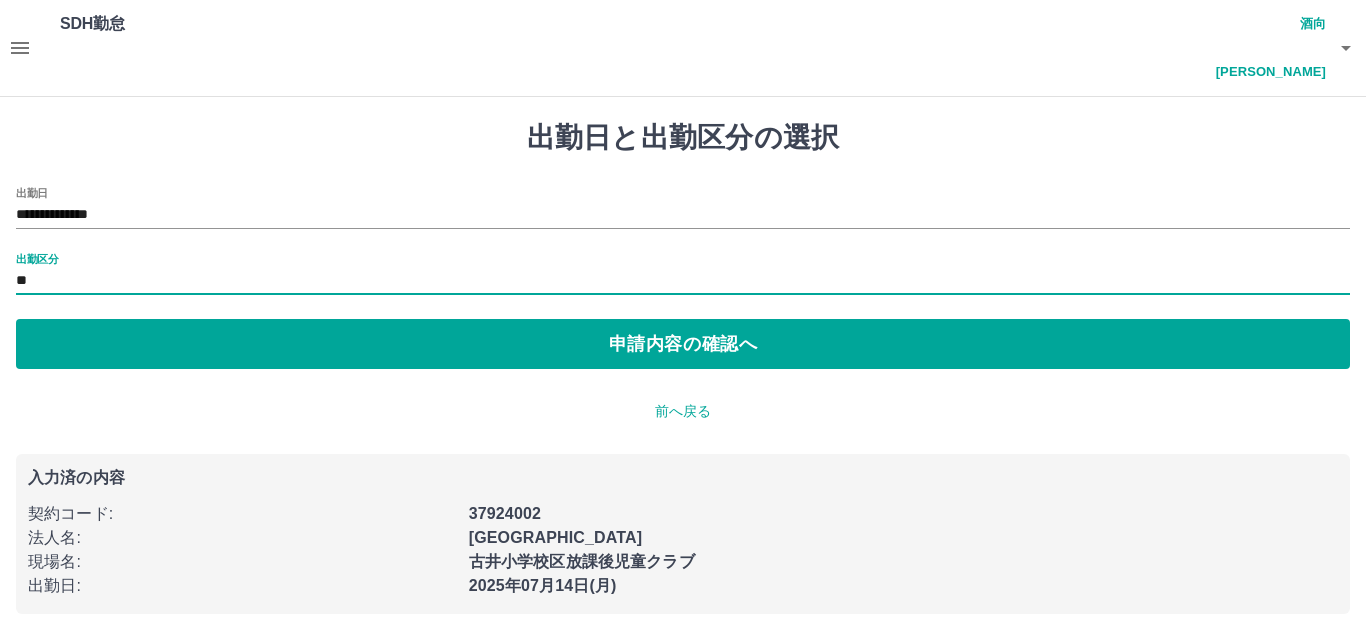 click on "申請内容の確認へ" at bounding box center (683, 344) 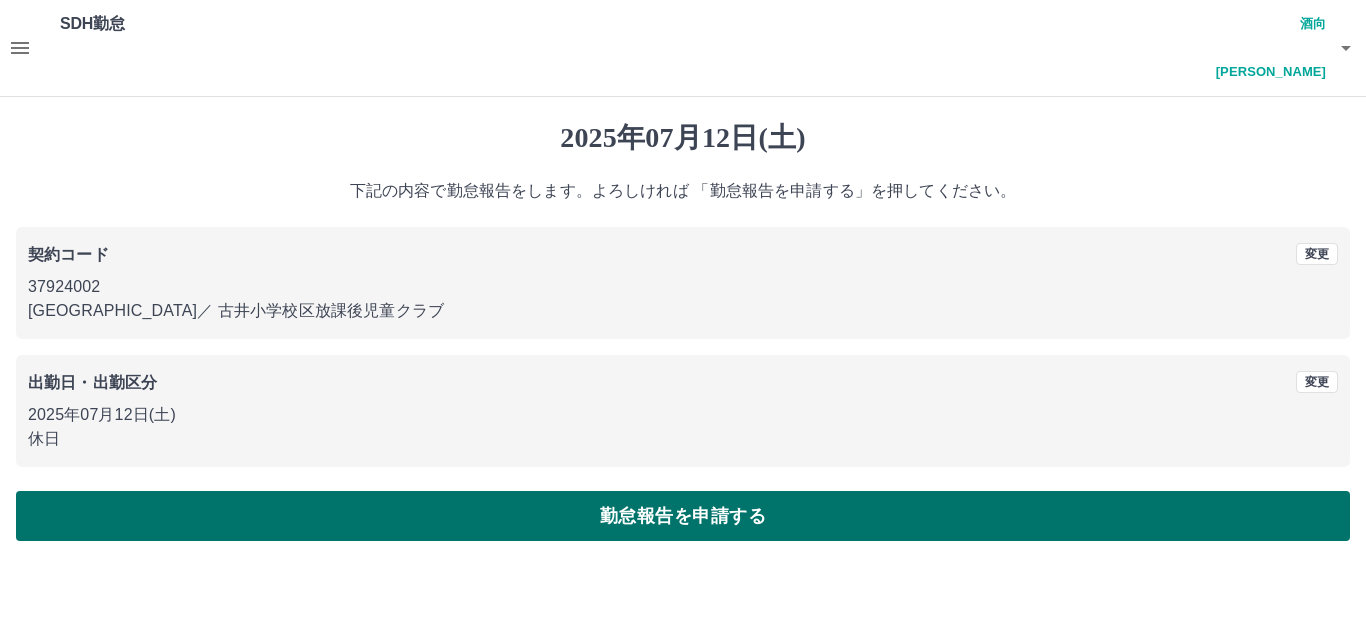 click on "勤怠報告を申請する" at bounding box center (683, 516) 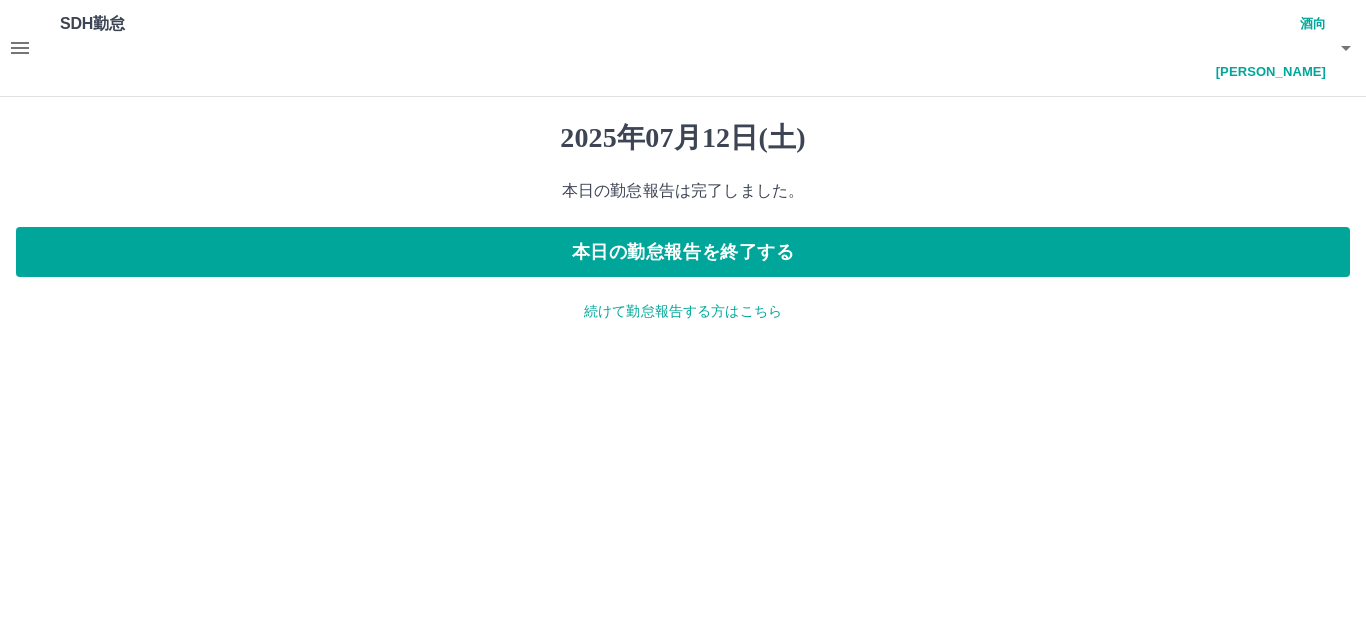 click on "続けて勤怠報告する方はこちら" at bounding box center [683, 311] 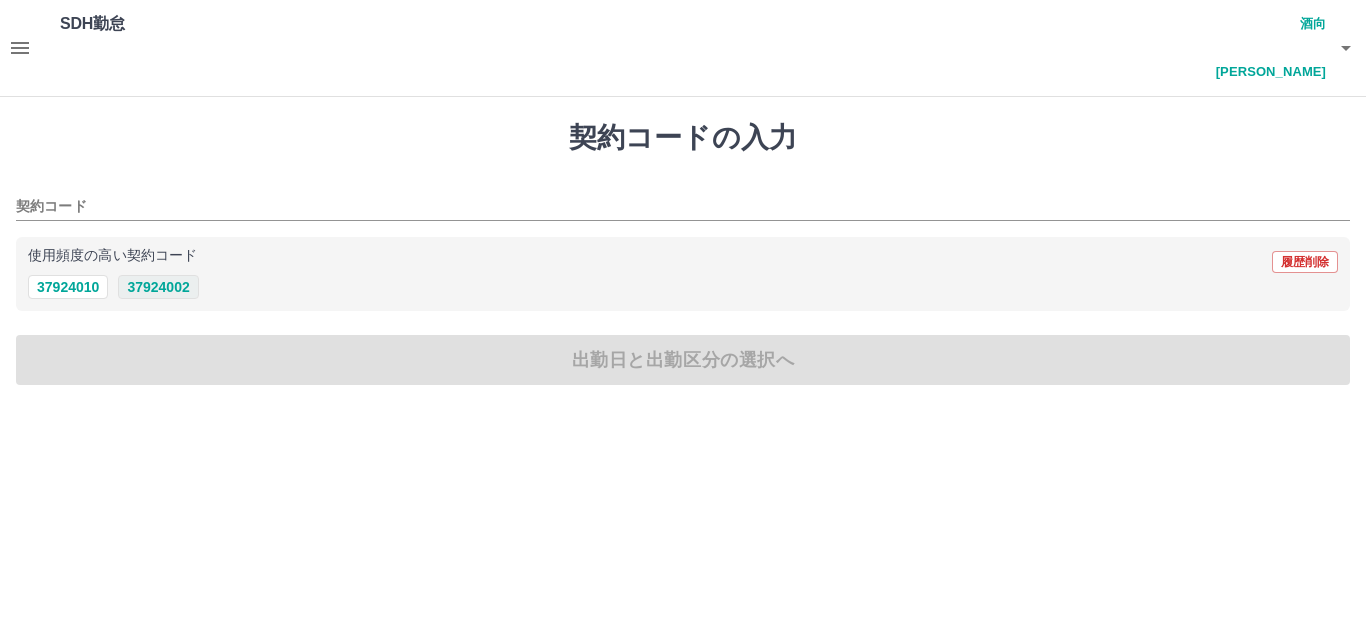 click on "37924002" at bounding box center [158, 287] 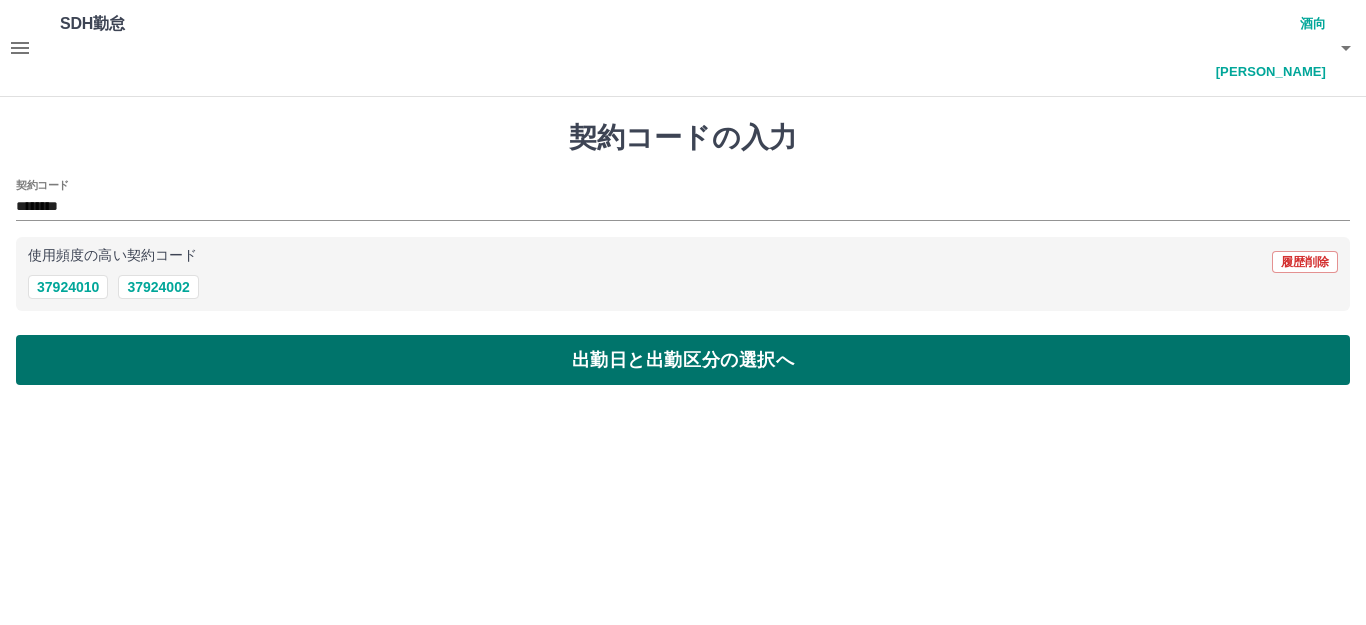 click on "出勤日と出勤区分の選択へ" at bounding box center [683, 360] 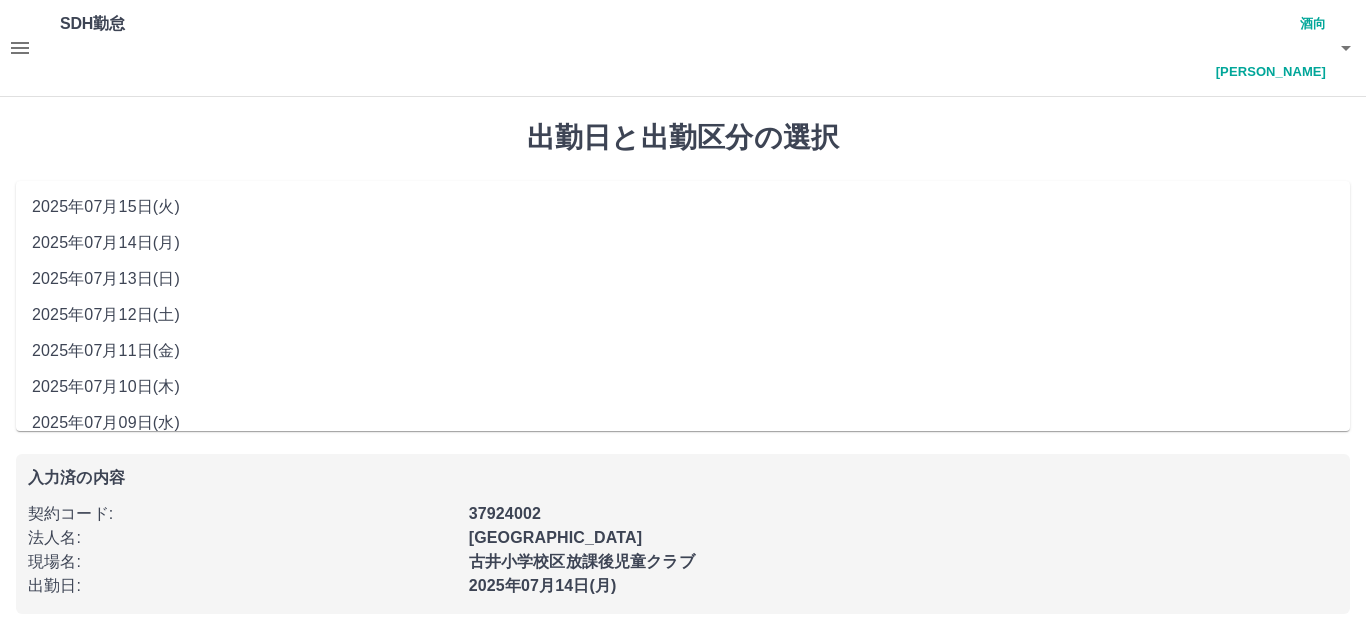 click on "**********" at bounding box center [683, 215] 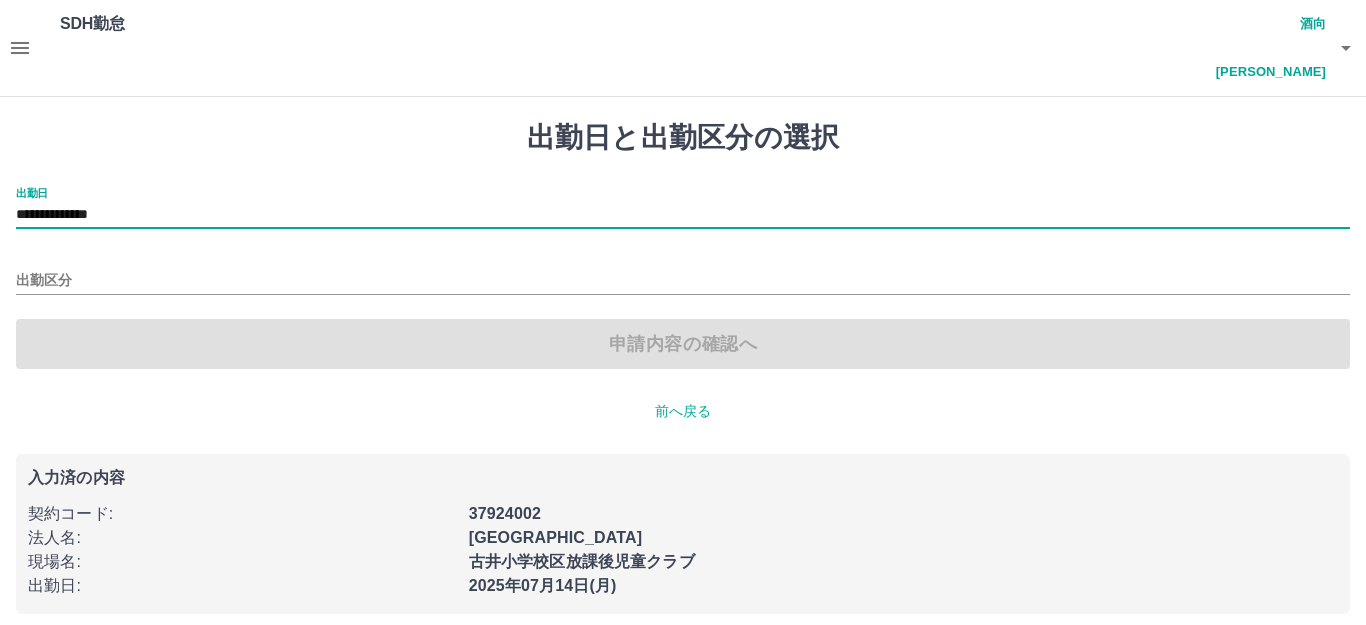 type on "**********" 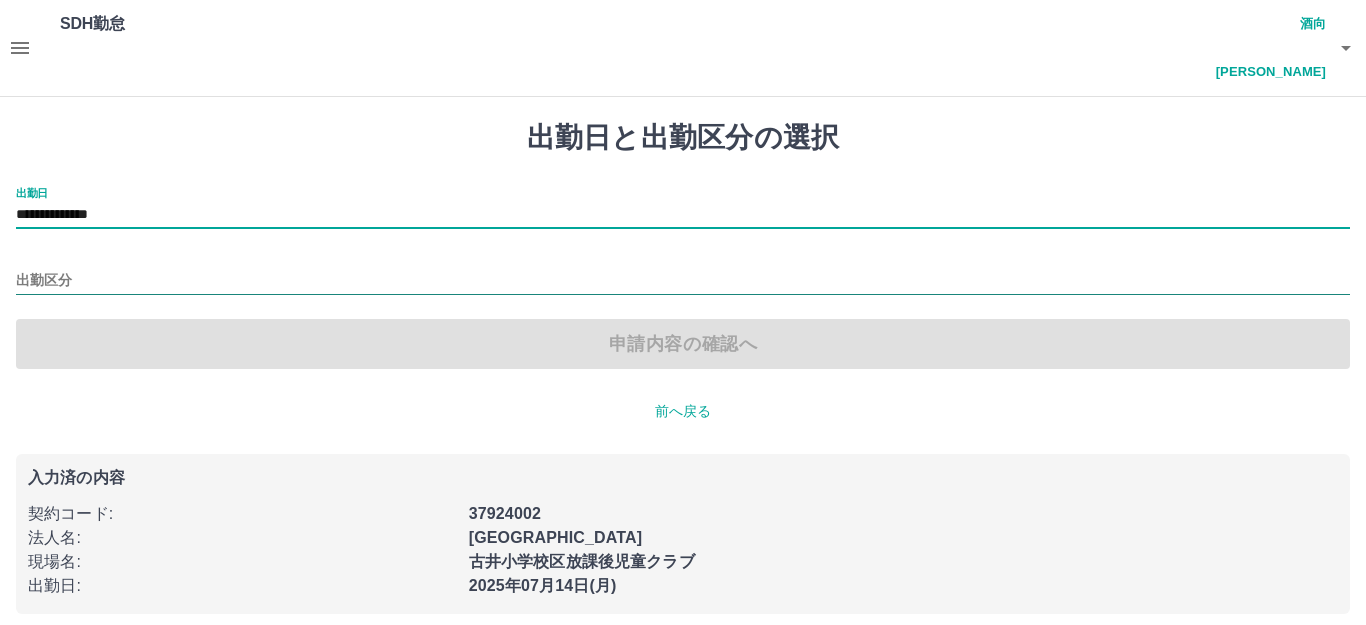 click on "出勤区分" at bounding box center (683, 281) 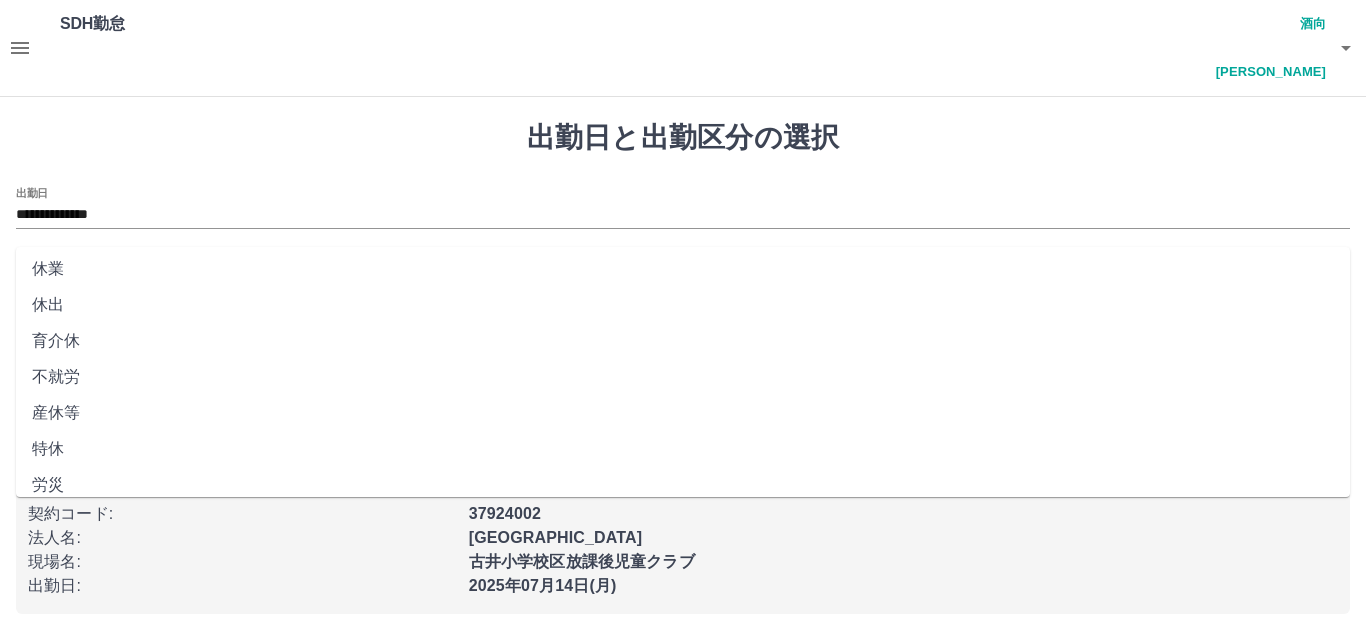 scroll, scrollTop: 414, scrollLeft: 0, axis: vertical 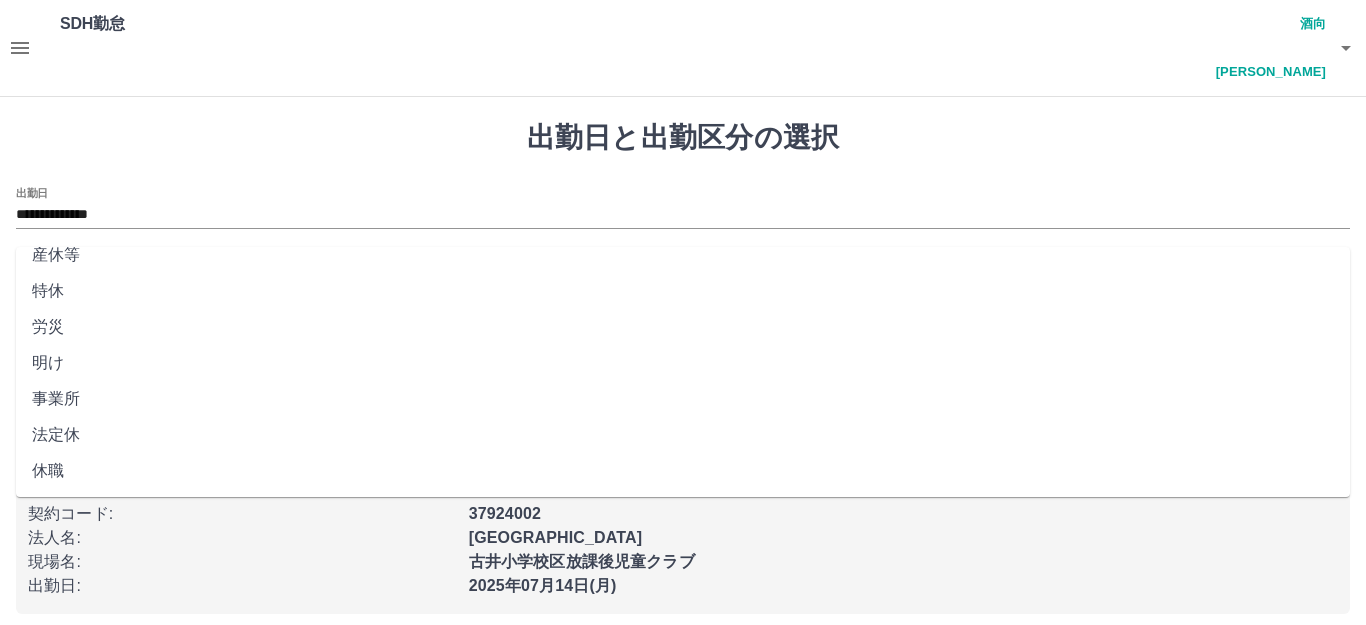 click on "法定休" at bounding box center (683, 435) 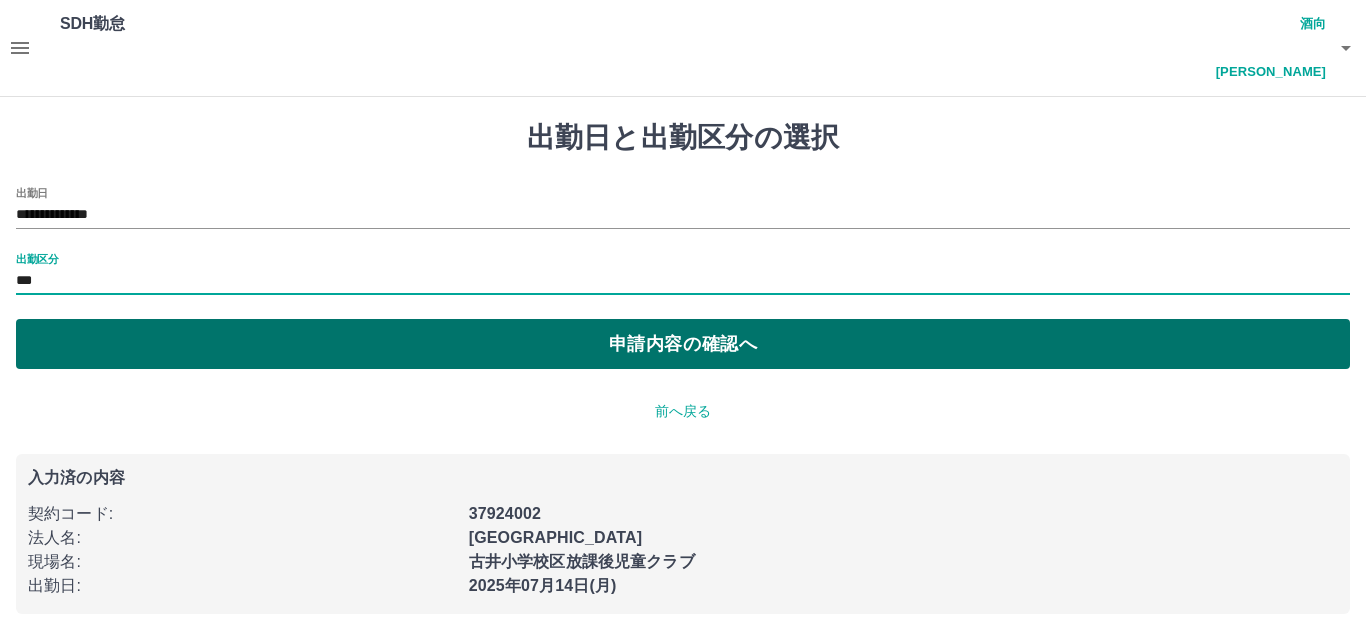 click on "申請内容の確認へ" at bounding box center (683, 344) 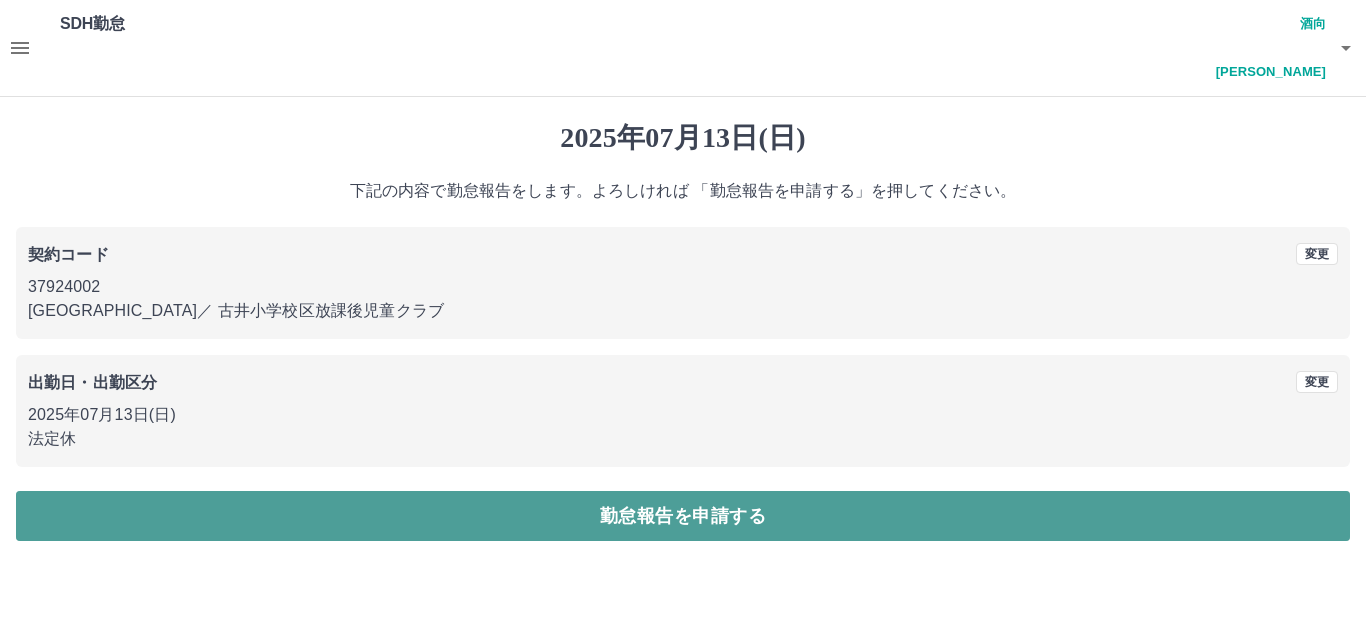click on "勤怠報告を申請する" at bounding box center [683, 516] 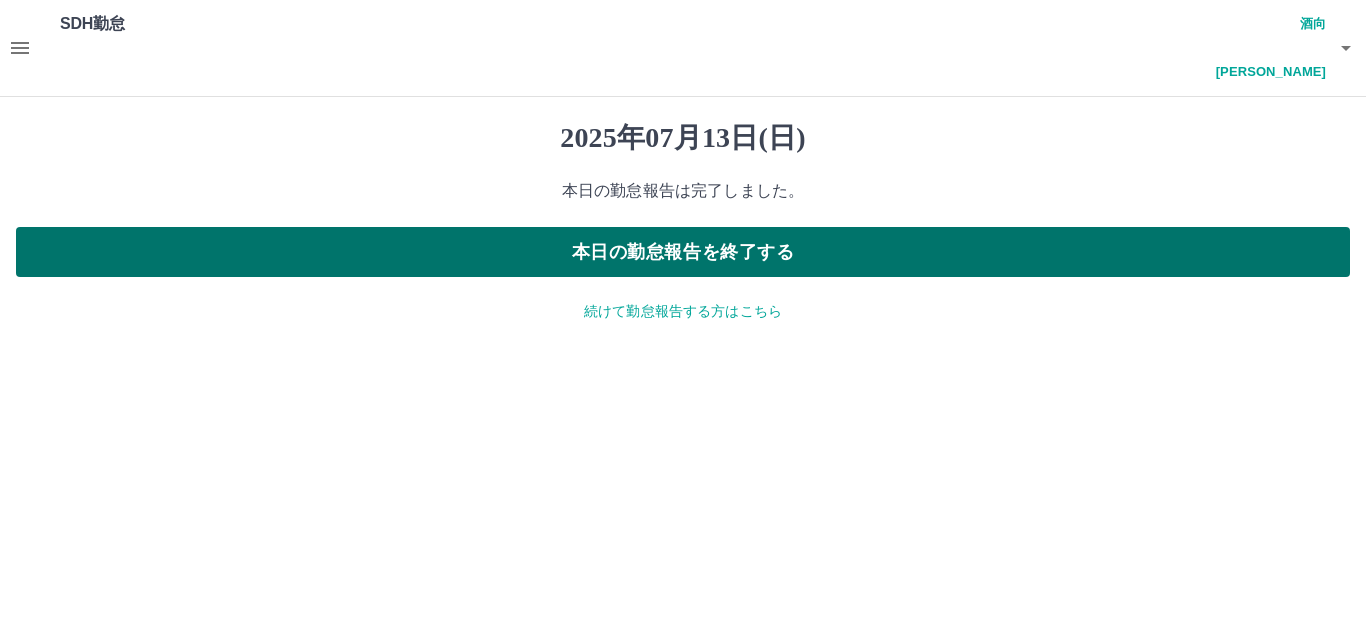 click on "本日の勤怠報告を終了する" at bounding box center (683, 252) 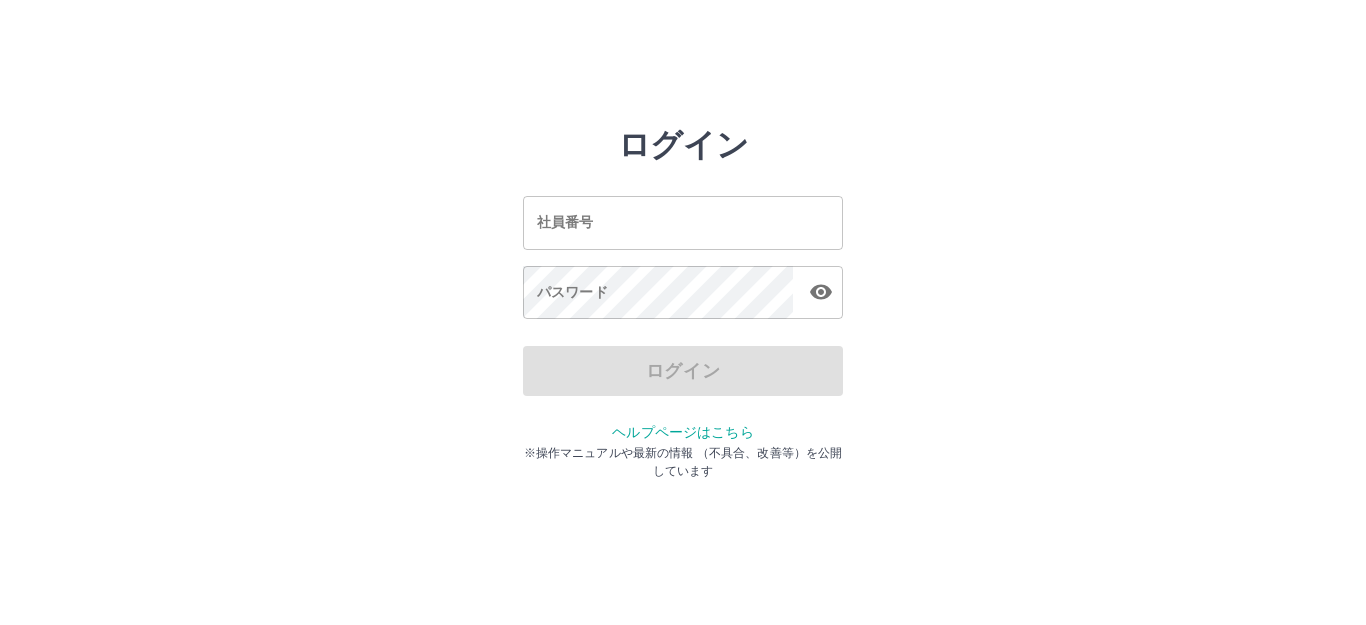 scroll, scrollTop: 0, scrollLeft: 0, axis: both 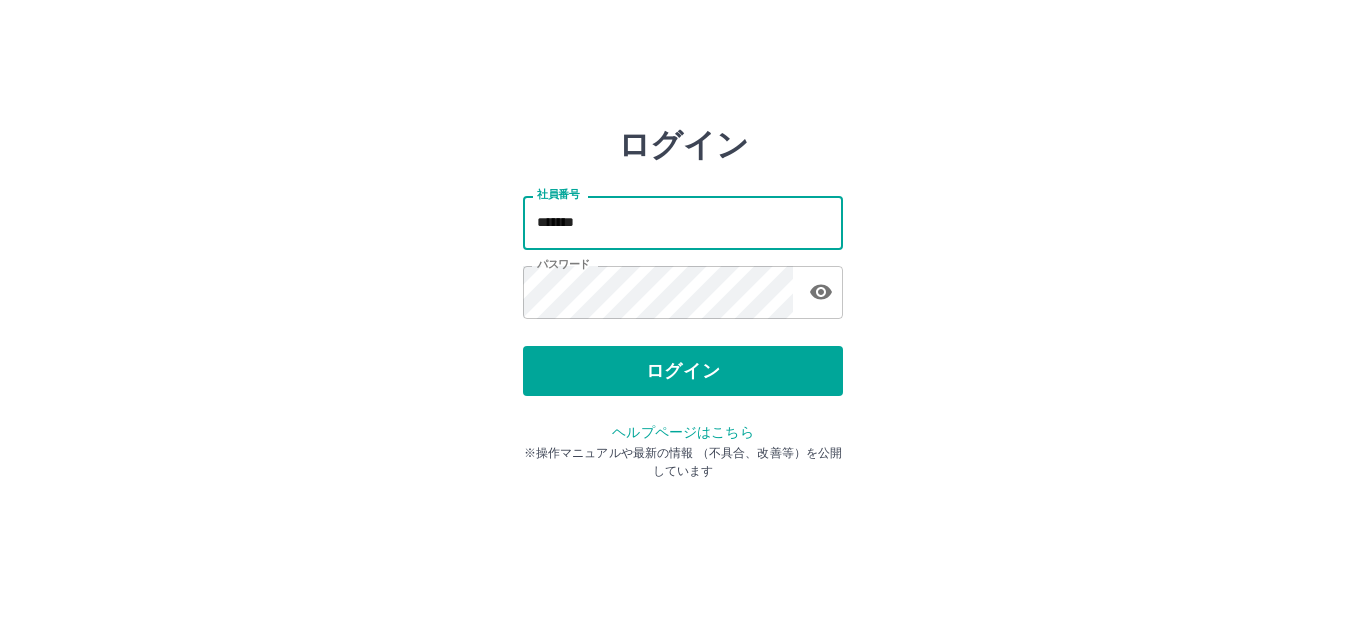 drag, startPoint x: 0, startPoint y: 0, endPoint x: 637, endPoint y: 222, distance: 674.5762 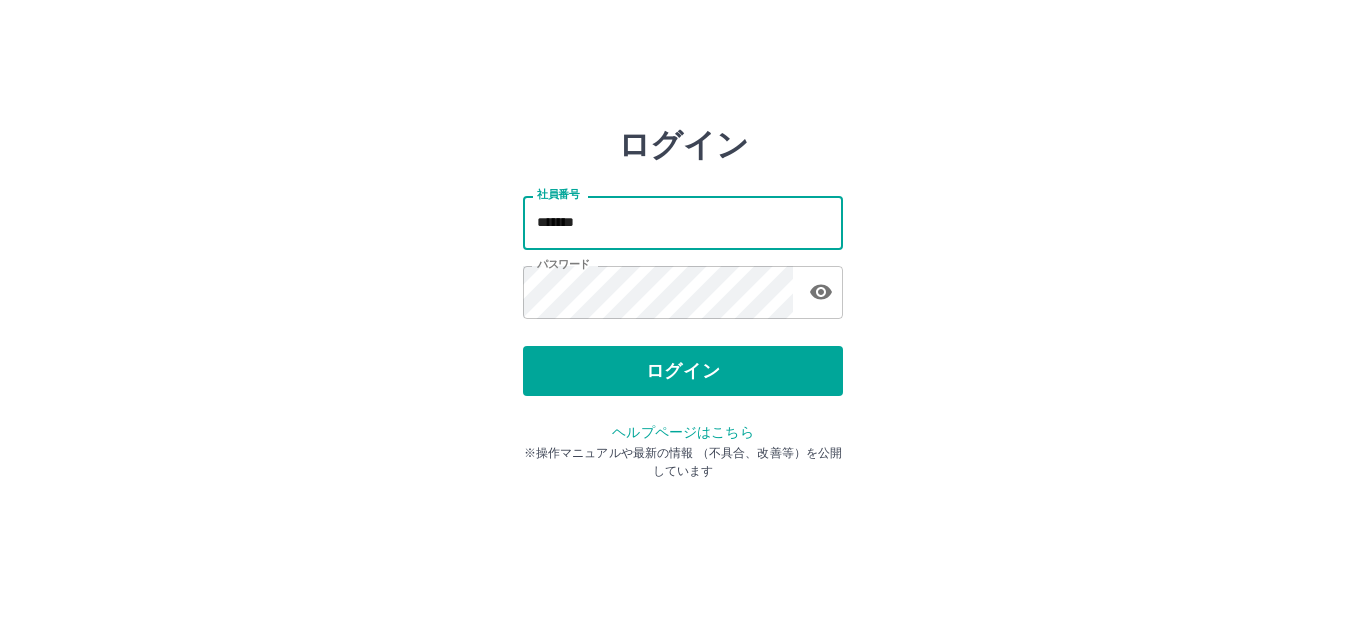 type on "*******" 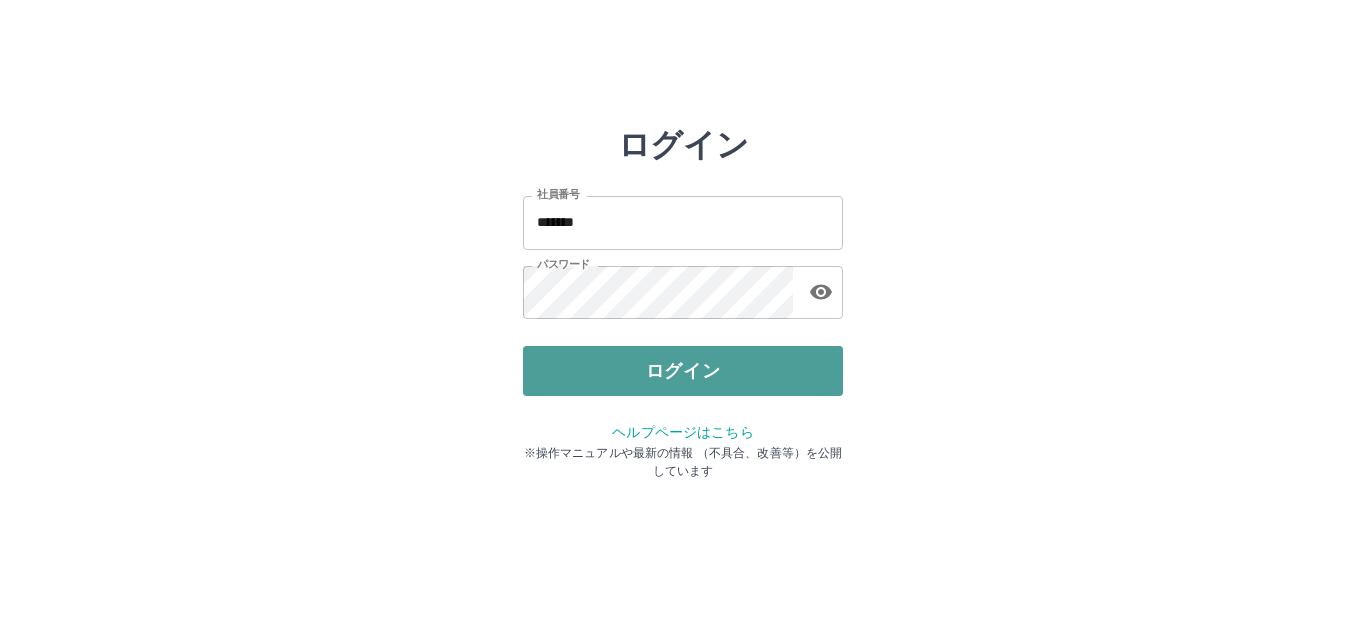 click on "ログイン" at bounding box center [683, 371] 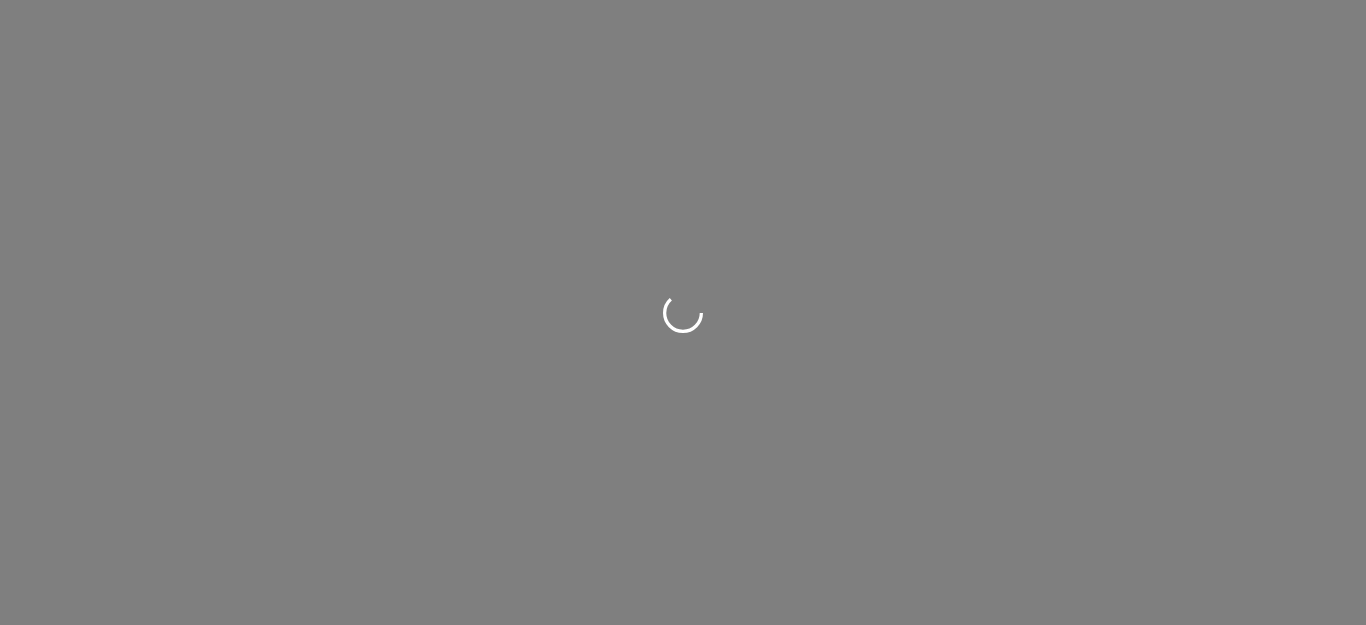 scroll, scrollTop: 0, scrollLeft: 0, axis: both 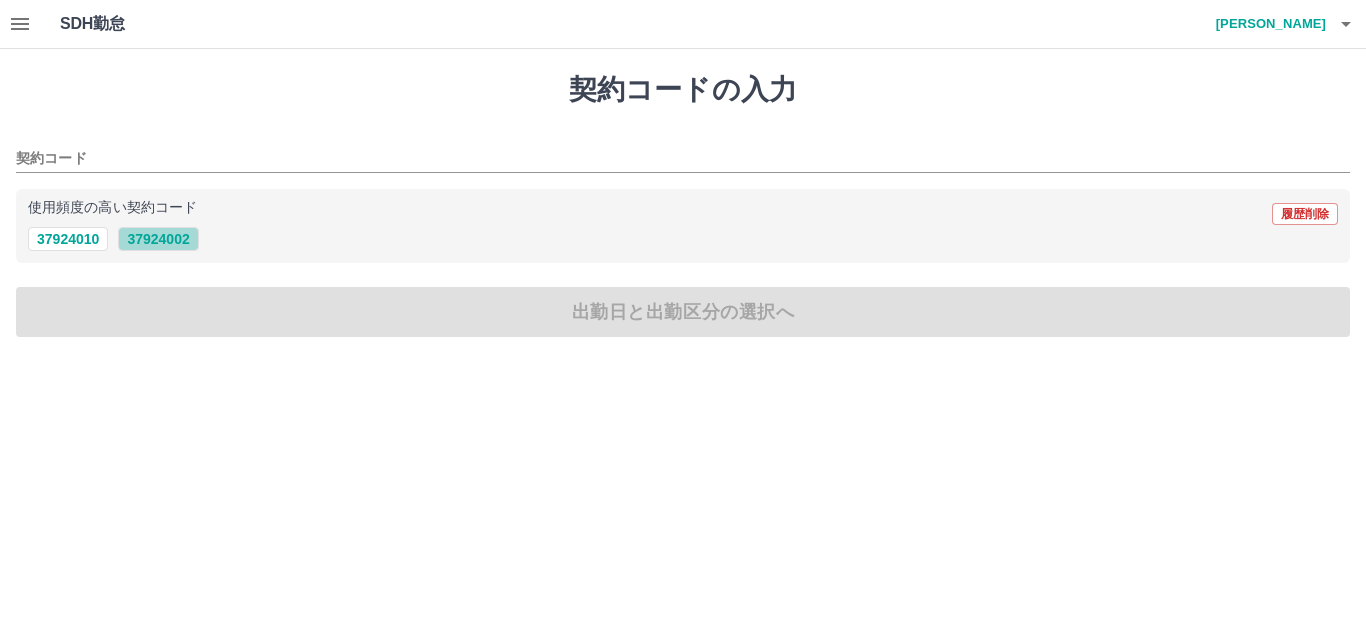 click on "37924002" at bounding box center (158, 239) 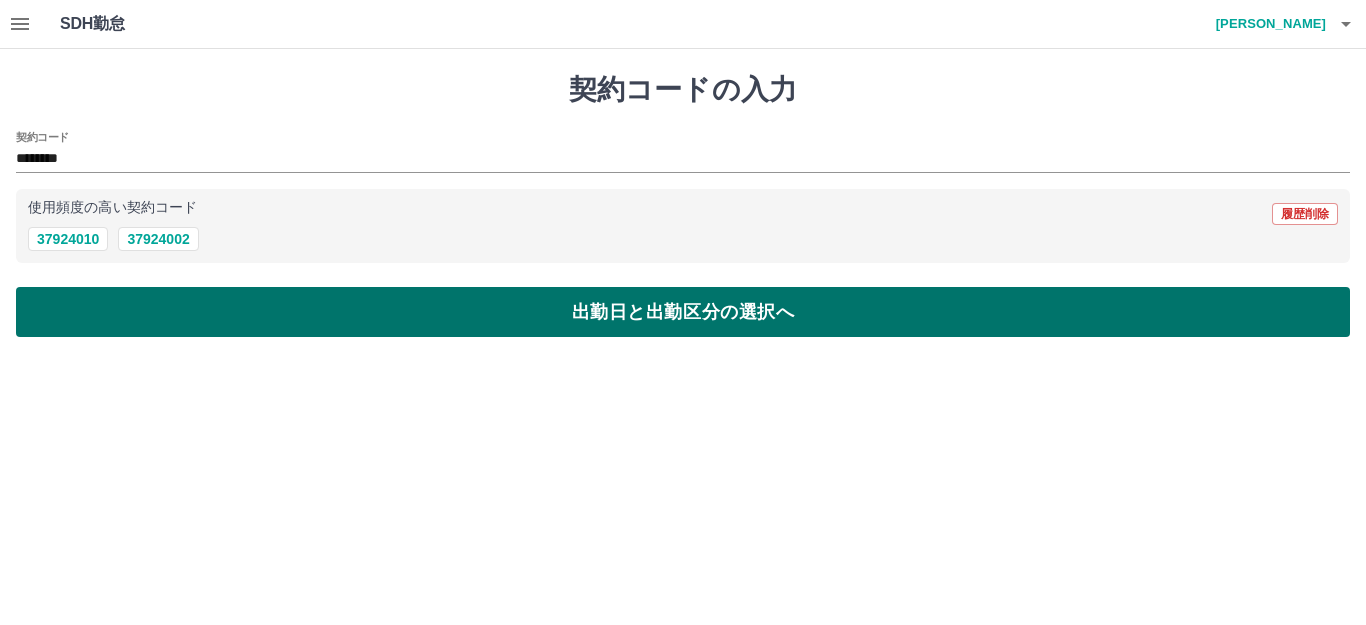 click on "出勤日と出勤区分の選択へ" at bounding box center (683, 312) 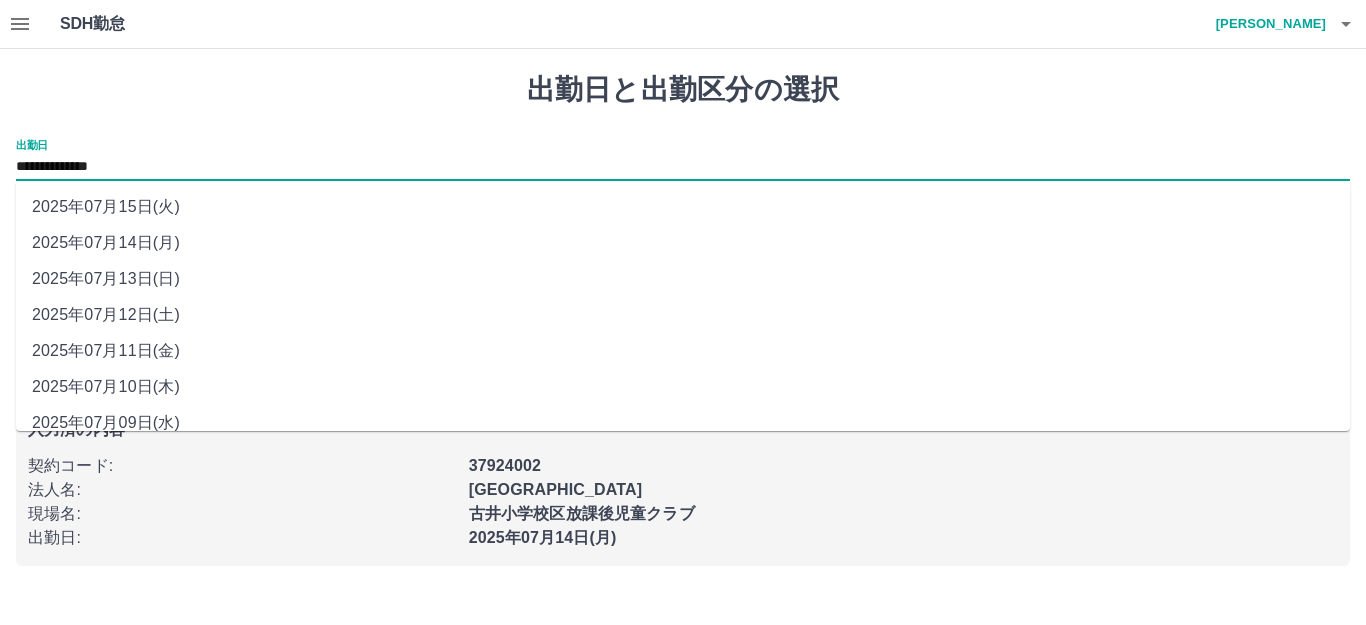 click on "**********" at bounding box center [683, 167] 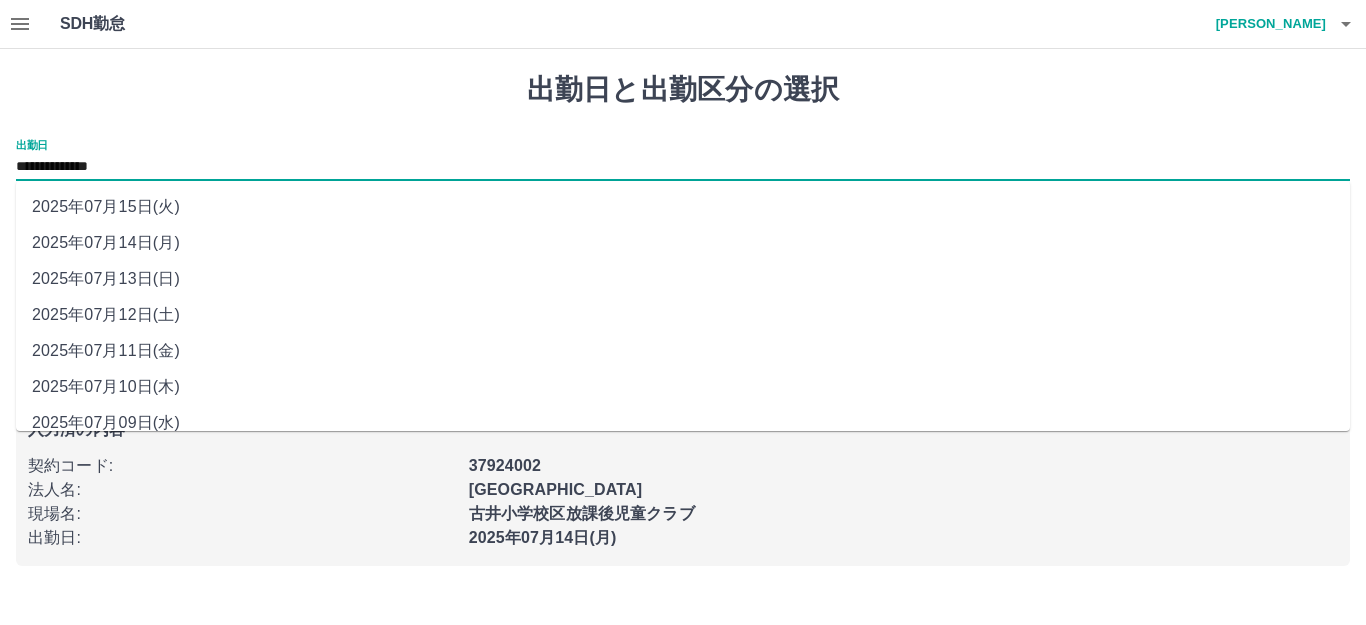 click on "2025年07月11日(金)" at bounding box center [683, 351] 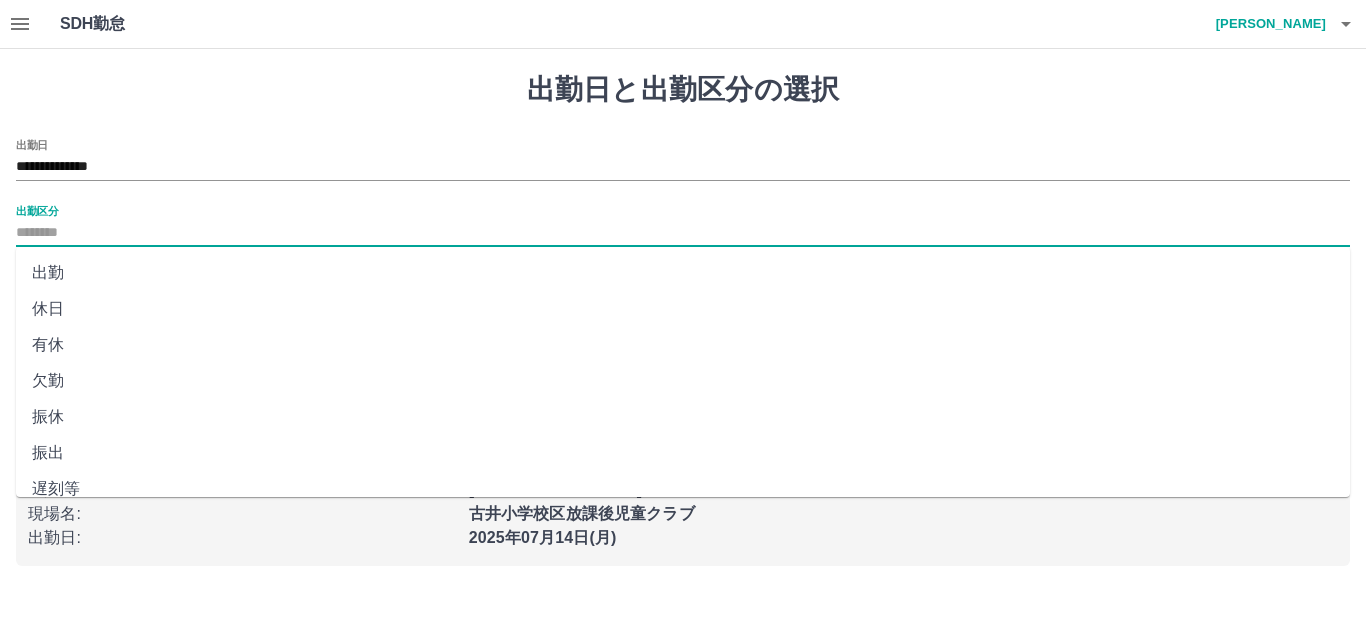 click on "出勤区分" at bounding box center [683, 233] 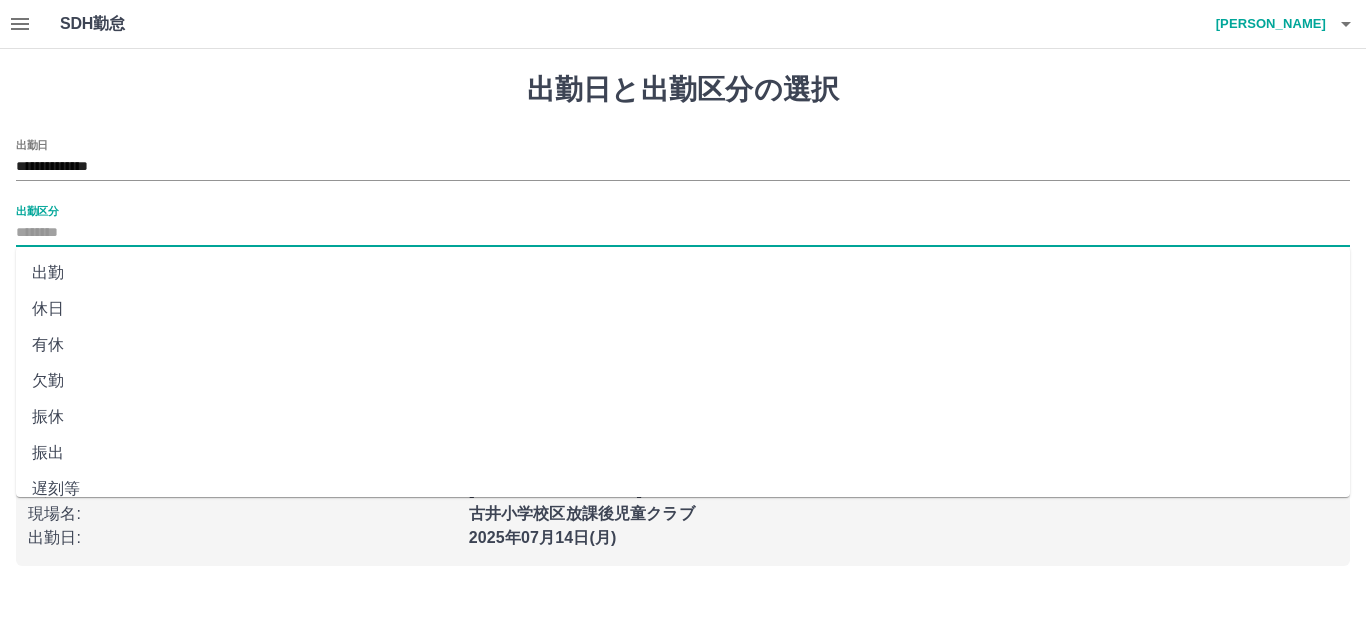 click on "出勤" at bounding box center (683, 273) 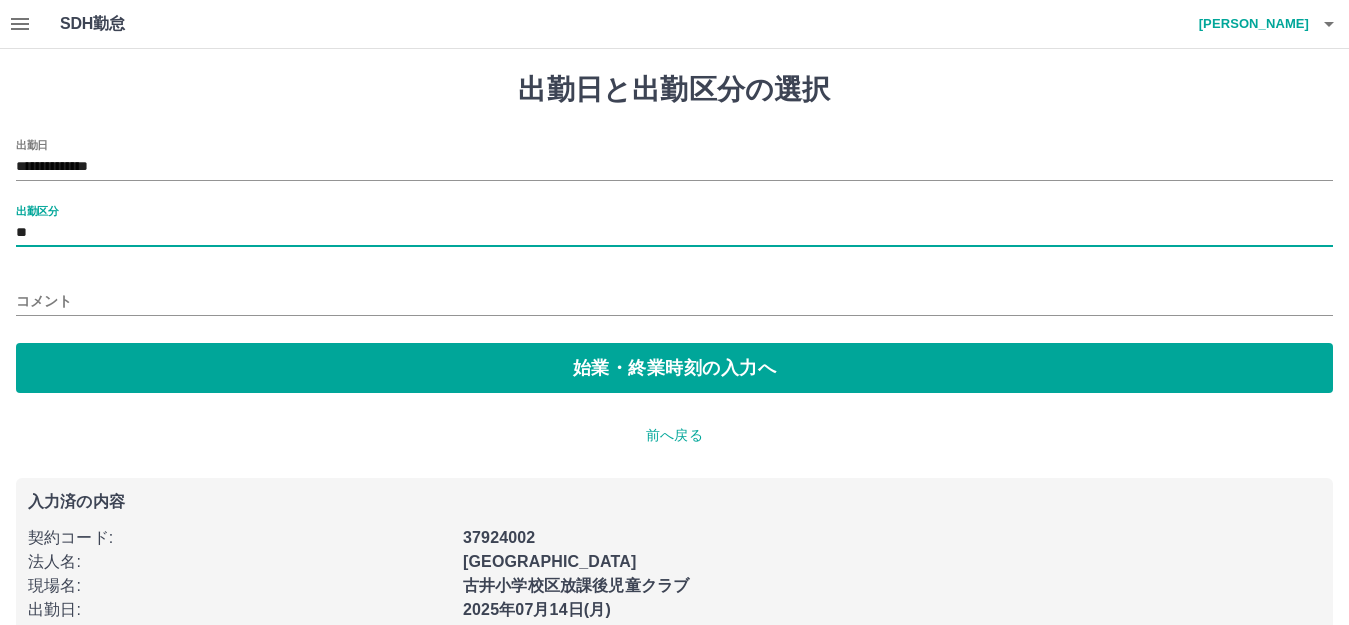 click on "**" at bounding box center (674, 233) 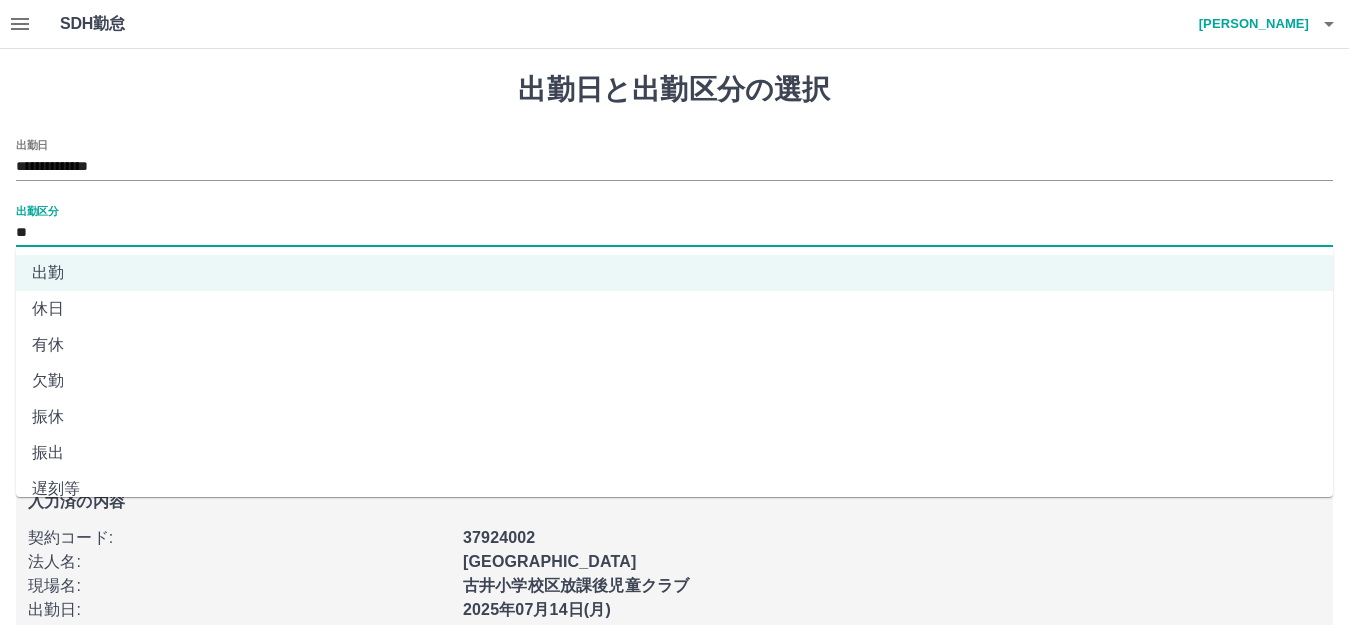 click on "休日" at bounding box center (674, 309) 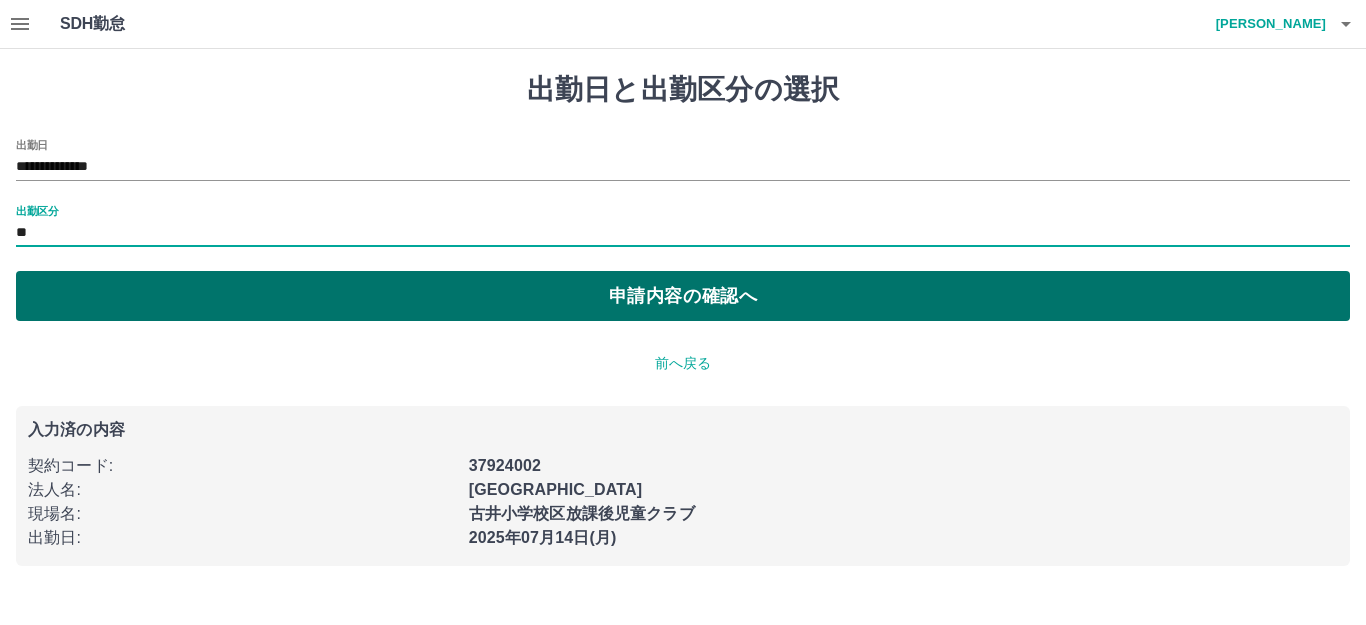 click on "申請内容の確認へ" at bounding box center (683, 296) 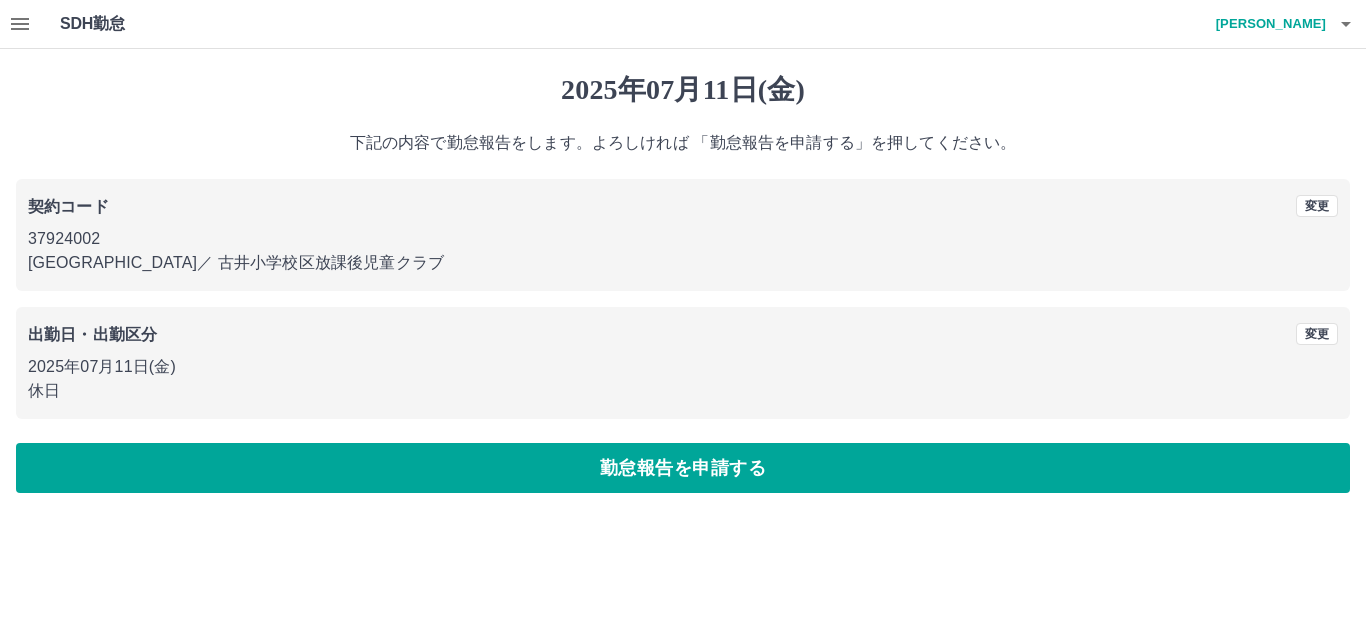 click on "勤怠報告を申請する" at bounding box center (683, 468) 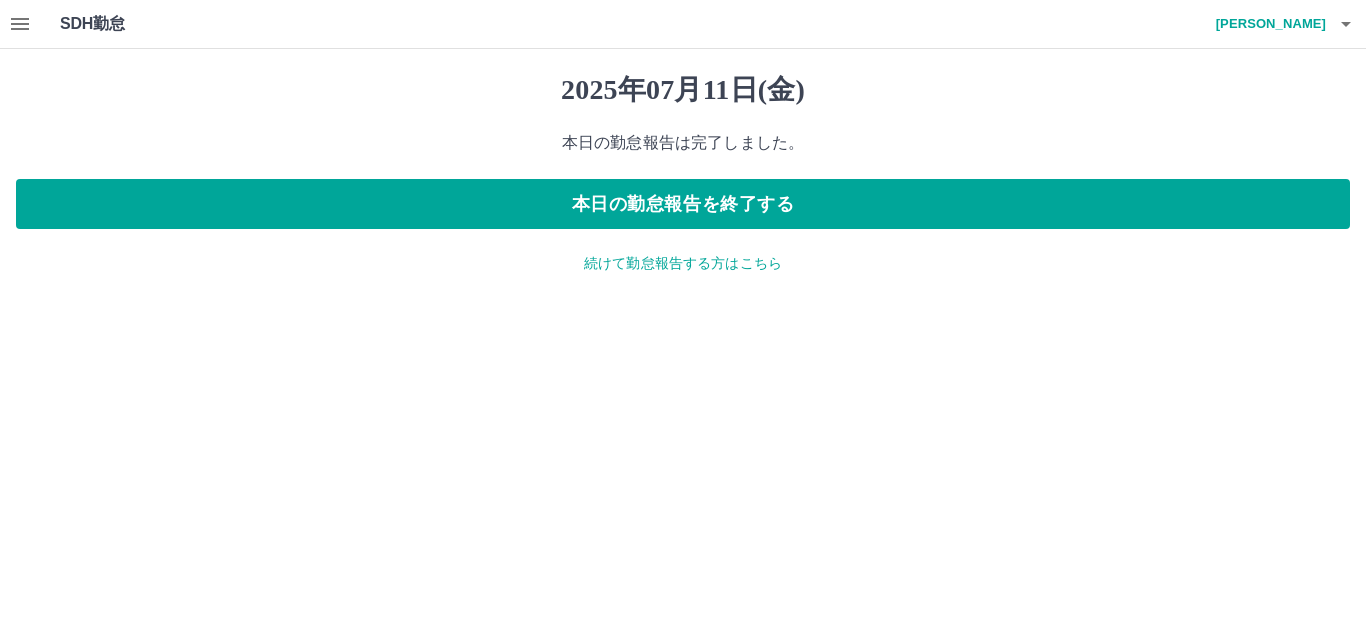 click on "続けて勤怠報告する方はこちら" at bounding box center [683, 263] 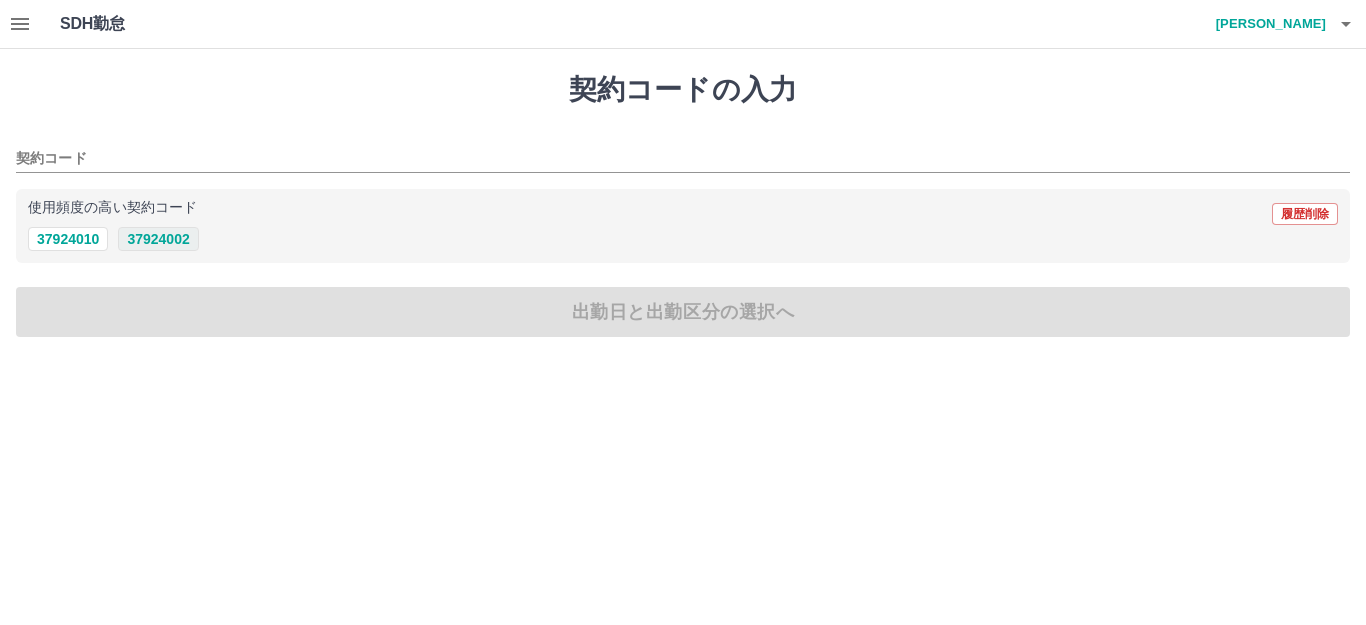 click on "37924002" at bounding box center (158, 239) 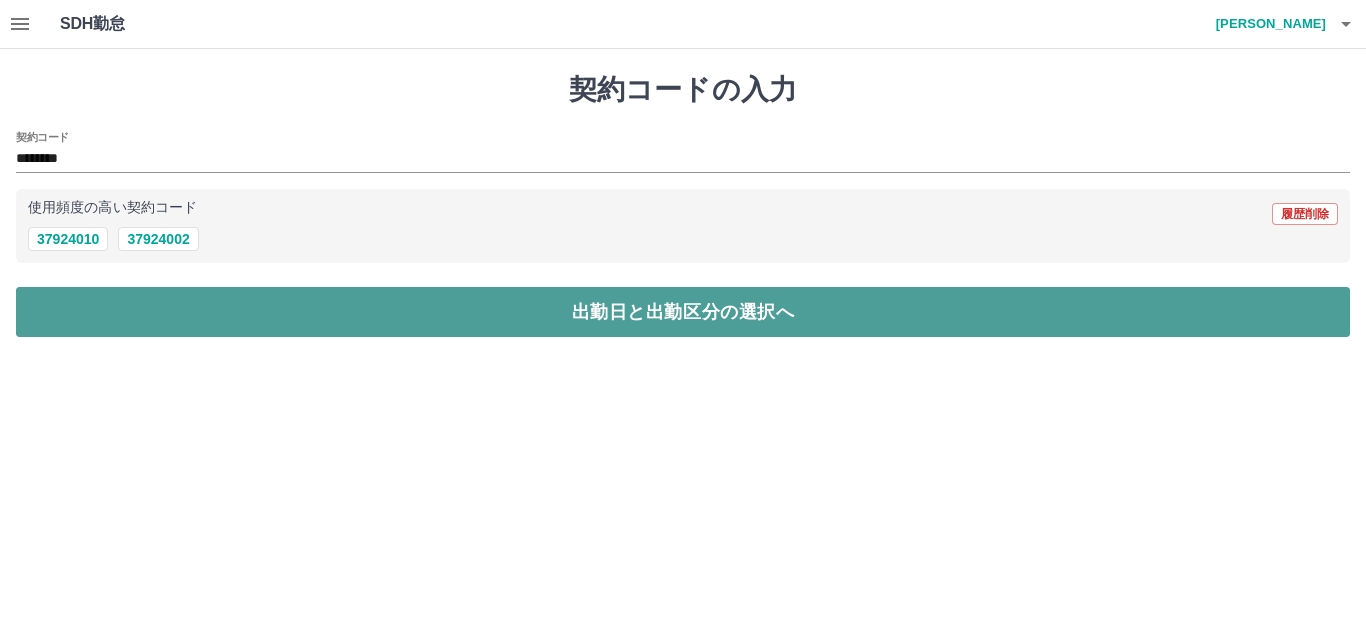 click on "出勤日と出勤区分の選択へ" at bounding box center (683, 312) 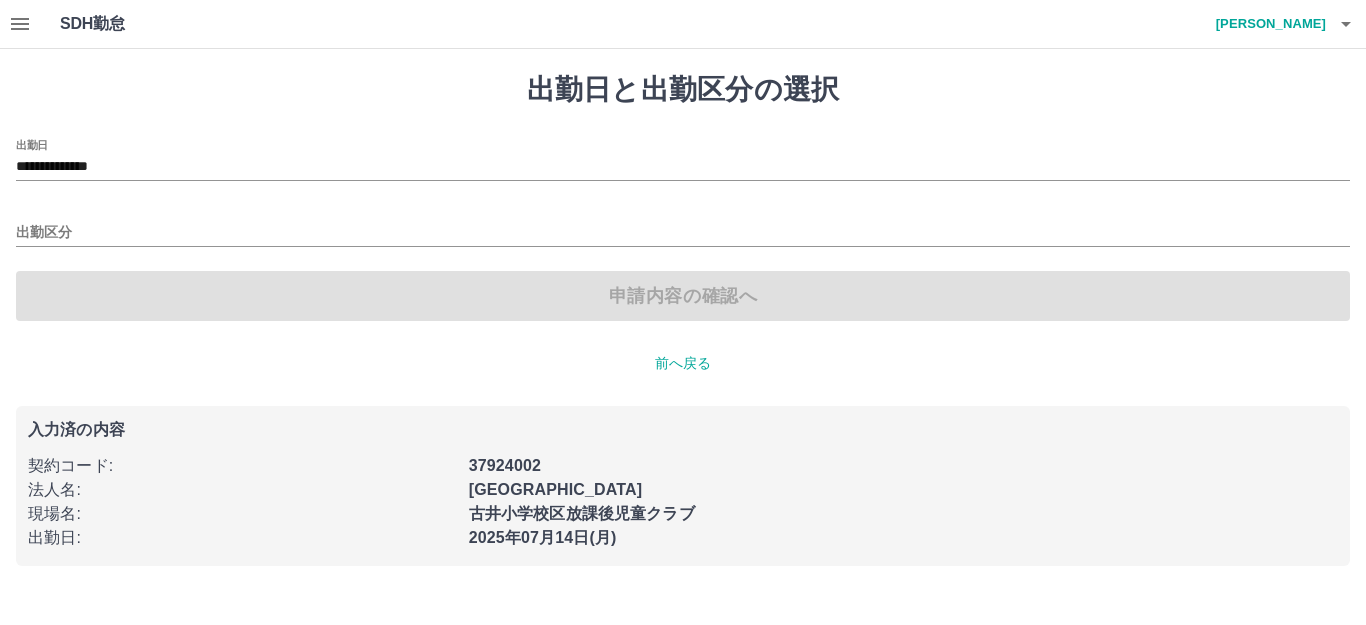 click on "**********" at bounding box center (683, 230) 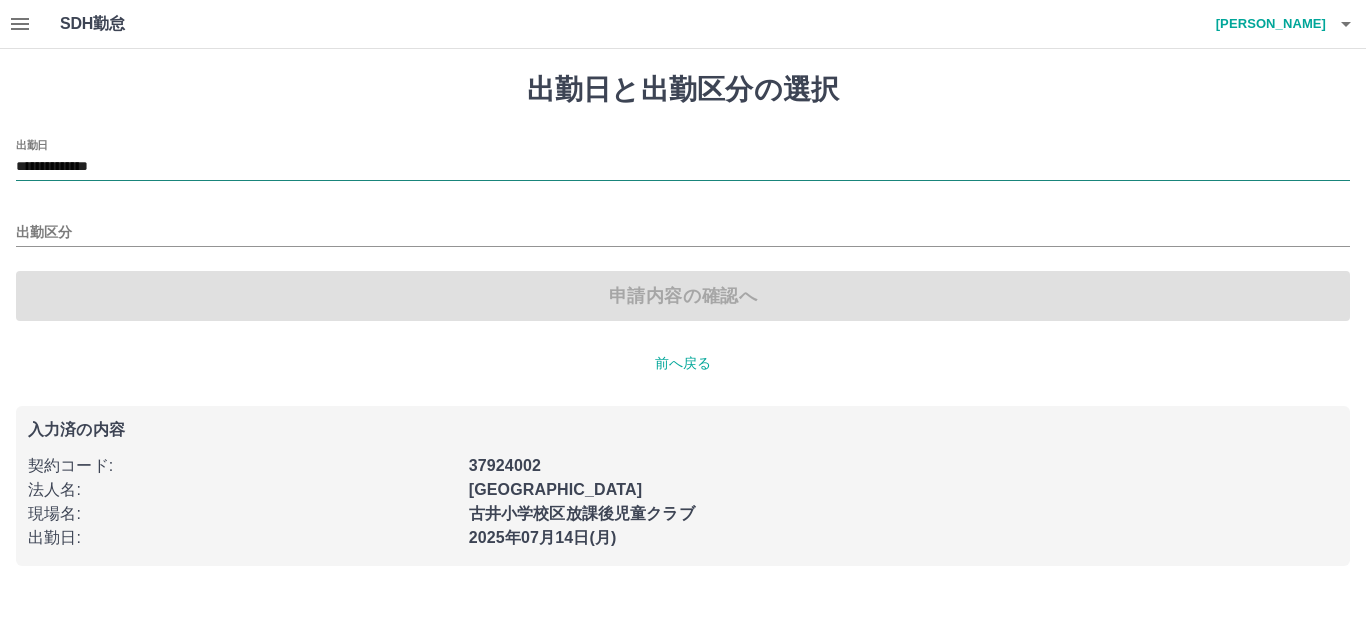 click on "**********" at bounding box center (683, 168) 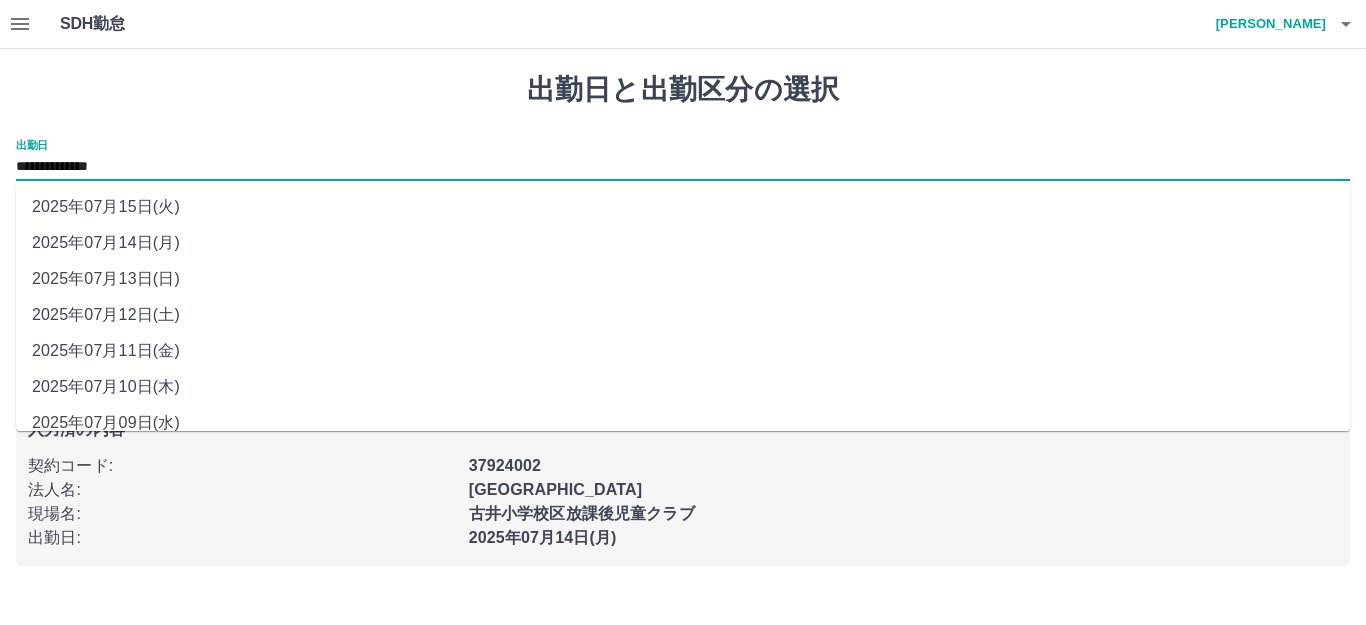 click on "2025年07月12日(土)" at bounding box center [683, 315] 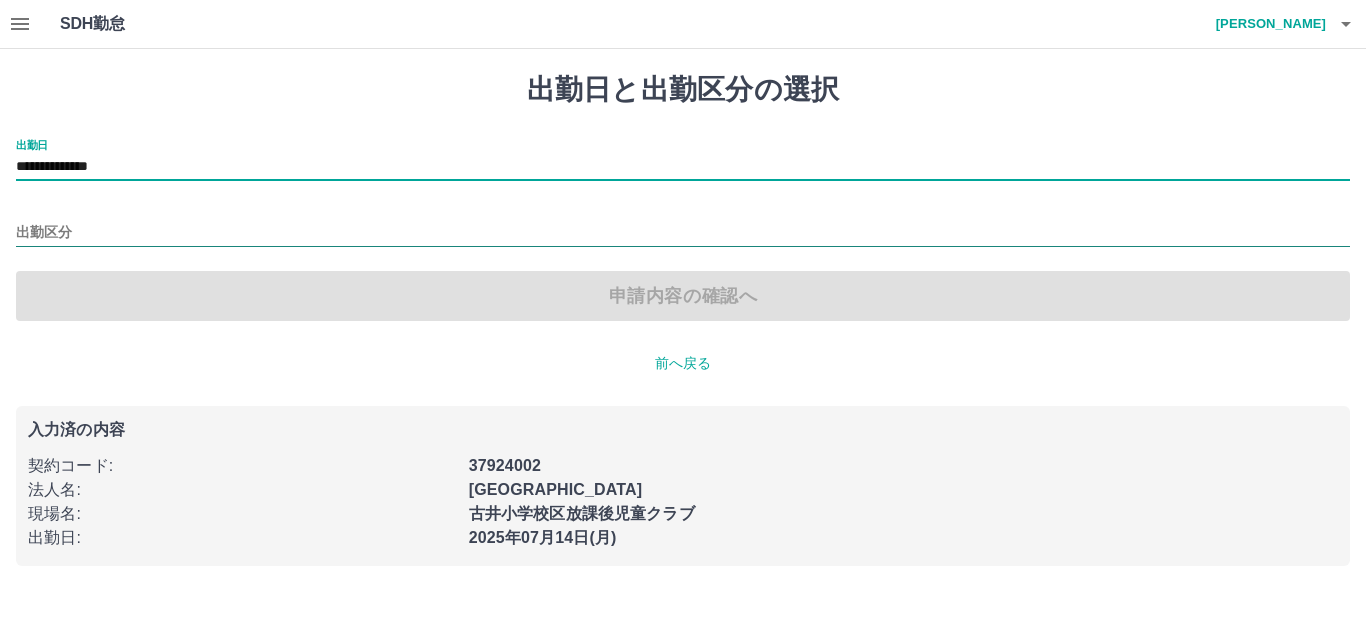 click on "出勤区分" at bounding box center [683, 233] 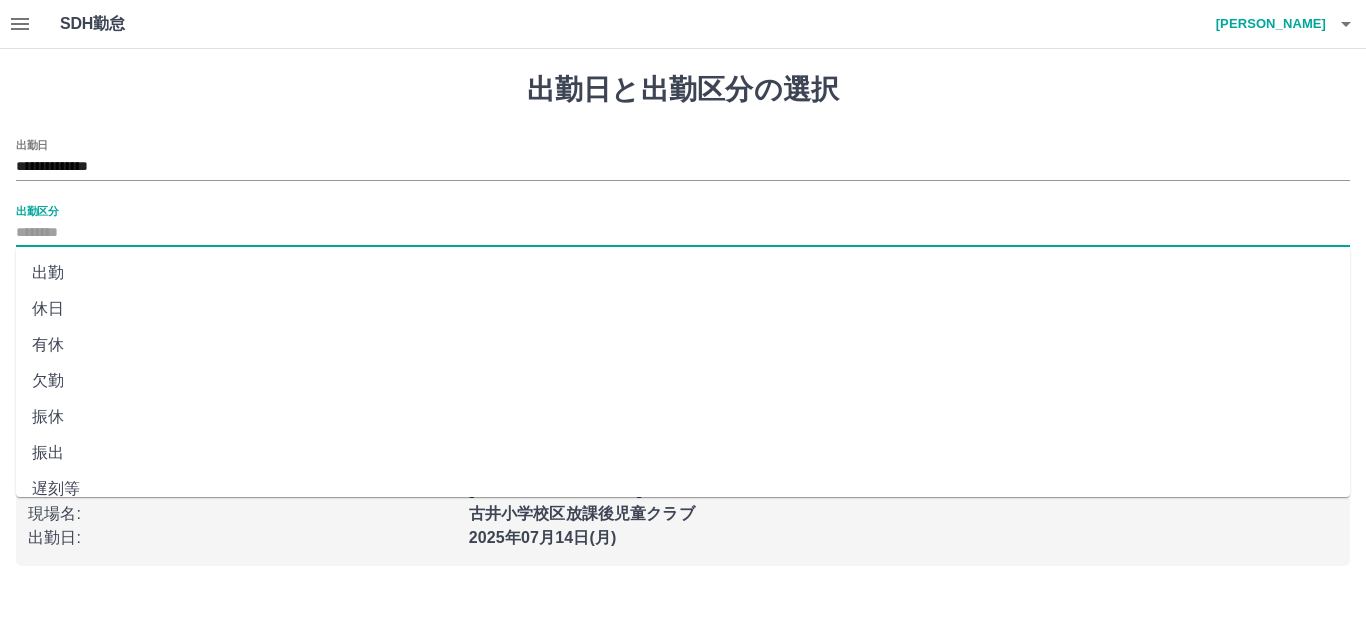 click on "休日" at bounding box center [683, 309] 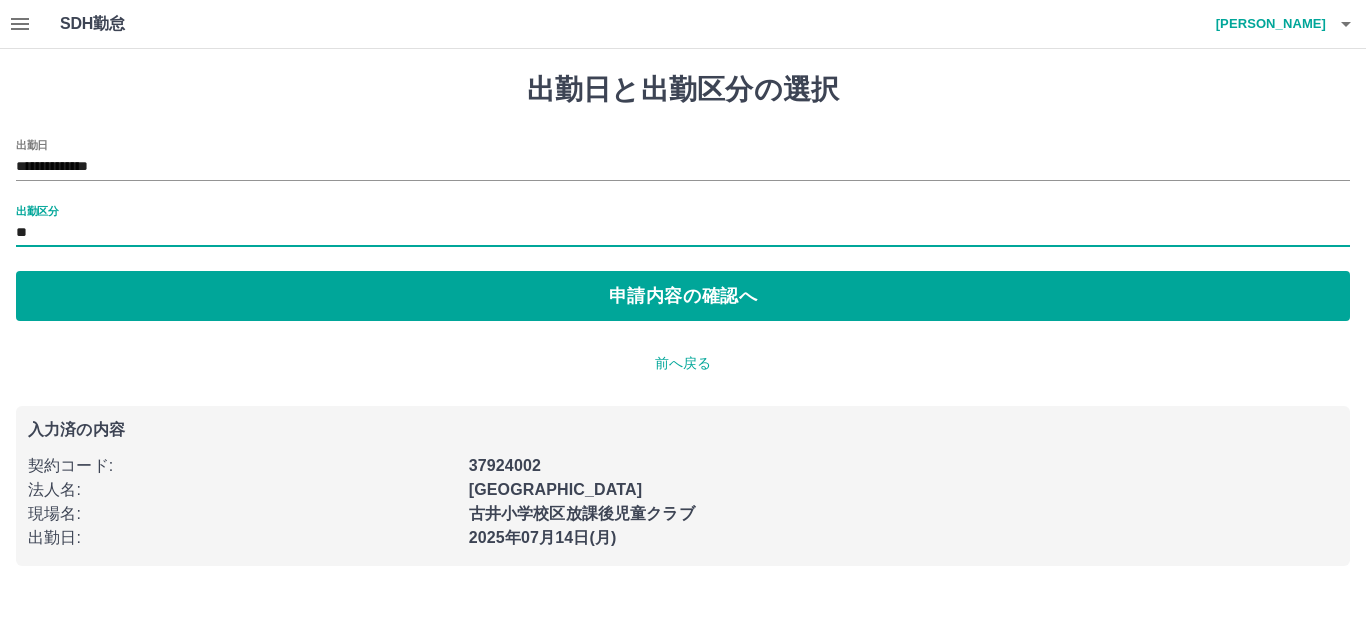 click on "申請内容の確認へ" at bounding box center (683, 296) 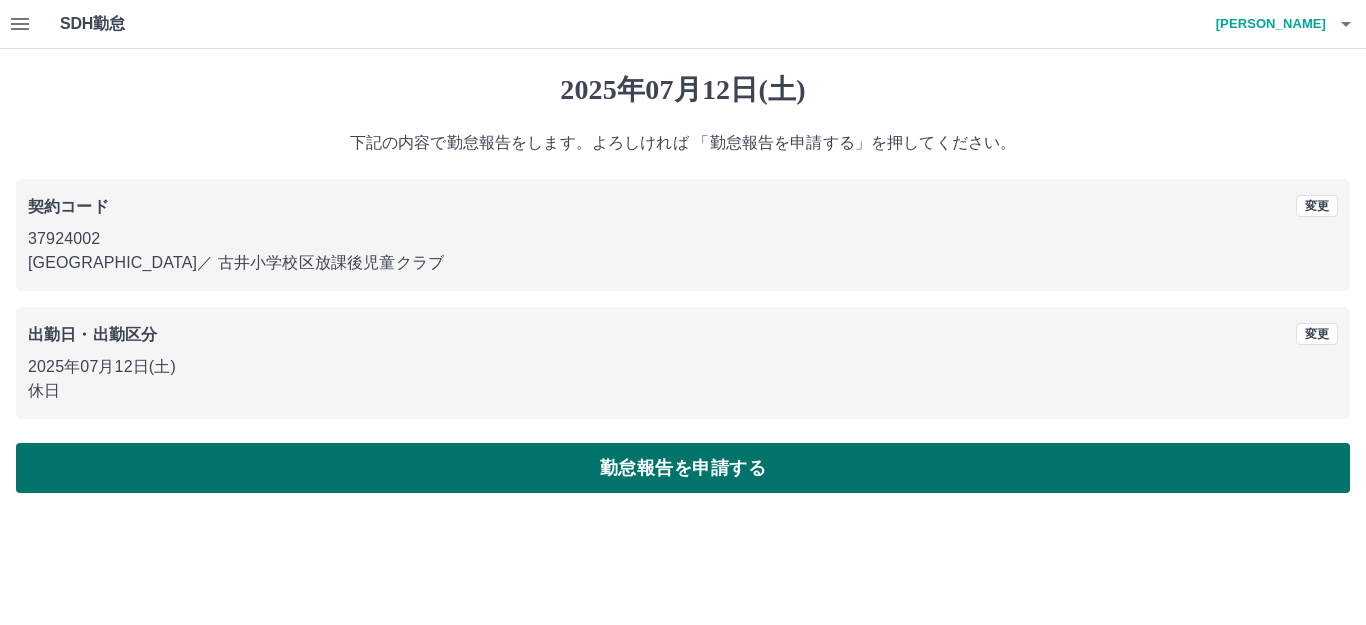click on "勤怠報告を申請する" at bounding box center [683, 468] 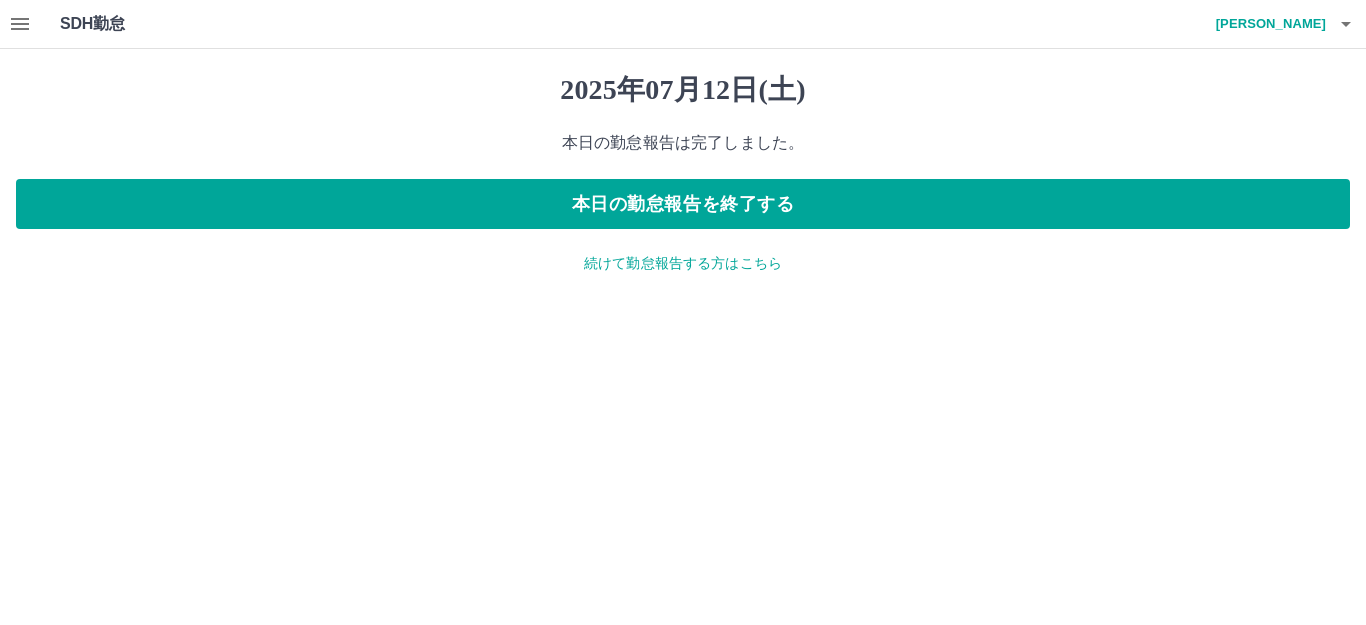 click on "続けて勤怠報告する方はこちら" at bounding box center [683, 263] 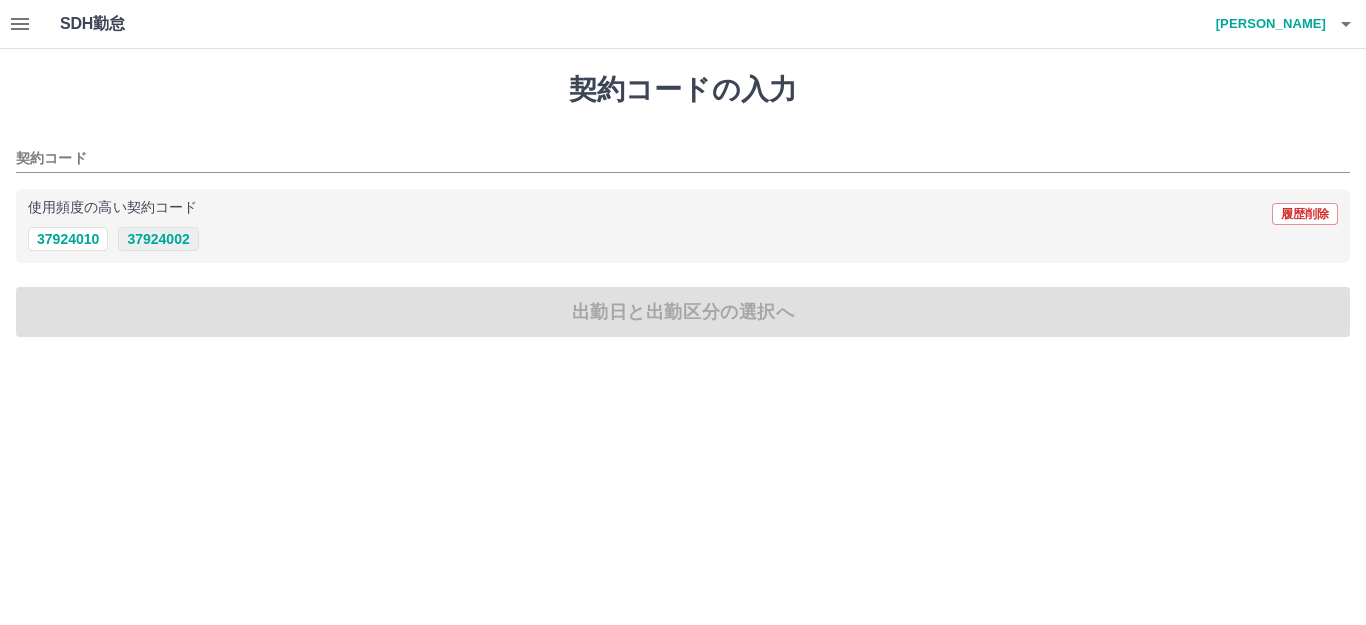 click on "37924002" at bounding box center [158, 239] 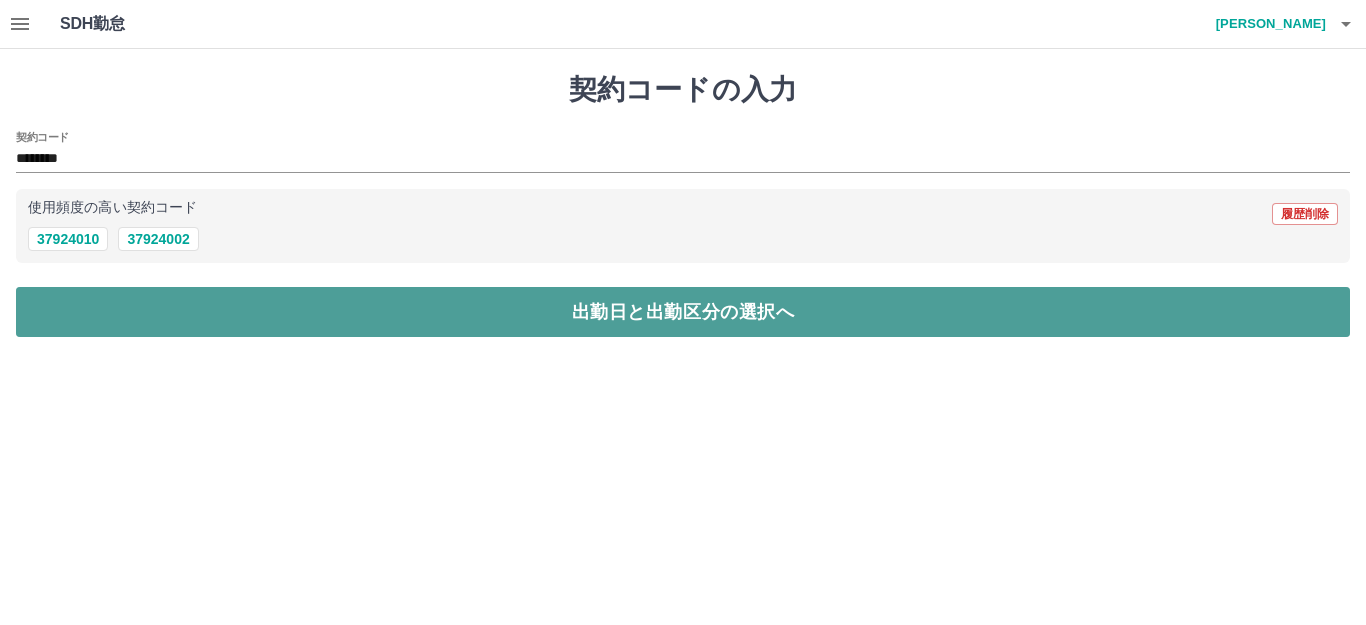 click on "出勤日と出勤区分の選択へ" at bounding box center [683, 312] 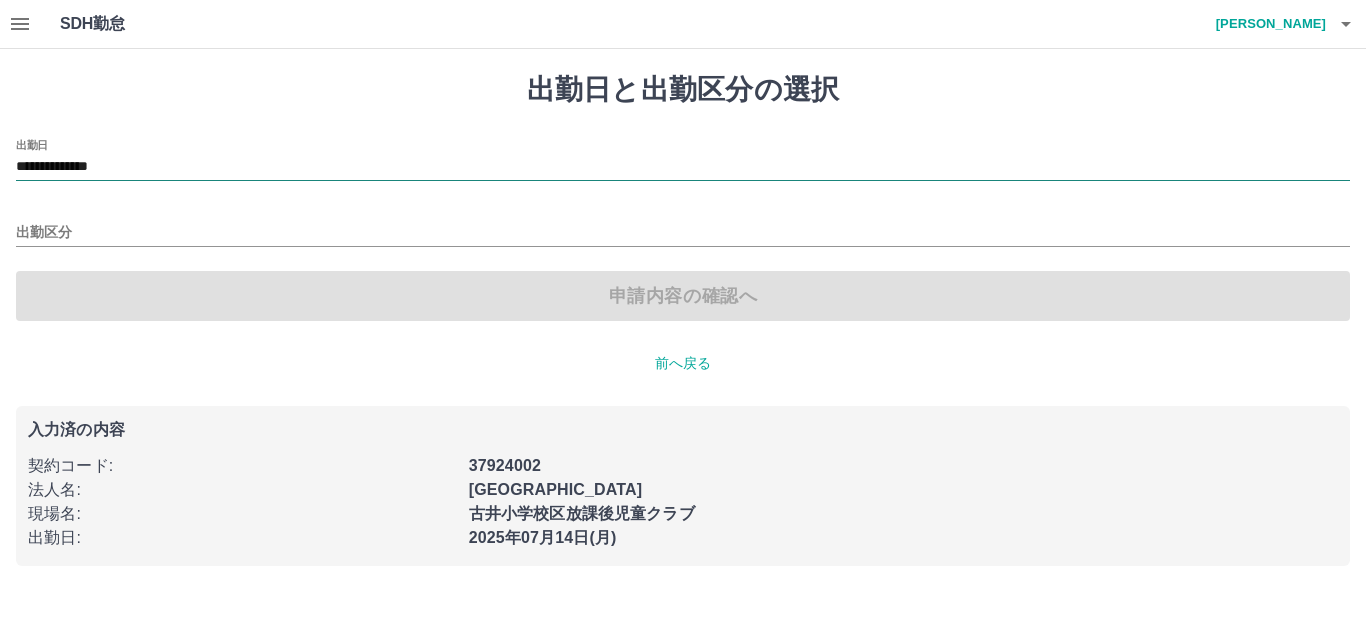 click on "**********" at bounding box center [683, 167] 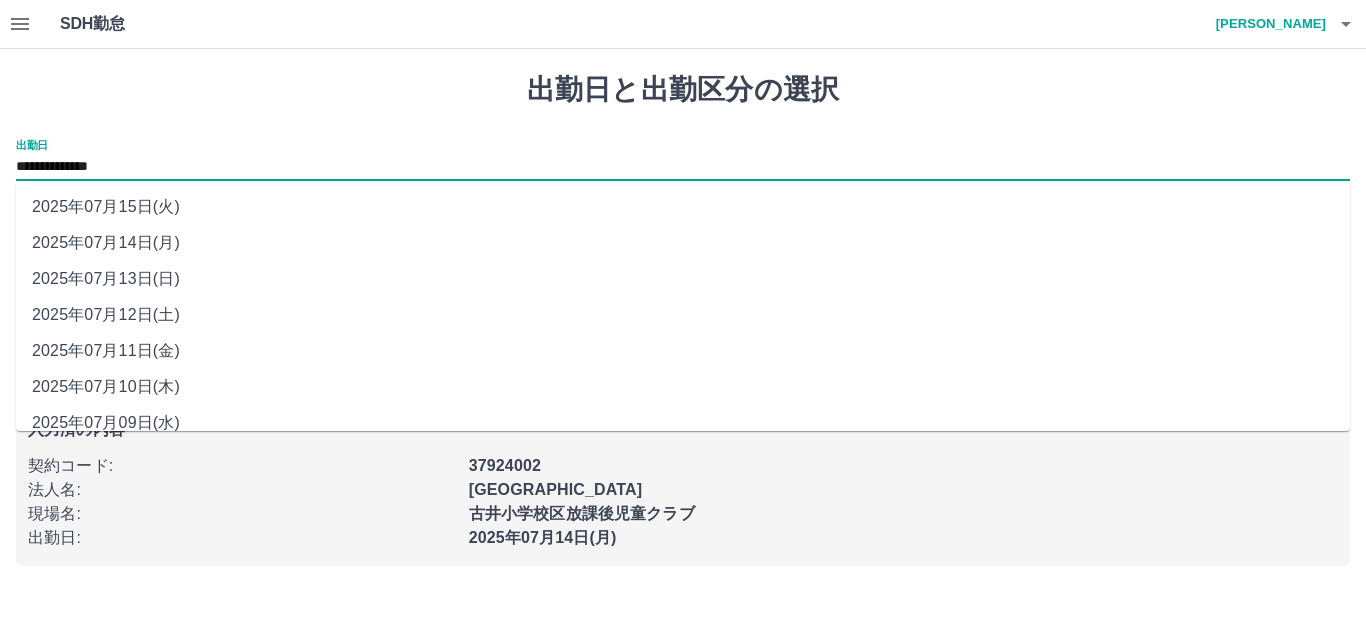 click on "2025年07月13日(日)" at bounding box center (683, 279) 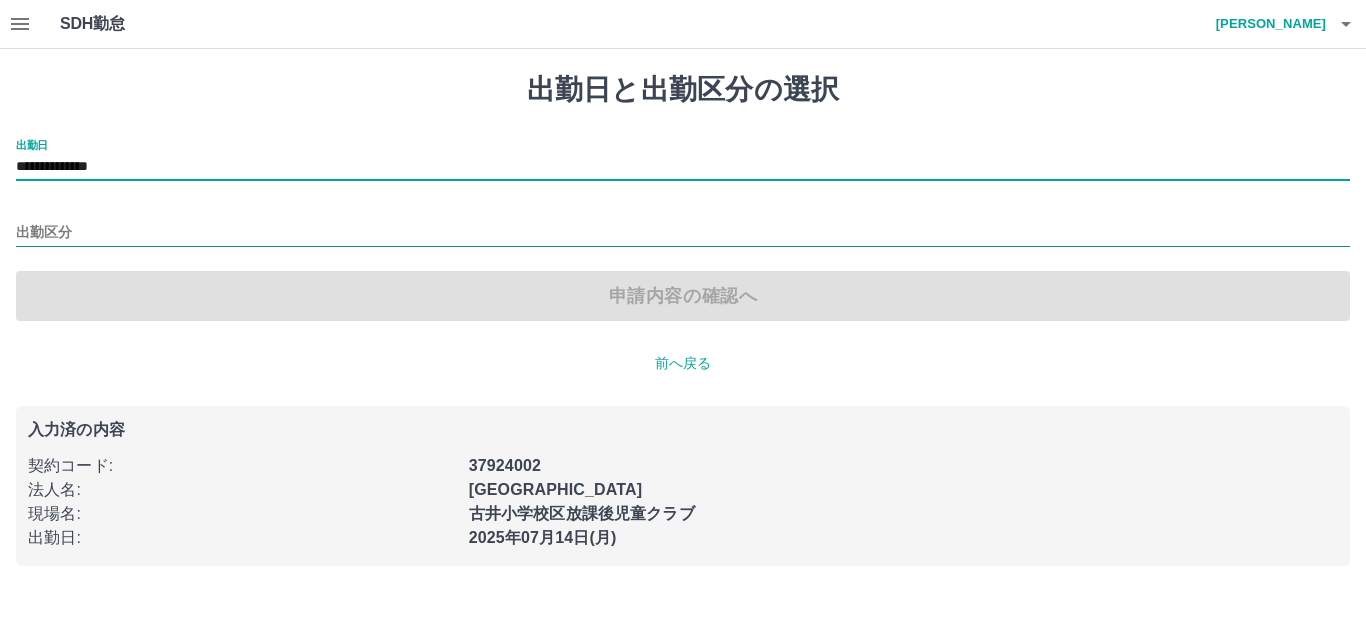 click on "出勤区分" at bounding box center [683, 233] 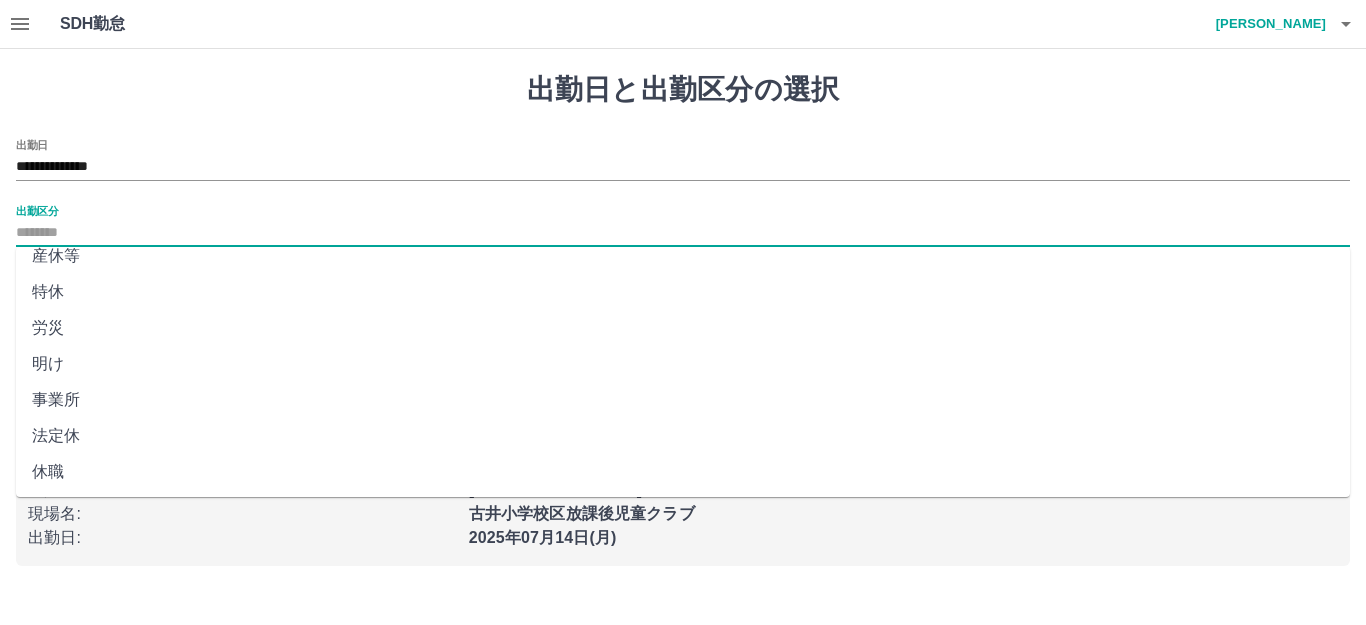 scroll, scrollTop: 414, scrollLeft: 0, axis: vertical 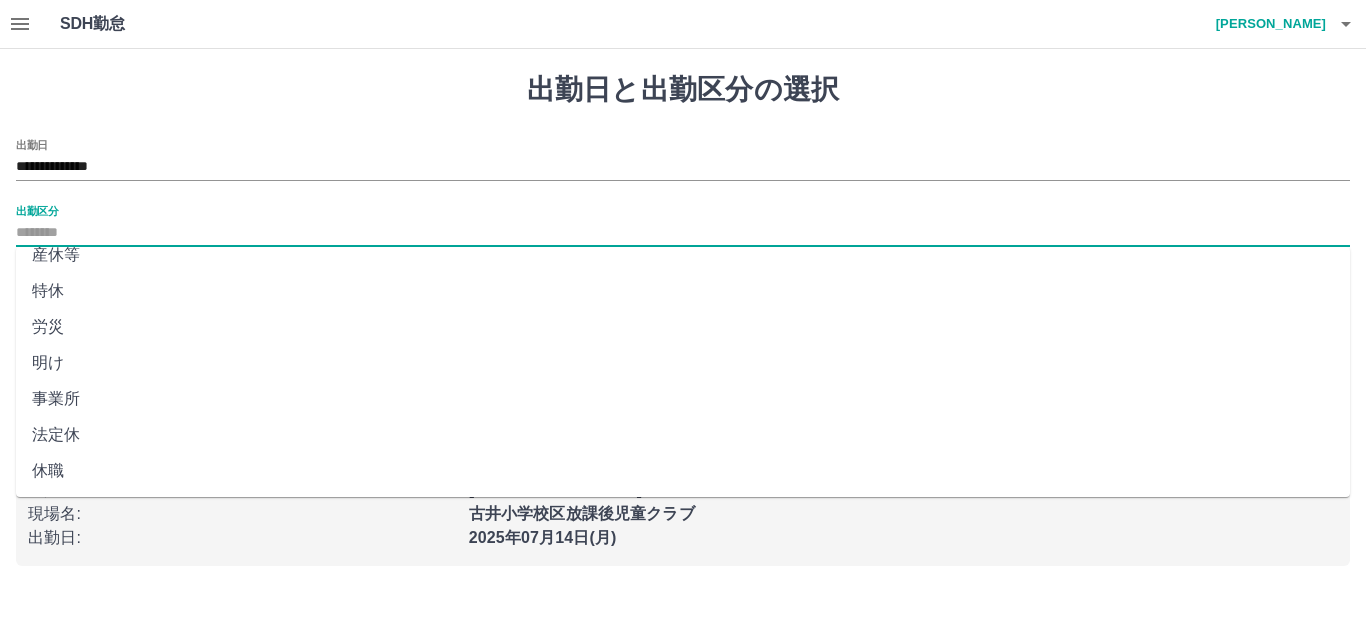 click on "法定休" at bounding box center (683, 435) 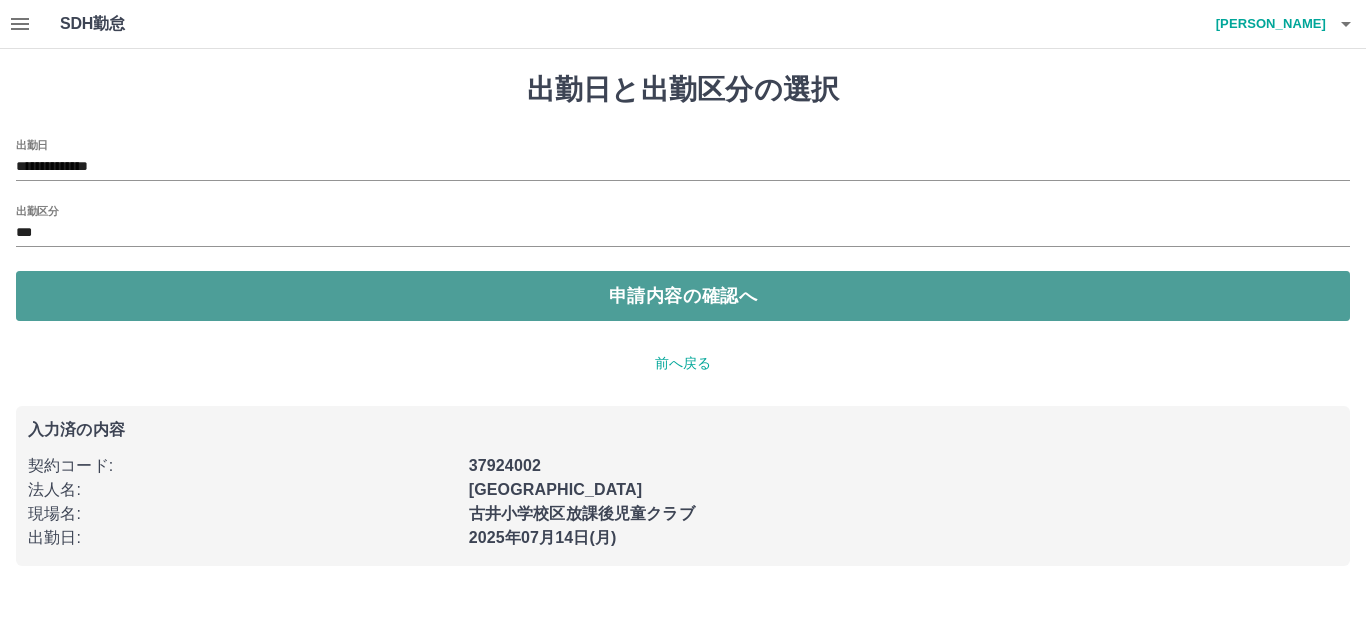 click on "申請内容の確認へ" at bounding box center [683, 296] 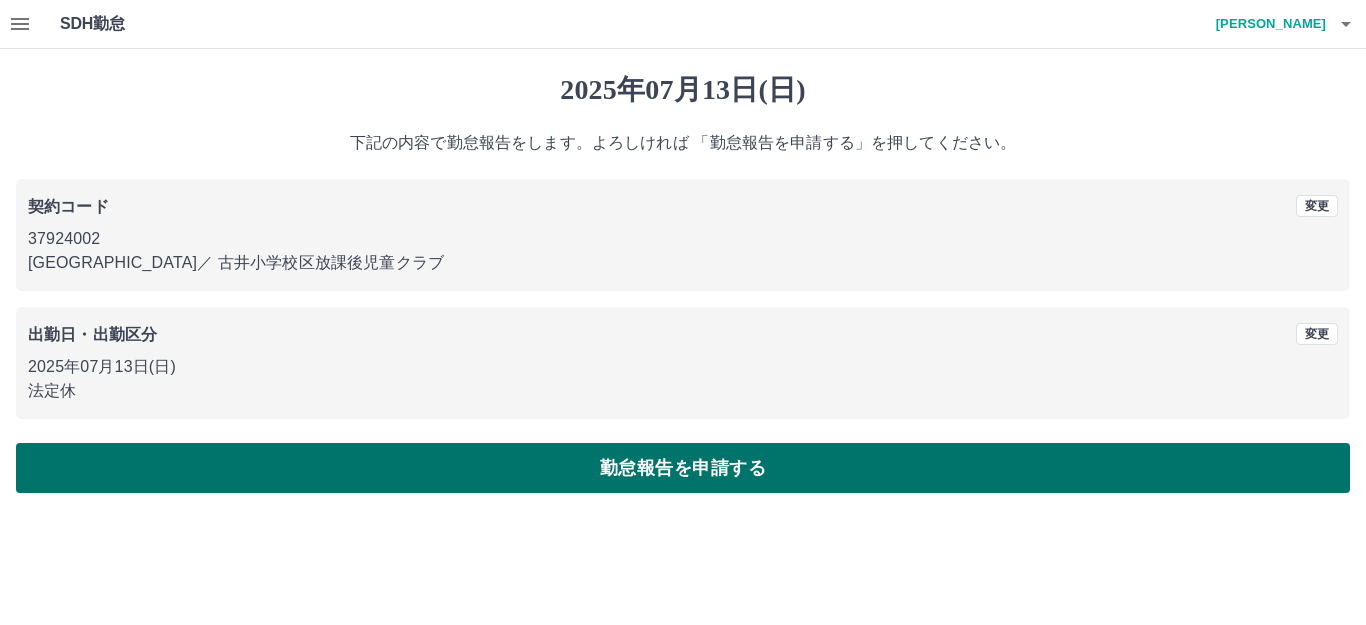 click on "勤怠報告を申請する" at bounding box center [683, 468] 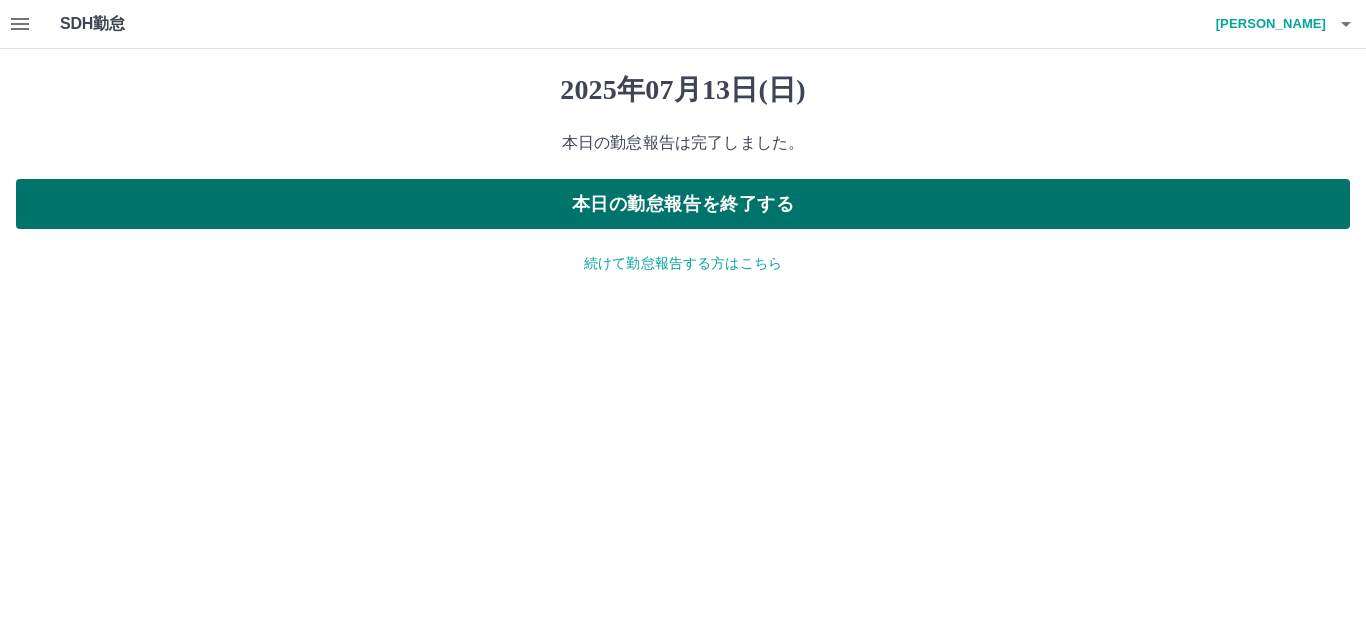 click on "本日の勤怠報告を終了する" at bounding box center (683, 204) 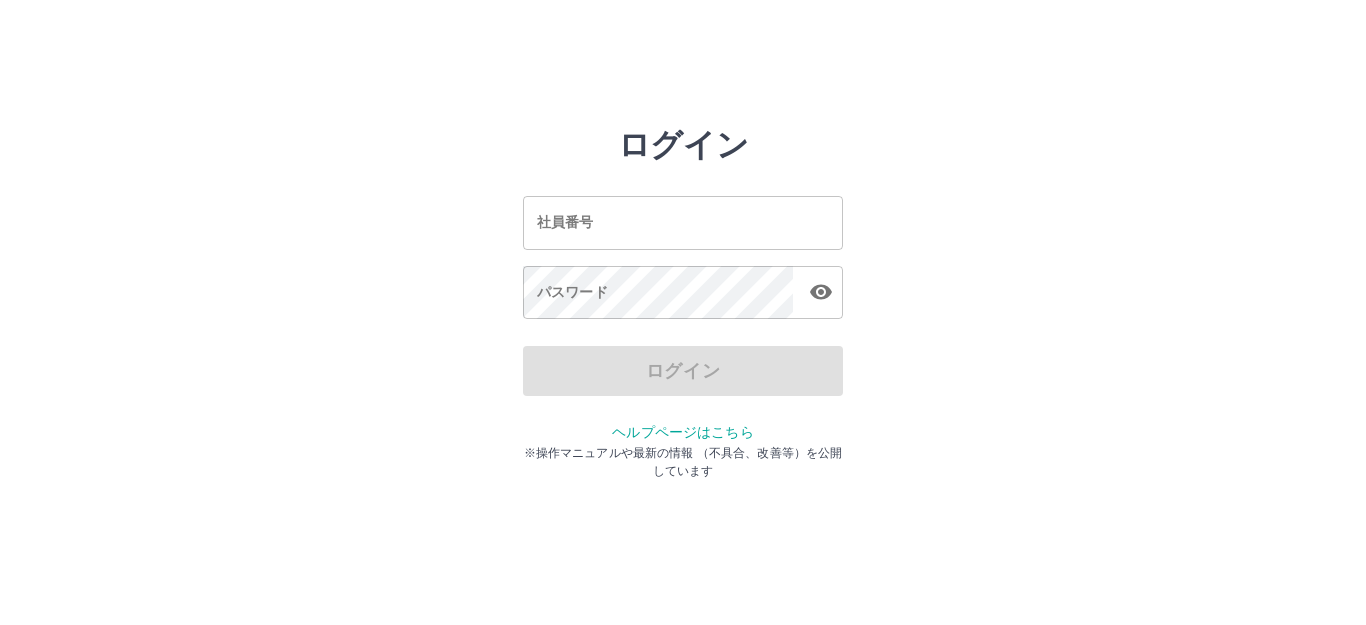 scroll, scrollTop: 0, scrollLeft: 0, axis: both 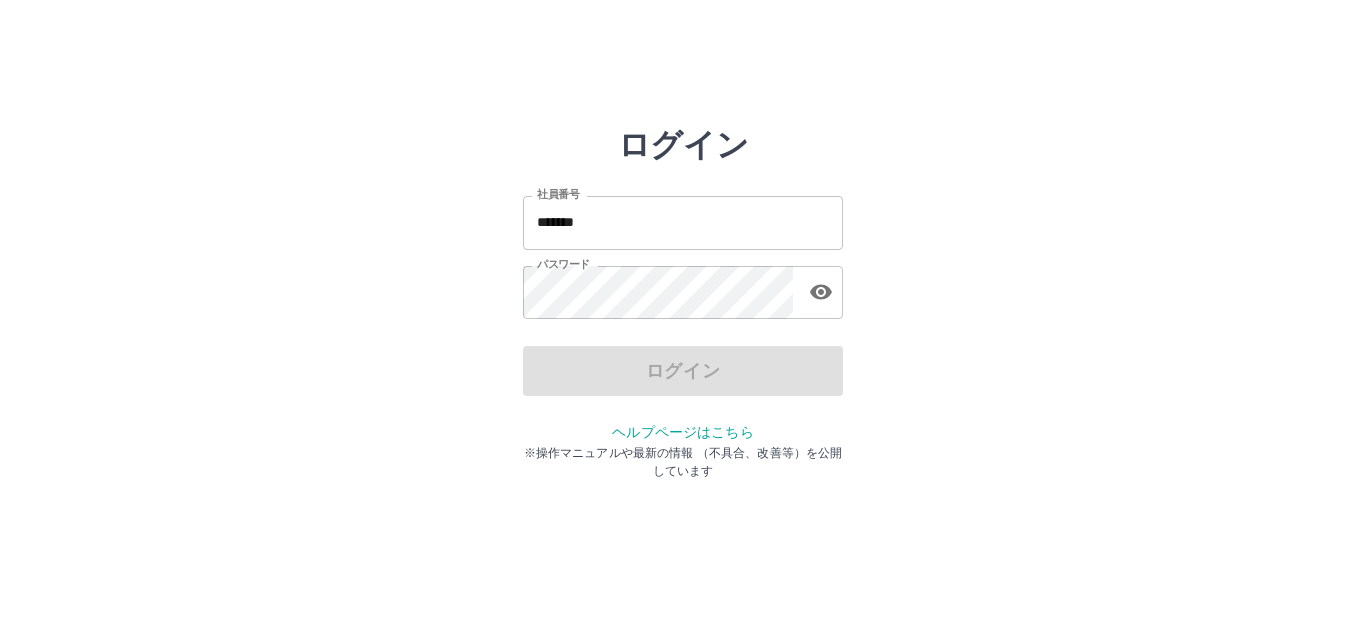 click on "*******" at bounding box center (683, 222) 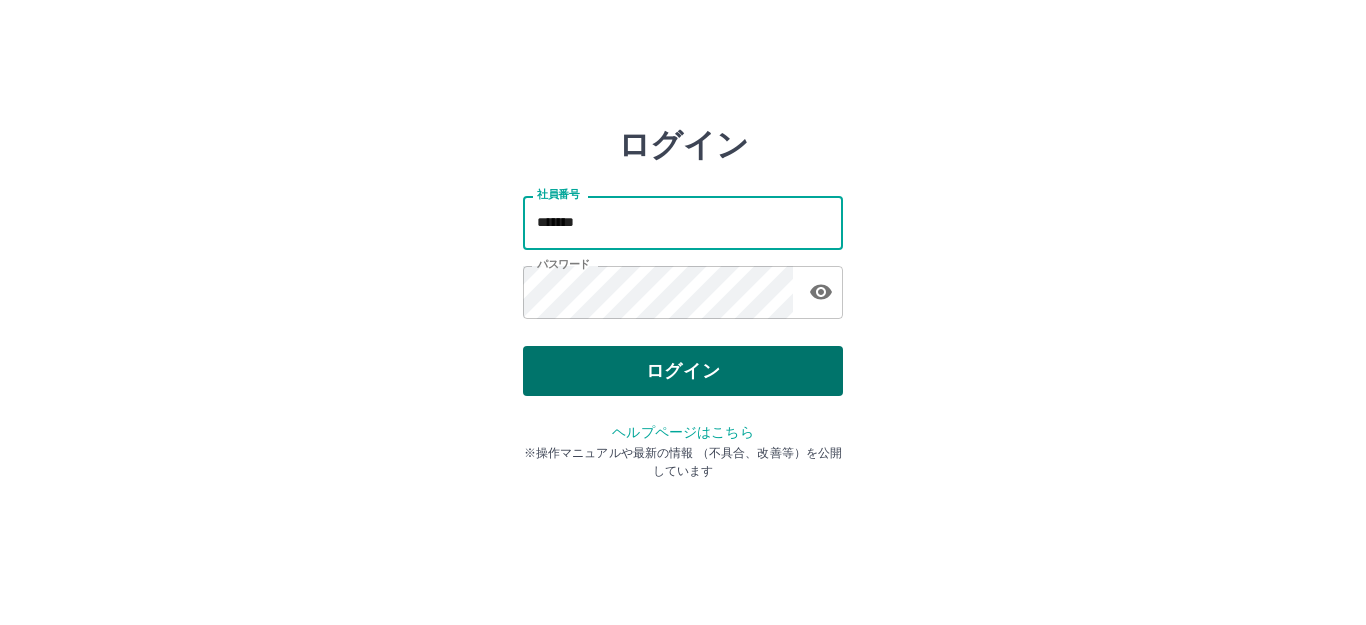 type on "*******" 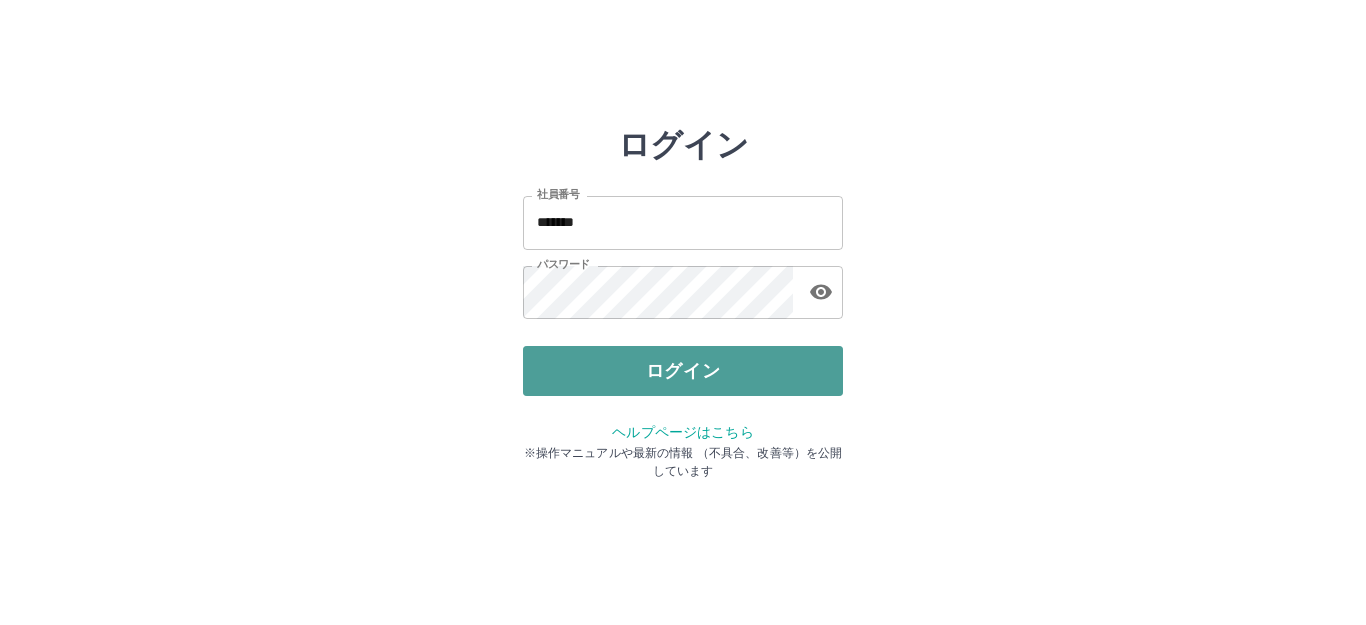 click on "ログイン" at bounding box center [683, 371] 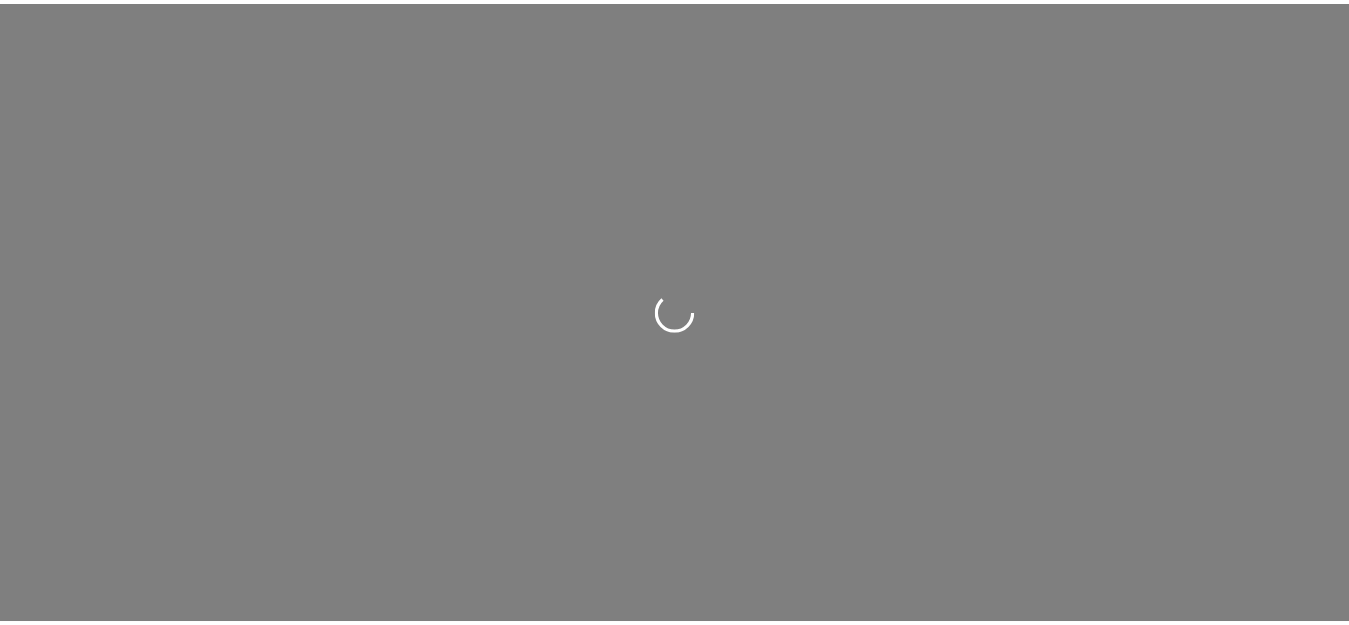scroll, scrollTop: 0, scrollLeft: 0, axis: both 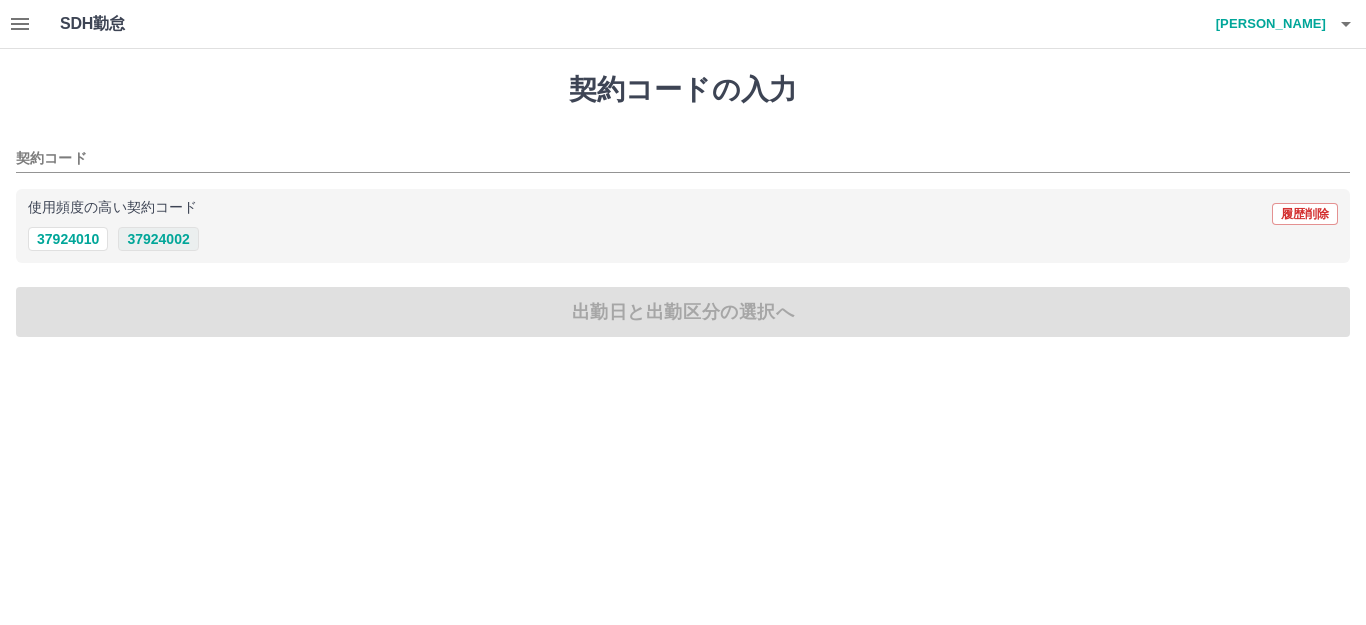 click on "37924002" at bounding box center (158, 239) 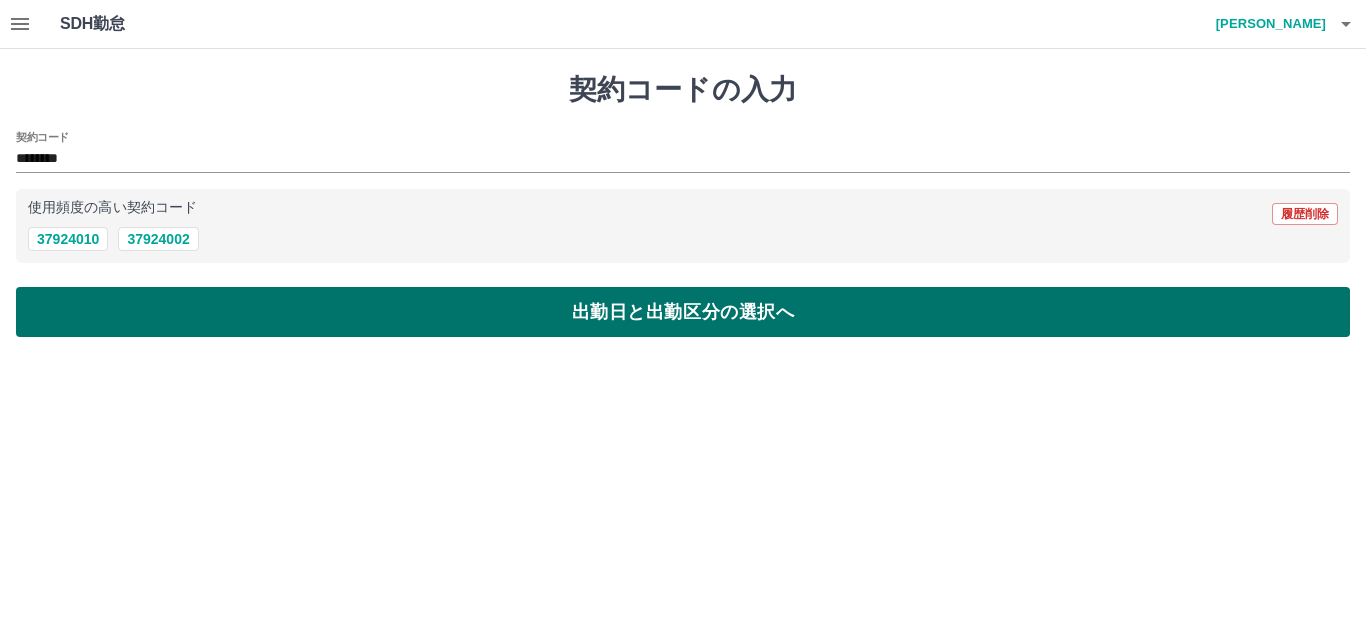 click on "出勤日と出勤区分の選択へ" at bounding box center [683, 312] 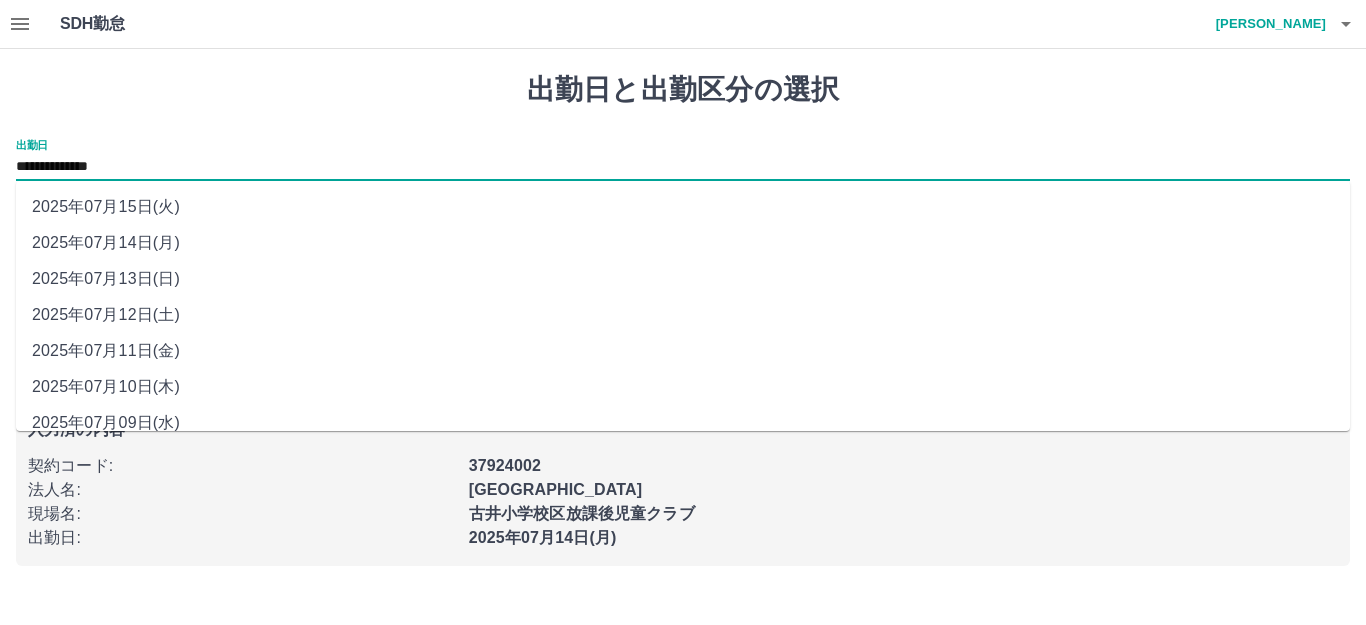 click on "**********" at bounding box center (683, 167) 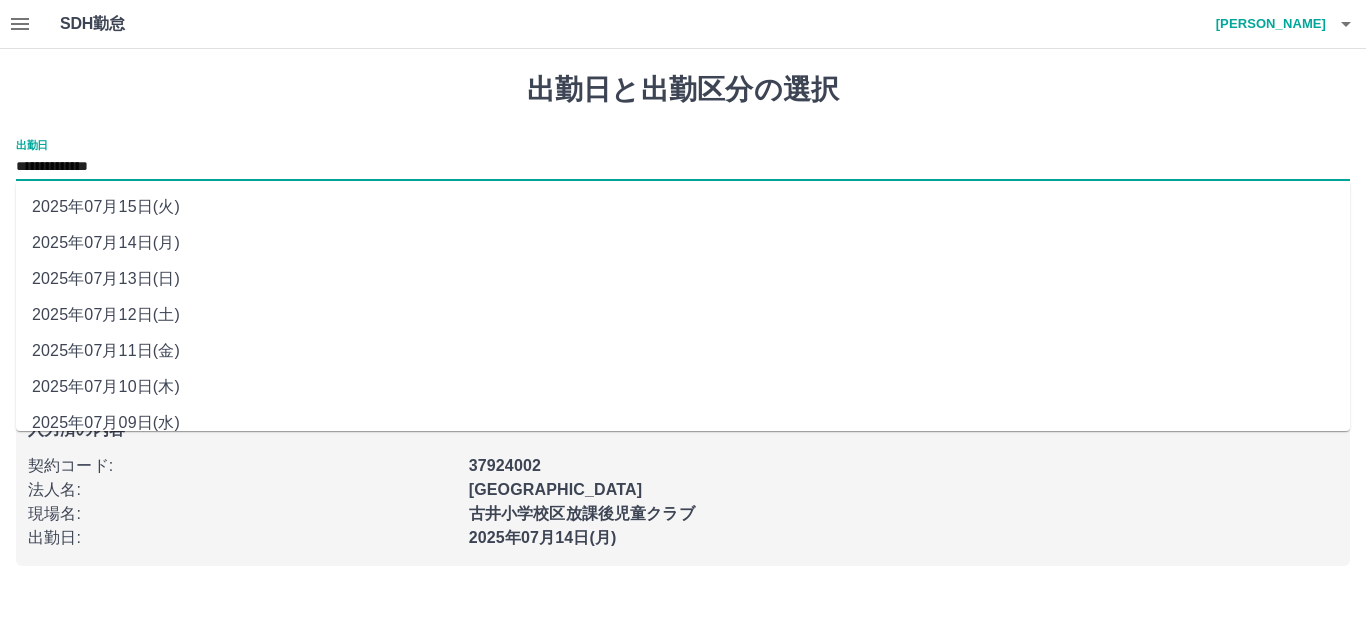 click on "2025年07月12日(土)" at bounding box center (683, 315) 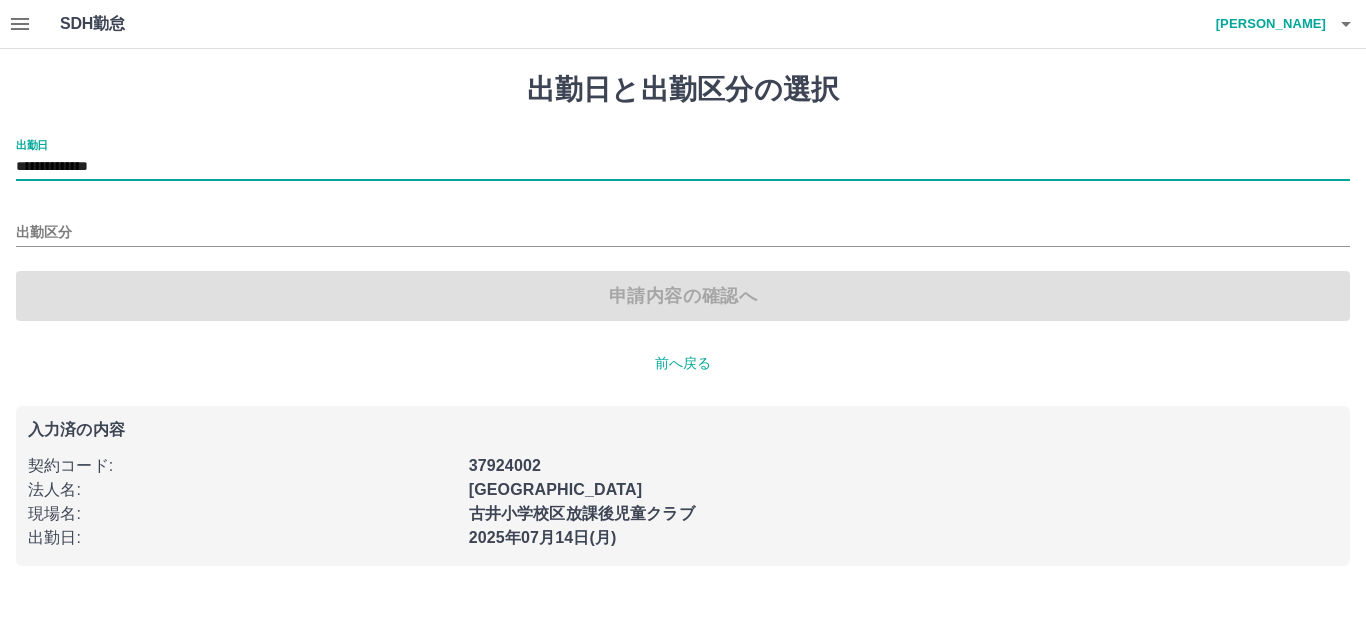 click on "**********" at bounding box center (683, 167) 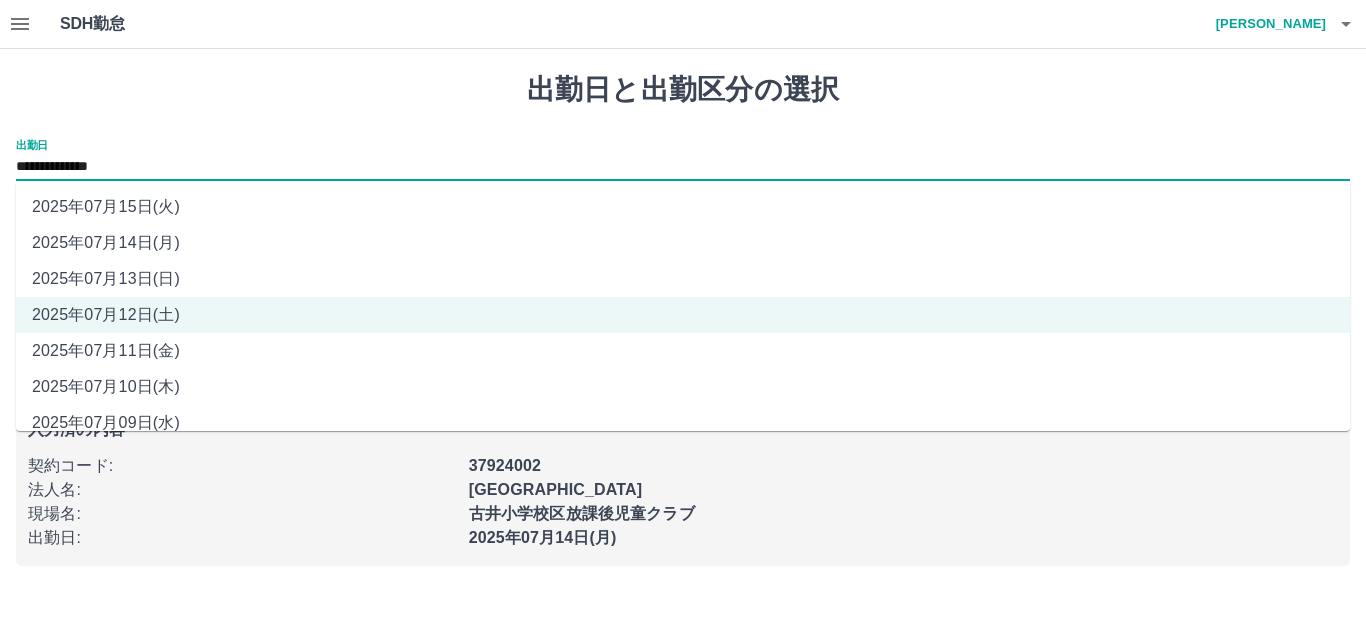 click on "2025年07月11日(金)" at bounding box center (683, 351) 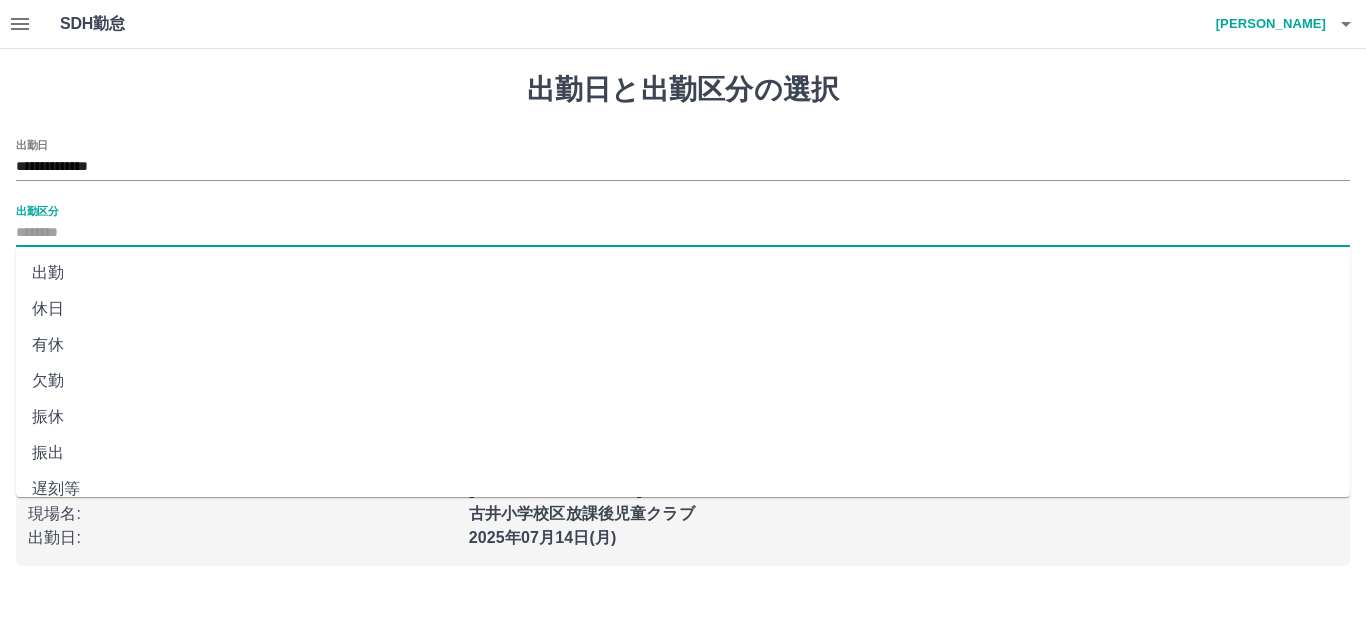 click on "出勤区分" at bounding box center [683, 233] 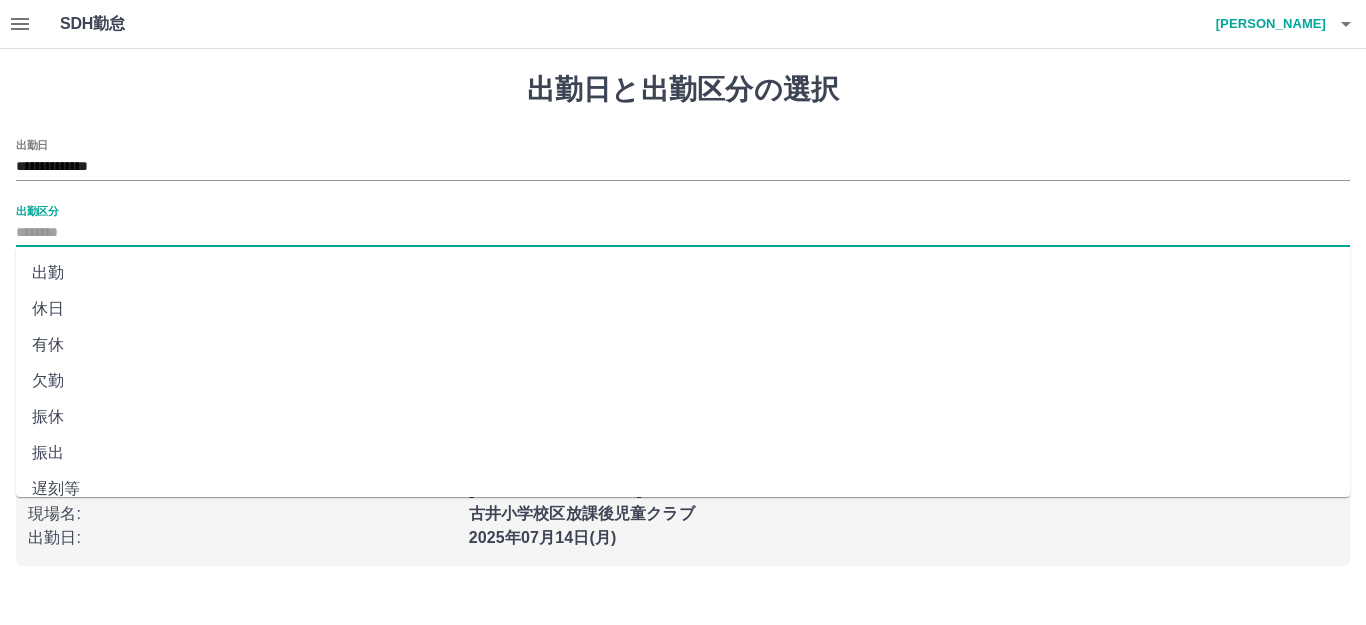 click on "出勤" at bounding box center [683, 273] 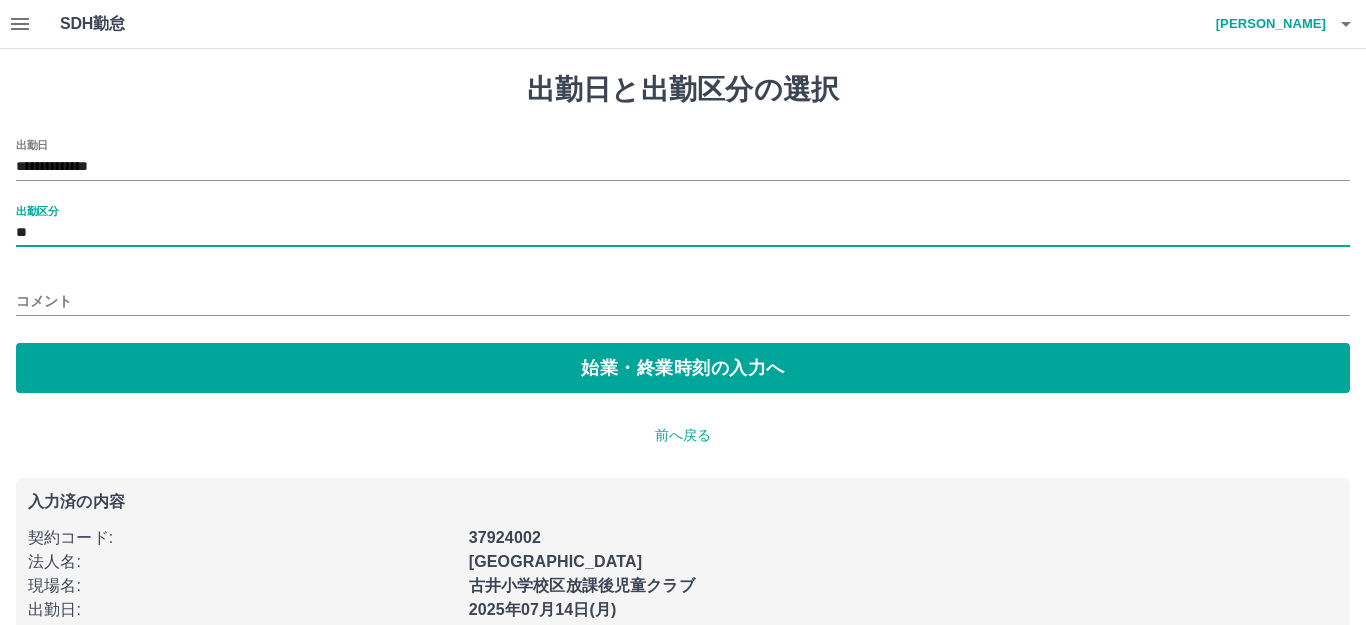 type on "**" 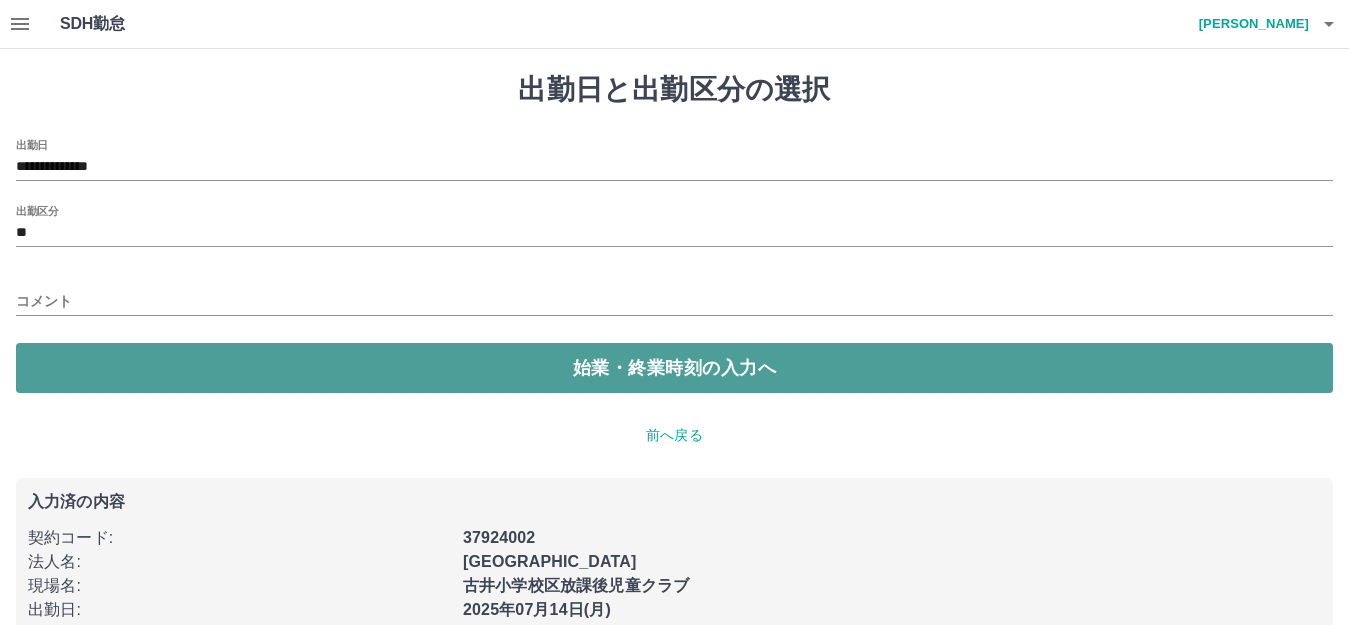 click on "始業・終業時刻の入力へ" at bounding box center (674, 368) 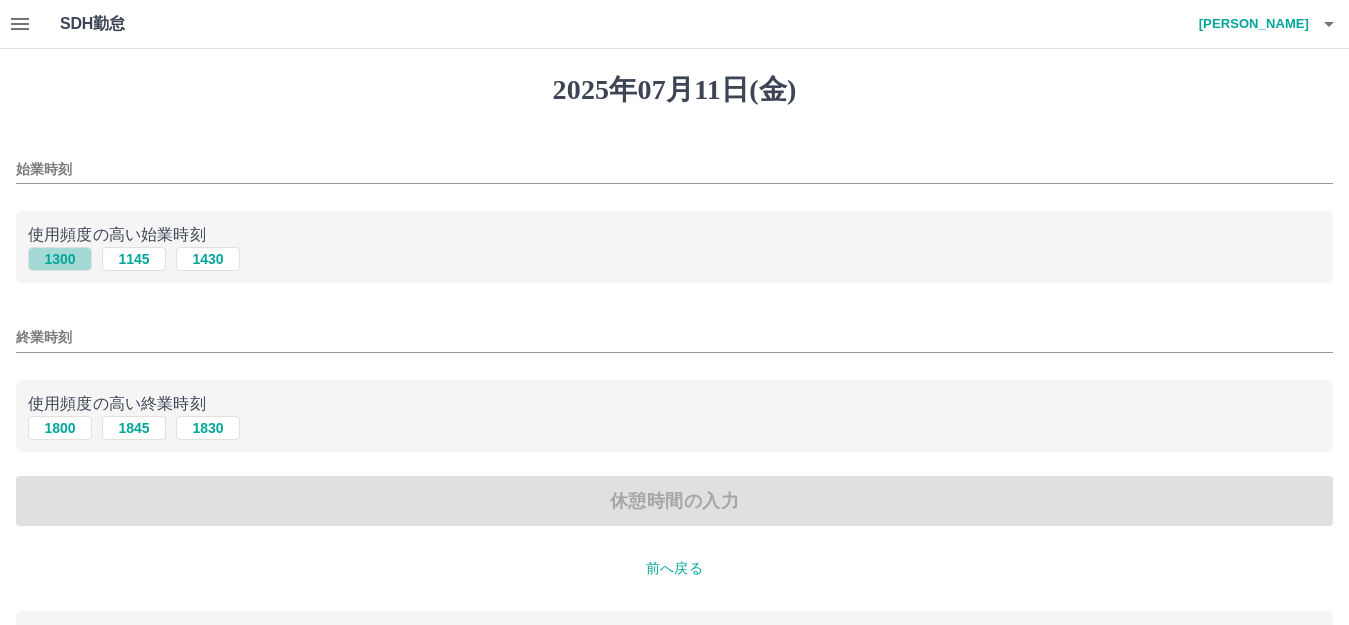 click on "1300" at bounding box center (60, 259) 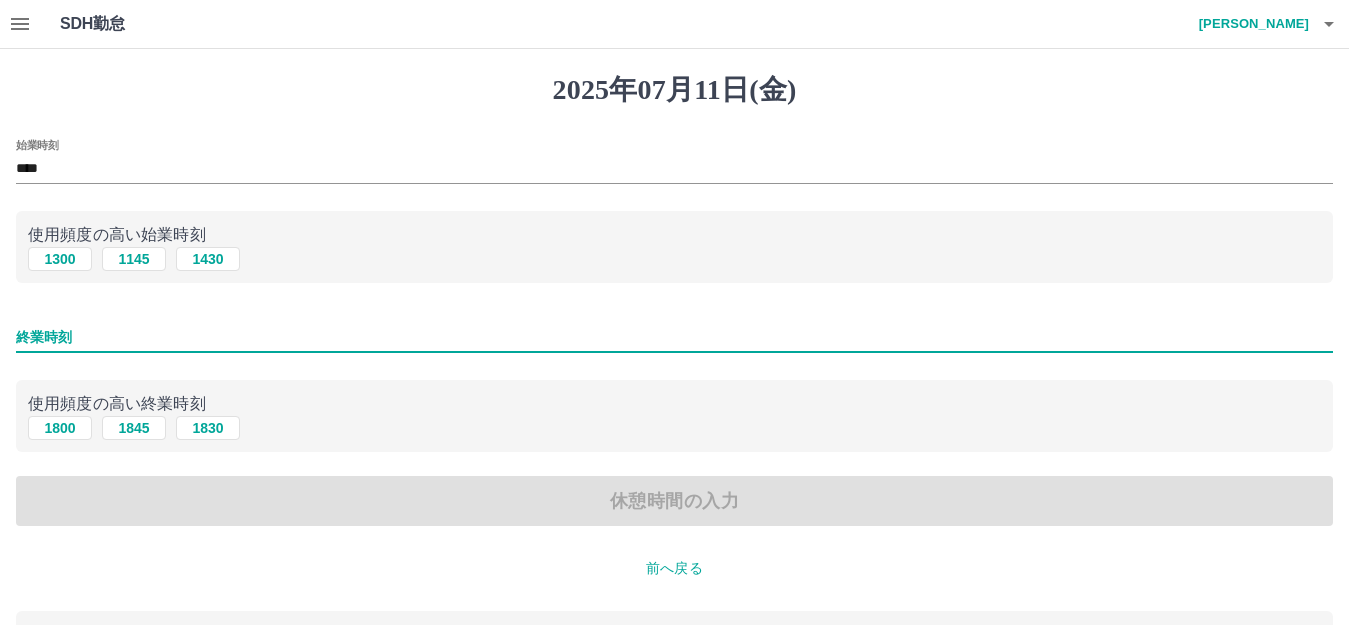 click on "終業時刻" at bounding box center (674, 337) 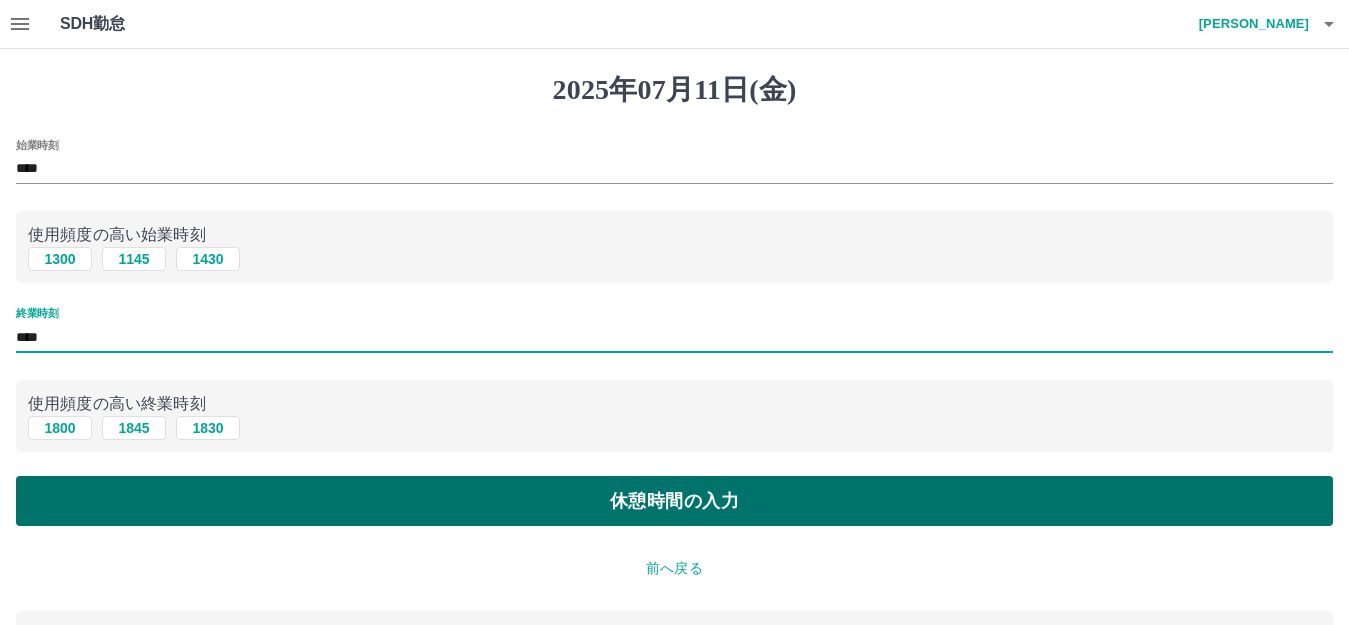 type on "****" 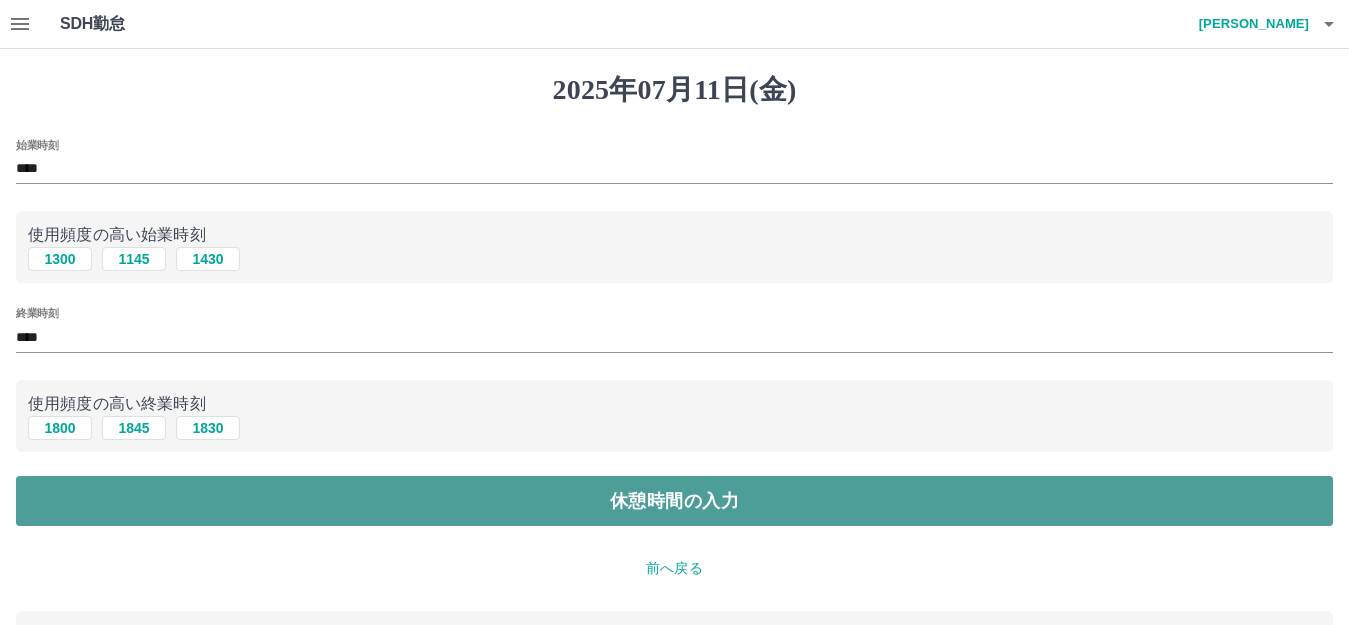 click on "休憩時間の入力" at bounding box center (674, 501) 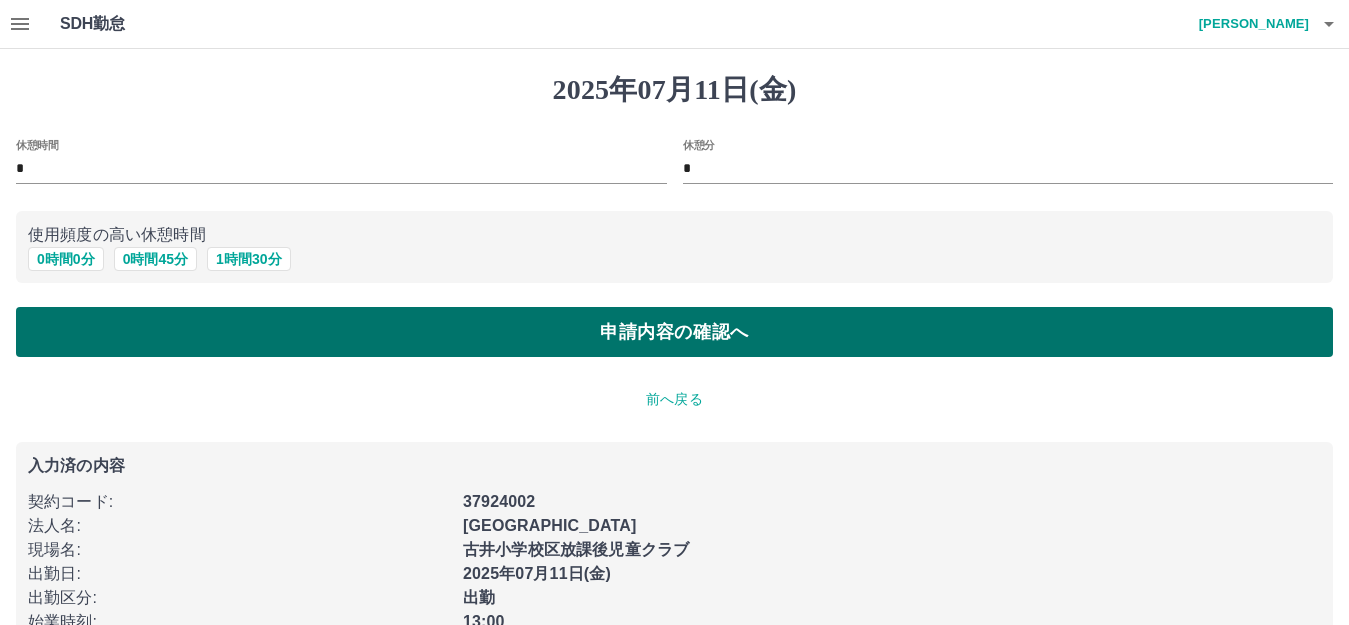 click on "申請内容の確認へ" at bounding box center (674, 332) 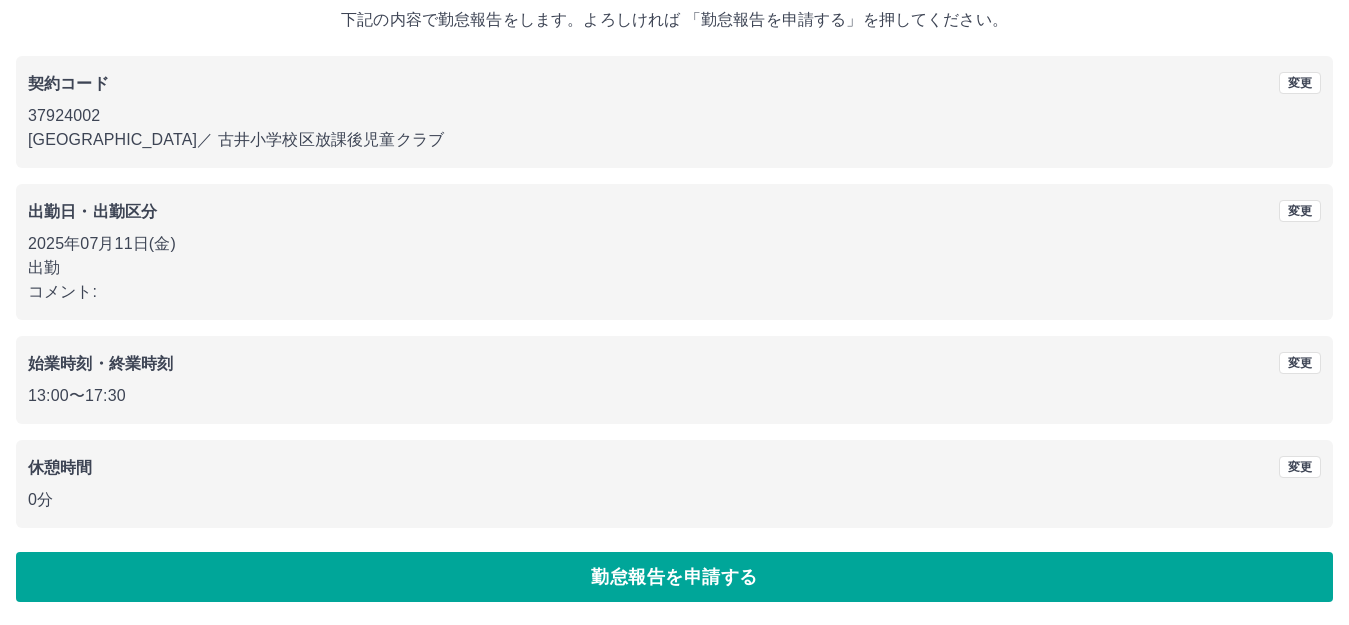 scroll, scrollTop: 124, scrollLeft: 0, axis: vertical 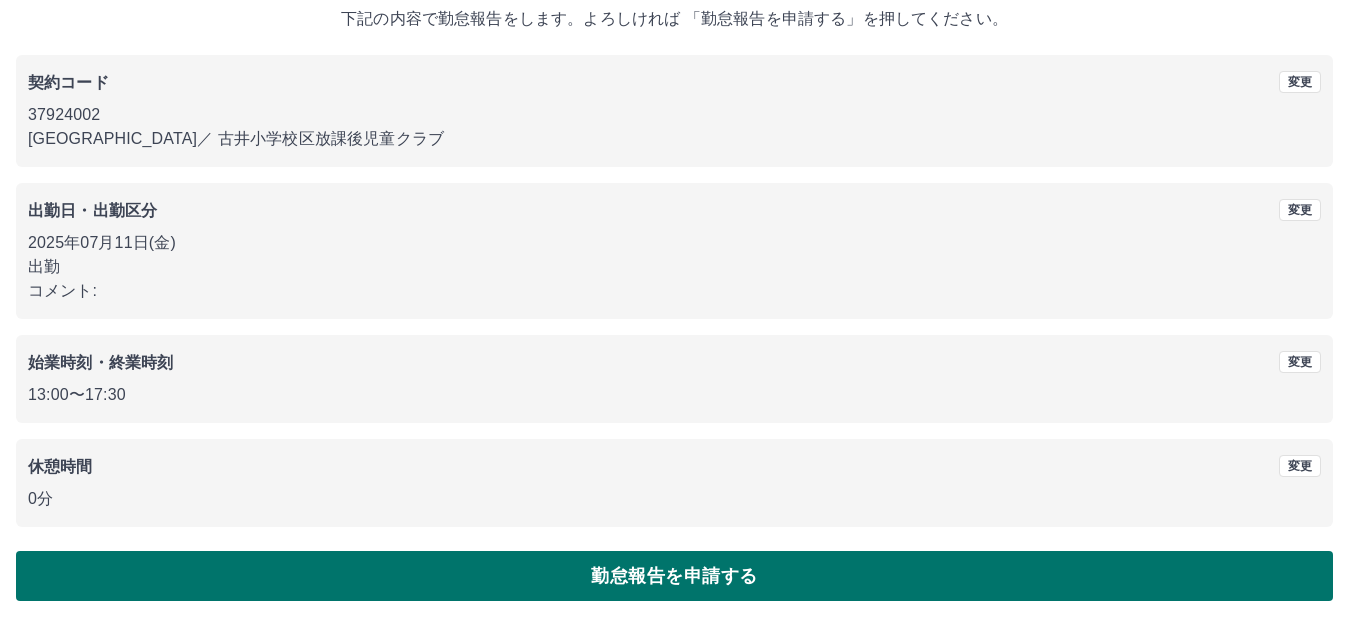 click on "勤怠報告を申請する" at bounding box center (674, 576) 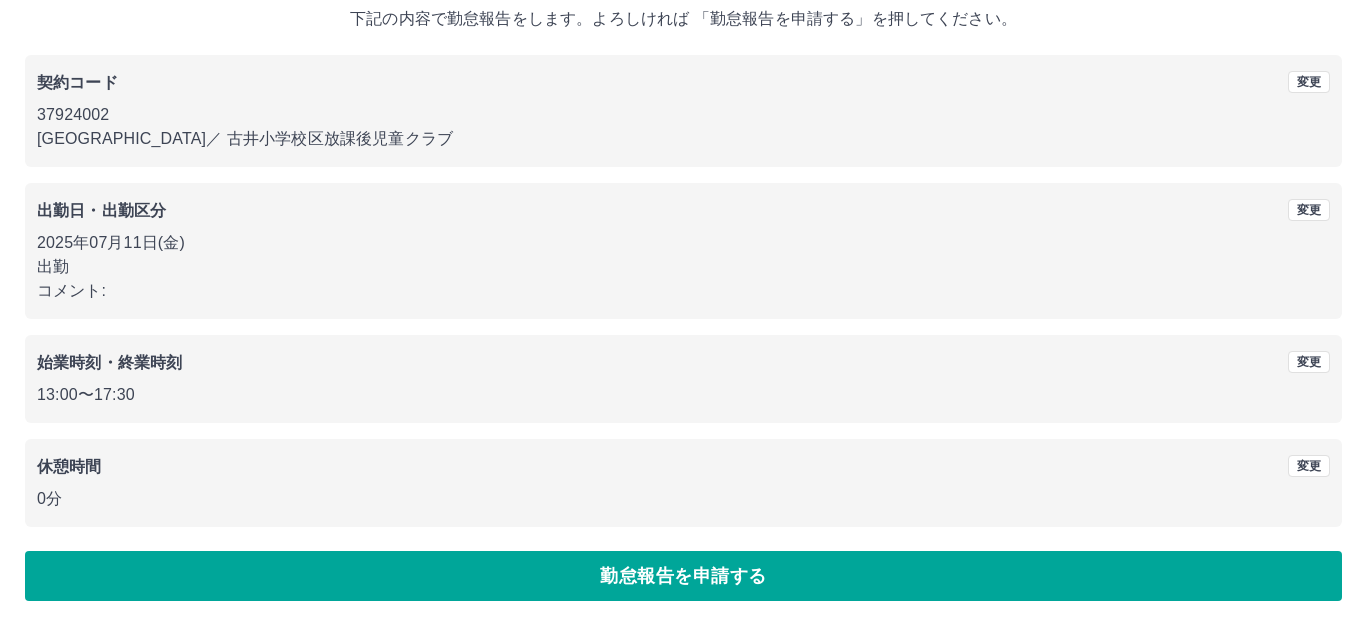 scroll, scrollTop: 0, scrollLeft: 0, axis: both 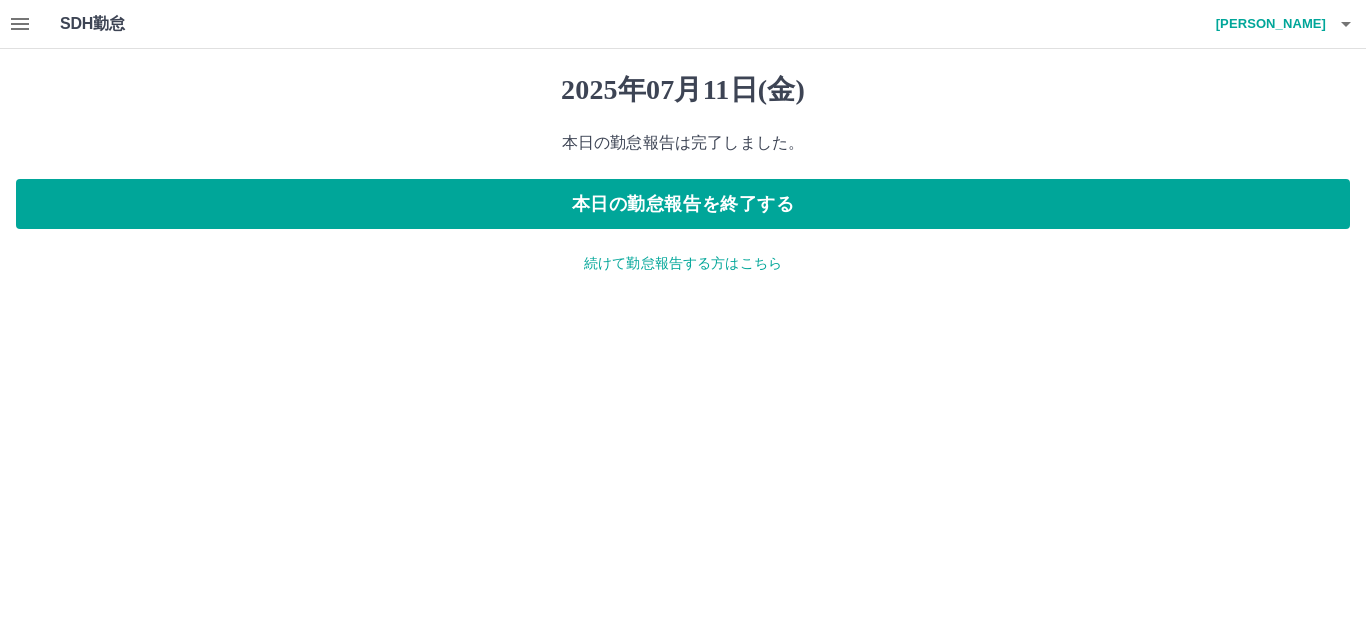 click on "続けて勤怠報告する方はこちら" at bounding box center (683, 263) 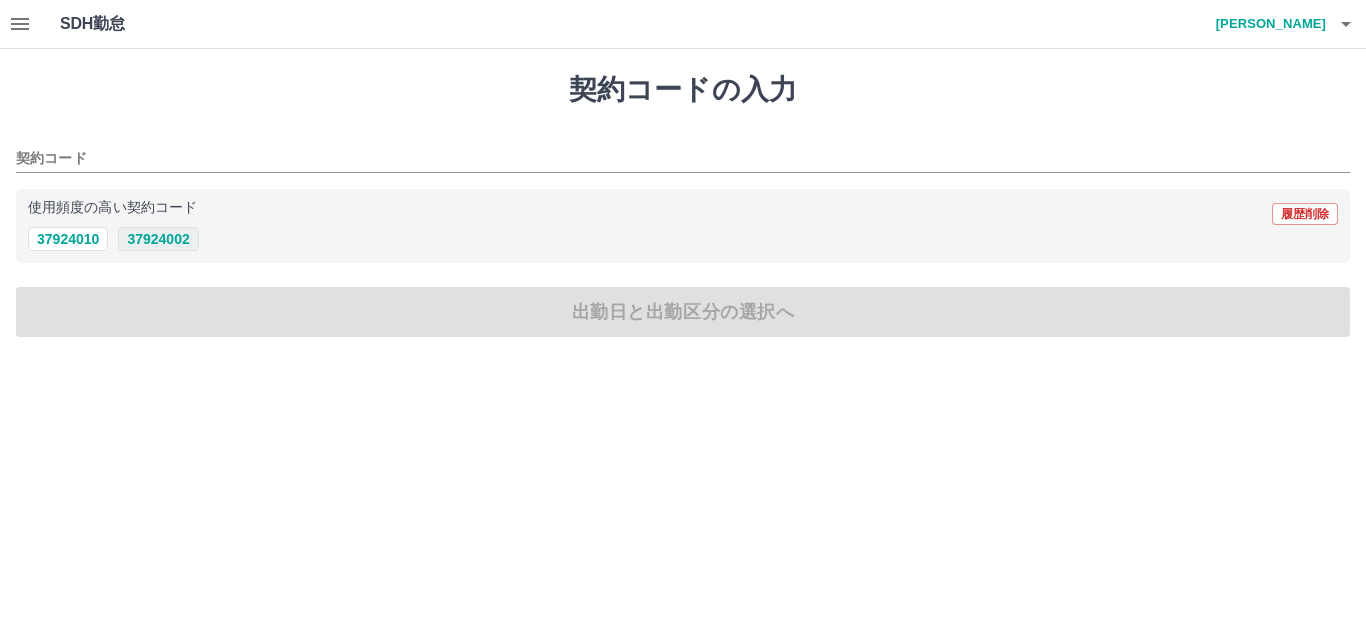 click on "37924002" at bounding box center (158, 239) 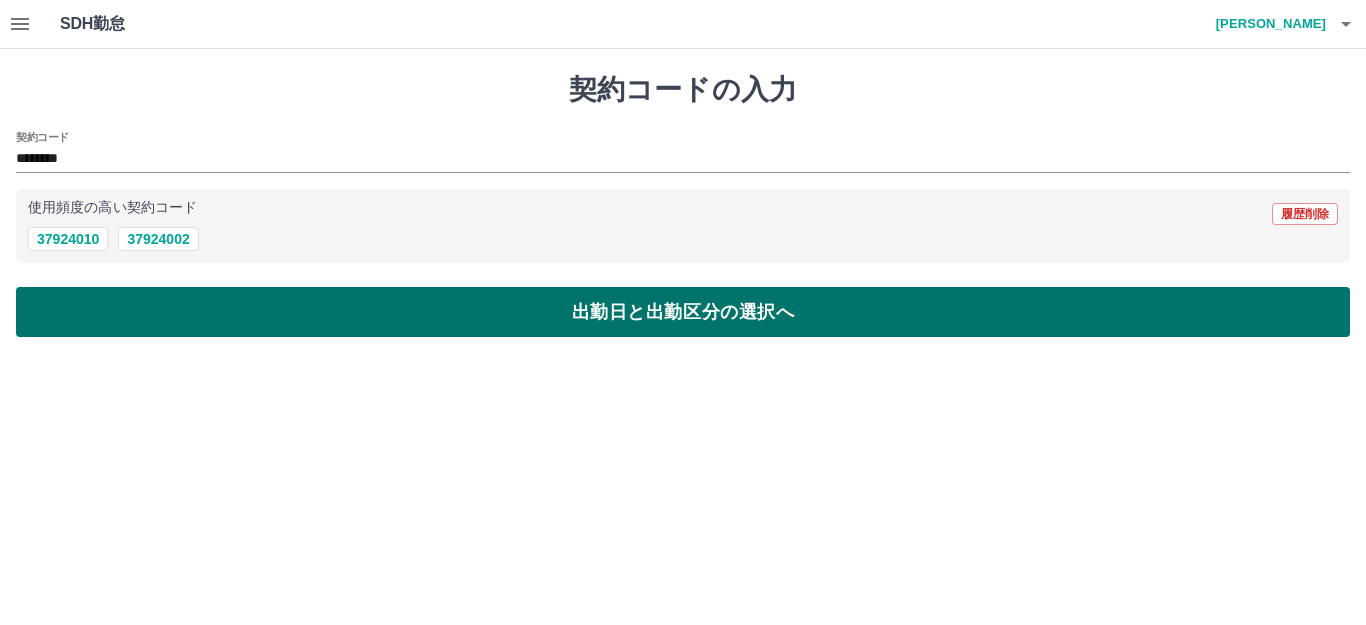 click on "出勤日と出勤区分の選択へ" at bounding box center [683, 312] 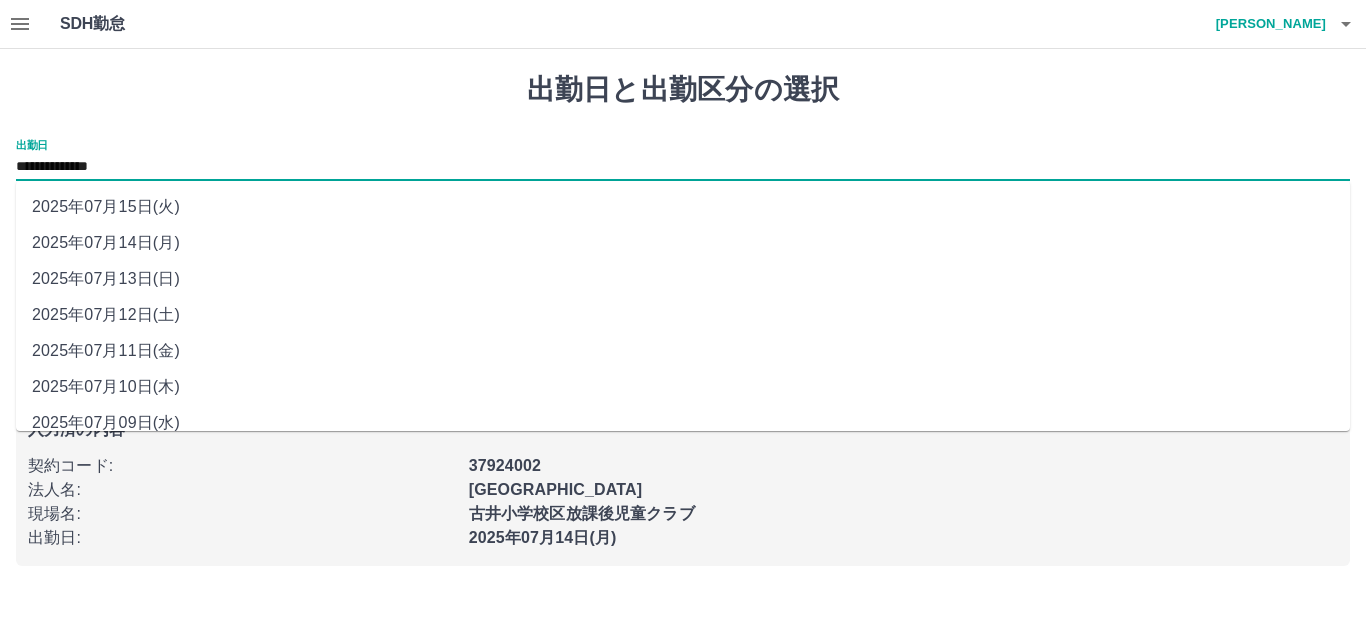 click on "**********" at bounding box center (683, 167) 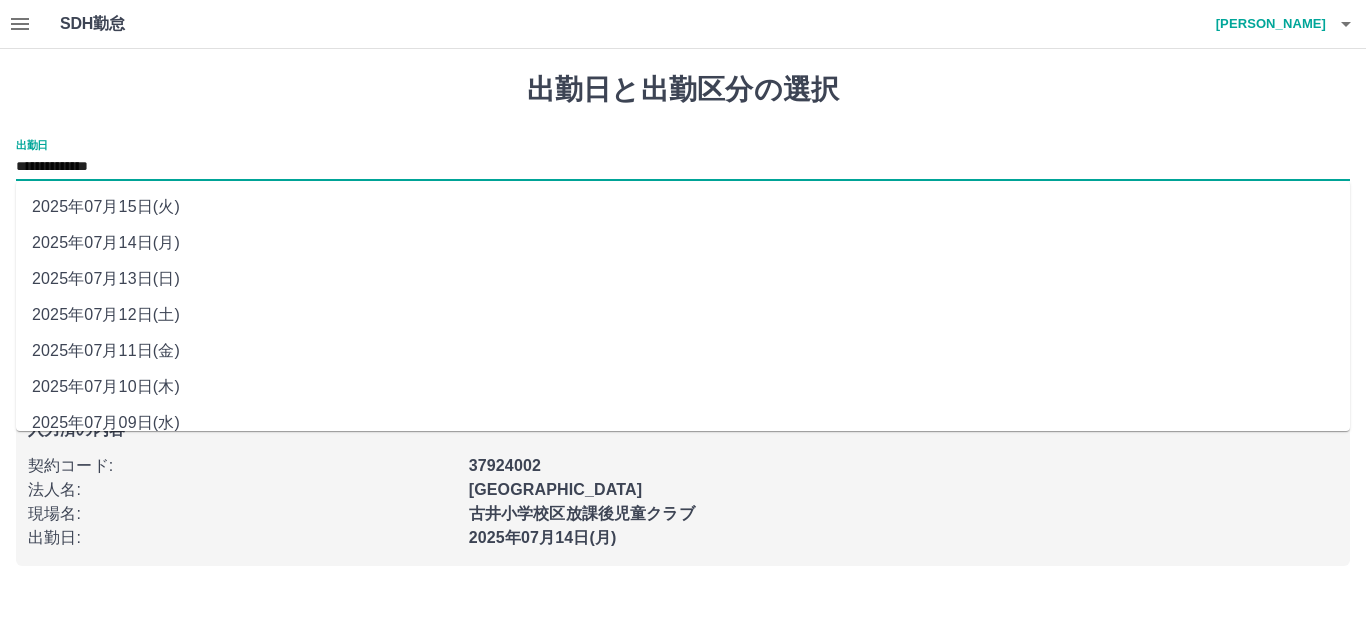 click on "2025年07月12日(土)" at bounding box center (683, 315) 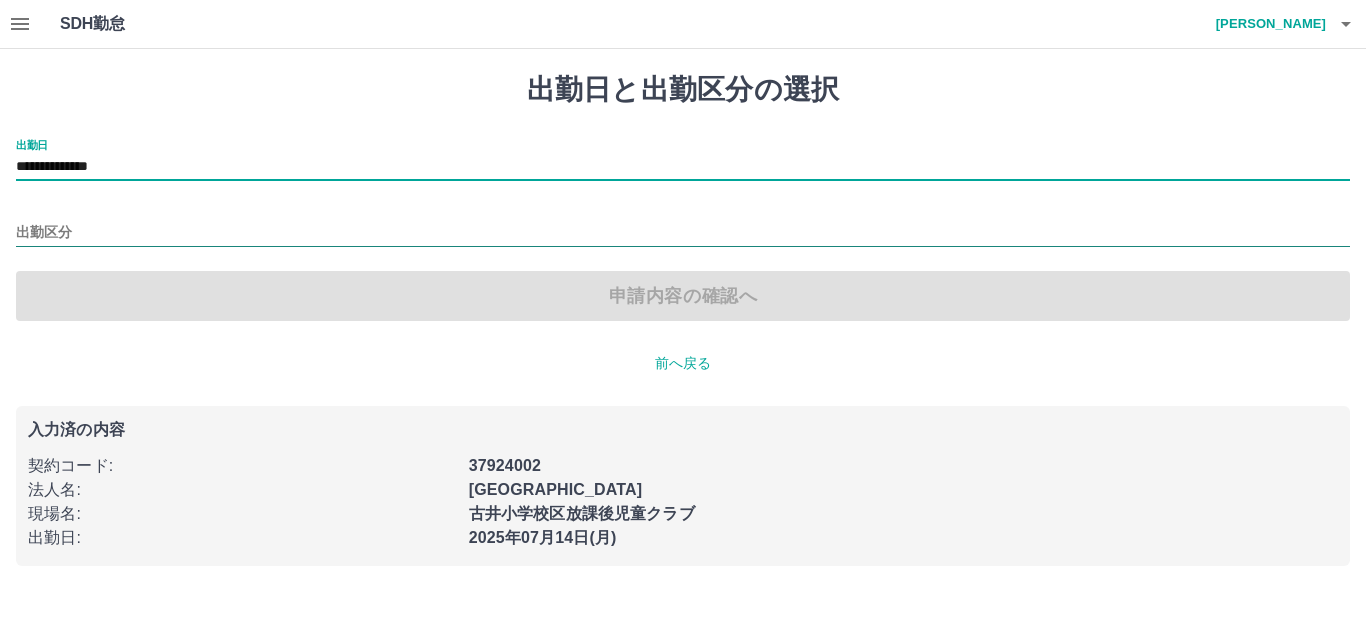 click on "出勤区分" at bounding box center (683, 233) 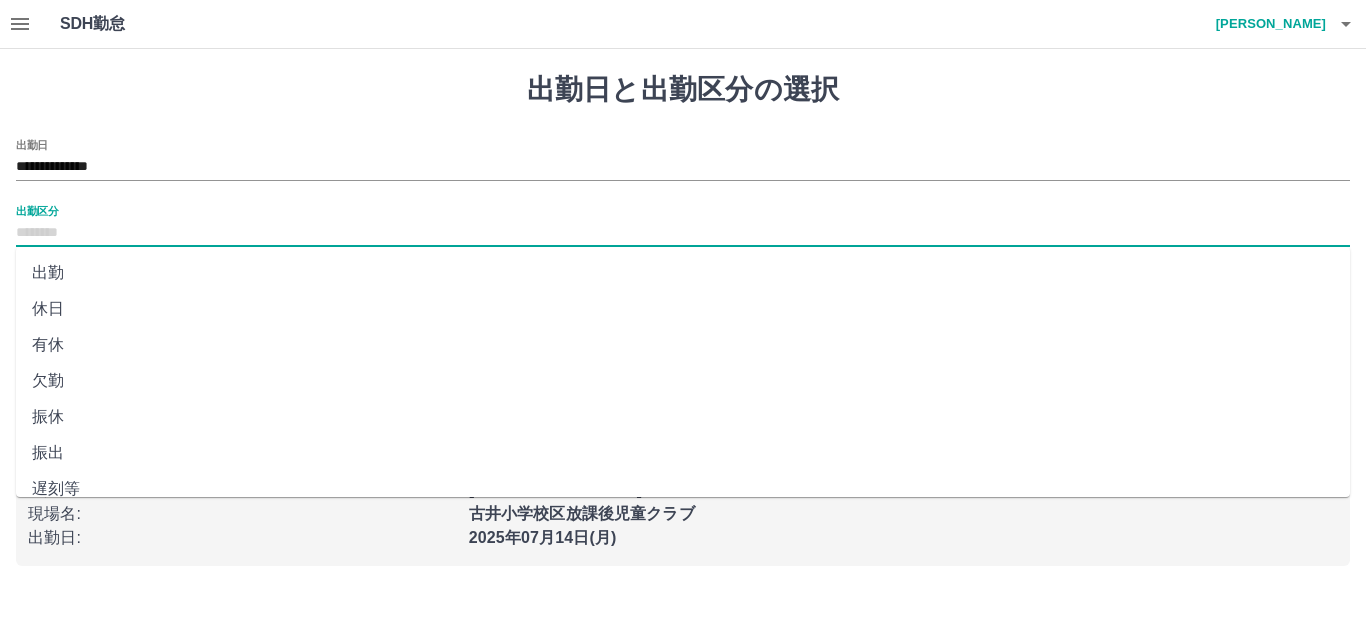 click on "休日" at bounding box center (683, 309) 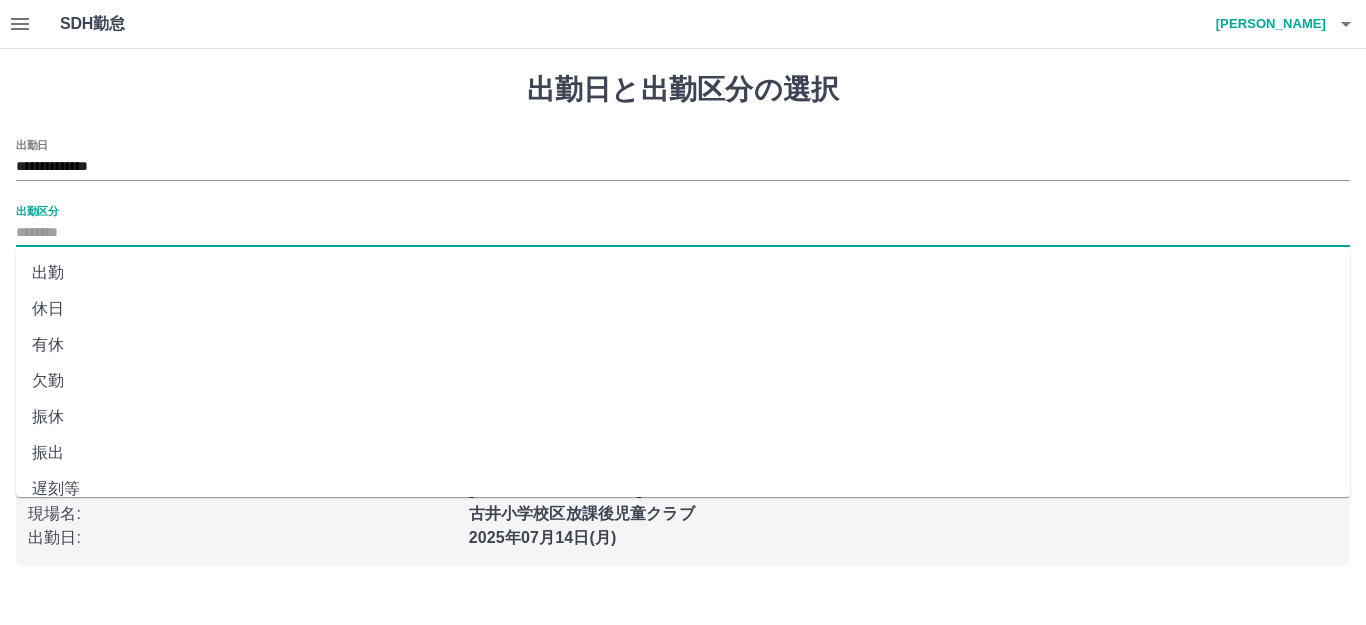 type on "**" 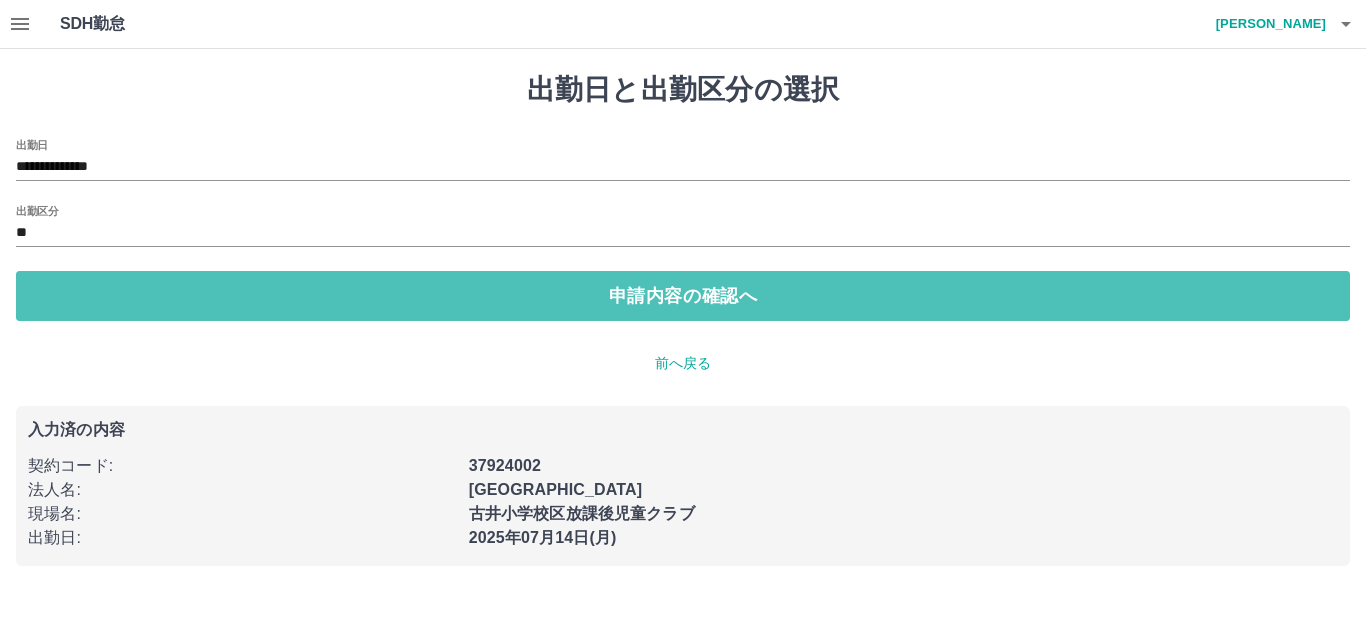 click on "申請内容の確認へ" at bounding box center [683, 296] 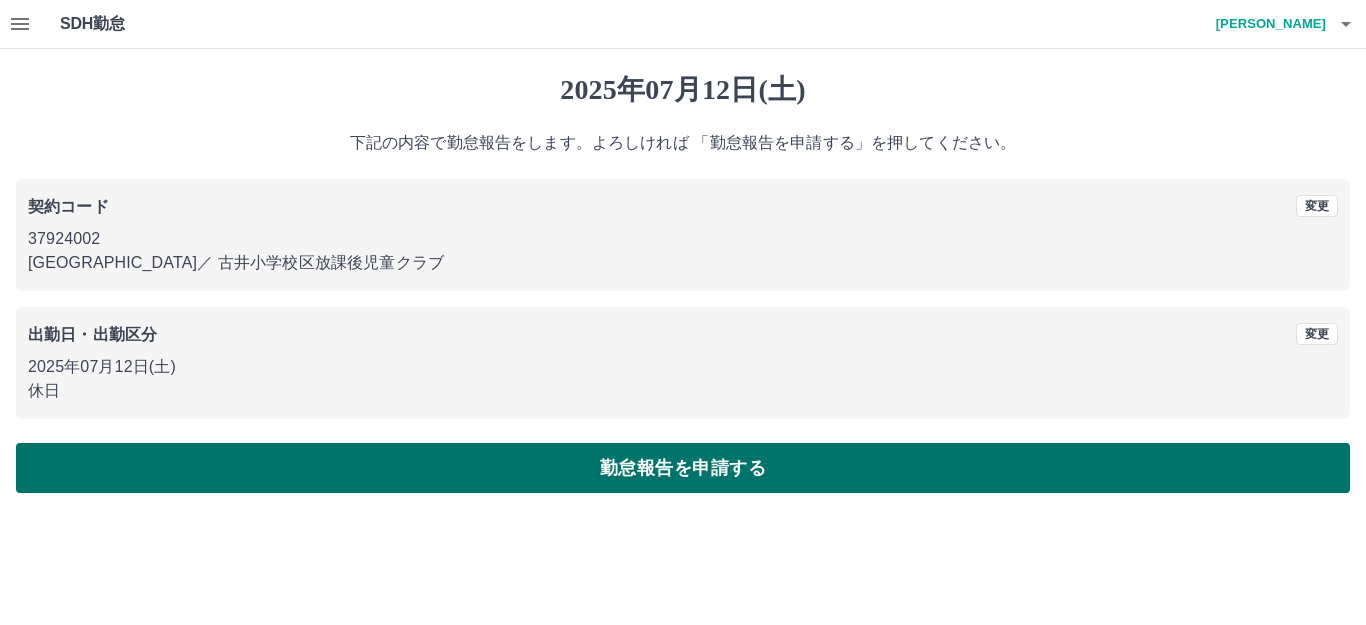 click on "勤怠報告を申請する" at bounding box center (683, 468) 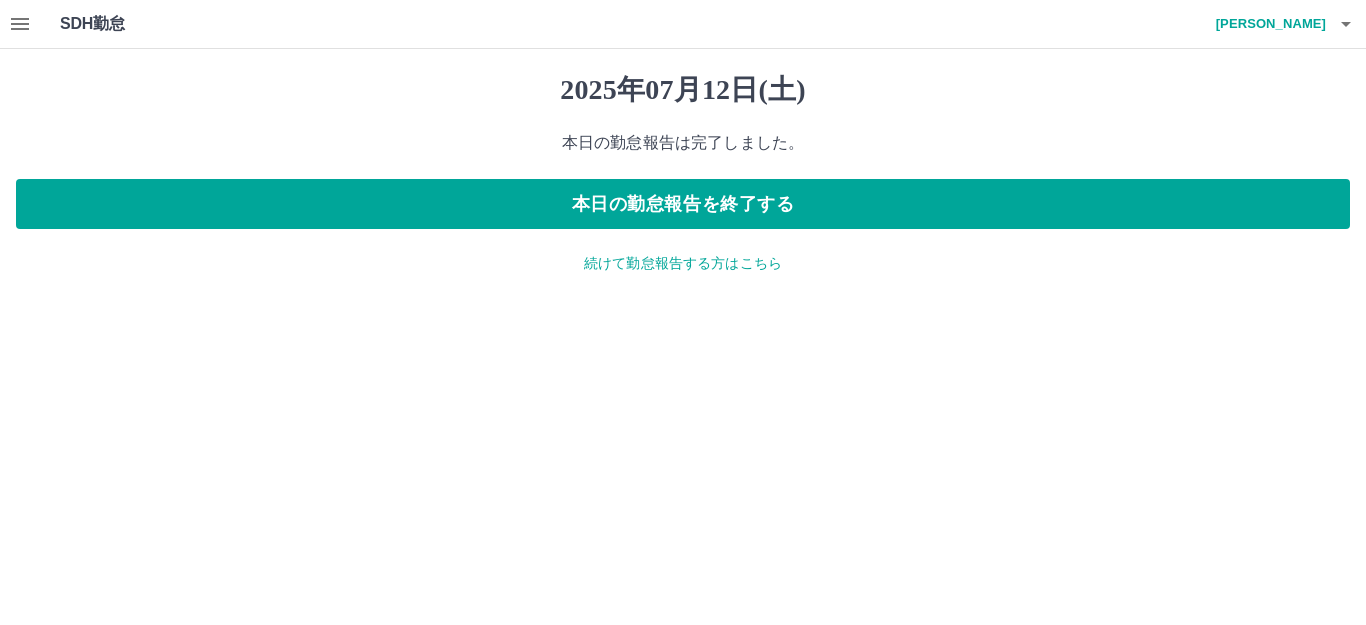 click on "続けて勤怠報告する方はこちら" at bounding box center [683, 263] 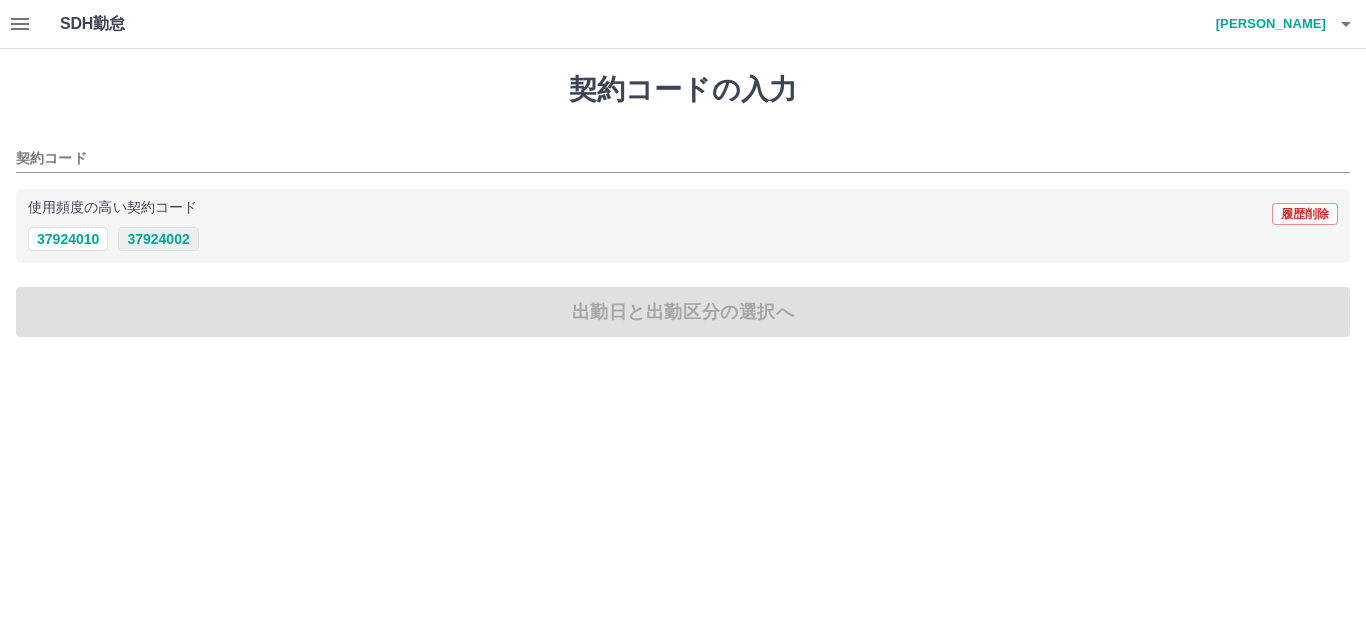 click on "37924002" at bounding box center (158, 239) 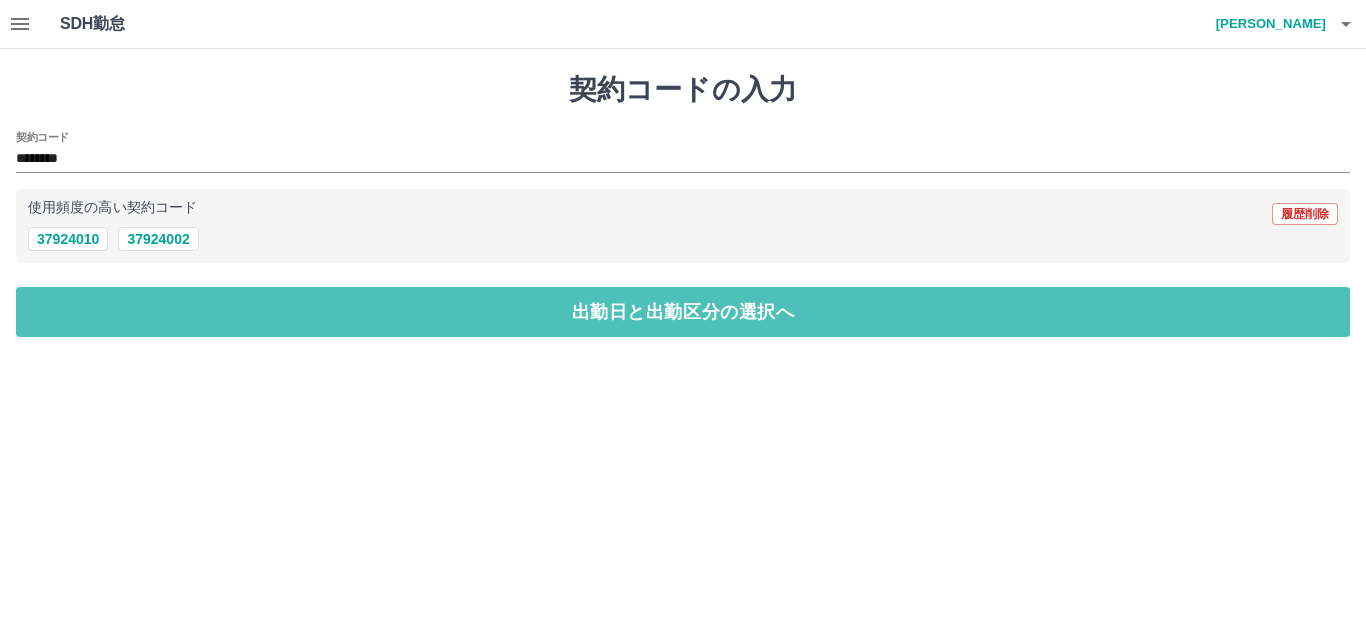 drag, startPoint x: 126, startPoint y: 316, endPoint x: 126, endPoint y: 263, distance: 53 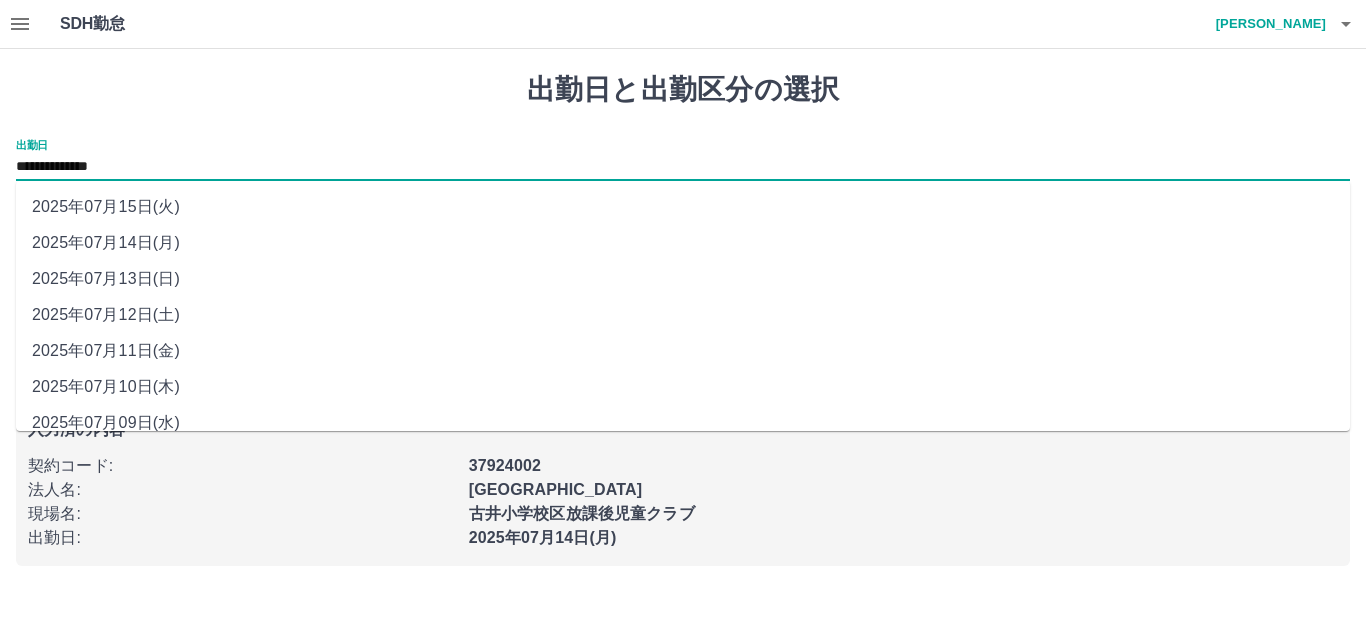 click on "**********" at bounding box center [683, 167] 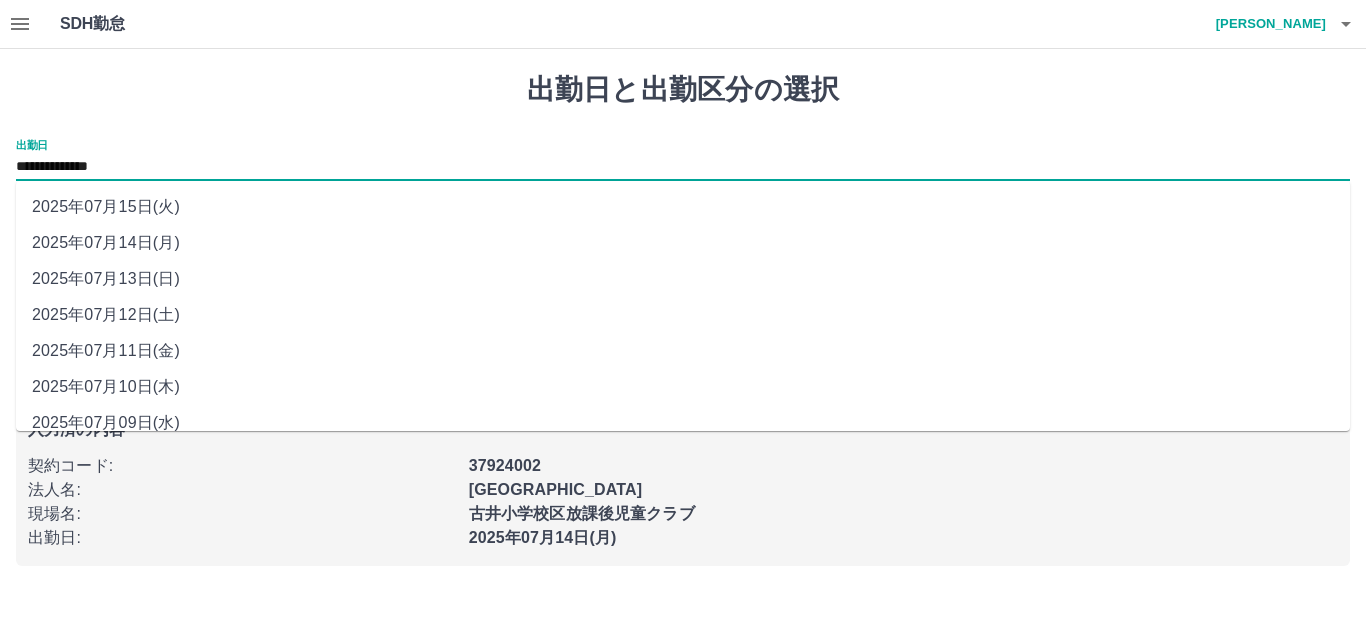 click on "2025年07月13日(日)" at bounding box center [683, 279] 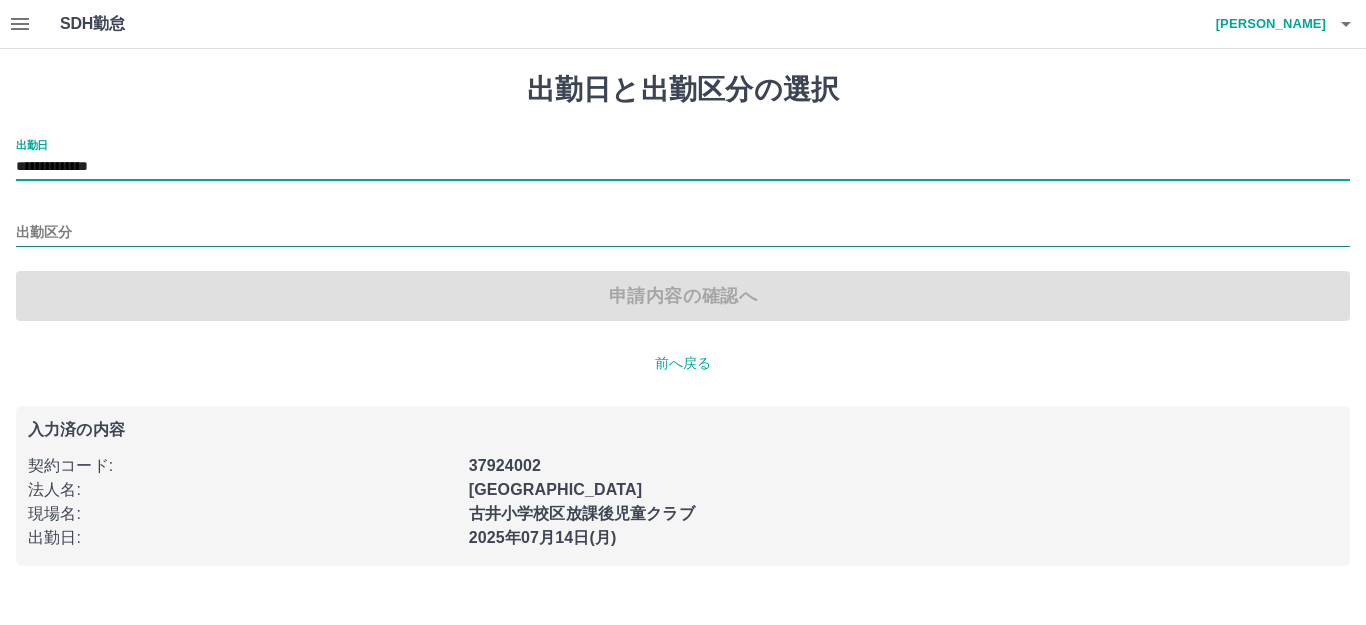 click on "出勤区分" at bounding box center [683, 233] 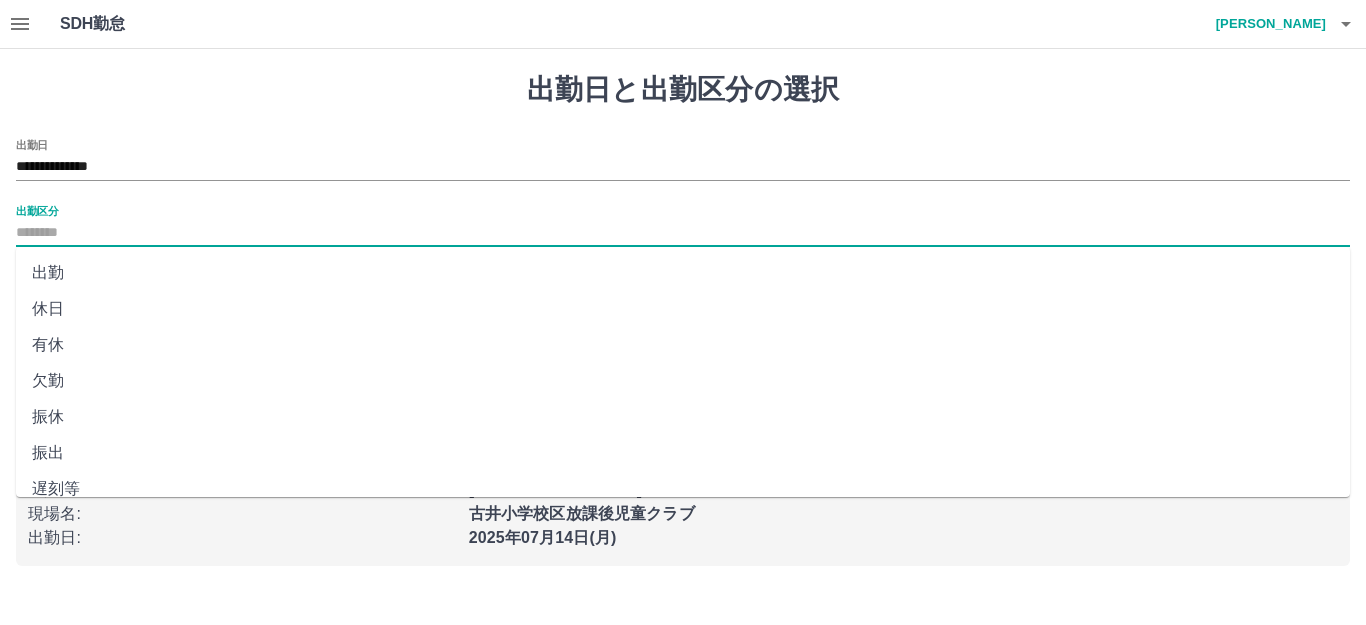 scroll, scrollTop: 400, scrollLeft: 0, axis: vertical 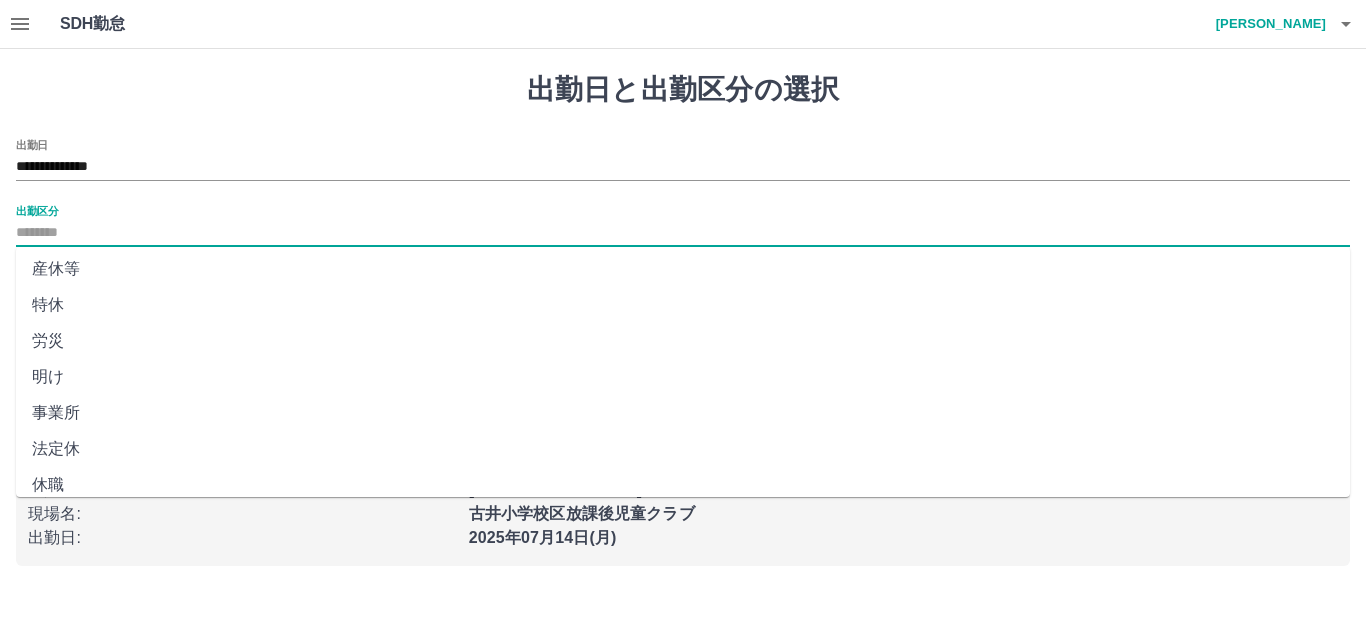 click on "法定休" at bounding box center (683, 449) 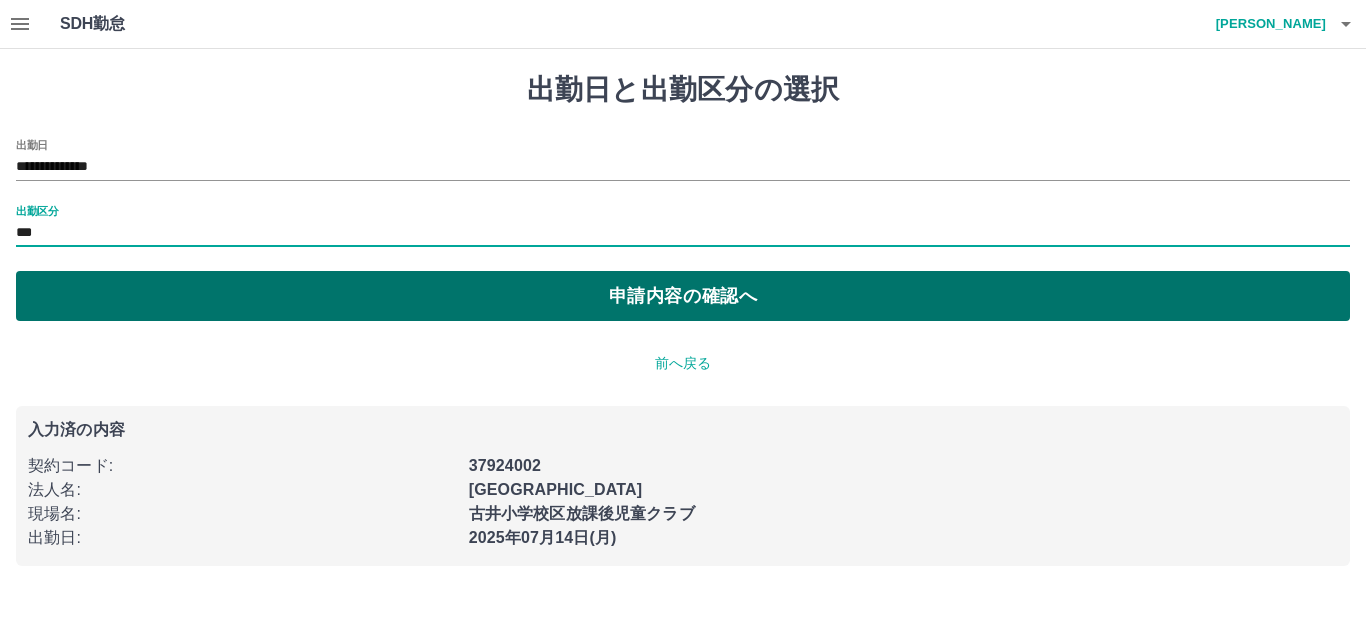 click on "申請内容の確認へ" at bounding box center [683, 296] 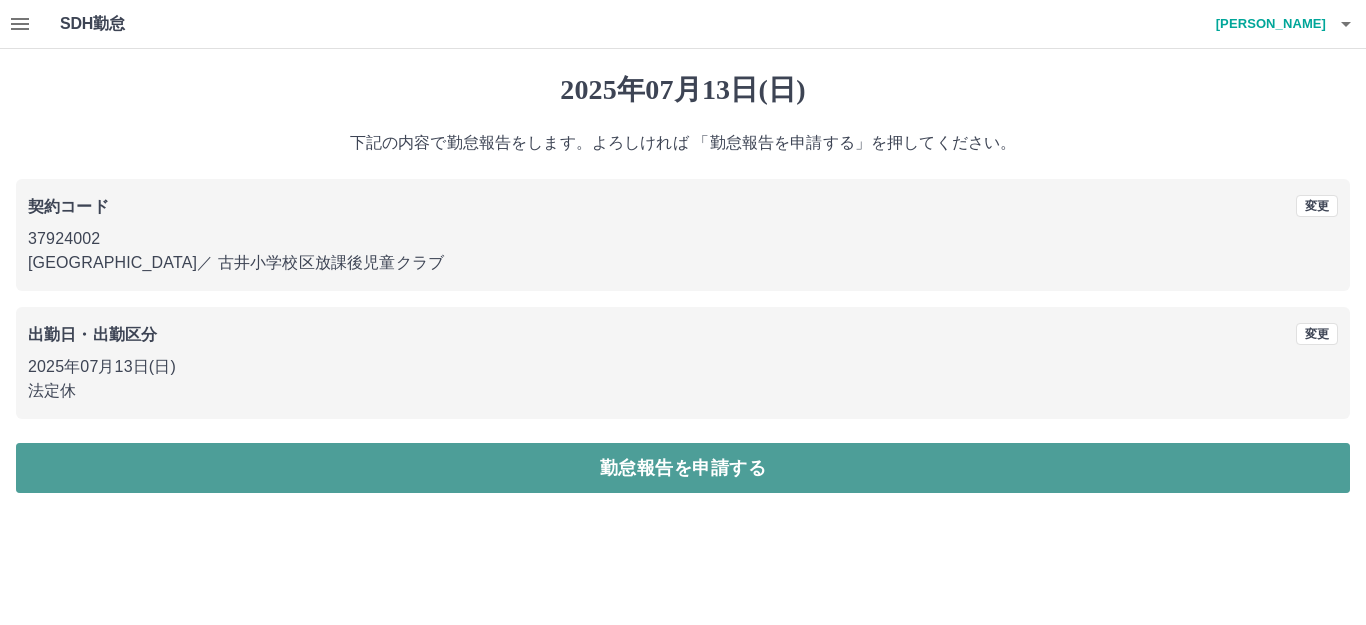 click on "勤怠報告を申請する" at bounding box center [683, 468] 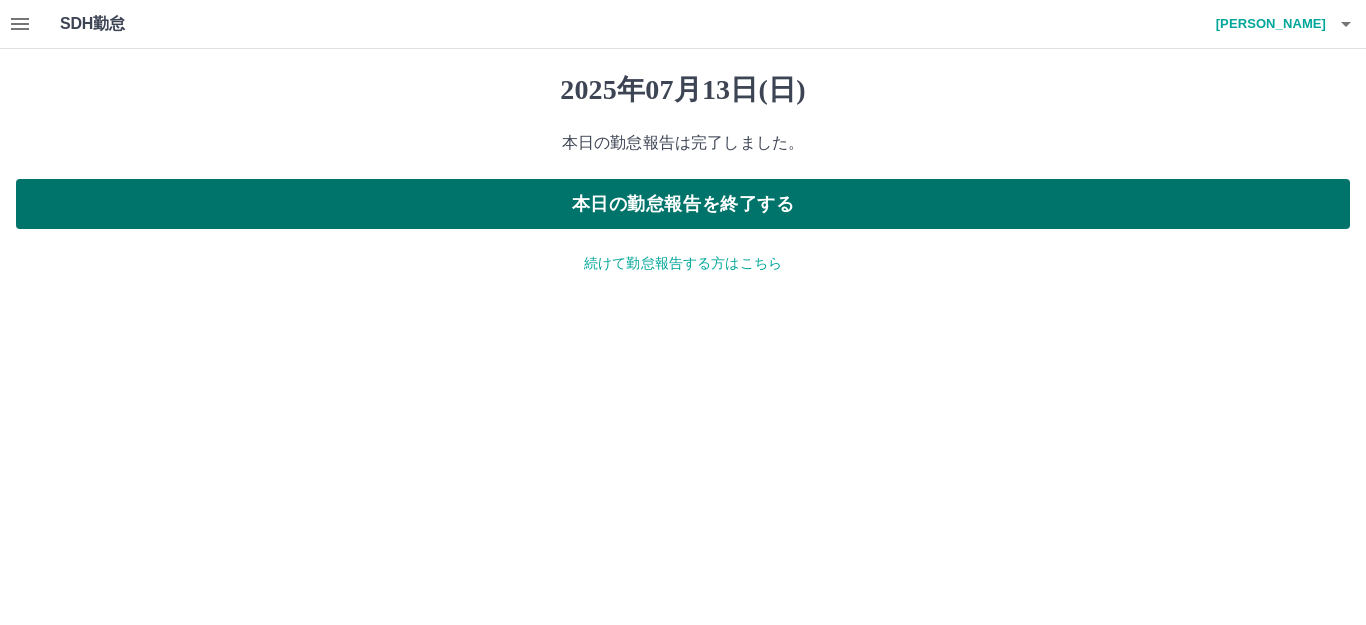 click on "本日の勤怠報告を終了する" at bounding box center (683, 204) 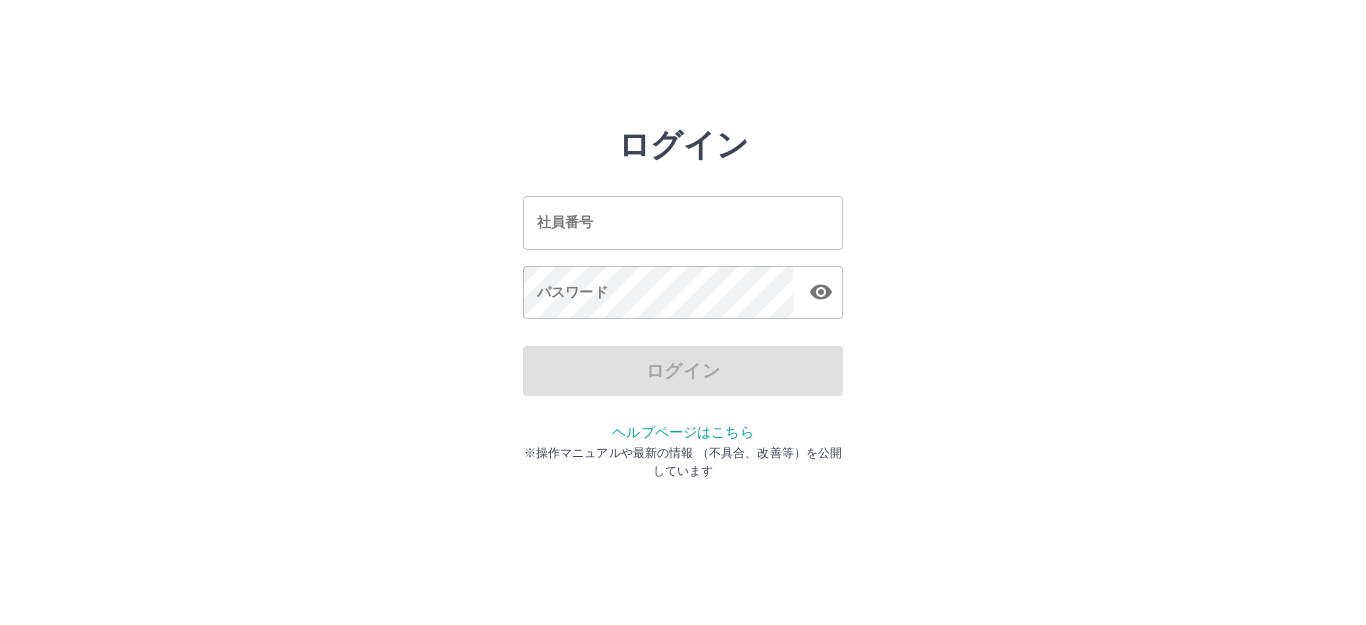scroll, scrollTop: 0, scrollLeft: 0, axis: both 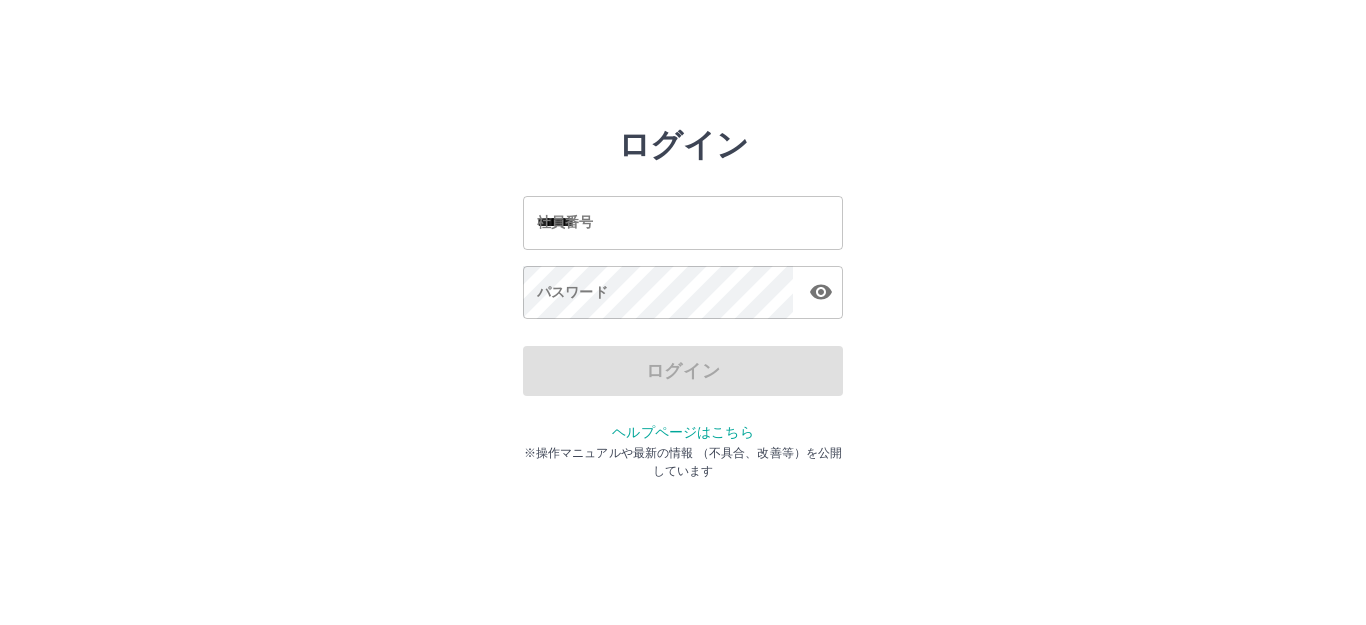click on "*******" at bounding box center (683, 222) 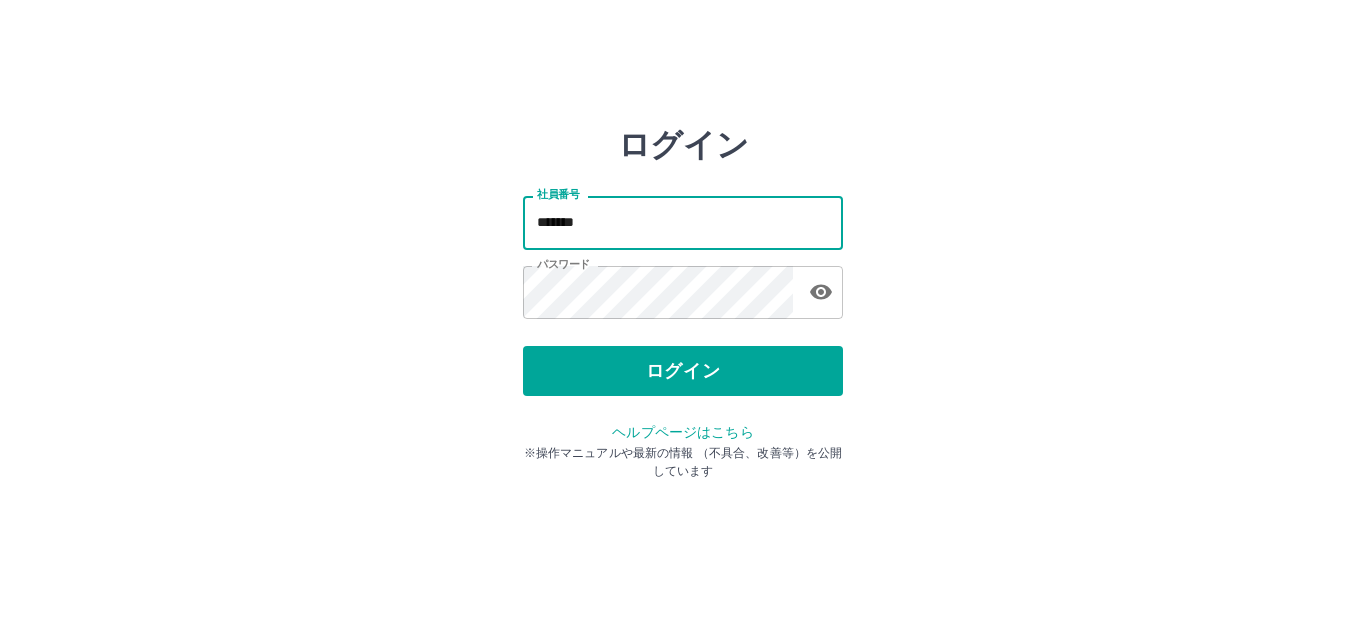 type on "*******" 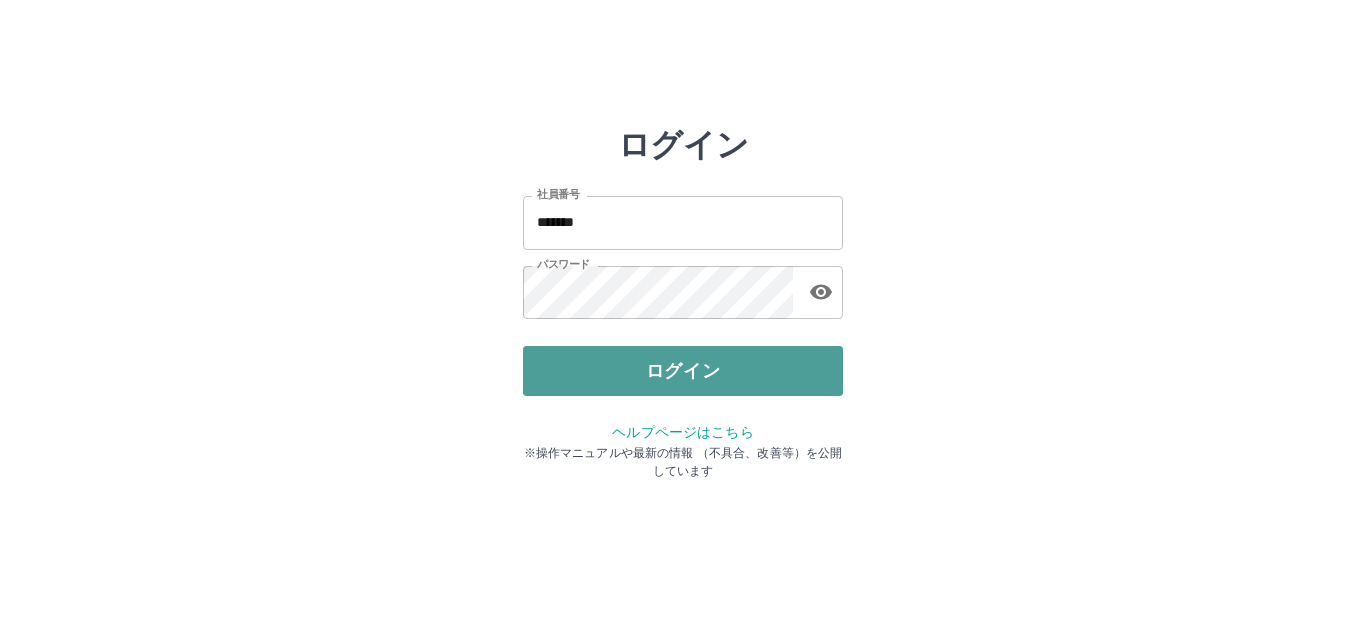 click on "ログイン" at bounding box center (683, 371) 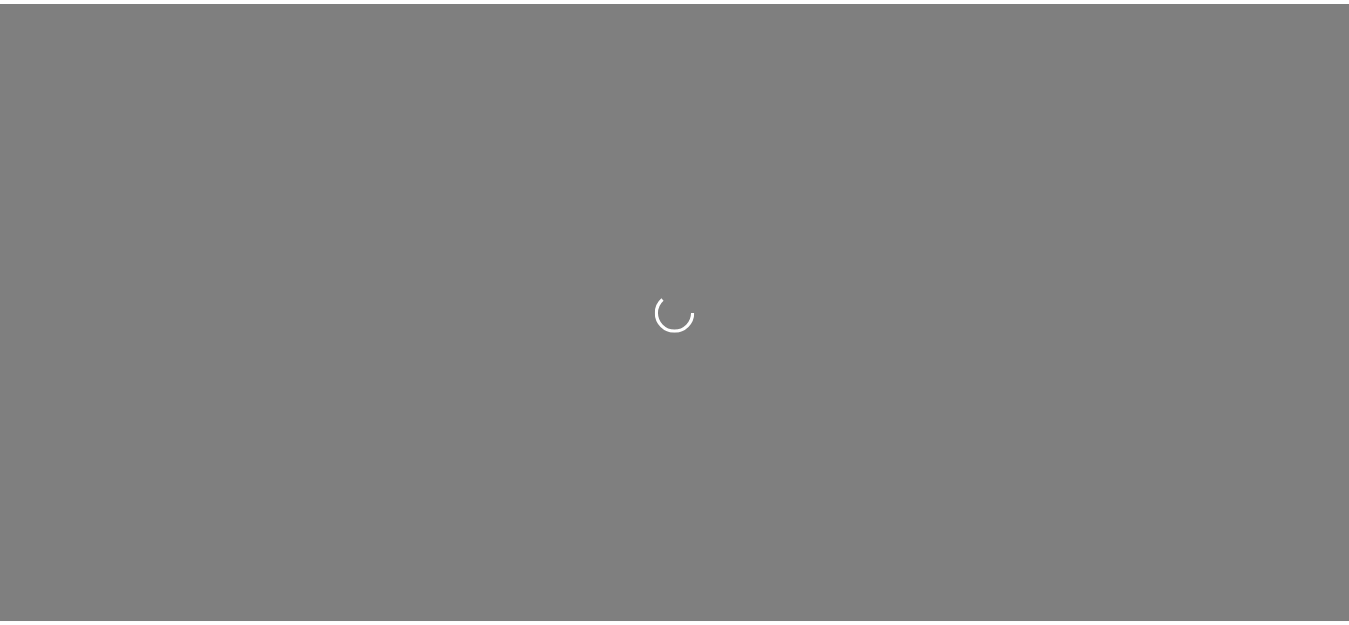 scroll, scrollTop: 0, scrollLeft: 0, axis: both 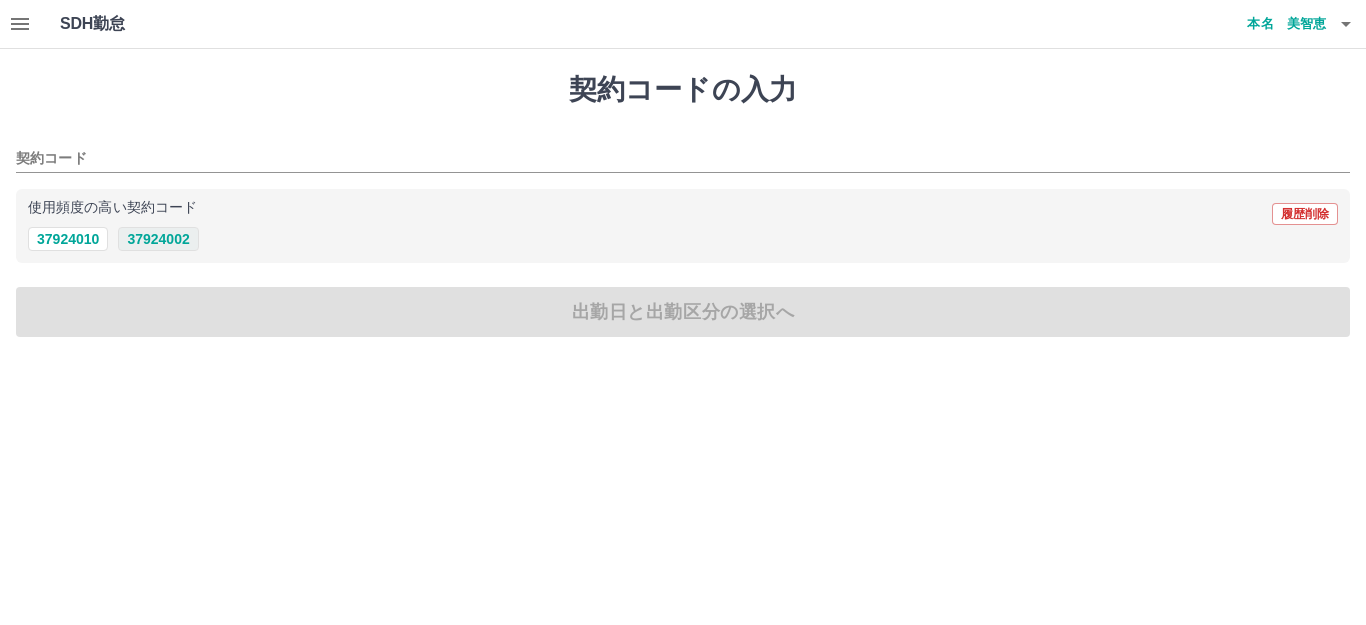 click on "37924002" at bounding box center [158, 239] 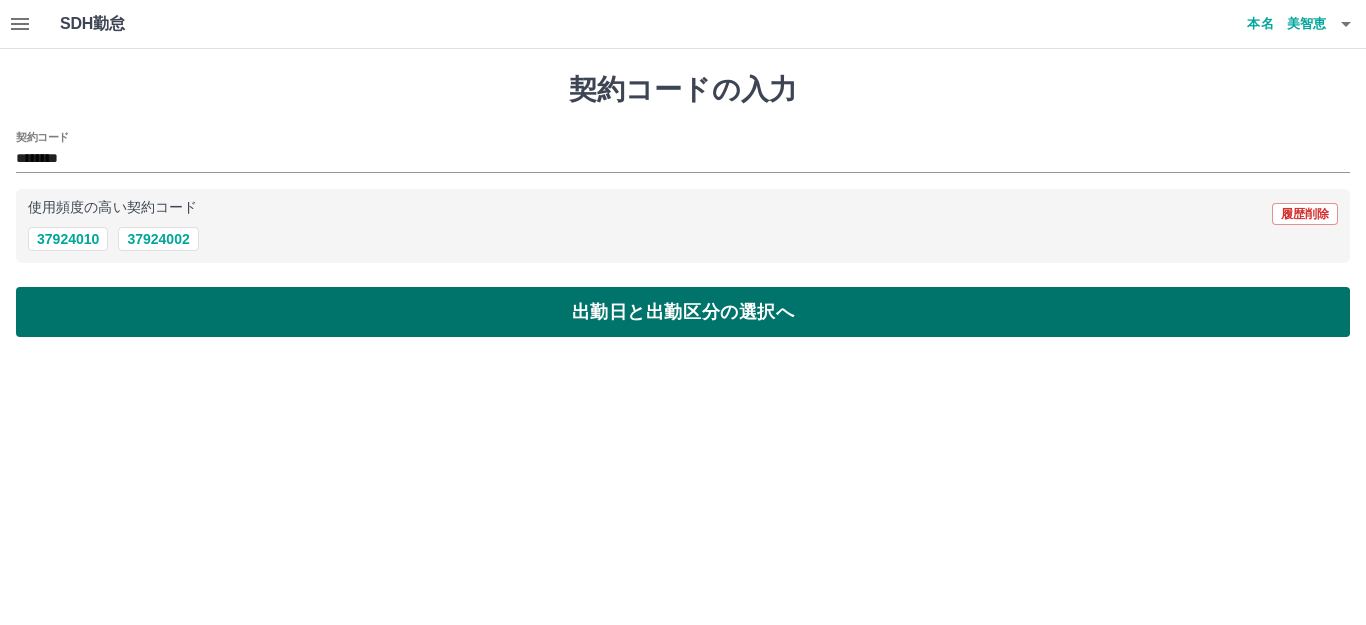 click on "出勤日と出勤区分の選択へ" at bounding box center (683, 312) 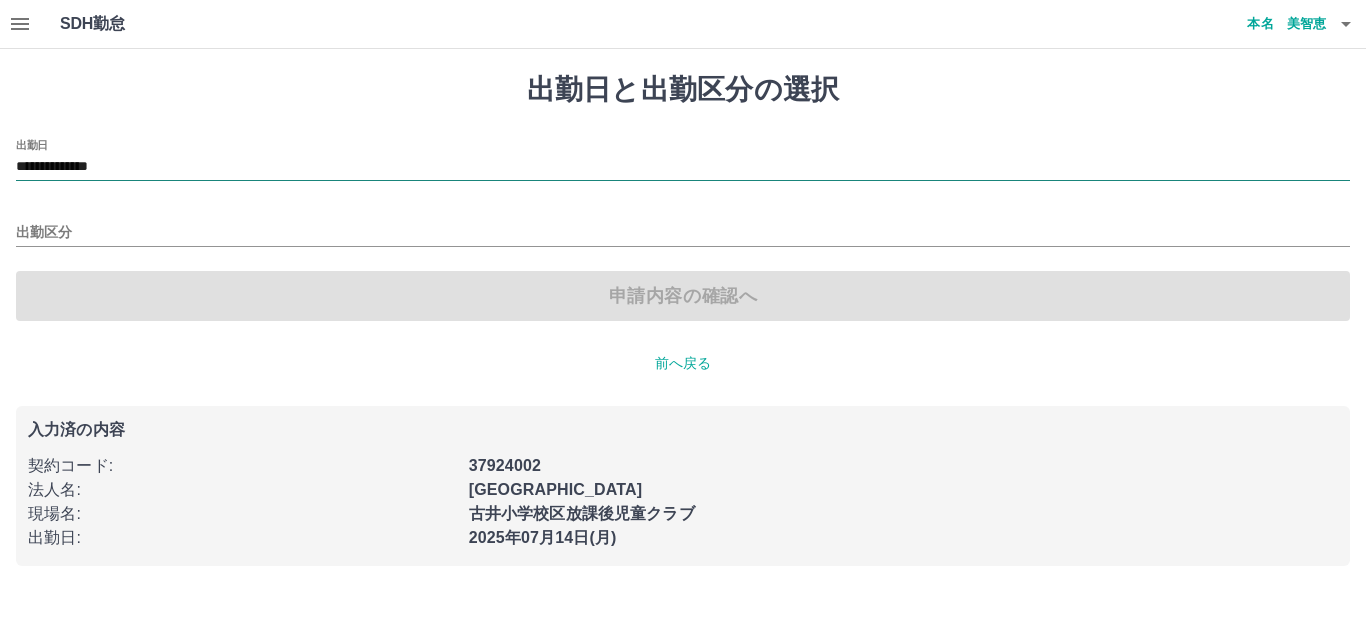click on "**********" at bounding box center [683, 167] 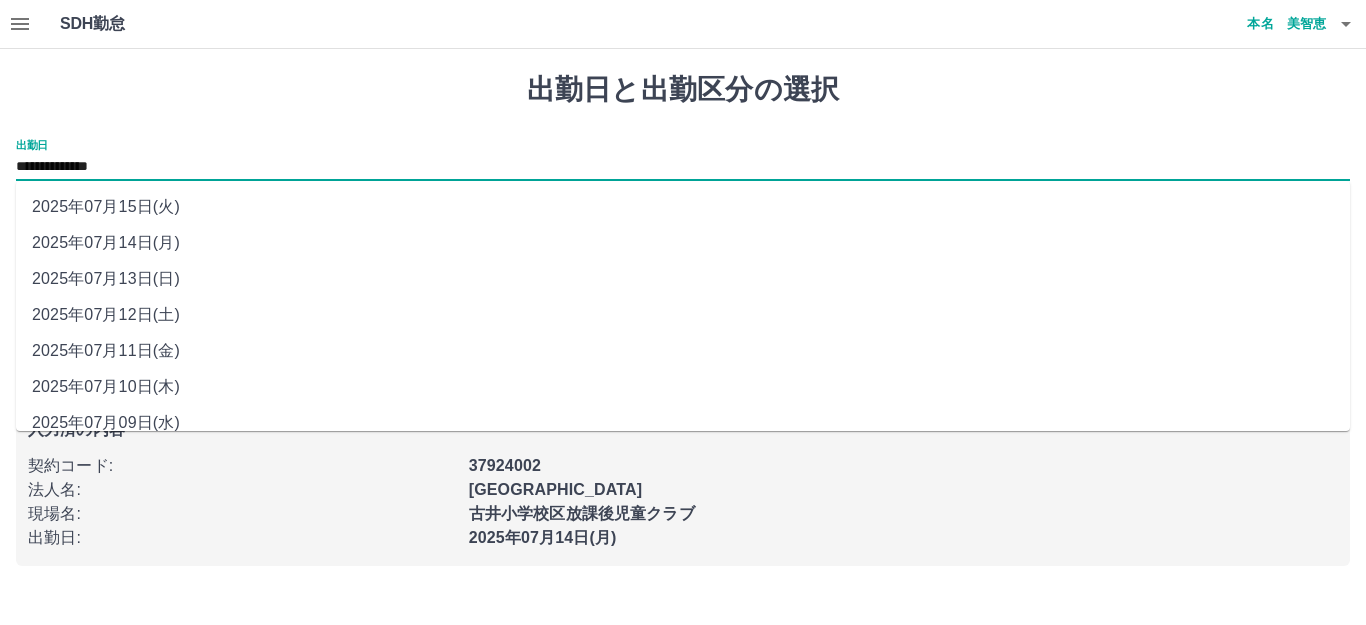 click on "2025年07月11日(金)" at bounding box center [683, 351] 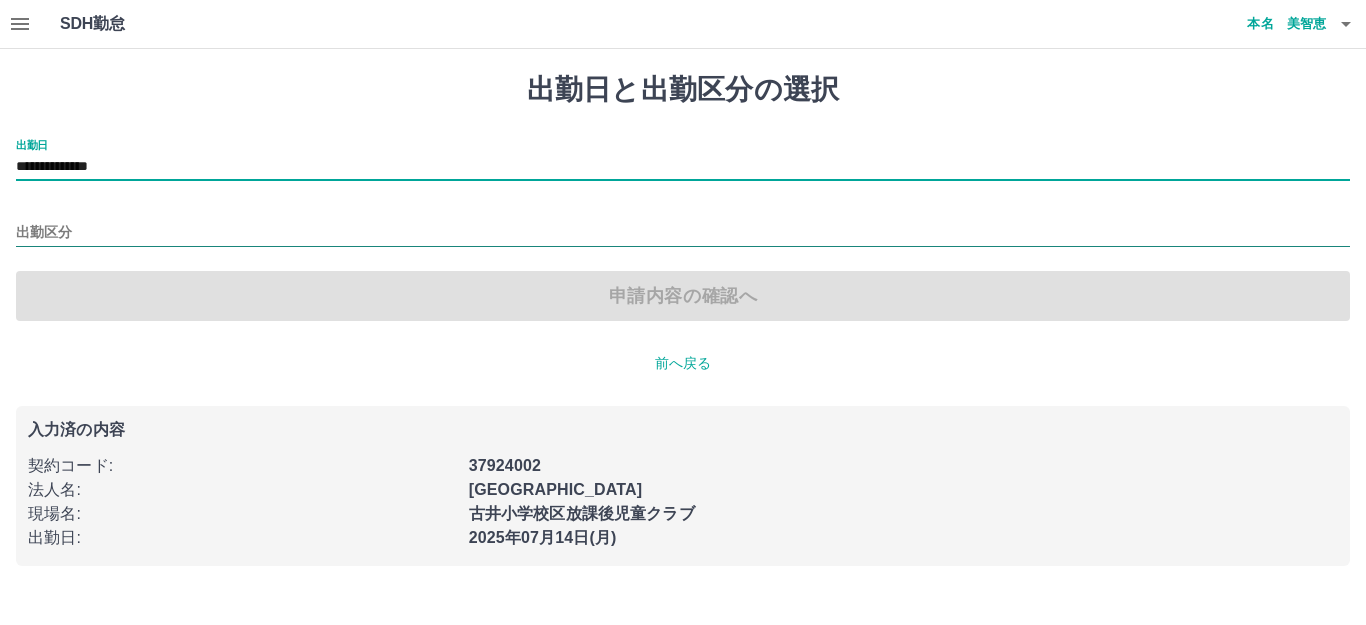 click on "出勤区分" at bounding box center [683, 233] 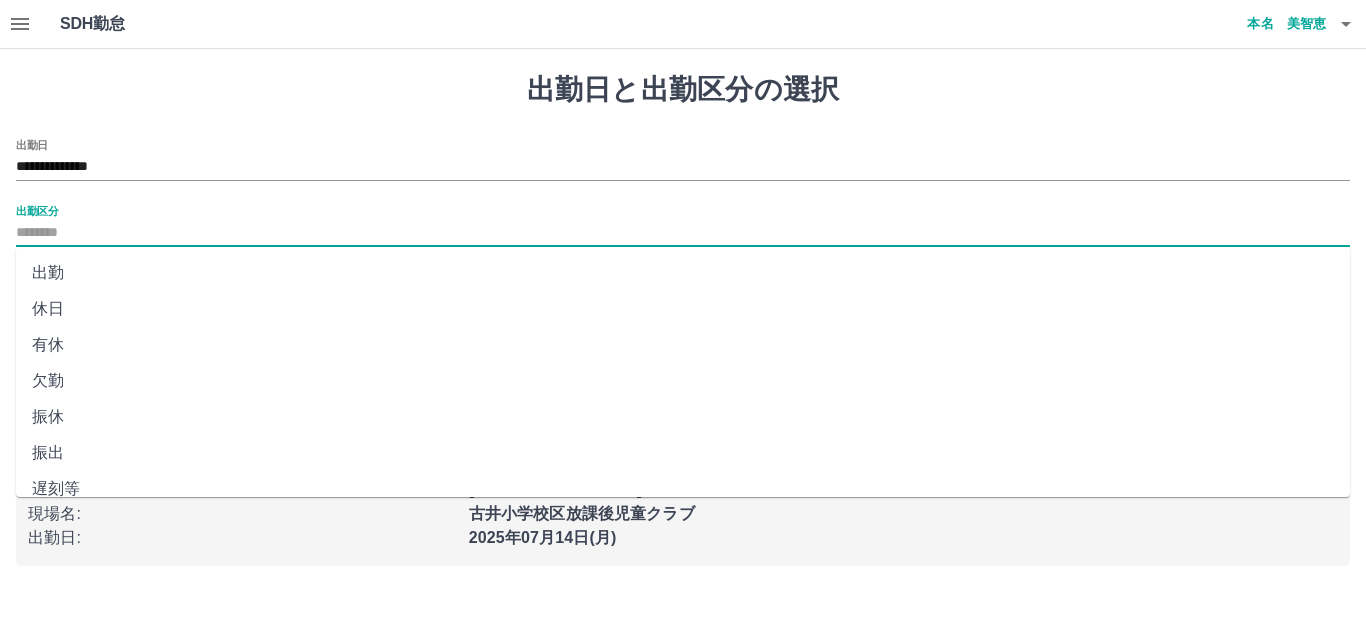 click on "出勤" at bounding box center (683, 273) 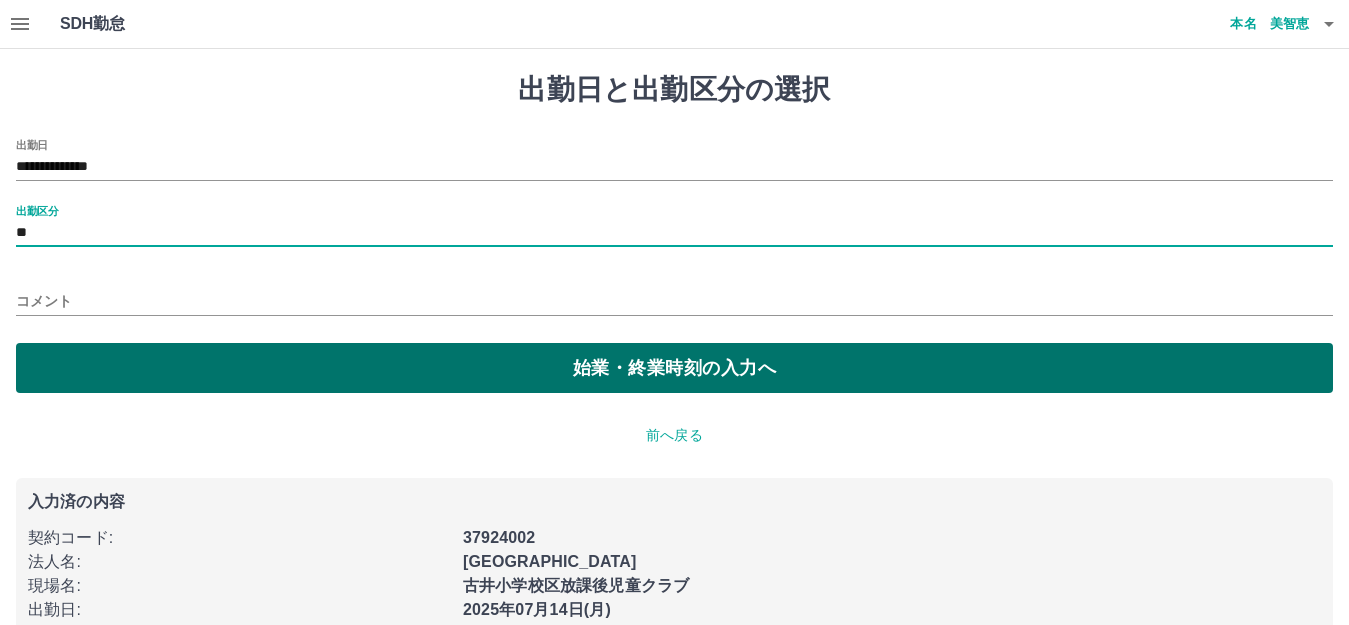 click on "始業・終業時刻の入力へ" at bounding box center [674, 368] 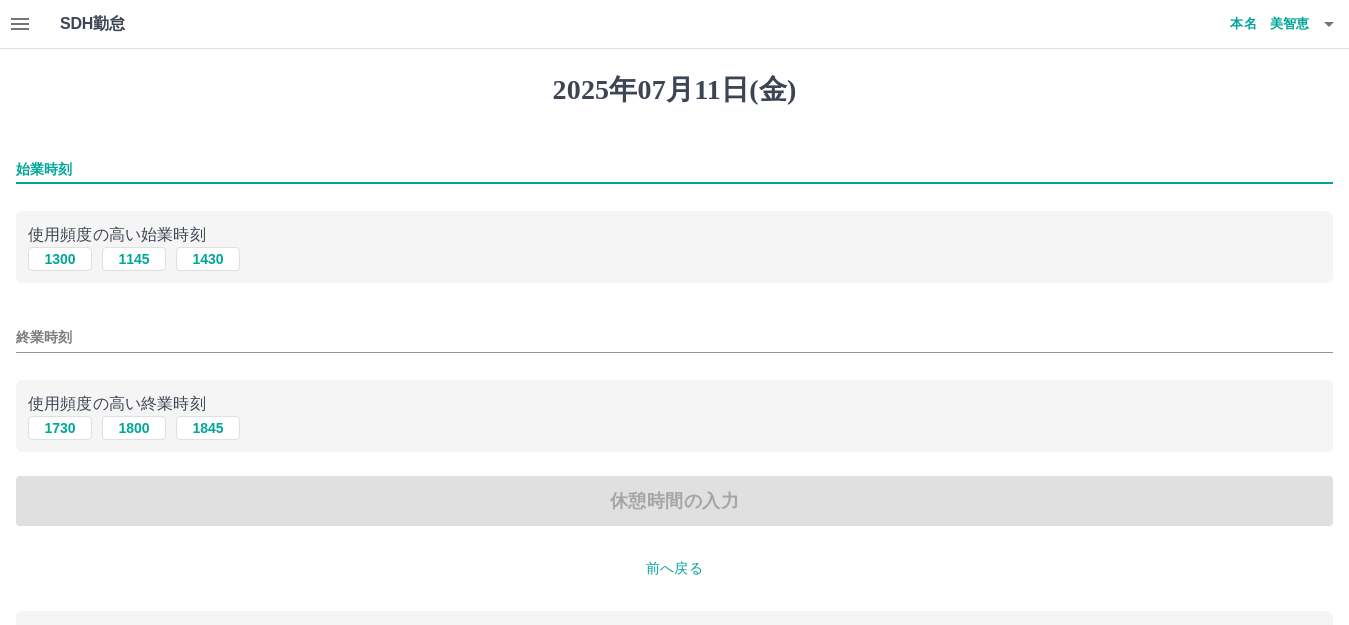 click on "始業時刻" at bounding box center (674, 169) 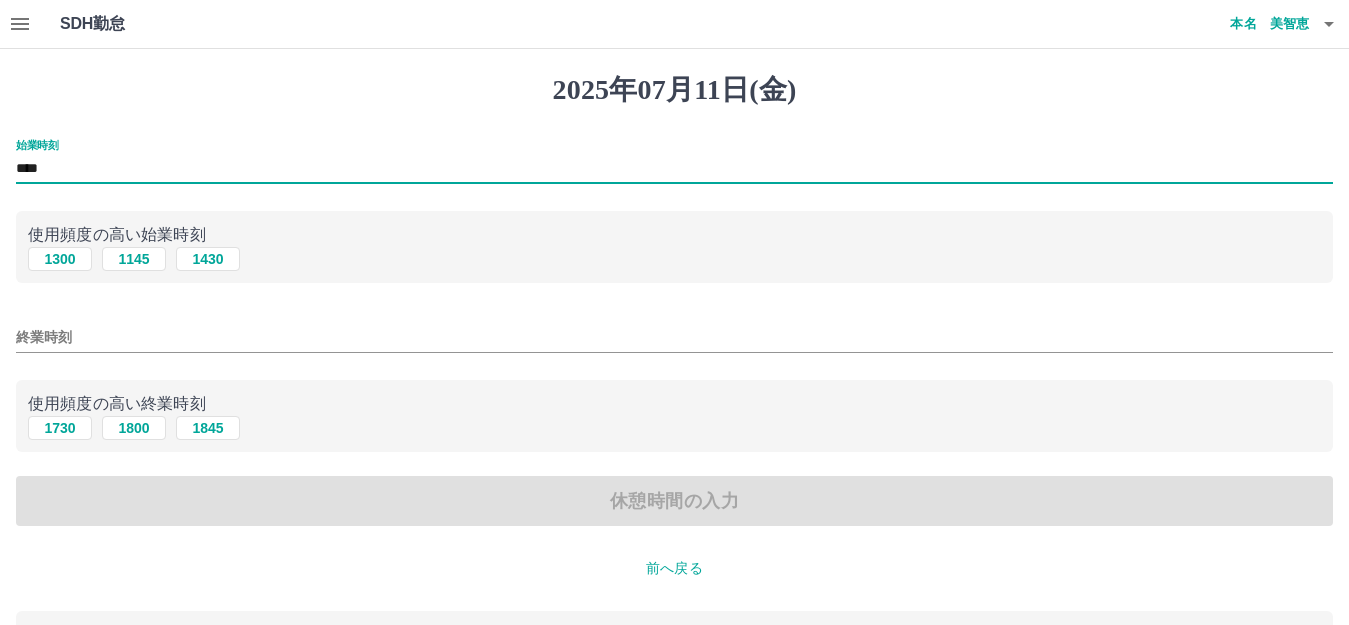 type on "****" 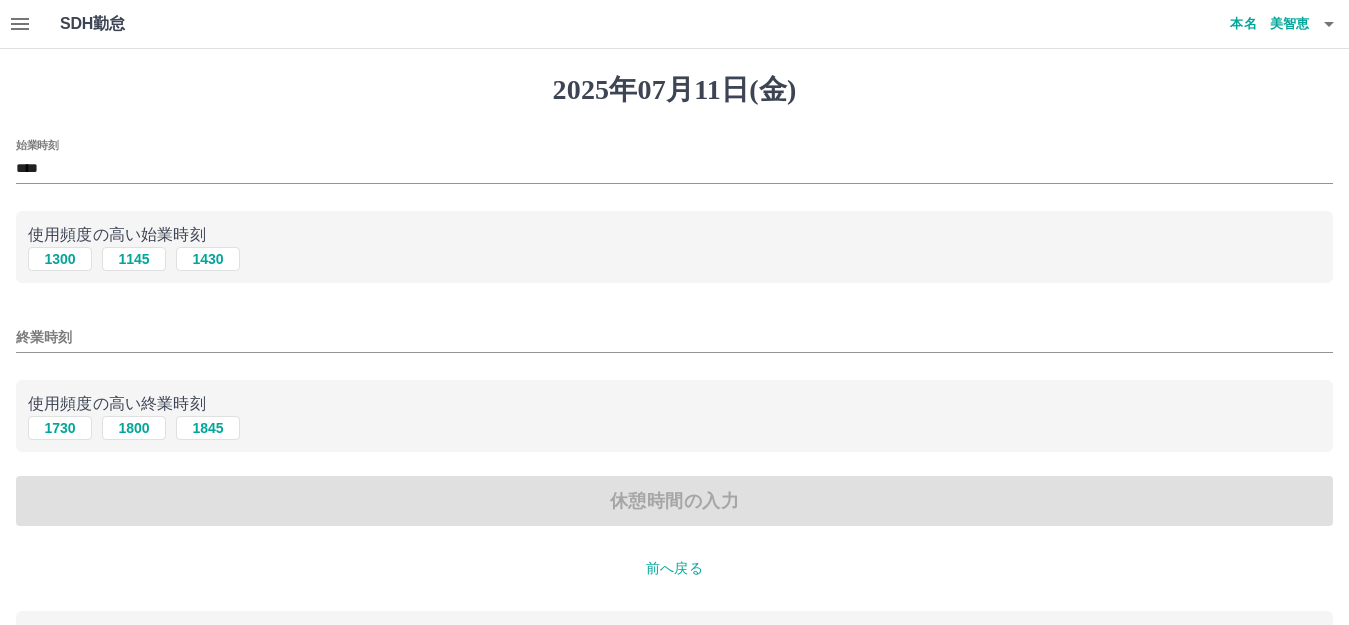 click on "終業時刻" at bounding box center [674, 331] 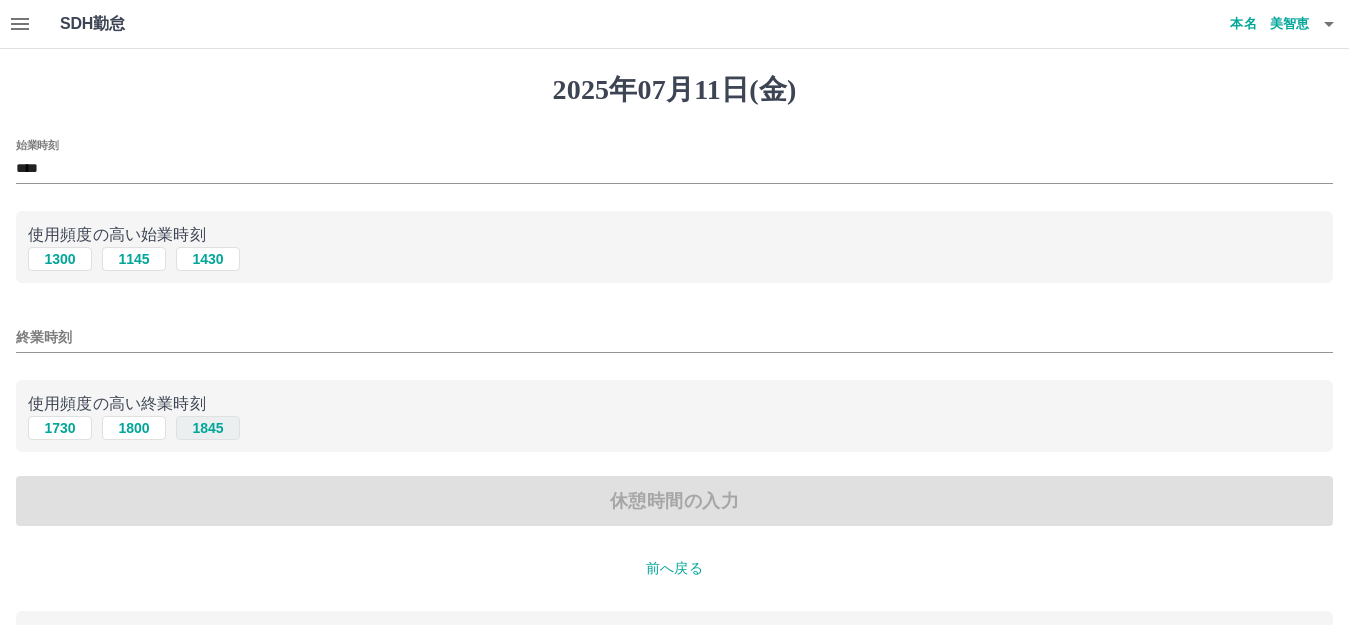 click on "1845" at bounding box center (208, 428) 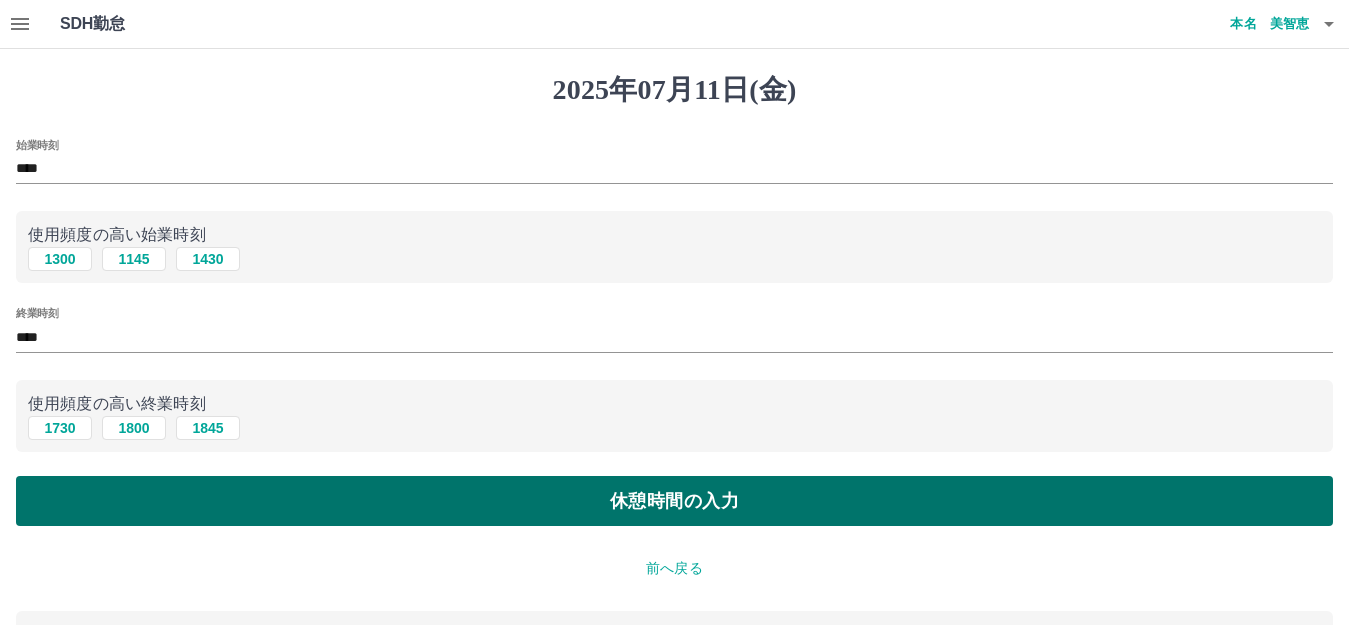 click on "休憩時間の入力" at bounding box center (674, 501) 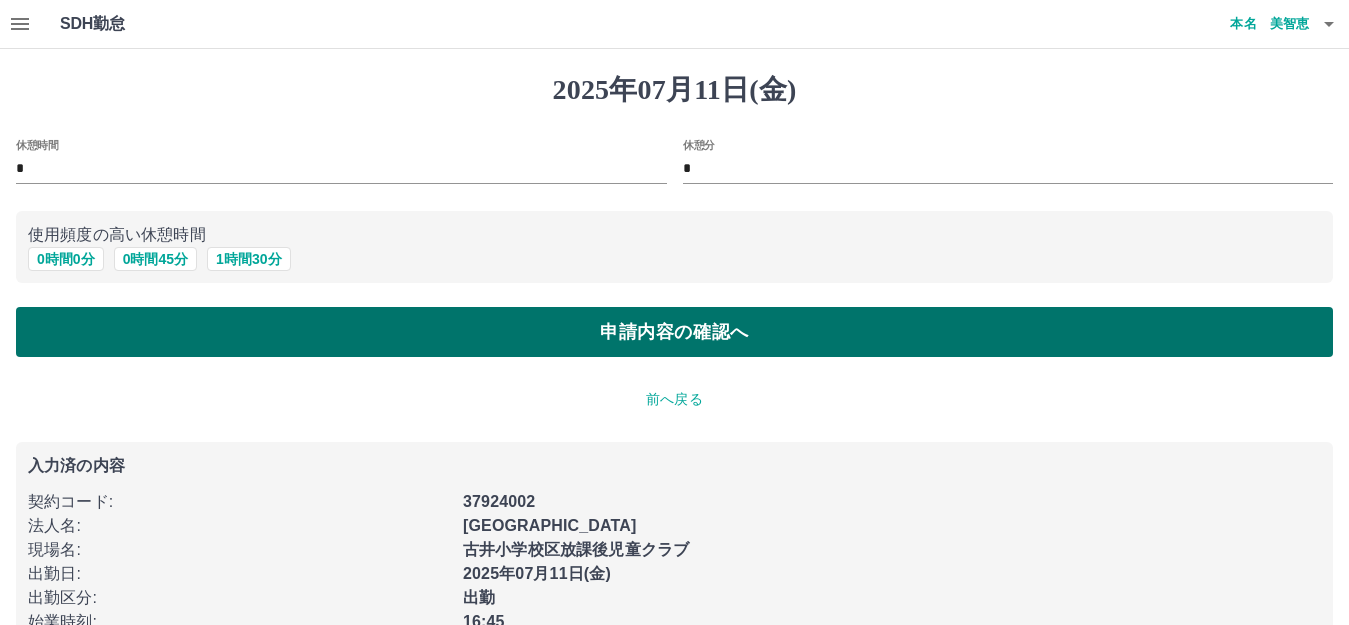 click on "申請内容の確認へ" at bounding box center (674, 332) 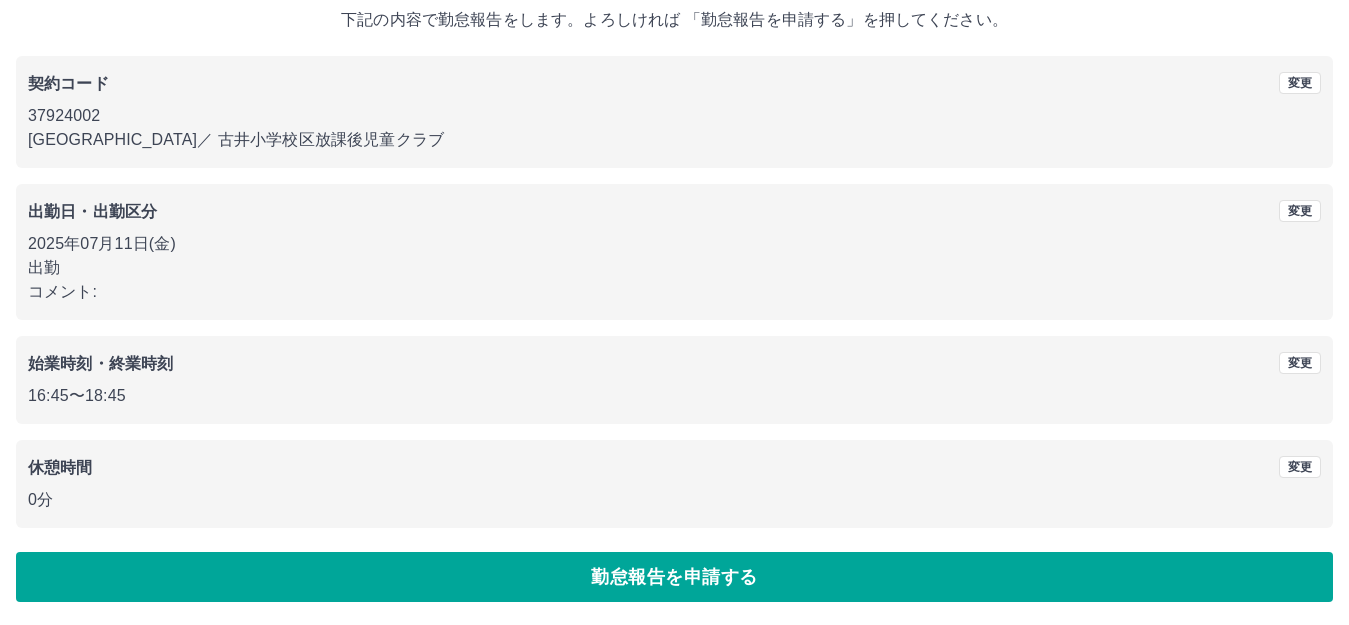 scroll, scrollTop: 124, scrollLeft: 0, axis: vertical 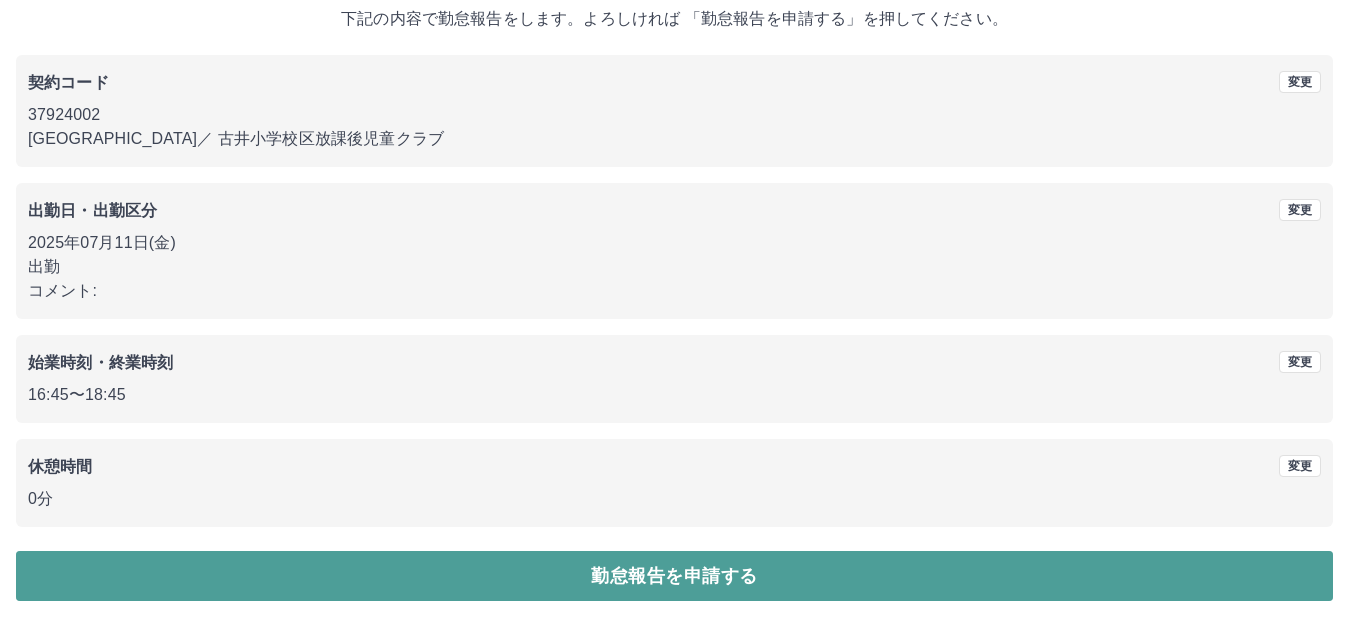 click on "勤怠報告を申請する" at bounding box center (674, 576) 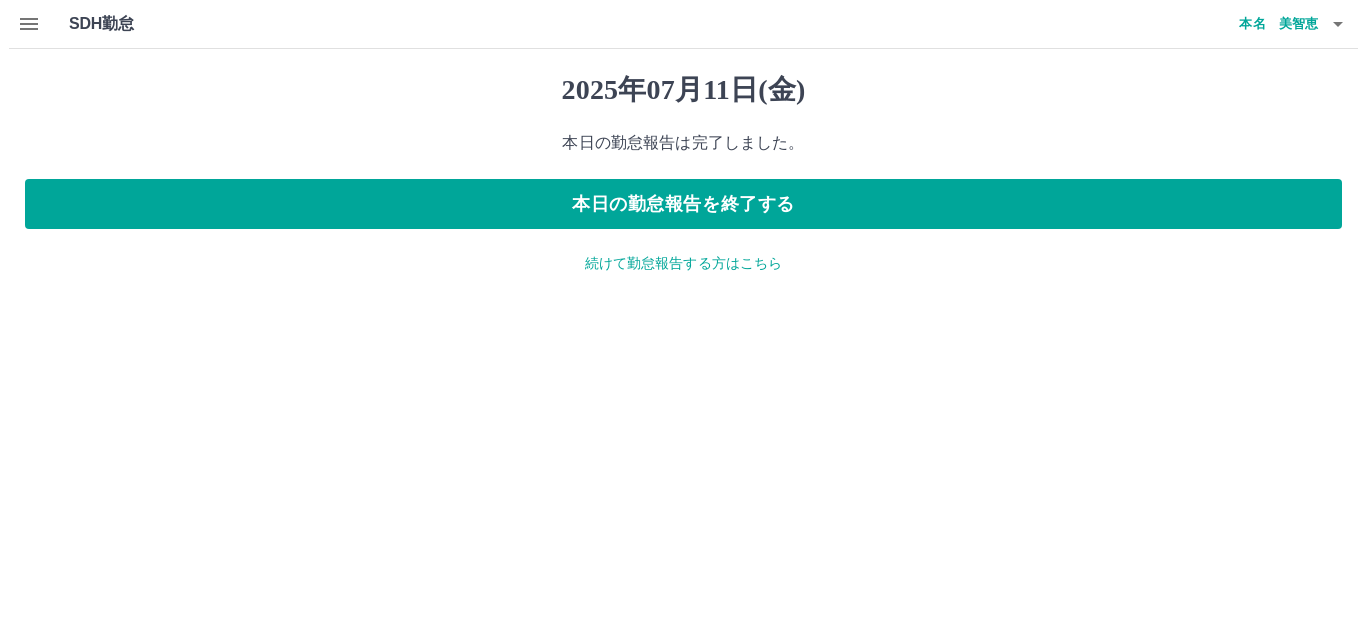 scroll, scrollTop: 0, scrollLeft: 0, axis: both 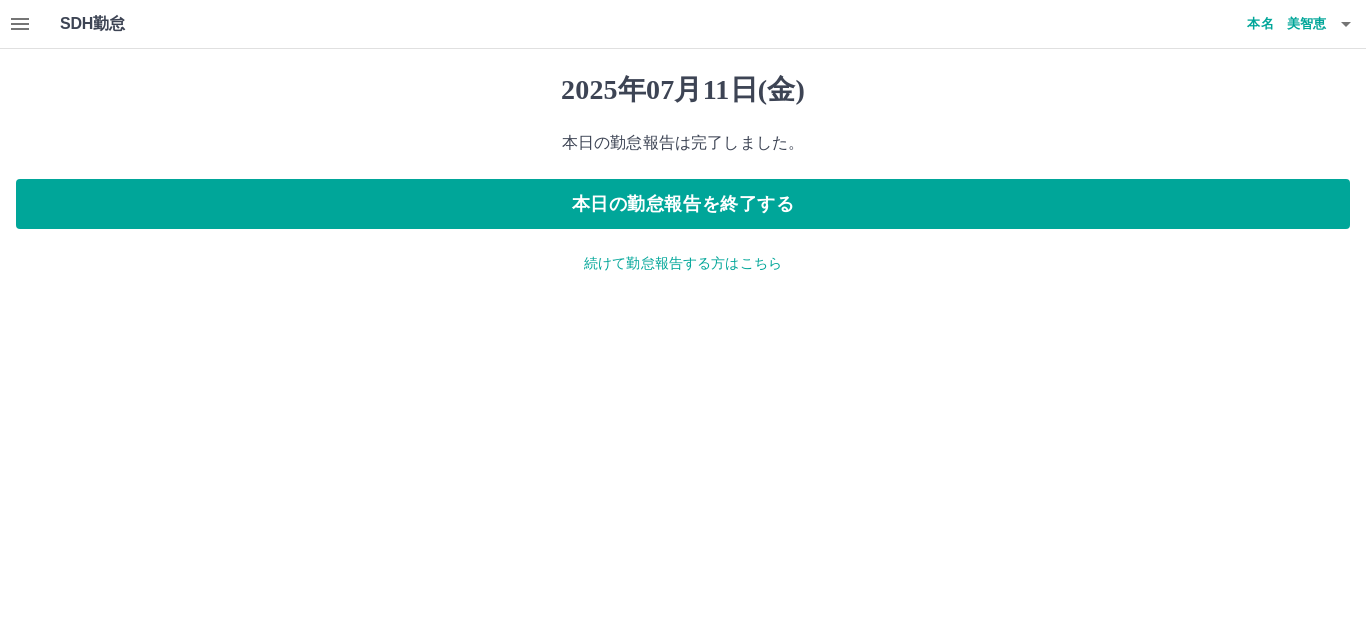 drag, startPoint x: 601, startPoint y: 260, endPoint x: 588, endPoint y: 262, distance: 13.152946 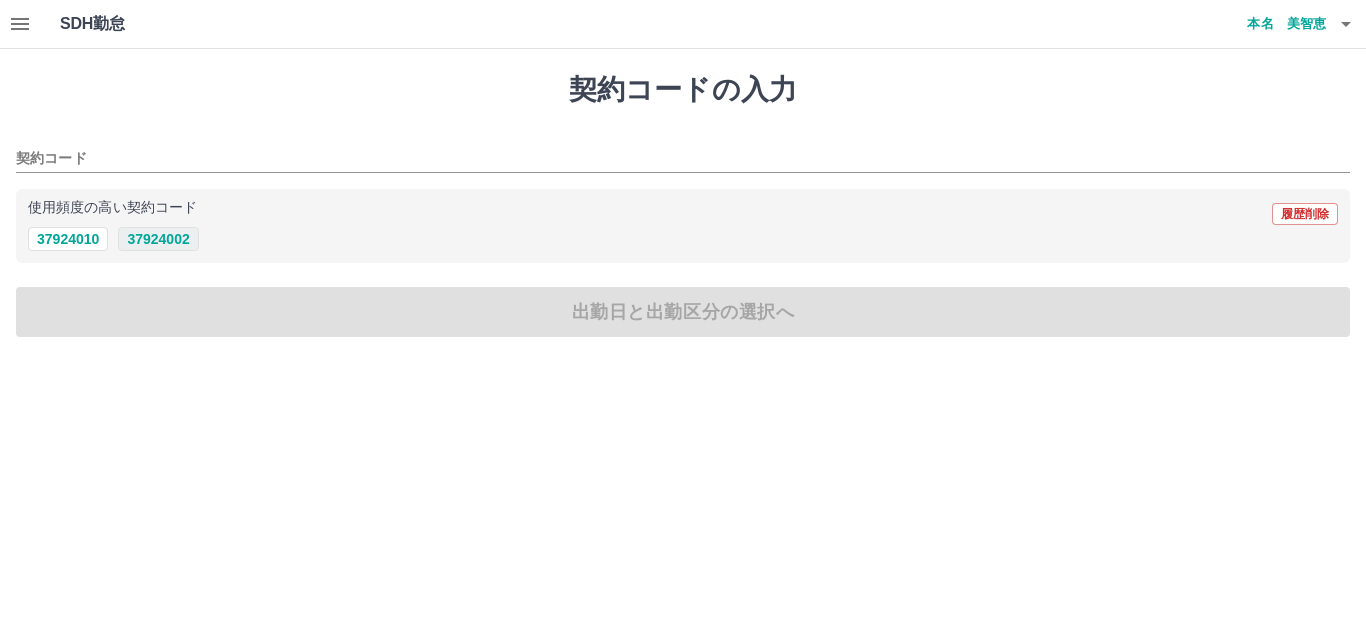 click on "37924002" at bounding box center (158, 239) 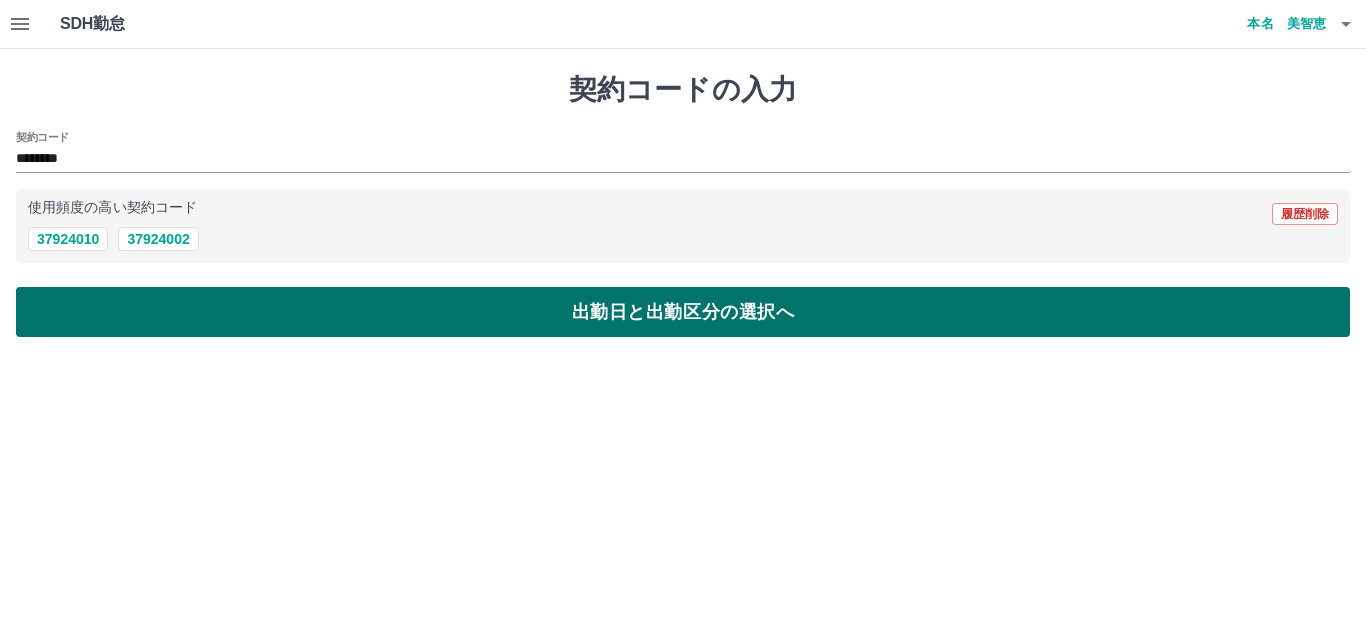click on "出勤日と出勤区分の選択へ" at bounding box center [683, 312] 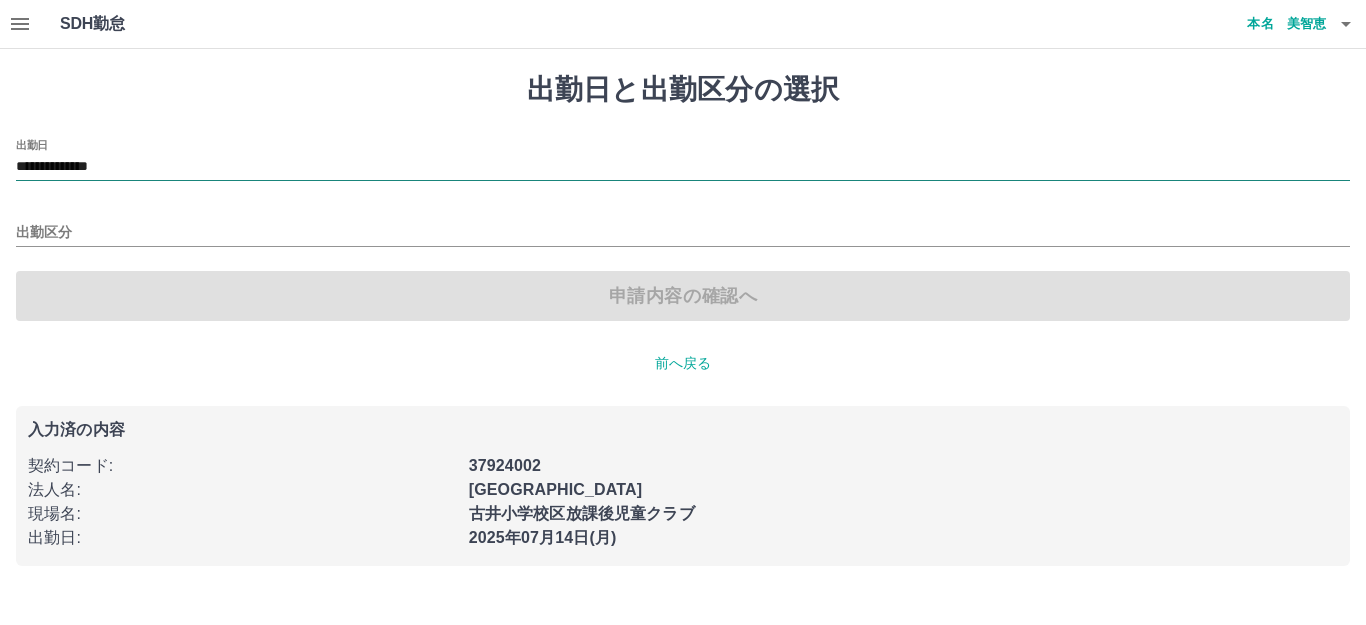 click on "**********" at bounding box center [683, 167] 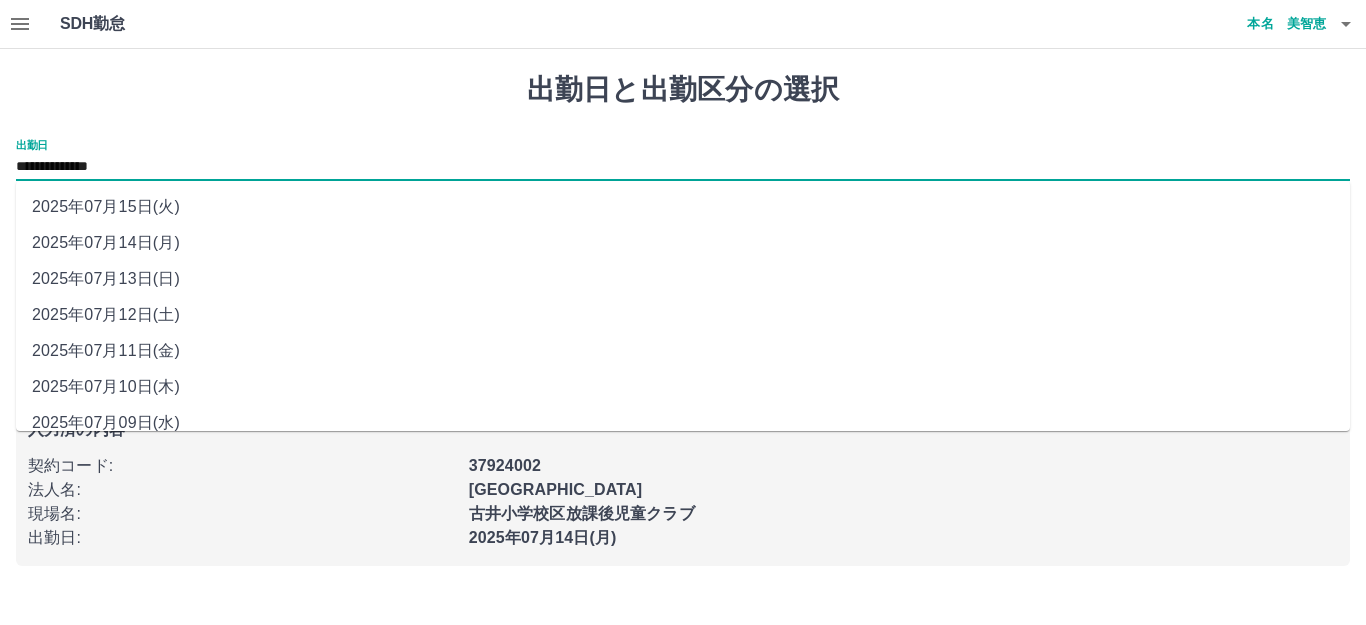 click on "2025年07月12日(土)" at bounding box center [683, 315] 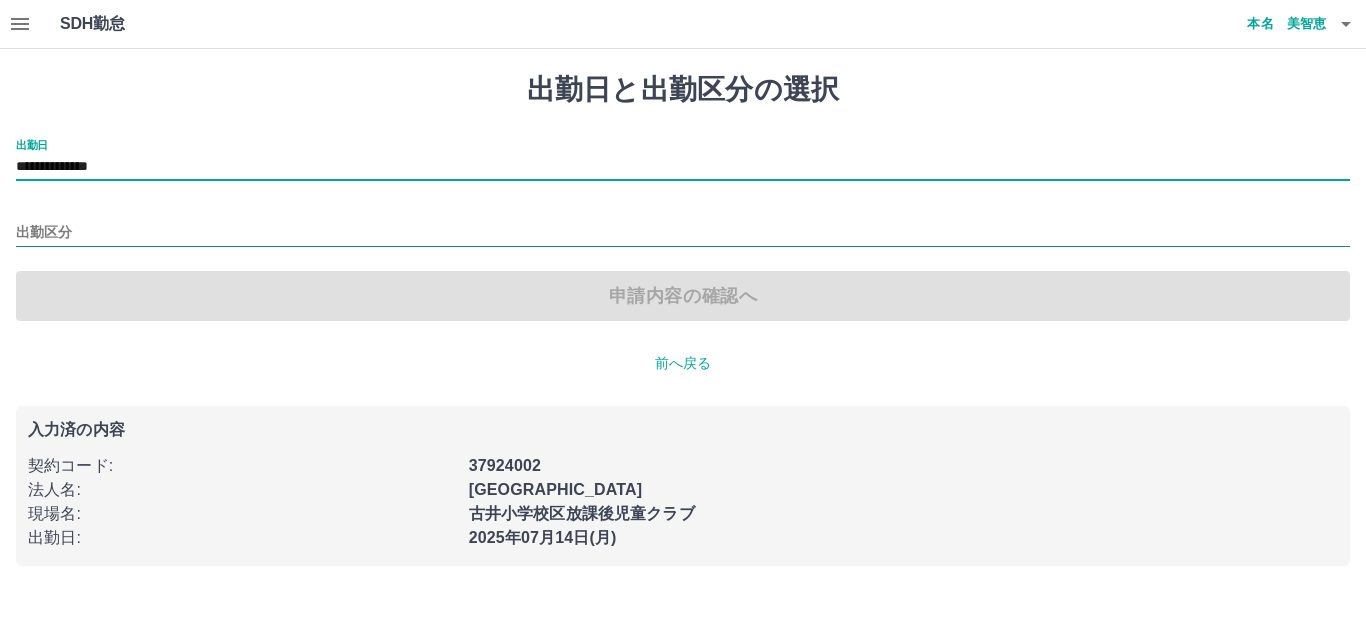 click on "出勤区分" at bounding box center (683, 233) 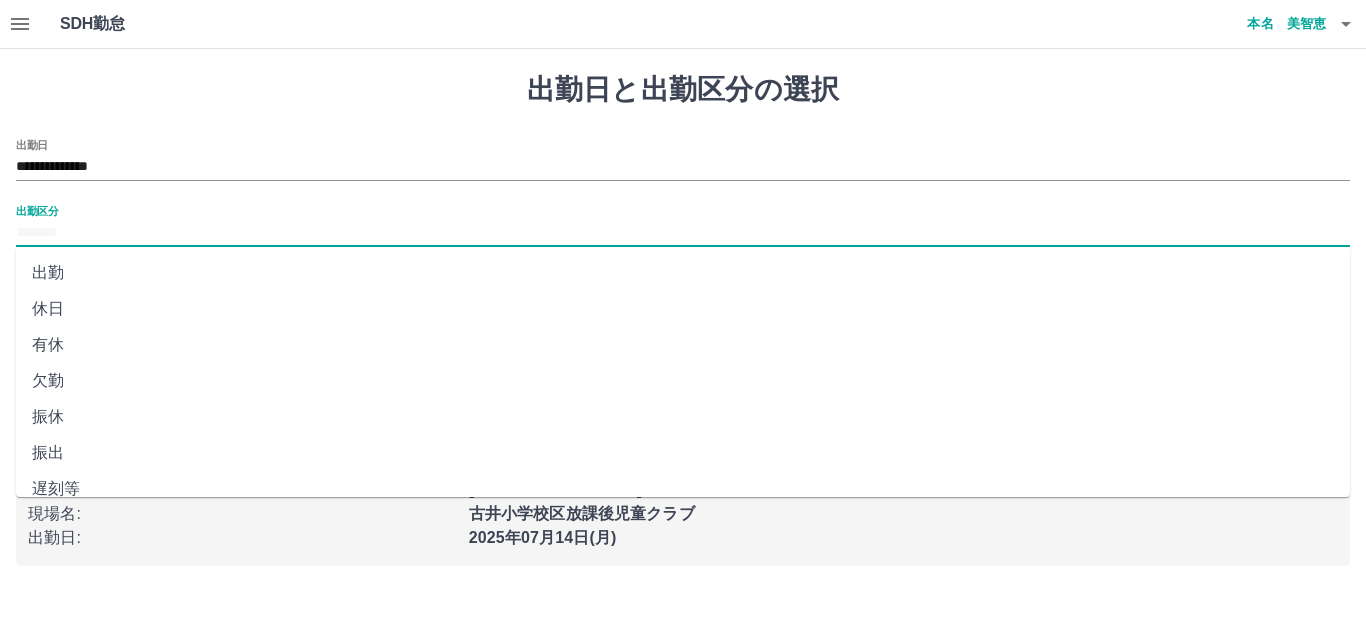 click on "休日" at bounding box center (683, 309) 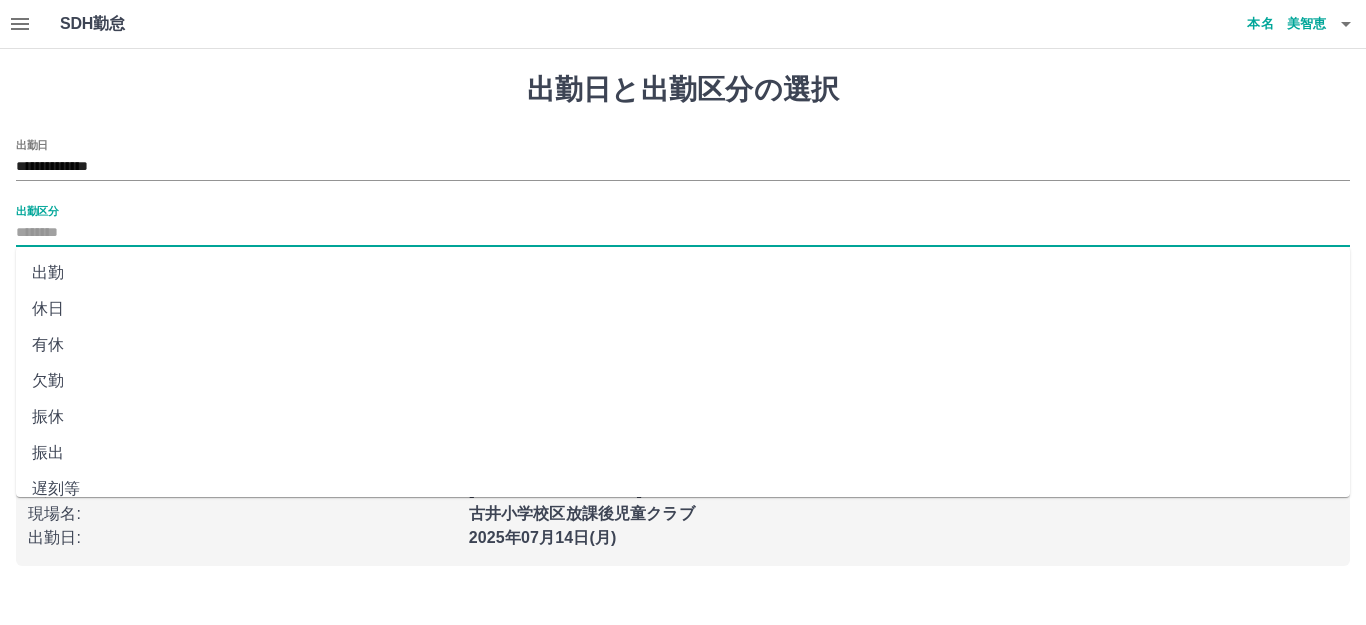 type on "**" 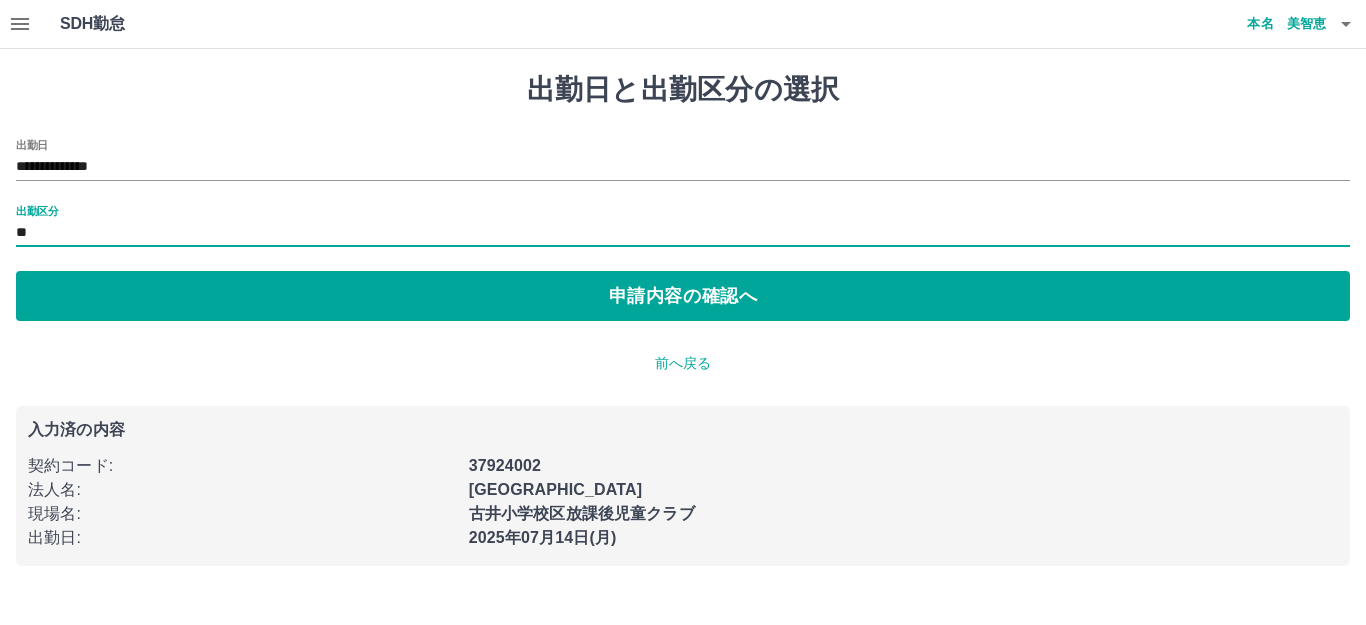 click on "申請内容の確認へ" at bounding box center [683, 296] 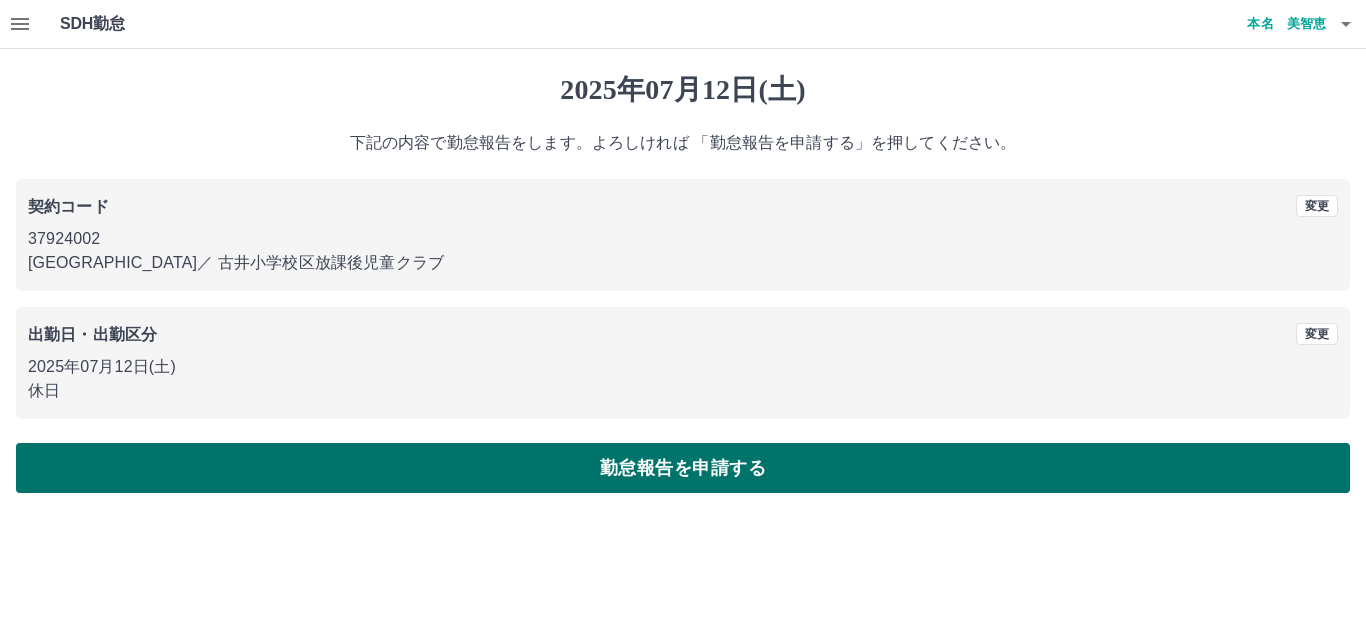 click on "勤怠報告を申請する" at bounding box center [683, 468] 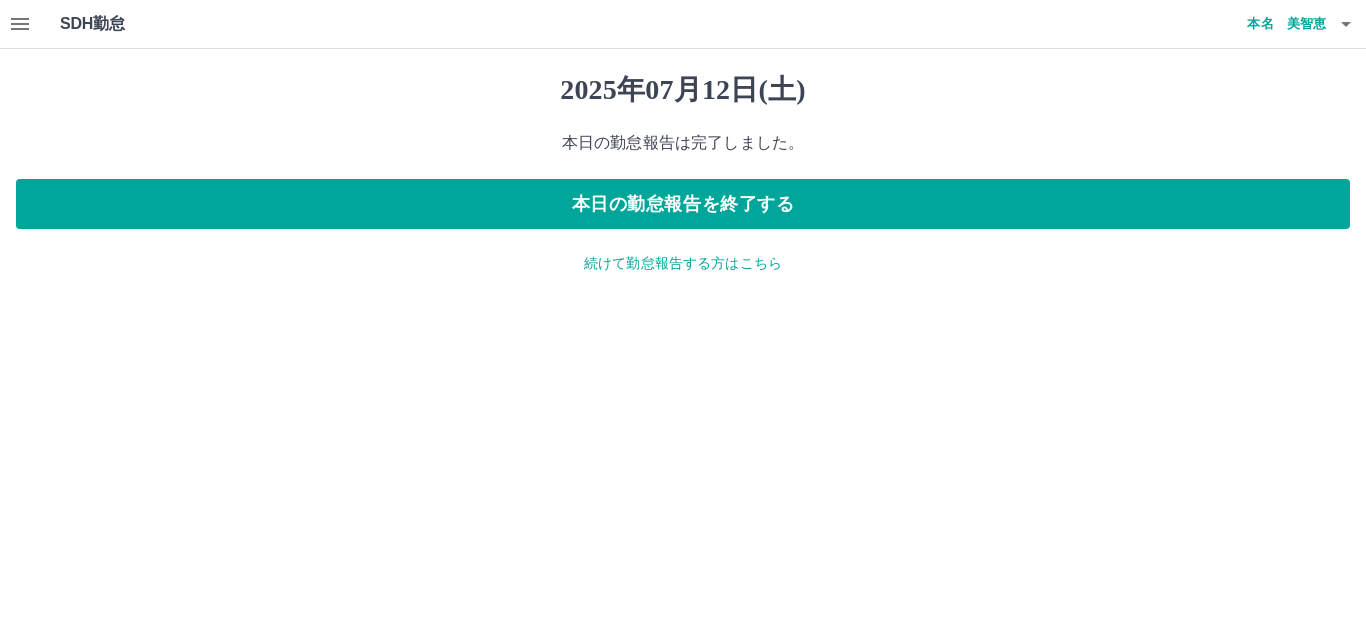 drag, startPoint x: 681, startPoint y: 262, endPoint x: 661, endPoint y: 262, distance: 20 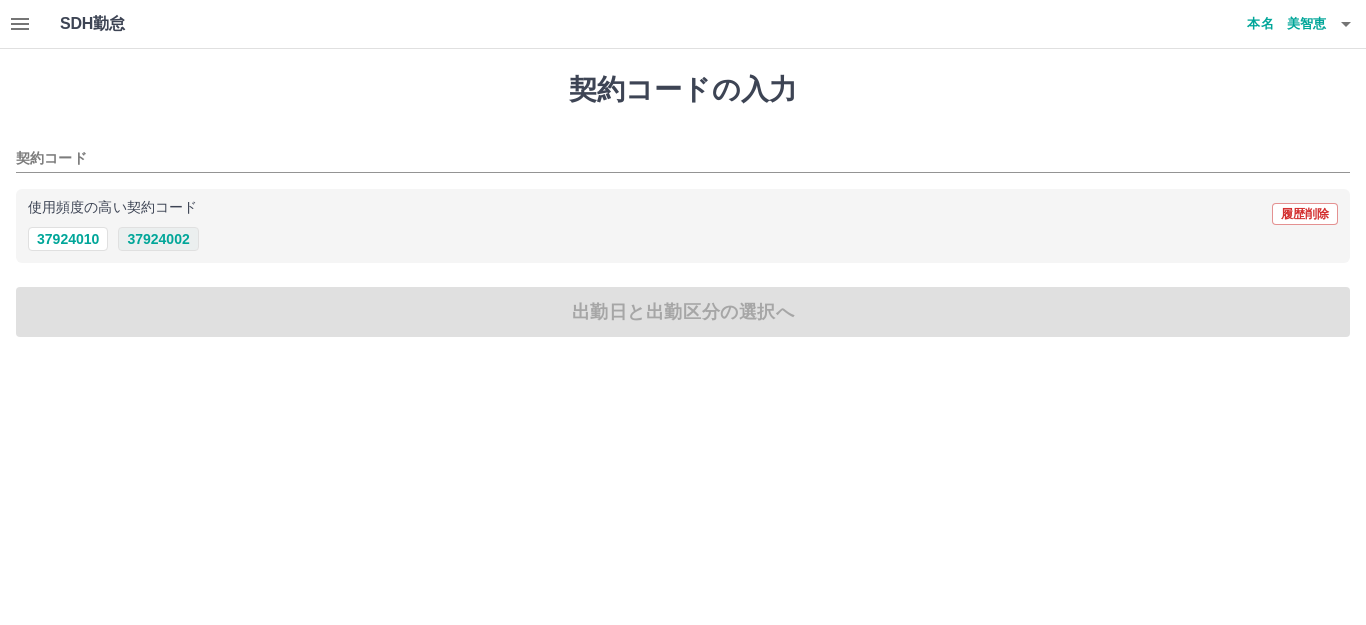 click on "37924002" at bounding box center [158, 239] 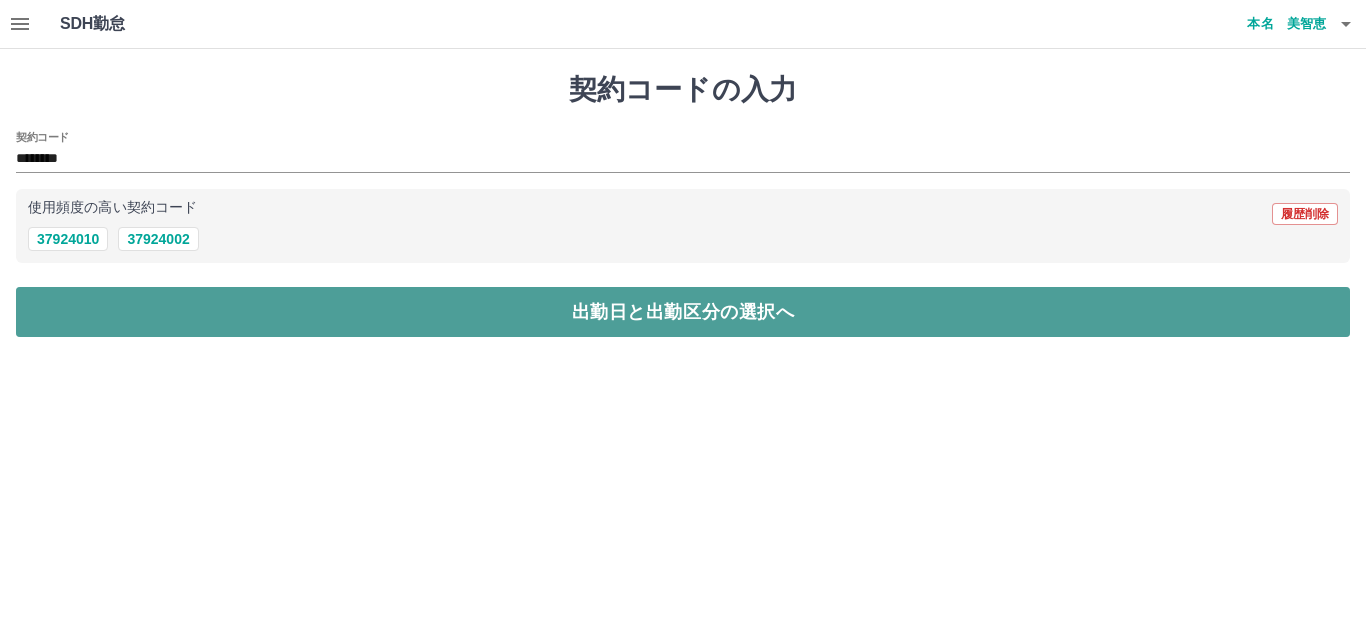 click on "出勤日と出勤区分の選択へ" at bounding box center [683, 312] 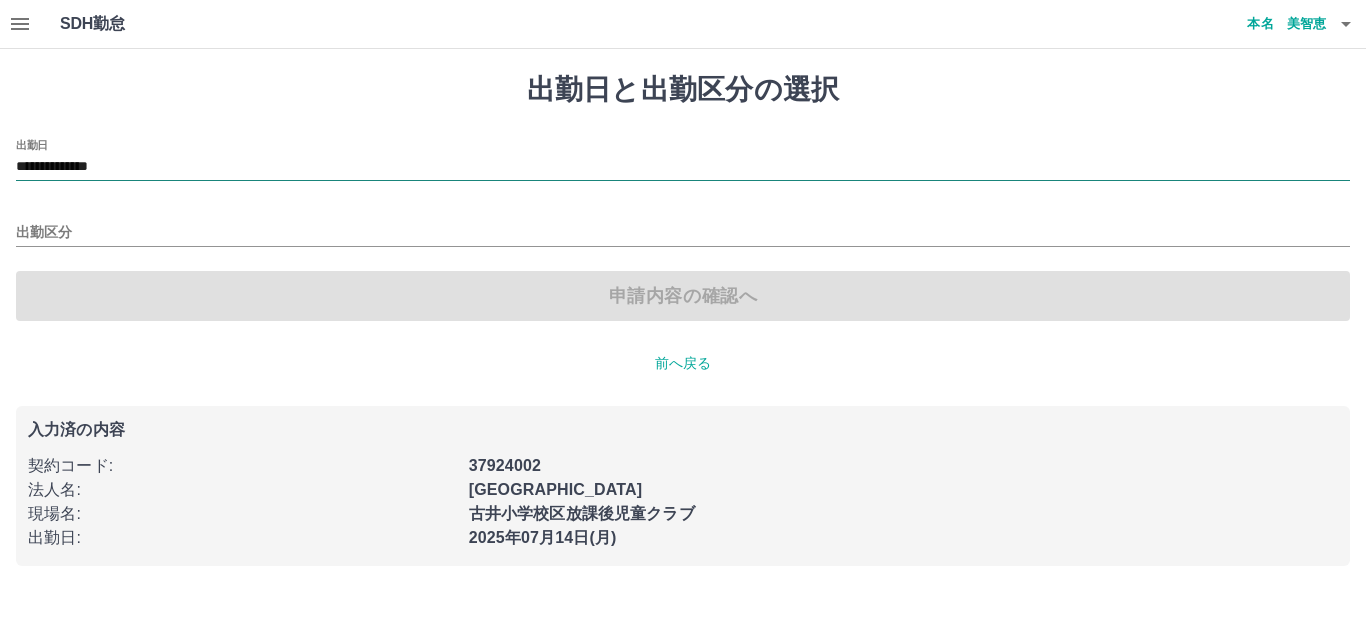 click on "**********" at bounding box center (683, 167) 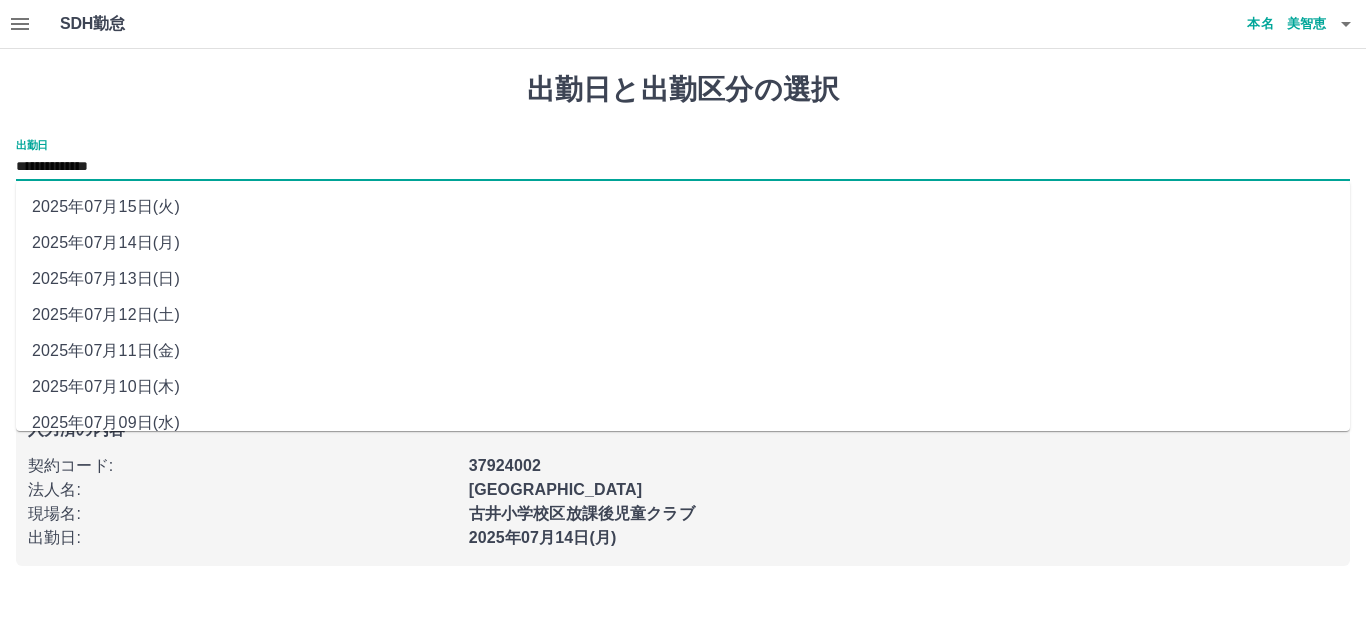 click on "2025年07月13日(日)" at bounding box center [683, 279] 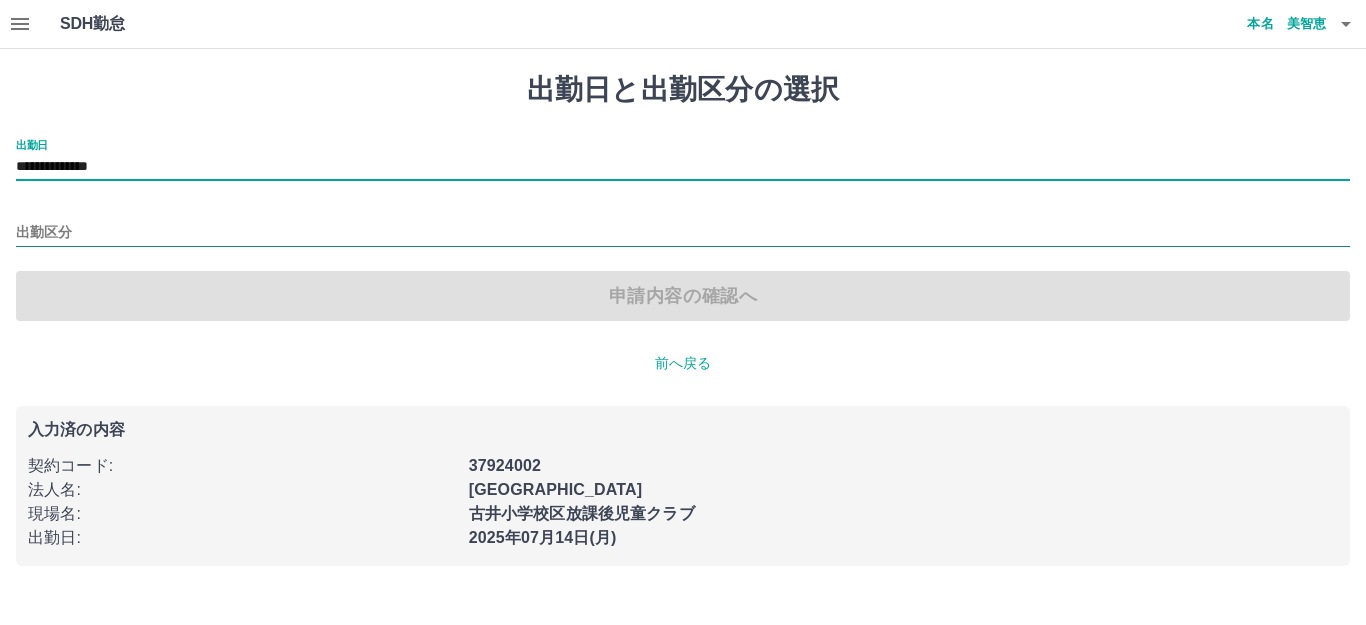 click on "出勤区分" at bounding box center [683, 233] 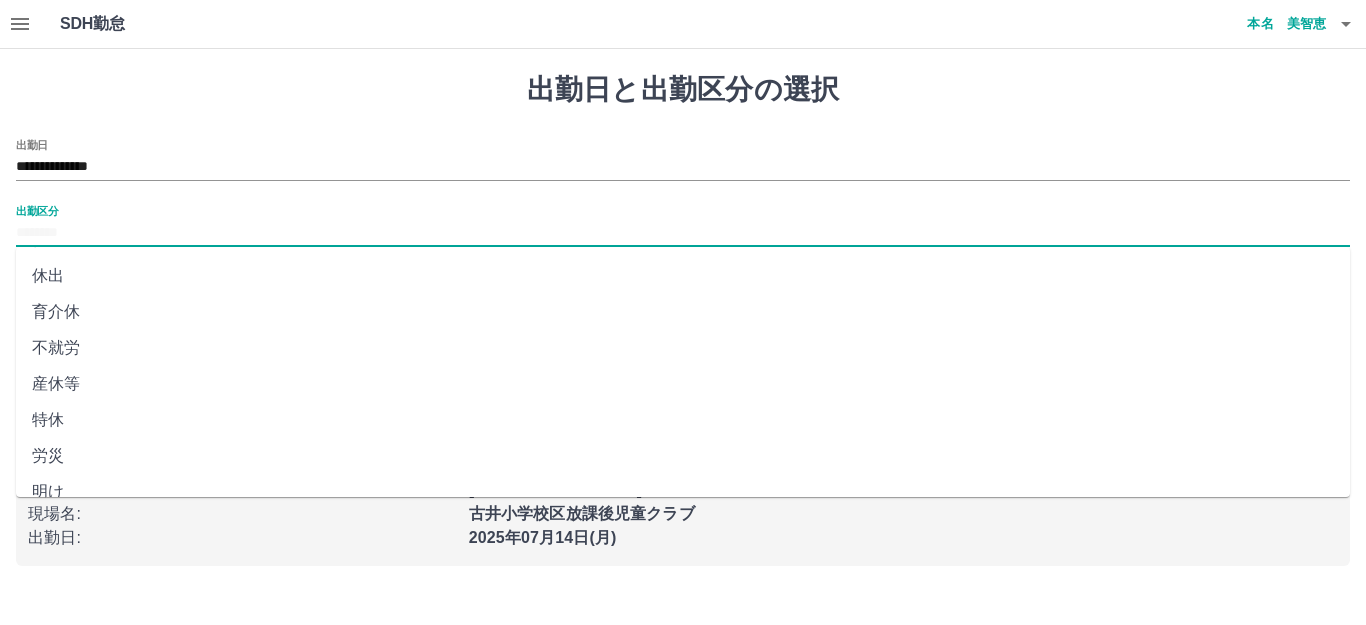 scroll, scrollTop: 400, scrollLeft: 0, axis: vertical 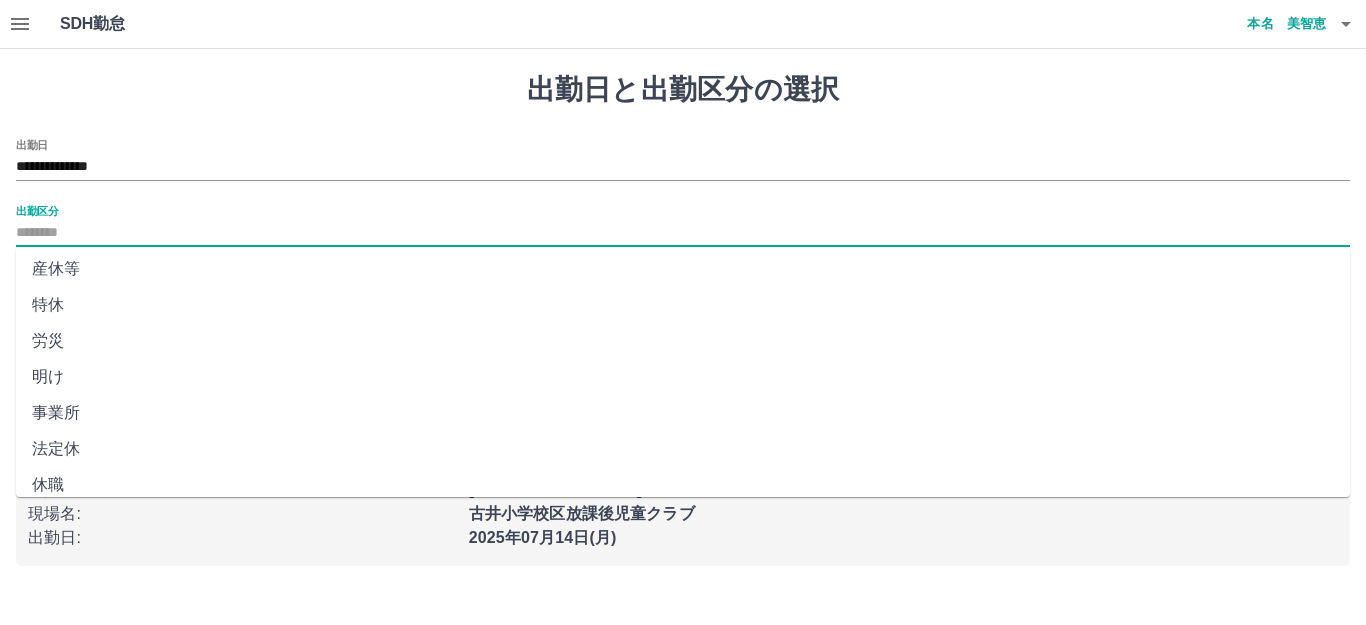 click on "法定休" at bounding box center [683, 449] 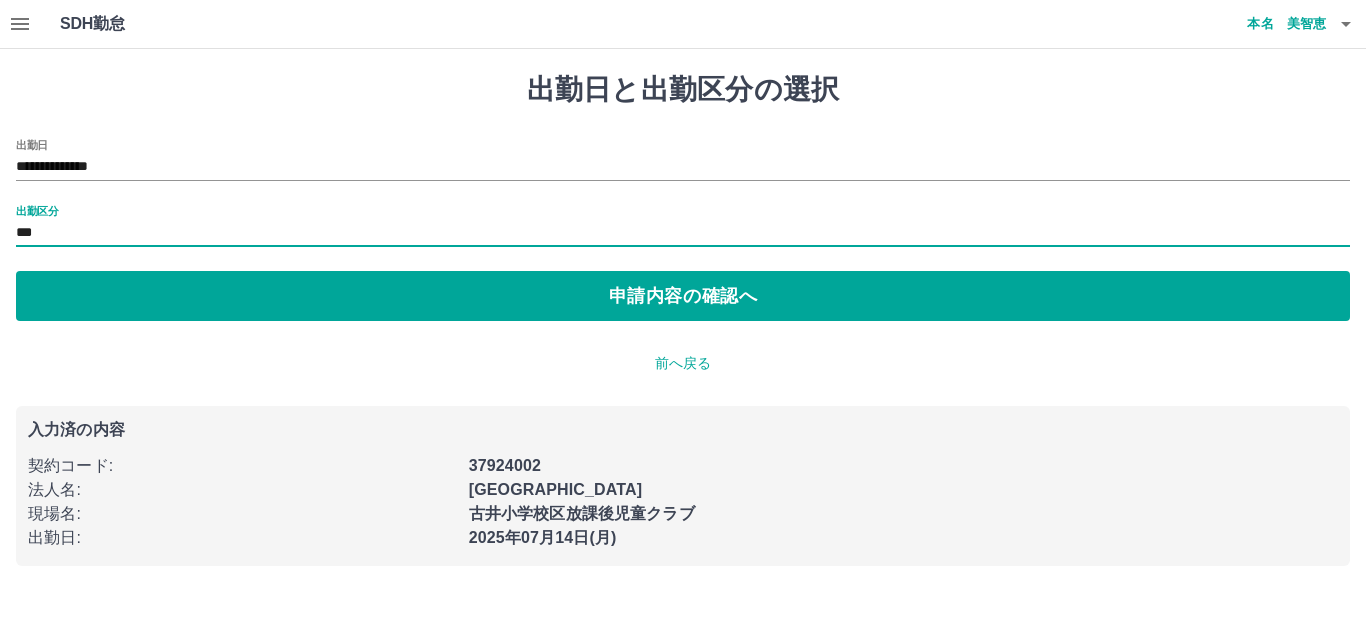 type on "***" 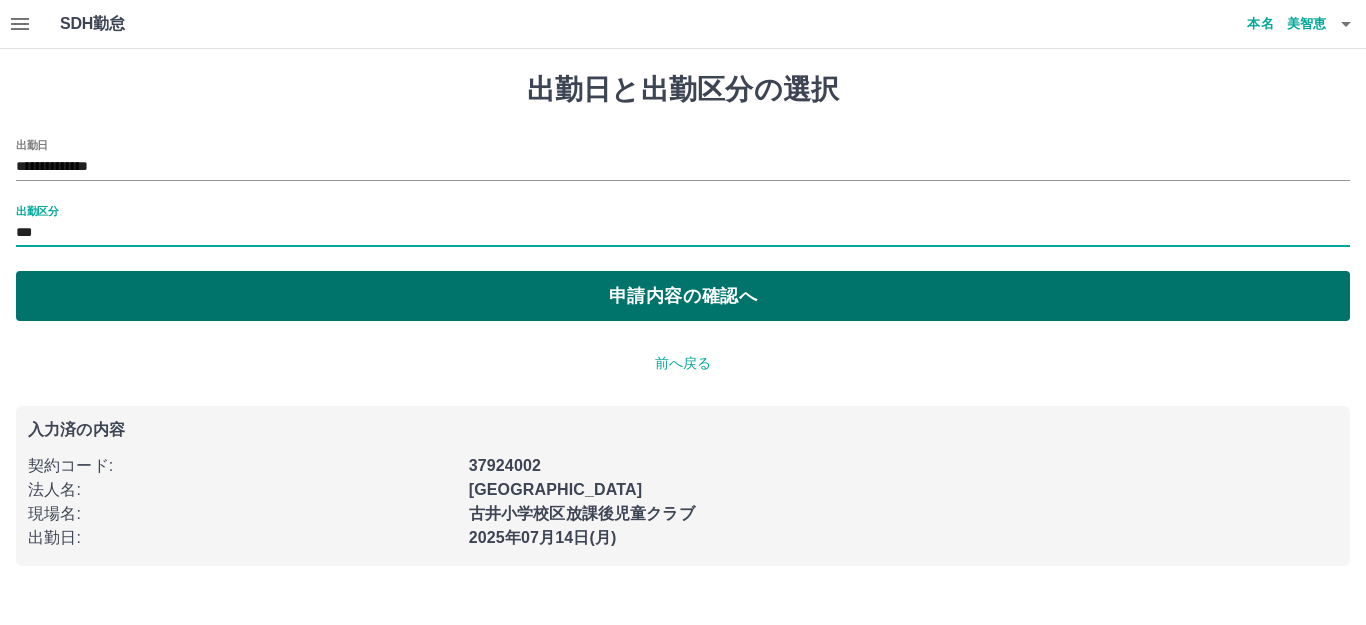 click on "申請内容の確認へ" at bounding box center (683, 296) 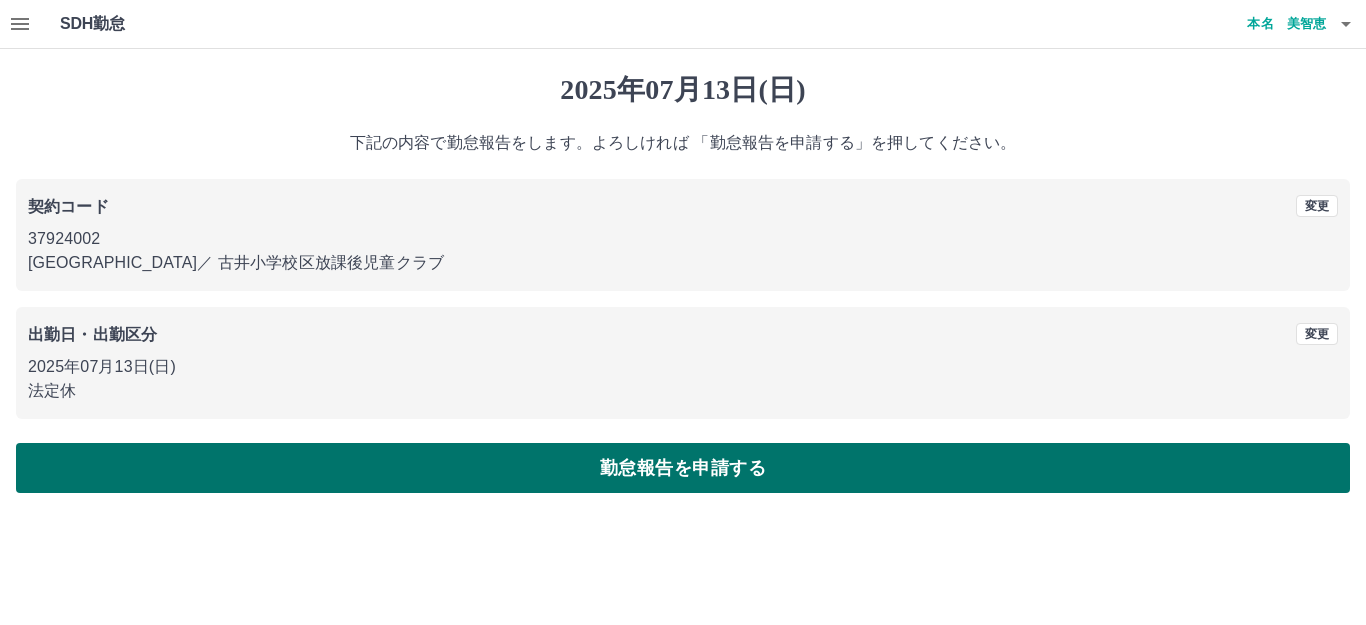 click on "勤怠報告を申請する" at bounding box center (683, 468) 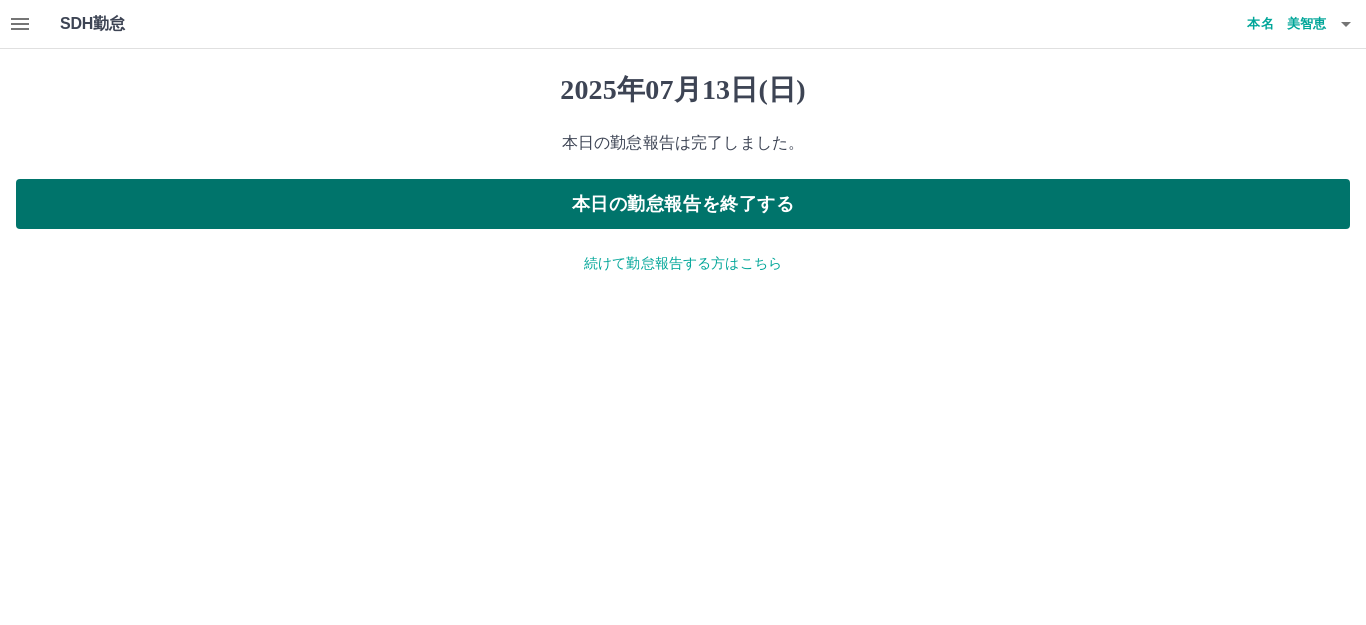 click on "本日の勤怠報告を終了する" at bounding box center [683, 204] 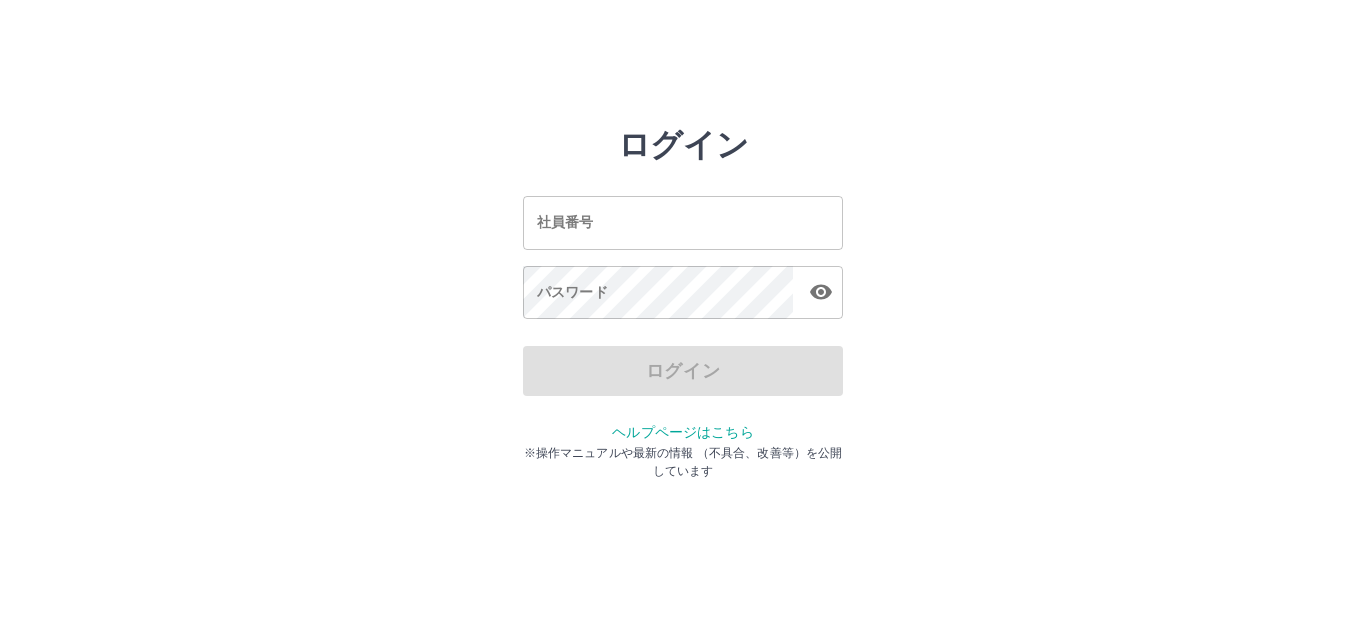 scroll, scrollTop: 0, scrollLeft: 0, axis: both 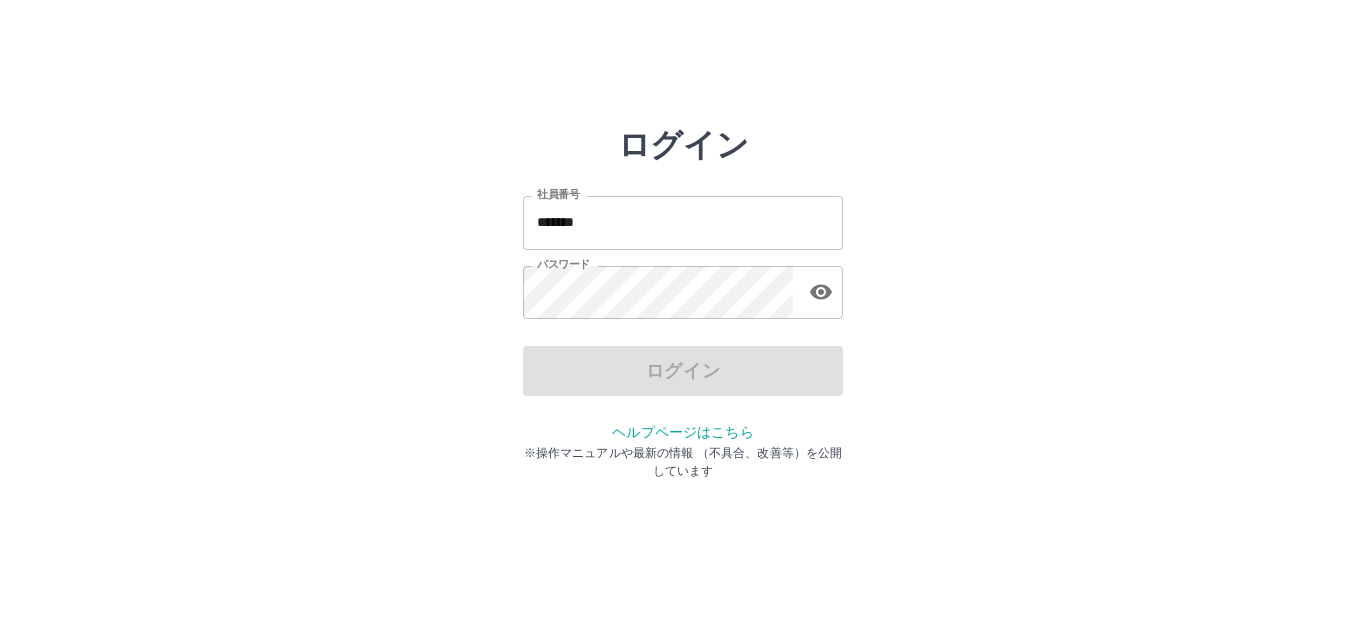 click on "*******" at bounding box center [683, 222] 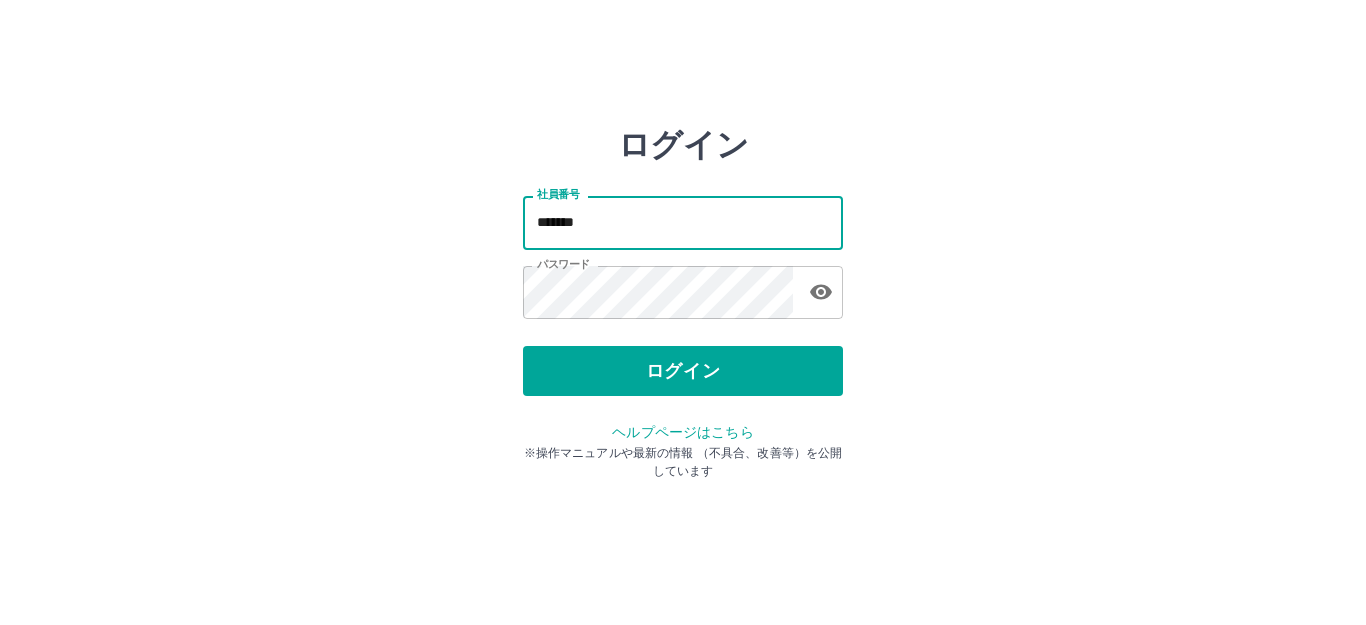 type on "*******" 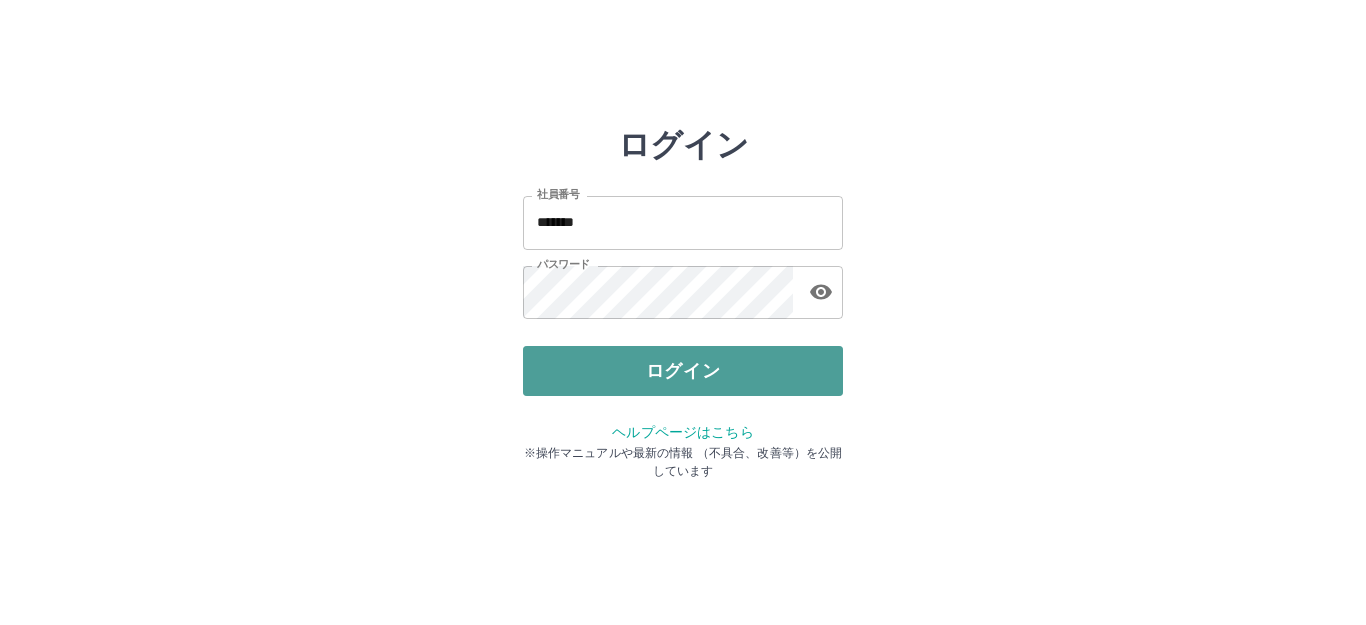 click on "ログイン" at bounding box center [683, 371] 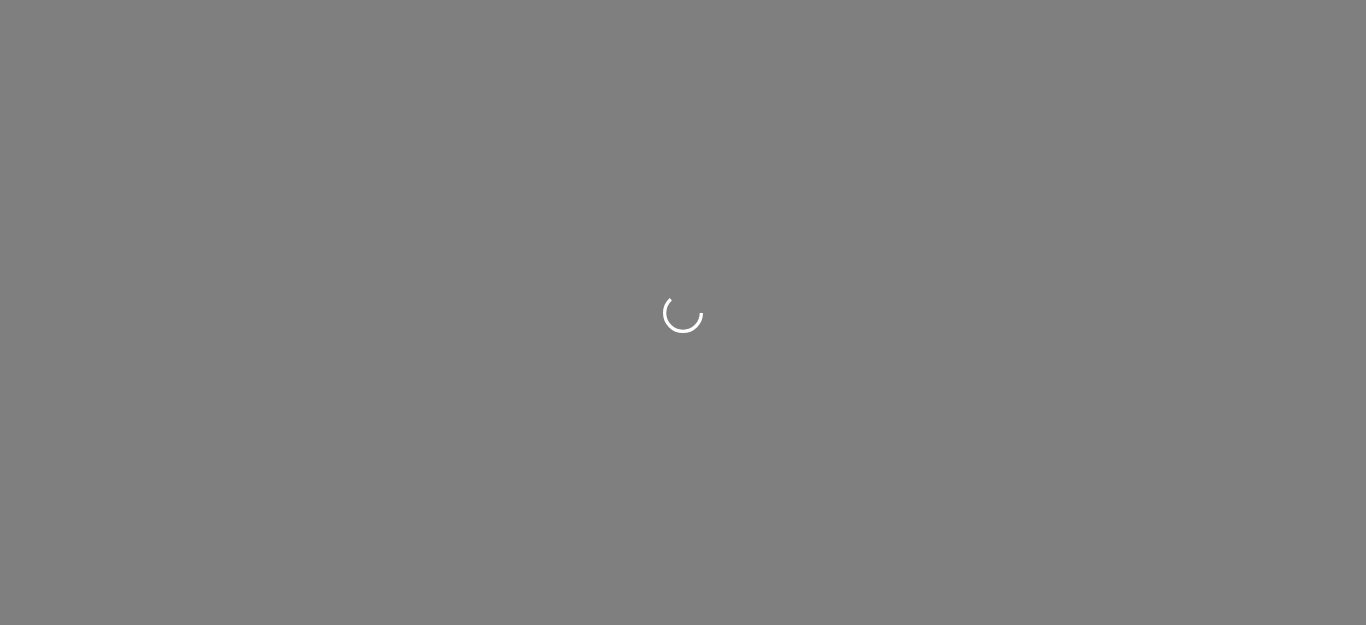 scroll, scrollTop: 0, scrollLeft: 0, axis: both 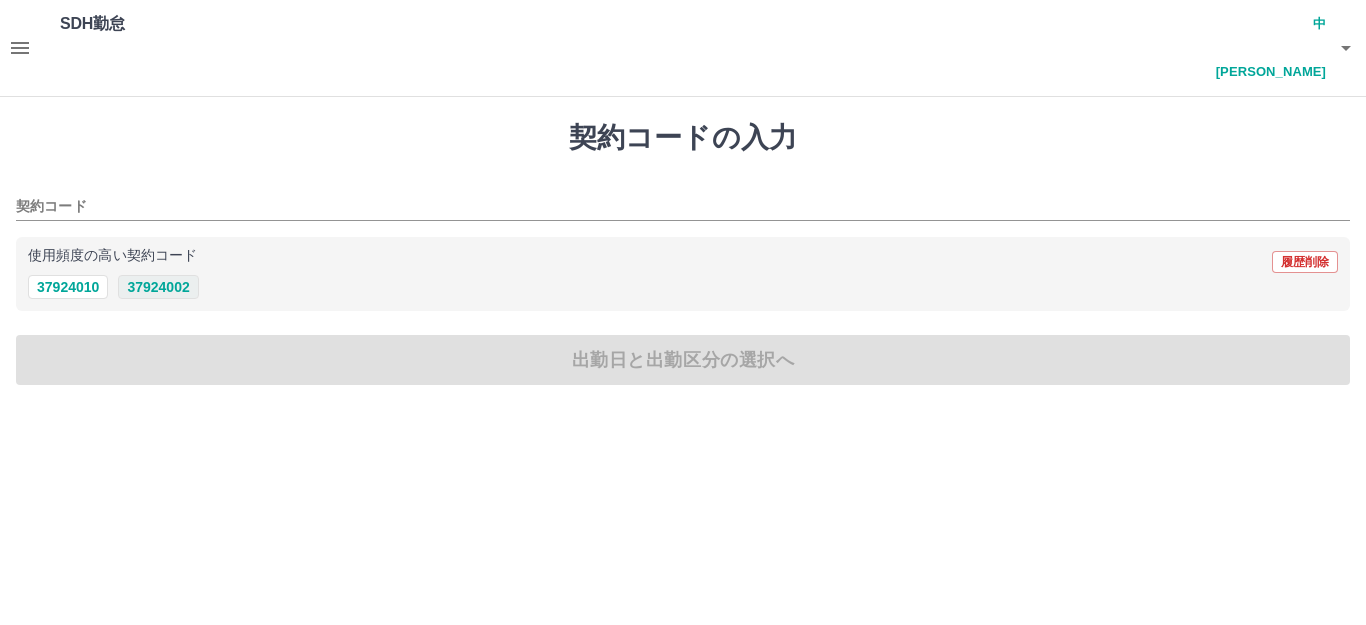 click on "37924002" at bounding box center [158, 287] 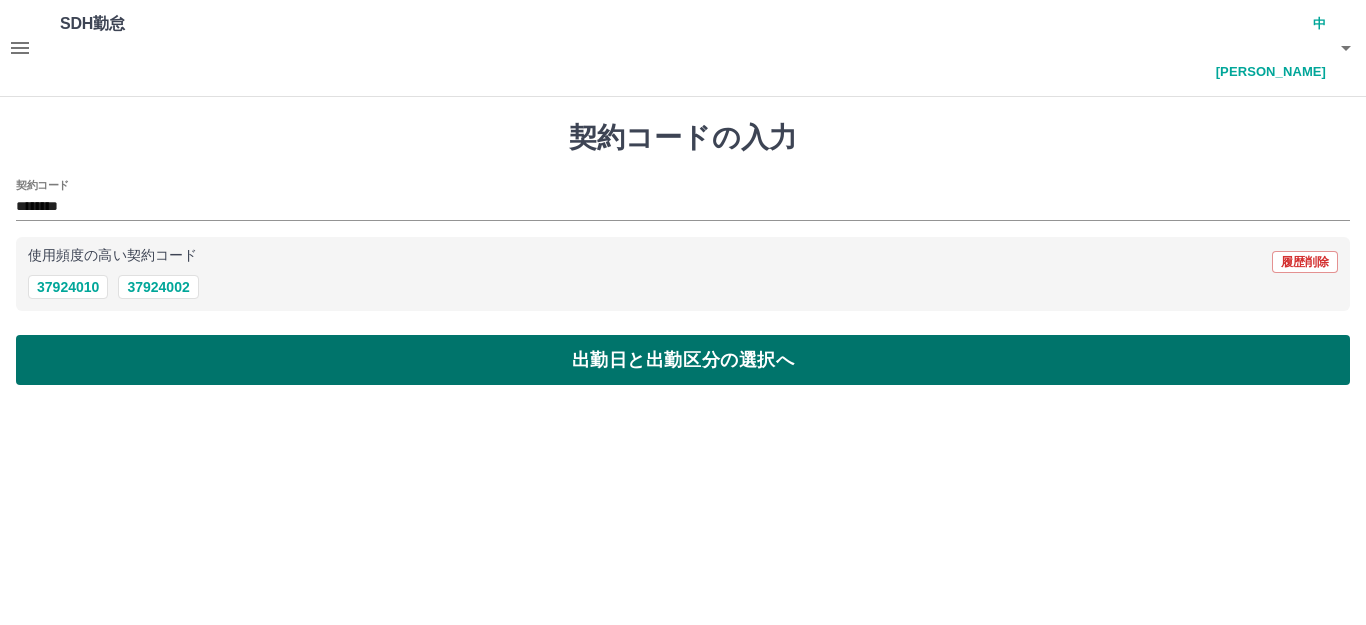 click on "出勤日と出勤区分の選択へ" at bounding box center (683, 360) 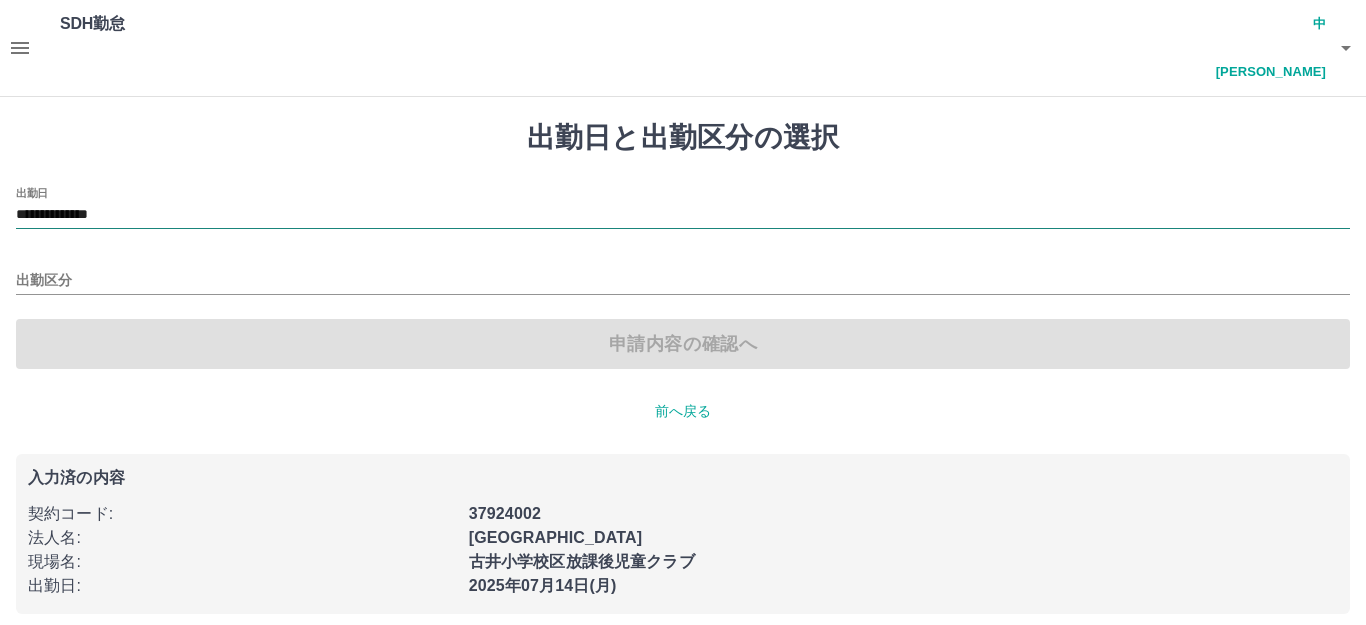 click on "**********" at bounding box center (683, 215) 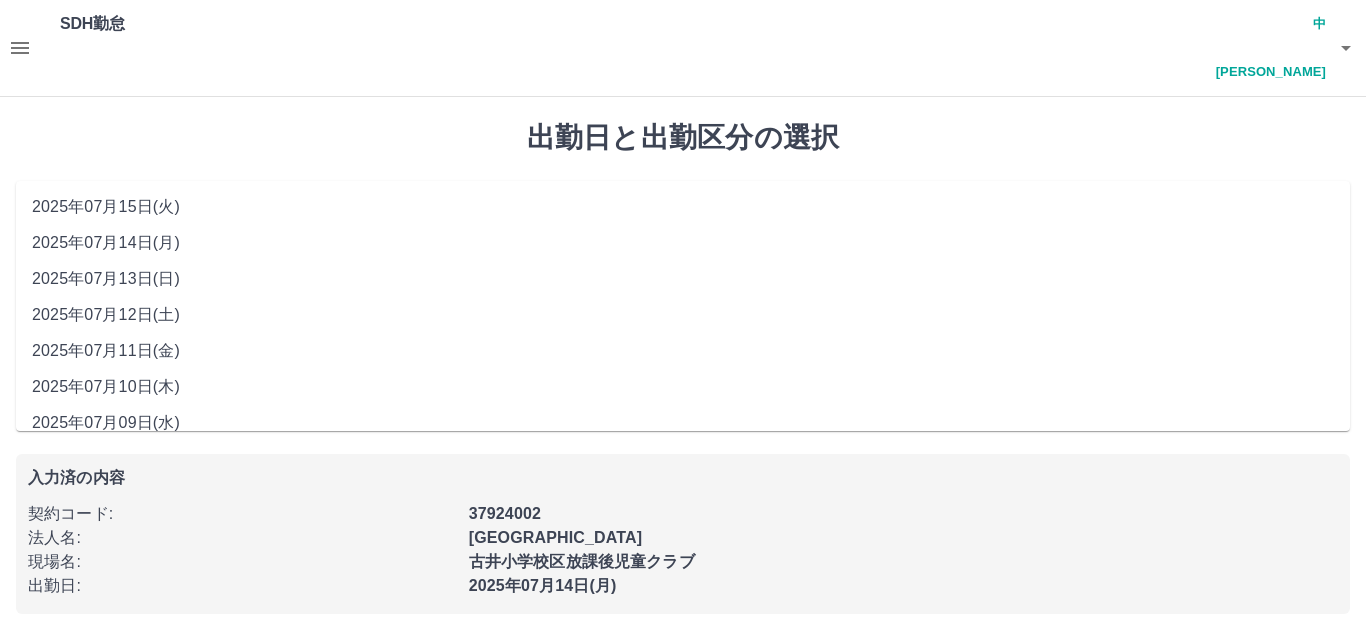 click on "2025年07月11日(金)" at bounding box center [683, 351] 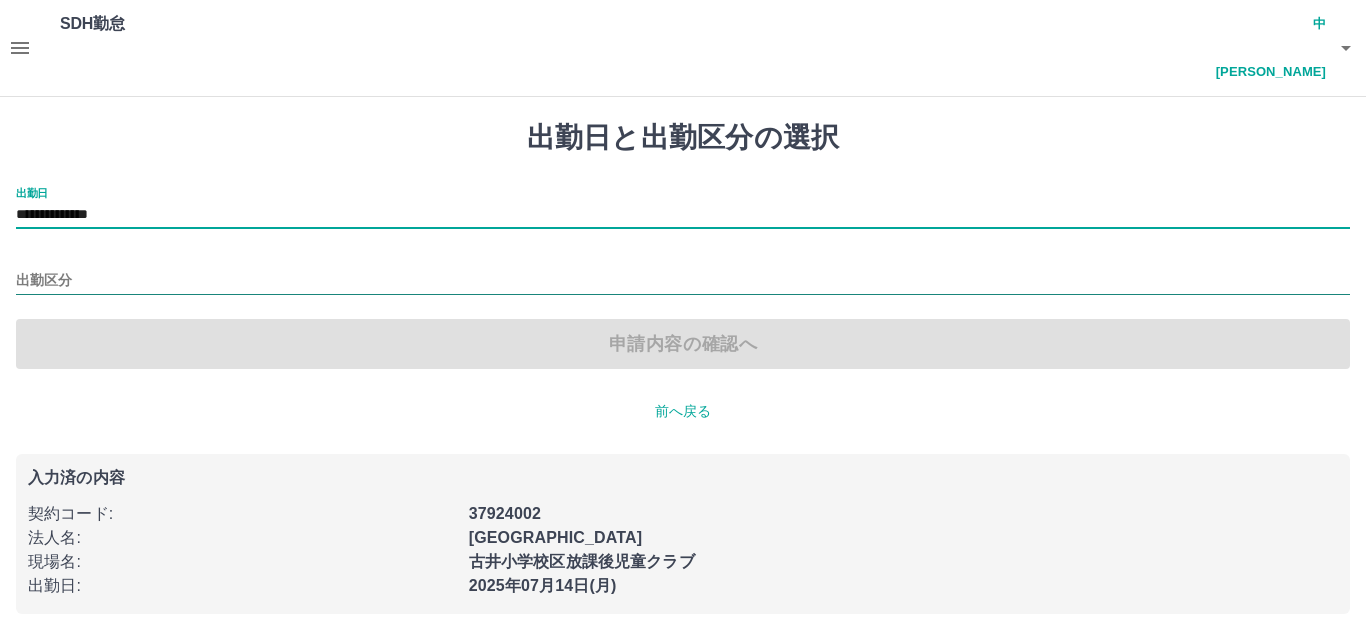 click on "出勤区分" at bounding box center [683, 281] 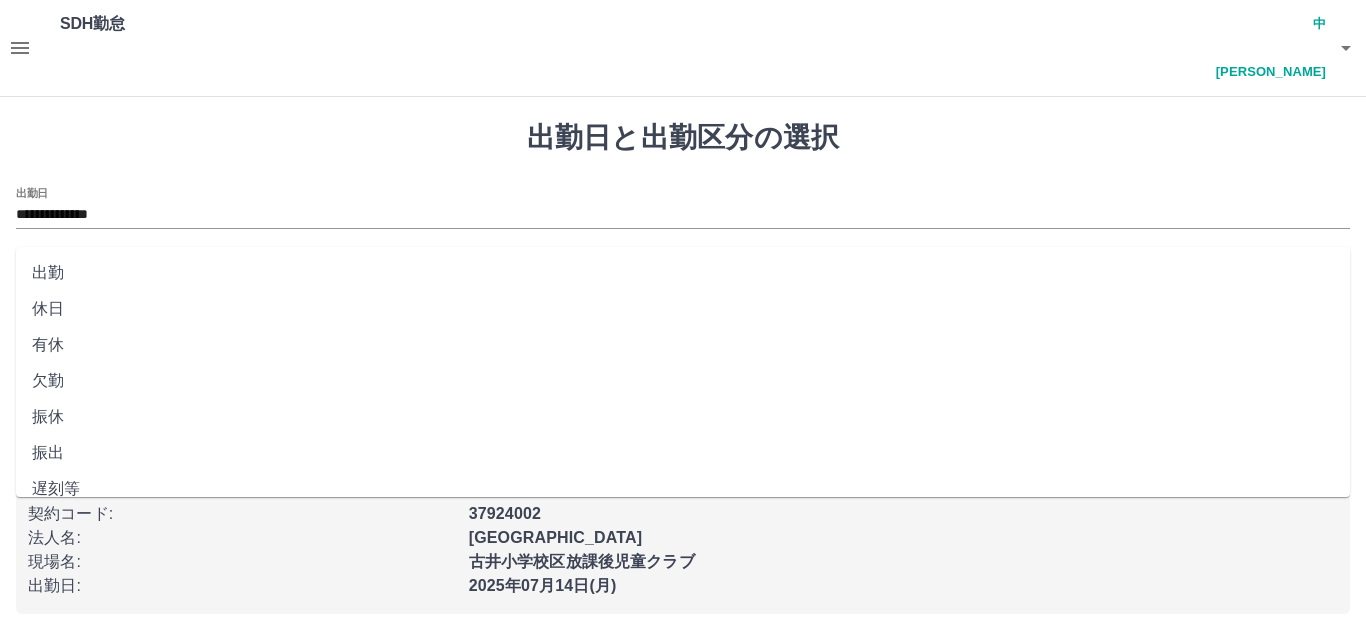 click on "休日" at bounding box center [683, 309] 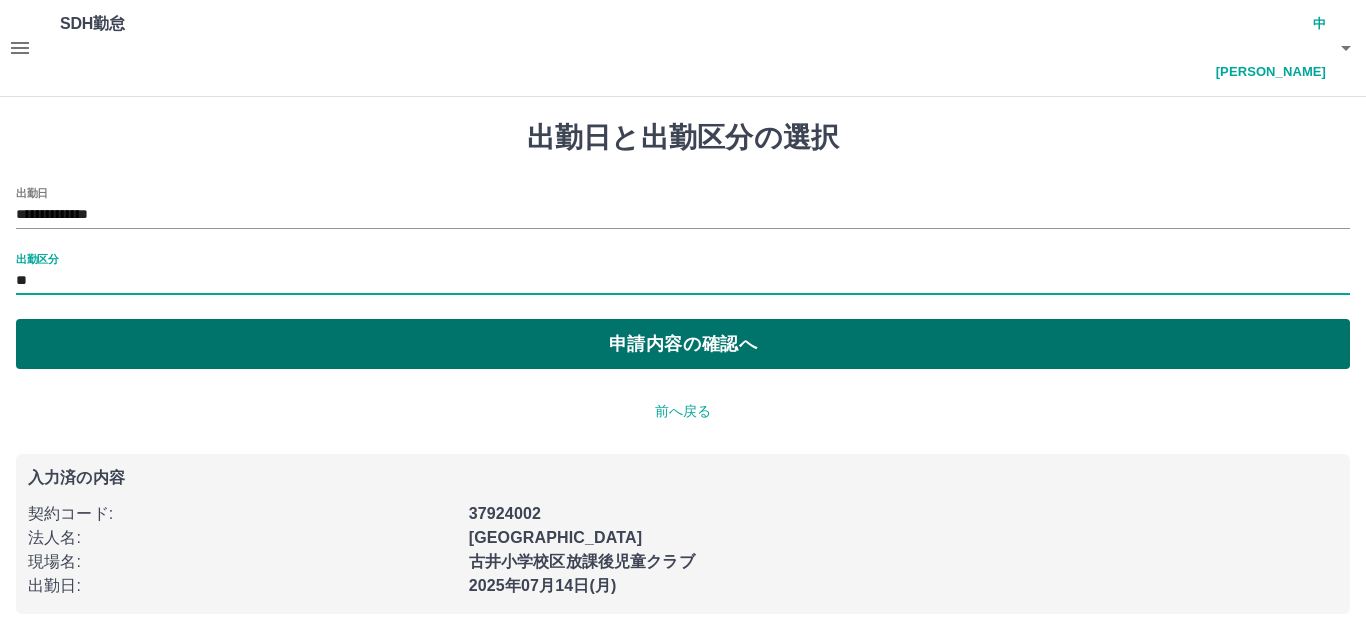 click on "申請内容の確認へ" at bounding box center [683, 344] 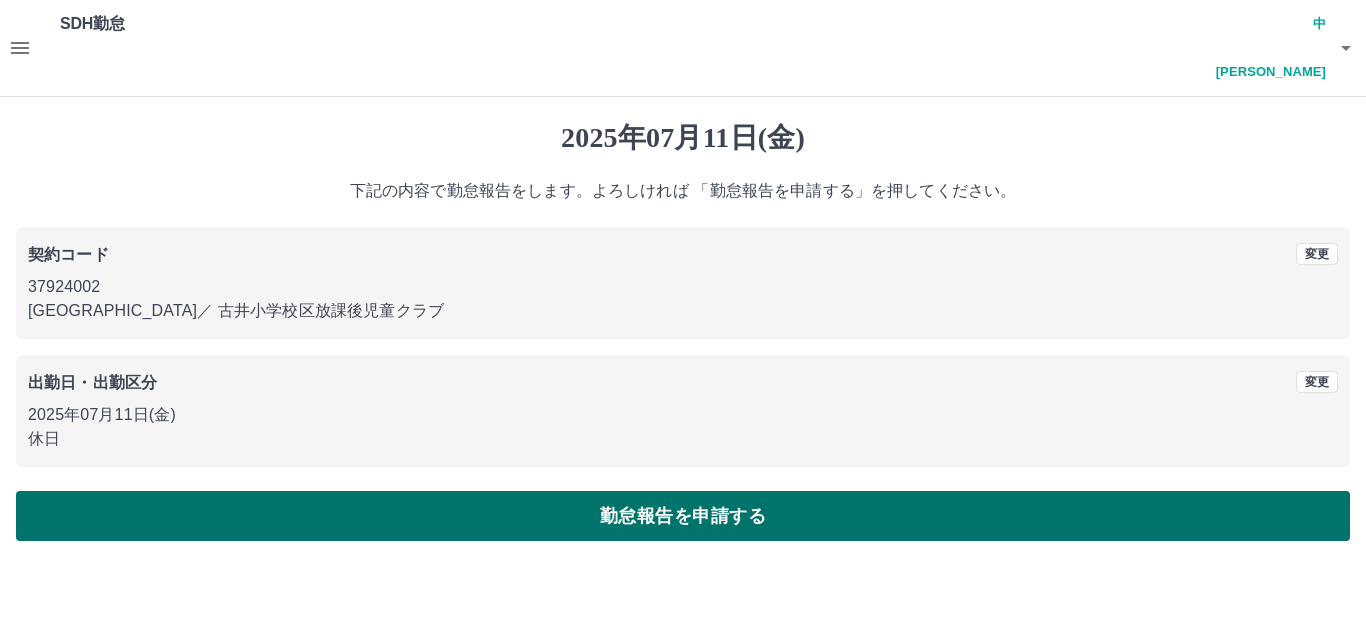 click on "勤怠報告を申請する" at bounding box center (683, 516) 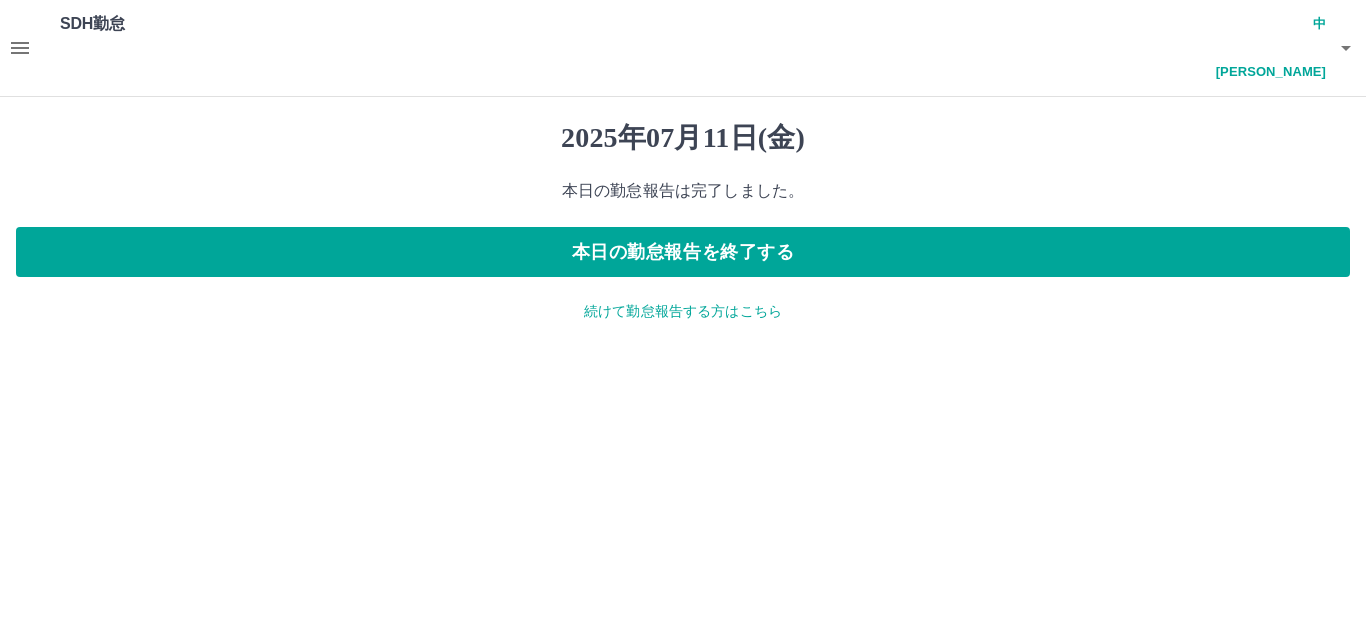 click on "続けて勤怠報告する方はこちら" at bounding box center (683, 311) 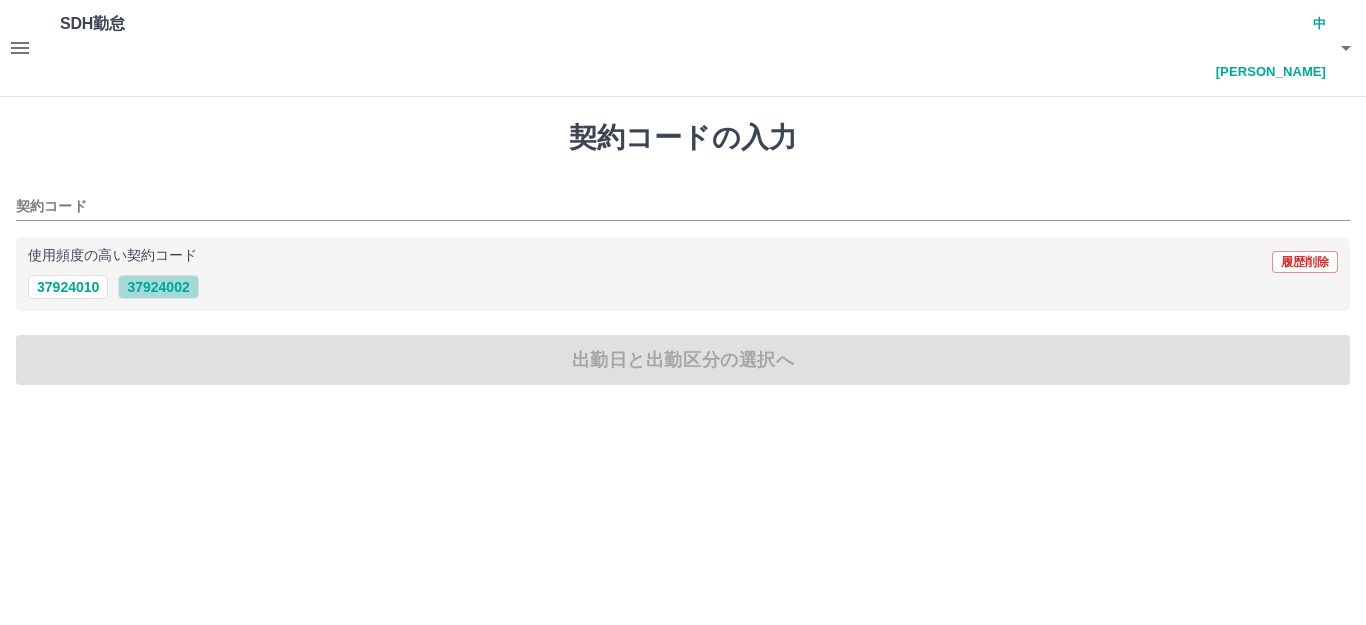 click on "37924002" at bounding box center (158, 287) 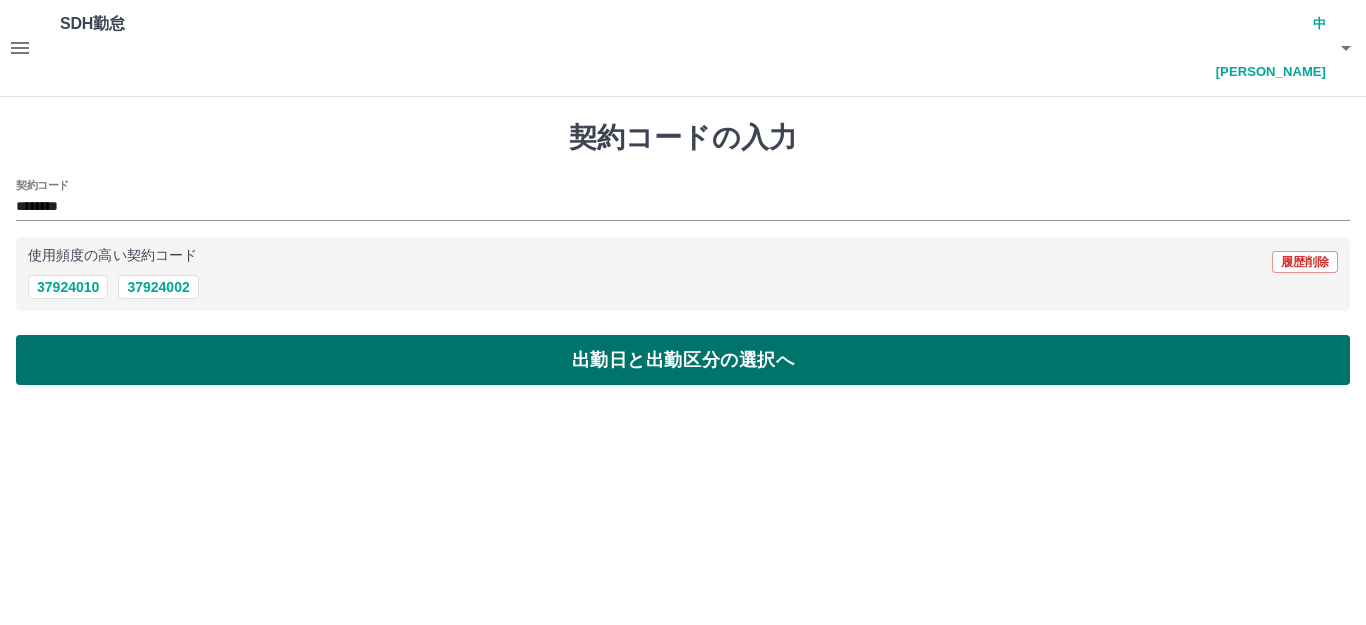 click on "出勤日と出勤区分の選択へ" at bounding box center (683, 360) 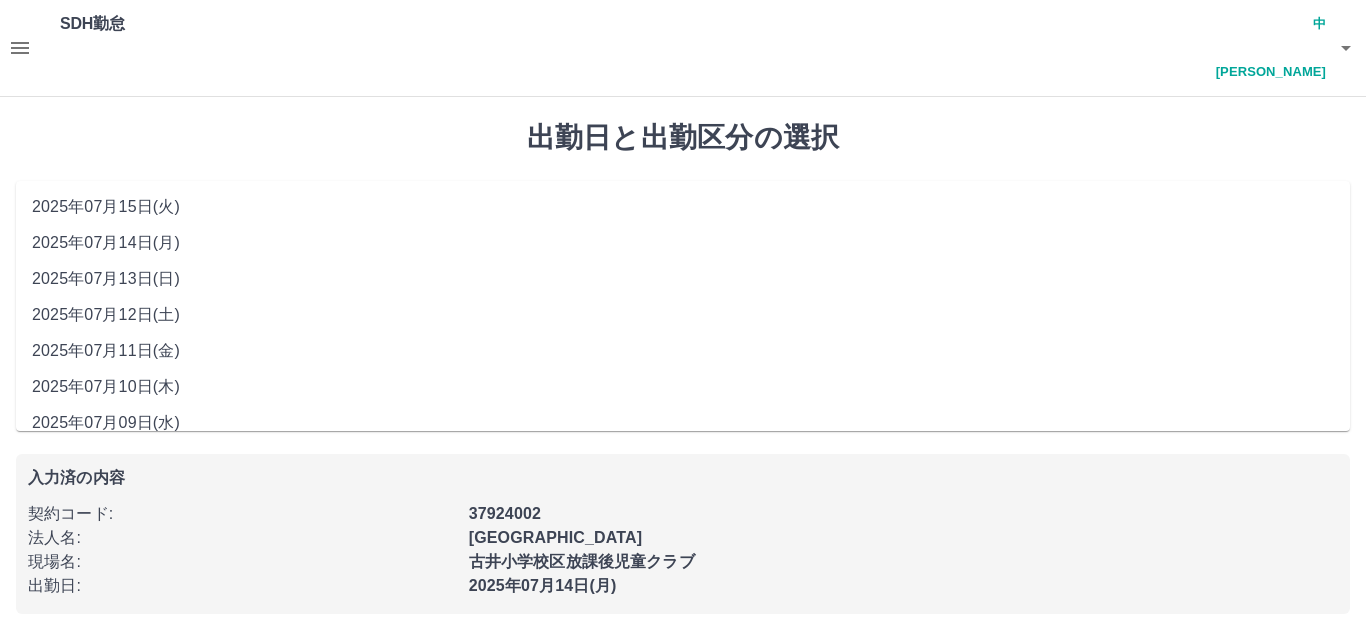 drag, startPoint x: 114, startPoint y: 172, endPoint x: 114, endPoint y: 246, distance: 74 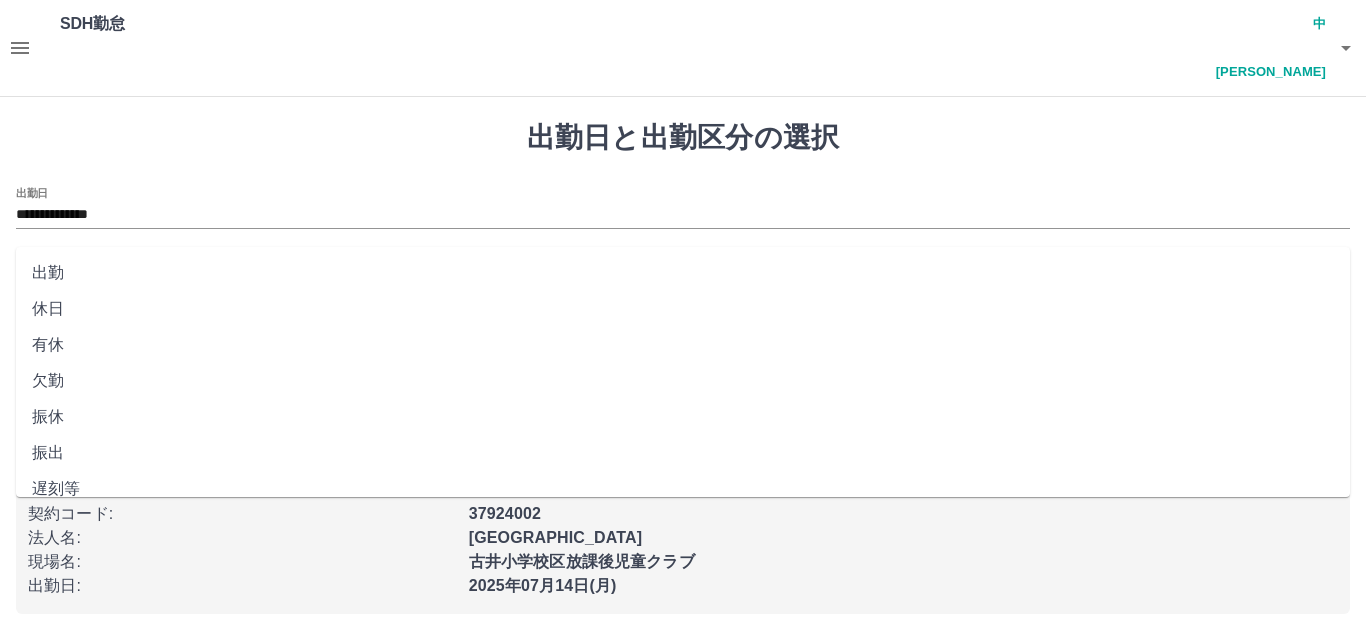 click on "出勤区分" at bounding box center [683, 281] 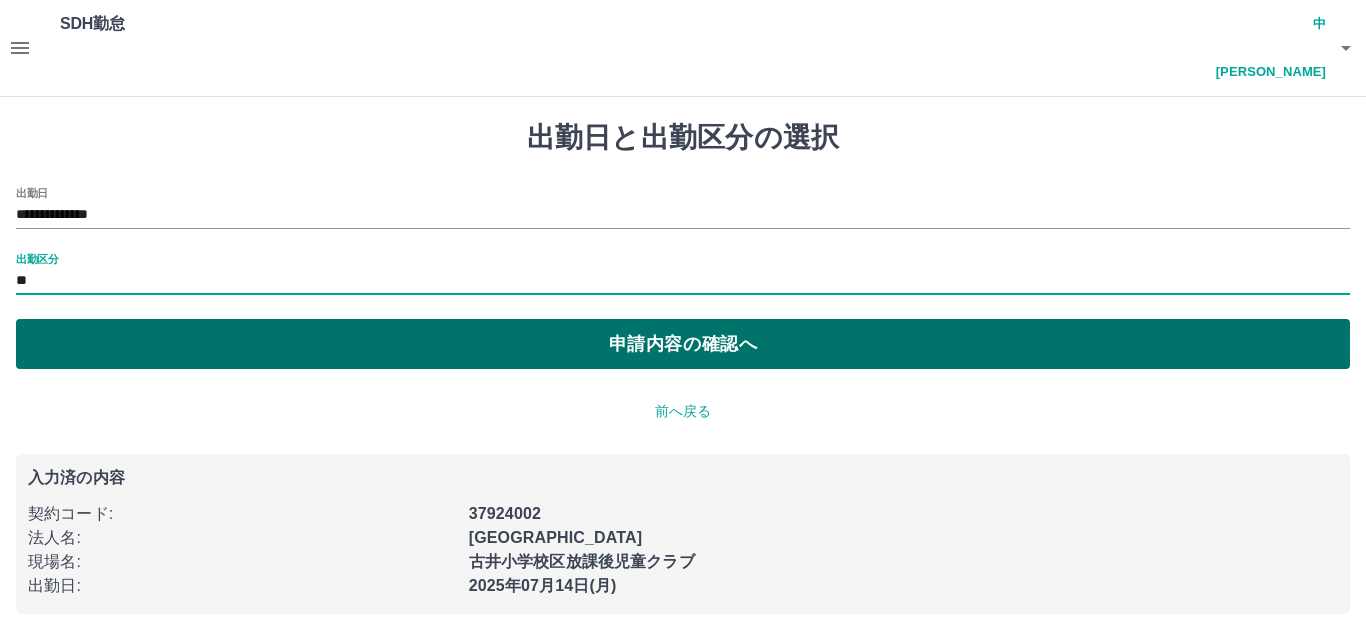 click on "申請内容の確認へ" at bounding box center [683, 344] 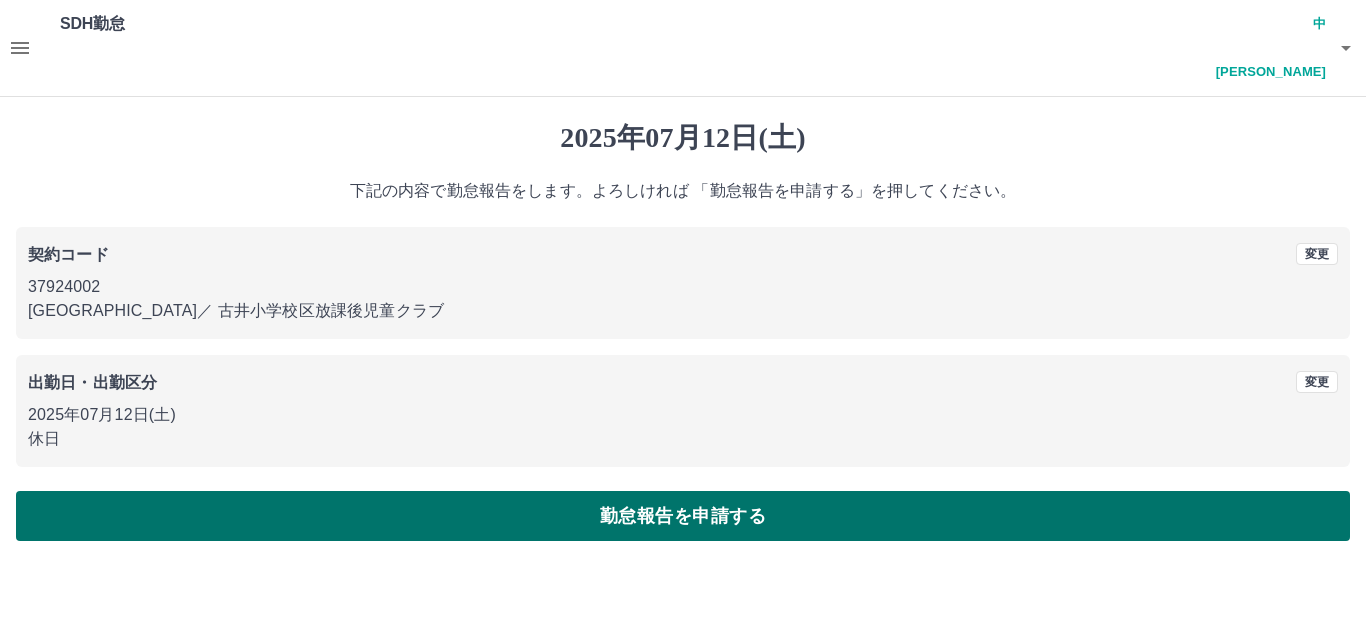 click on "勤怠報告を申請する" at bounding box center [683, 516] 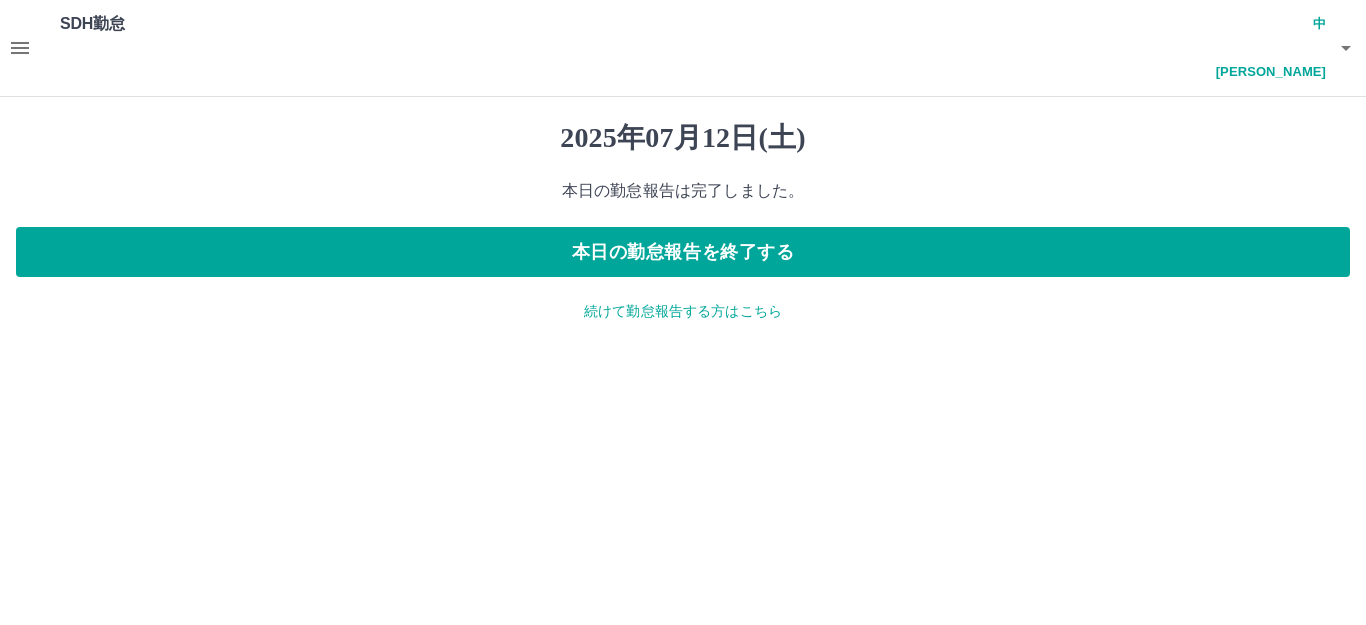 click on "続けて勤怠報告する方はこちら" at bounding box center (683, 311) 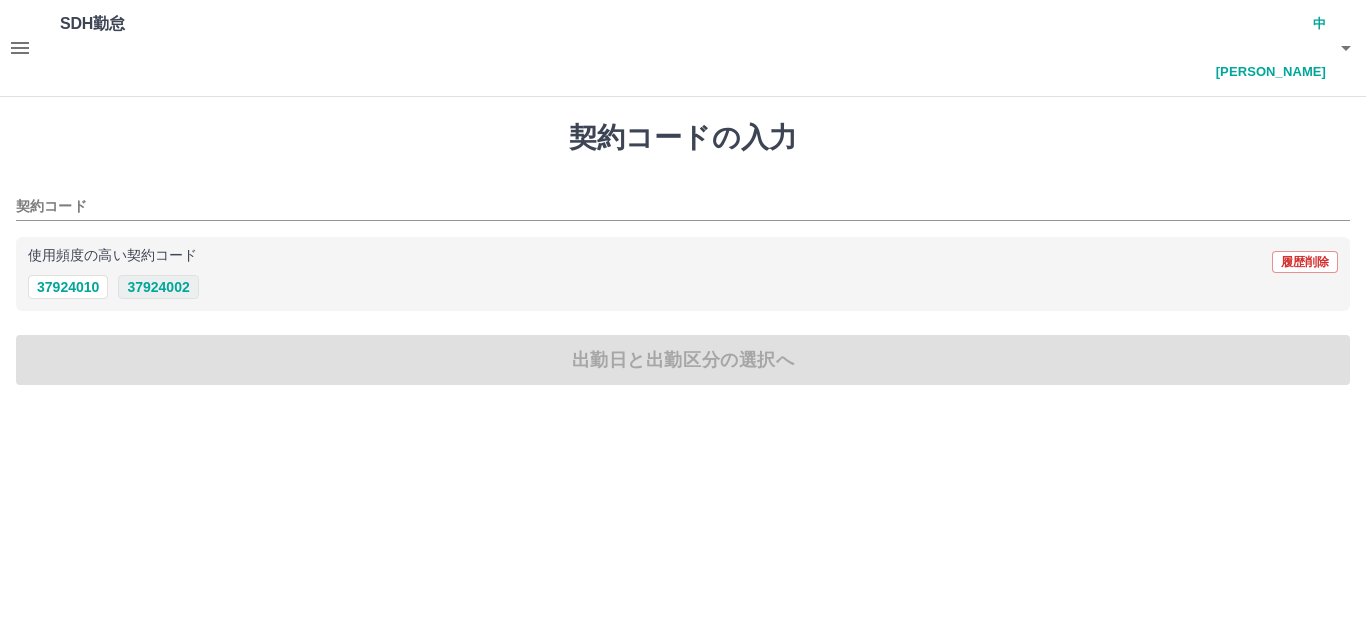click on "37924002" at bounding box center (158, 287) 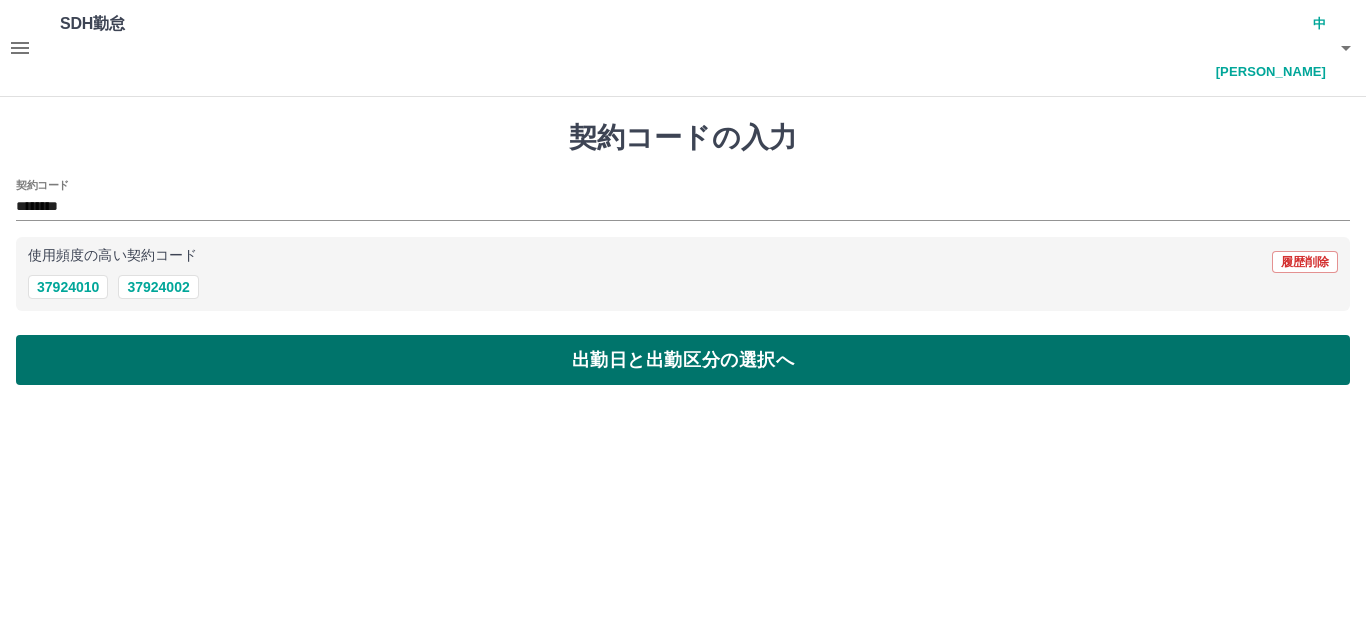 click on "出勤日と出勤区分の選択へ" at bounding box center (683, 360) 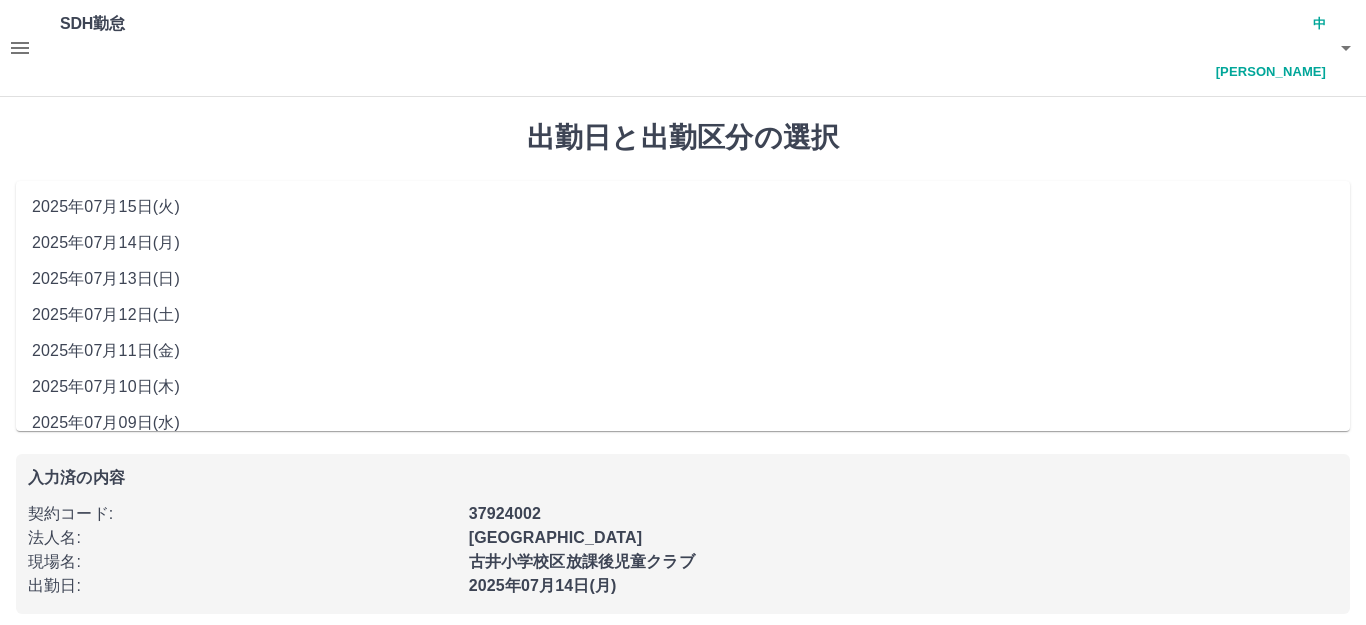 click on "**********" at bounding box center [683, 215] 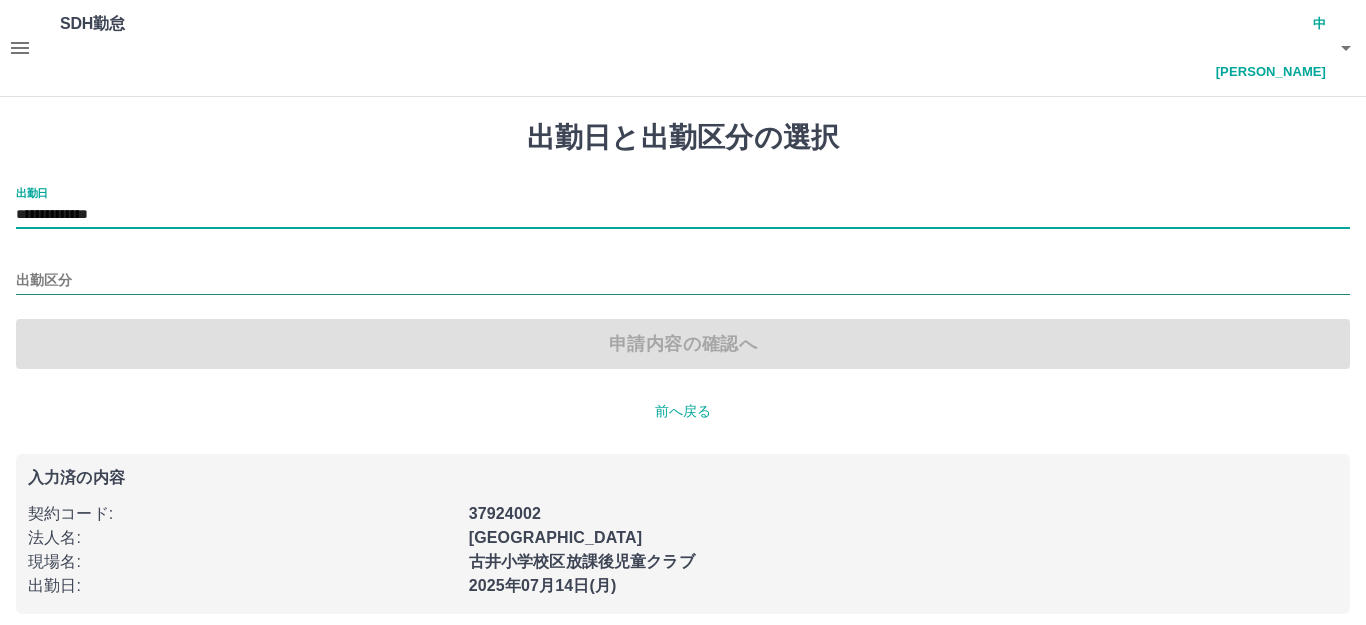 click on "出勤区分" at bounding box center [683, 281] 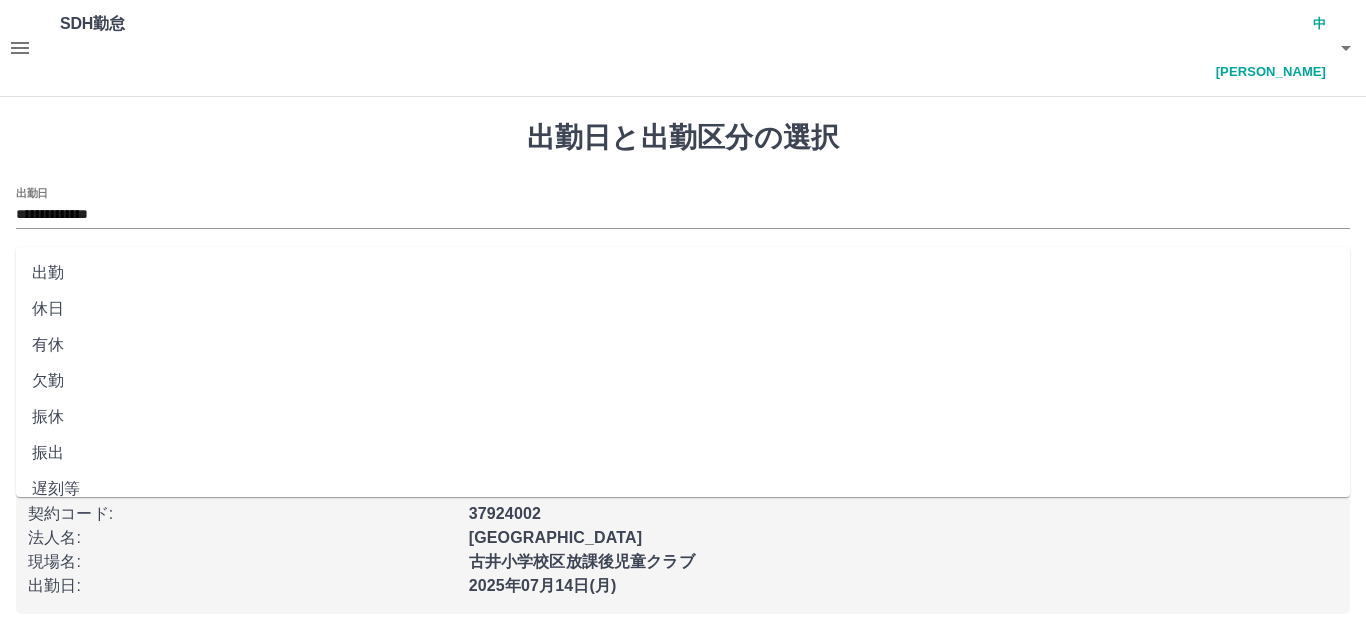 scroll, scrollTop: 400, scrollLeft: 0, axis: vertical 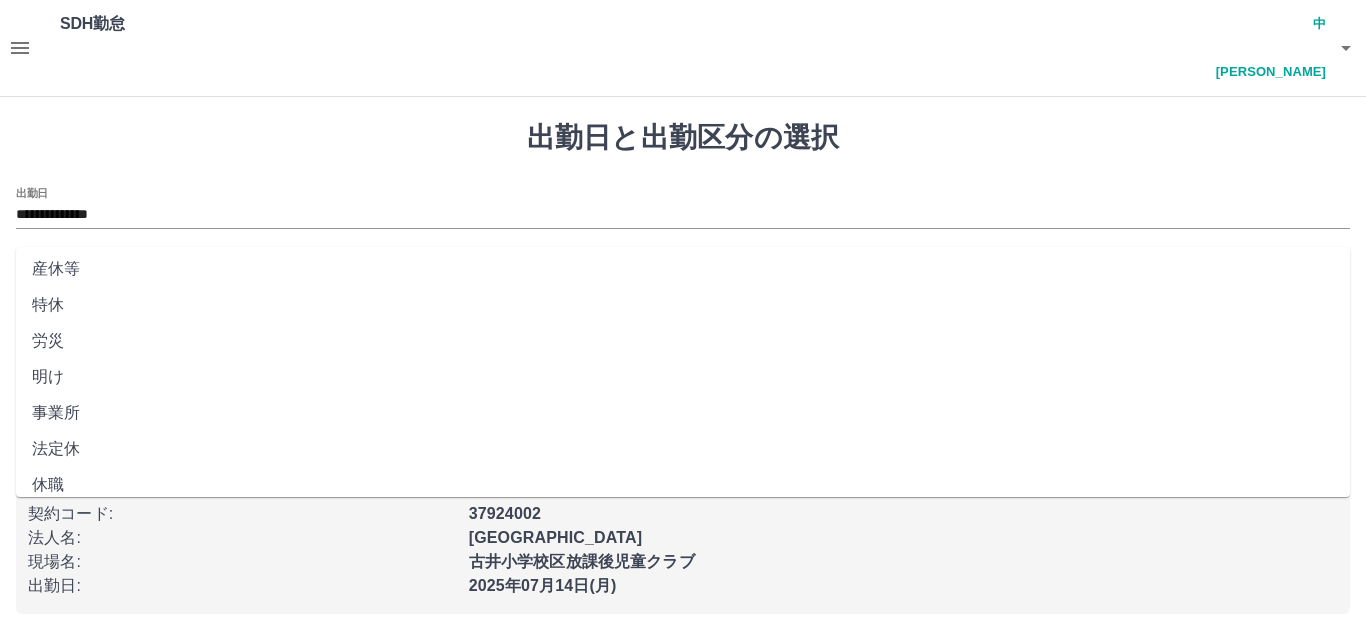 drag, startPoint x: 71, startPoint y: 436, endPoint x: 81, endPoint y: 420, distance: 18.867962 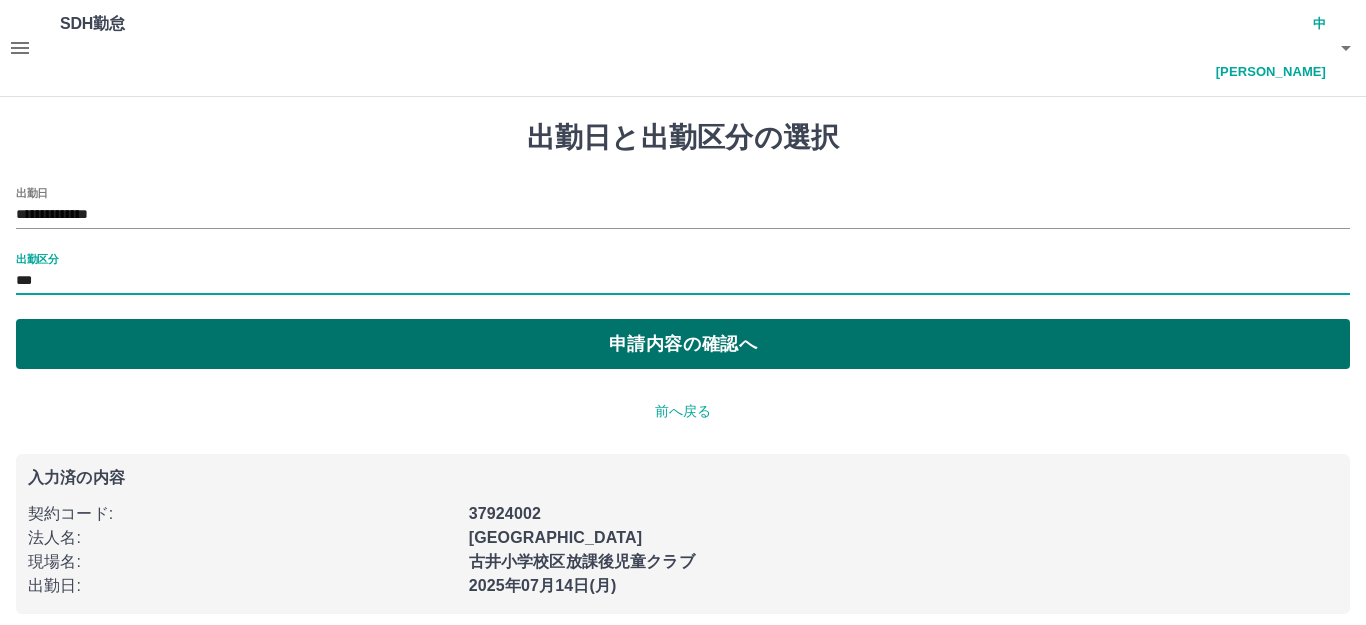 click on "申請内容の確認へ" at bounding box center [683, 344] 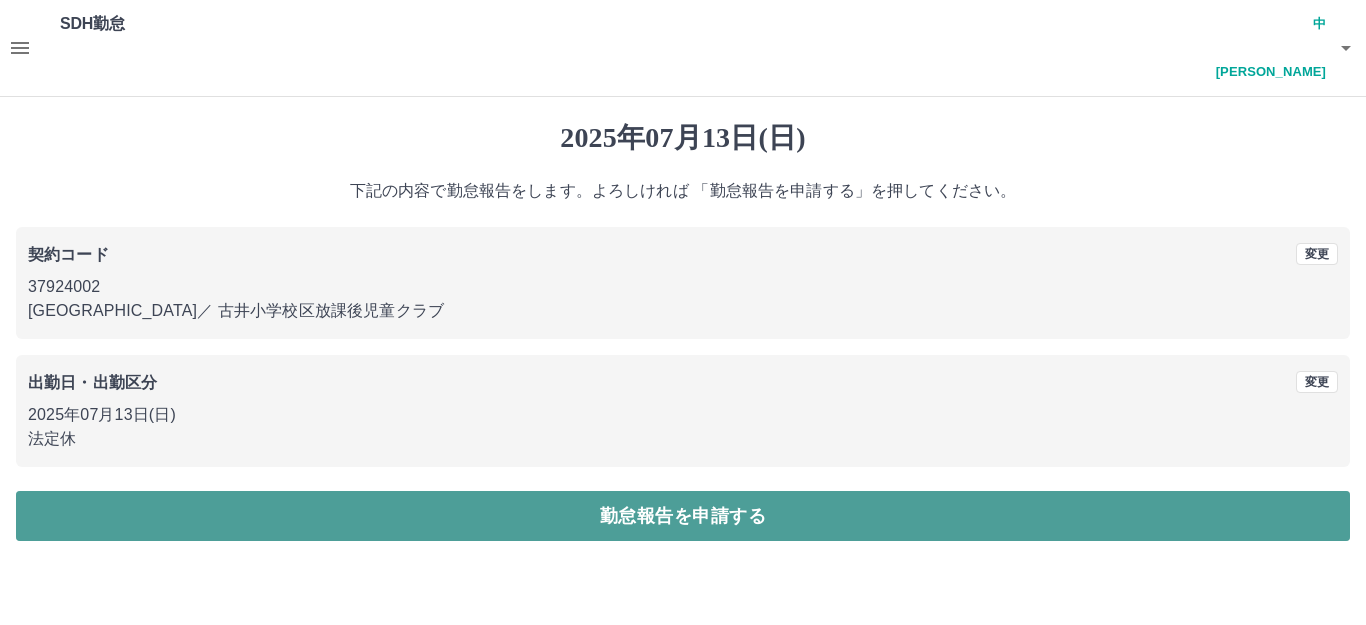 click on "勤怠報告を申請する" at bounding box center [683, 516] 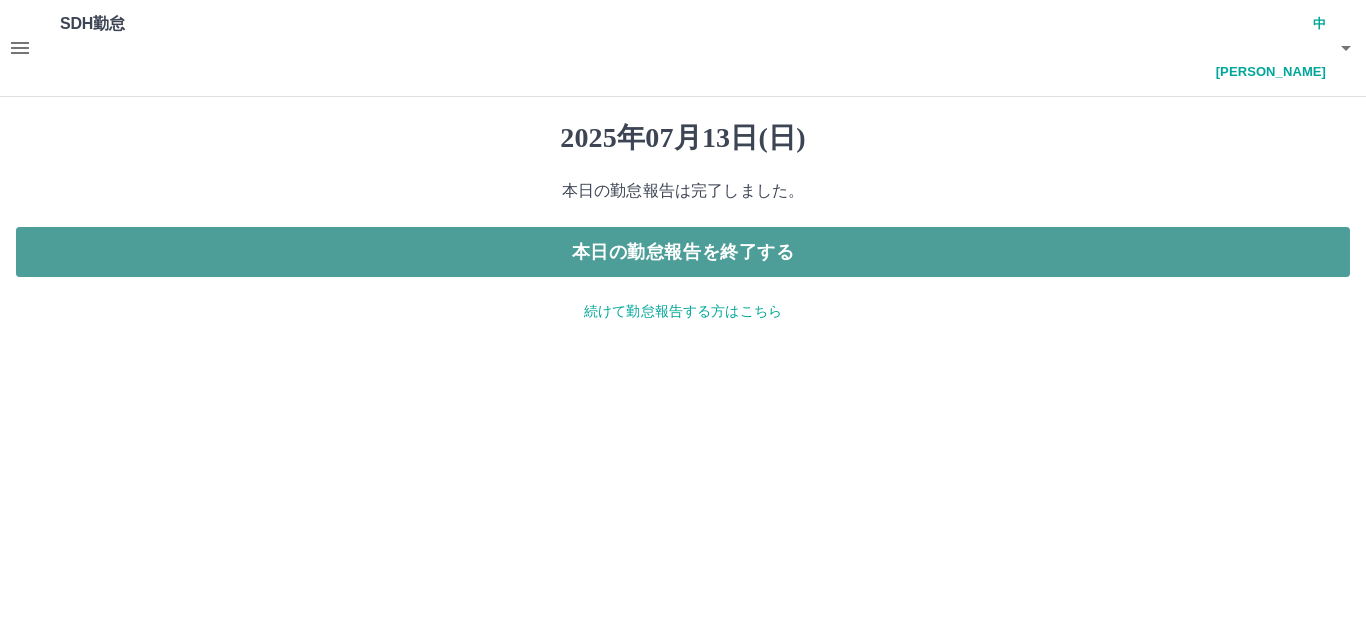 click on "本日の勤怠報告を終了する" at bounding box center [683, 252] 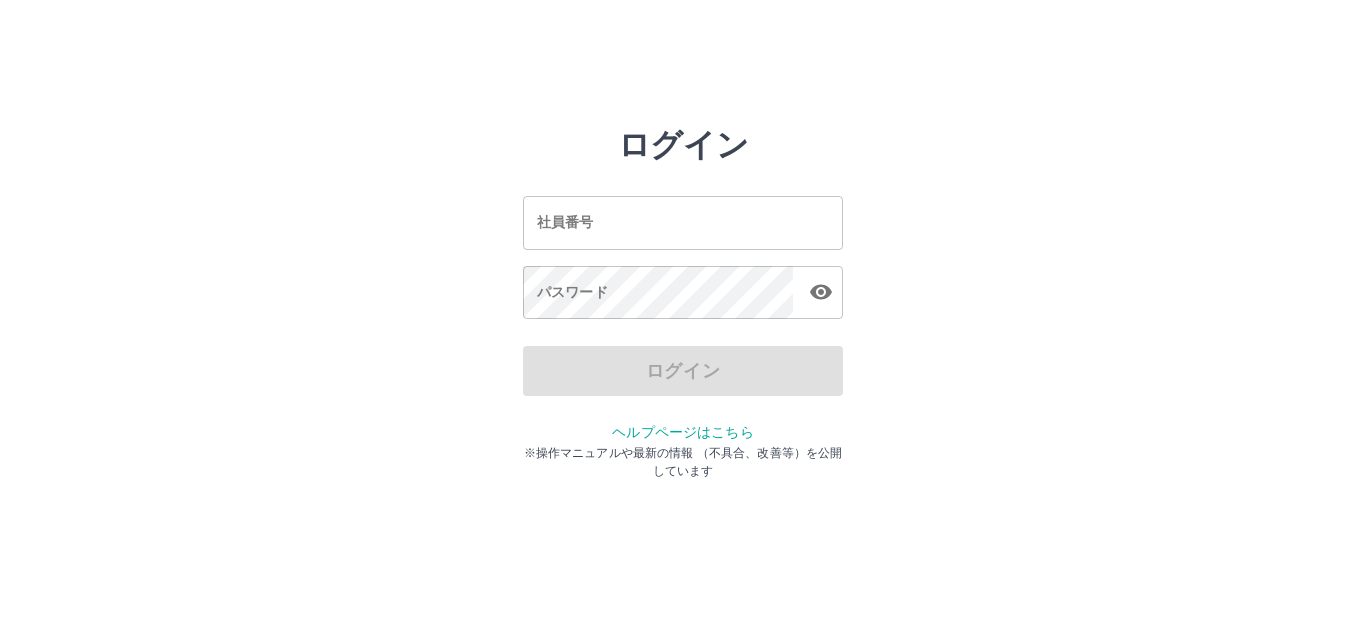 scroll, scrollTop: 0, scrollLeft: 0, axis: both 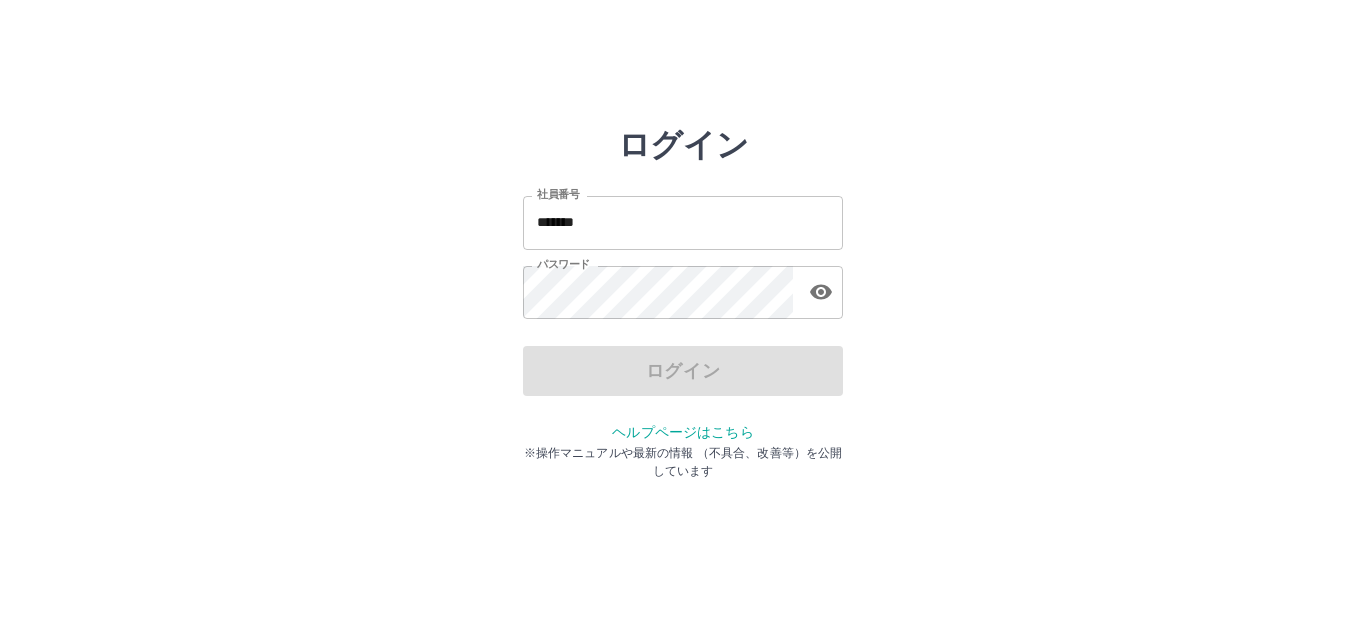 drag, startPoint x: 664, startPoint y: 221, endPoint x: 729, endPoint y: 231, distance: 65.76473 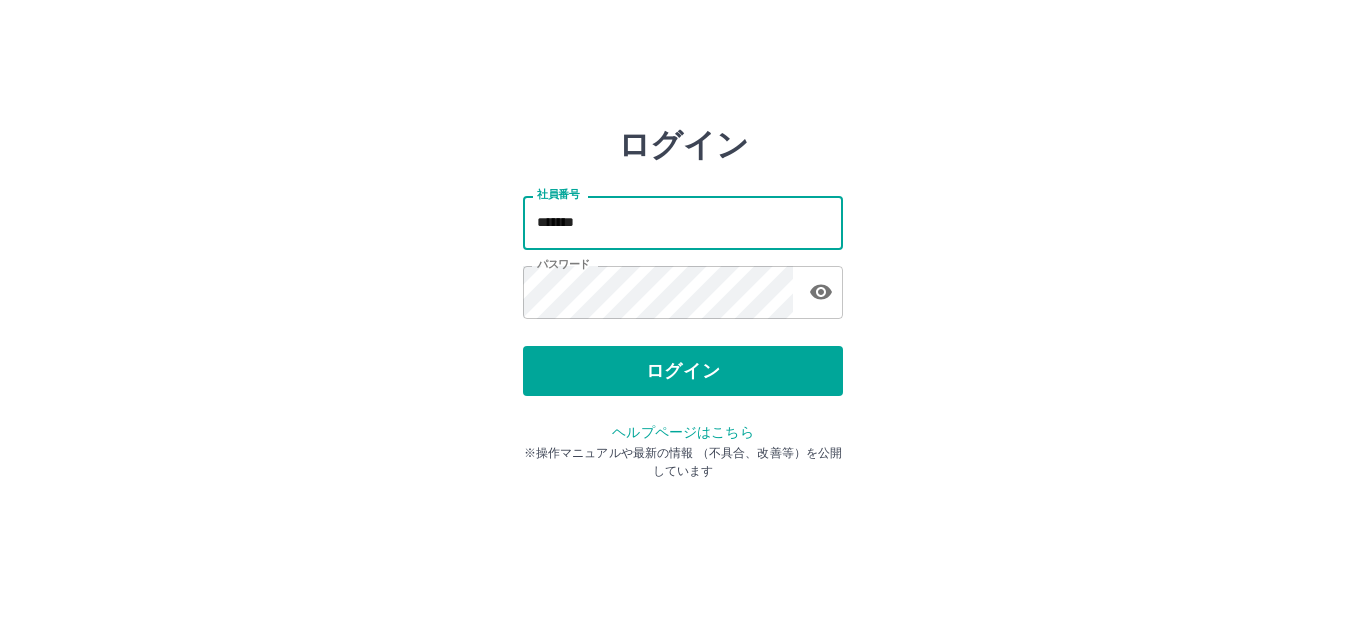 type on "*******" 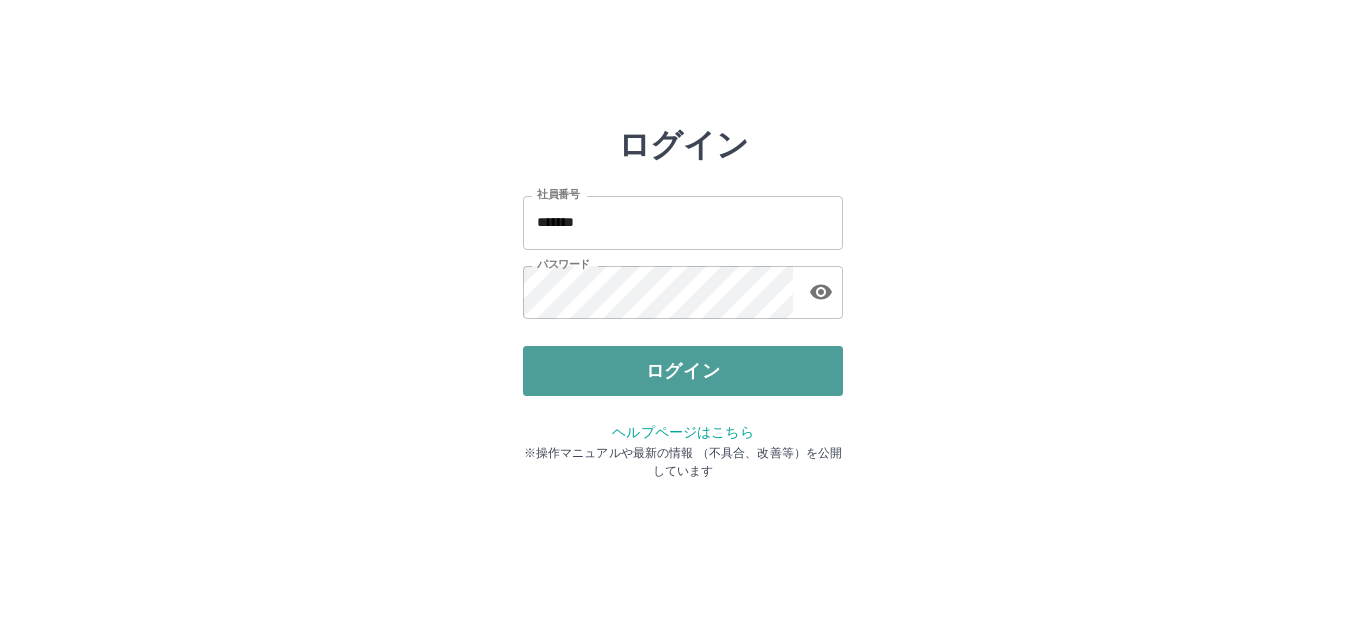 click on "ログイン" at bounding box center [683, 371] 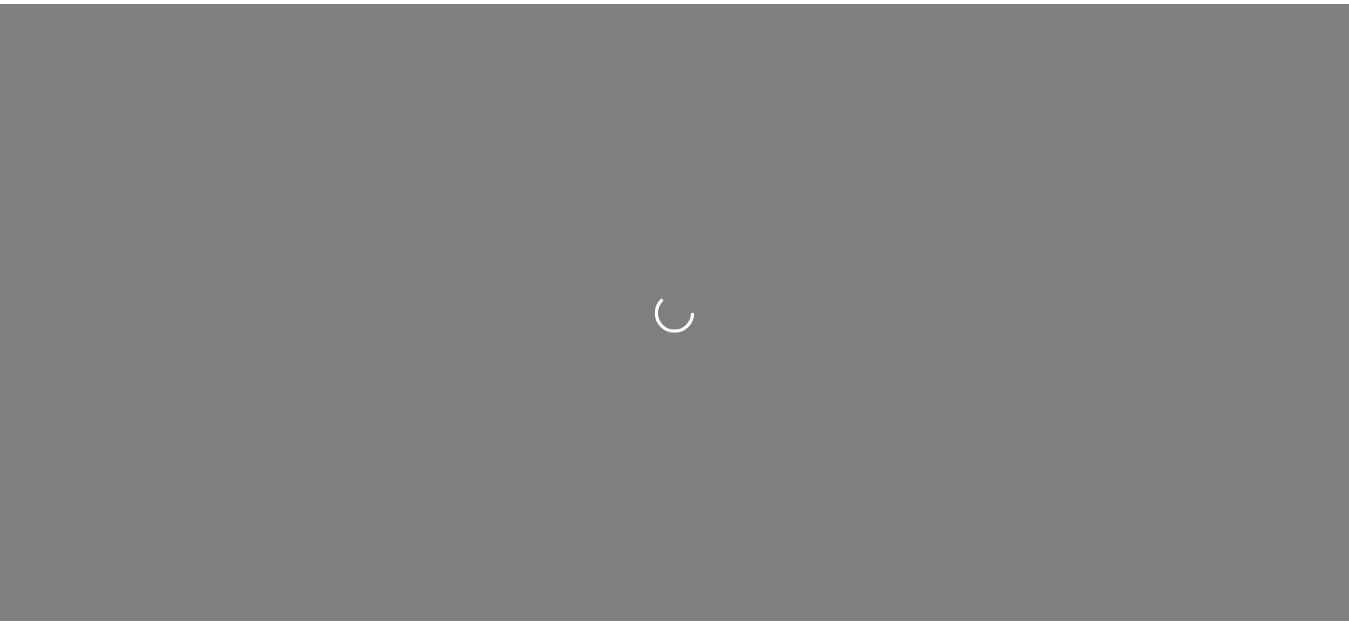 scroll, scrollTop: 0, scrollLeft: 0, axis: both 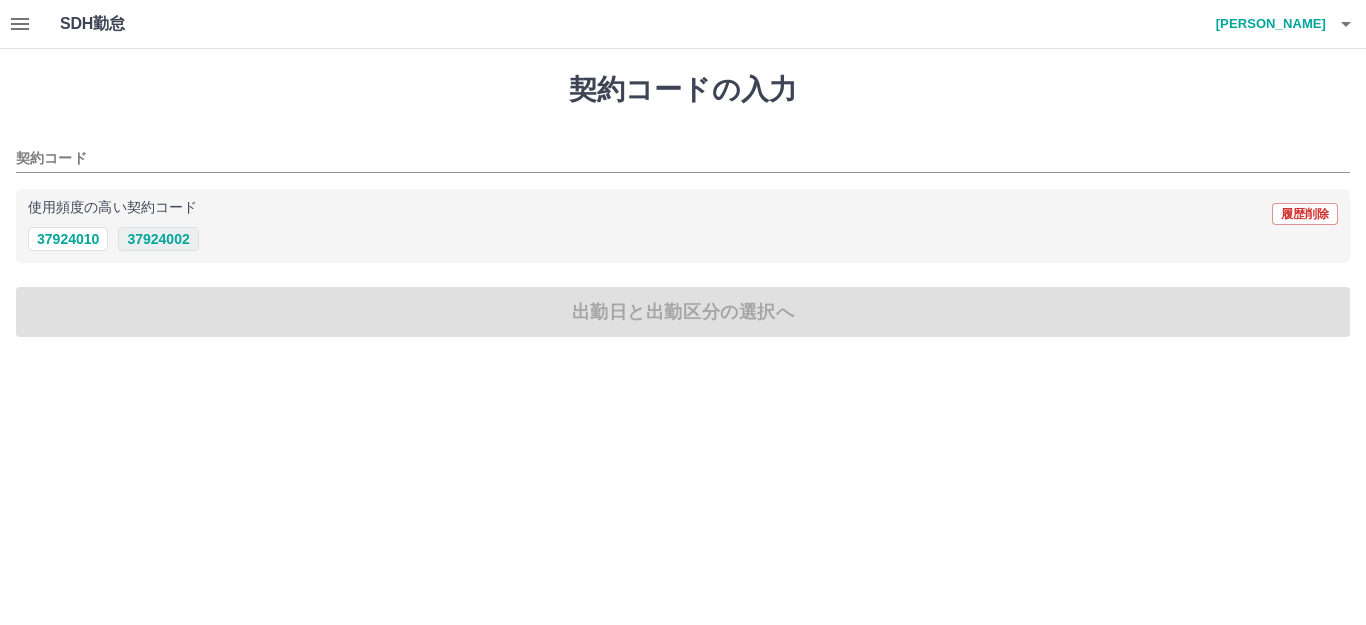 click on "37924002" at bounding box center (158, 239) 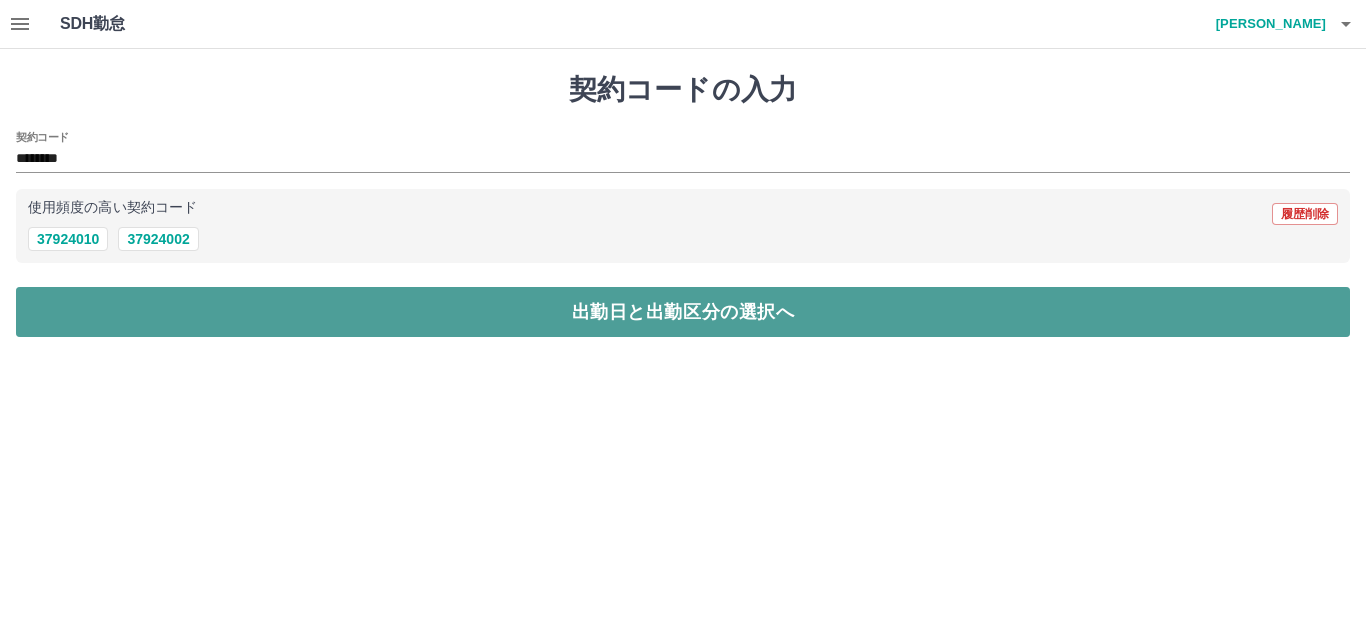click on "出勤日と出勤区分の選択へ" at bounding box center (683, 312) 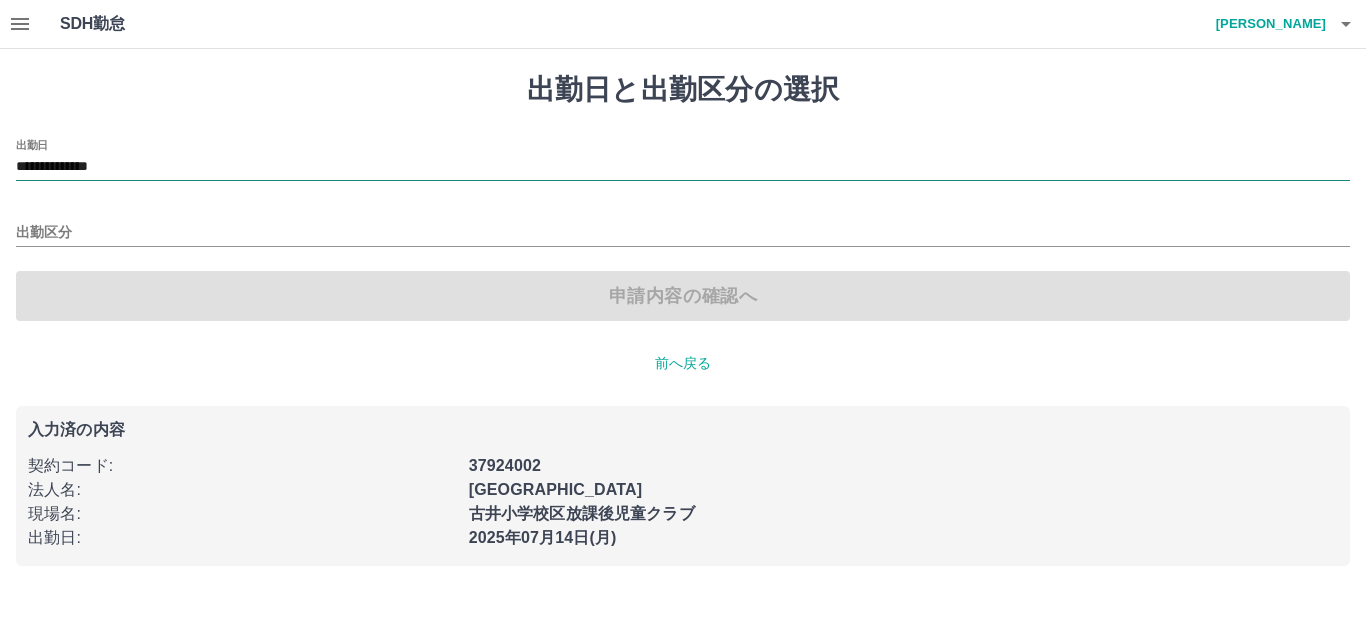 drag, startPoint x: 143, startPoint y: 167, endPoint x: 148, endPoint y: 179, distance: 13 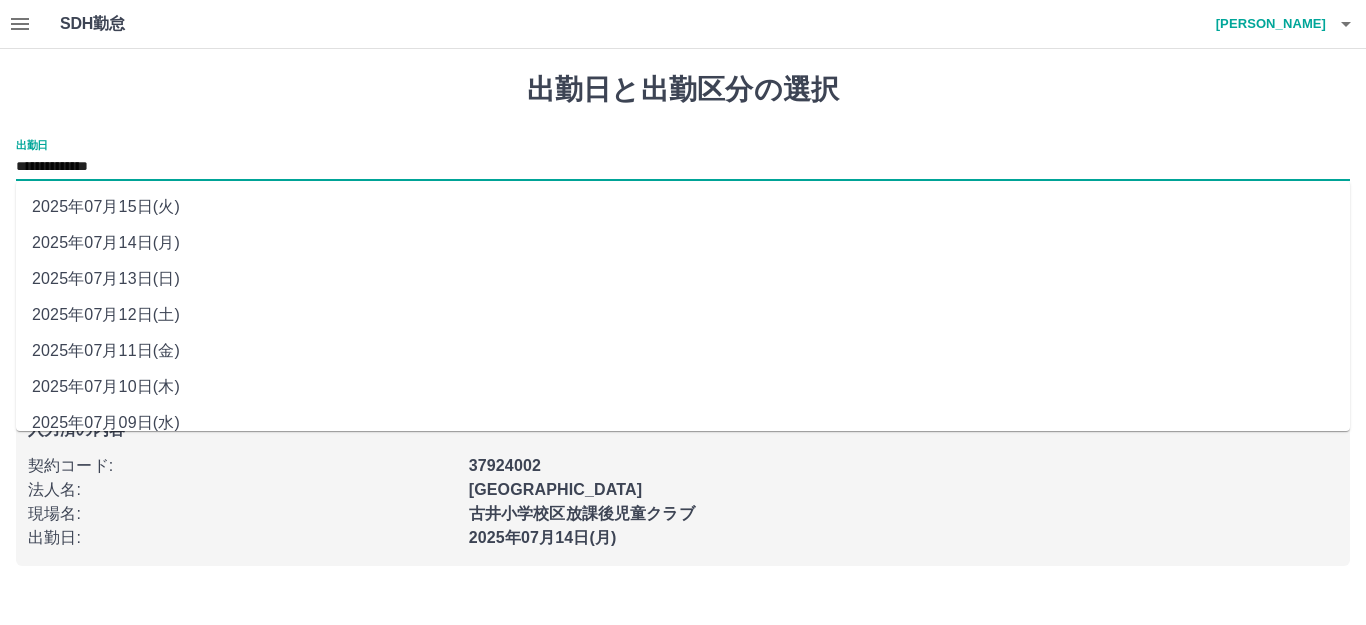 click on "2025年07月11日(金)" at bounding box center [683, 351] 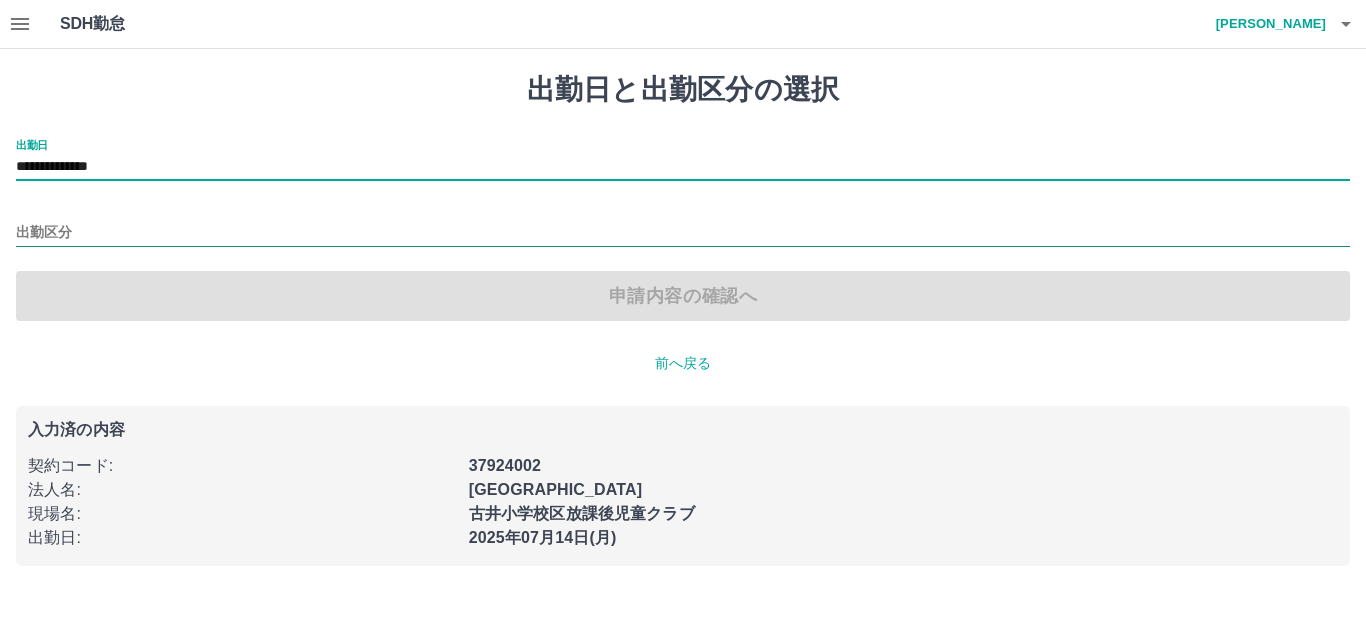 click on "出勤区分" at bounding box center [683, 233] 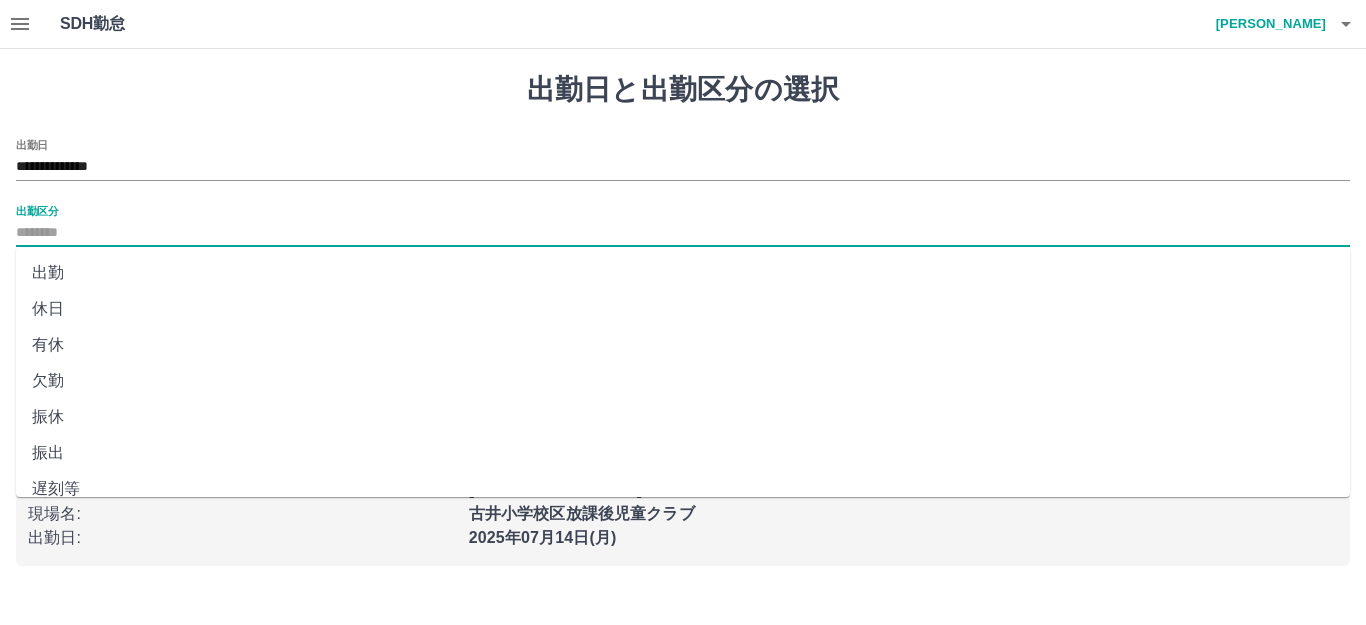 click on "出勤" at bounding box center (683, 273) 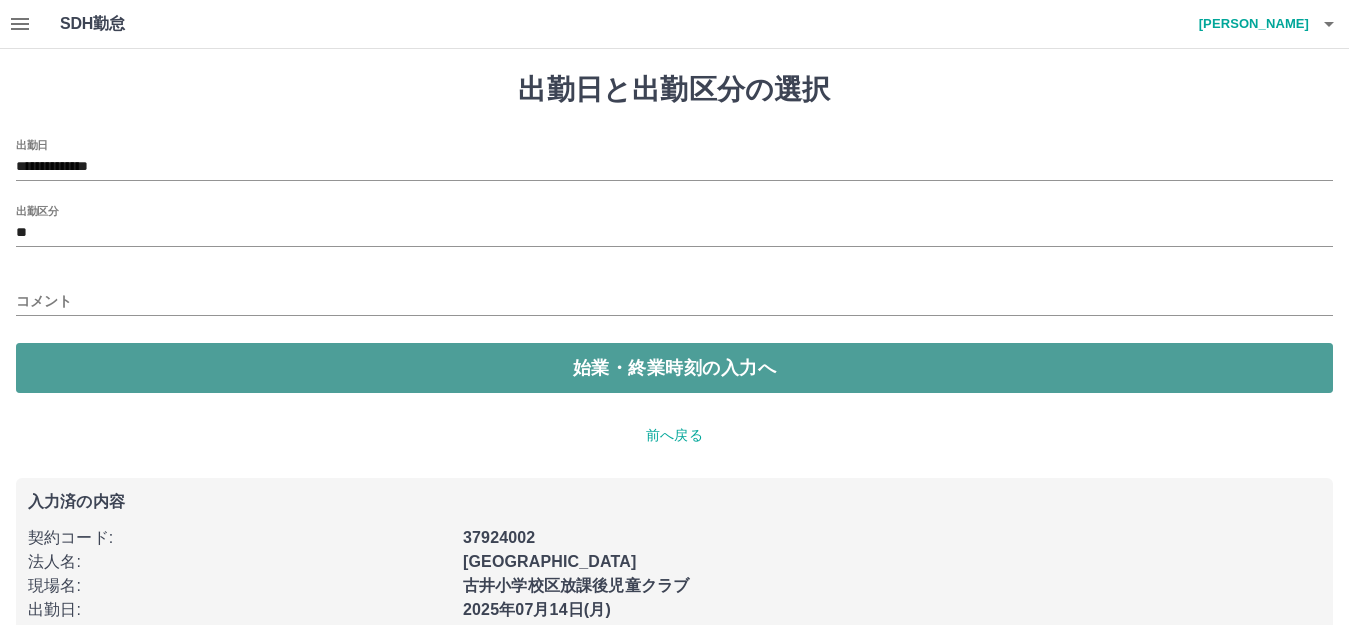 click on "始業・終業時刻の入力へ" at bounding box center [674, 368] 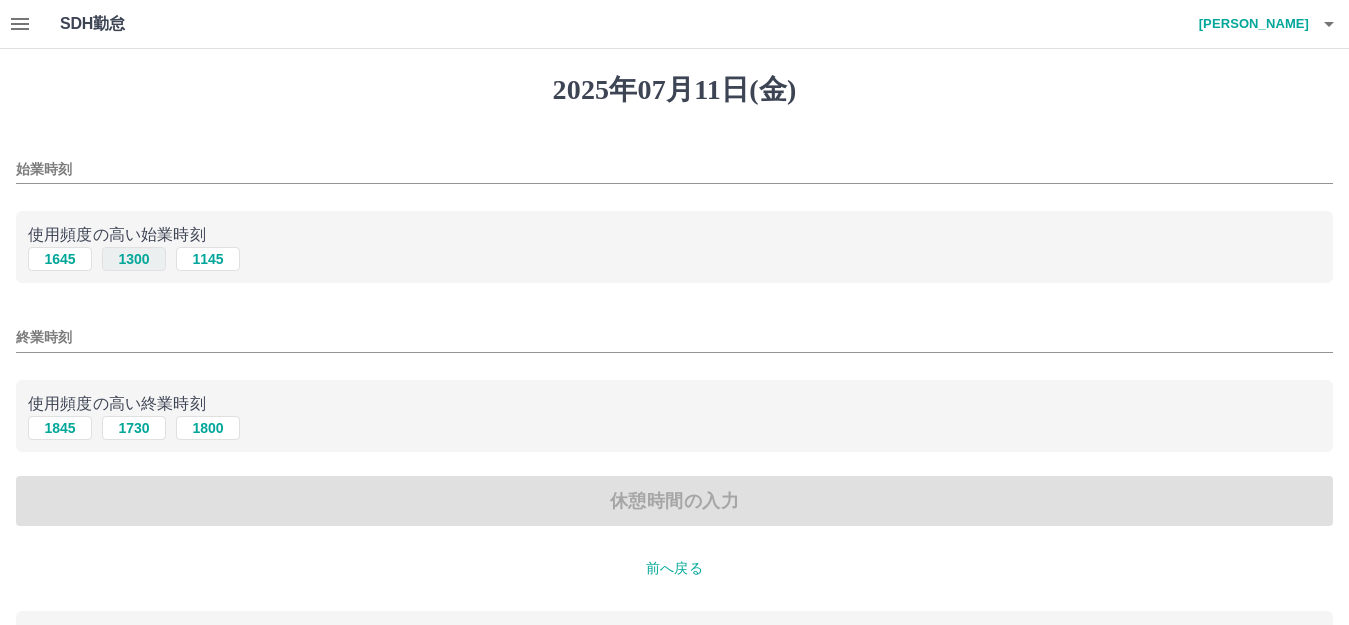 click on "1300" at bounding box center [134, 259] 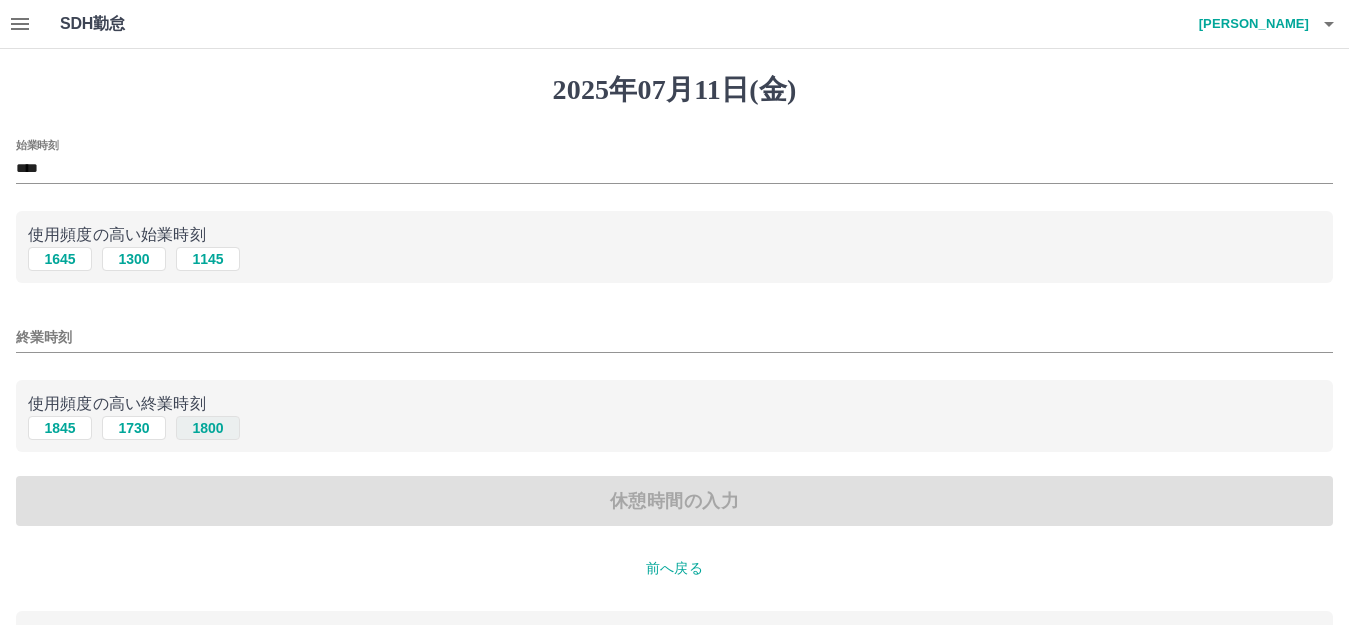 click on "1800" at bounding box center [208, 428] 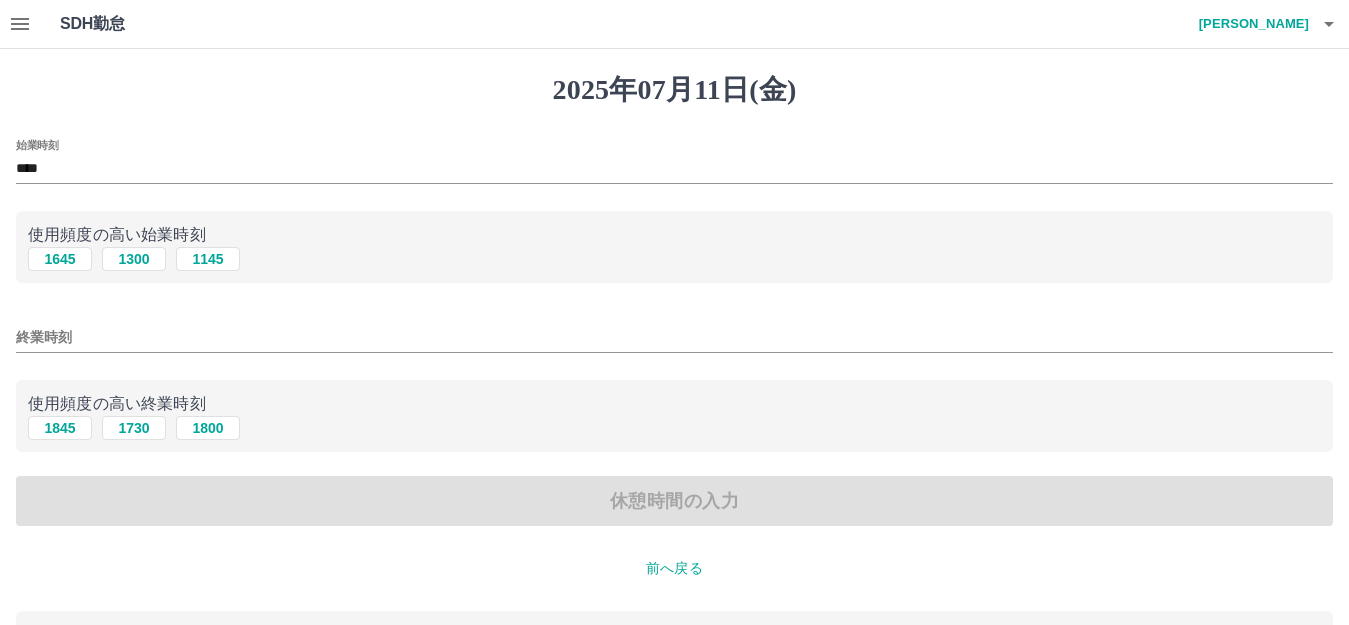 type on "****" 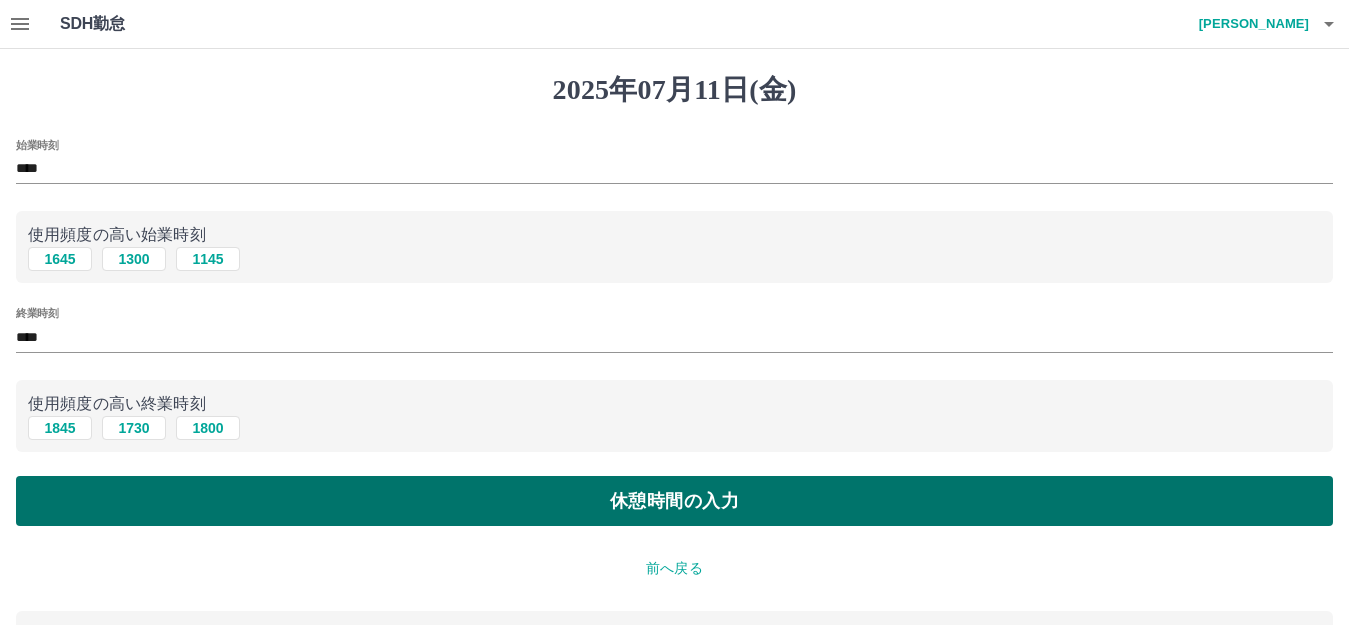 click on "休憩時間の入力" at bounding box center [674, 501] 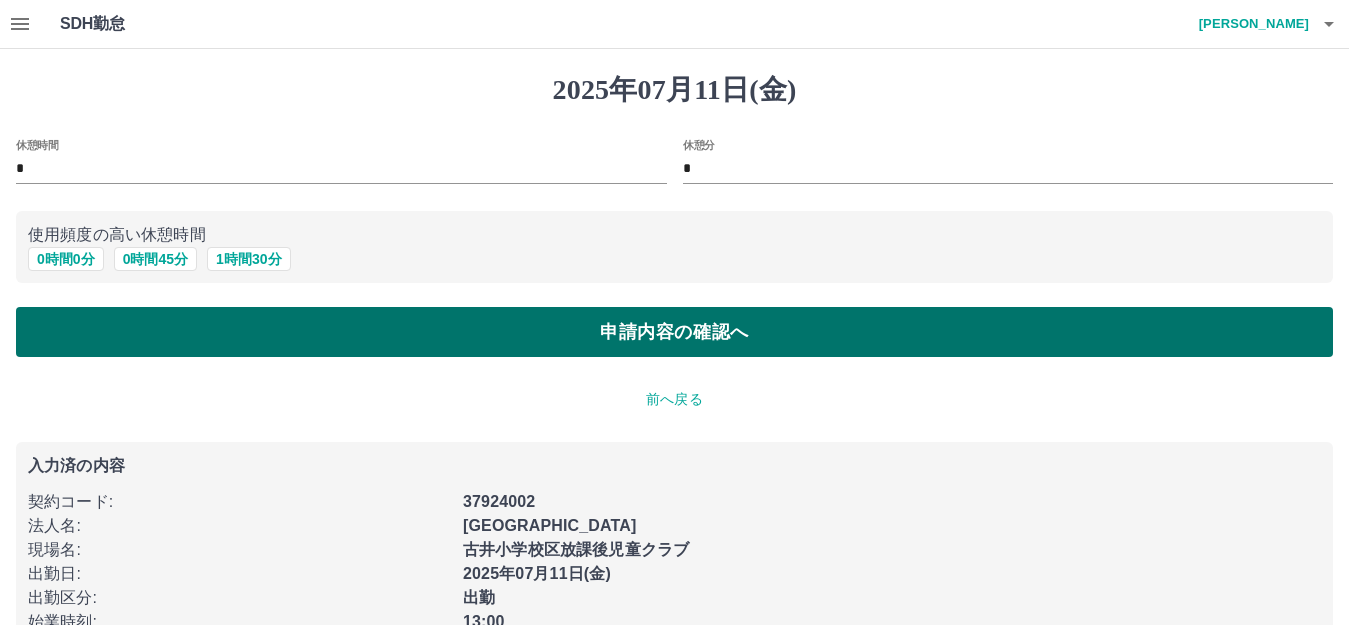 click on "申請内容の確認へ" at bounding box center [674, 332] 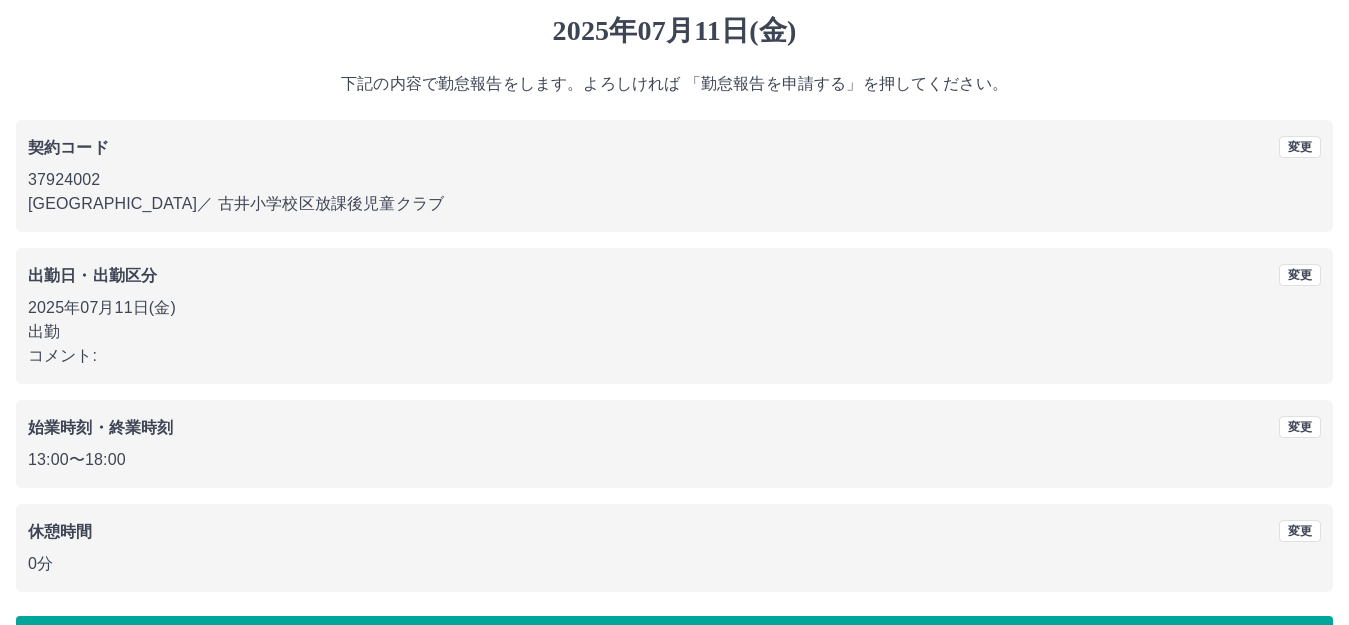 scroll, scrollTop: 124, scrollLeft: 0, axis: vertical 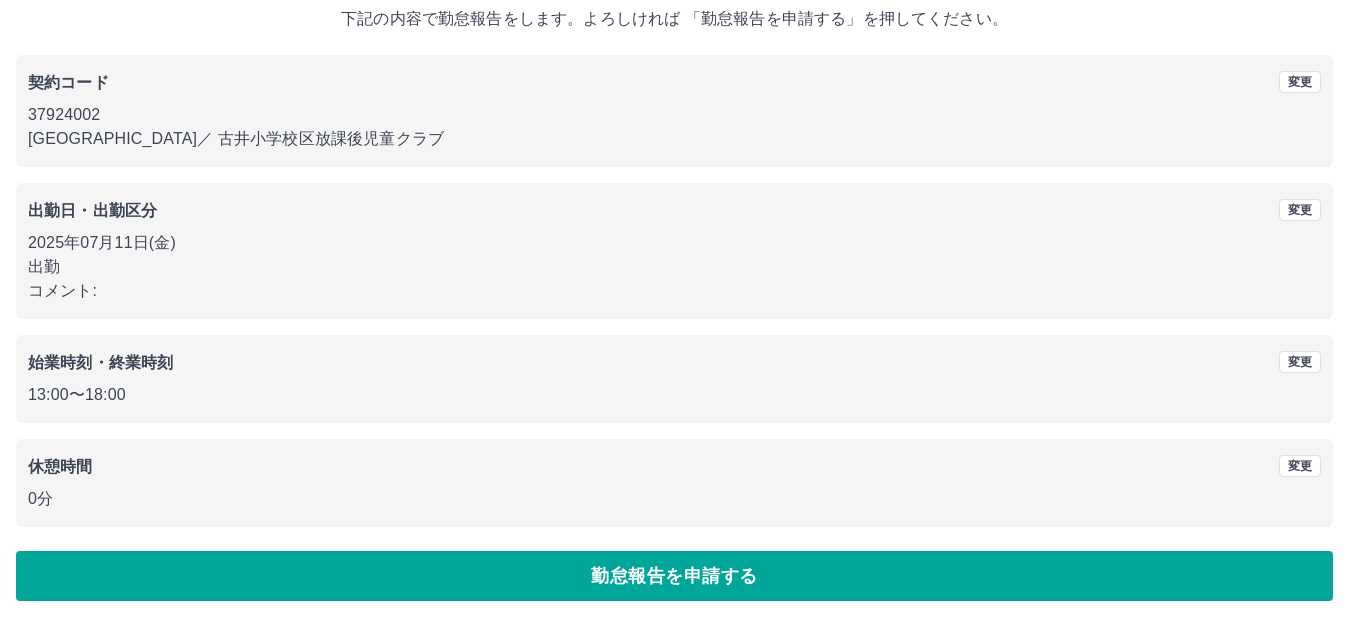 drag, startPoint x: 389, startPoint y: 569, endPoint x: 366, endPoint y: 552, distance: 28.600698 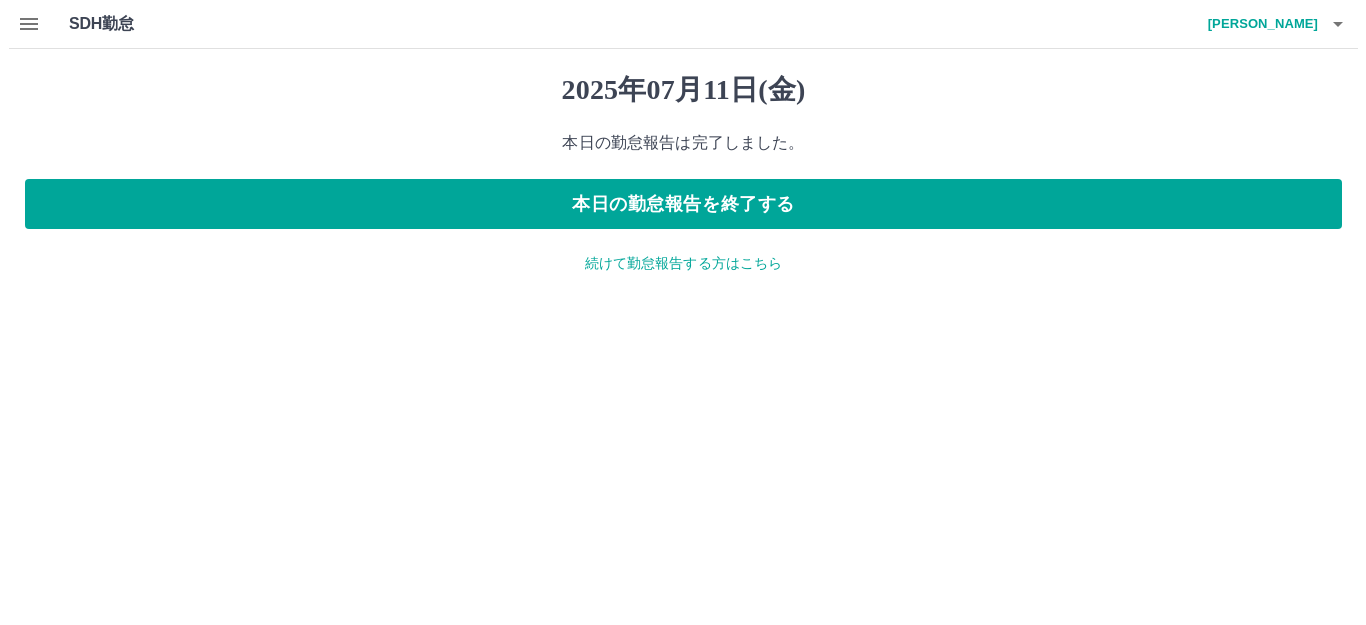 scroll, scrollTop: 0, scrollLeft: 0, axis: both 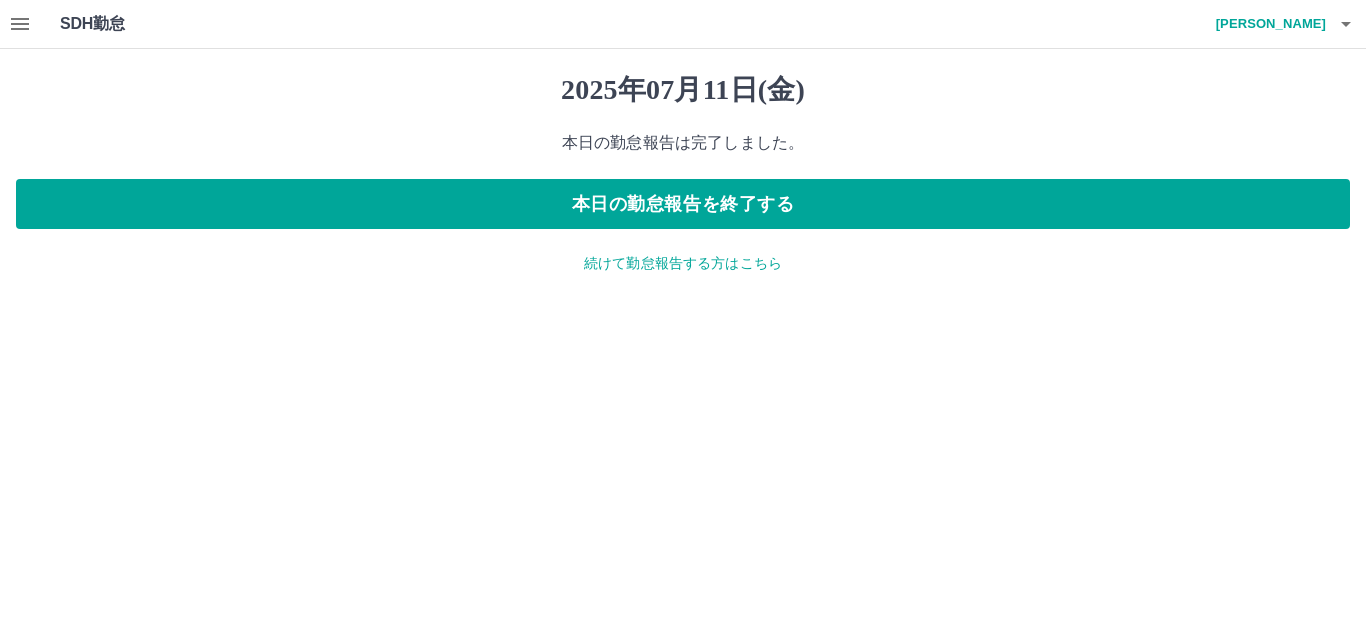 click on "続けて勤怠報告する方はこちら" at bounding box center [683, 263] 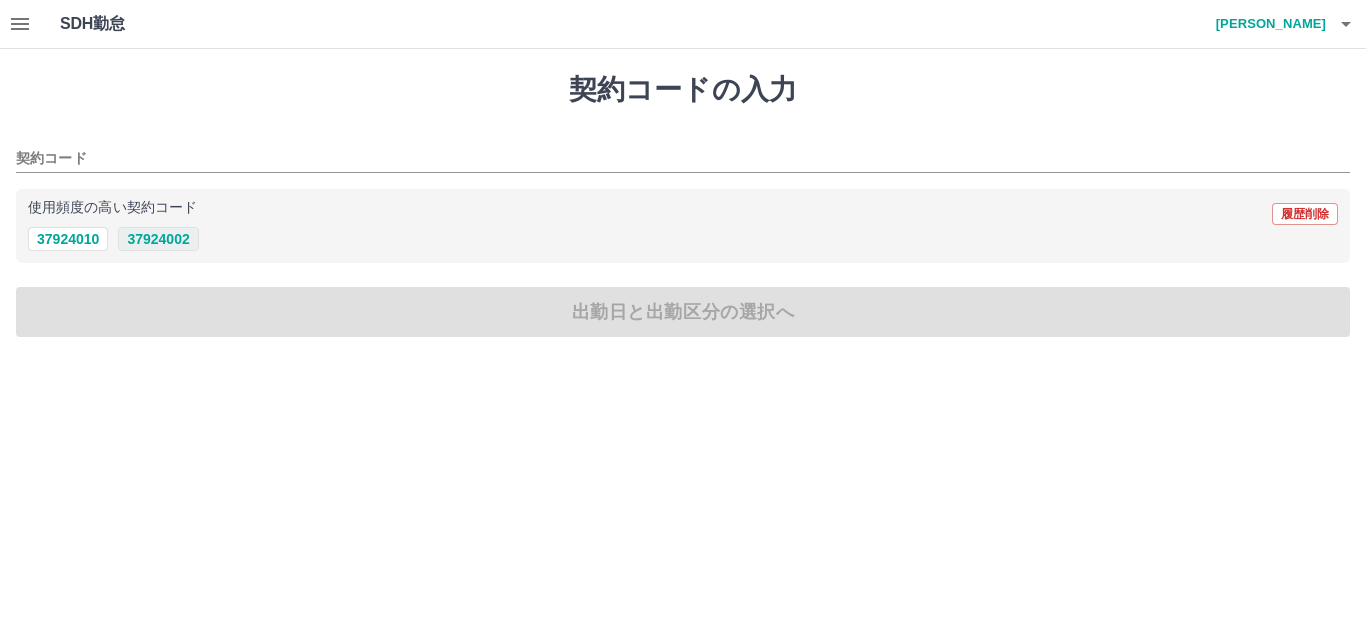 click on "37924002" at bounding box center (158, 239) 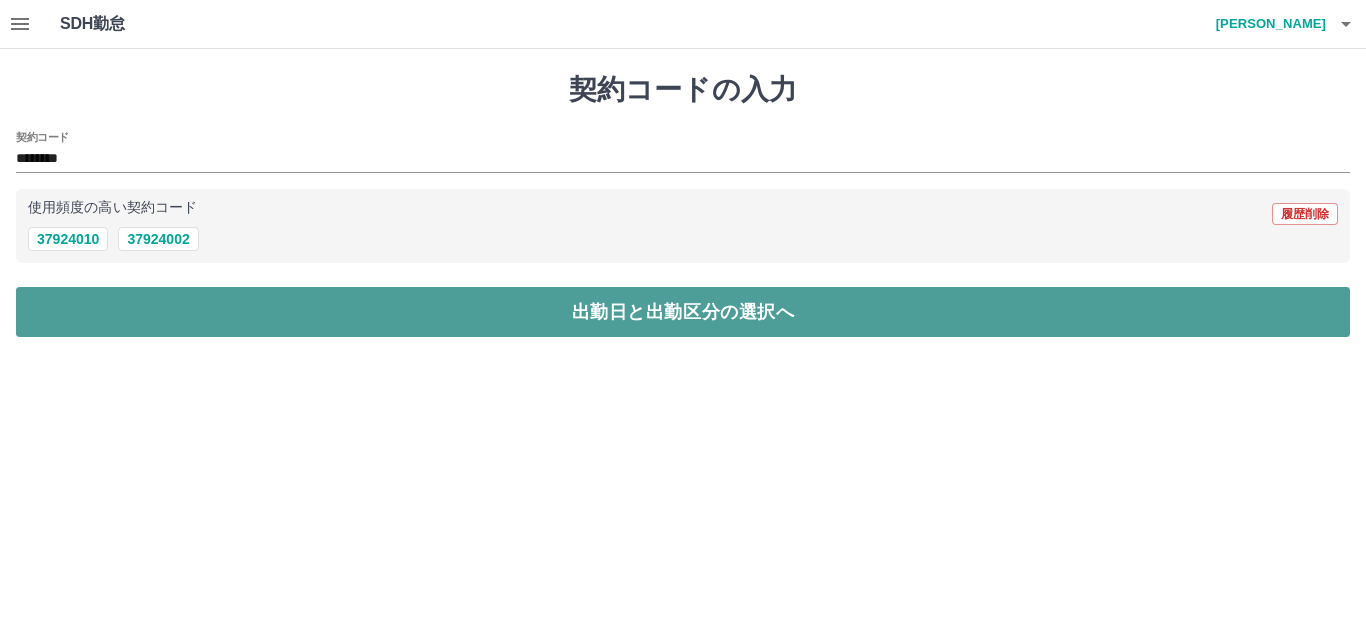click on "出勤日と出勤区分の選択へ" at bounding box center [683, 312] 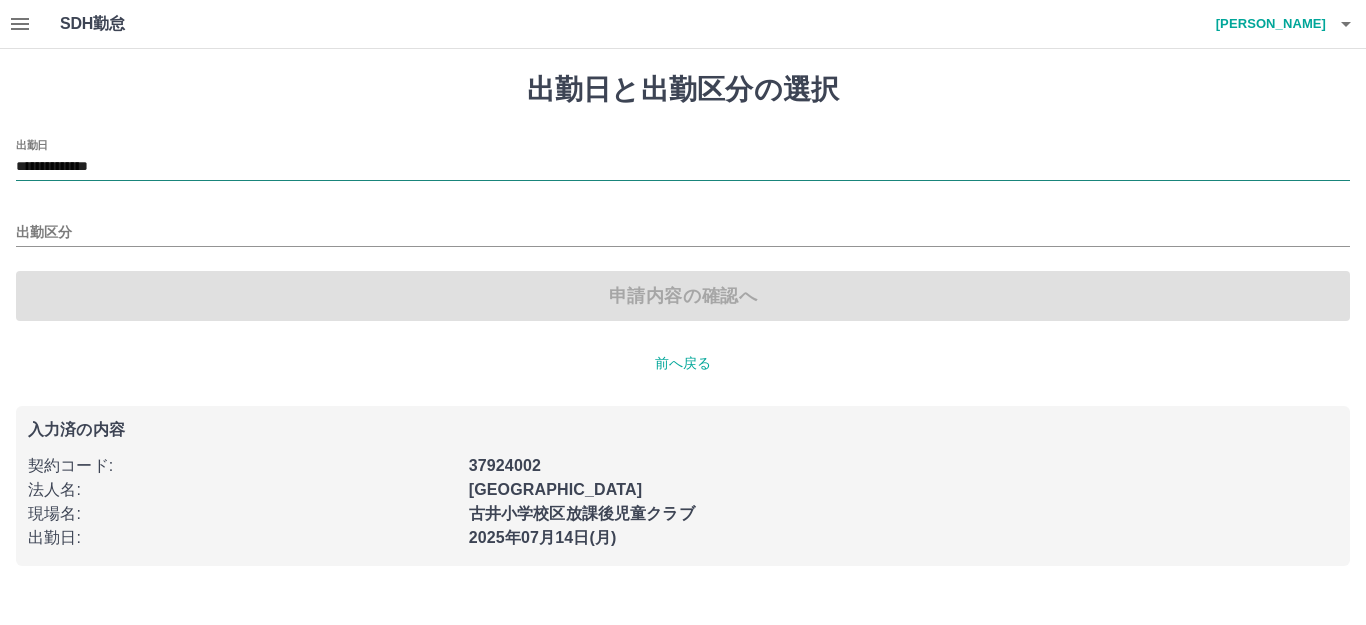 click on "**********" at bounding box center (683, 167) 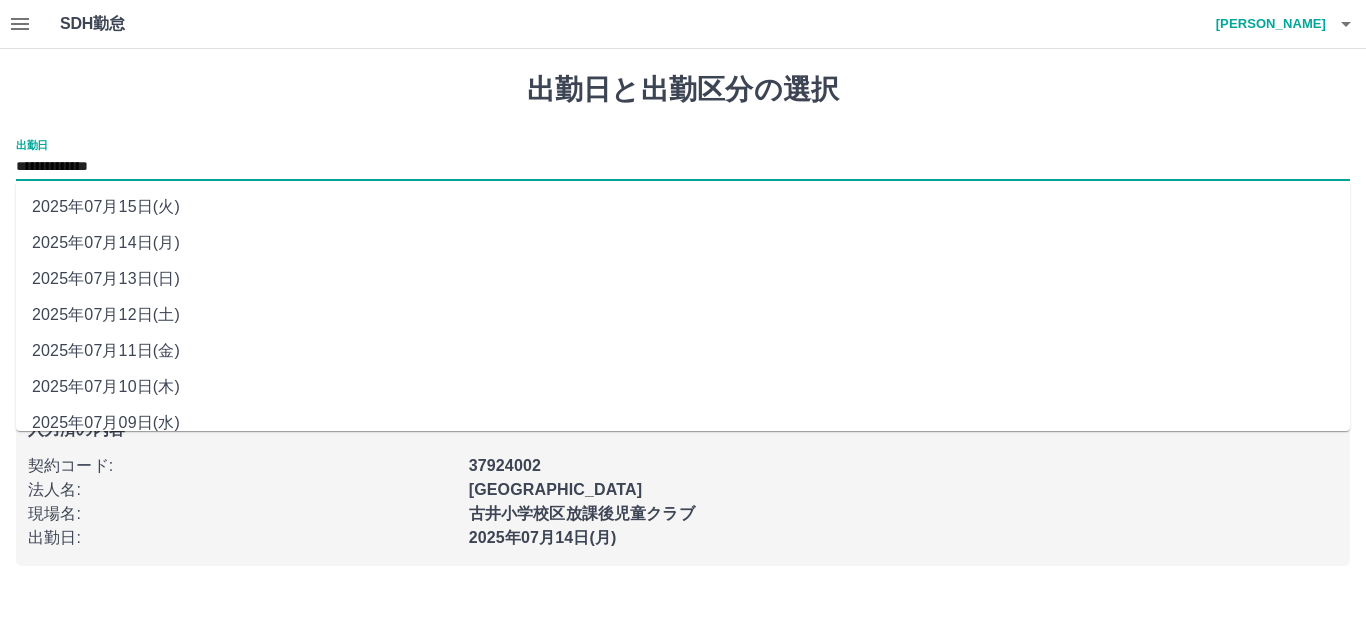 click on "2025年07月12日(土)" at bounding box center [683, 315] 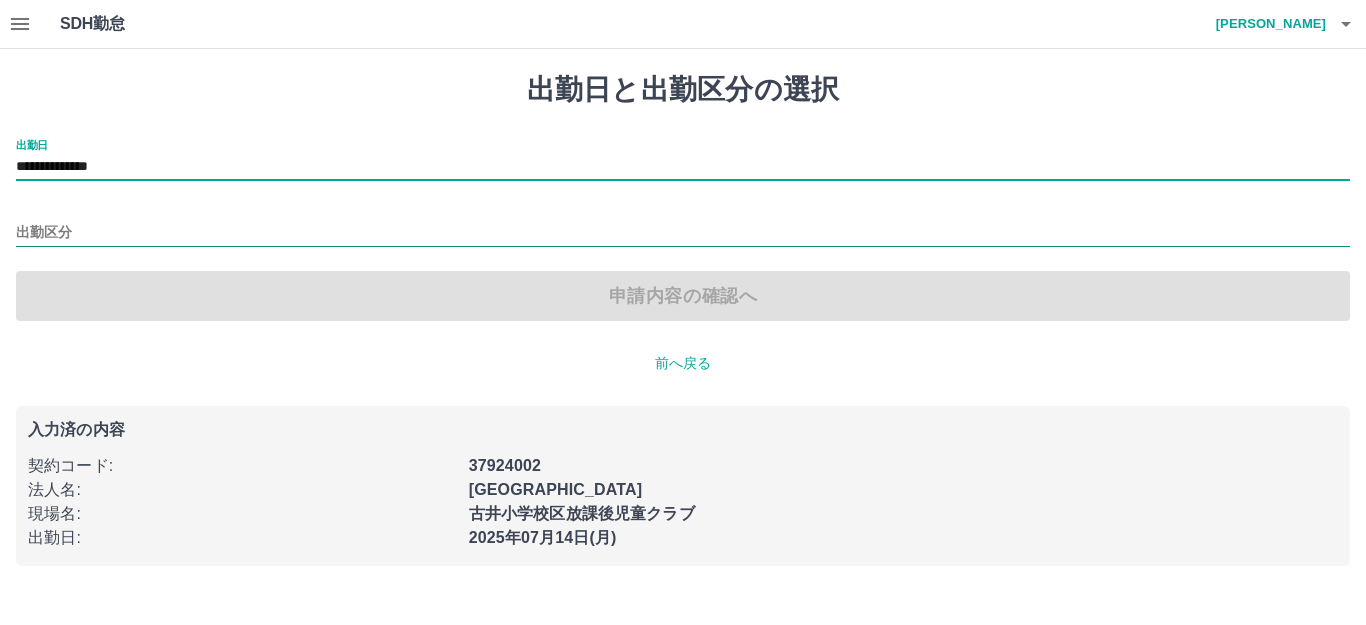 click on "出勤区分" at bounding box center (683, 233) 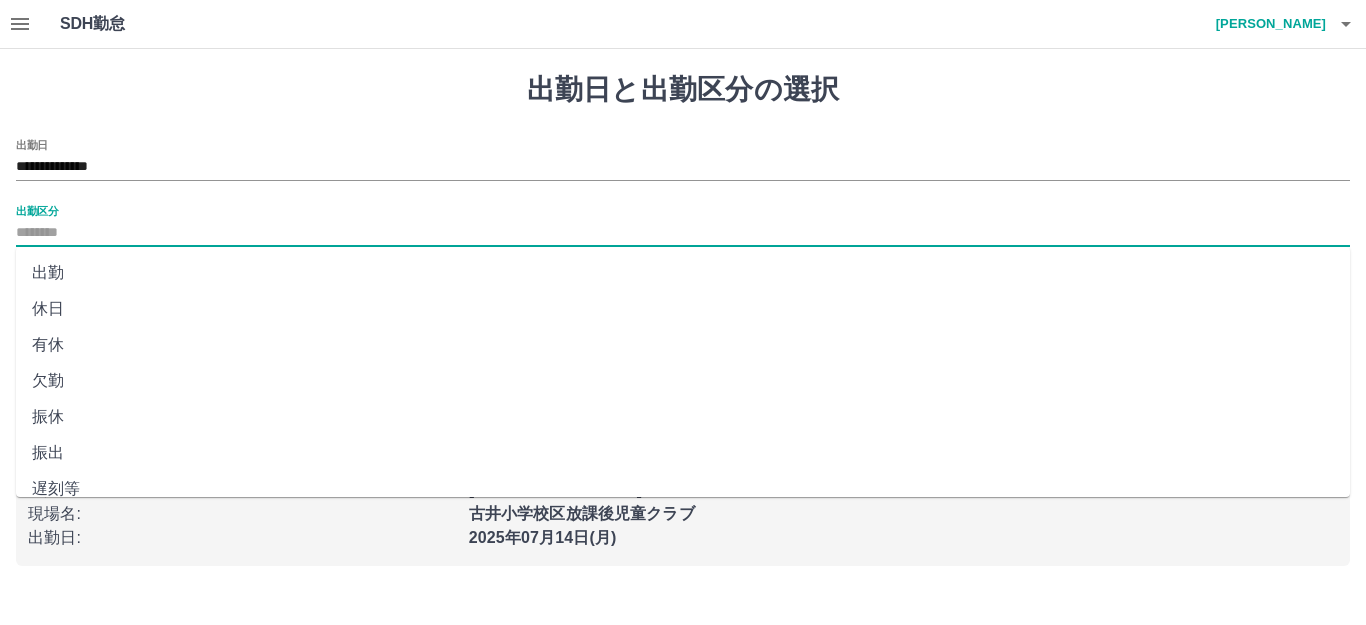 click on "休日" at bounding box center [683, 309] 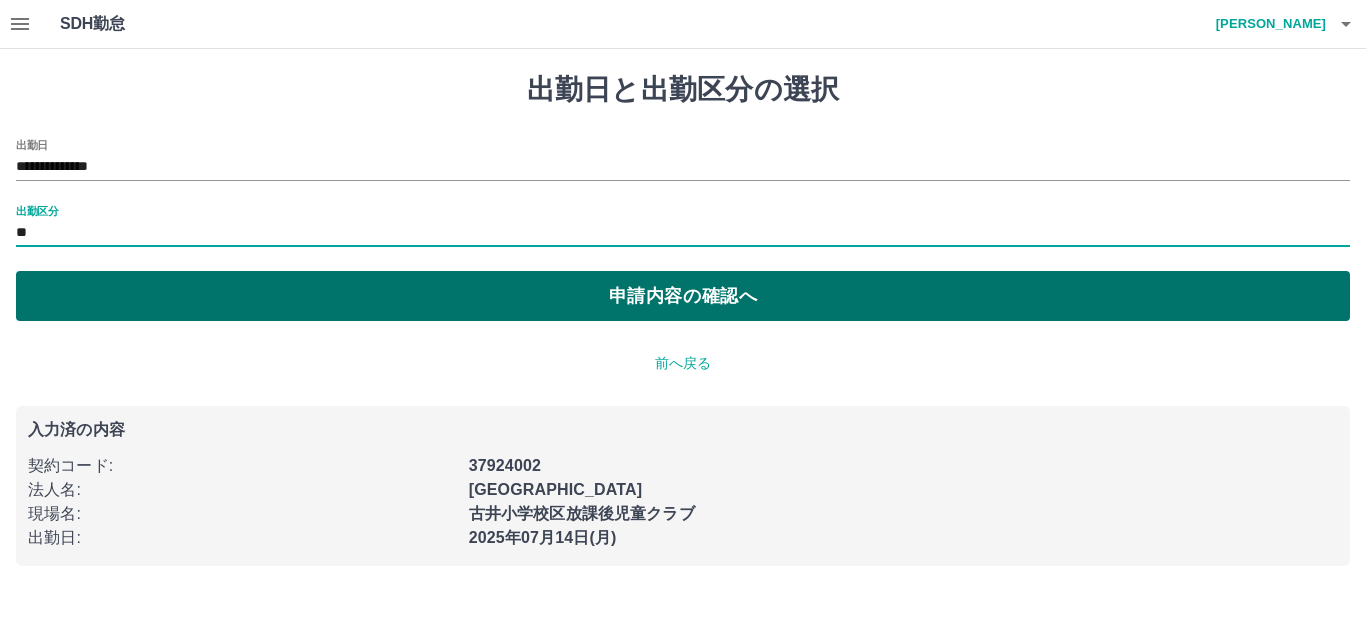click on "申請内容の確認へ" at bounding box center [683, 296] 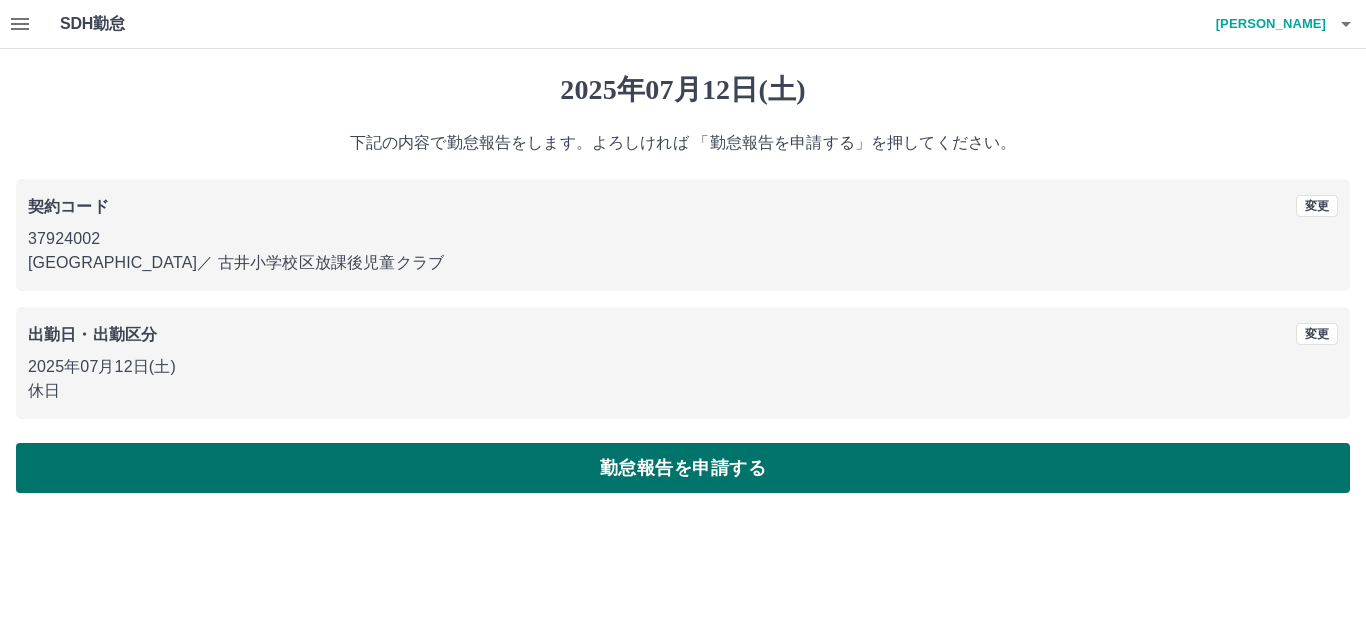click on "勤怠報告を申請する" at bounding box center [683, 468] 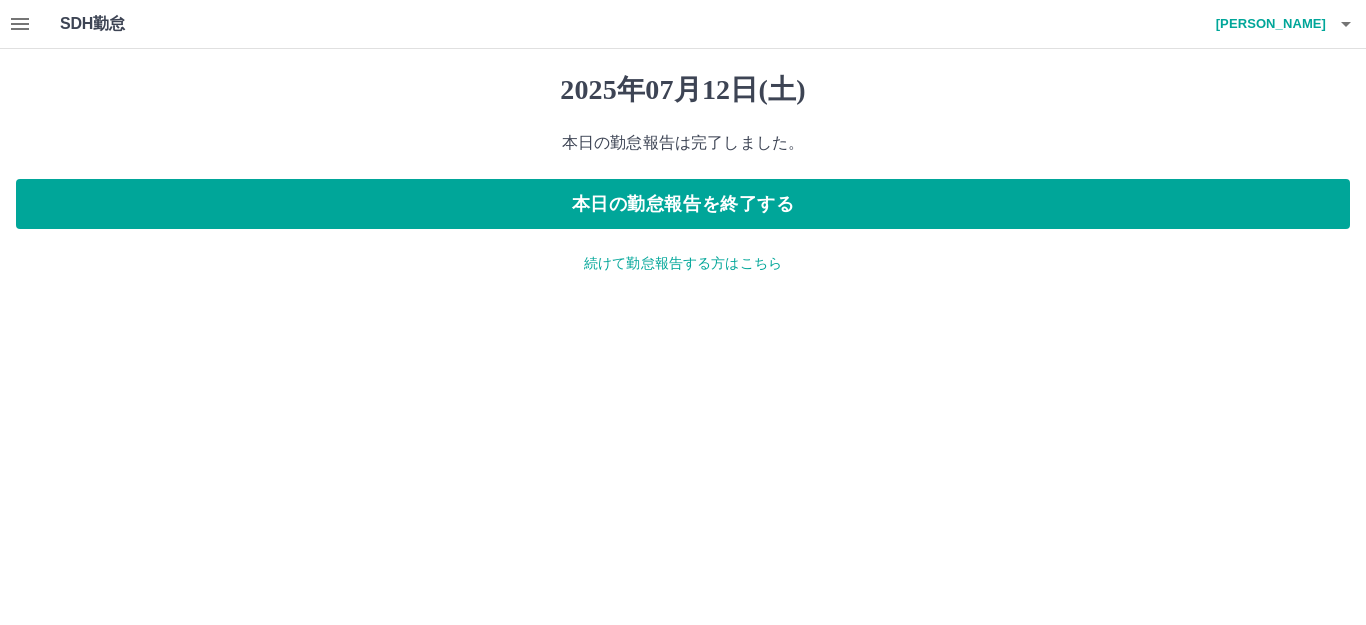 click on "続けて勤怠報告する方はこちら" at bounding box center (683, 263) 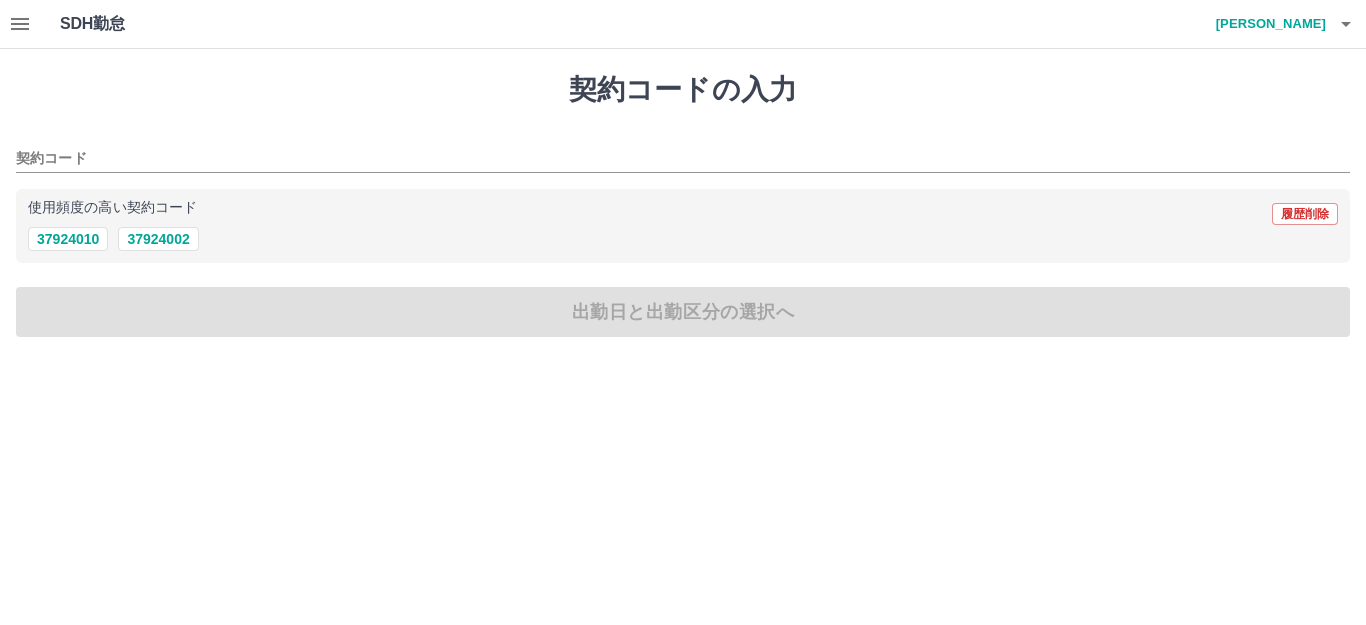 click on "使用頻度の高い契約コード 履歴削除" at bounding box center [683, 214] 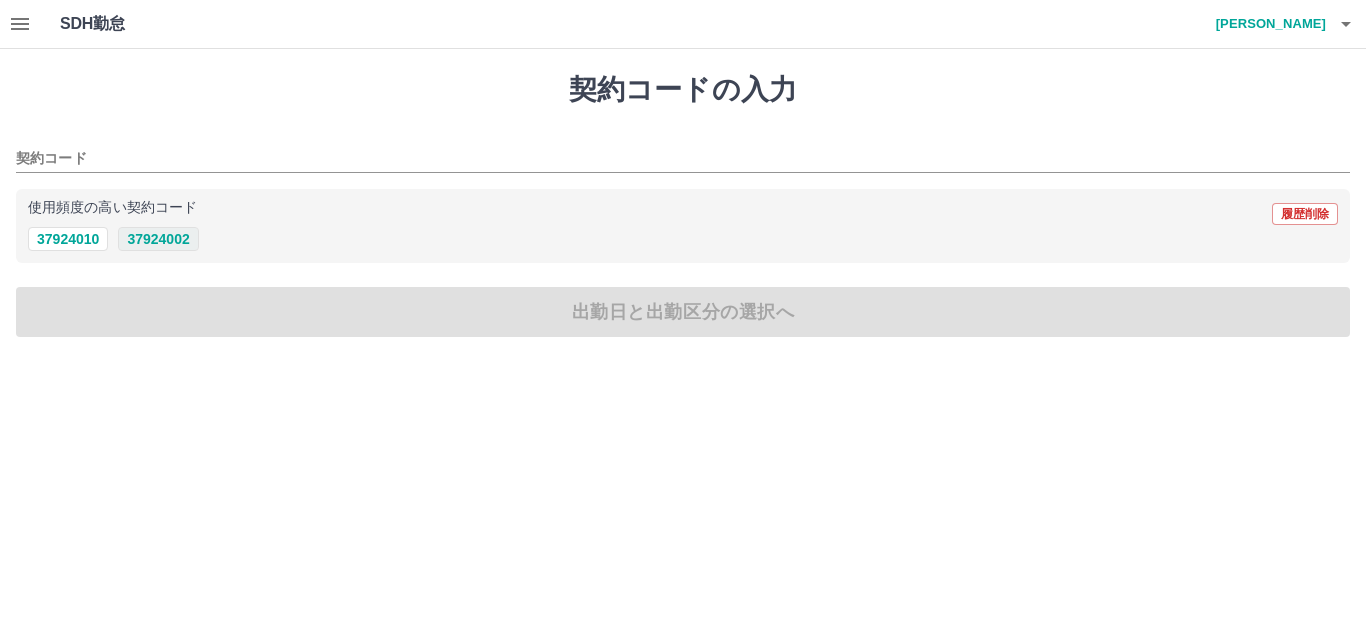 click on "37924002" at bounding box center (158, 239) 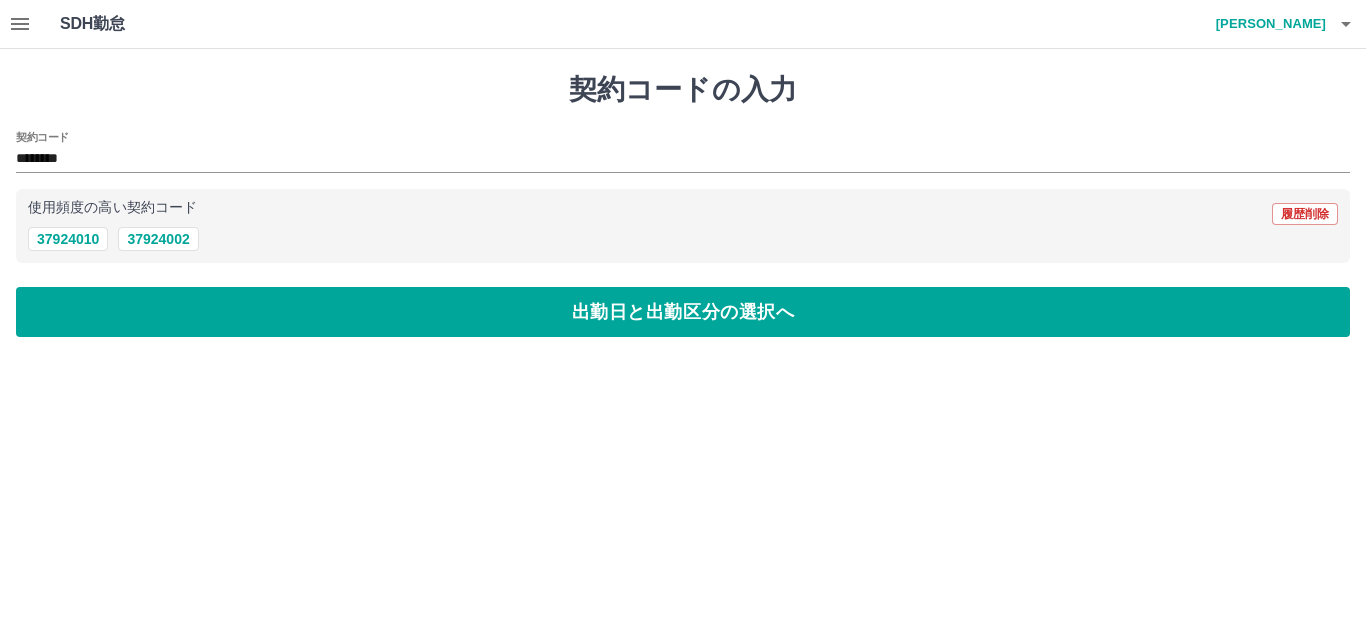 click on "契約コードの入力 契約コード ******** 使用頻度の高い契約コード 履歴削除 37924010 37924002 出勤日と出勤区分の選択へ" at bounding box center [683, 205] 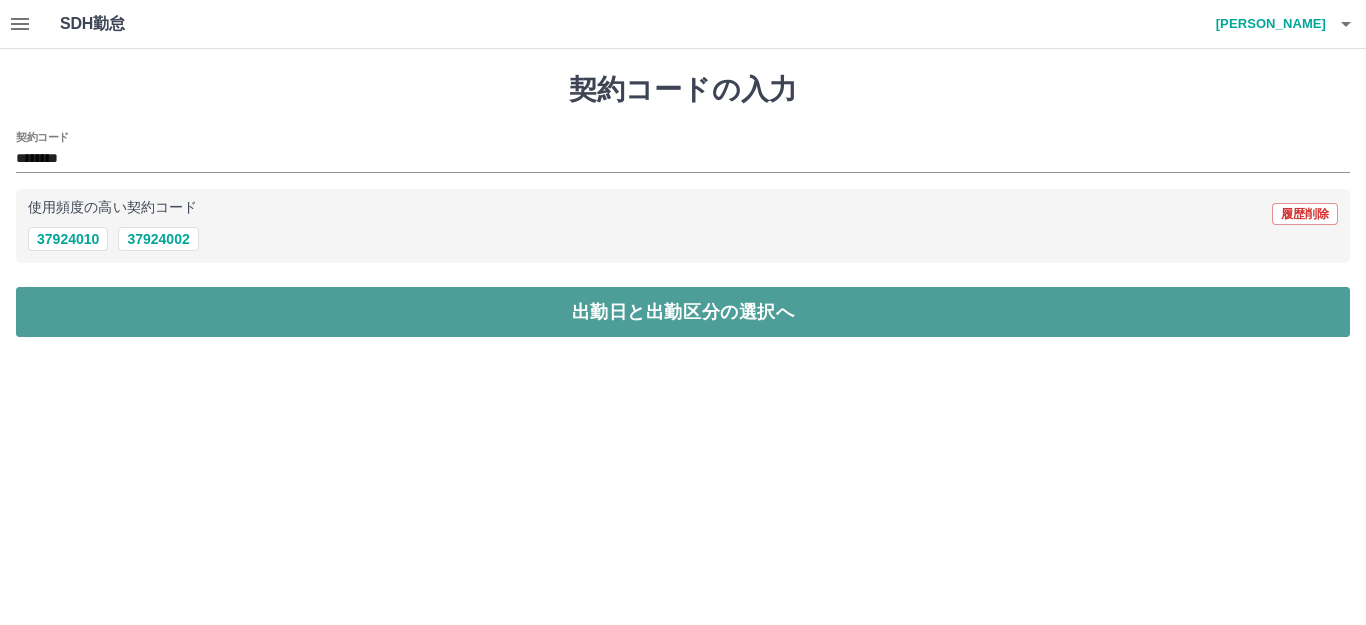 click on "出勤日と出勤区分の選択へ" at bounding box center [683, 312] 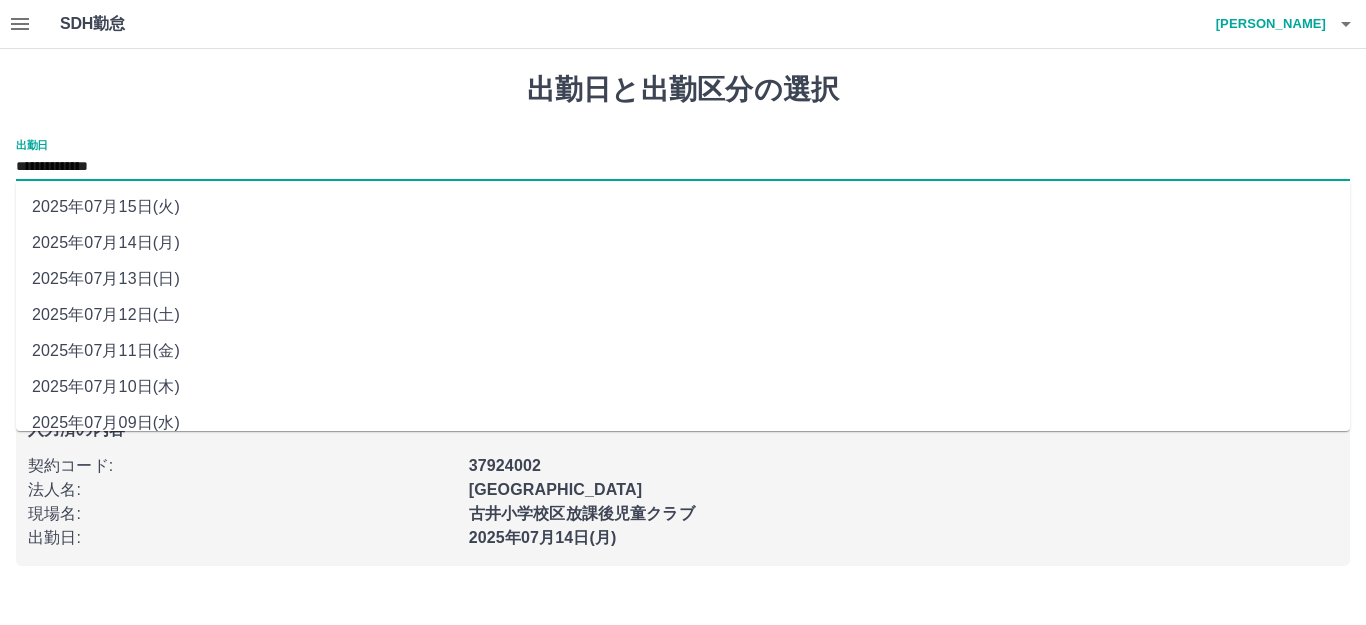 click on "**********" at bounding box center (683, 167) 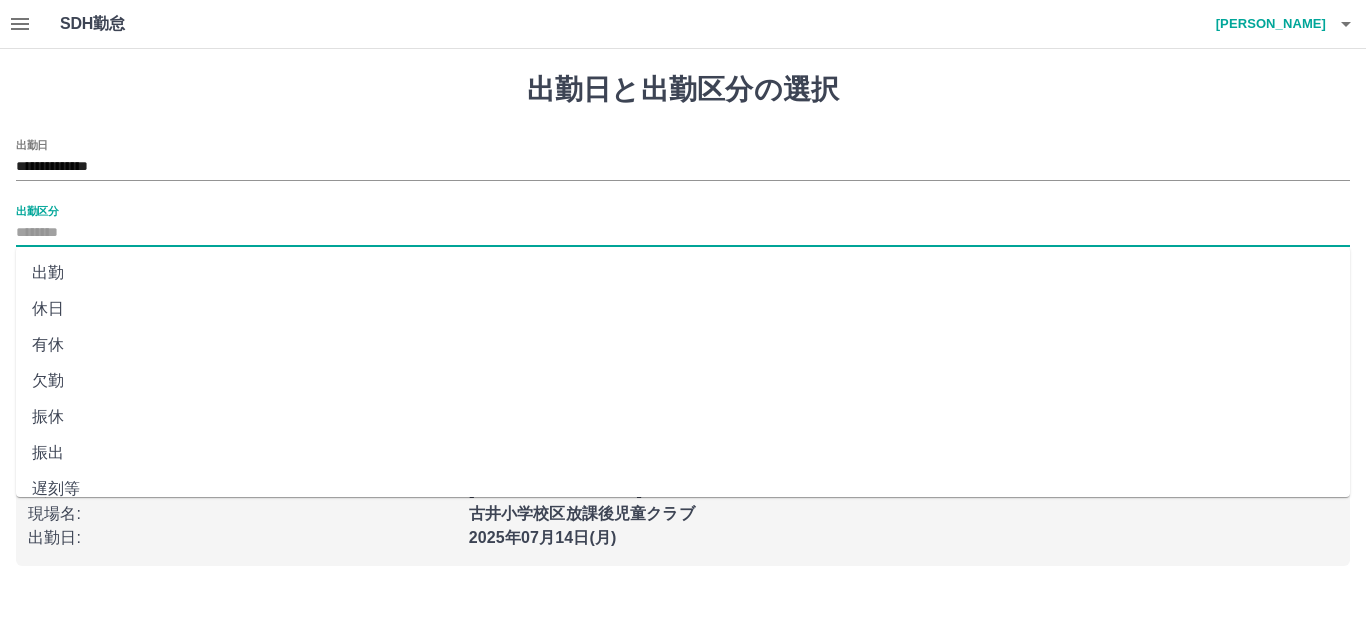 click on "出勤区分" at bounding box center [683, 233] 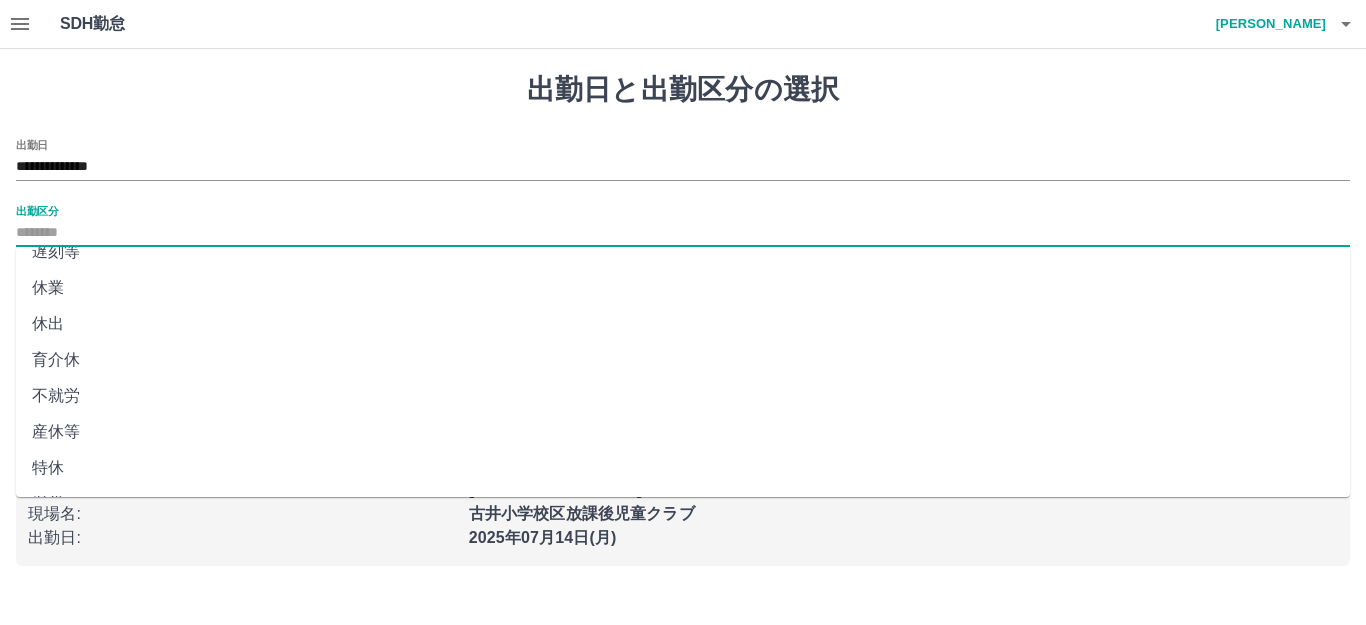 scroll, scrollTop: 414, scrollLeft: 0, axis: vertical 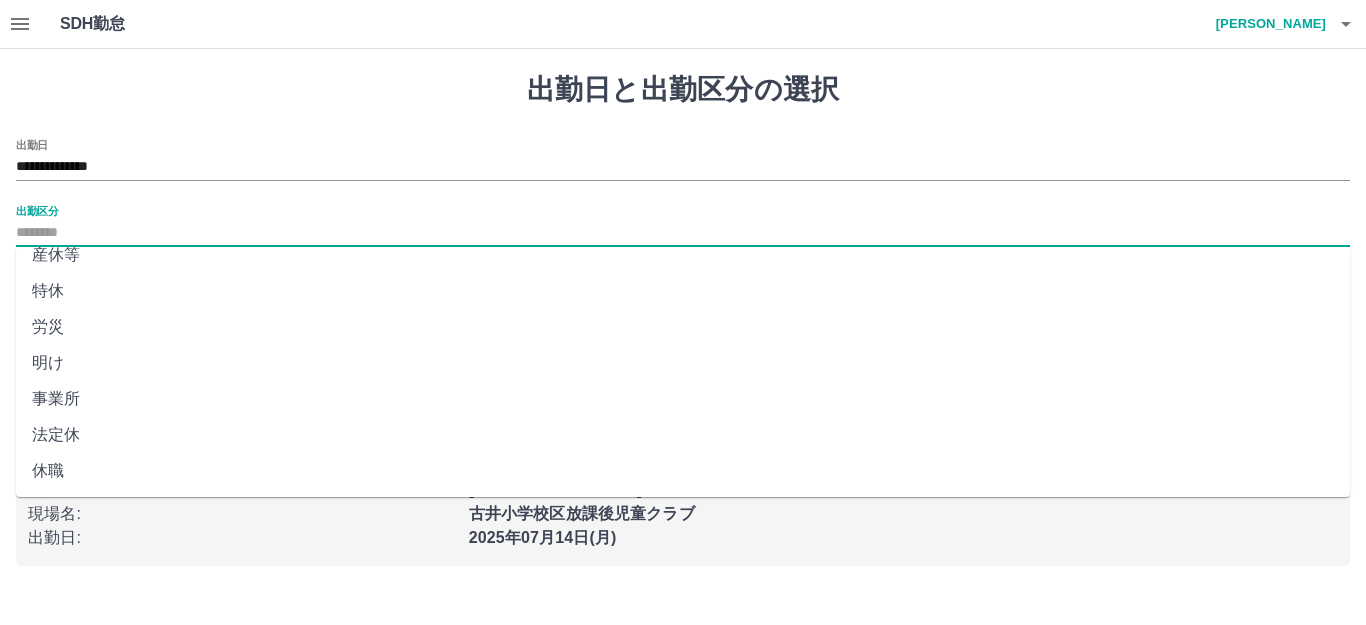 click on "法定休" at bounding box center (683, 435) 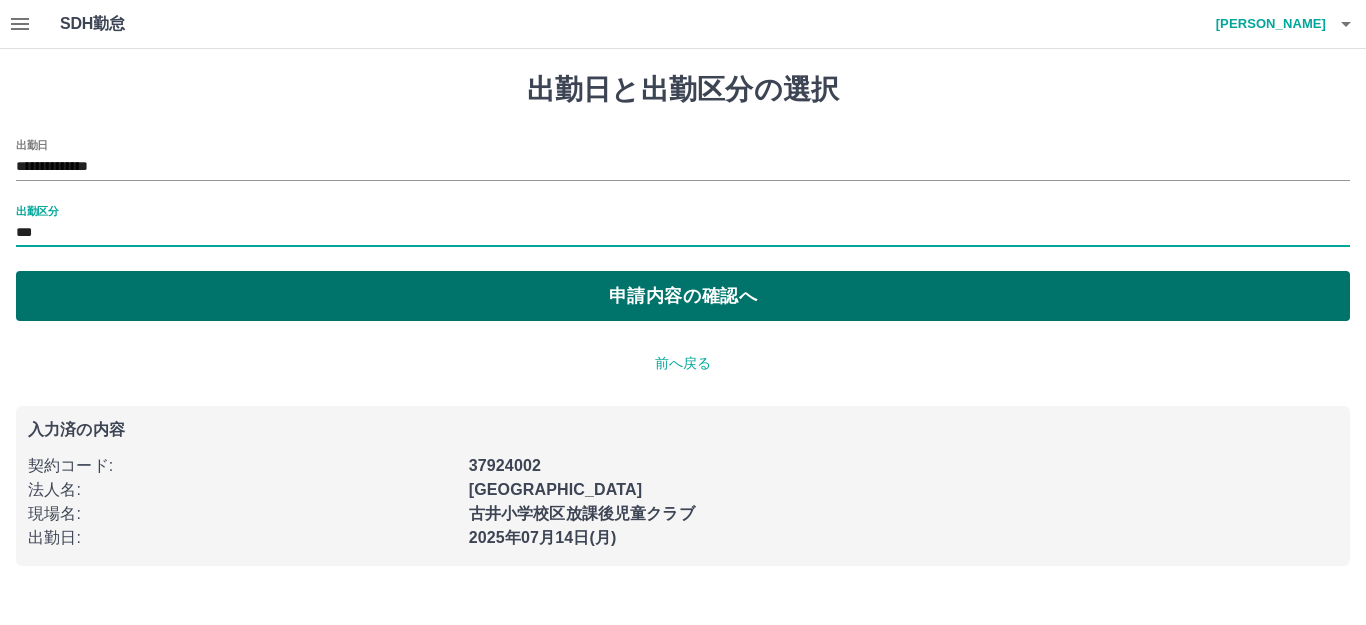 click on "申請内容の確認へ" at bounding box center [683, 296] 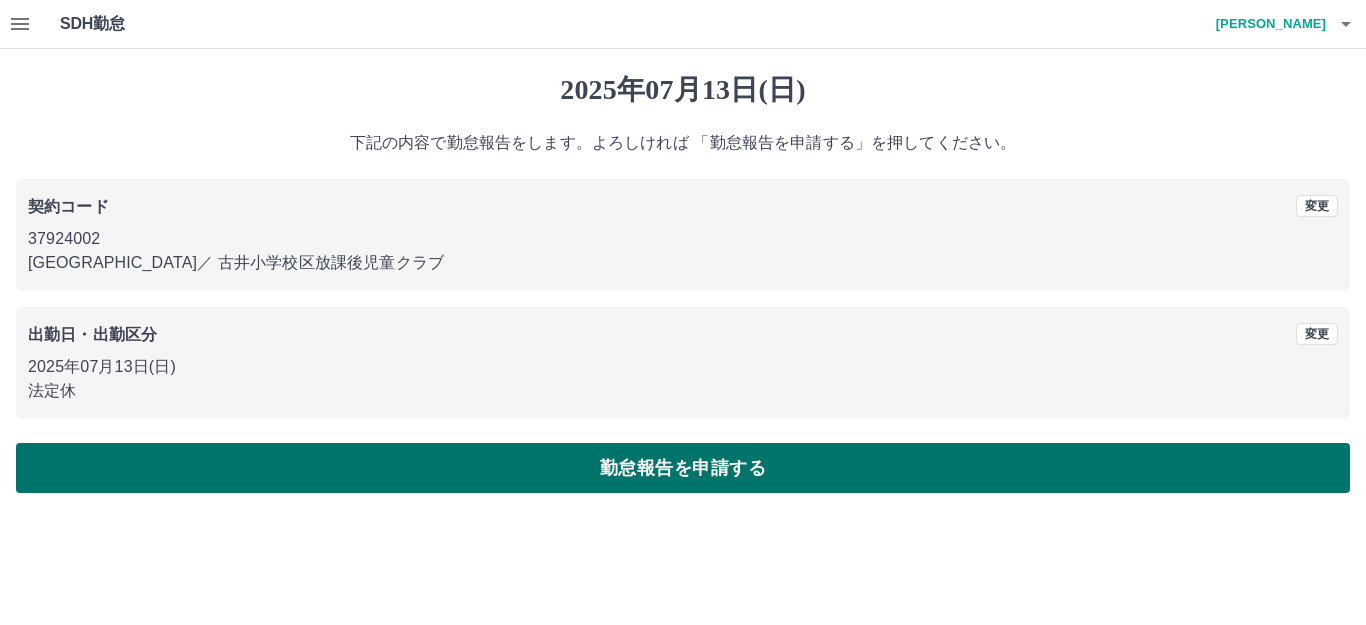 click on "勤怠報告を申請する" at bounding box center (683, 468) 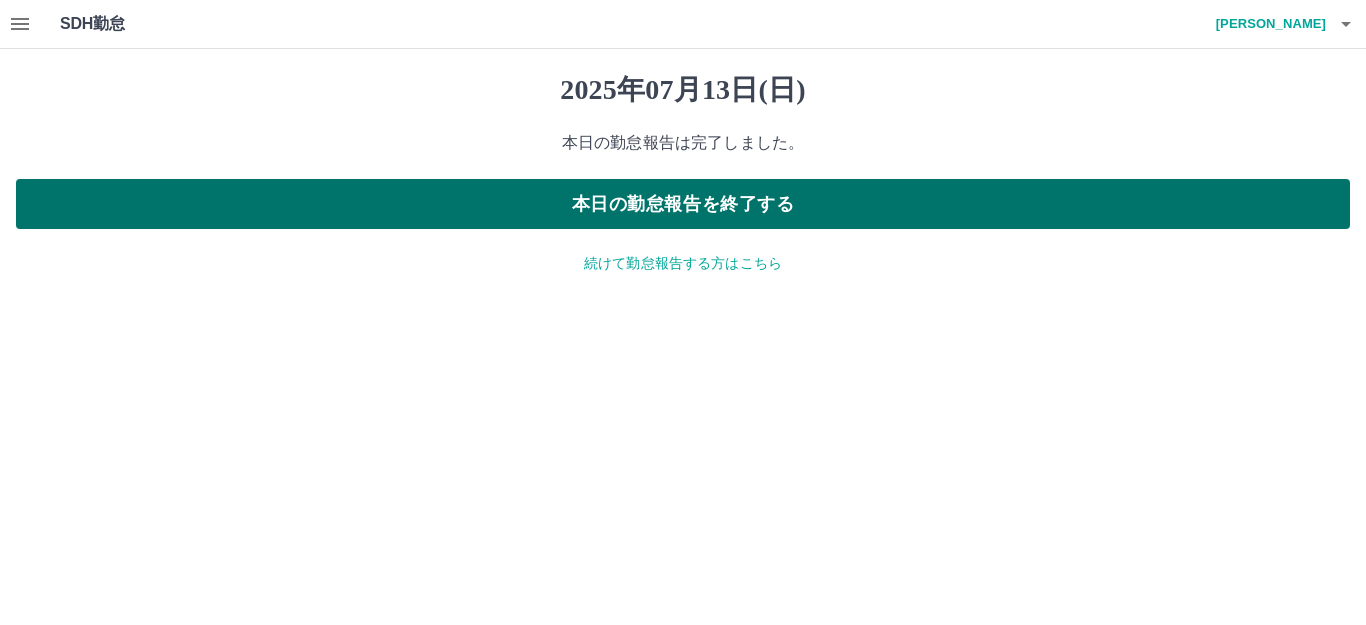 click on "本日の勤怠報告を終了する" at bounding box center (683, 204) 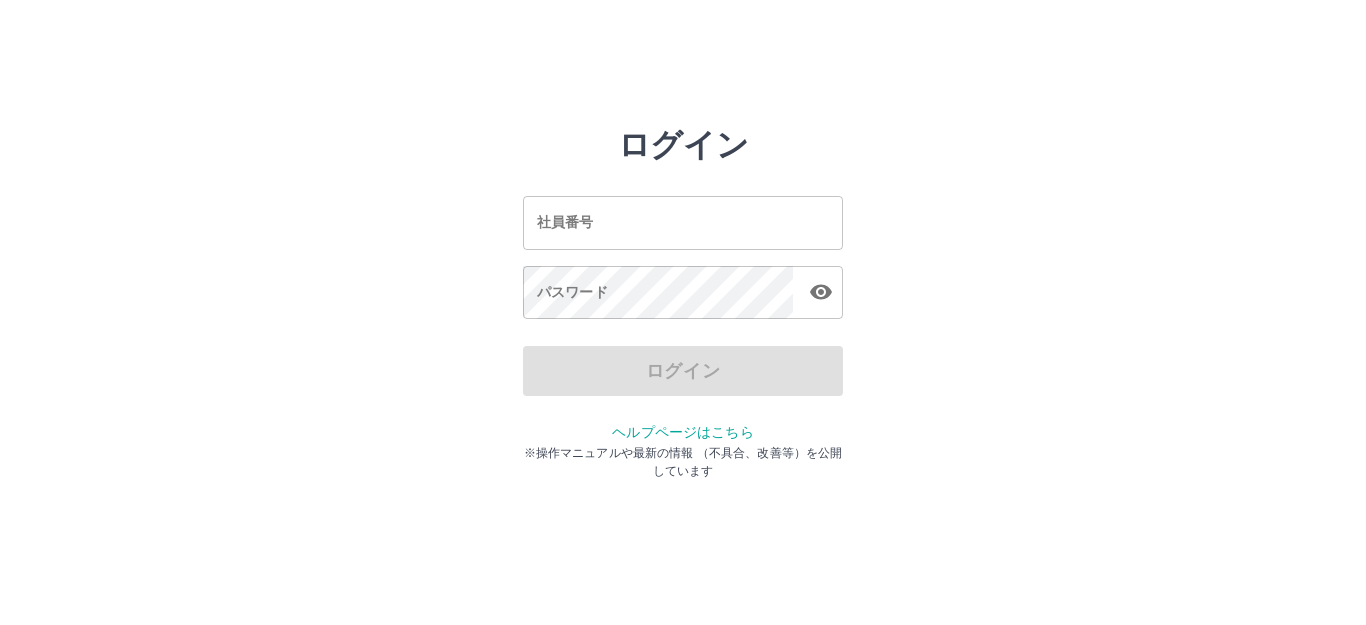 scroll, scrollTop: 0, scrollLeft: 0, axis: both 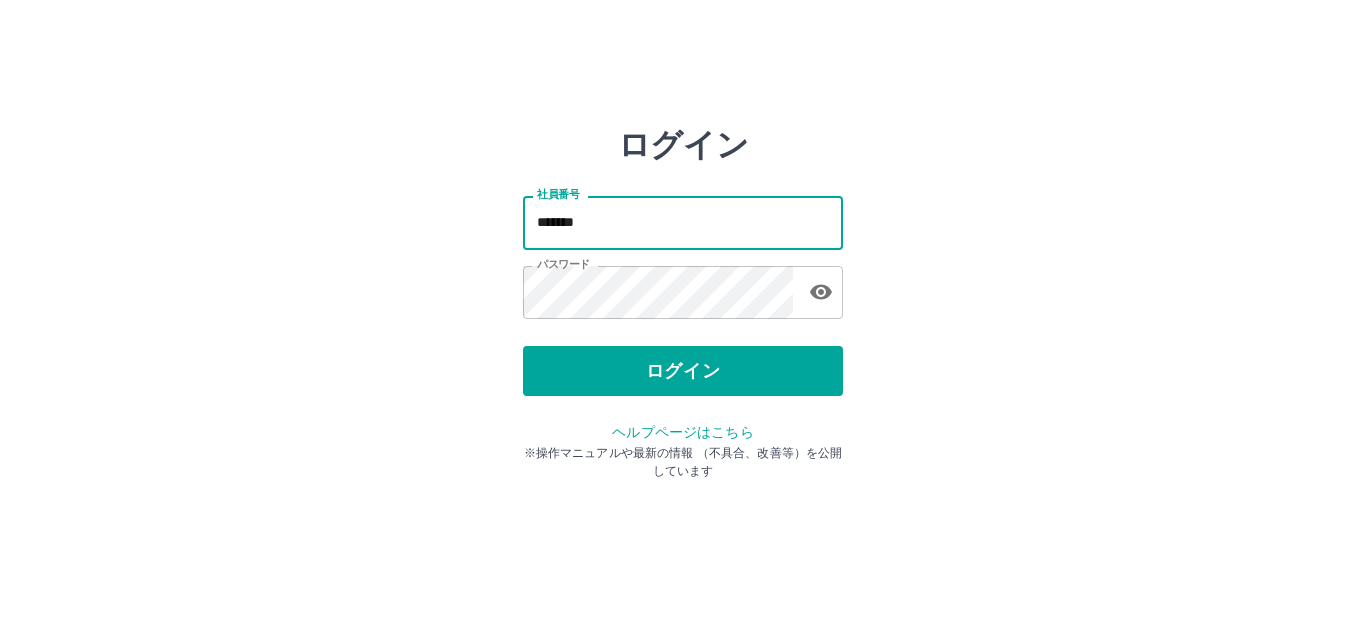drag, startPoint x: 643, startPoint y: 238, endPoint x: 705, endPoint y: 243, distance: 62.201286 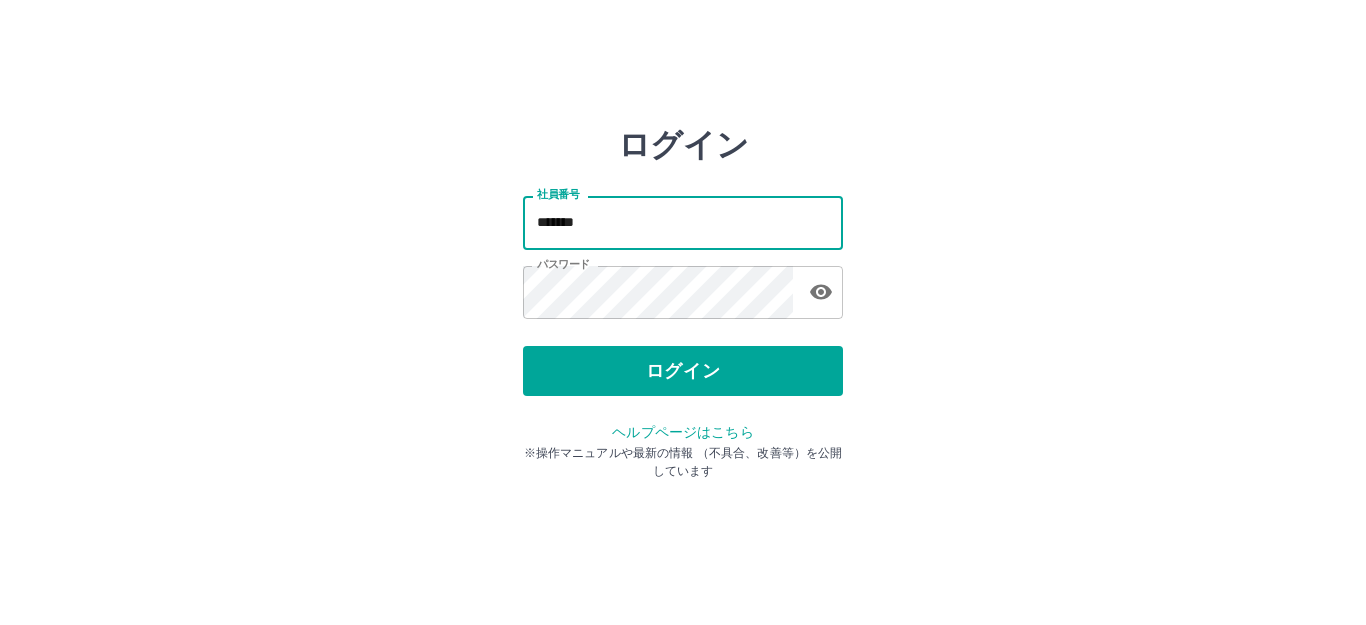 type on "*******" 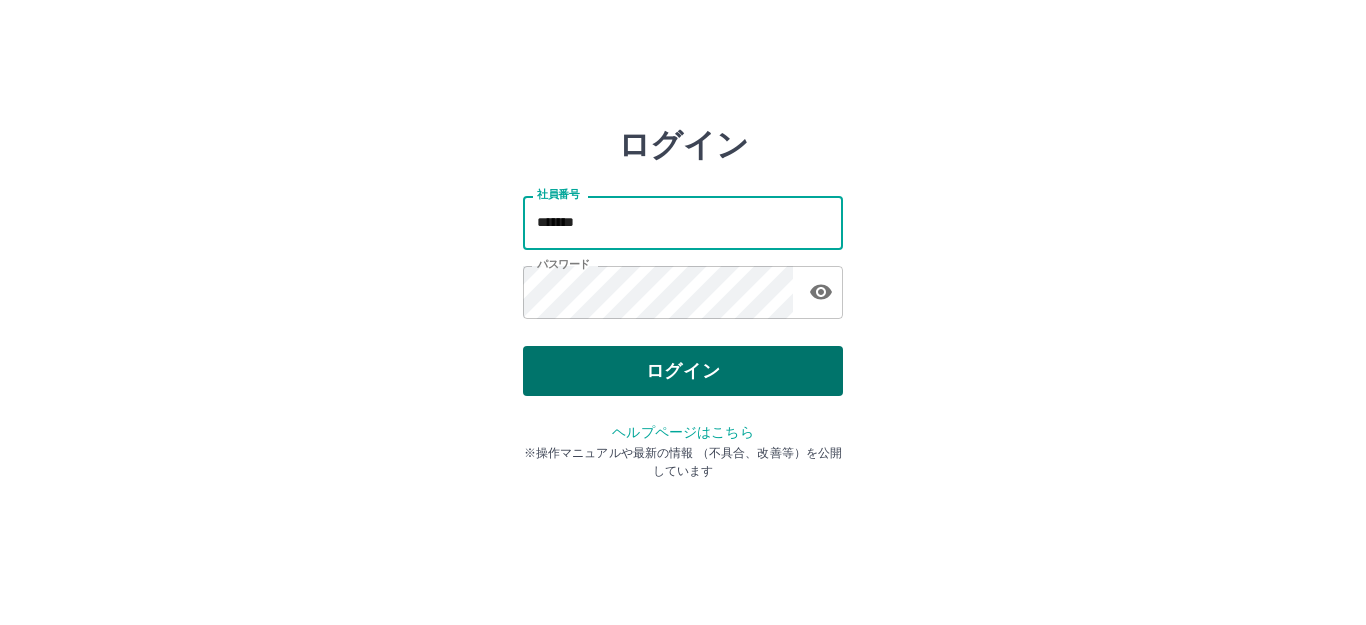 click on "ログイン" at bounding box center [683, 371] 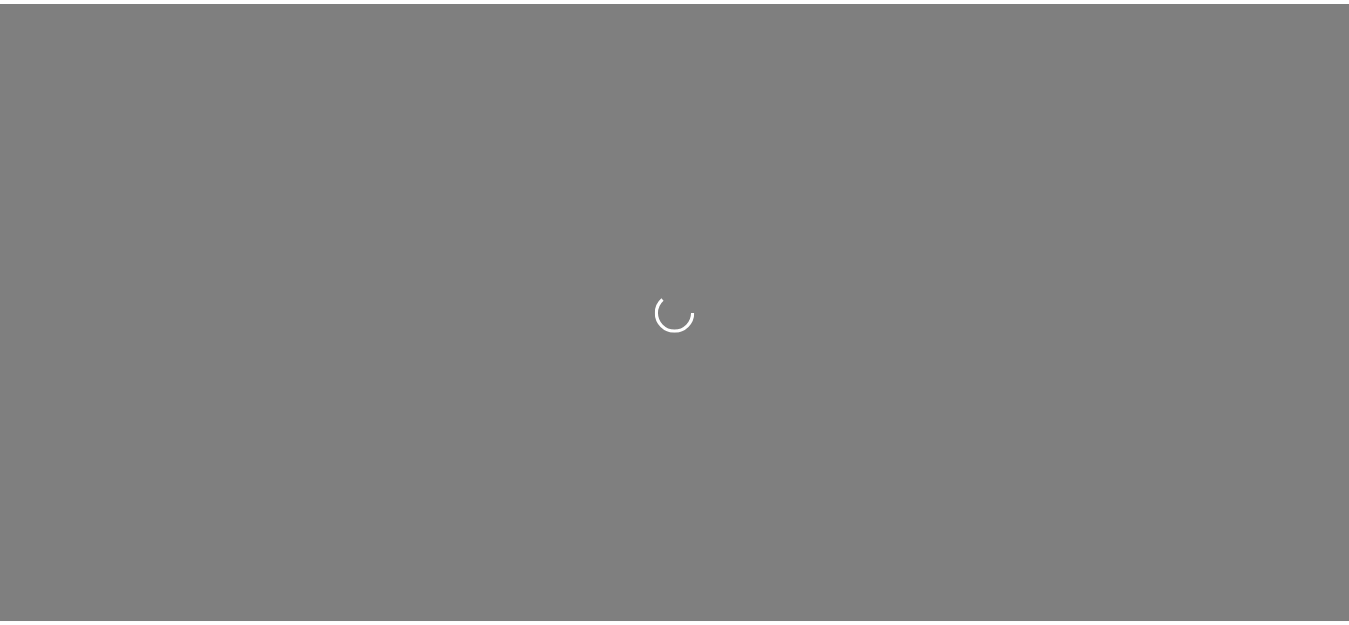 scroll, scrollTop: 0, scrollLeft: 0, axis: both 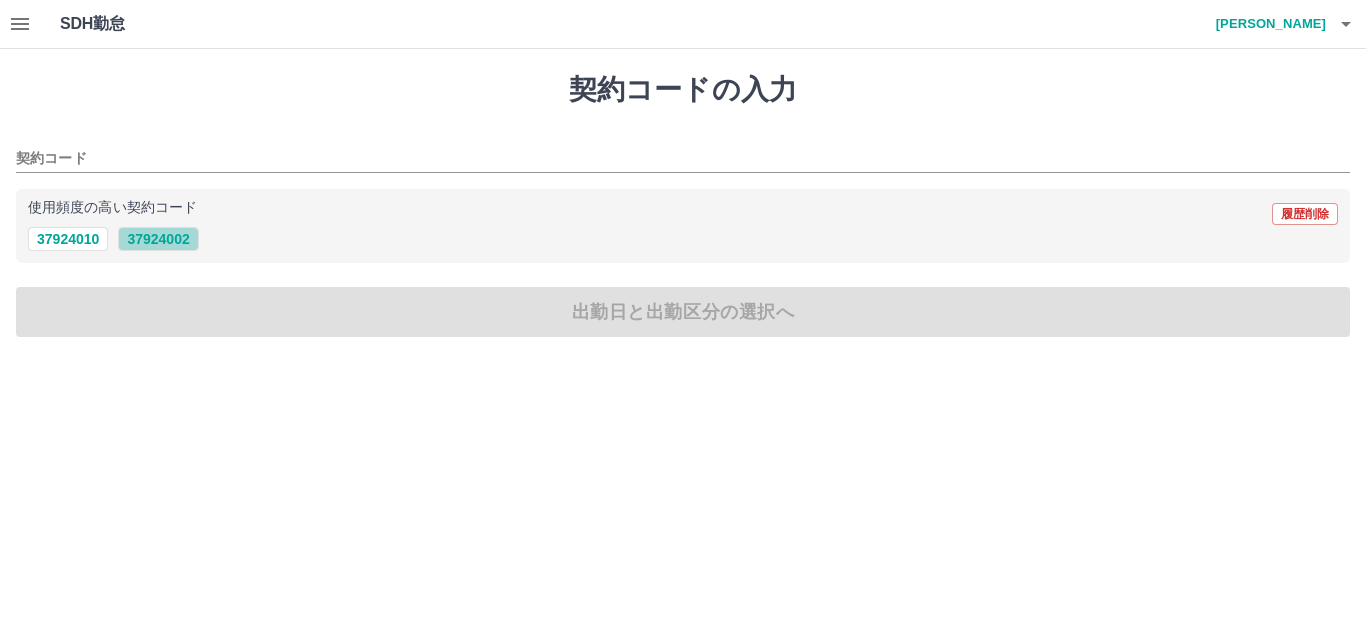 click on "37924002" at bounding box center [158, 239] 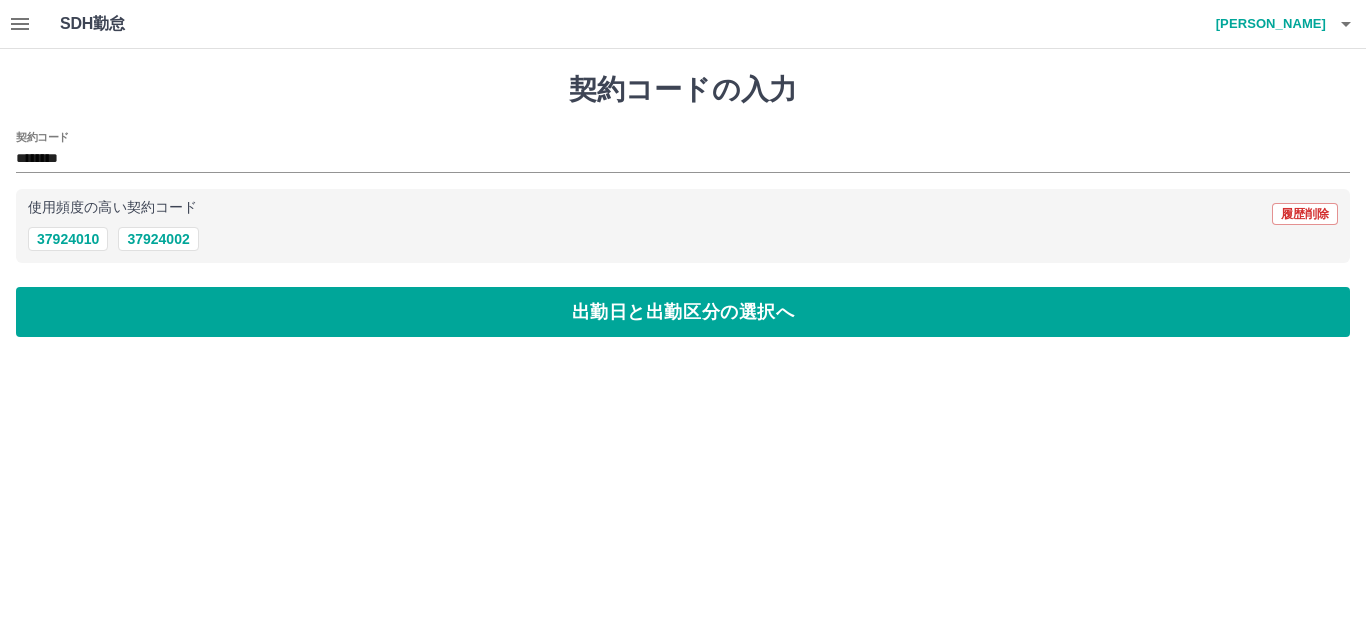 drag, startPoint x: 112, startPoint y: 327, endPoint x: 70, endPoint y: 264, distance: 75.716576 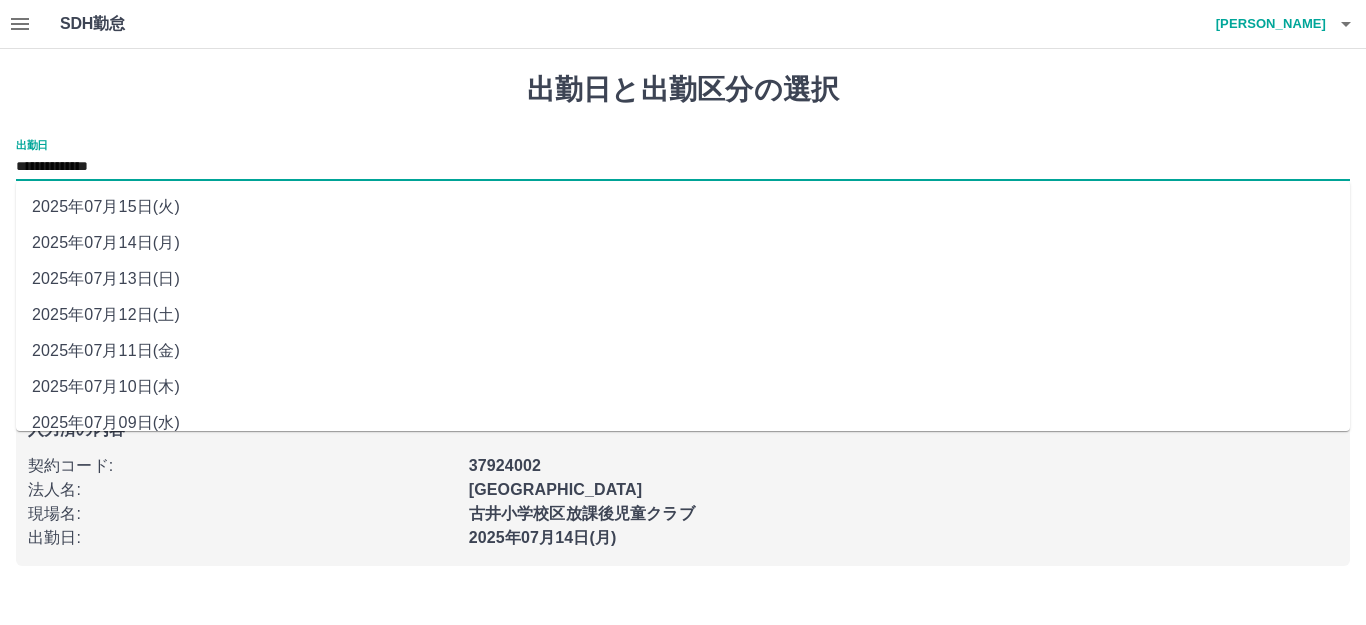click on "**********" at bounding box center (683, 167) 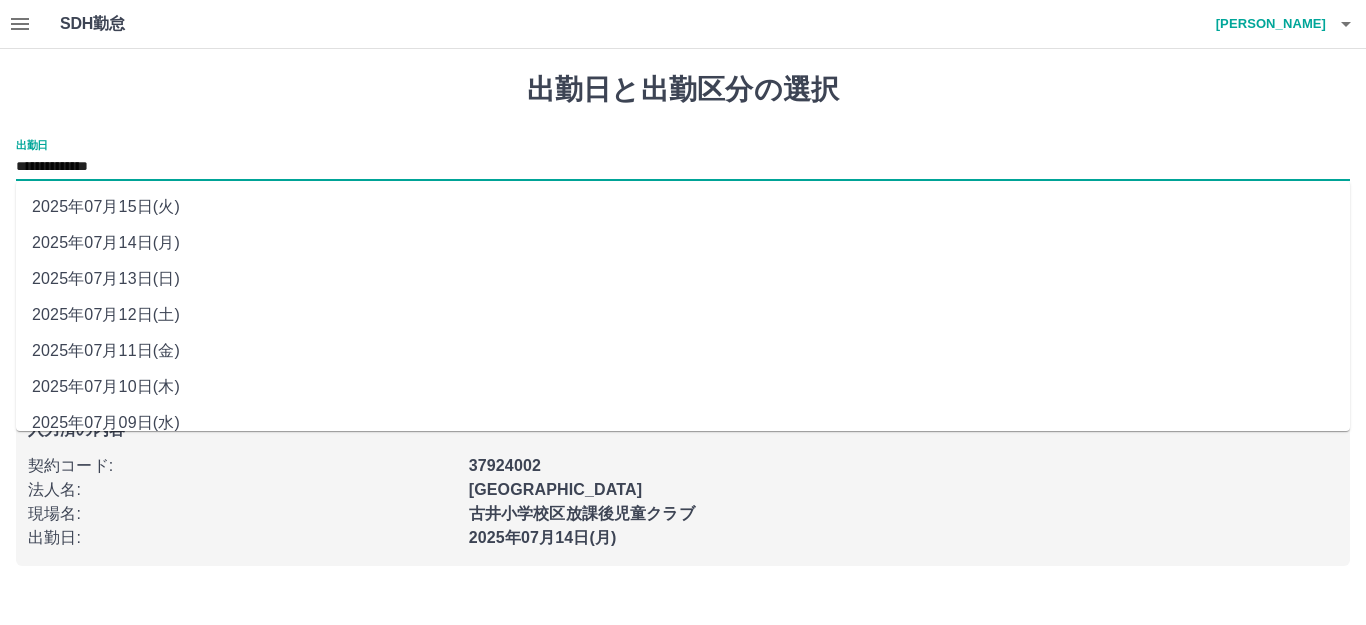 click on "2025年07月11日(金)" at bounding box center [683, 351] 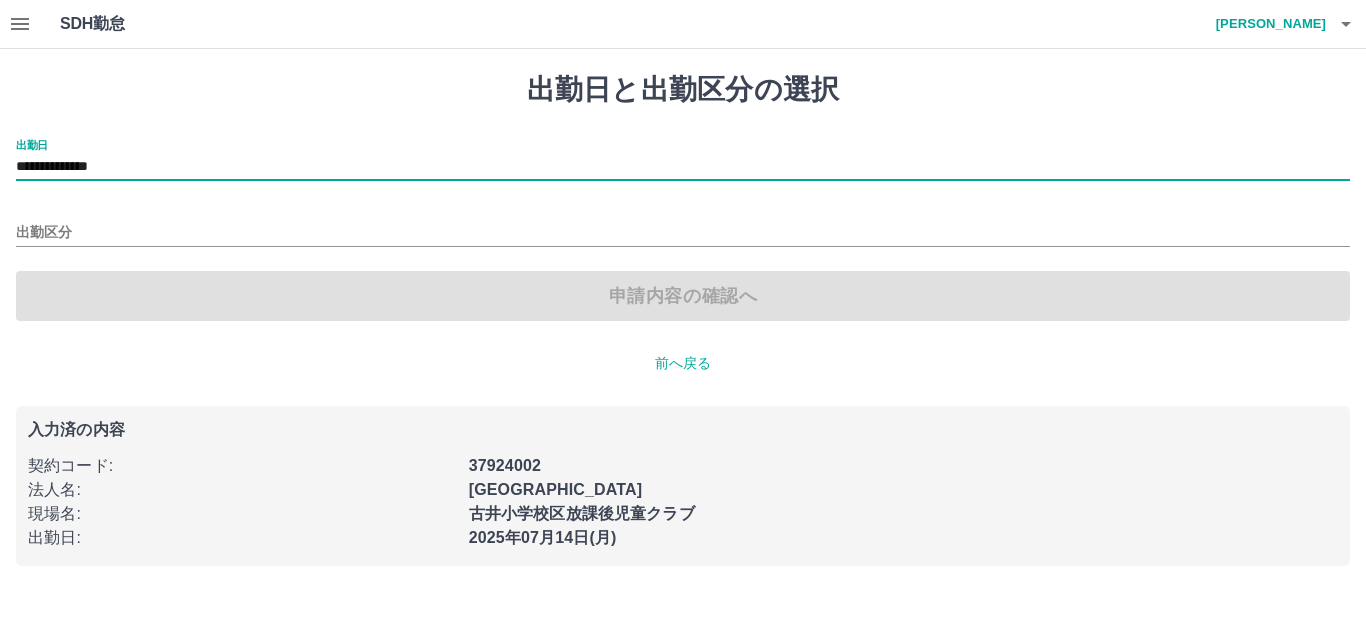 type on "**********" 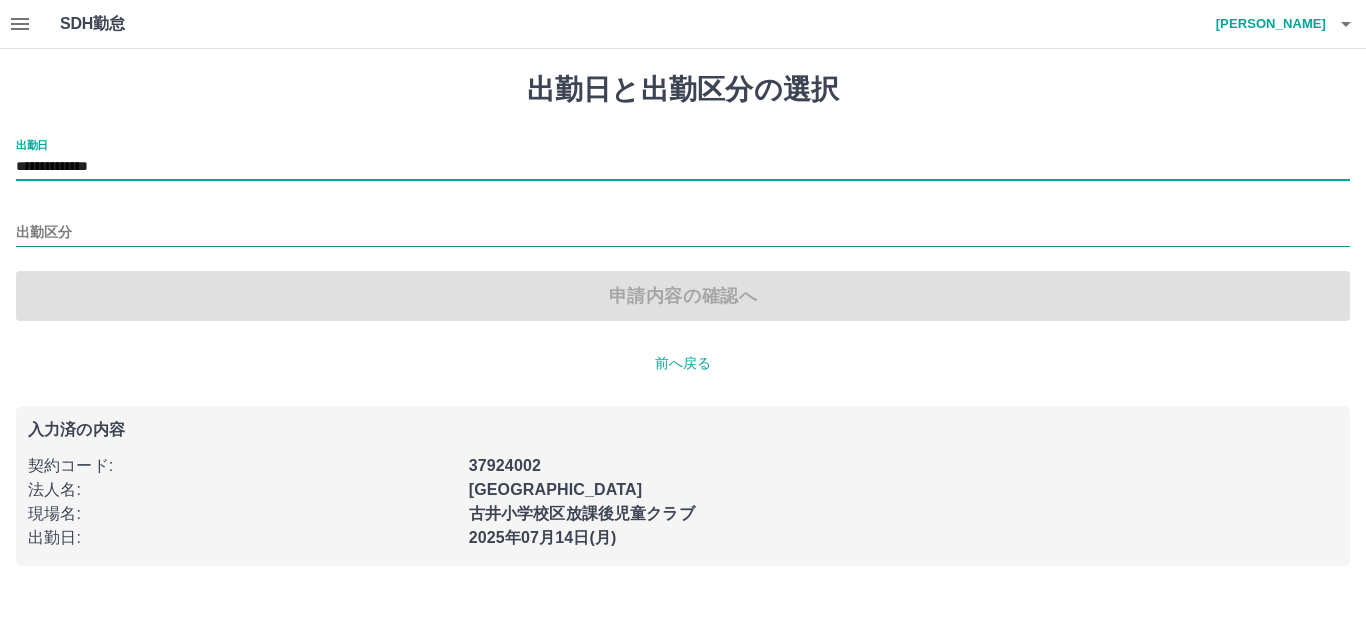 click on "出勤区分" at bounding box center [683, 233] 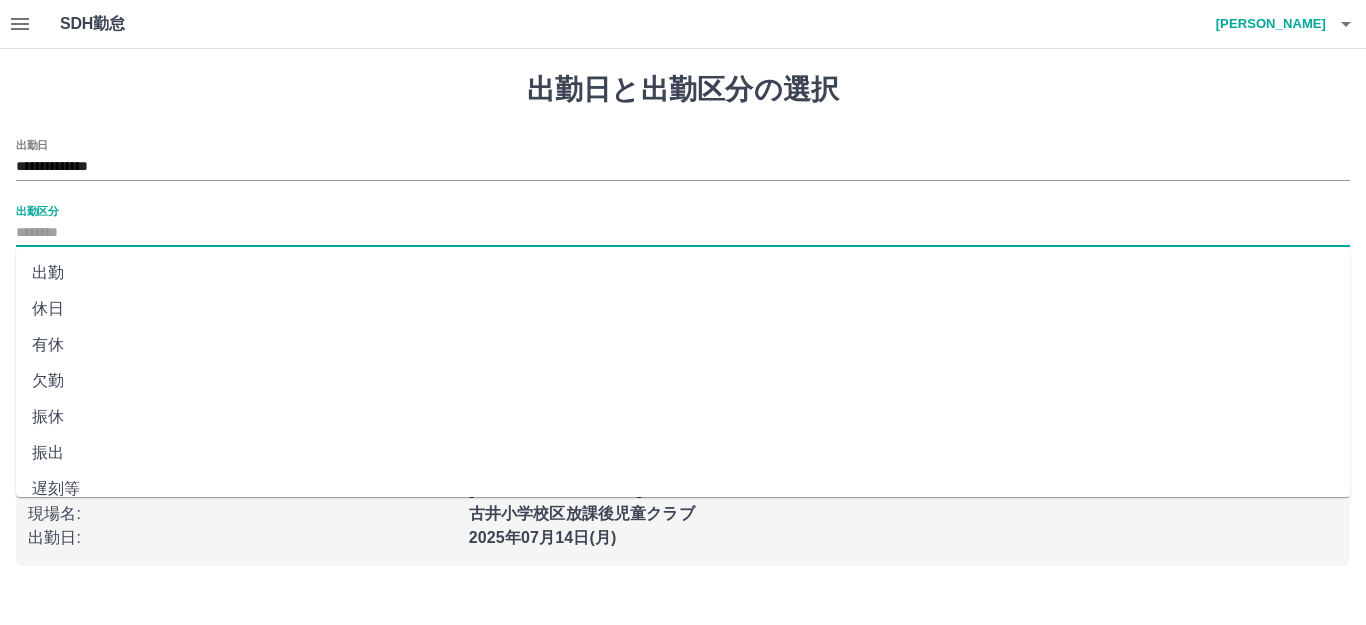 click on "出勤" at bounding box center [683, 273] 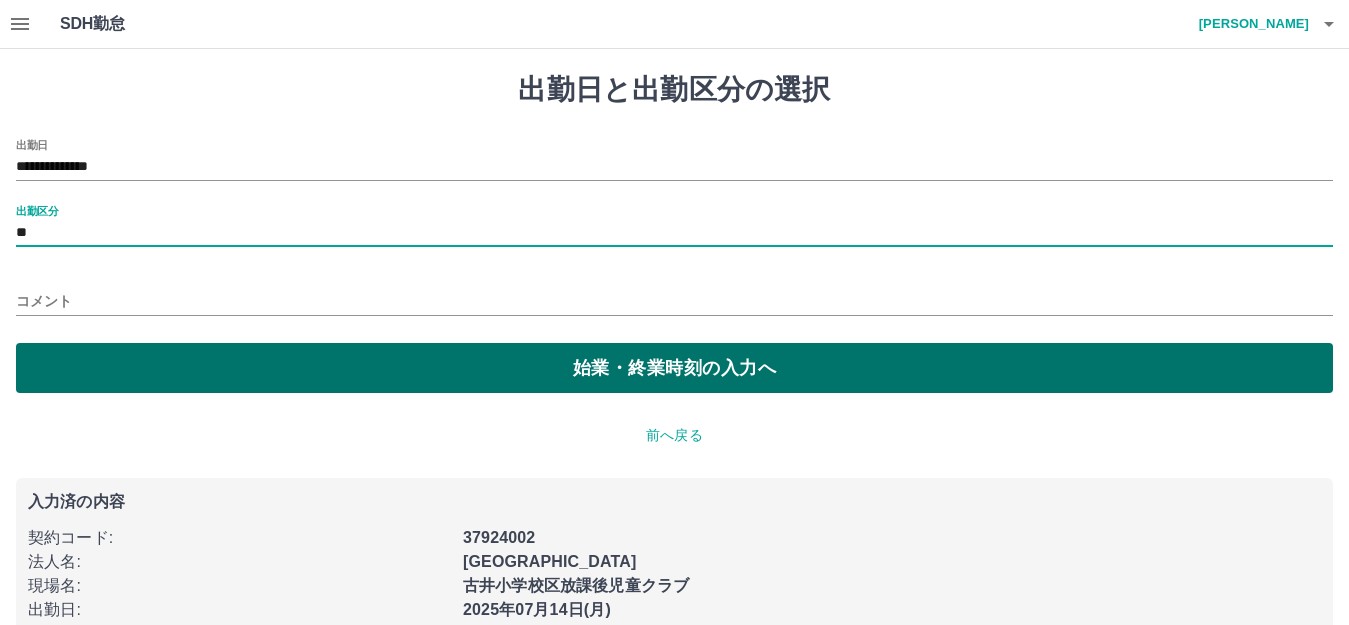 click on "始業・終業時刻の入力へ" at bounding box center [674, 368] 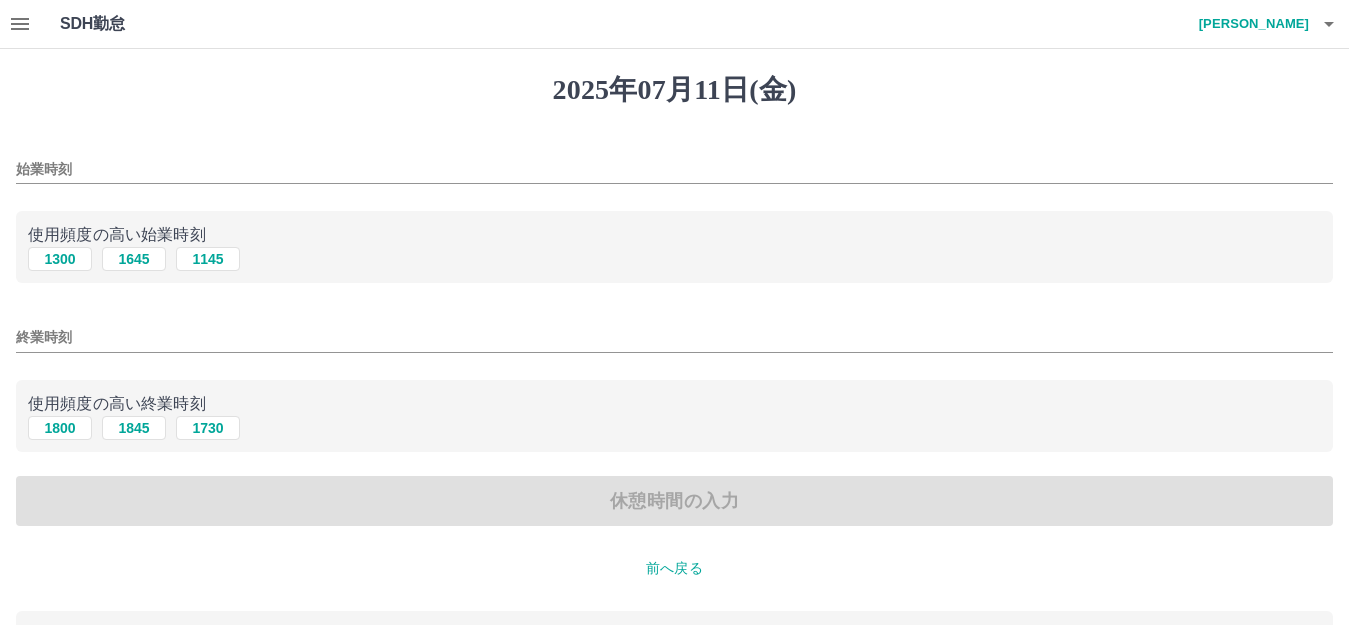 click on "始業時刻" at bounding box center (674, 169) 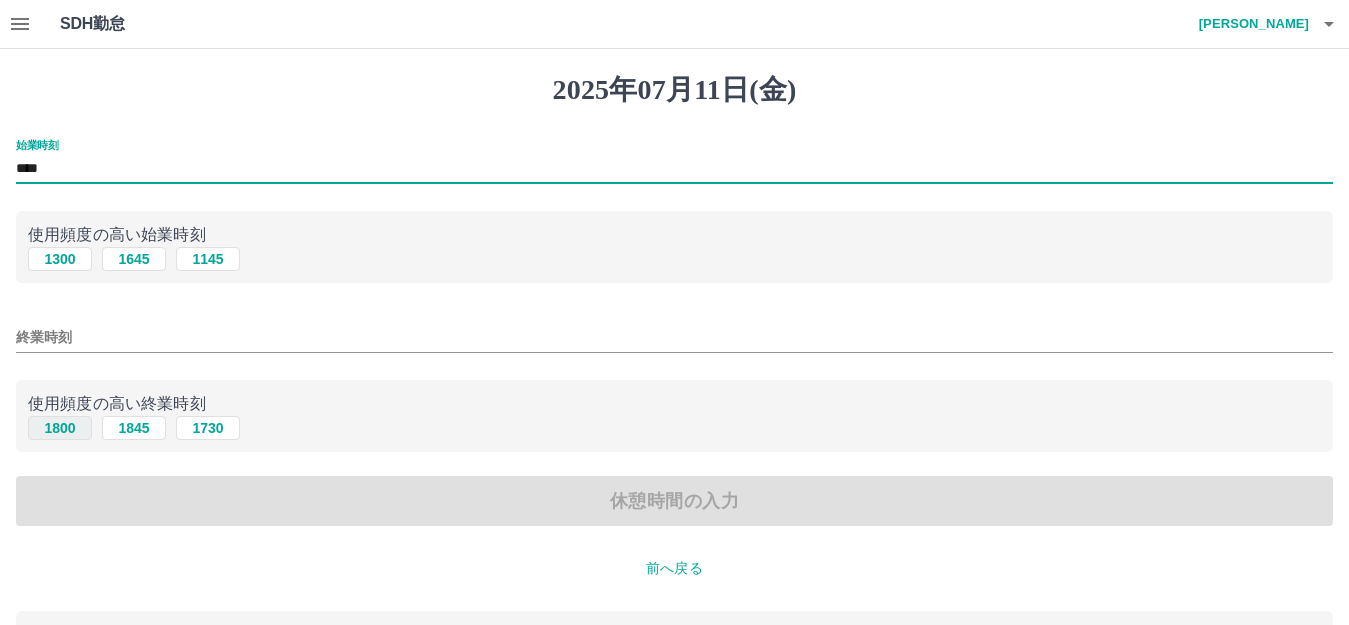 type on "****" 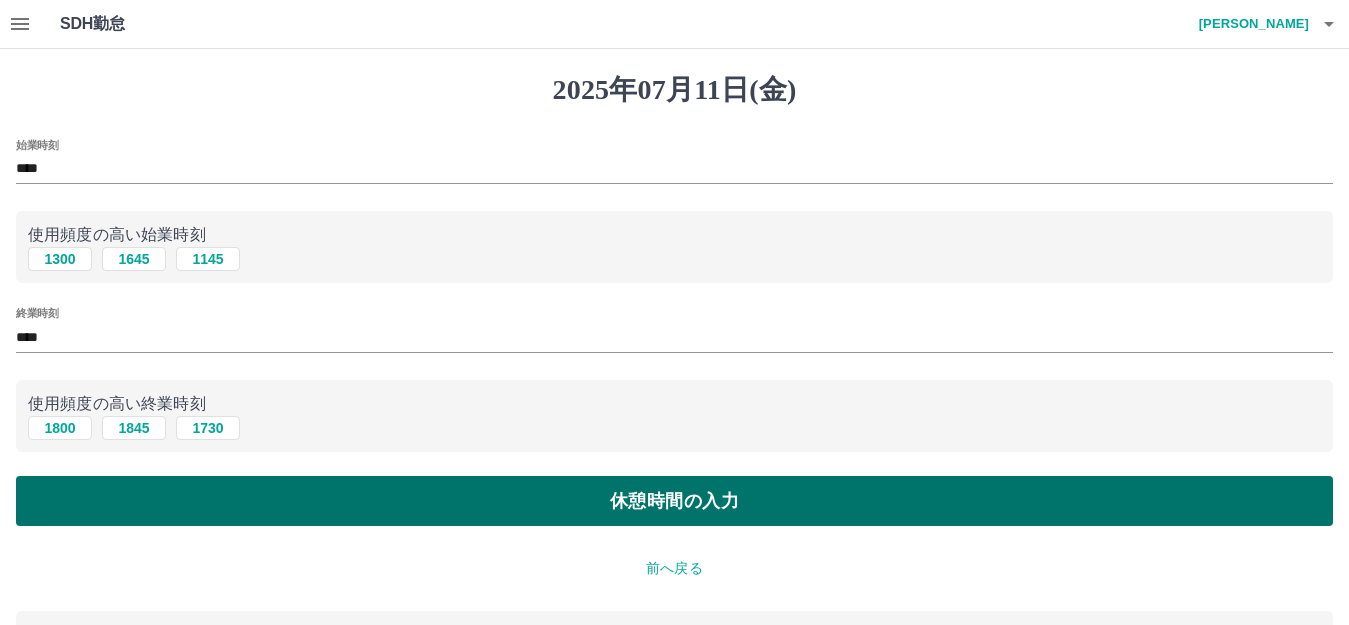 click on "休憩時間の入力" at bounding box center [674, 501] 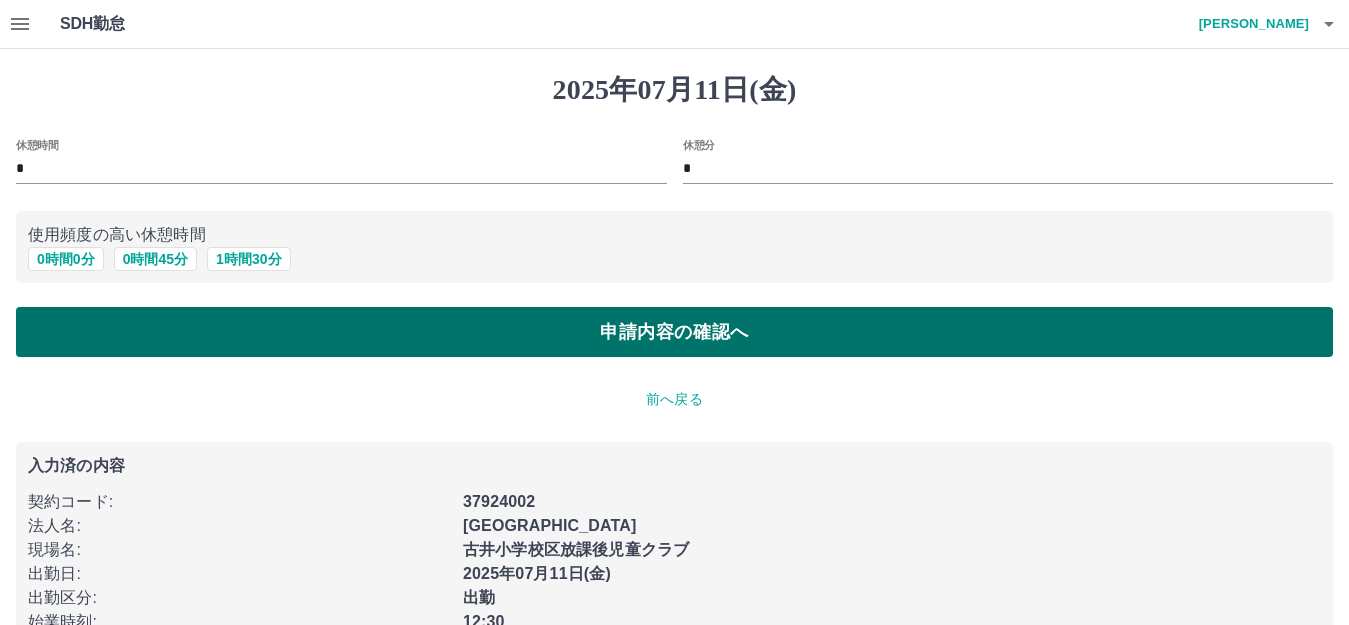 click on "申請内容の確認へ" at bounding box center [674, 332] 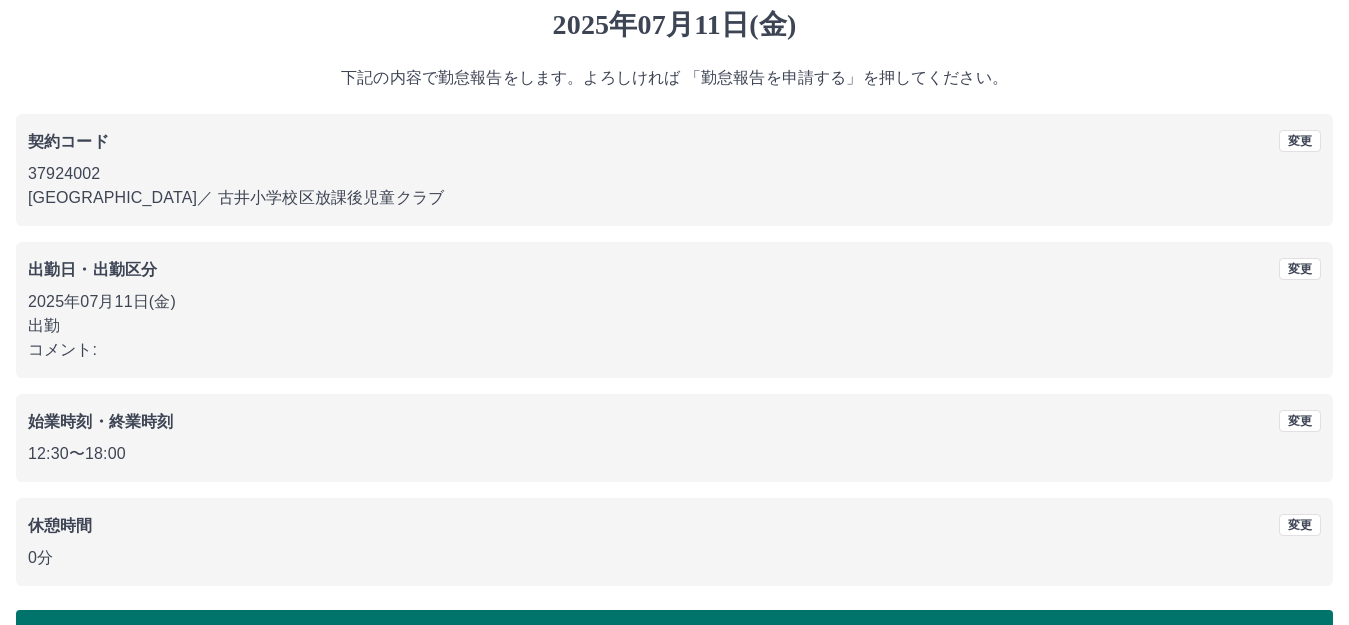 scroll, scrollTop: 124, scrollLeft: 0, axis: vertical 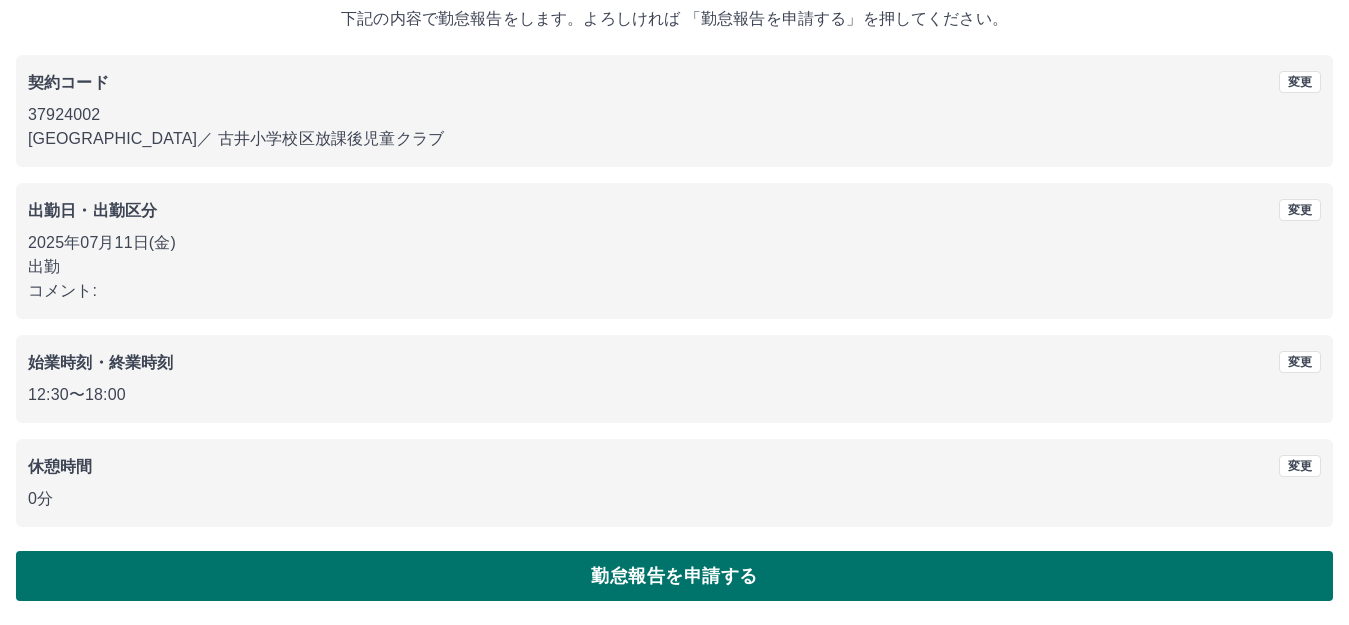 click on "勤怠報告を申請する" at bounding box center (674, 576) 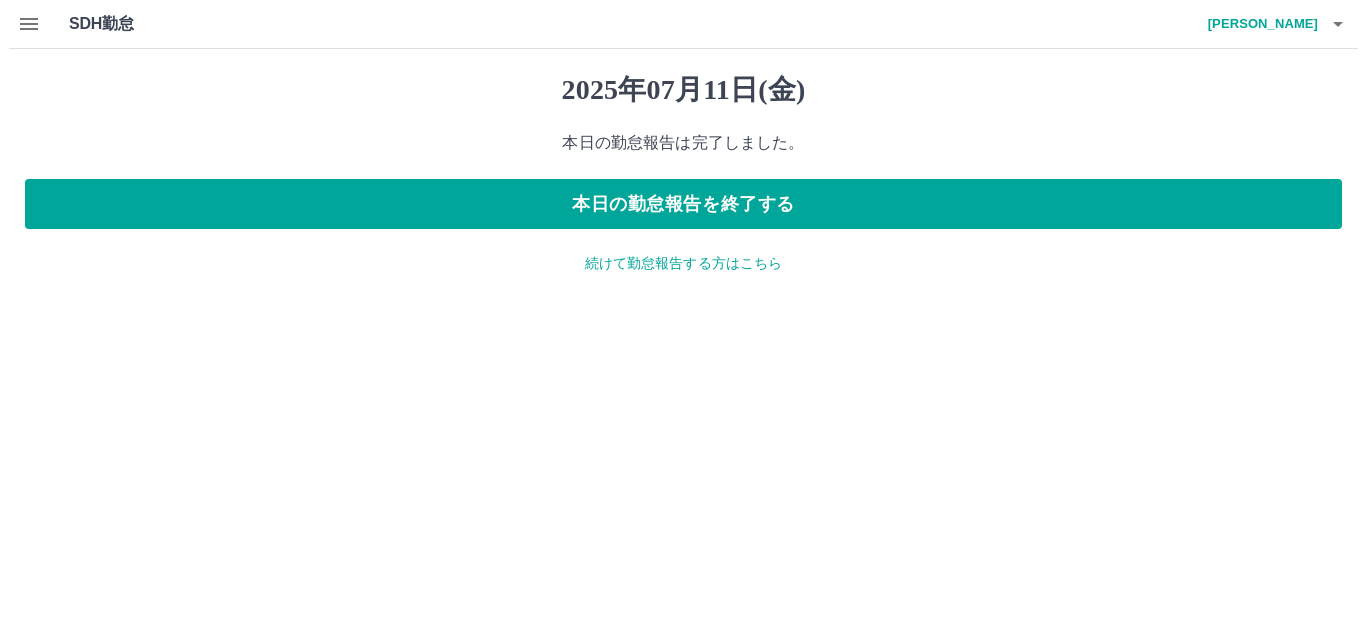 scroll, scrollTop: 0, scrollLeft: 0, axis: both 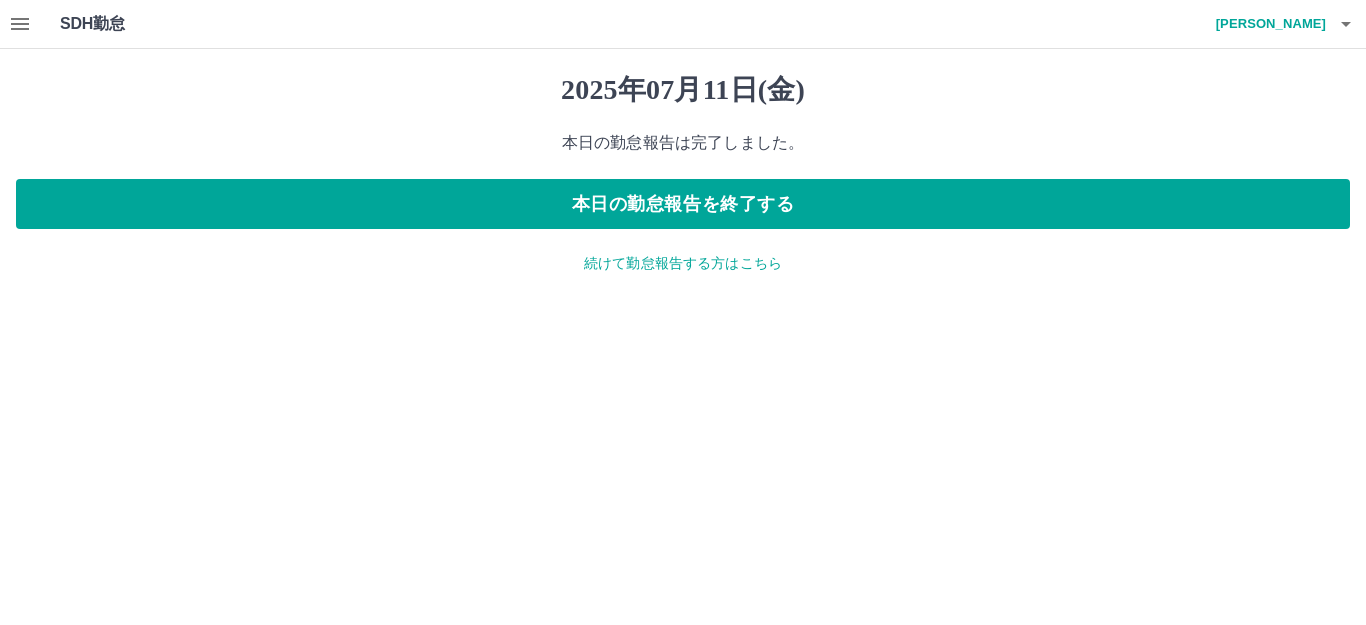 click on "続けて勤怠報告する方はこちら" at bounding box center (683, 263) 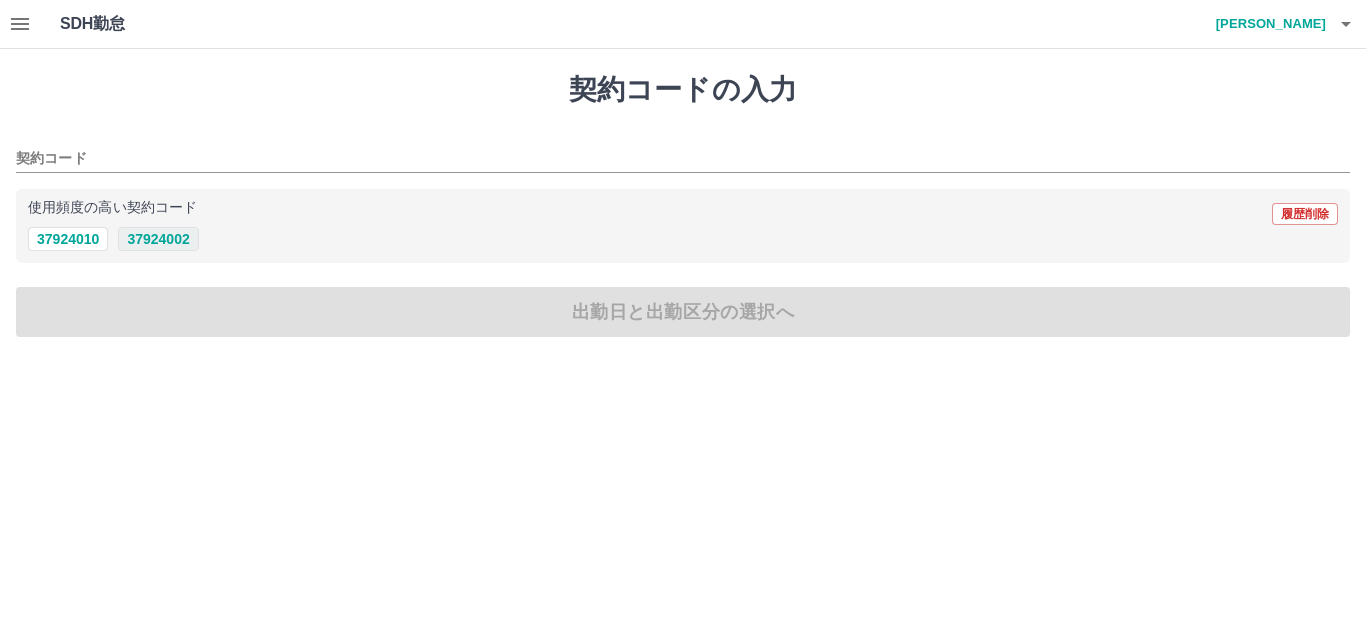 click on "37924002" at bounding box center (158, 239) 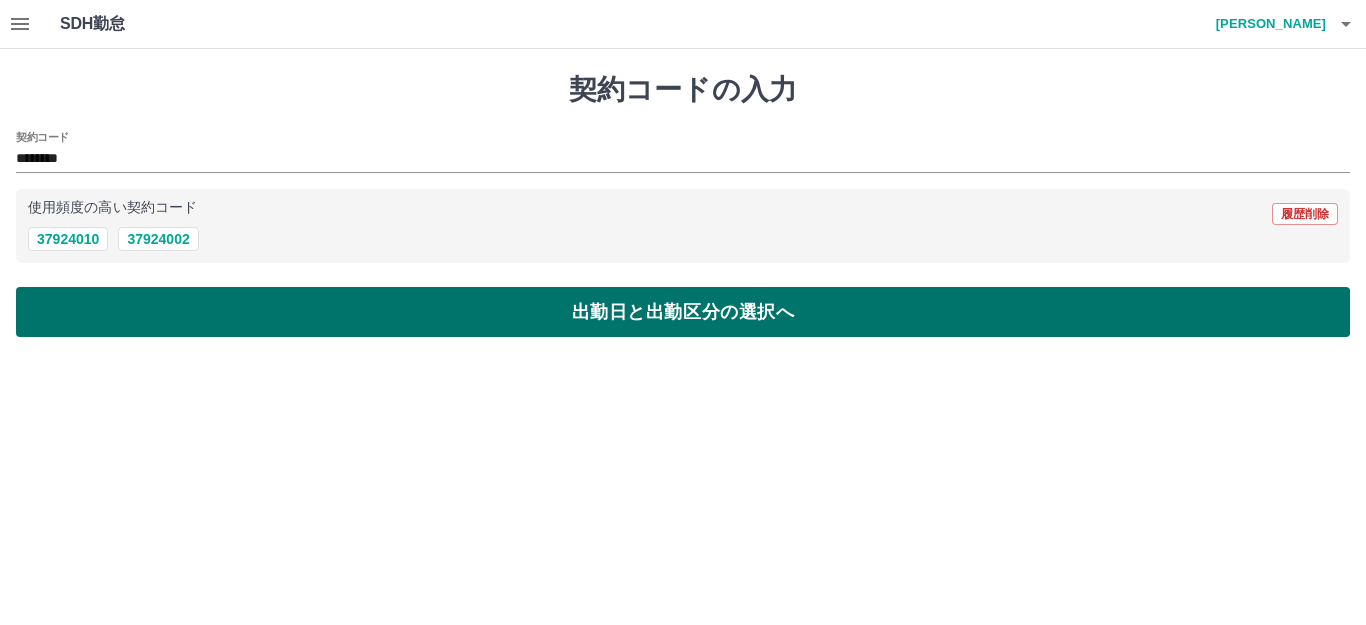 click on "出勤日と出勤区分の選択へ" at bounding box center (683, 312) 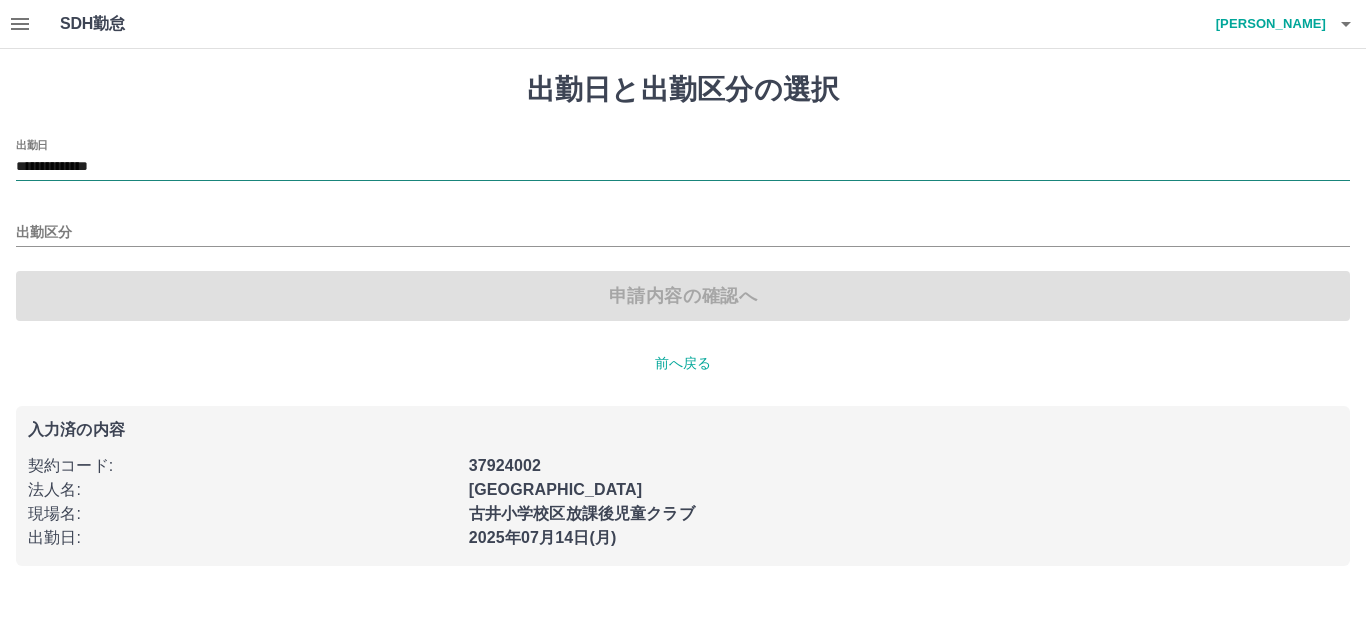 click on "**********" at bounding box center [683, 167] 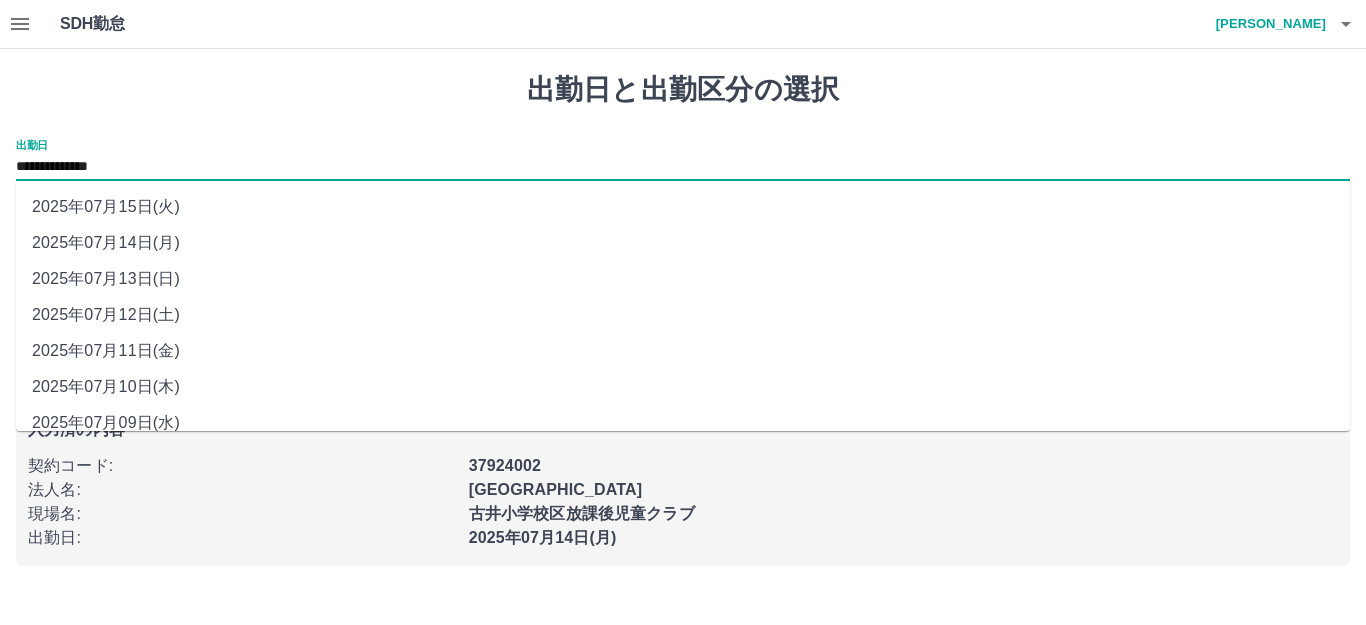 click on "2025年07月12日(土)" at bounding box center (683, 315) 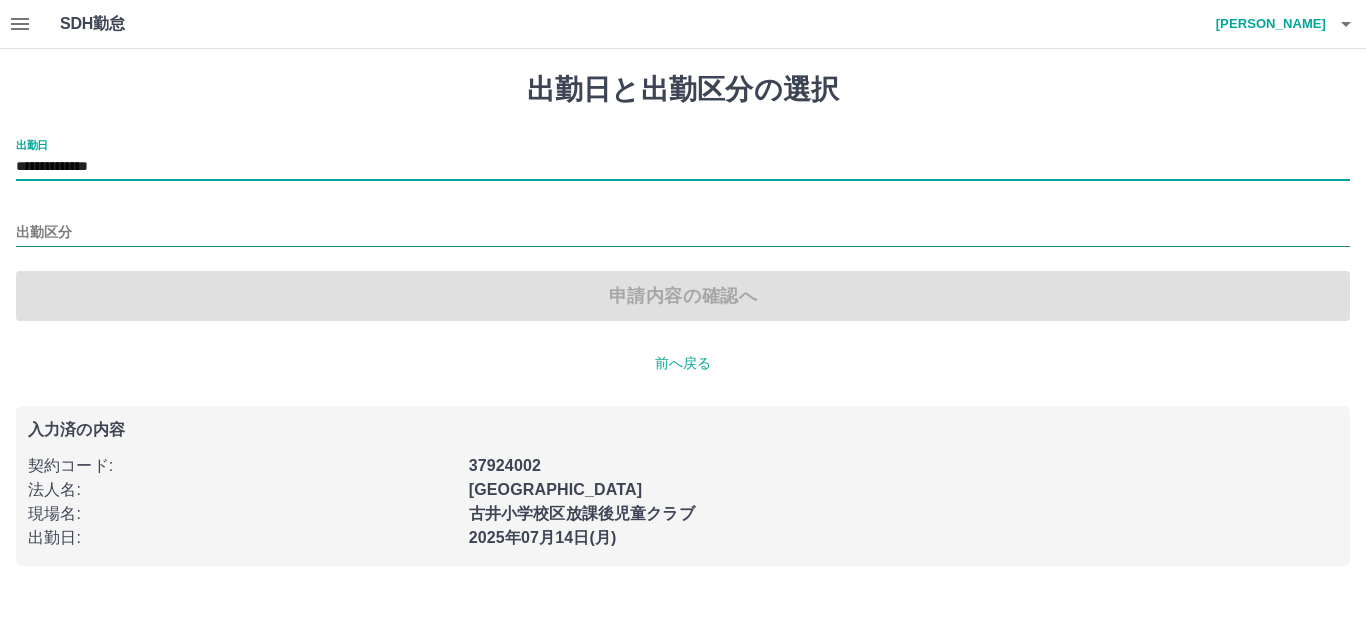 click on "出勤区分" at bounding box center [683, 233] 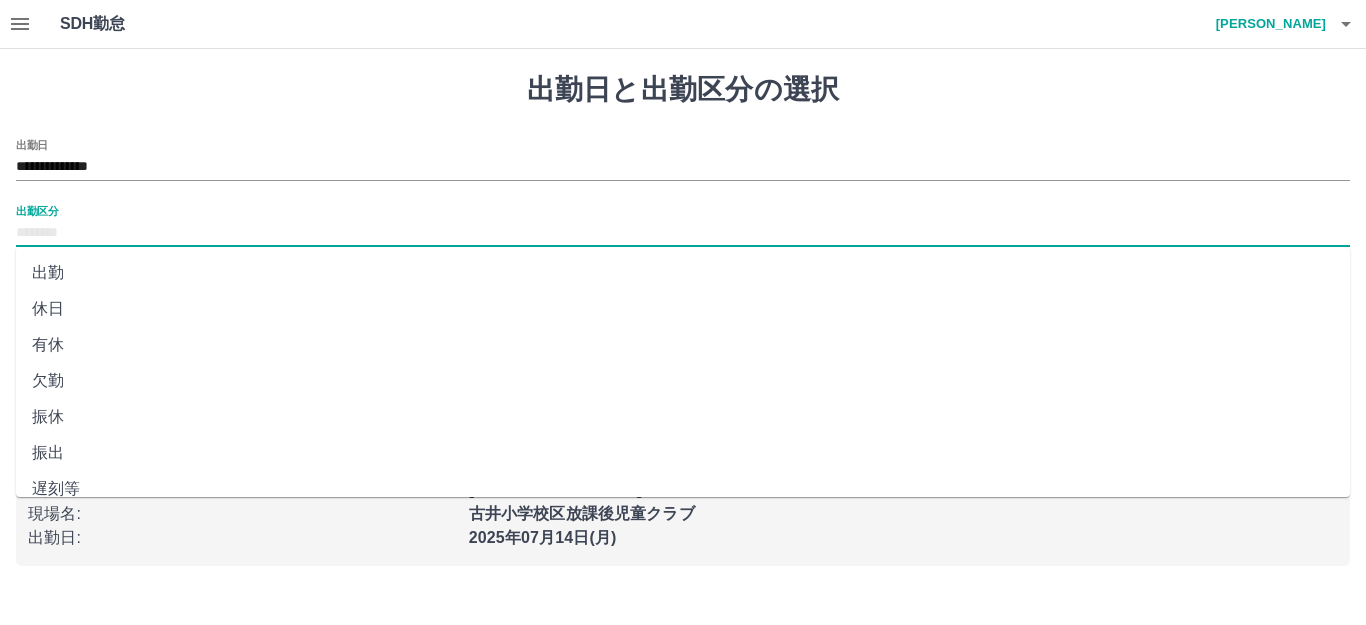 click on "休日" at bounding box center [683, 309] 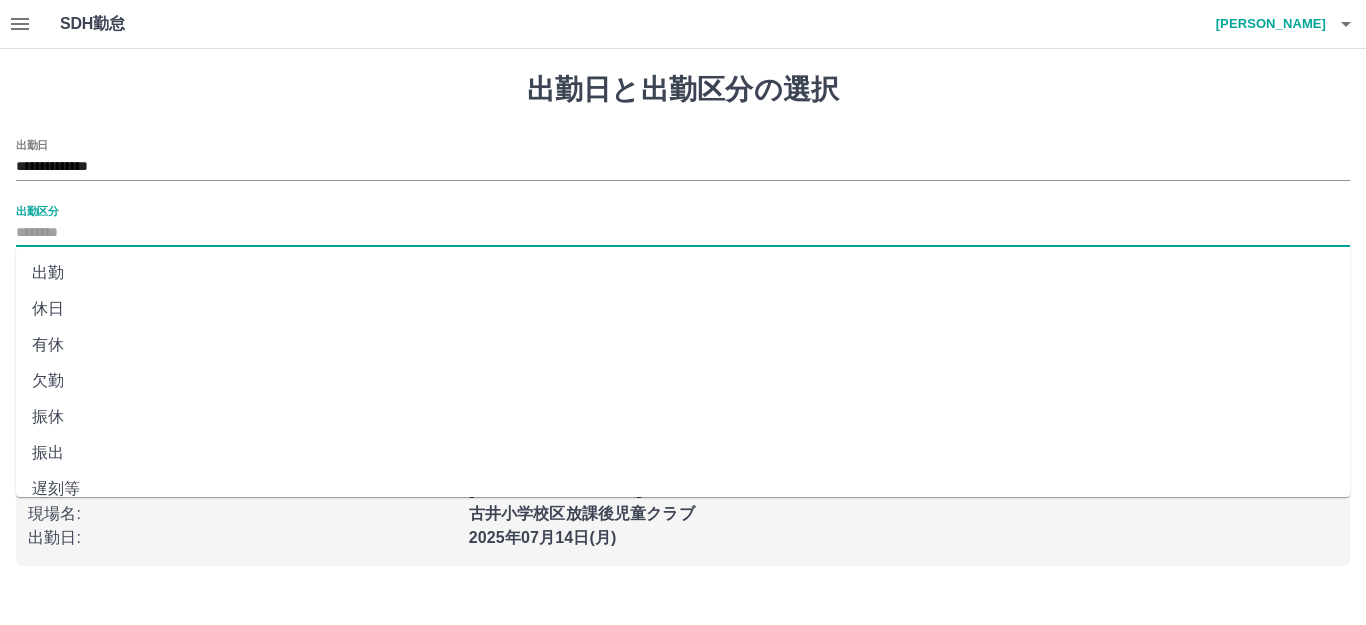 type on "**" 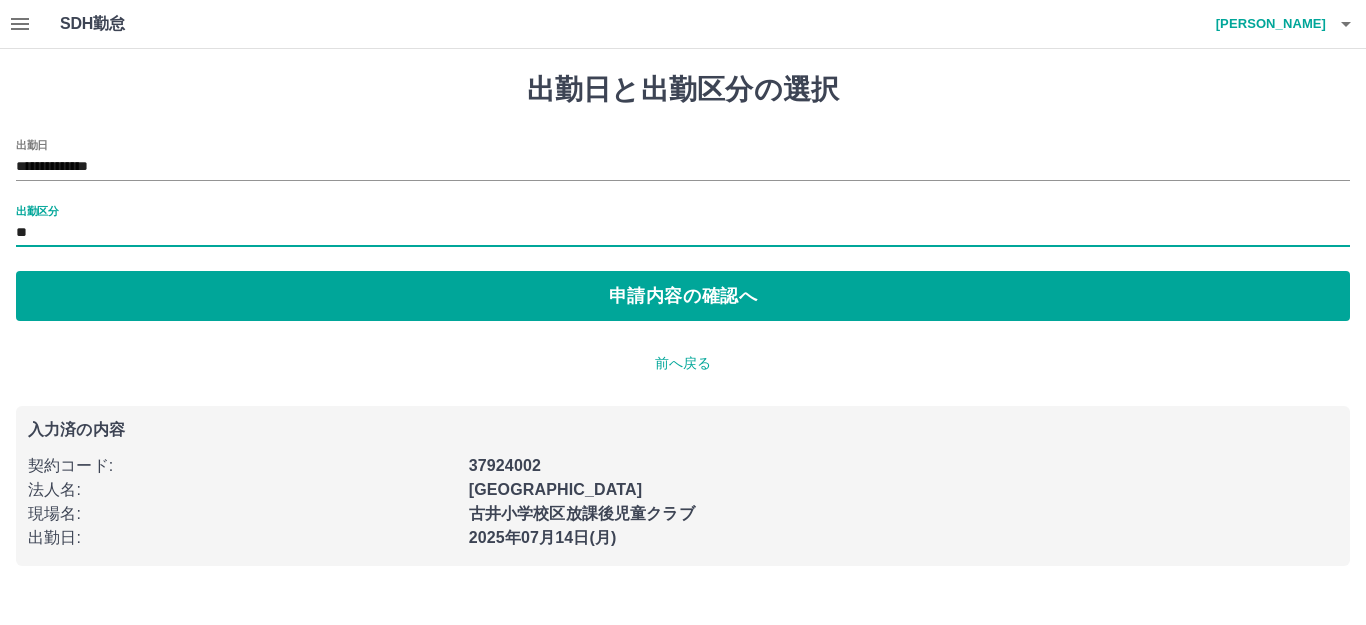 click on "申請内容の確認へ" at bounding box center (683, 296) 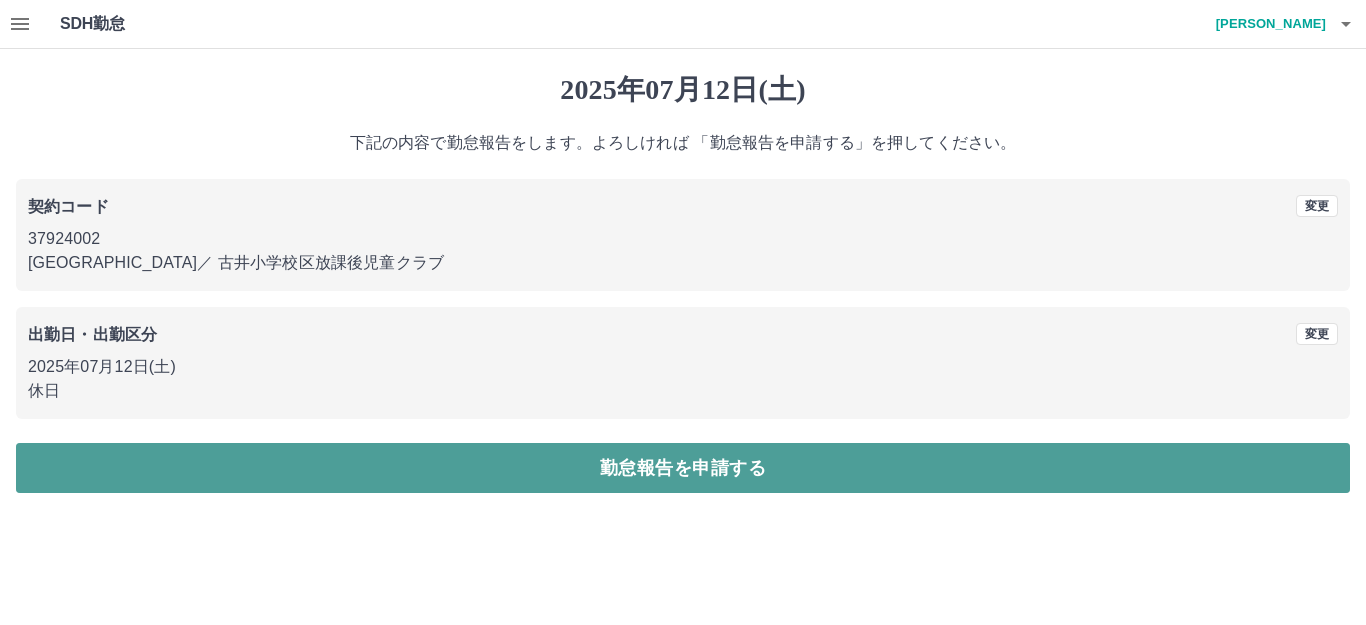 click on "勤怠報告を申請する" at bounding box center (683, 468) 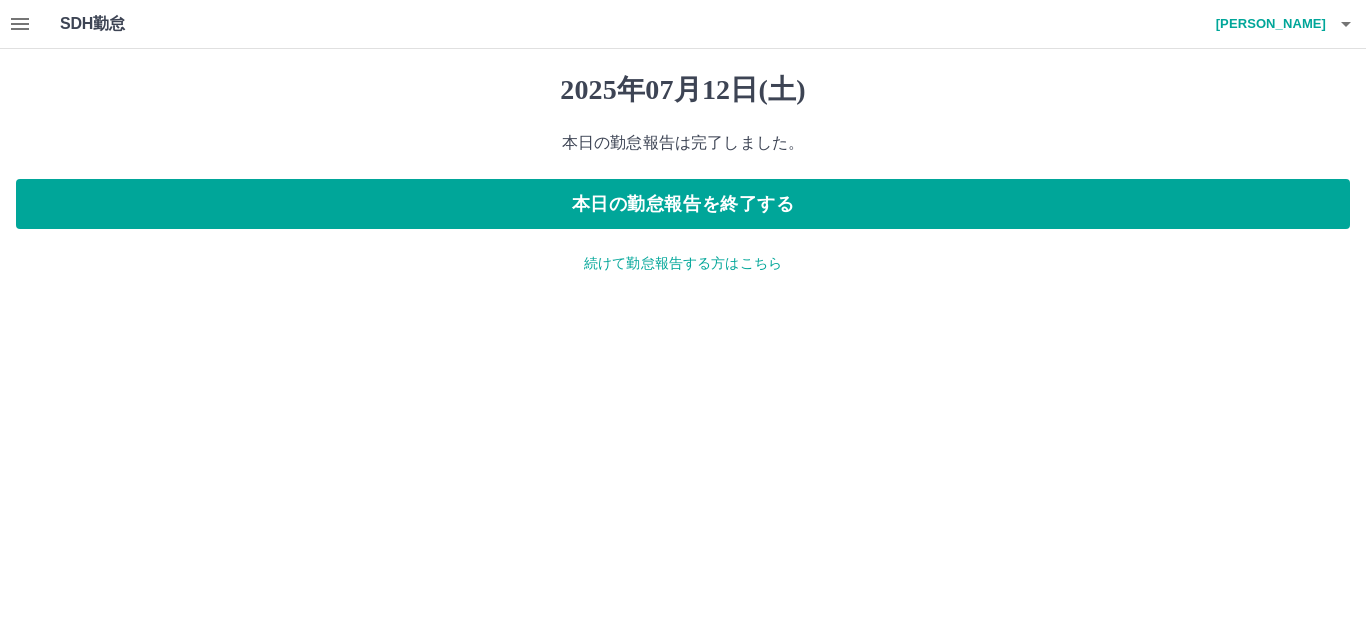 click on "続けて勤怠報告する方はこちら" at bounding box center [683, 263] 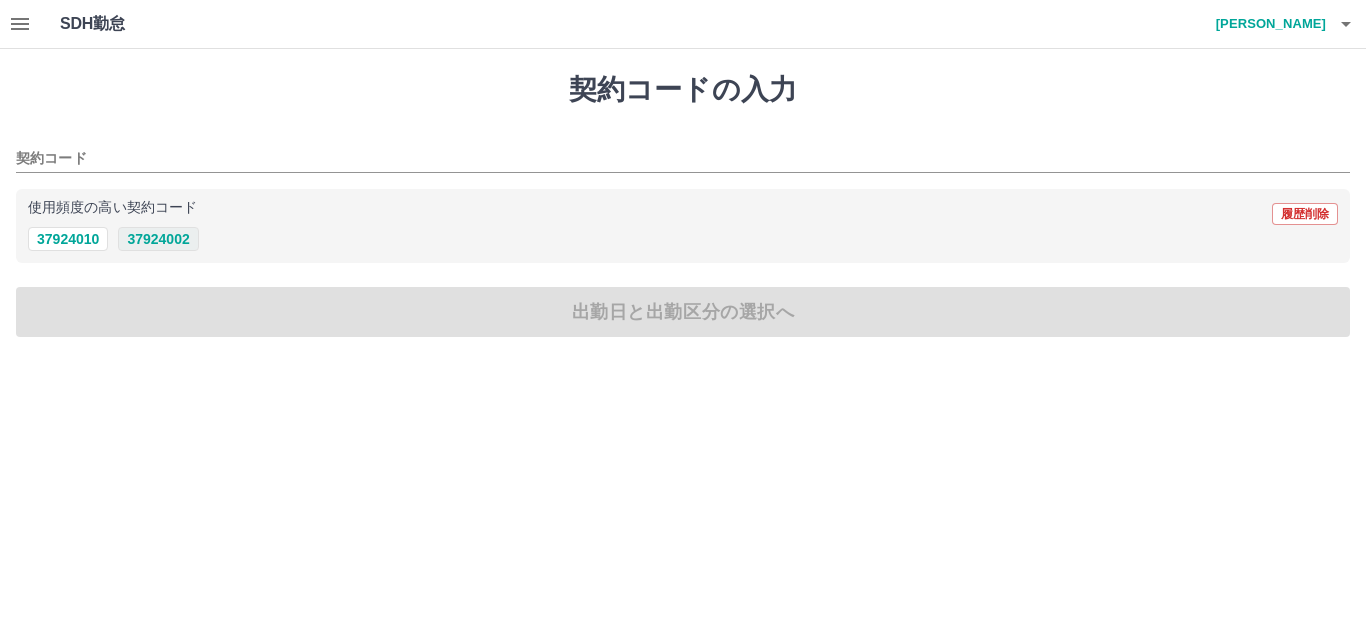 click on "37924002" at bounding box center [158, 239] 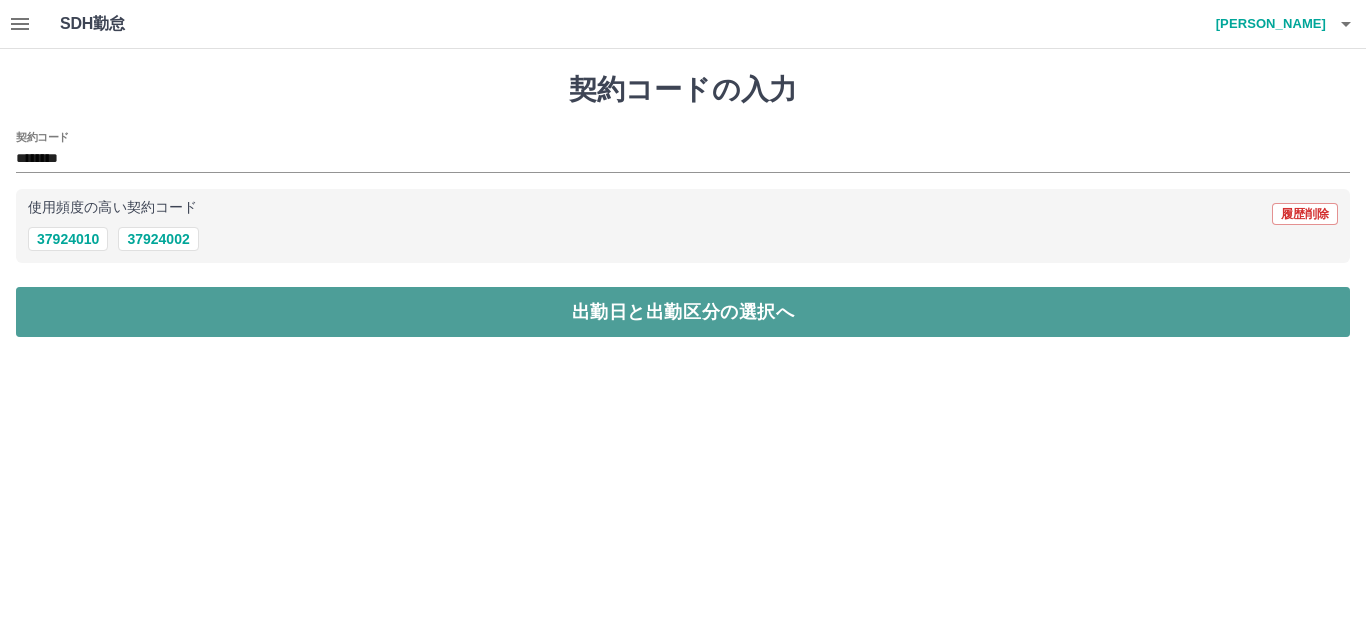 click on "出勤日と出勤区分の選択へ" at bounding box center [683, 312] 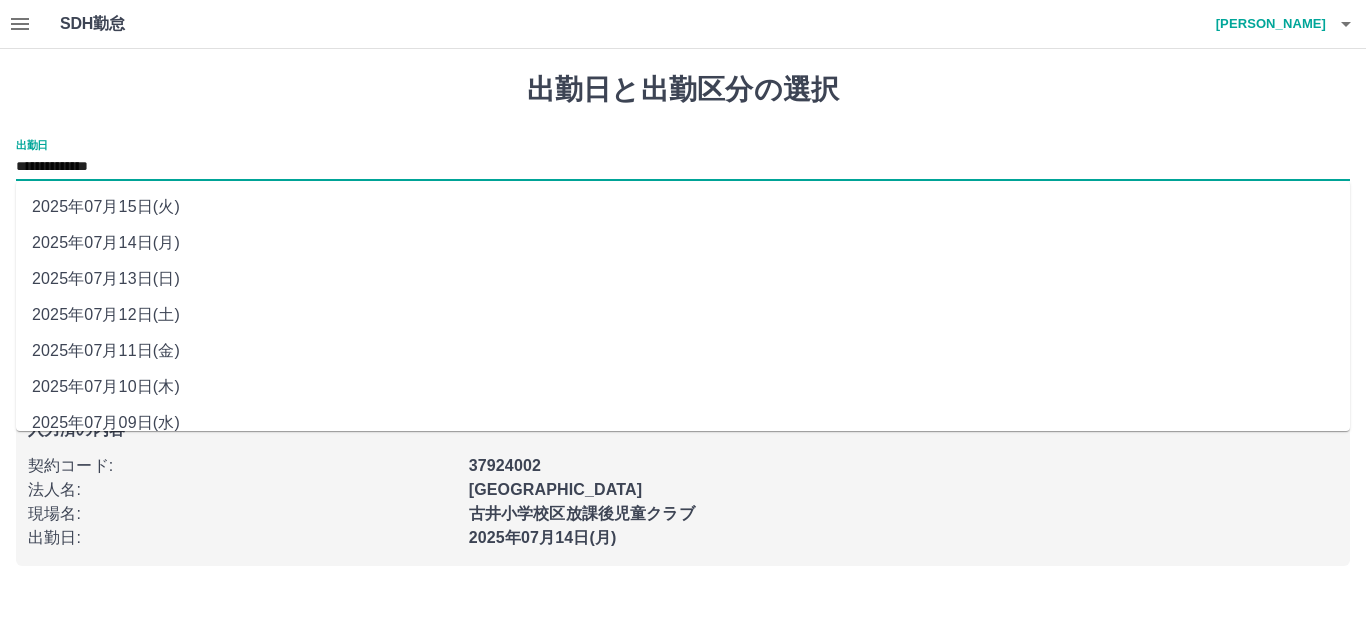 click on "**********" at bounding box center (683, 167) 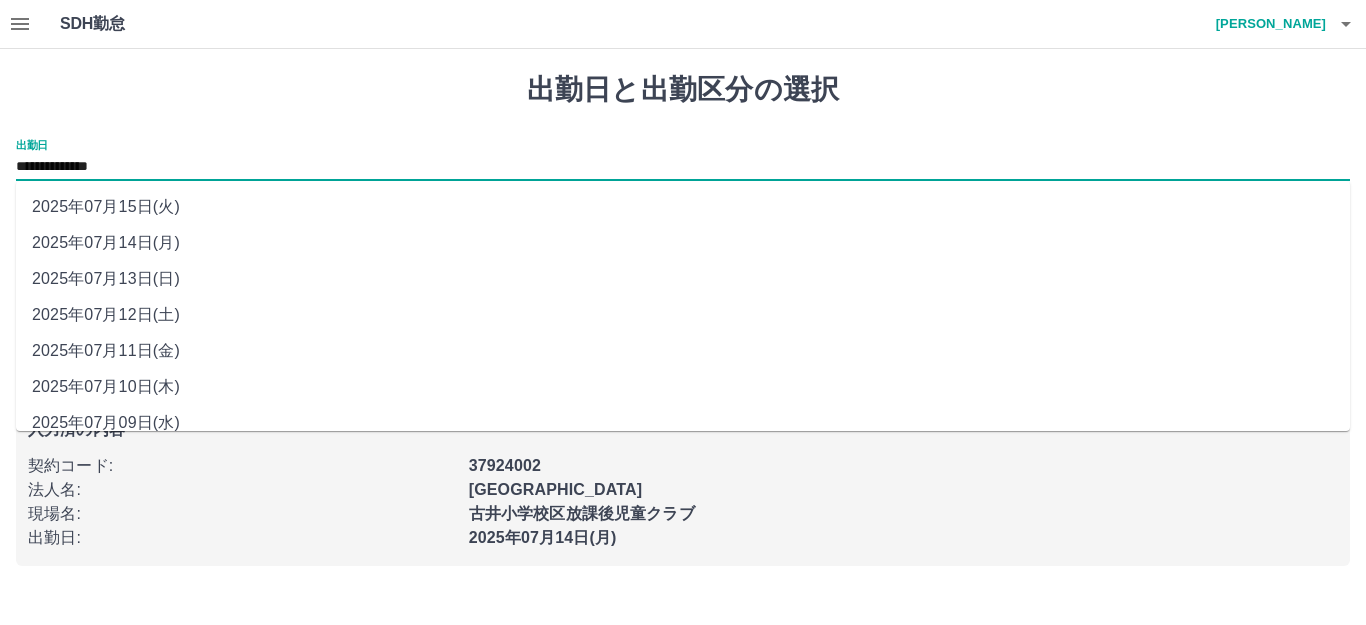 click on "2025年07月13日(日)" at bounding box center [683, 279] 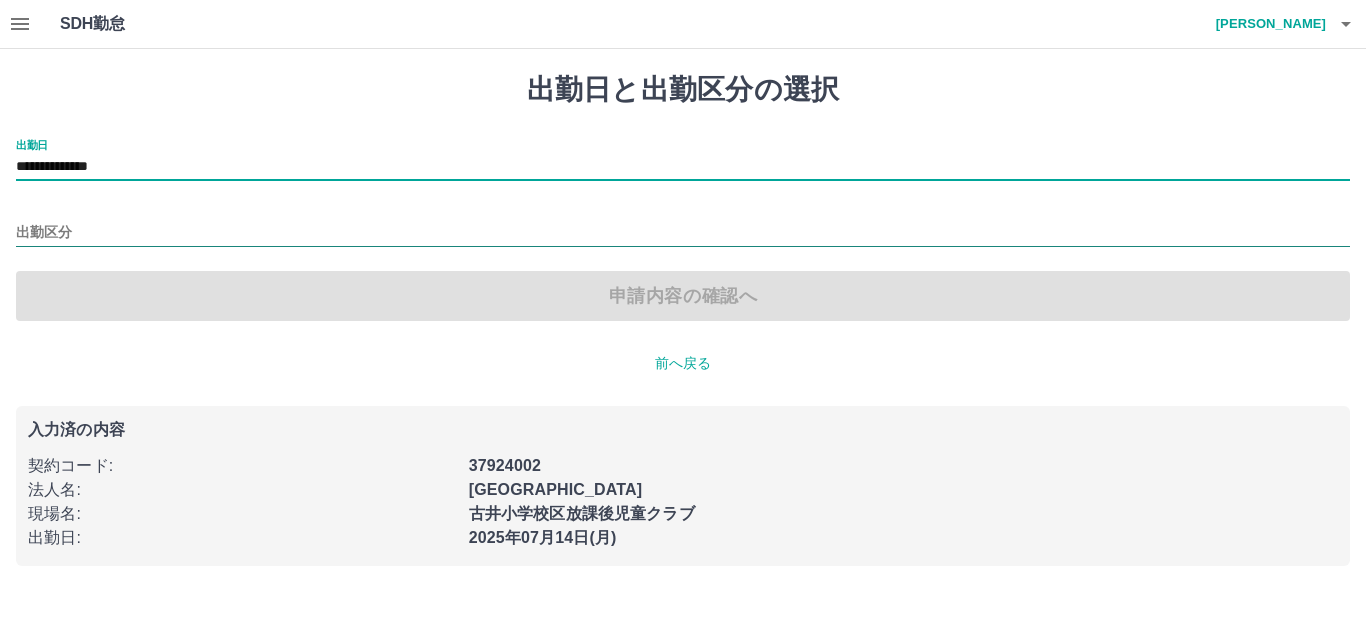 click on "出勤区分" at bounding box center [683, 233] 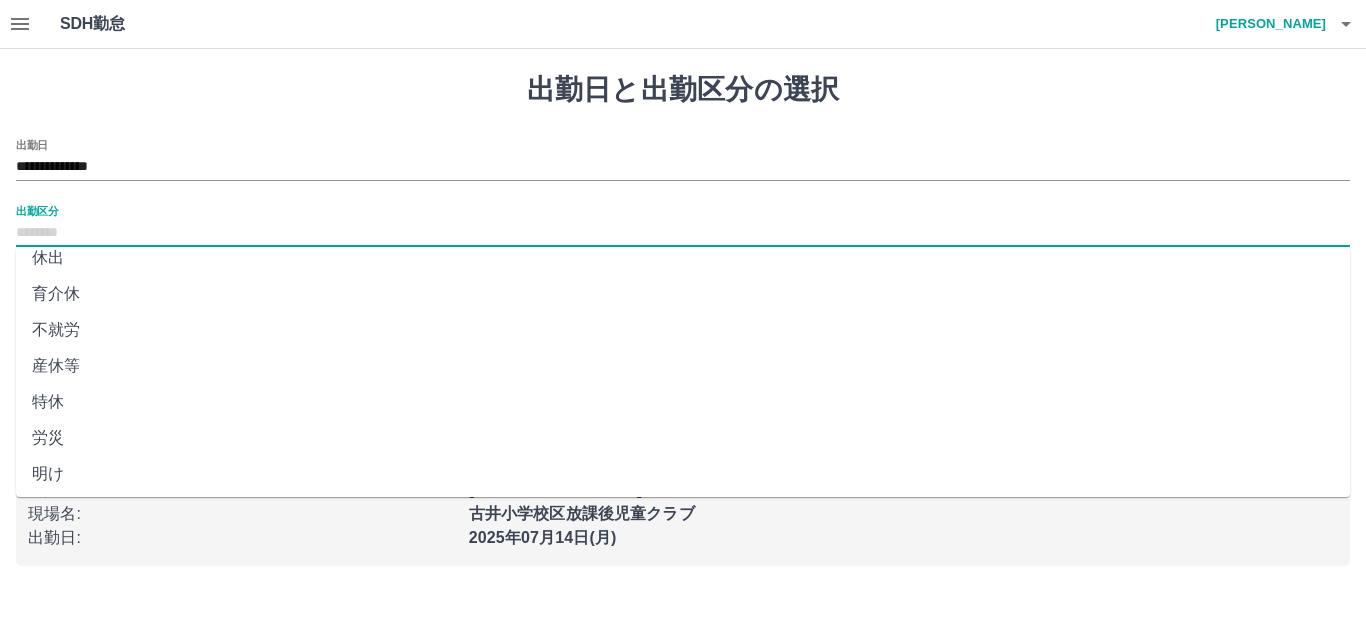 scroll, scrollTop: 400, scrollLeft: 0, axis: vertical 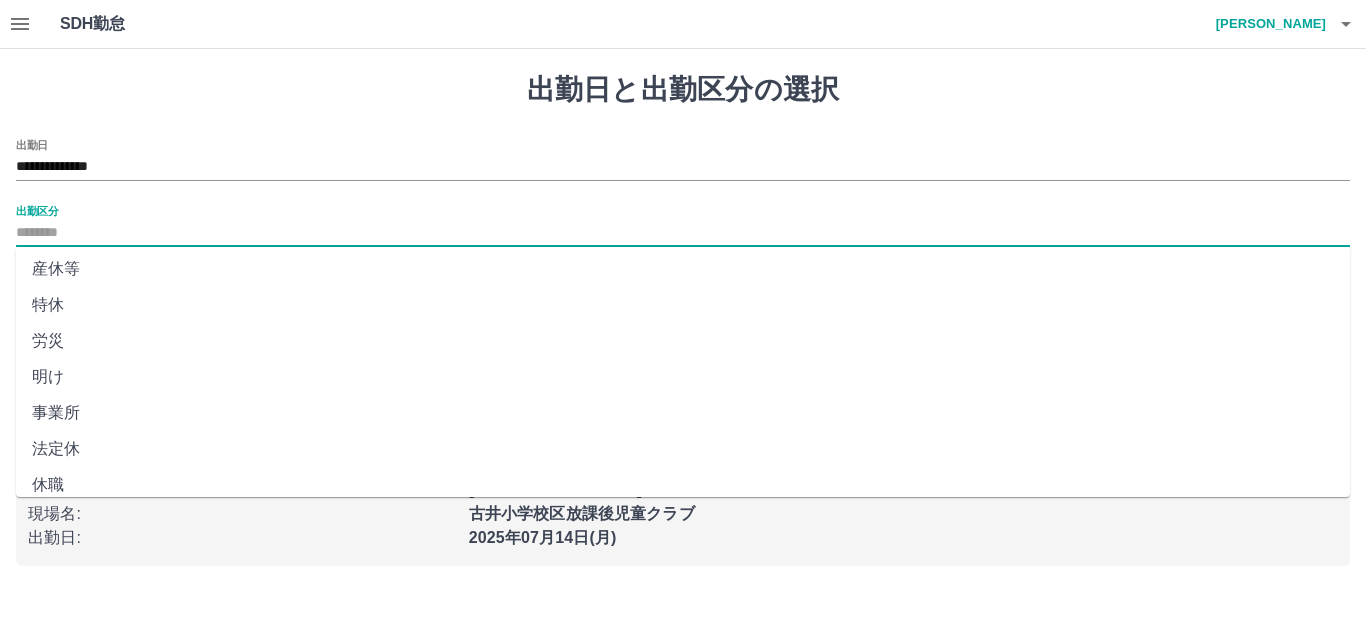 click on "法定休" at bounding box center [683, 449] 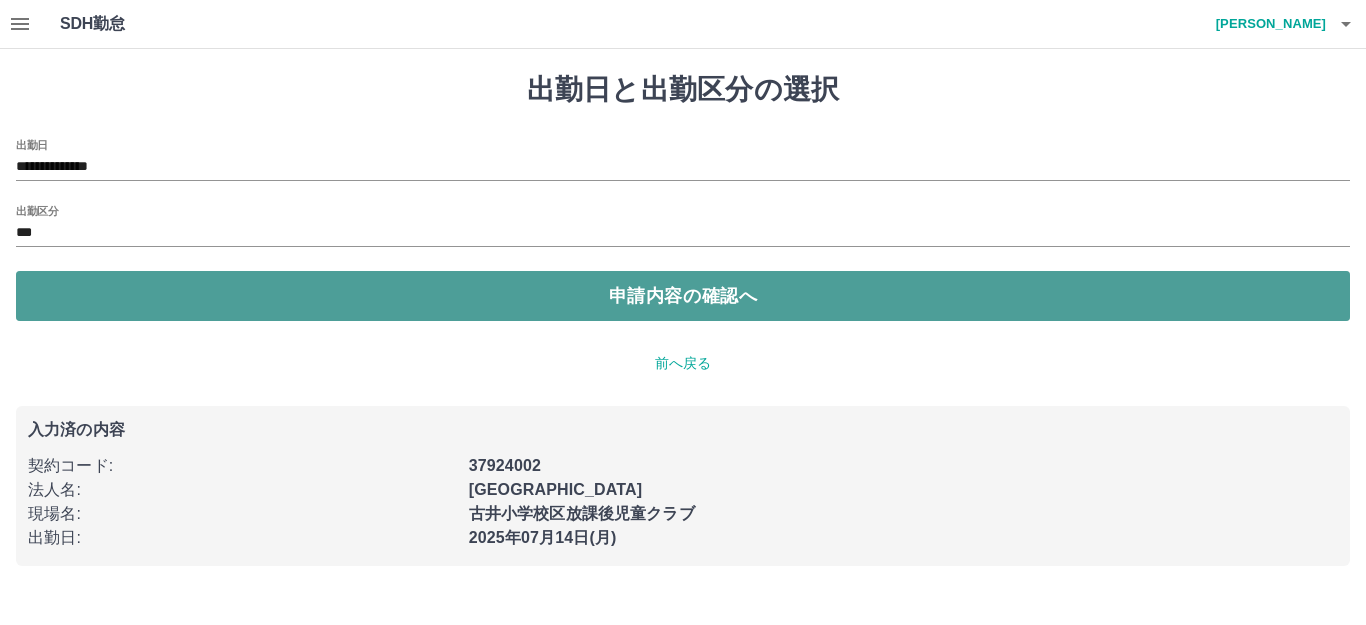 click on "申請内容の確認へ" at bounding box center (683, 296) 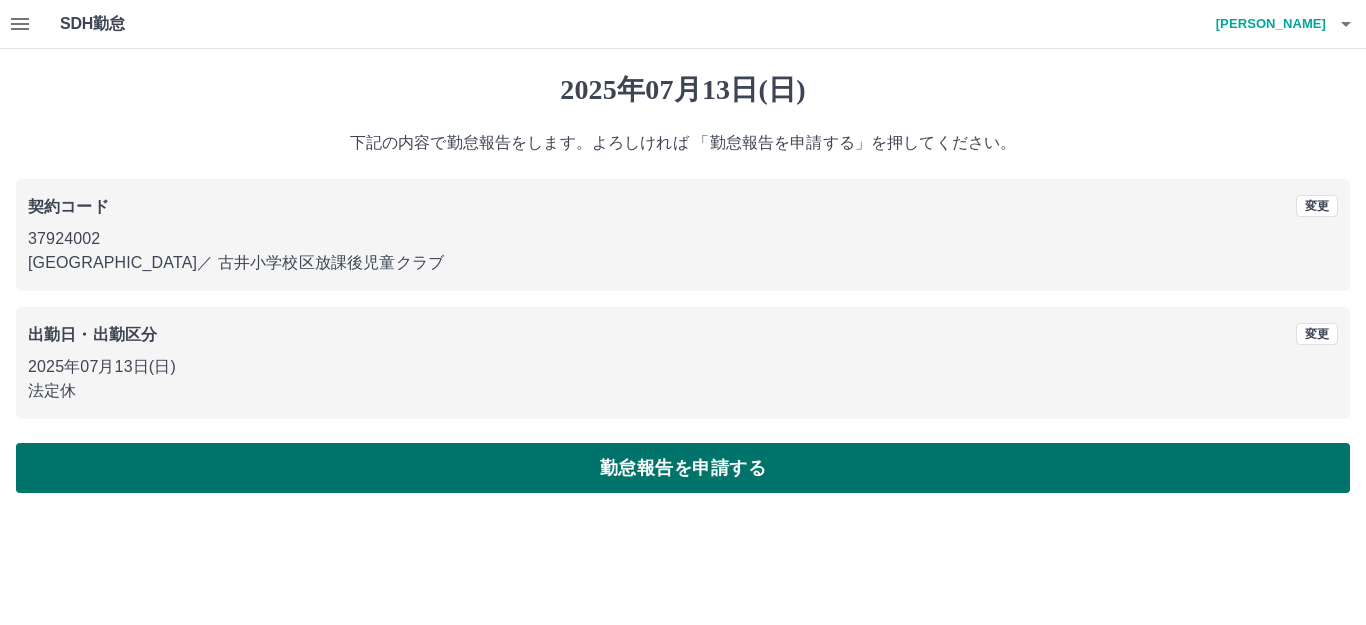 click on "勤怠報告を申請する" at bounding box center (683, 468) 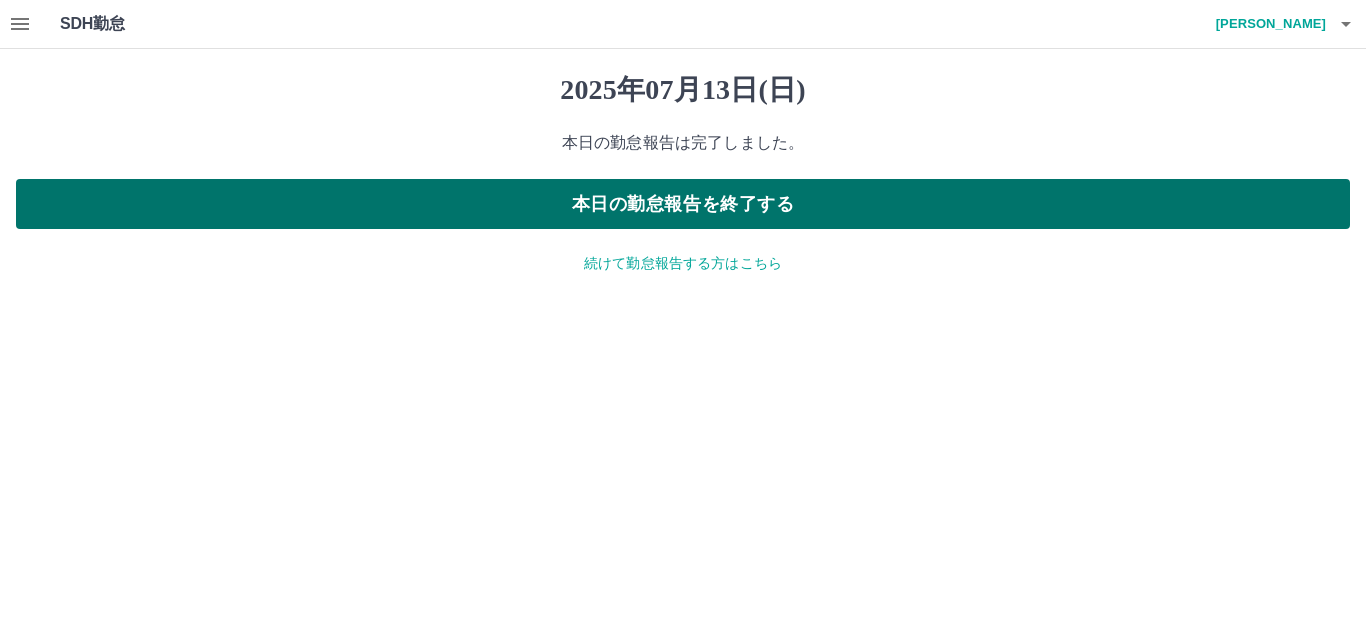 click on "本日の勤怠報告を終了する" at bounding box center (683, 204) 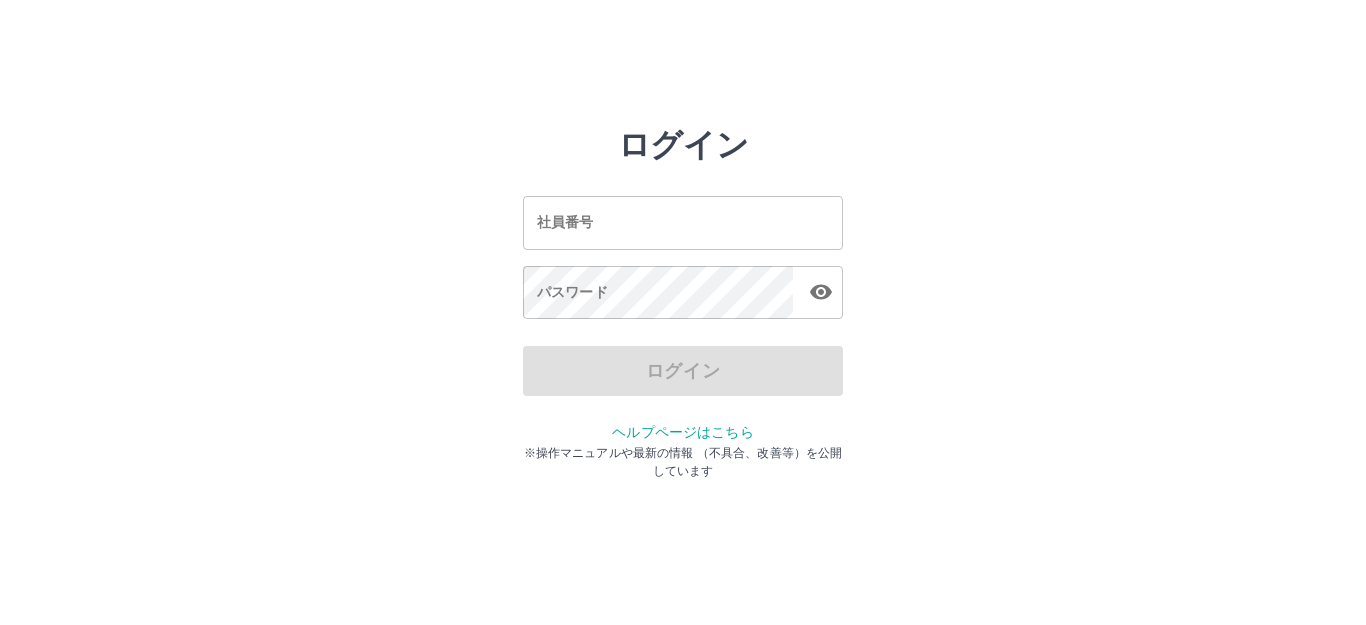 scroll, scrollTop: 0, scrollLeft: 0, axis: both 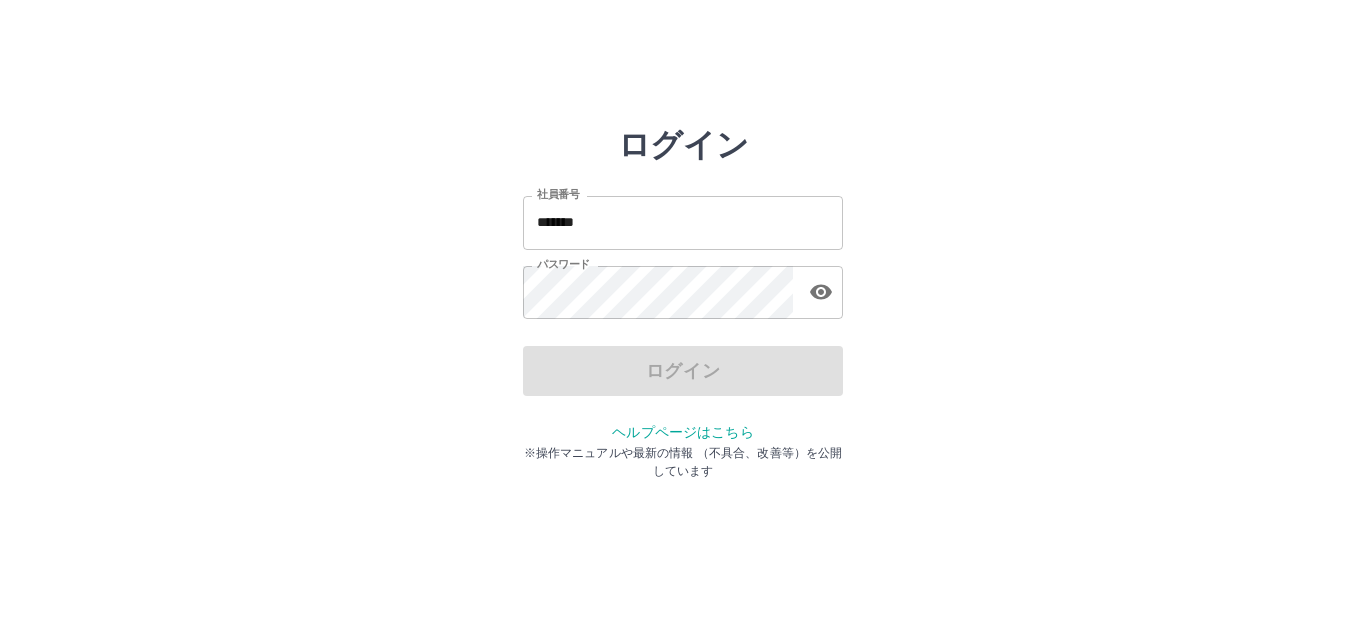 click on "*******" at bounding box center [683, 222] 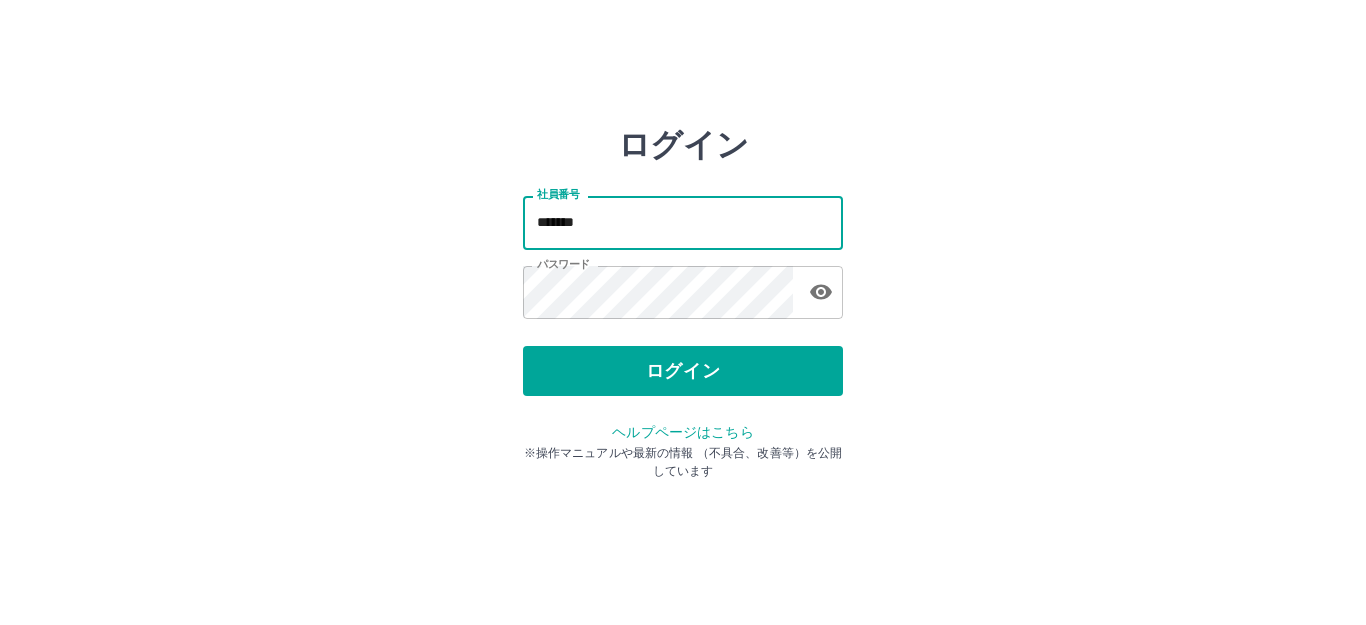 type on "*******" 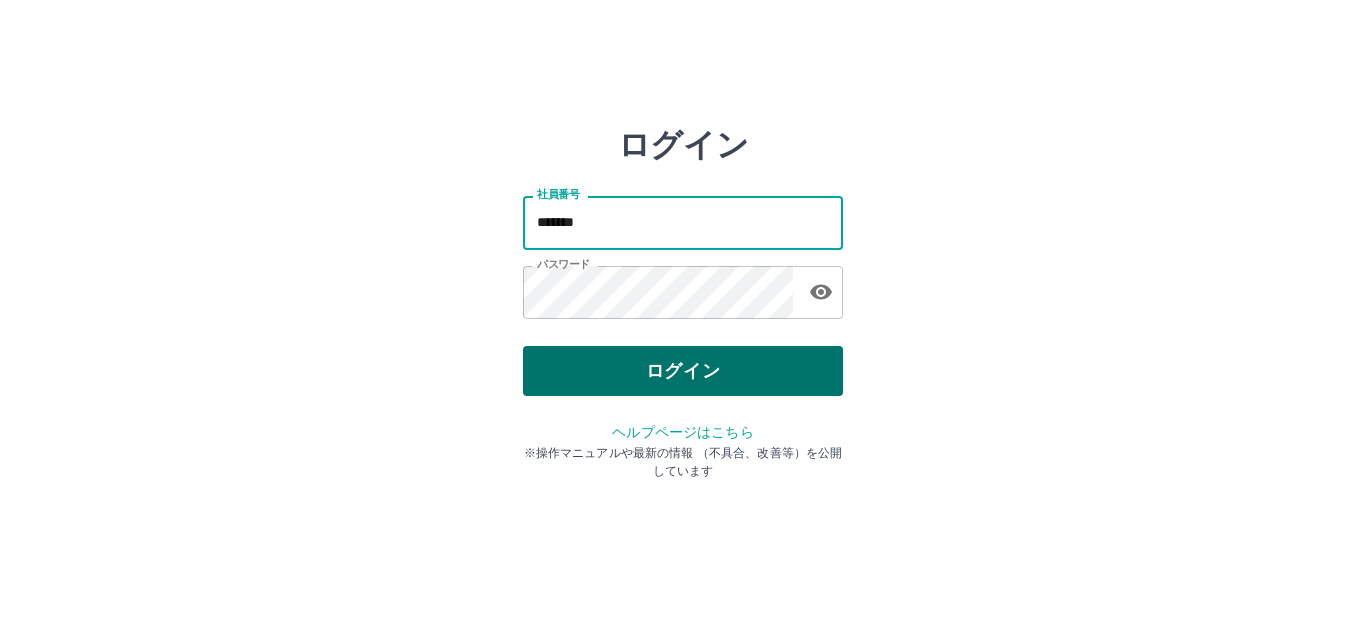 click on "ログイン" at bounding box center (683, 371) 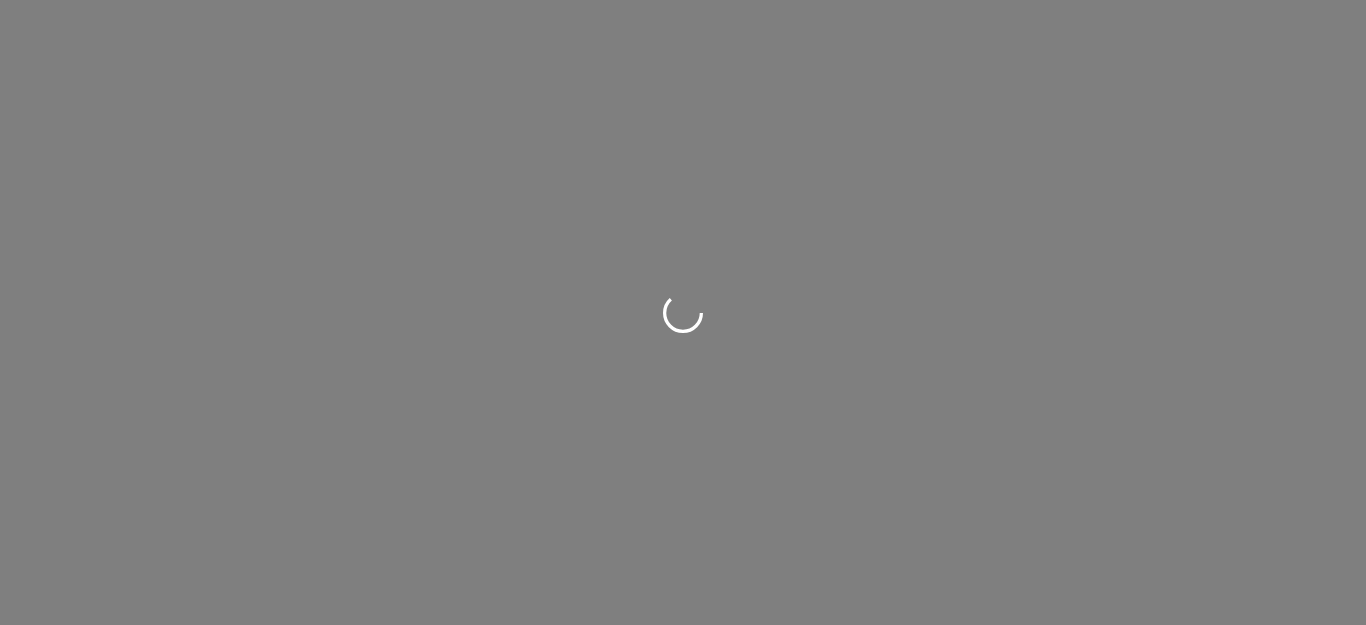 scroll, scrollTop: 0, scrollLeft: 0, axis: both 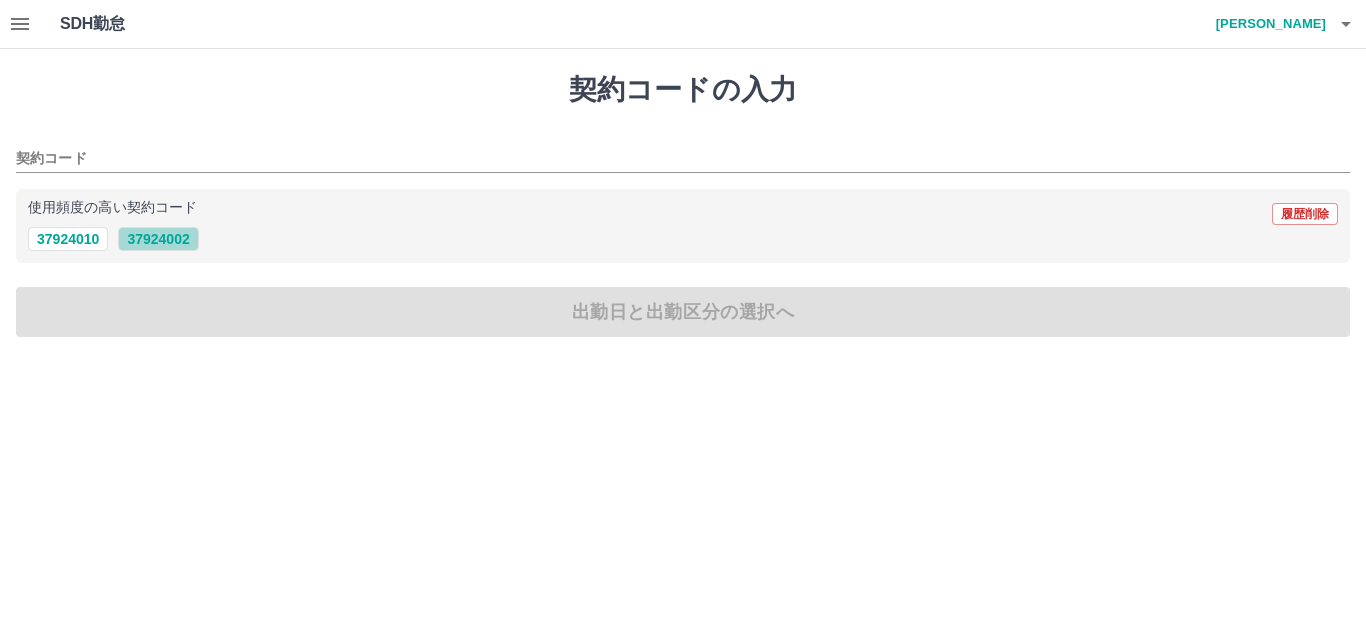 click on "37924002" at bounding box center (158, 239) 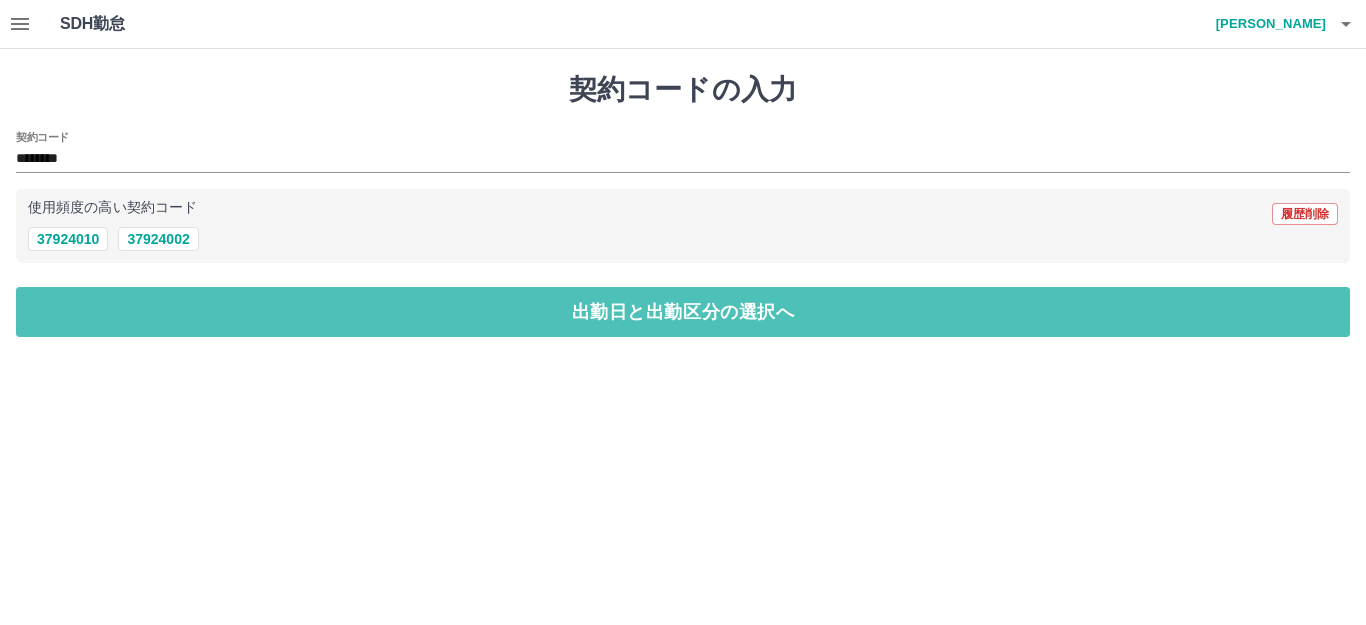 drag, startPoint x: 81, startPoint y: 314, endPoint x: 59, endPoint y: 263, distance: 55.542778 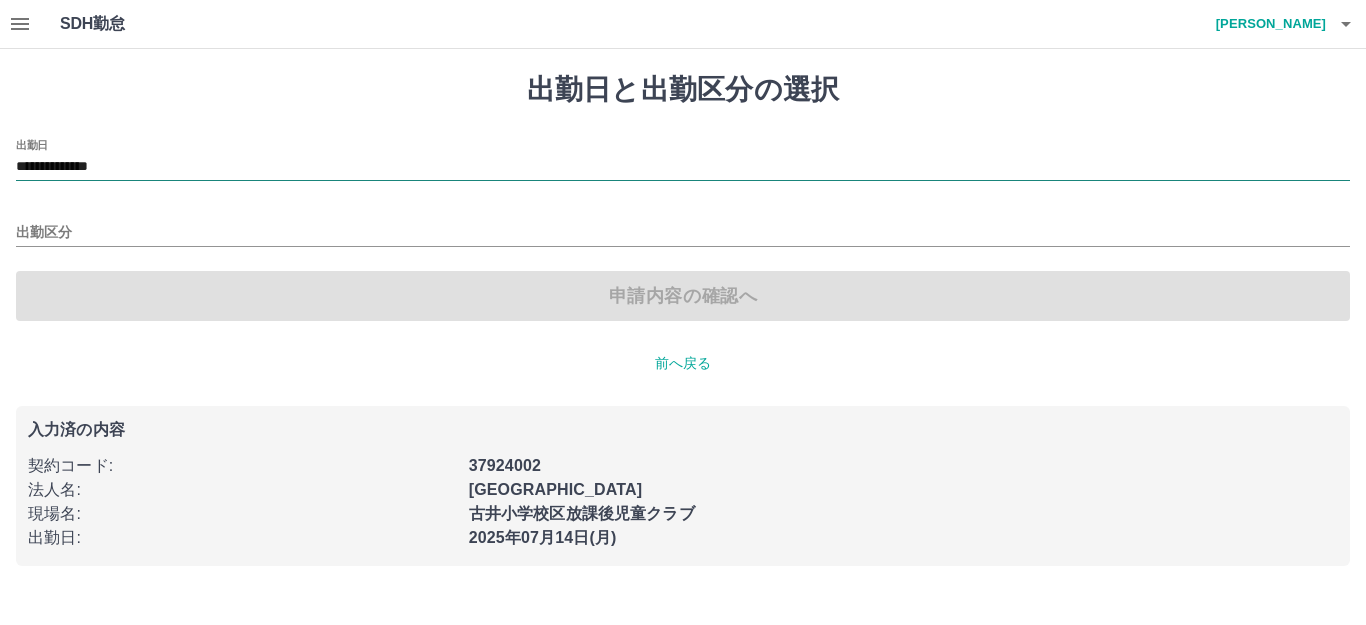 click on "**********" at bounding box center (683, 167) 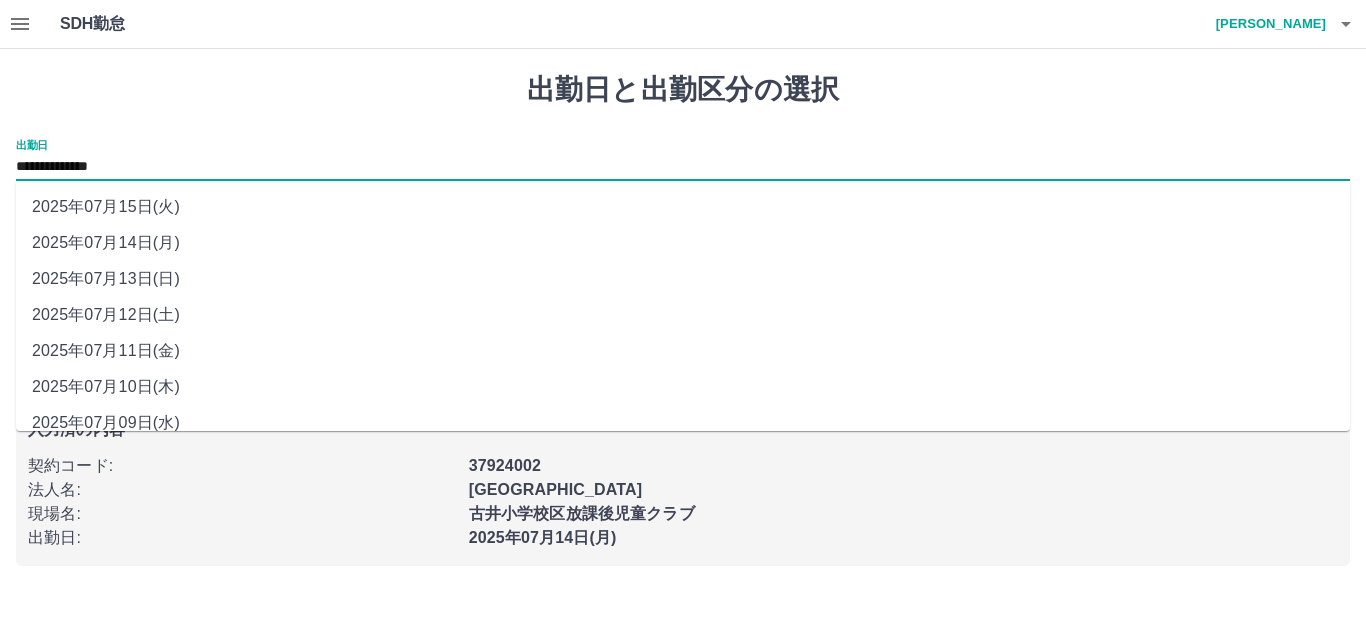 click on "2025年07月11日(金)" at bounding box center (683, 351) 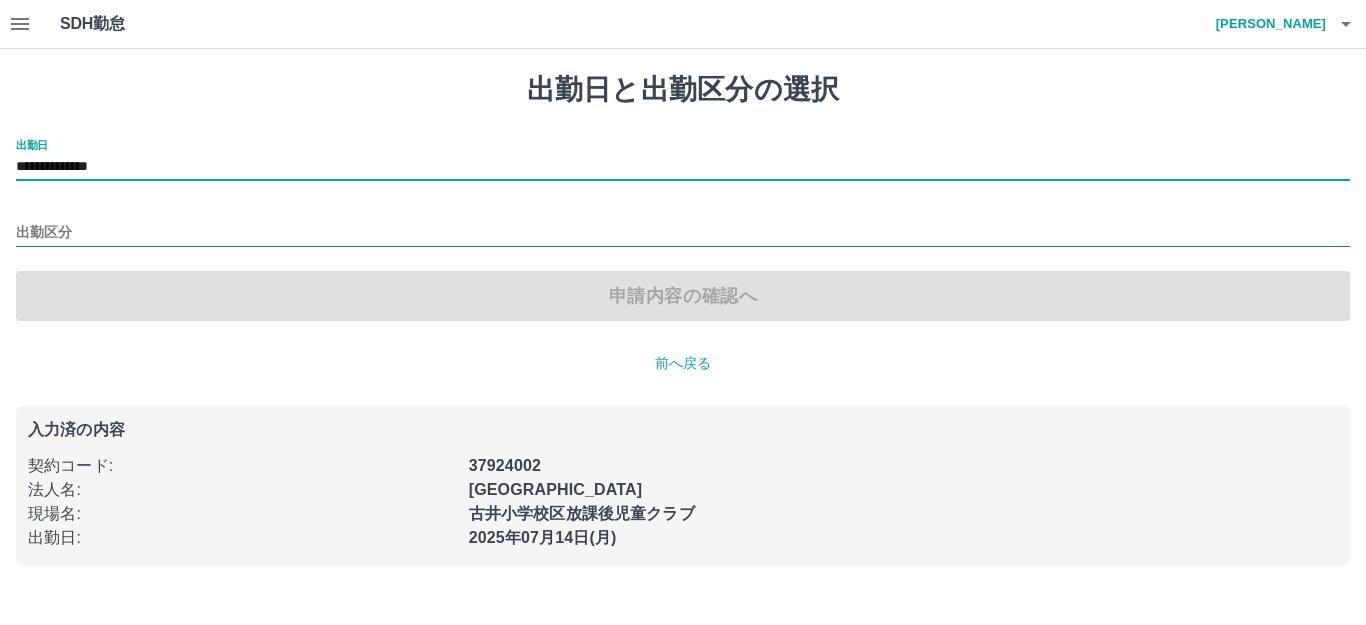click on "出勤区分" at bounding box center [683, 233] 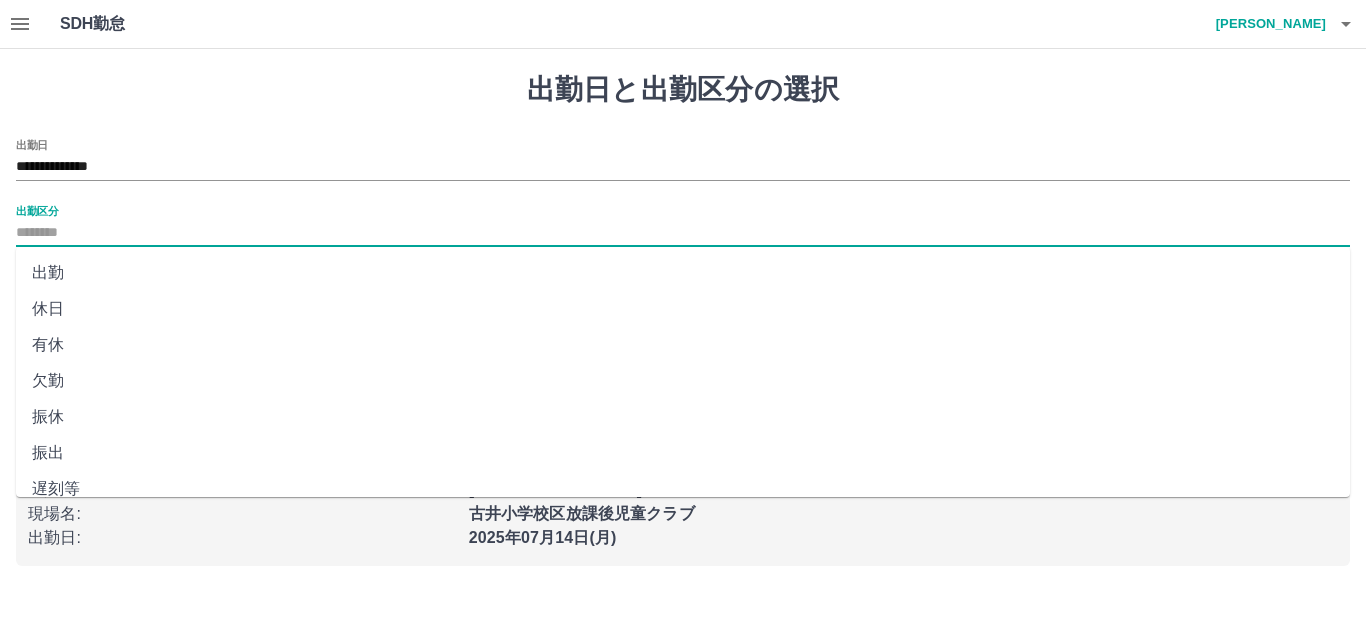 click on "休日" at bounding box center [683, 309] 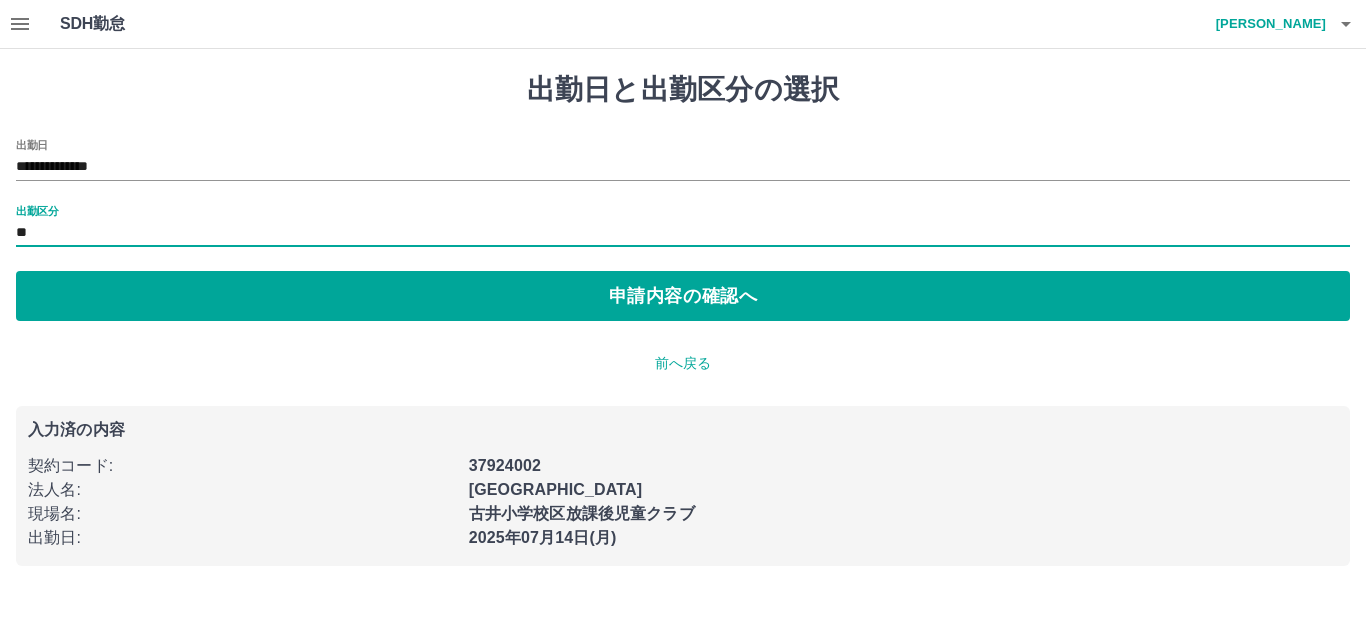 click on "申請内容の確認へ" at bounding box center (683, 296) 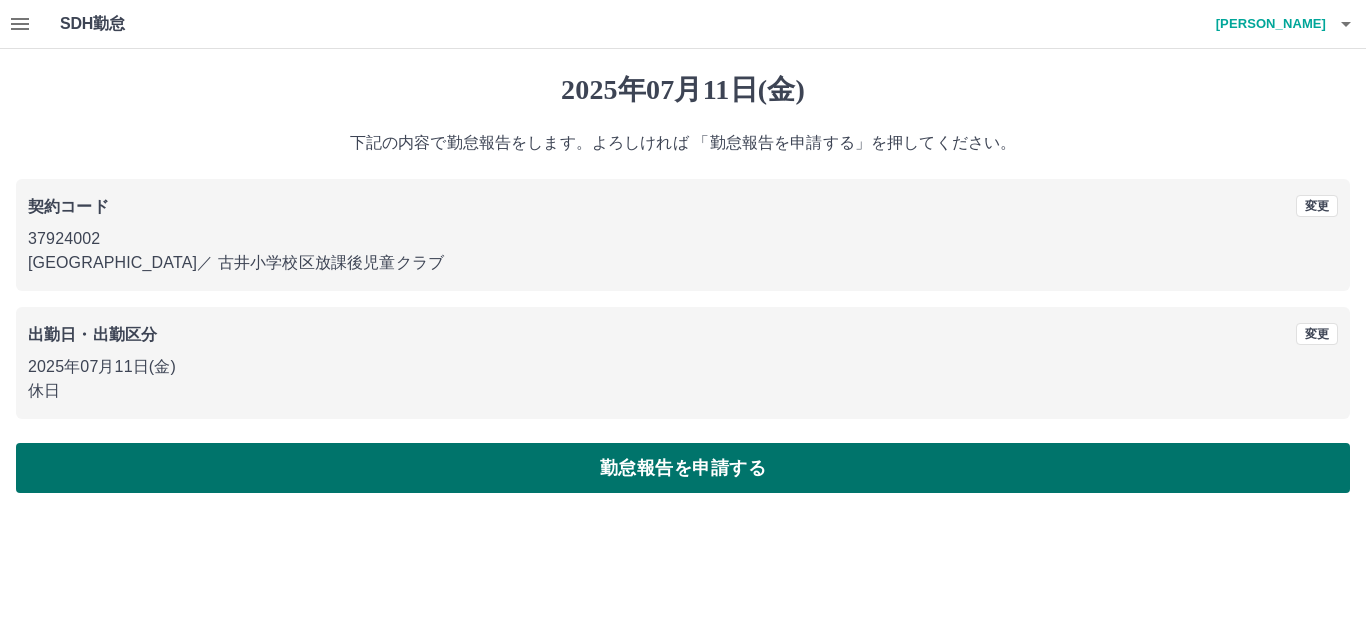 click on "勤怠報告を申請する" at bounding box center (683, 468) 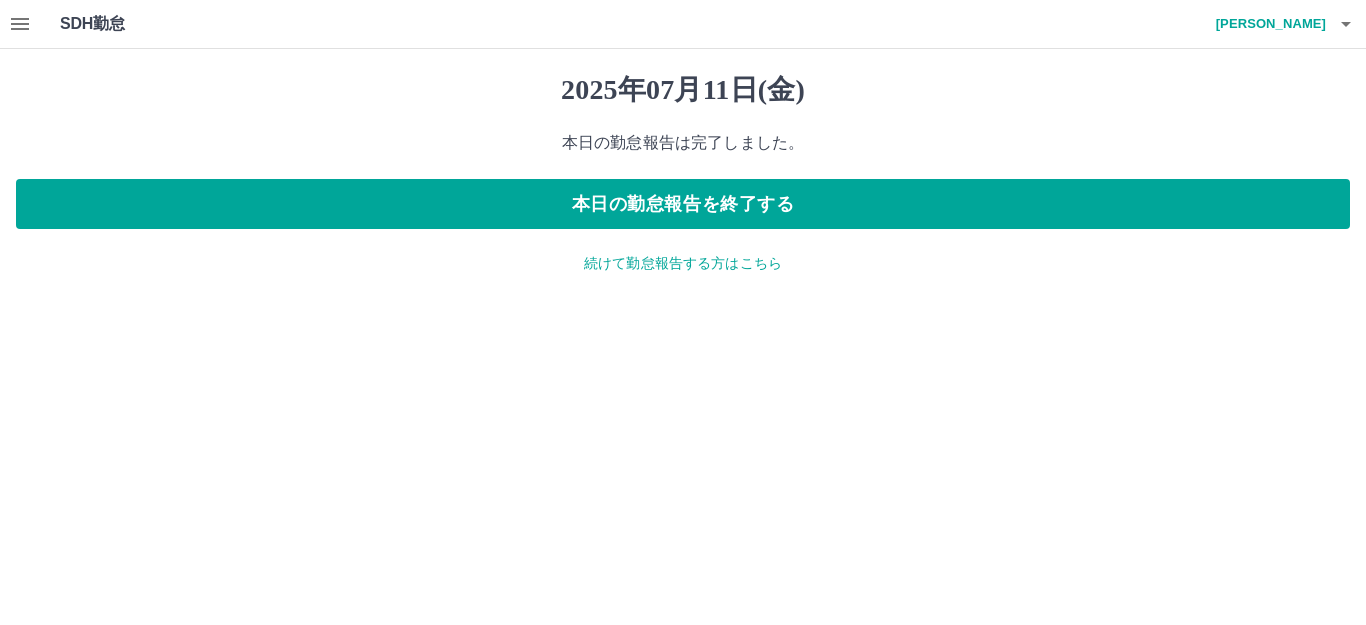 click on "続けて勤怠報告する方はこちら" at bounding box center (683, 263) 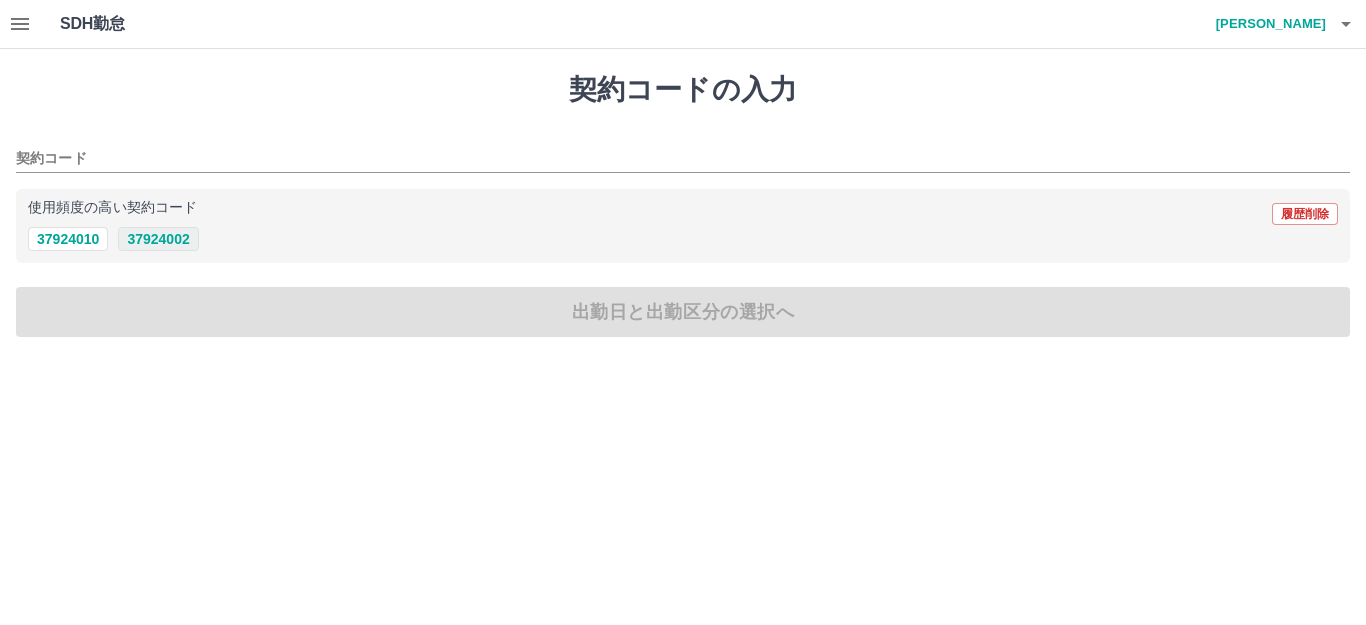 click on "37924002" at bounding box center (158, 239) 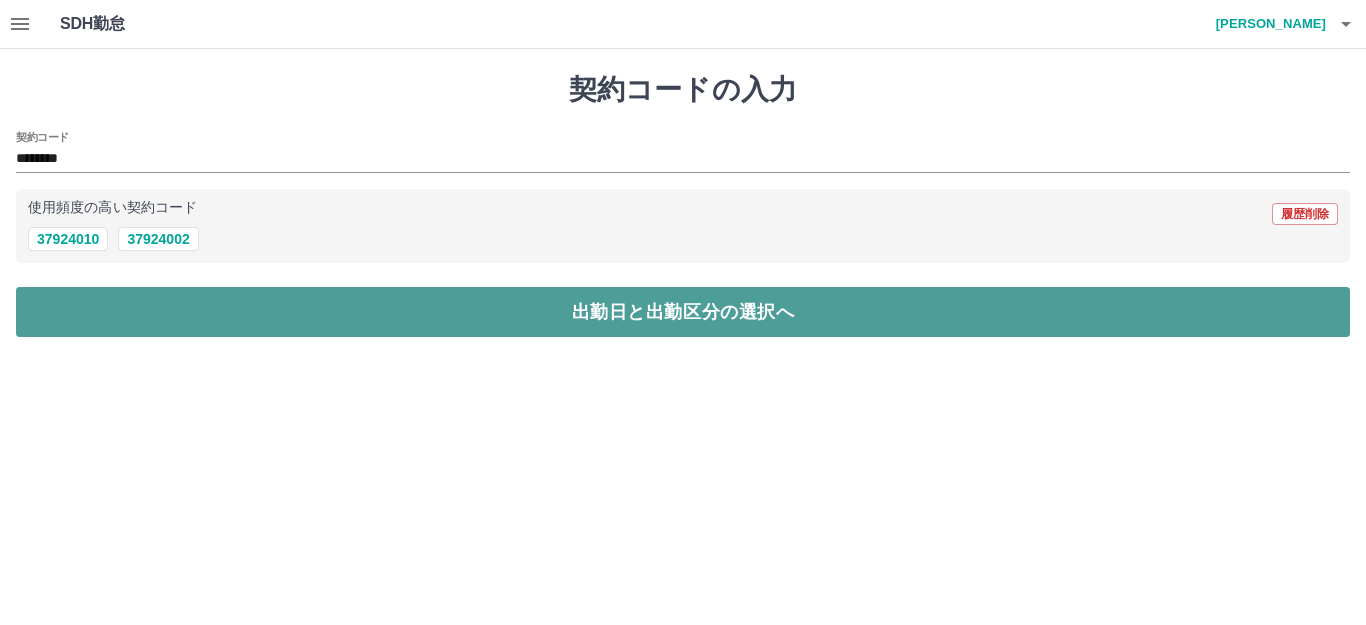 click on "出勤日と出勤区分の選択へ" at bounding box center (683, 312) 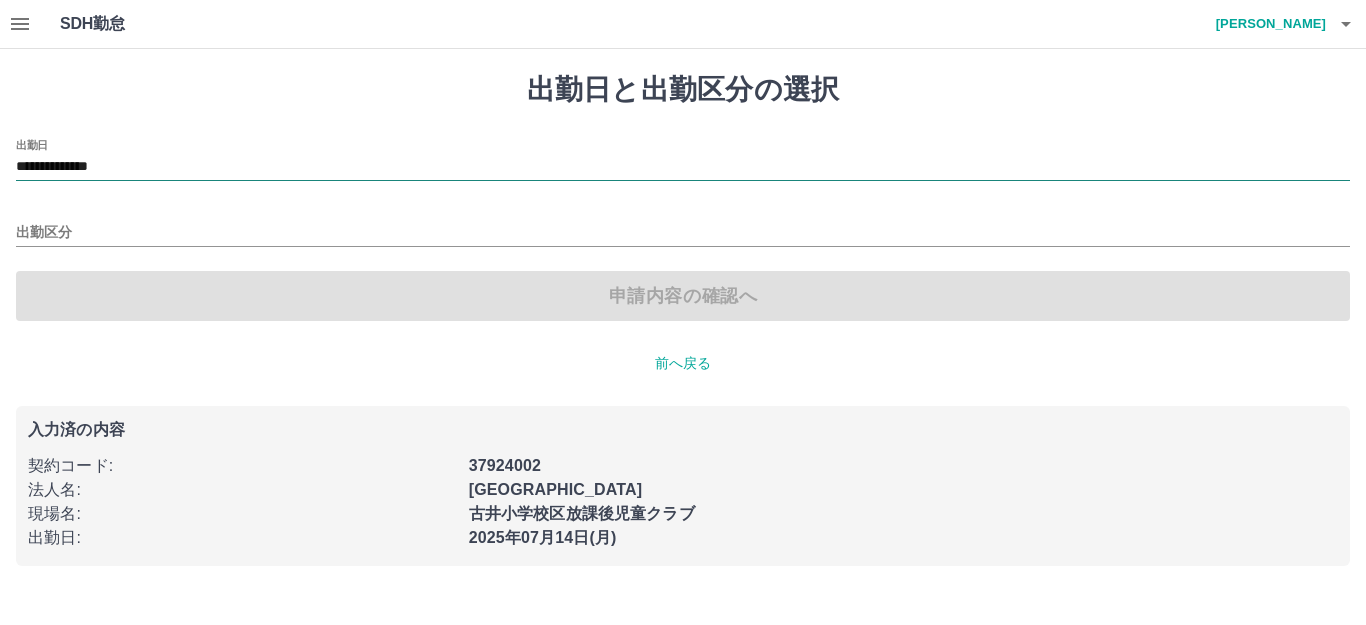 click on "**********" at bounding box center (683, 167) 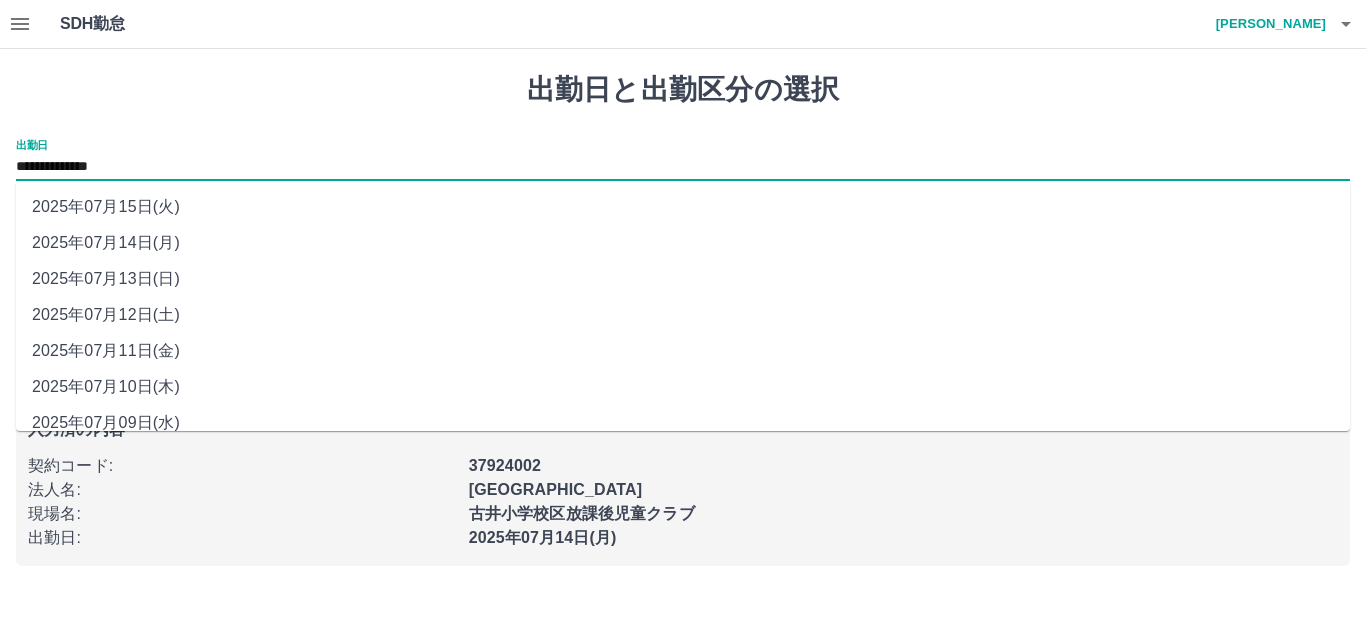 click on "2025年07月12日(土)" at bounding box center (683, 315) 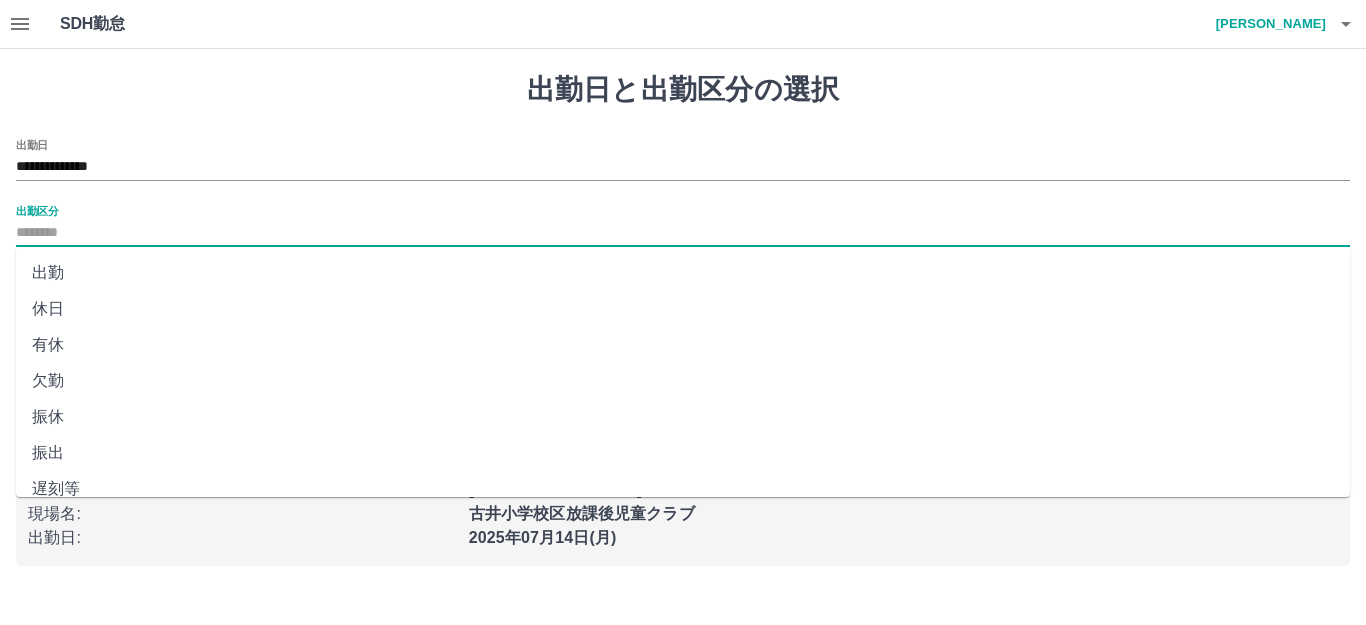 click on "出勤区分" at bounding box center [683, 233] 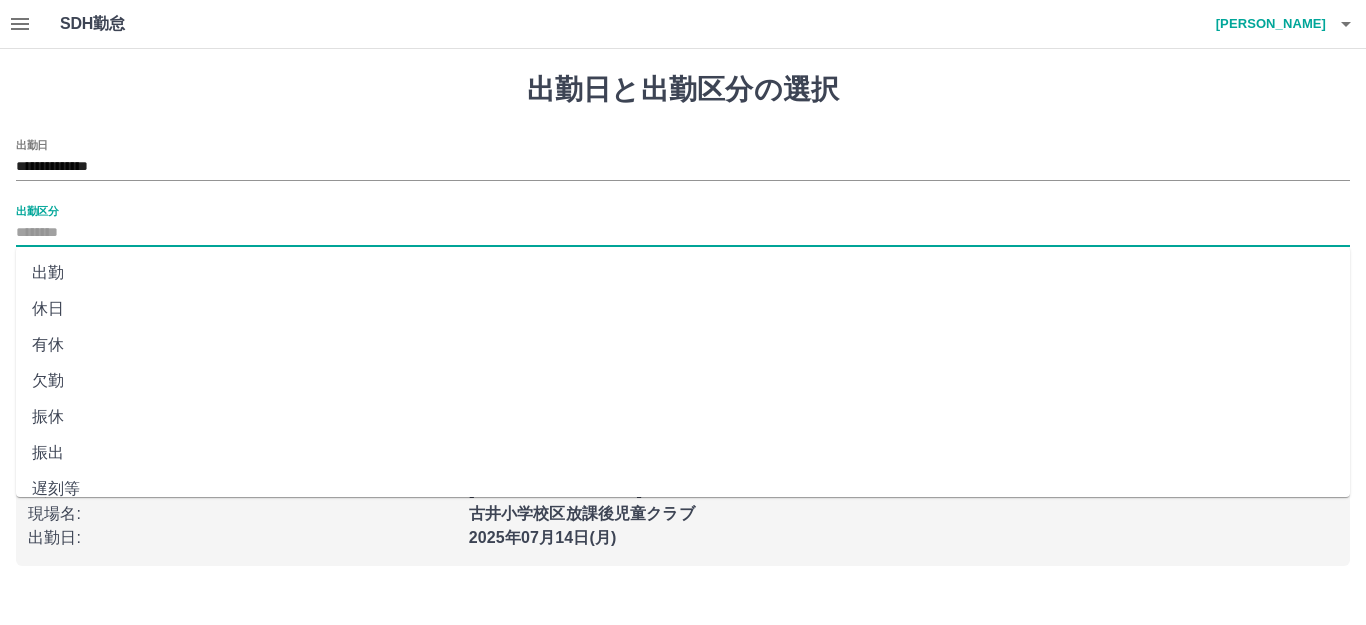 click on "休日" at bounding box center (683, 309) 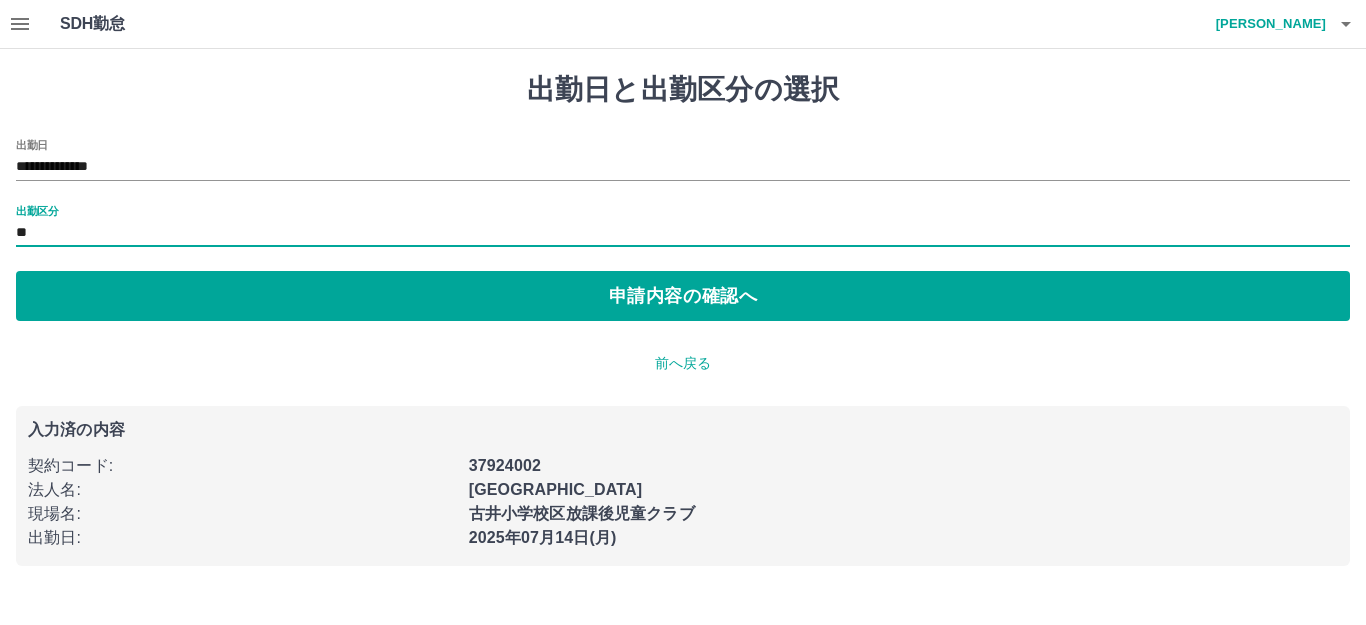 click on "申請内容の確認へ" at bounding box center [683, 296] 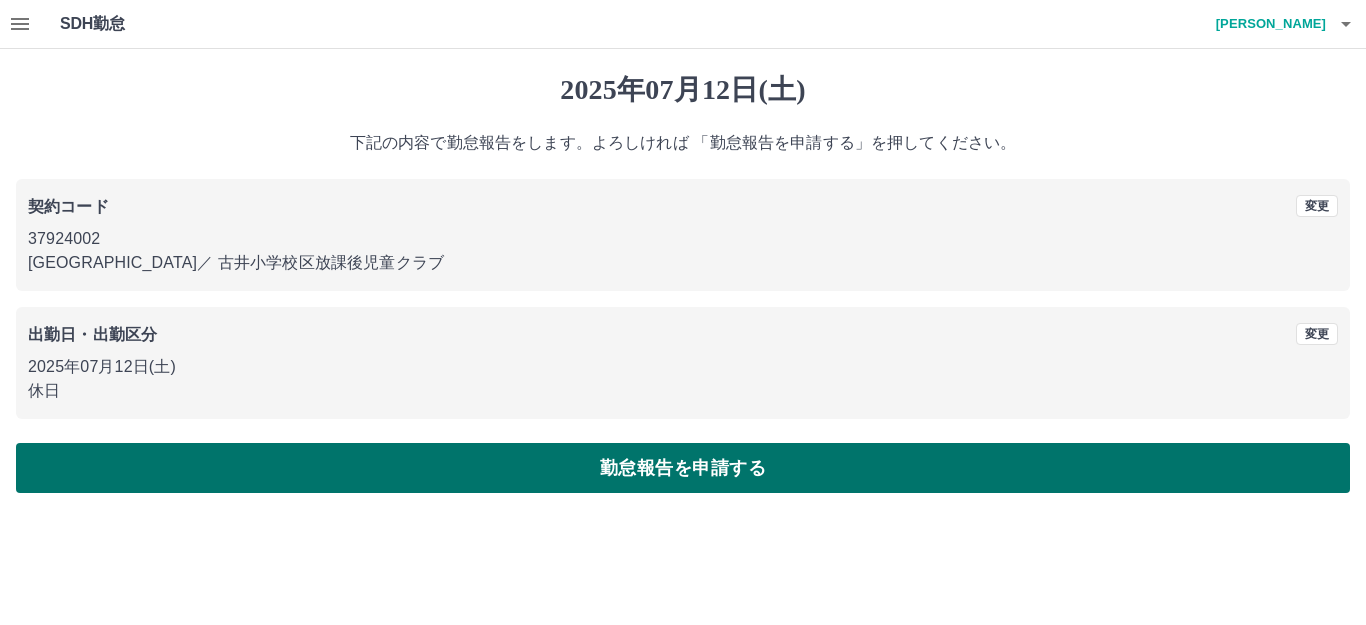 click on "勤怠報告を申請する" at bounding box center (683, 468) 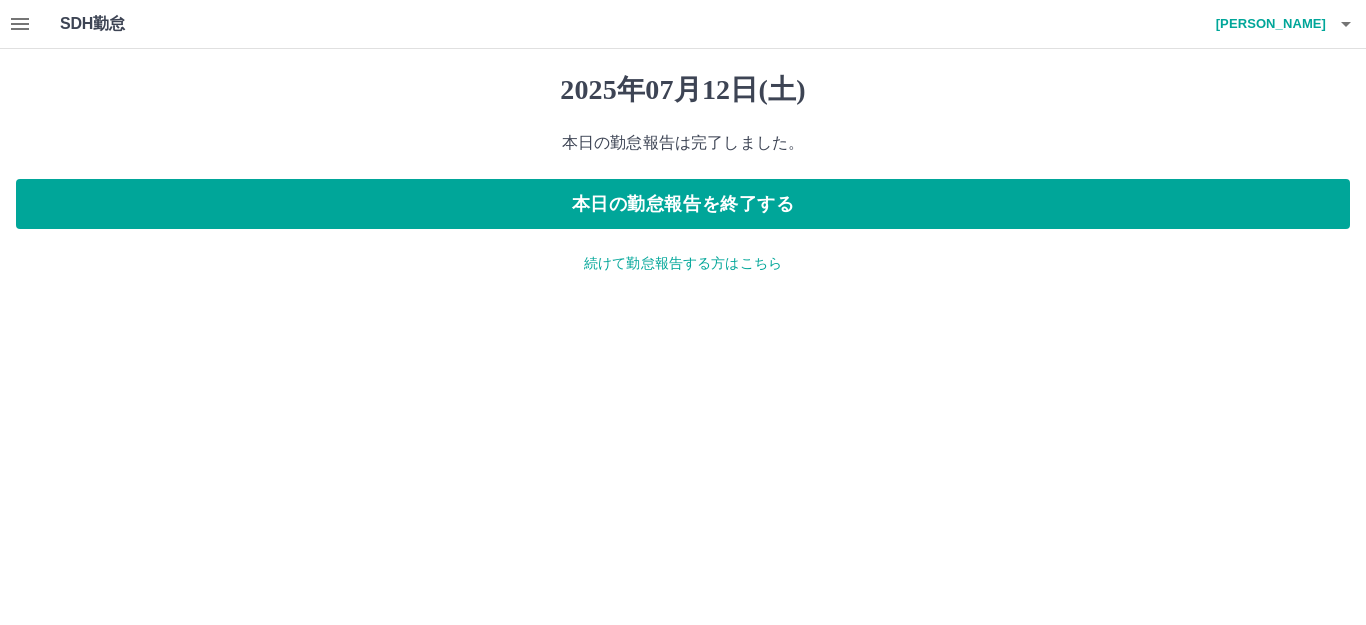 click on "続けて勤怠報告する方はこちら" at bounding box center (683, 263) 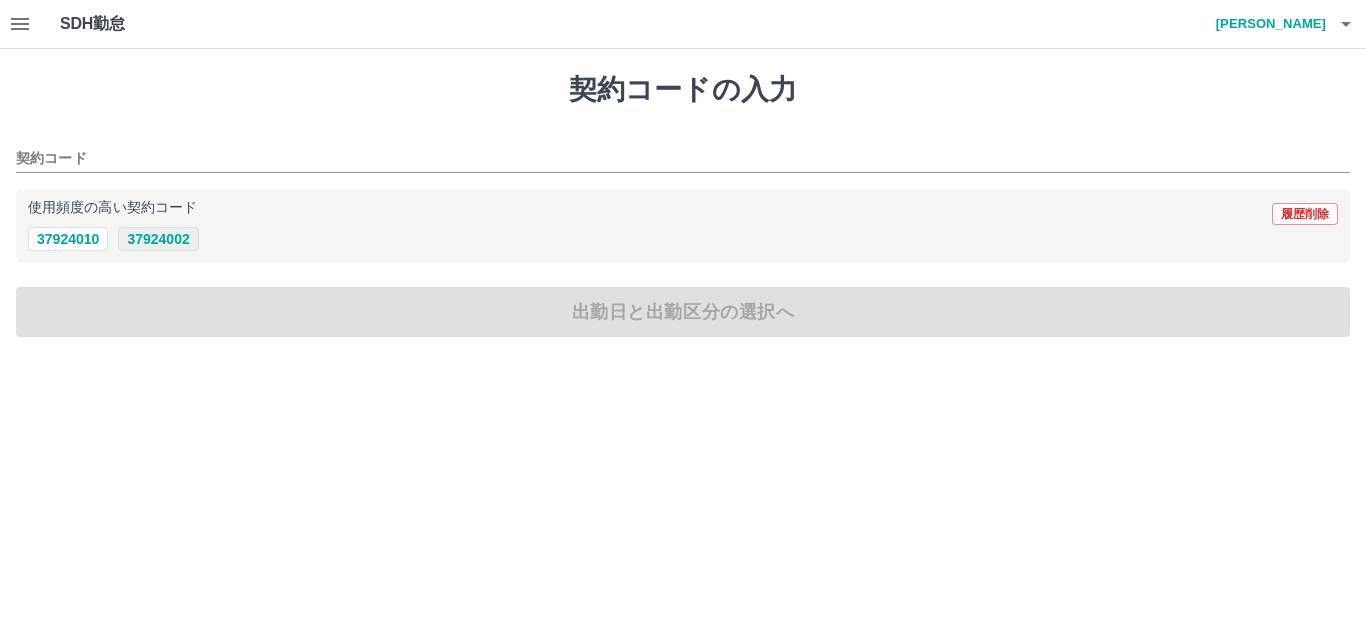 drag, startPoint x: 139, startPoint y: 232, endPoint x: 136, endPoint y: 249, distance: 17.262676 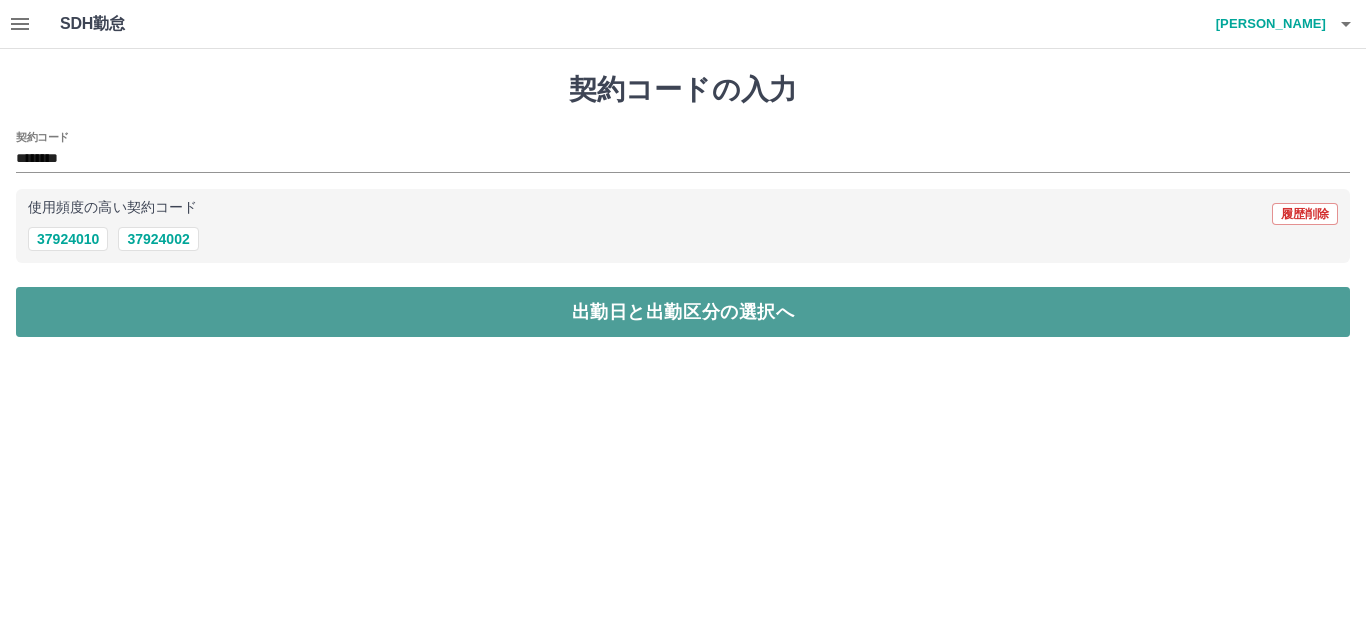 click on "出勤日と出勤区分の選択へ" at bounding box center (683, 312) 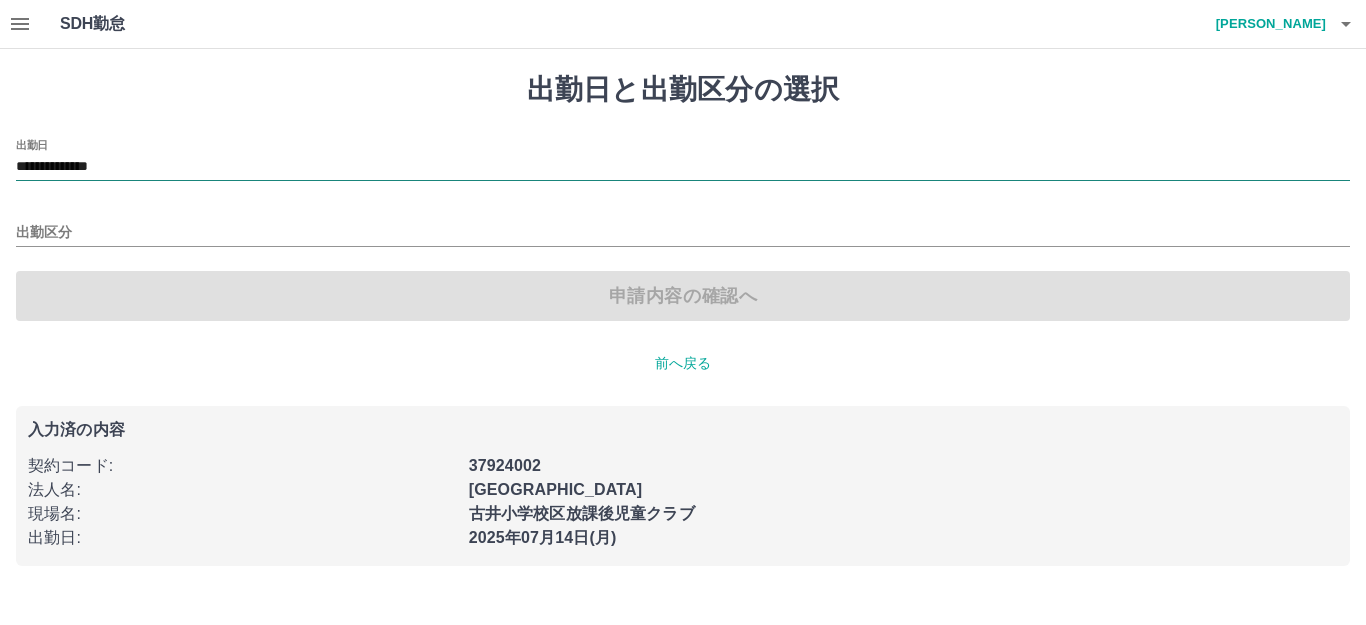click on "**********" at bounding box center (683, 167) 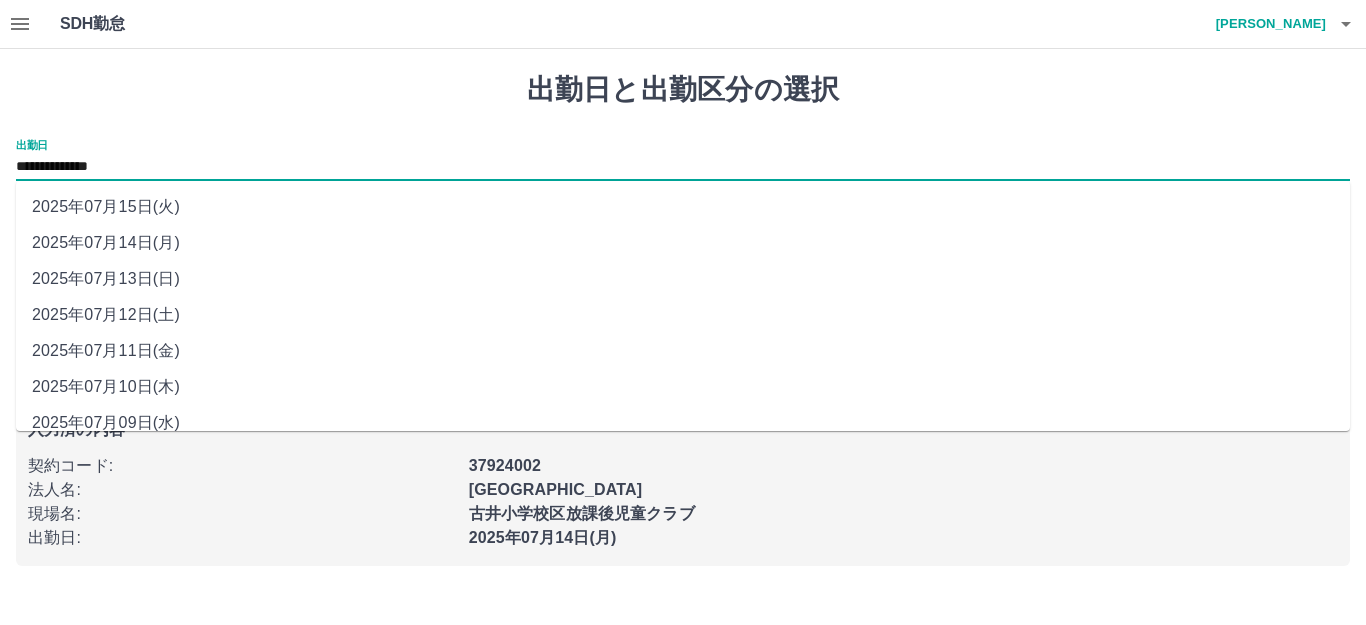 click on "2025年07月13日(日)" at bounding box center [683, 279] 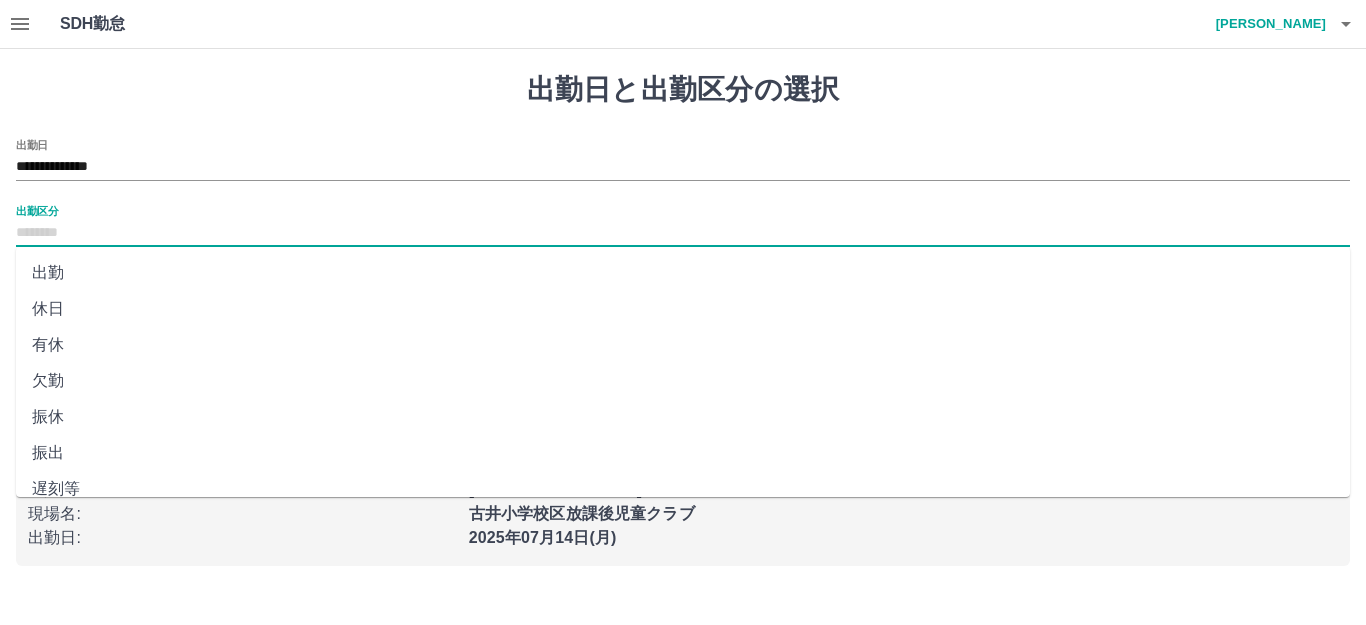 drag, startPoint x: 65, startPoint y: 228, endPoint x: 57, endPoint y: 245, distance: 18.788294 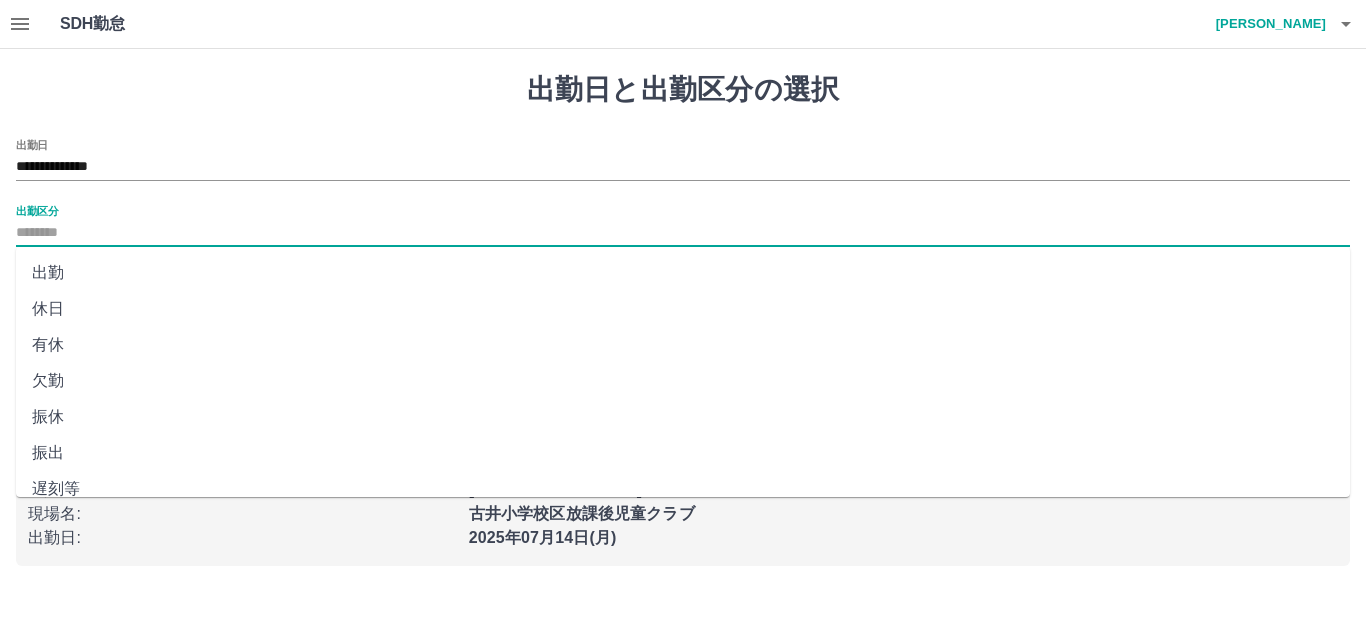 click on "出勤区分" at bounding box center (683, 233) 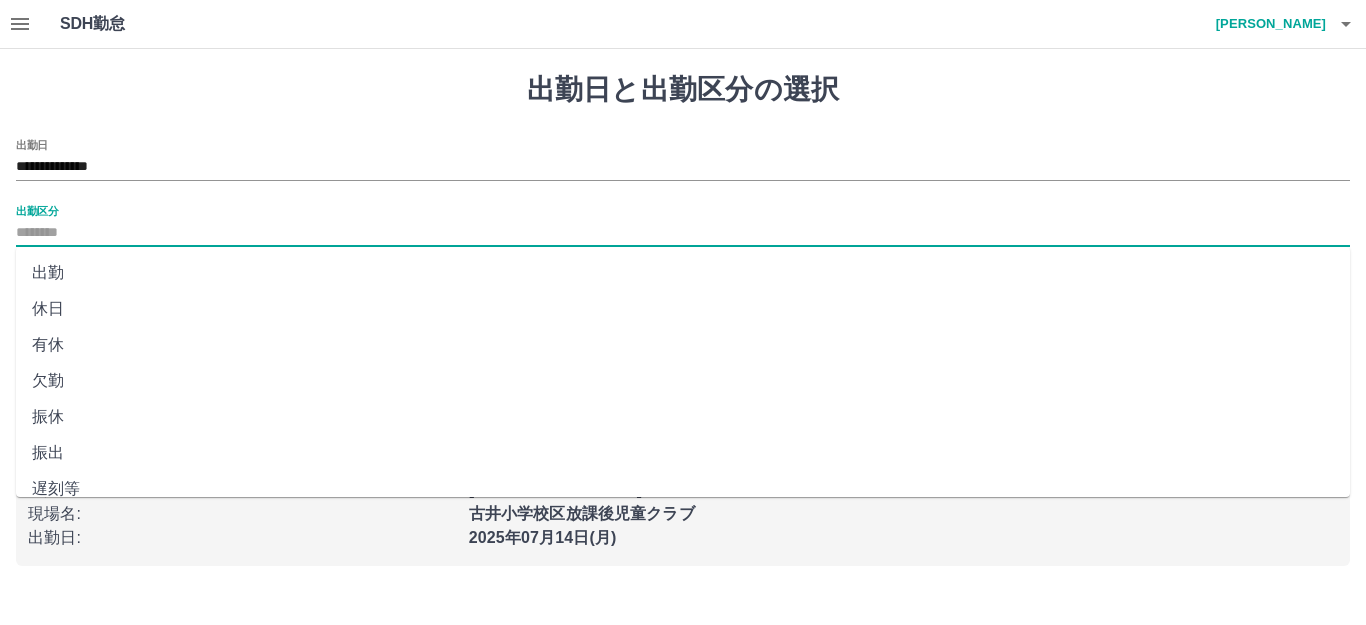 scroll, scrollTop: 414, scrollLeft: 0, axis: vertical 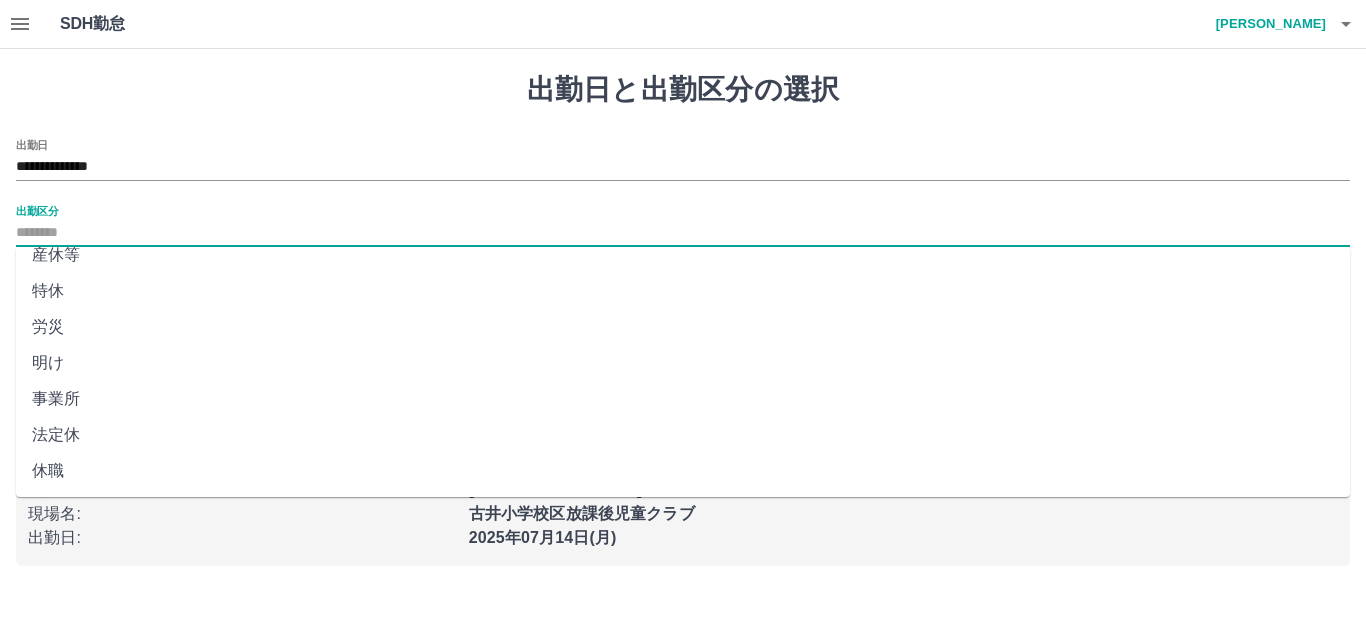 click on "法定休" at bounding box center [683, 435] 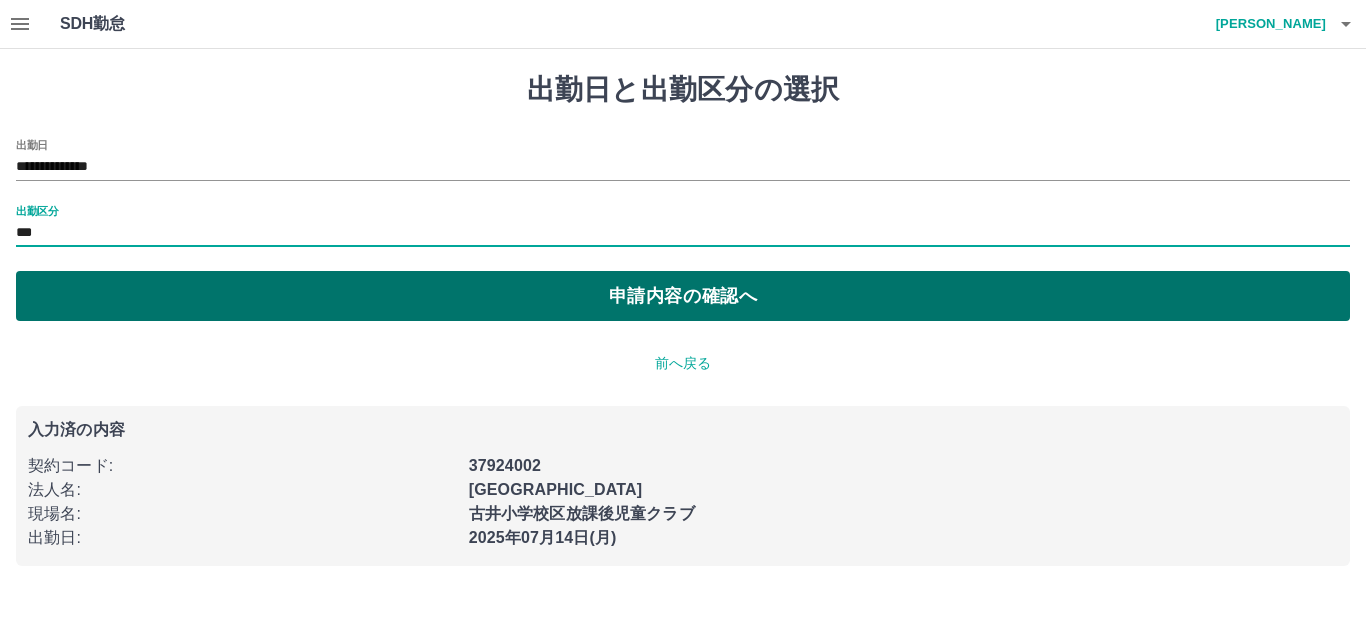 click on "申請内容の確認へ" at bounding box center (683, 296) 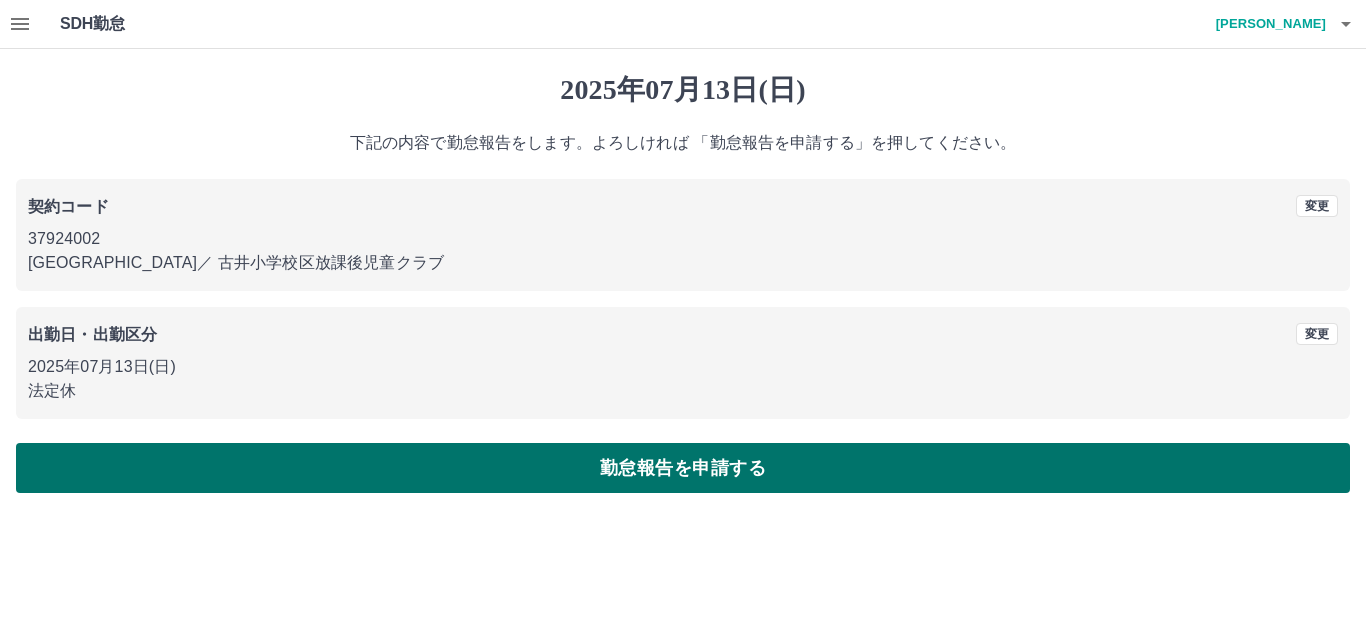 click on "勤怠報告を申請する" at bounding box center (683, 468) 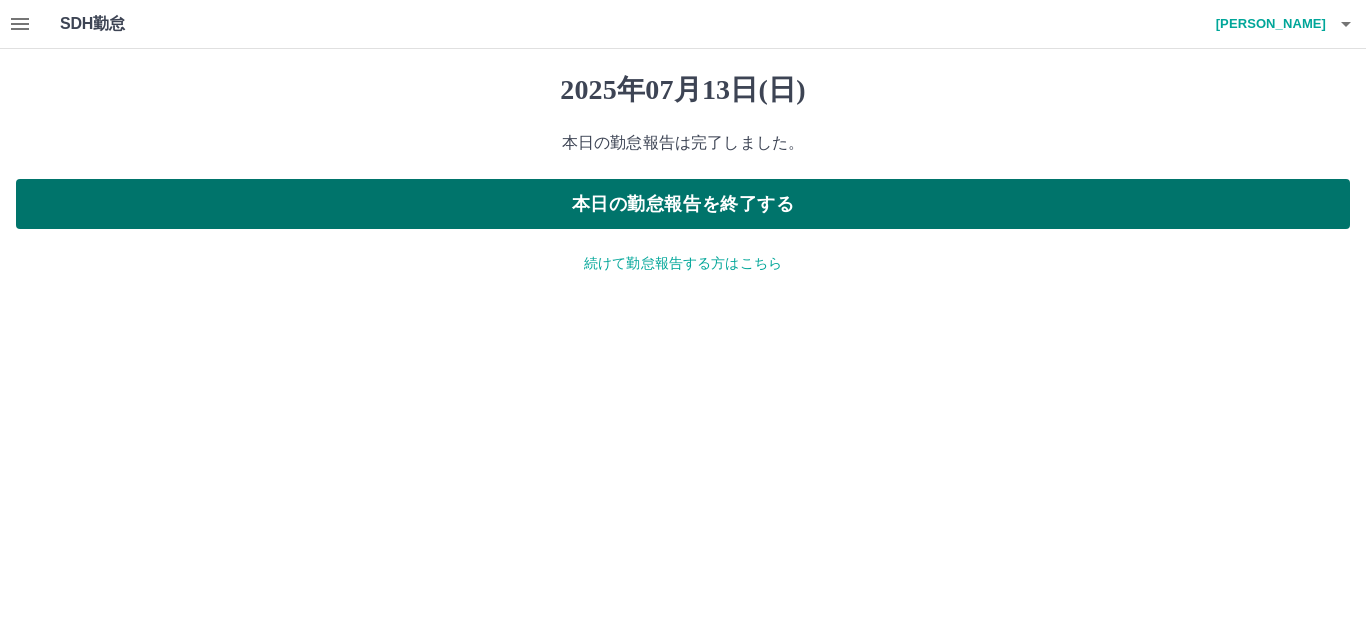 click on "本日の勤怠報告を終了する" at bounding box center (683, 204) 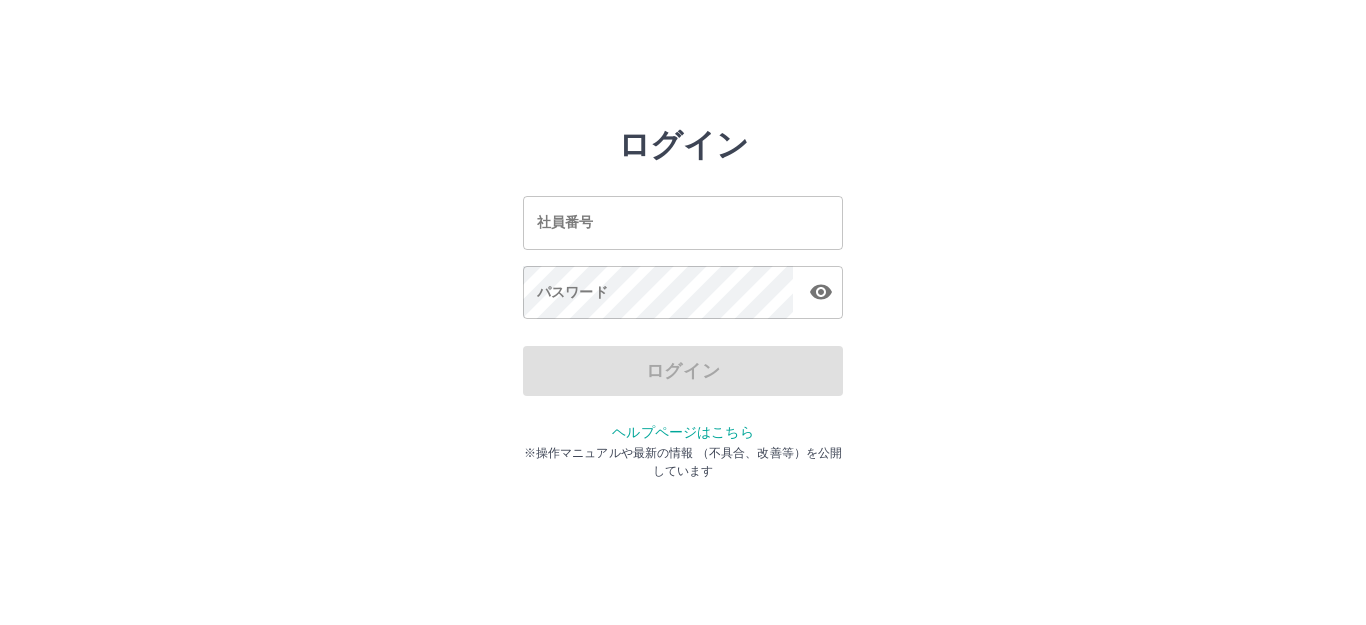 scroll, scrollTop: 0, scrollLeft: 0, axis: both 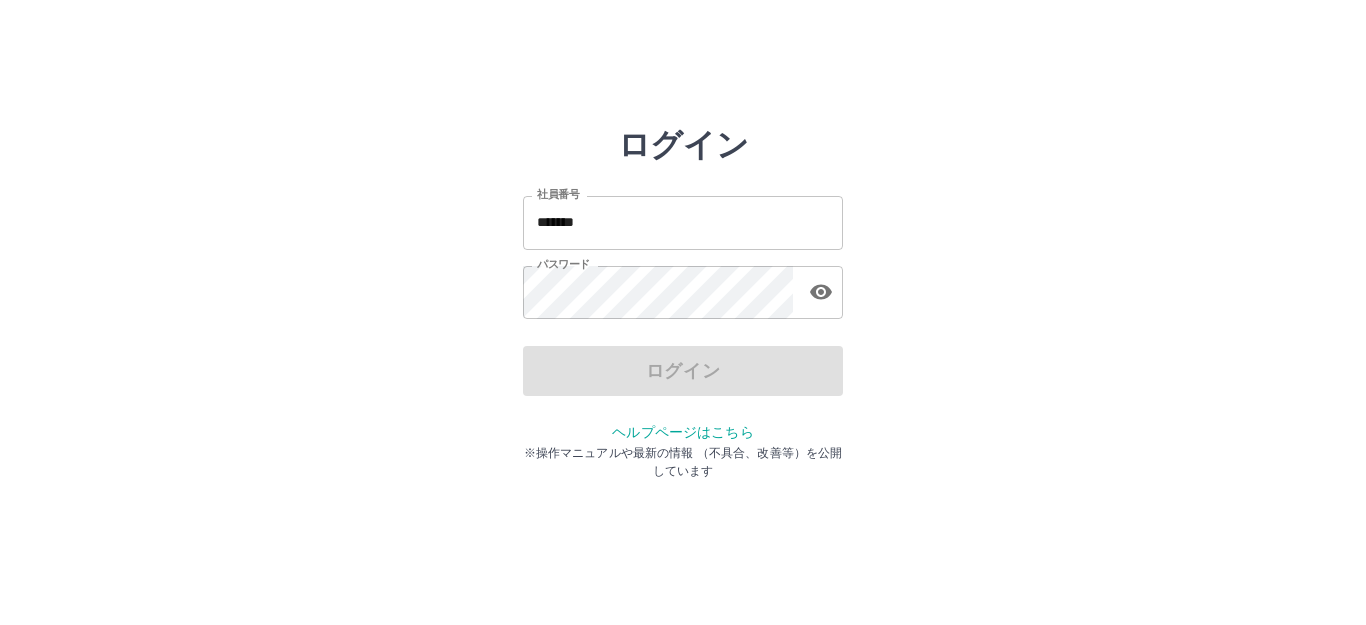 click on "*******" at bounding box center [683, 222] 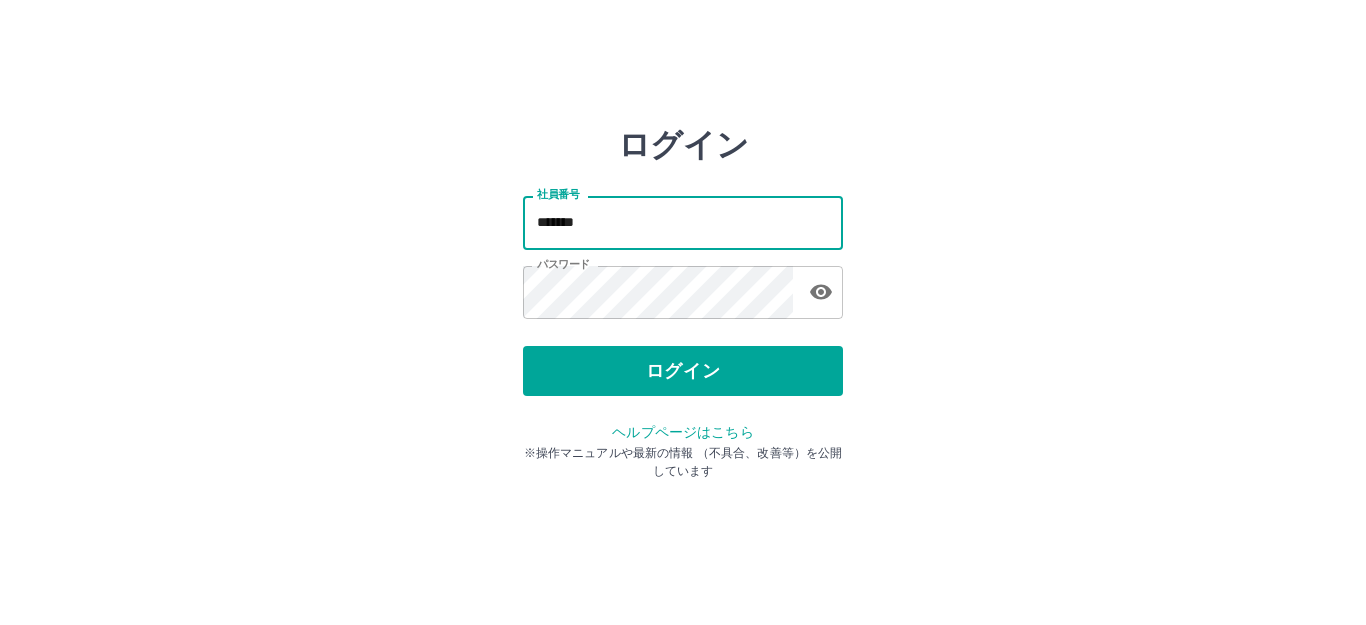 type on "*******" 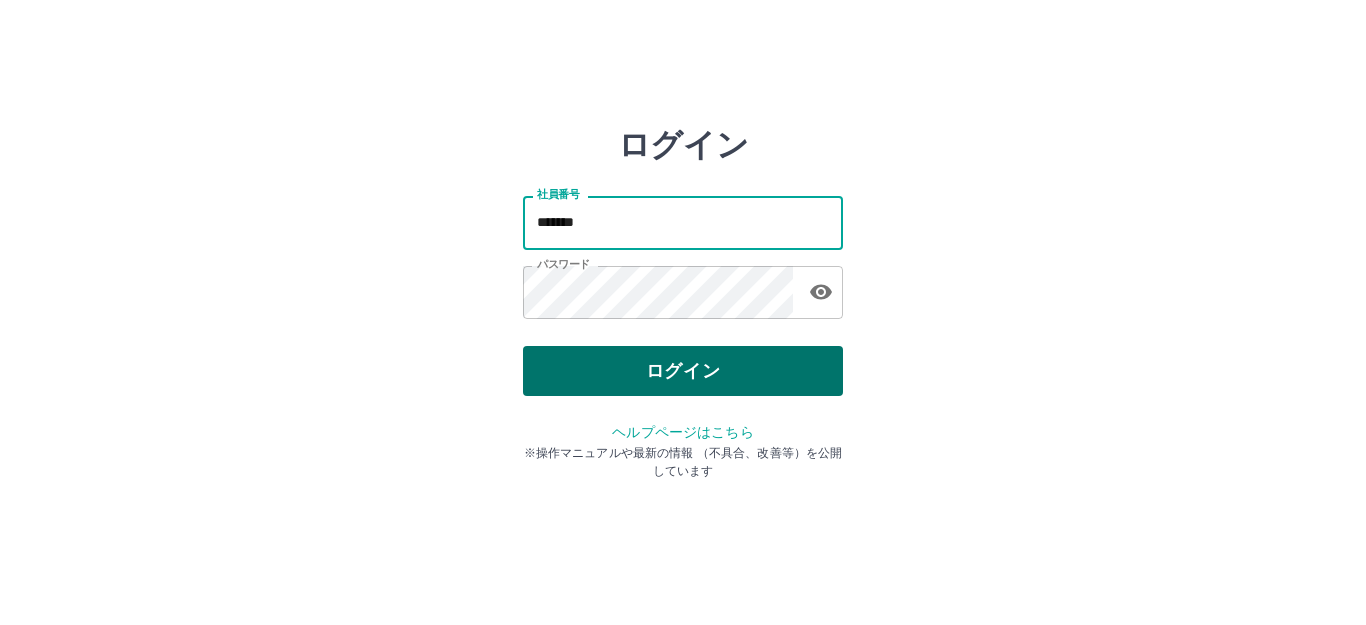 click on "ログイン" at bounding box center (683, 371) 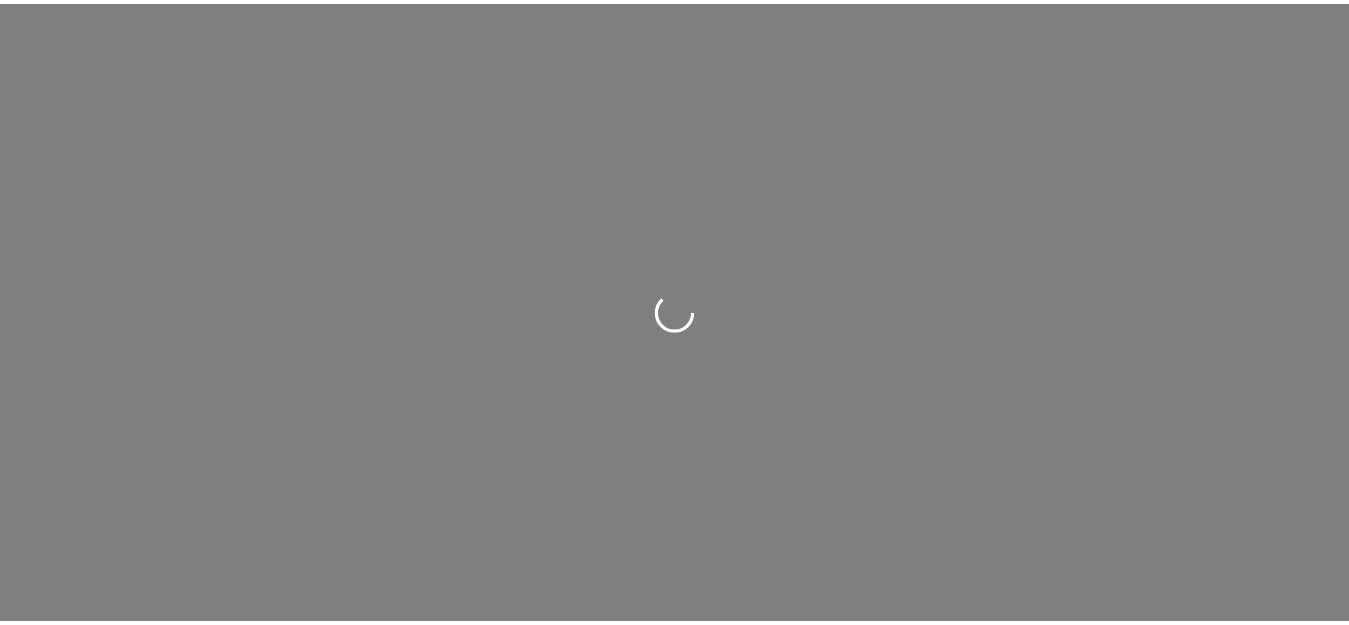 scroll, scrollTop: 0, scrollLeft: 0, axis: both 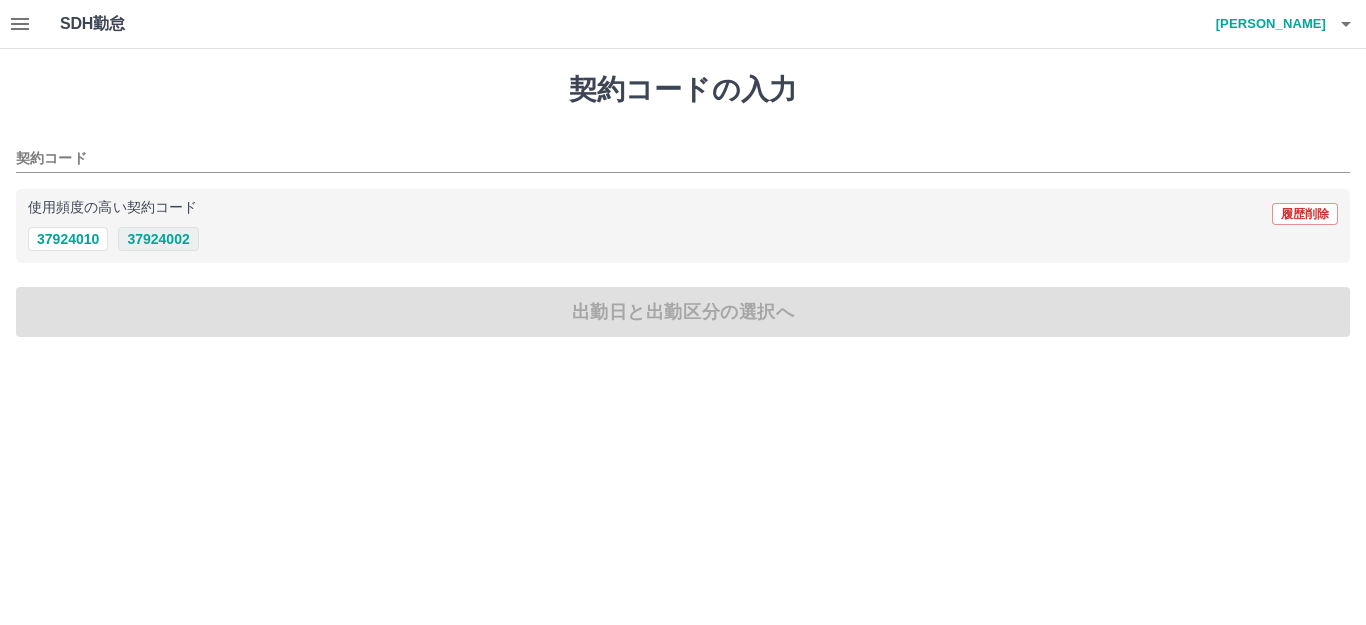 click on "37924002" at bounding box center (158, 239) 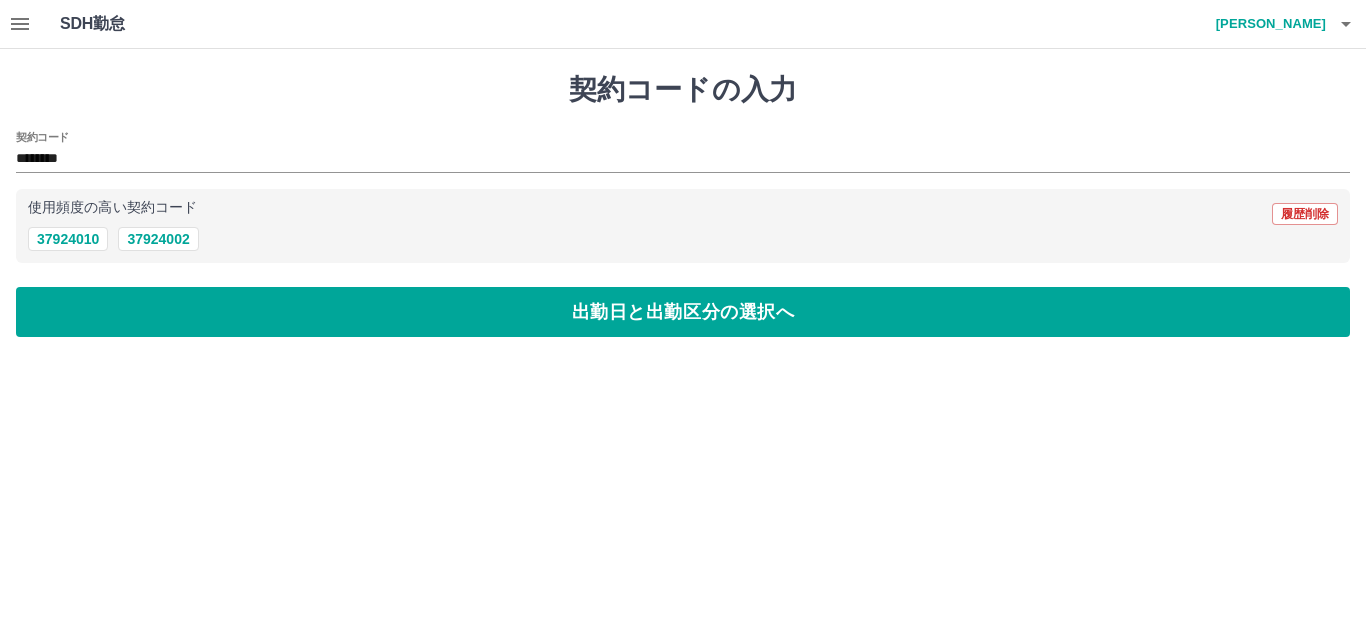 drag, startPoint x: 152, startPoint y: 316, endPoint x: 109, endPoint y: 210, distance: 114.38969 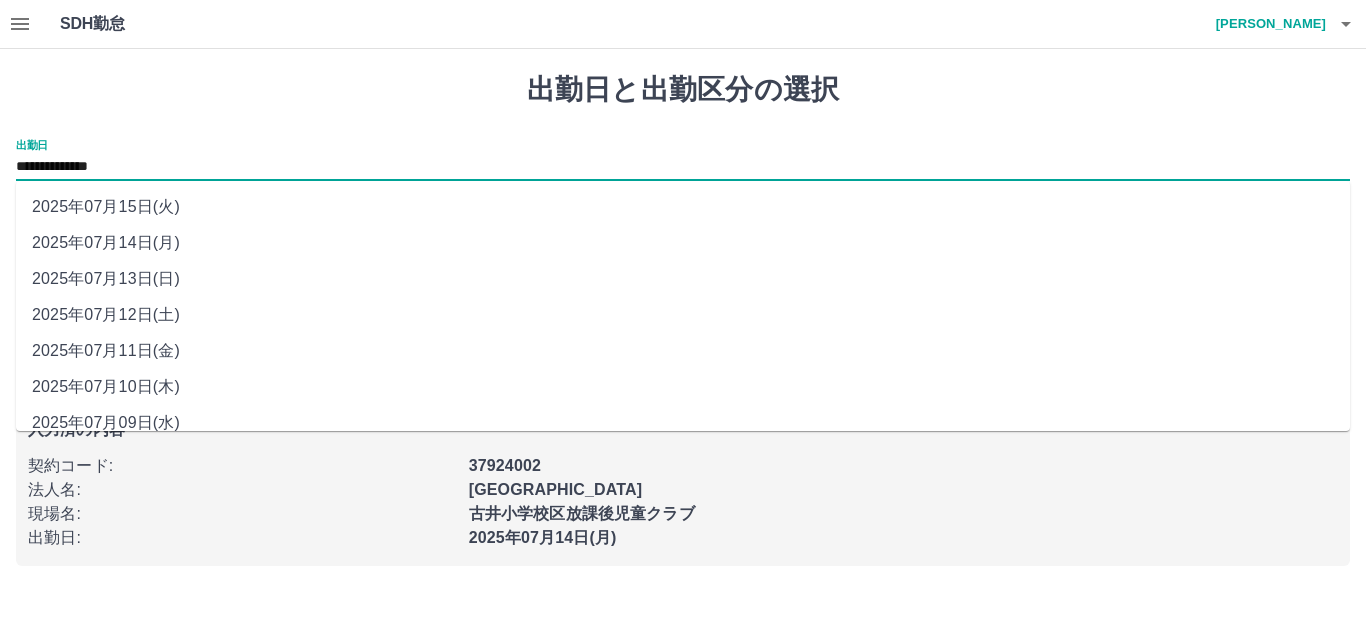 click on "**********" at bounding box center [683, 167] 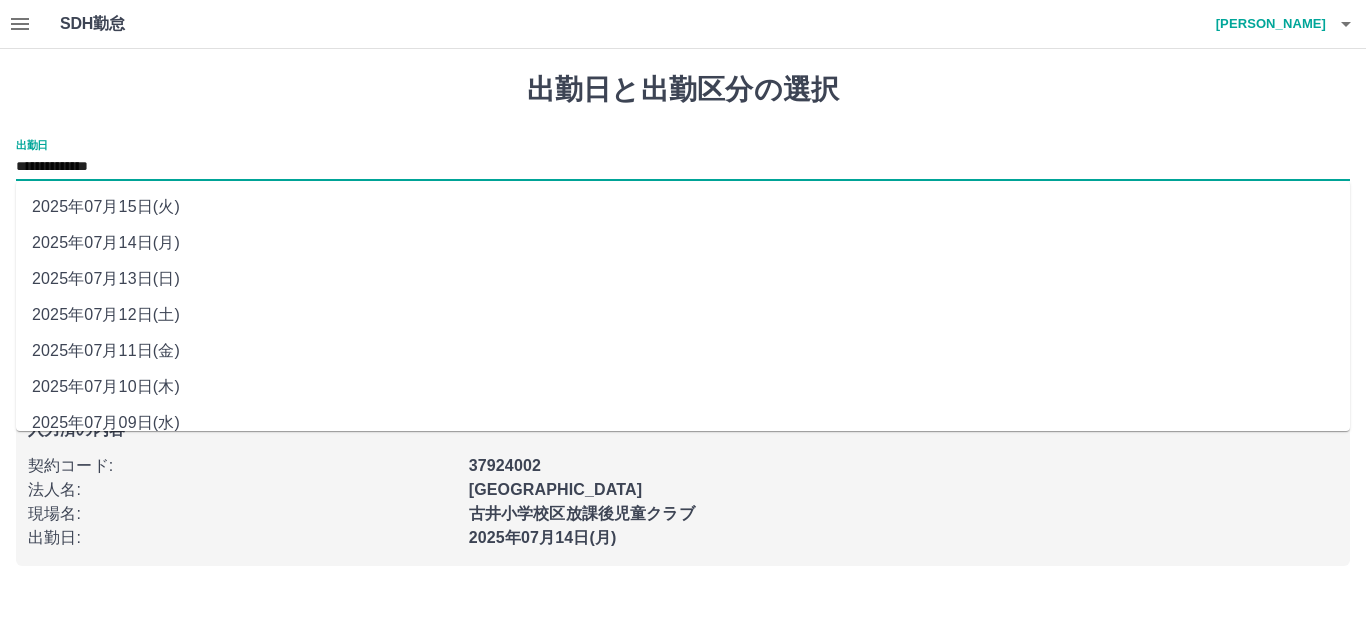 click on "2025年07月11日(金)" at bounding box center [683, 351] 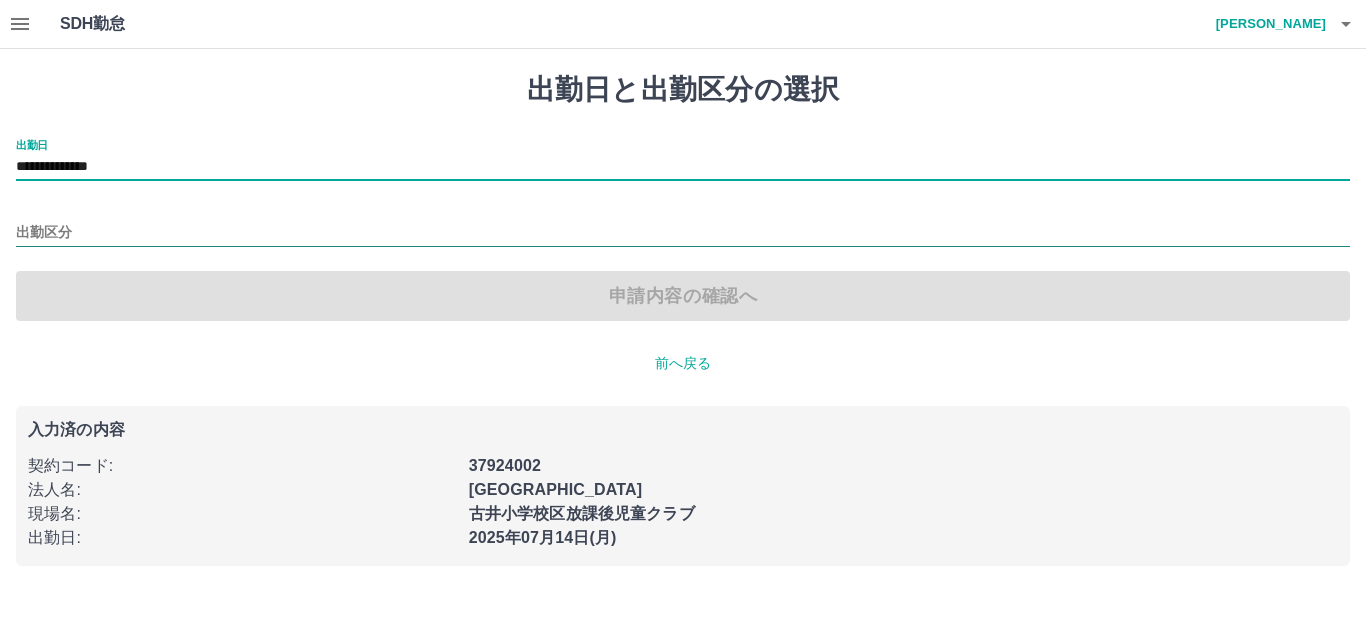 click on "出勤区分" at bounding box center [683, 233] 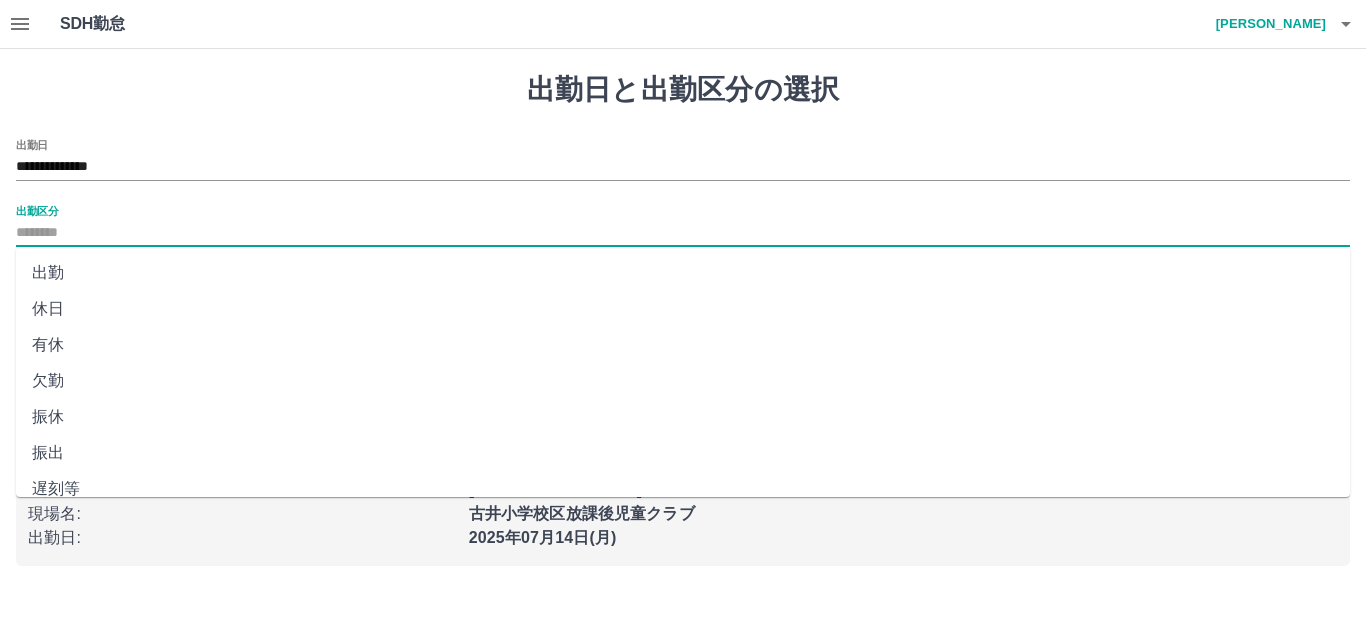 click on "出勤" at bounding box center (683, 273) 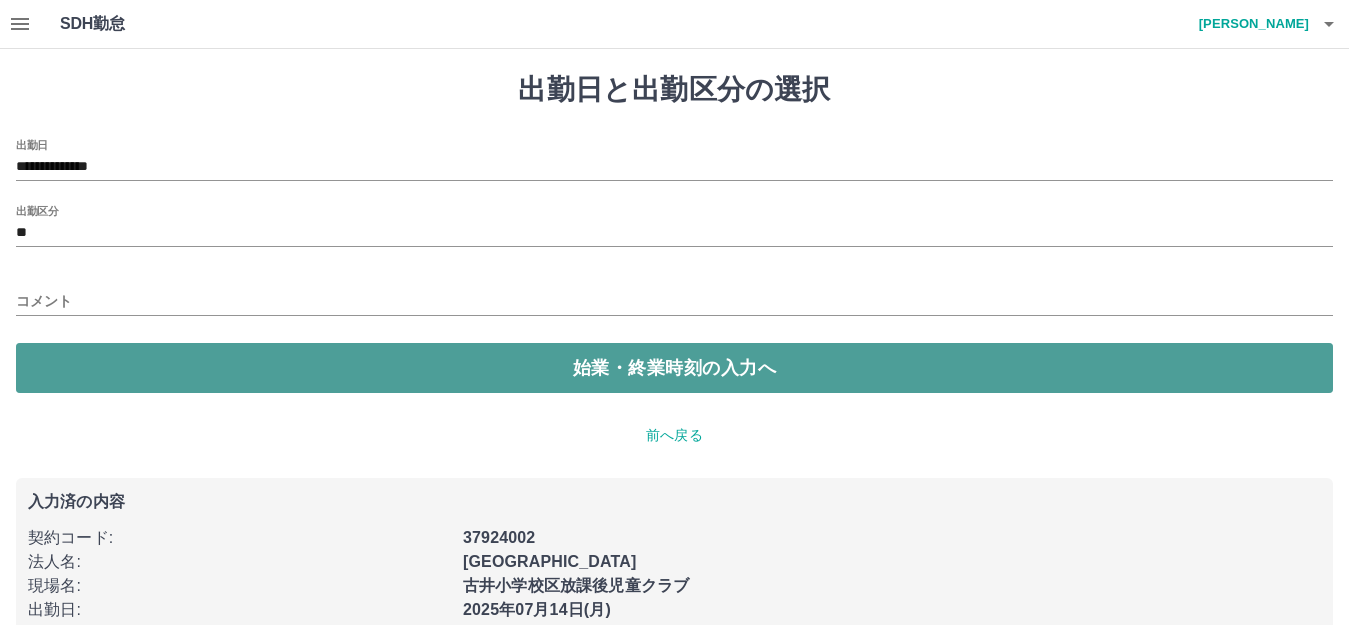 click on "始業・終業時刻の入力へ" at bounding box center [674, 368] 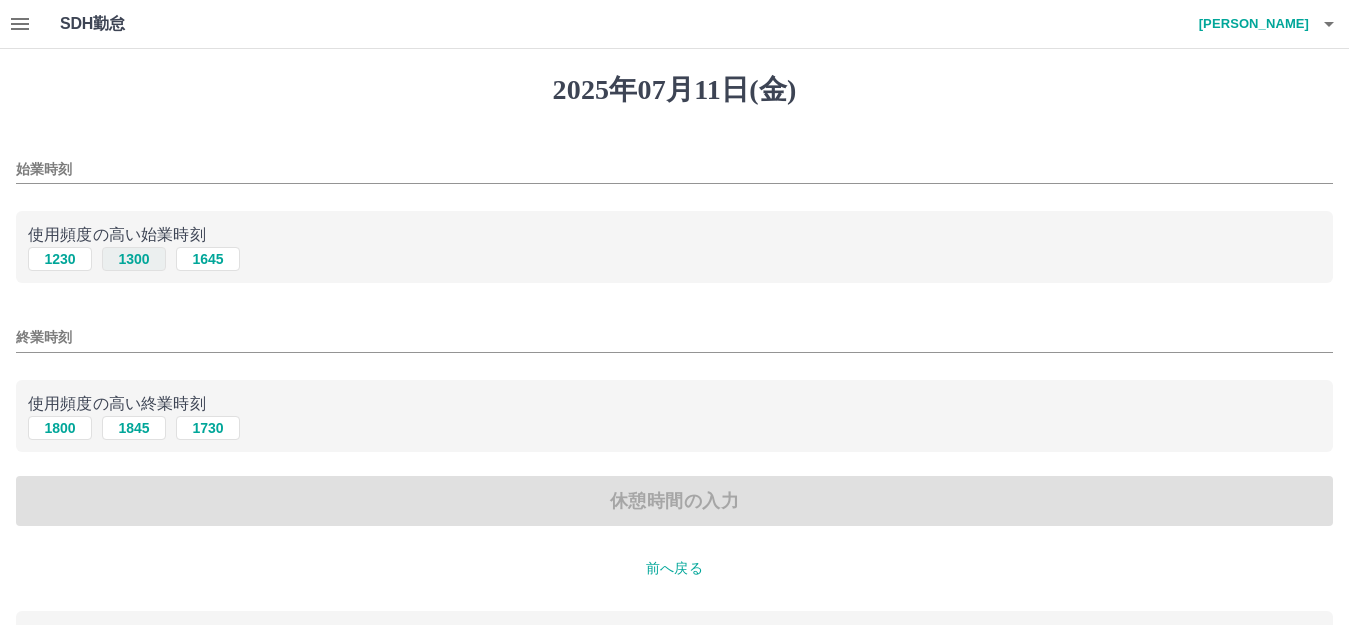 click on "1300" at bounding box center [134, 259] 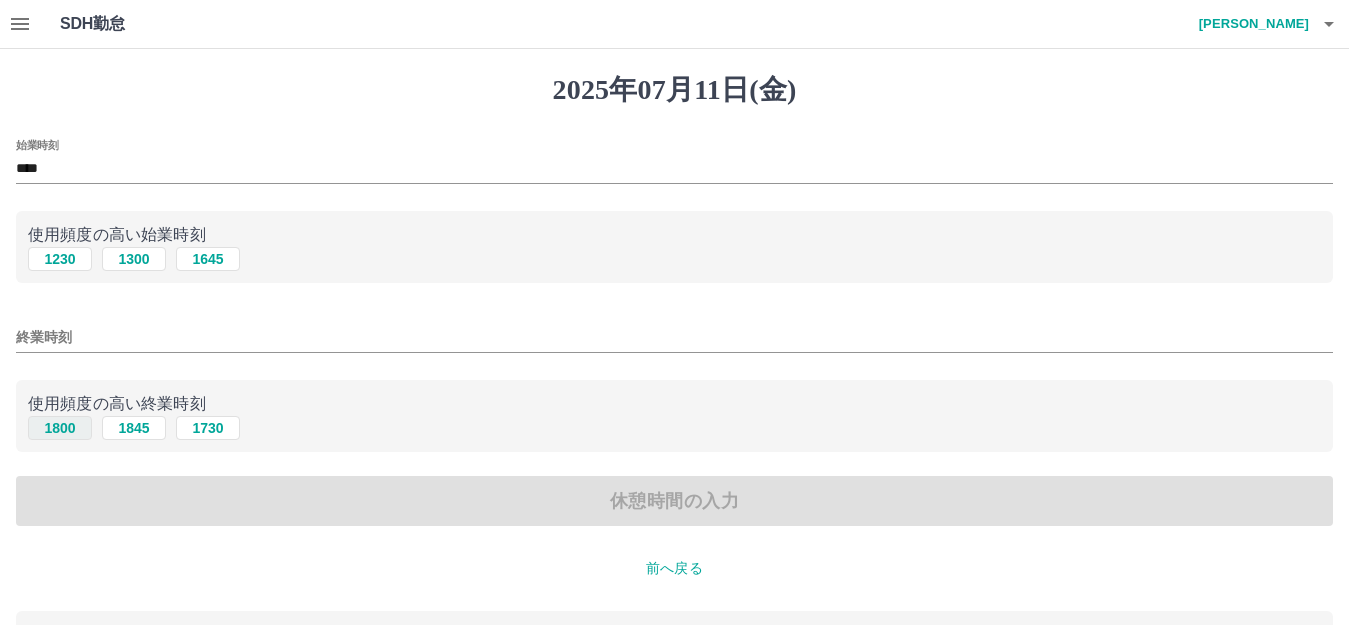 click on "1800" at bounding box center [60, 428] 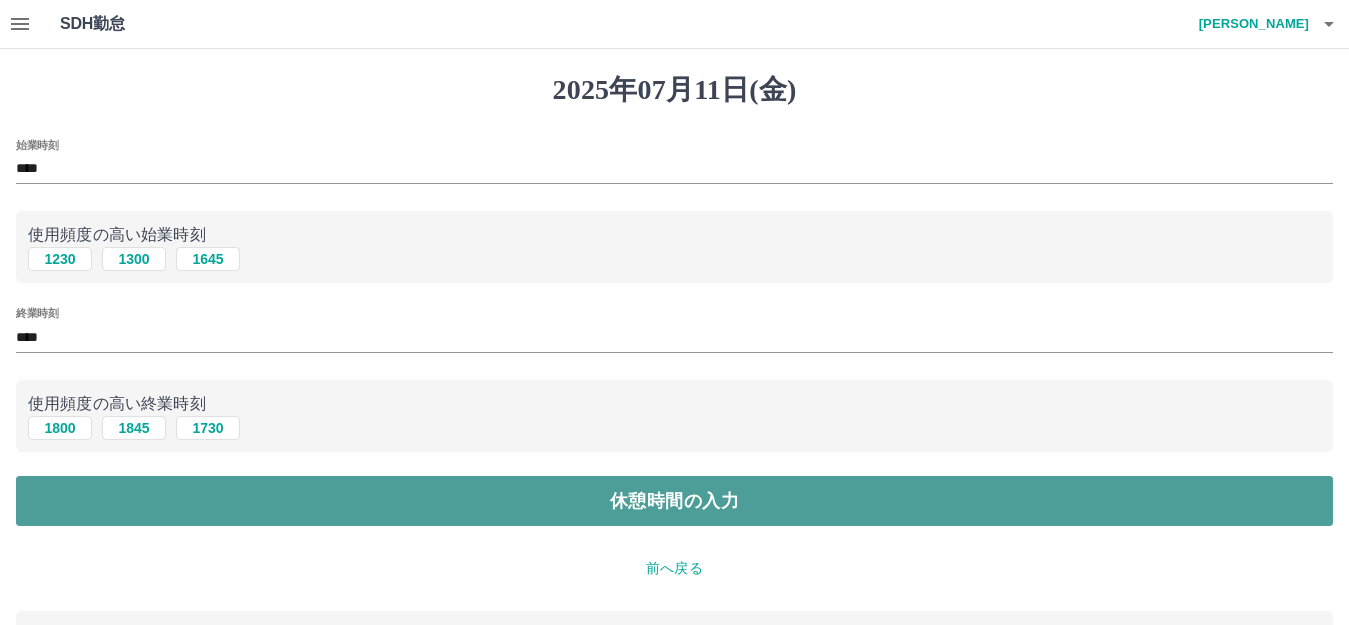 click on "休憩時間の入力" at bounding box center (674, 501) 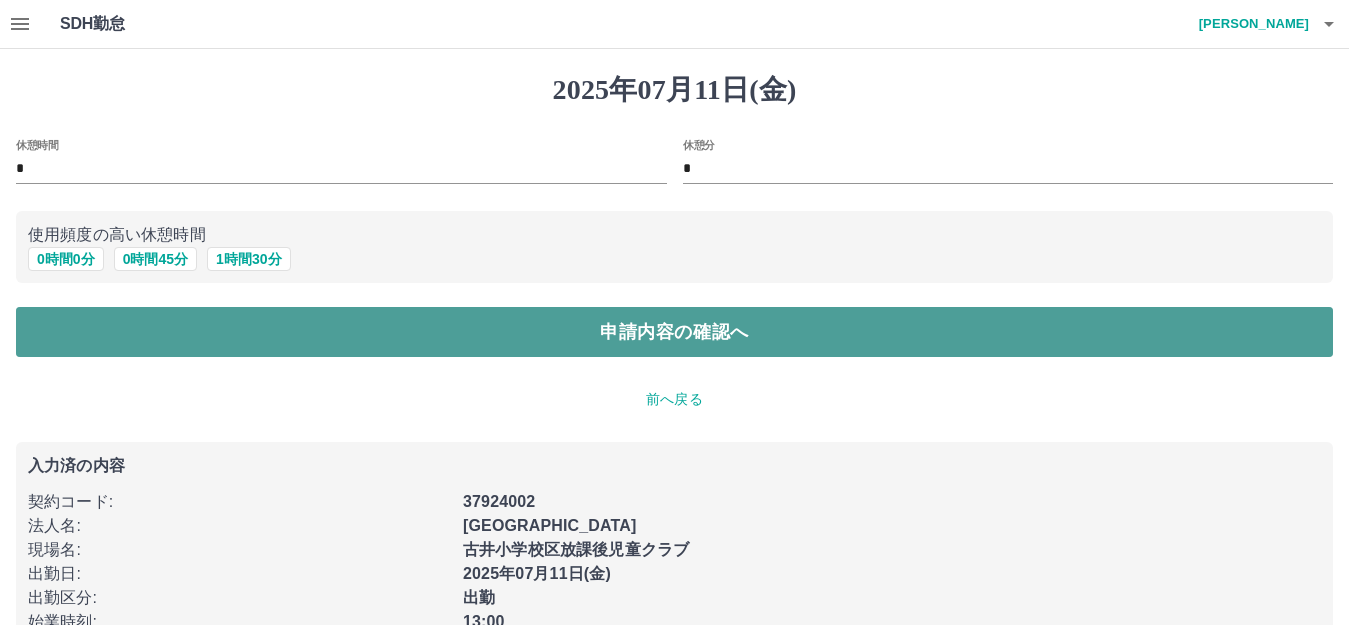 click on "申請内容の確認へ" at bounding box center (674, 332) 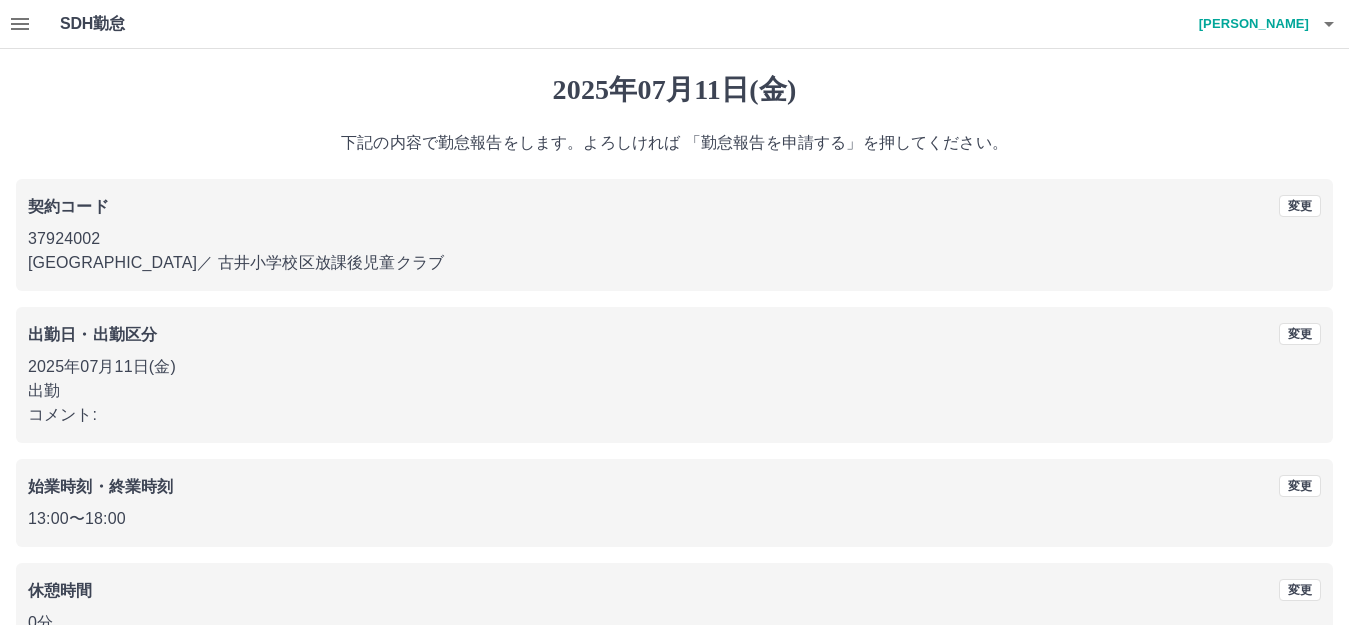 scroll, scrollTop: 124, scrollLeft: 0, axis: vertical 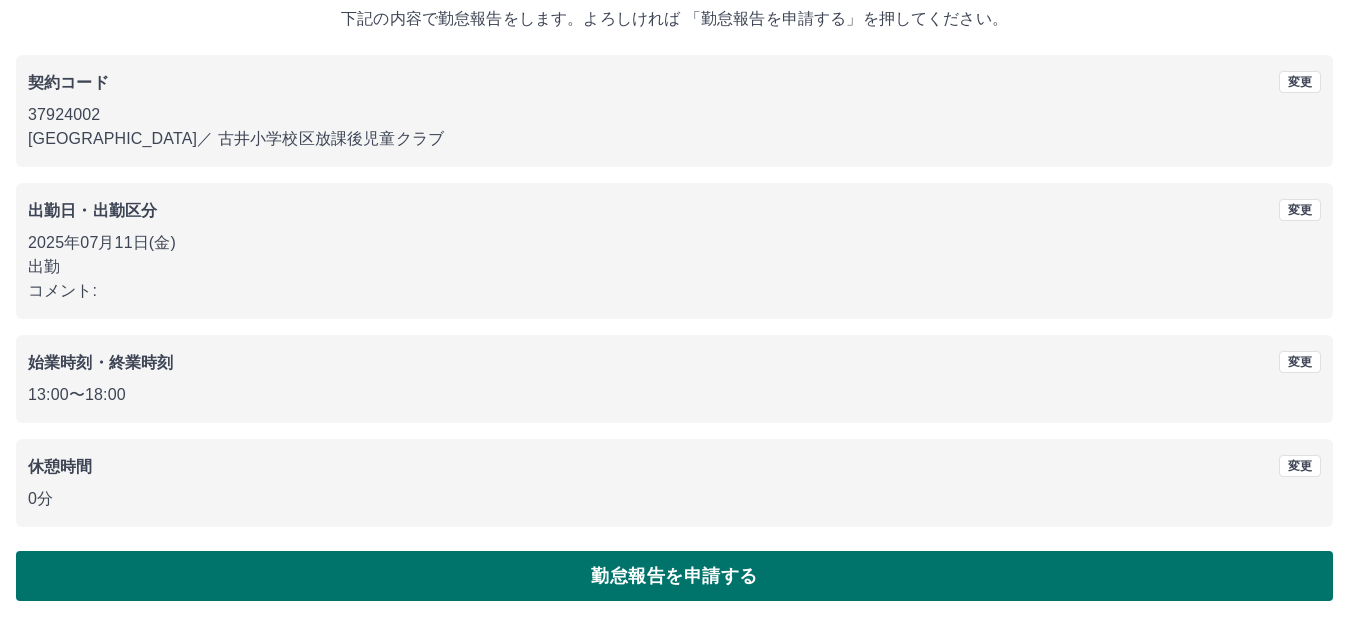 click on "勤怠報告を申請する" at bounding box center (674, 576) 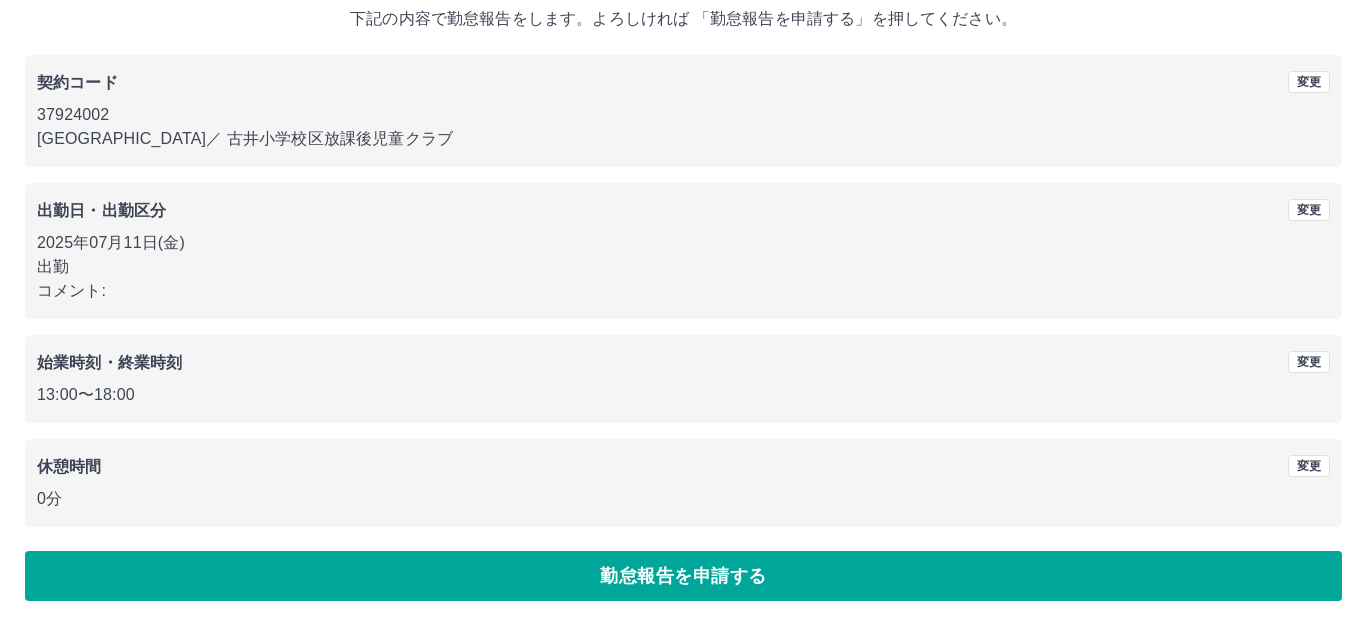 scroll, scrollTop: 0, scrollLeft: 0, axis: both 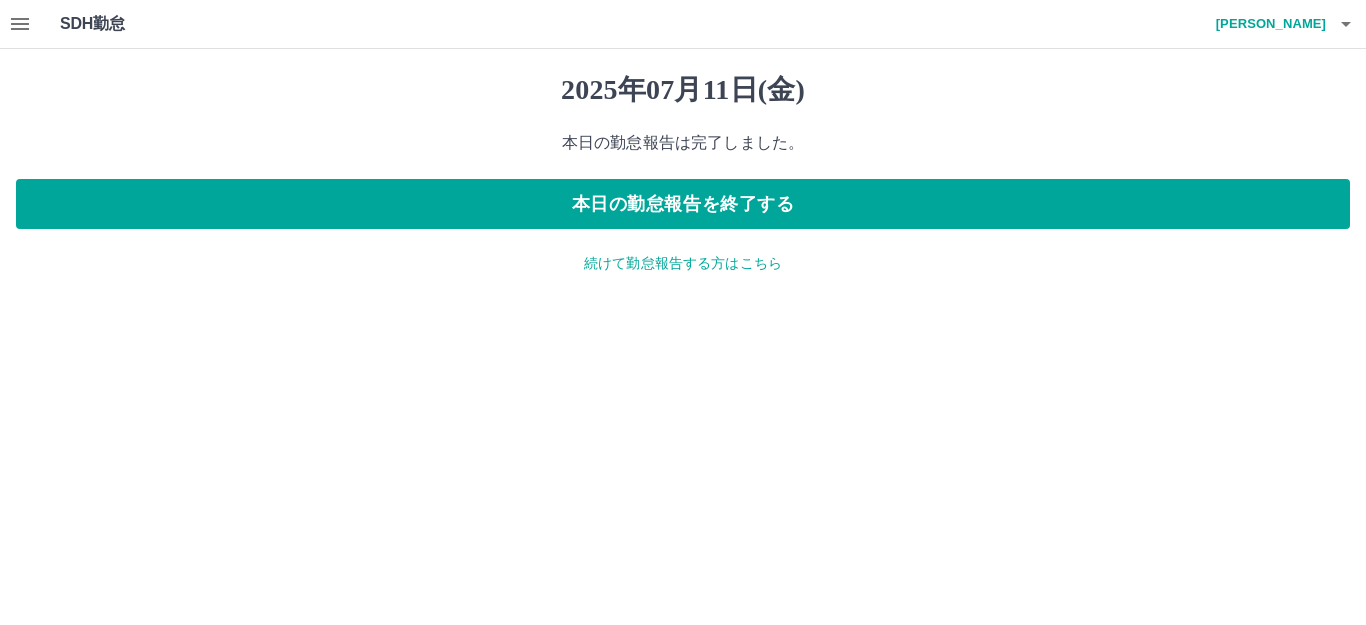 click on "続けて勤怠報告する方はこちら" at bounding box center (683, 263) 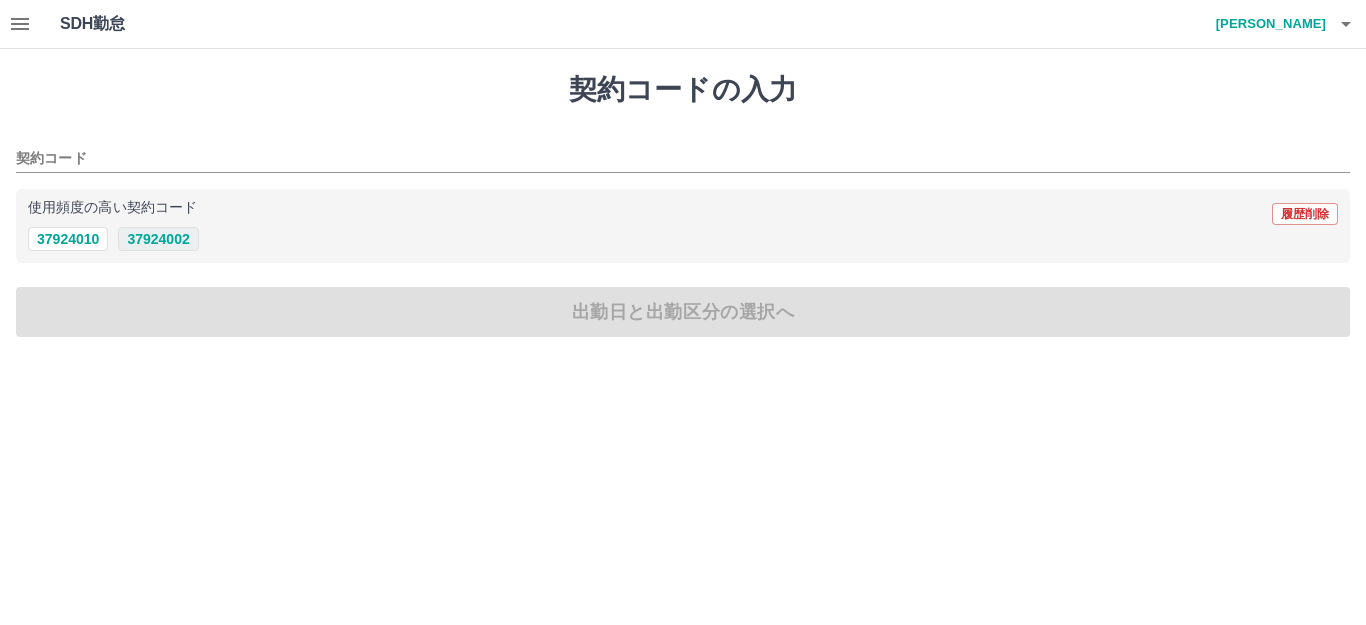 click on "37924002" at bounding box center (158, 239) 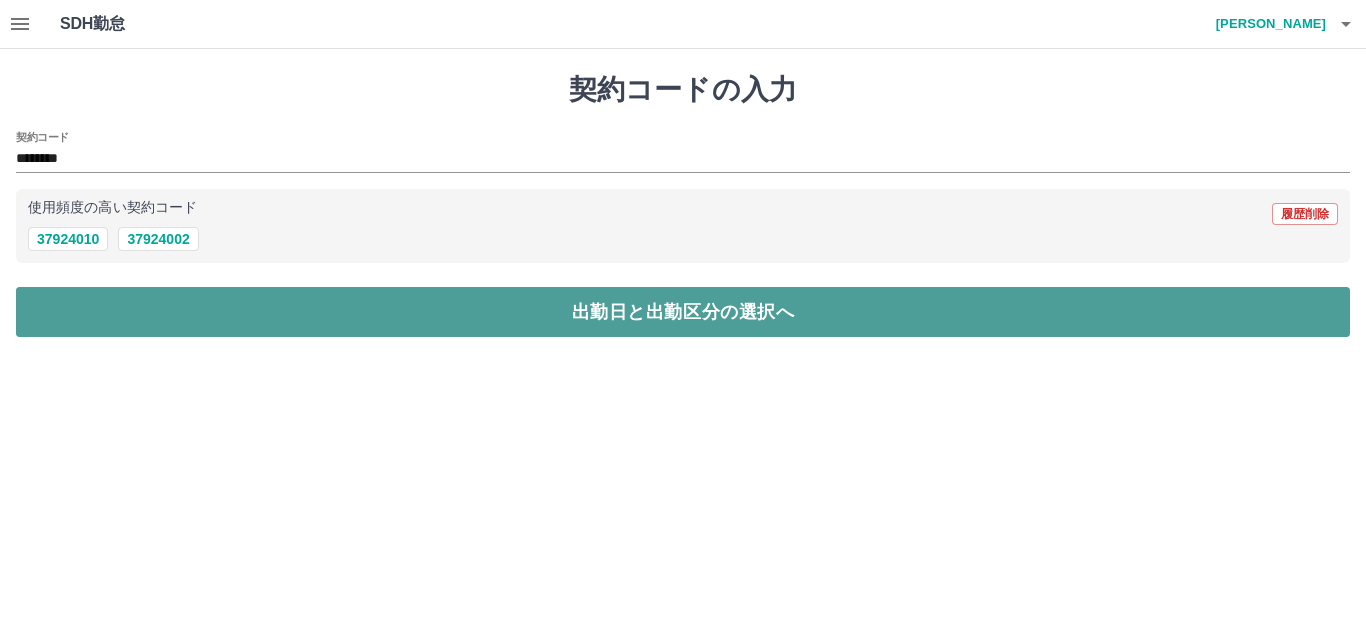 click on "出勤日と出勤区分の選択へ" at bounding box center [683, 312] 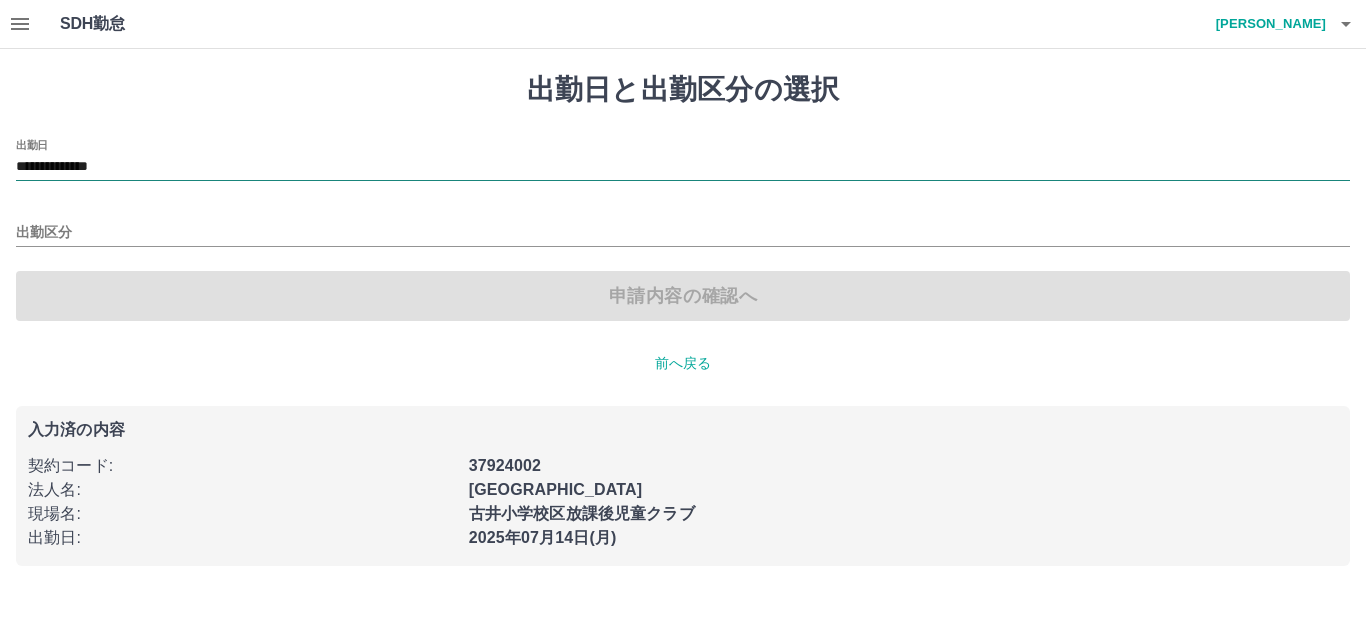 click on "**********" at bounding box center [683, 167] 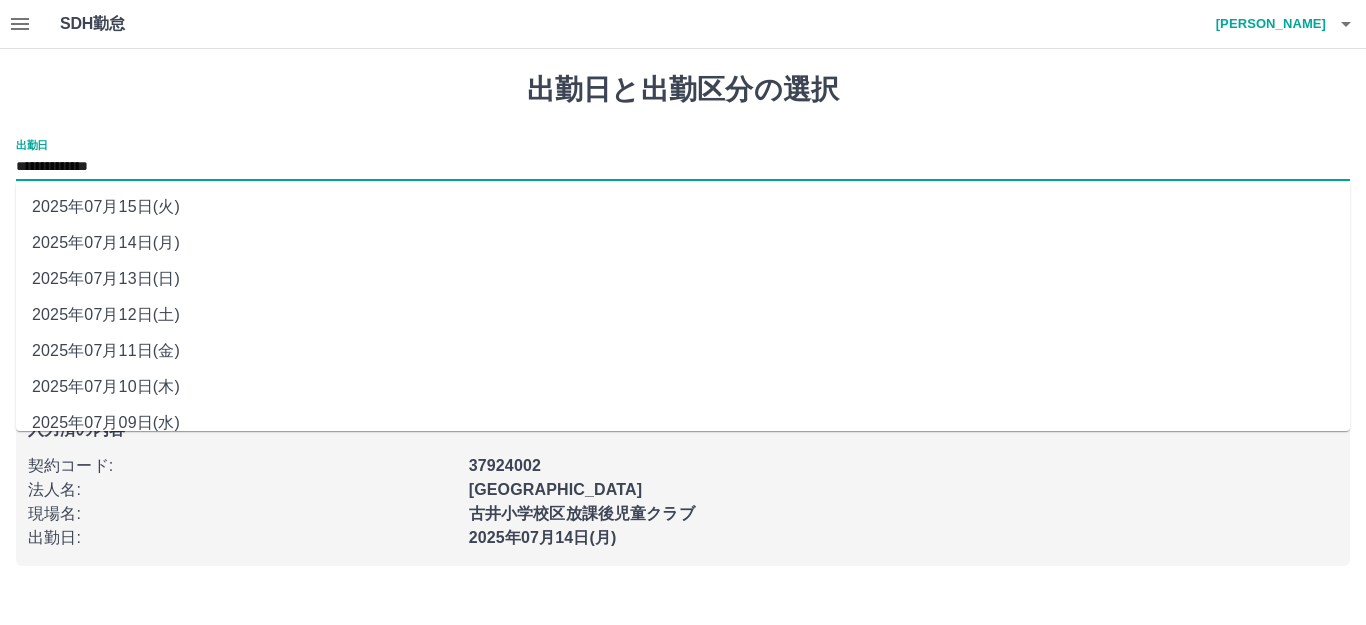 click on "2025年07月12日(土)" at bounding box center (683, 315) 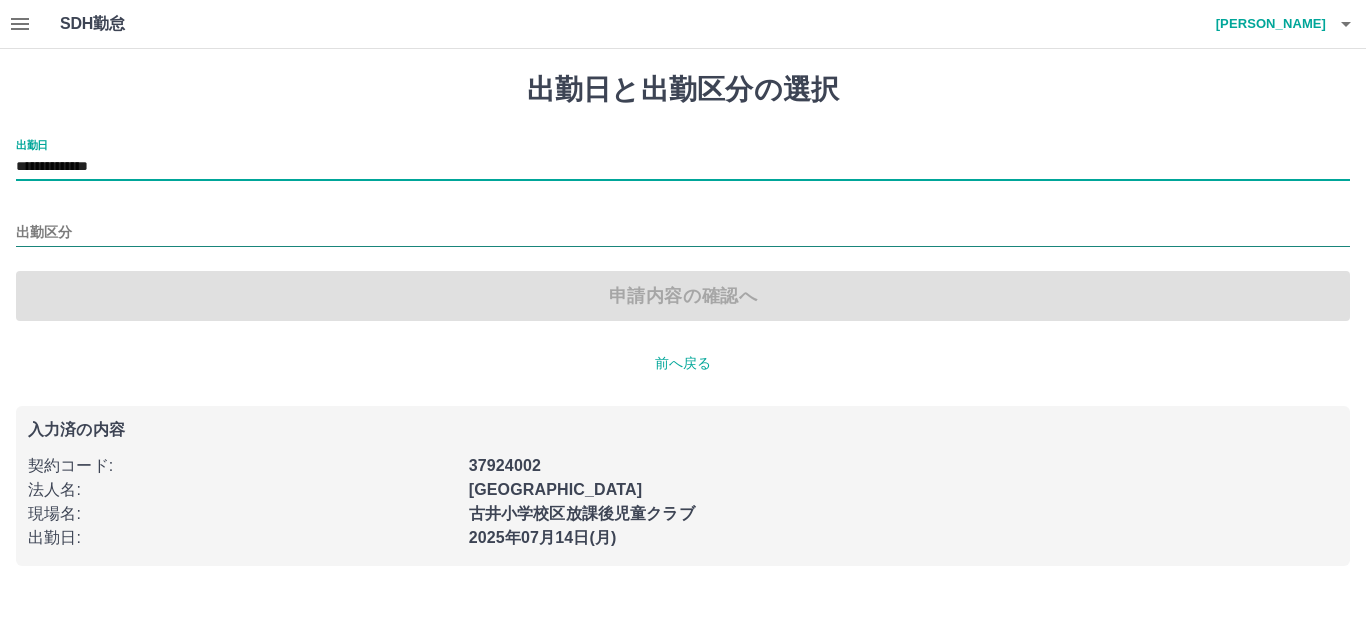 click on "出勤区分" at bounding box center (683, 233) 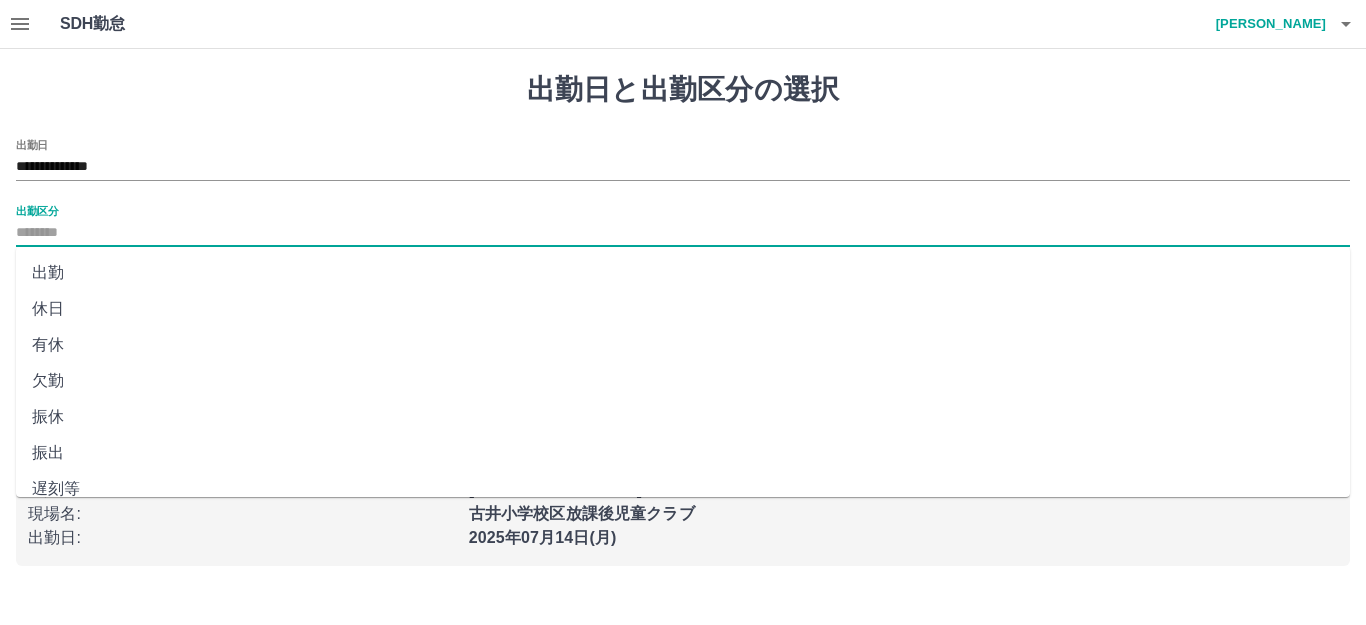 click on "休日" at bounding box center (683, 309) 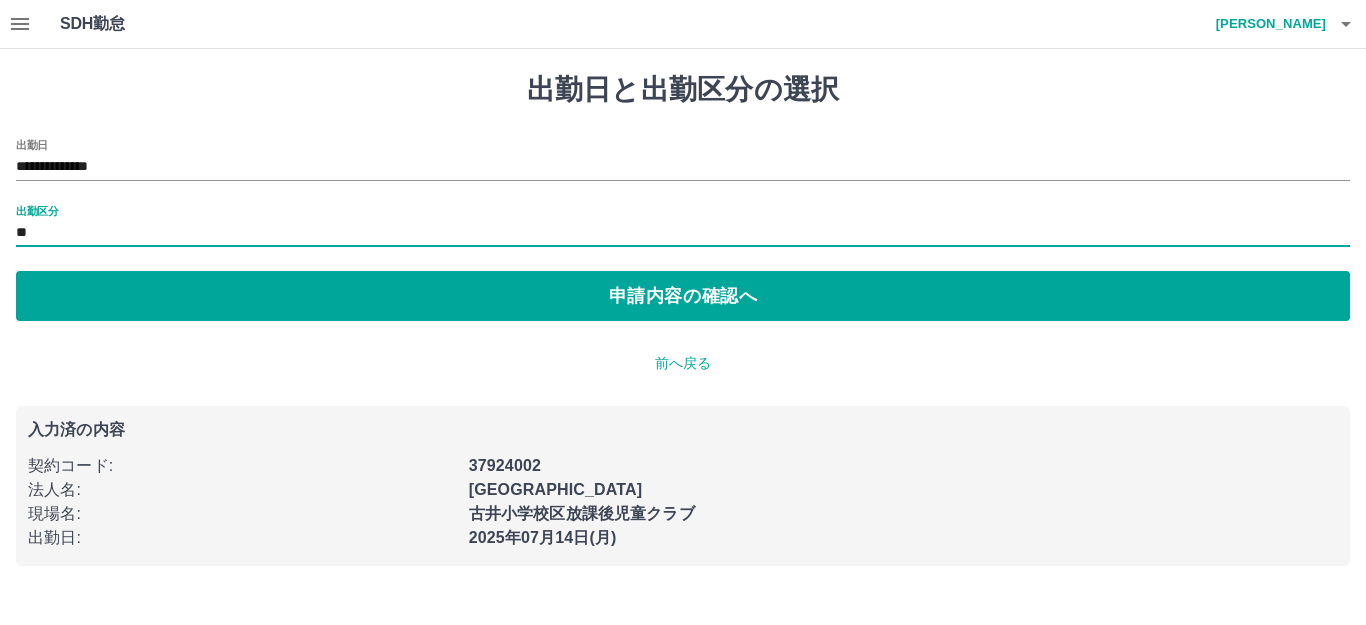 click on "申請内容の確認へ" at bounding box center [683, 296] 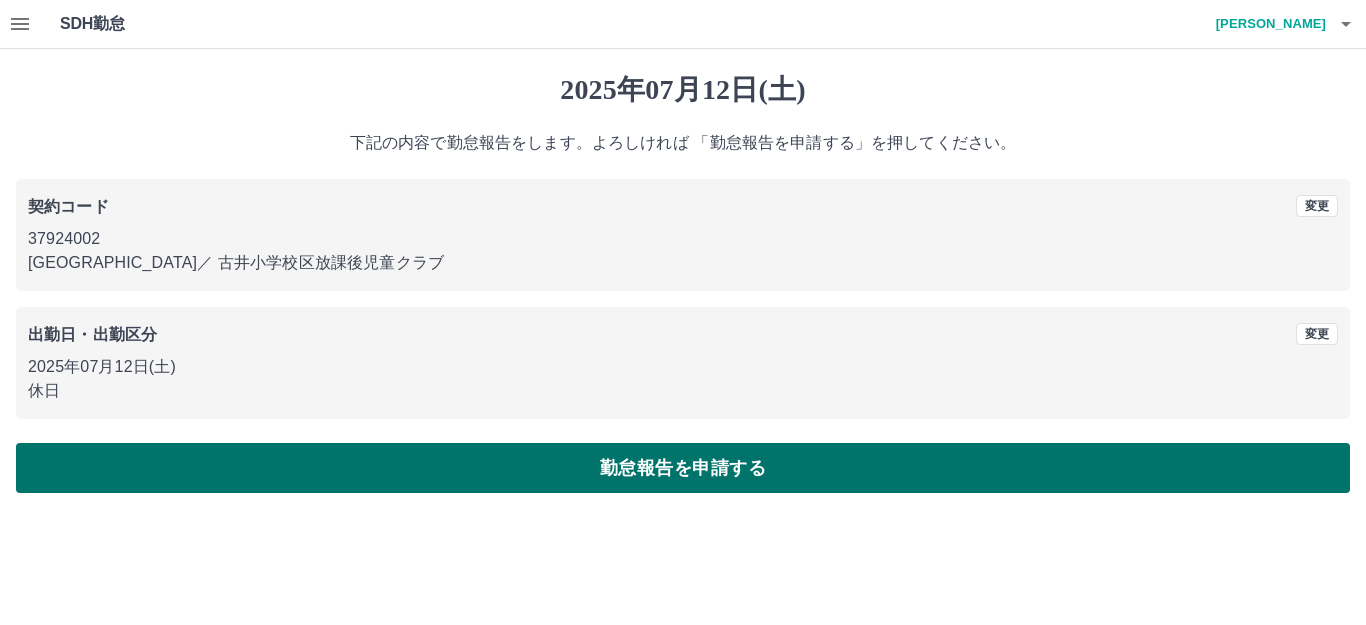click on "勤怠報告を申請する" at bounding box center (683, 468) 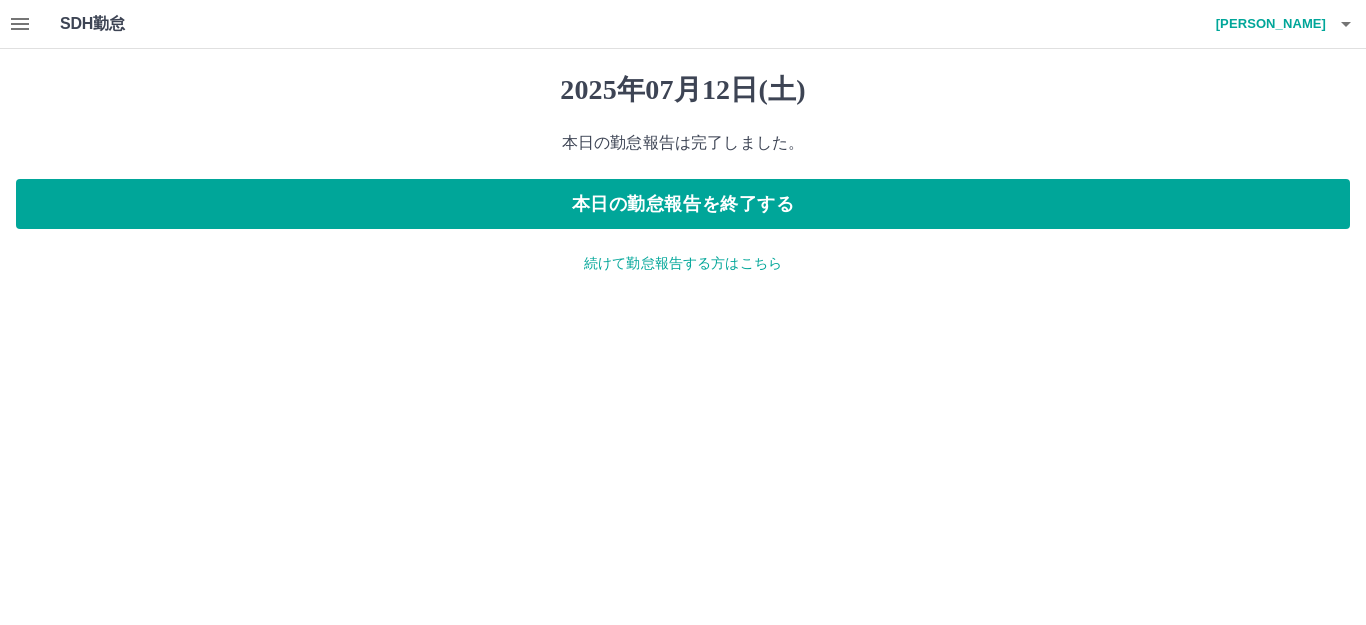 click on "続けて勤怠報告する方はこちら" at bounding box center [683, 263] 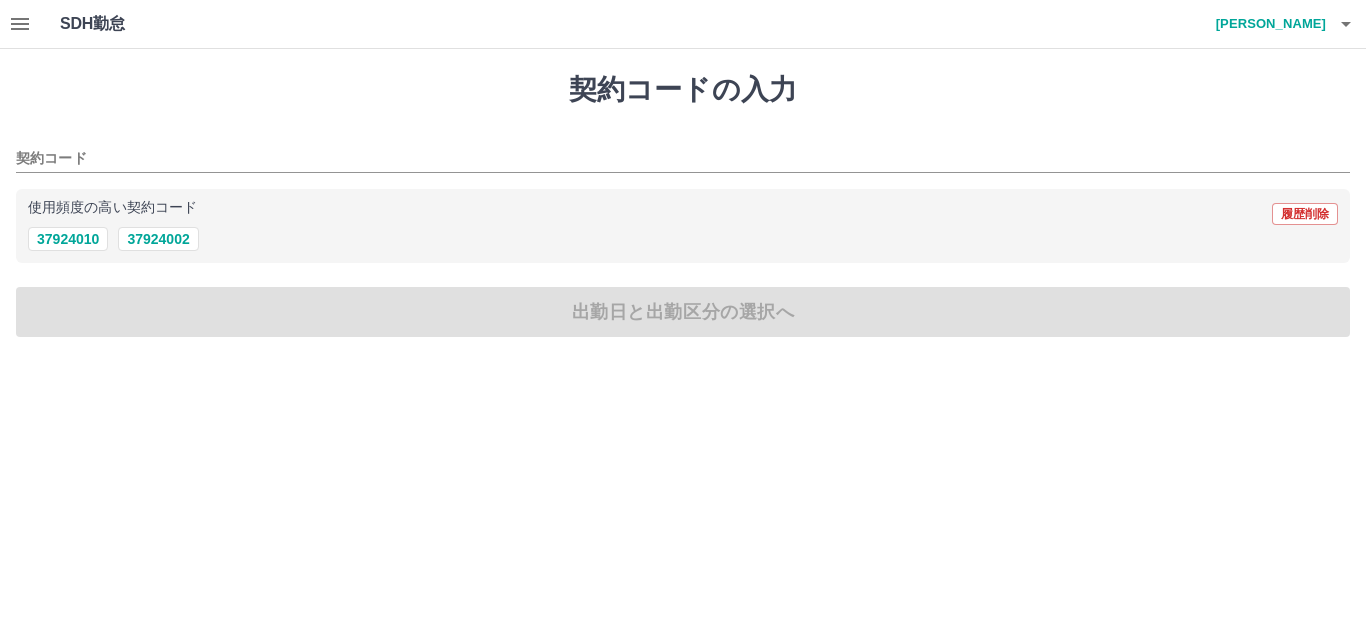 drag, startPoint x: 192, startPoint y: 233, endPoint x: 186, endPoint y: 281, distance: 48.373547 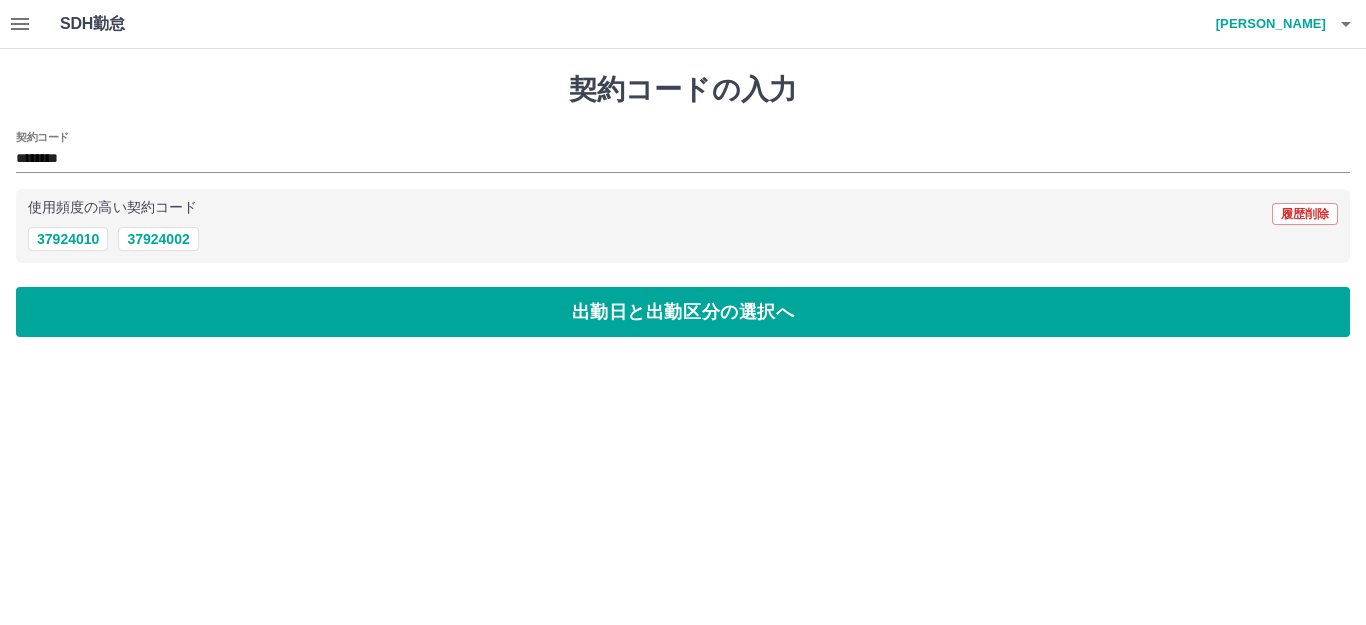 click on "契約コードの入力 契約コード ******** 使用頻度の高い契約コード 履歴削除 37924010 37924002 出勤日と出勤区分の選択へ" at bounding box center [683, 205] 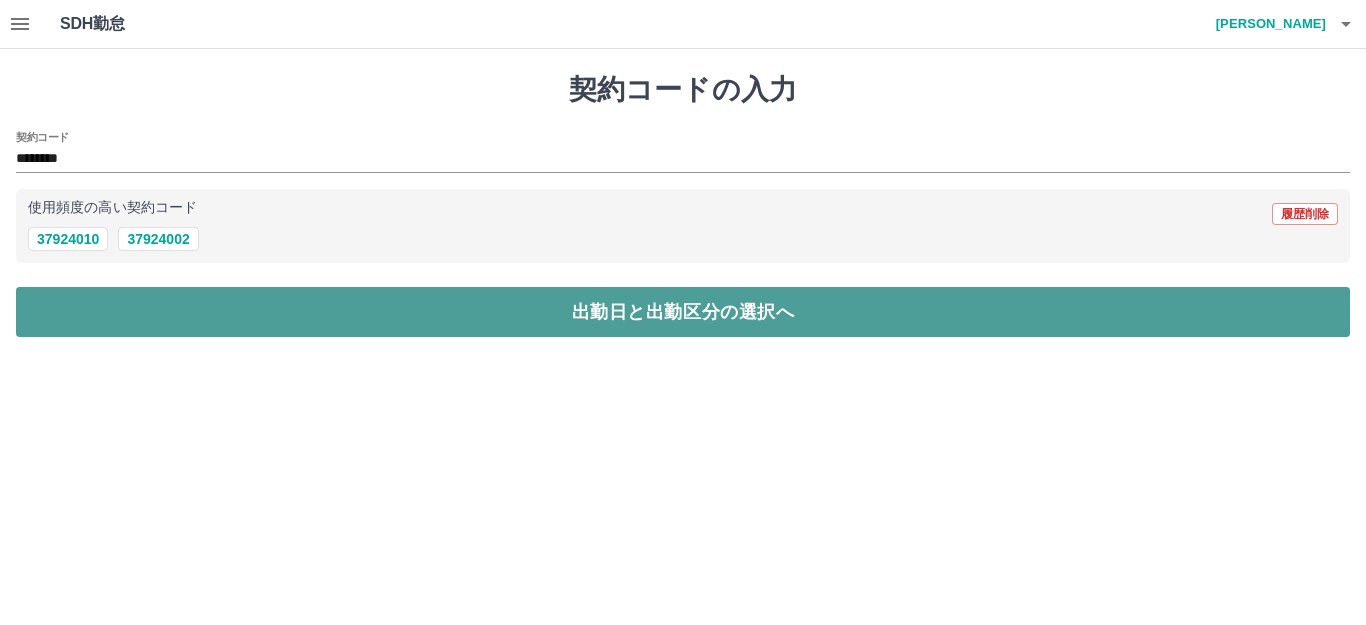 click on "出勤日と出勤区分の選択へ" at bounding box center (683, 312) 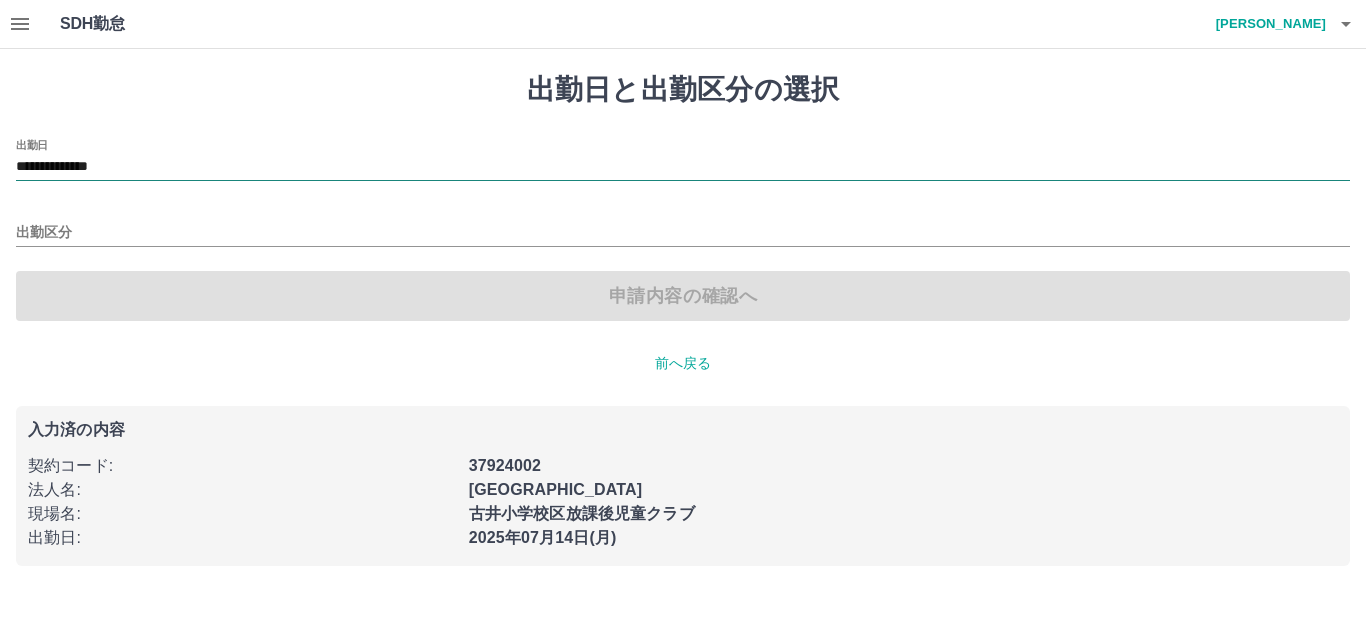 click on "**********" at bounding box center (683, 167) 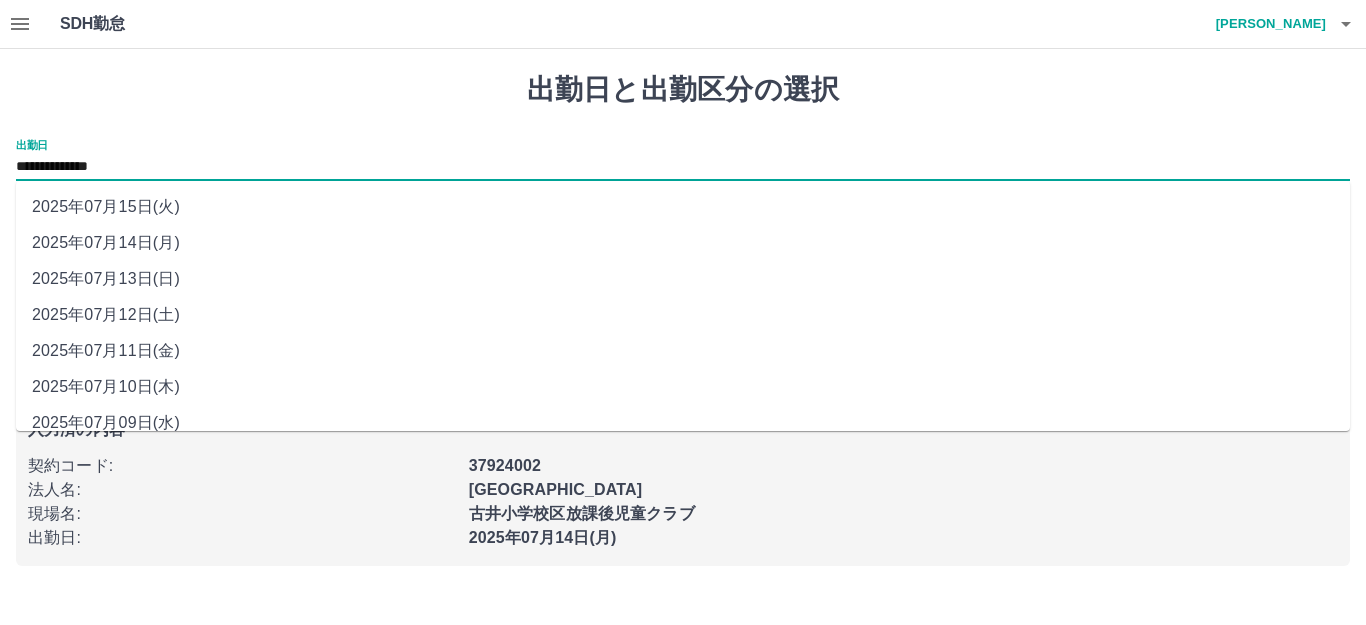 click on "2025年07月13日(日)" at bounding box center [683, 279] 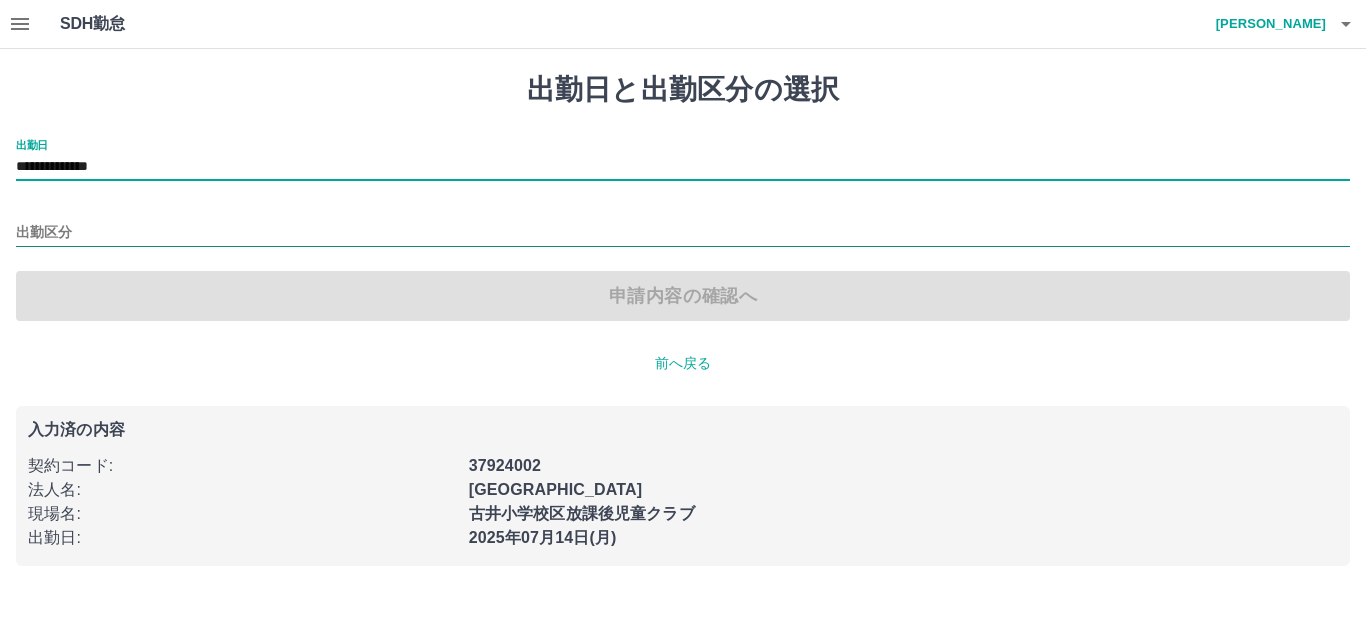 click on "出勤区分" at bounding box center [683, 233] 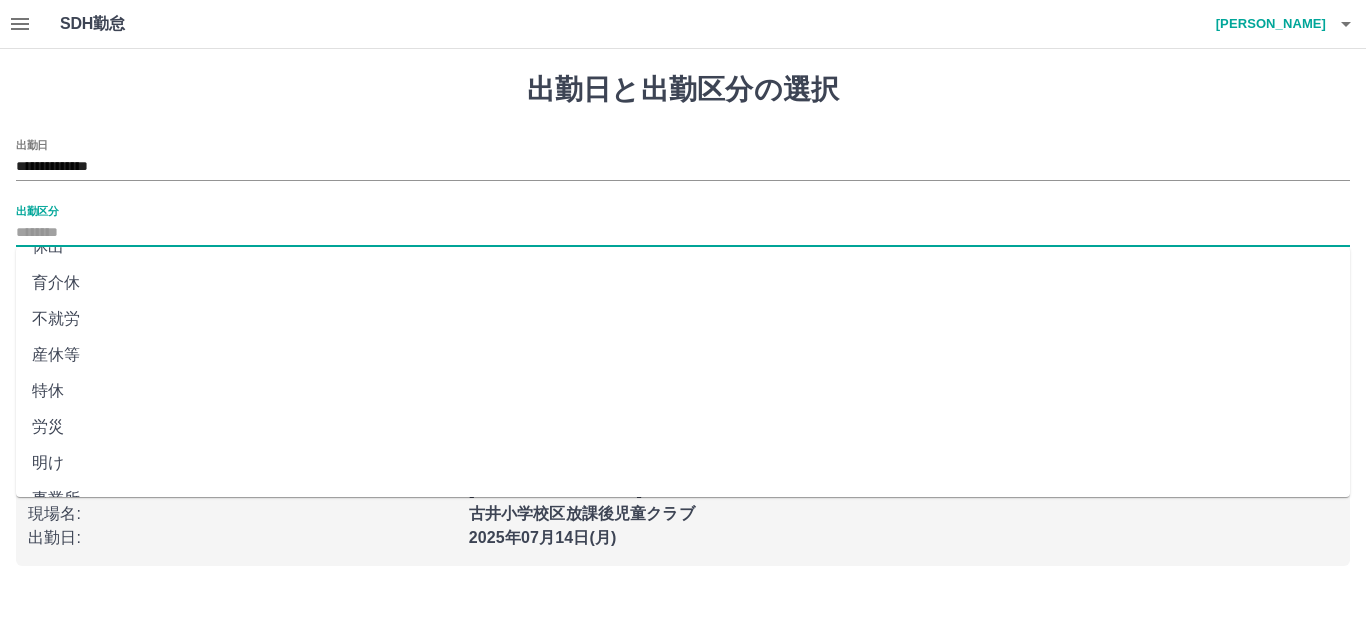 scroll, scrollTop: 414, scrollLeft: 0, axis: vertical 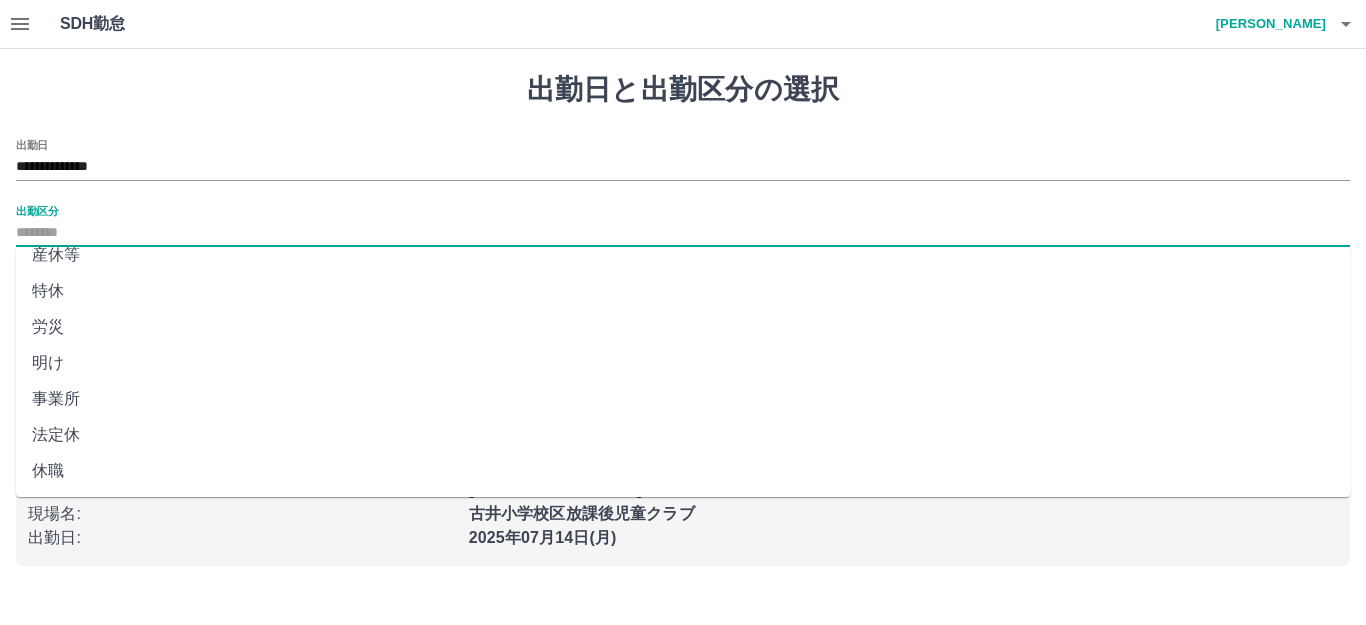 click on "法定休" at bounding box center [683, 435] 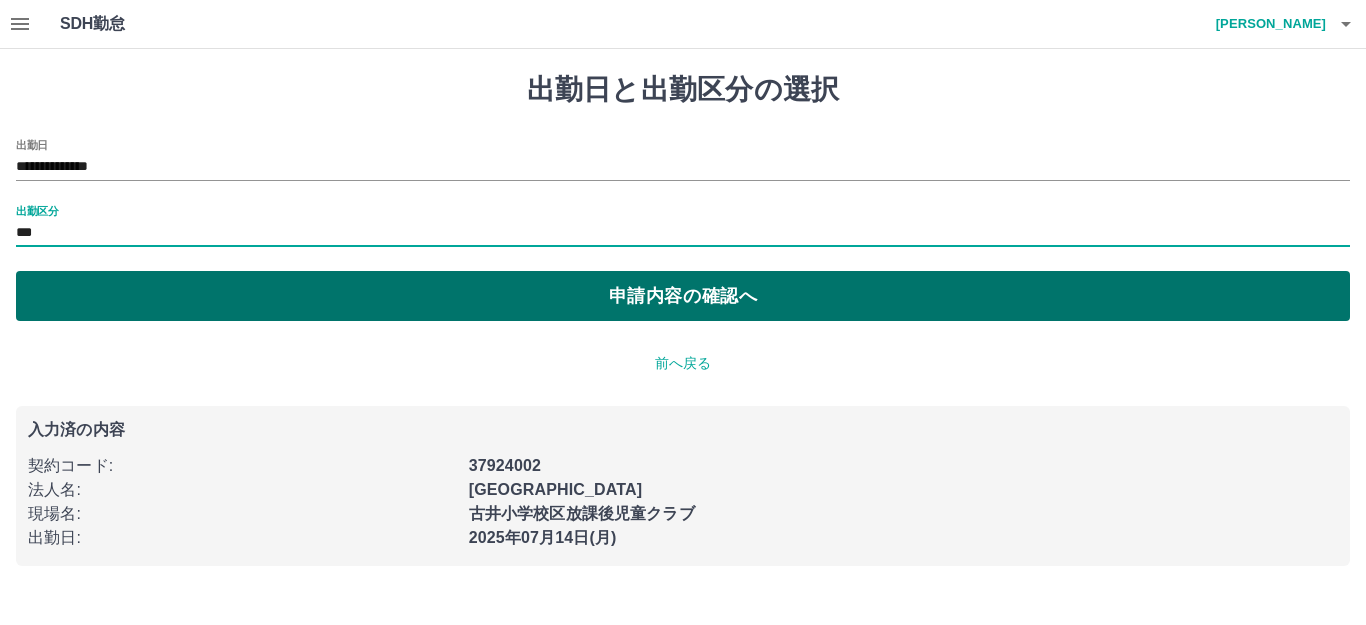 click on "申請内容の確認へ" at bounding box center [683, 296] 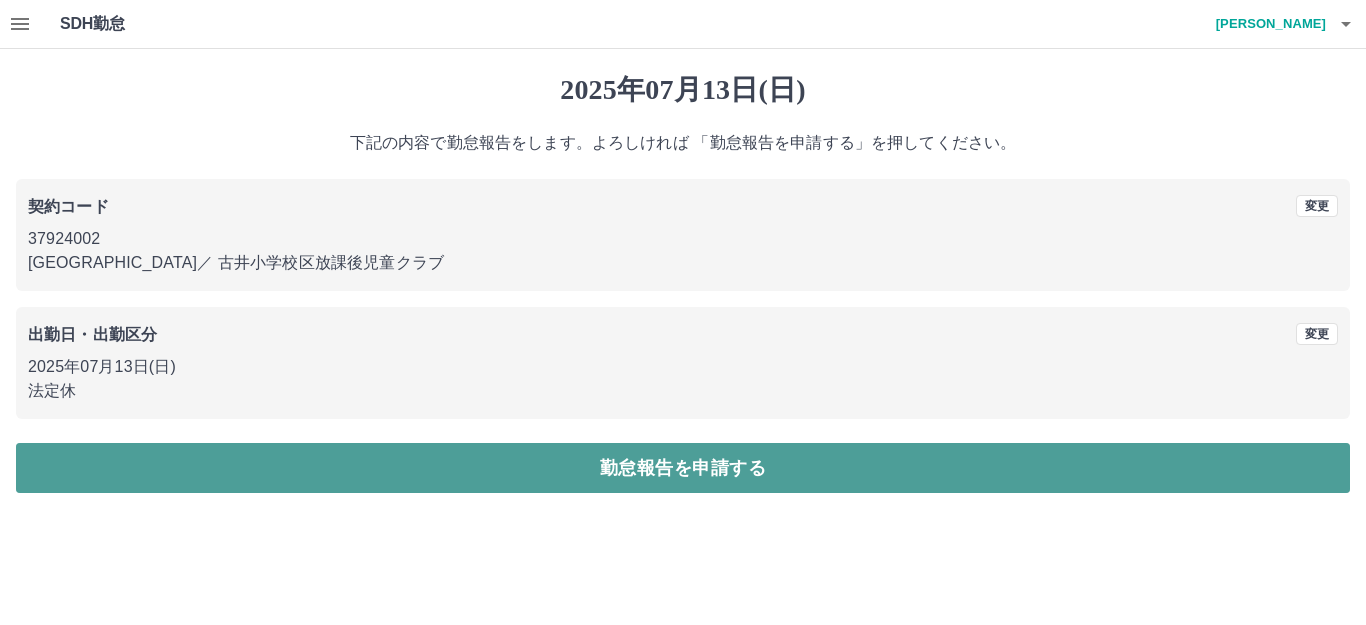 click on "勤怠報告を申請する" at bounding box center (683, 468) 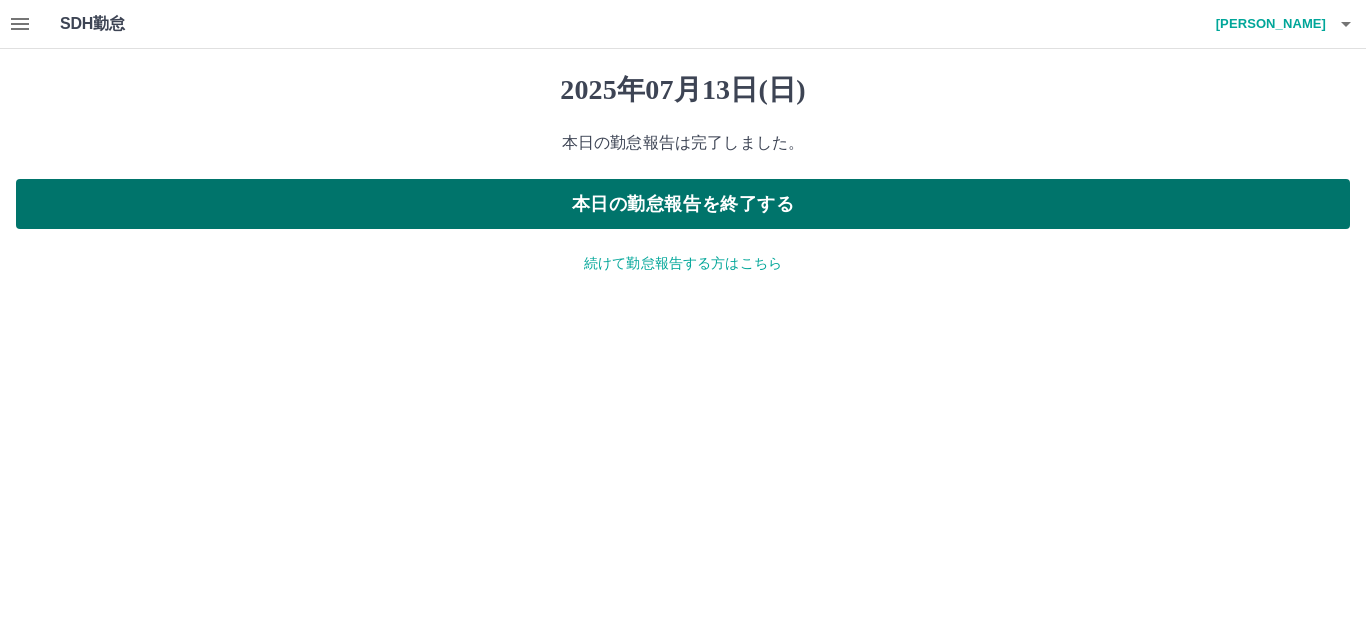 click on "本日の勤怠報告を終了する" at bounding box center [683, 204] 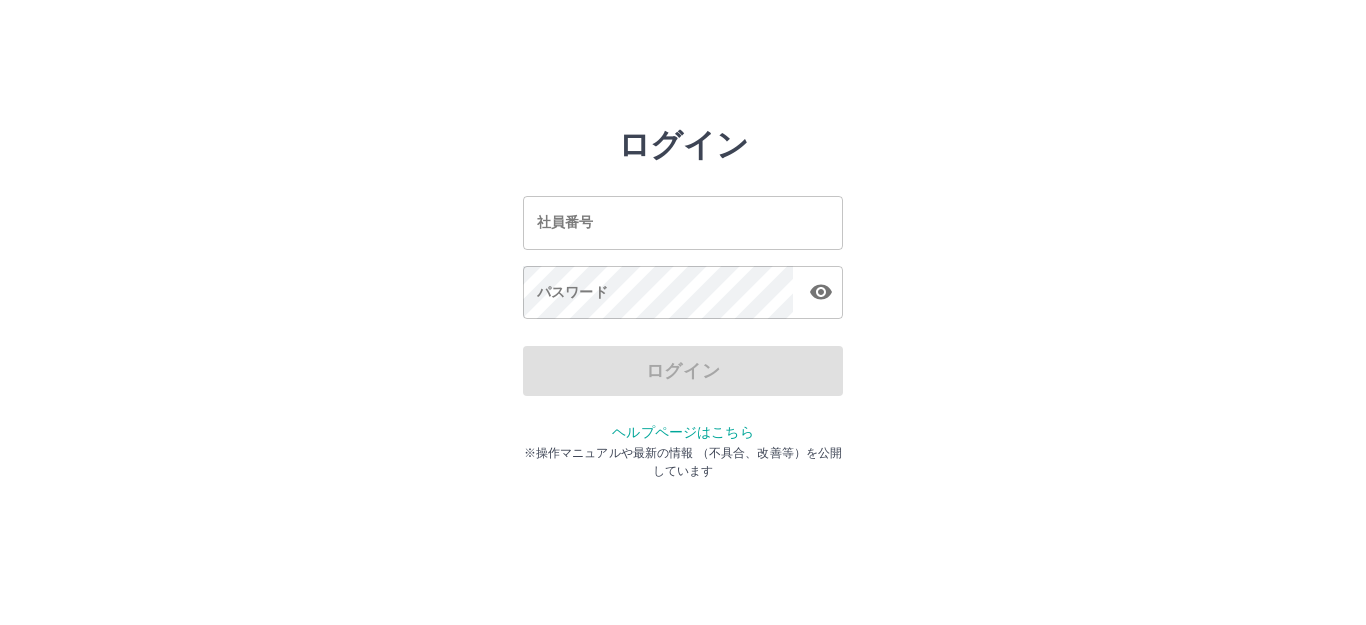 scroll, scrollTop: 0, scrollLeft: 0, axis: both 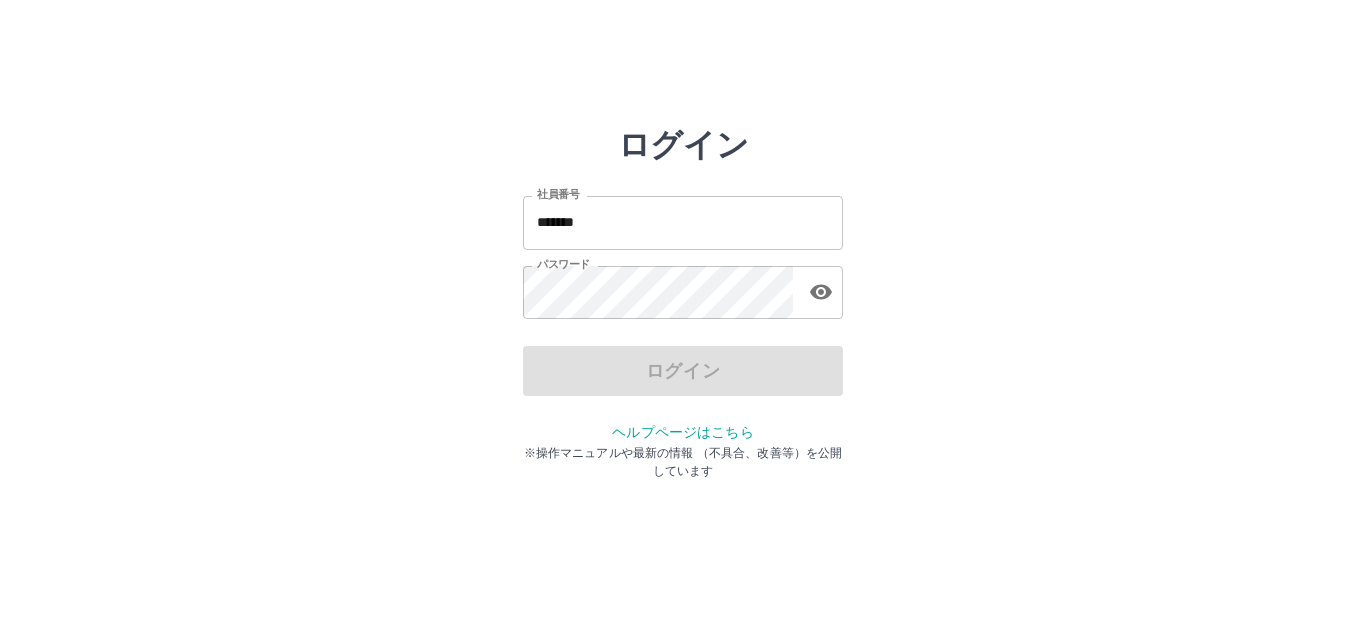 click on "*******" at bounding box center (683, 222) 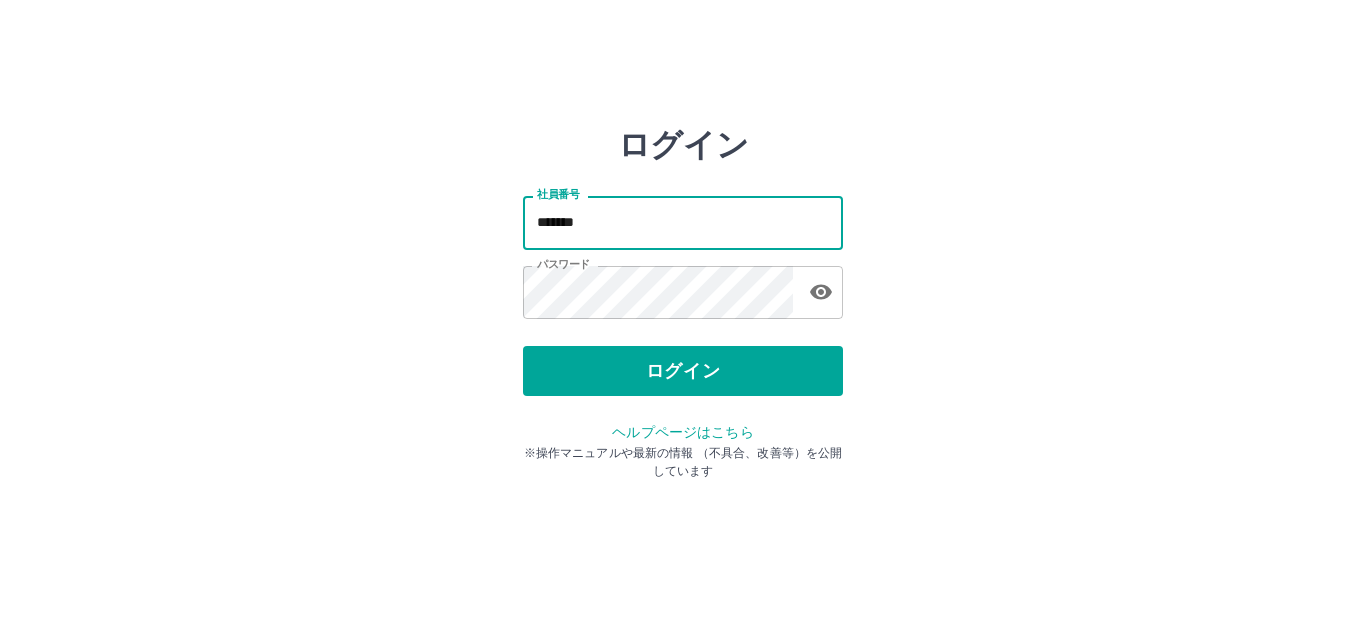 type on "*******" 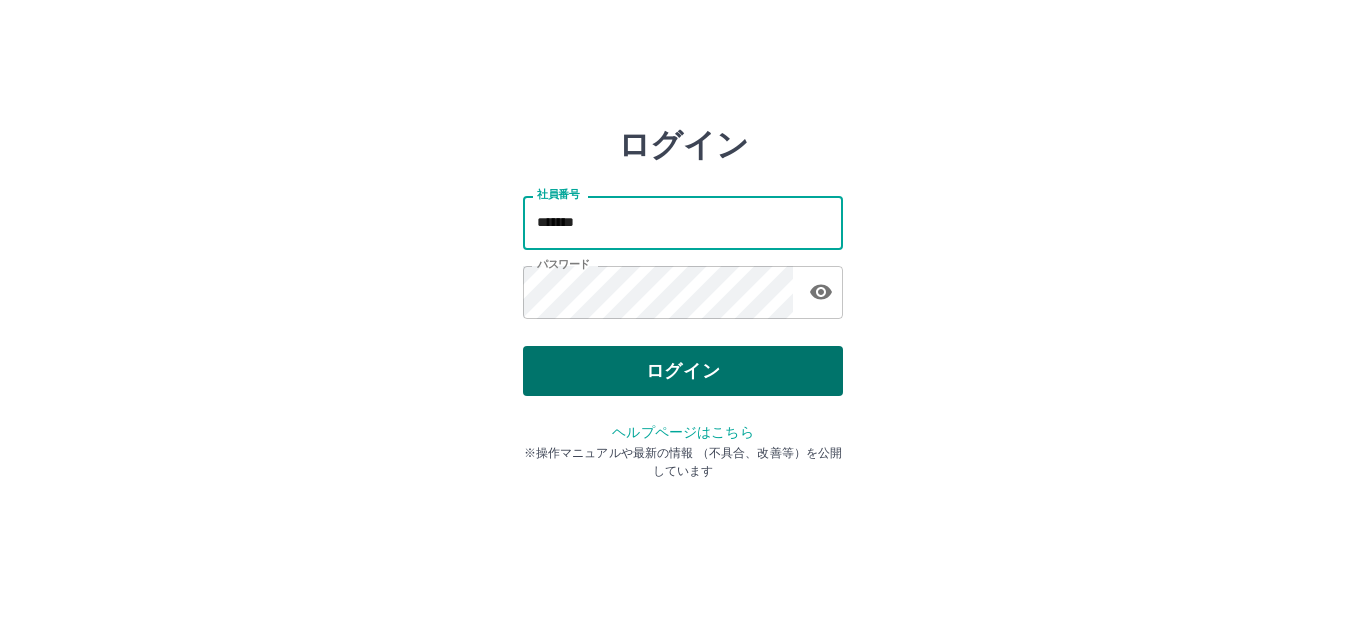 click on "ログイン" at bounding box center [683, 371] 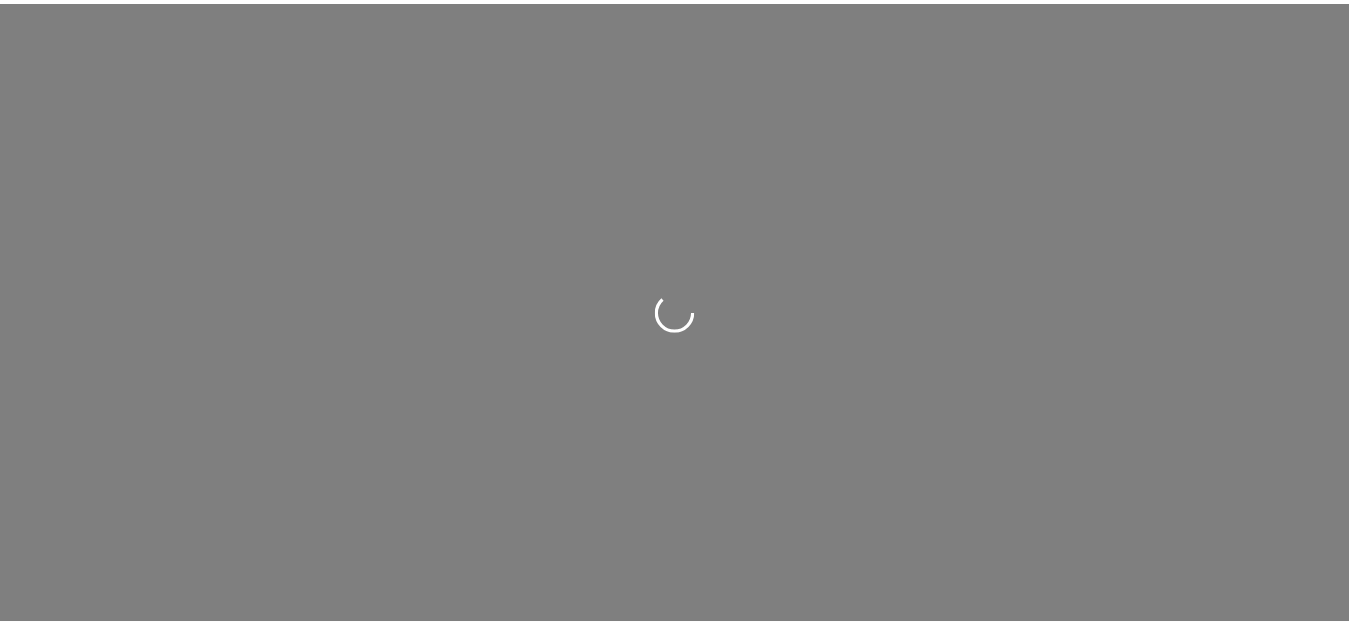 scroll, scrollTop: 0, scrollLeft: 0, axis: both 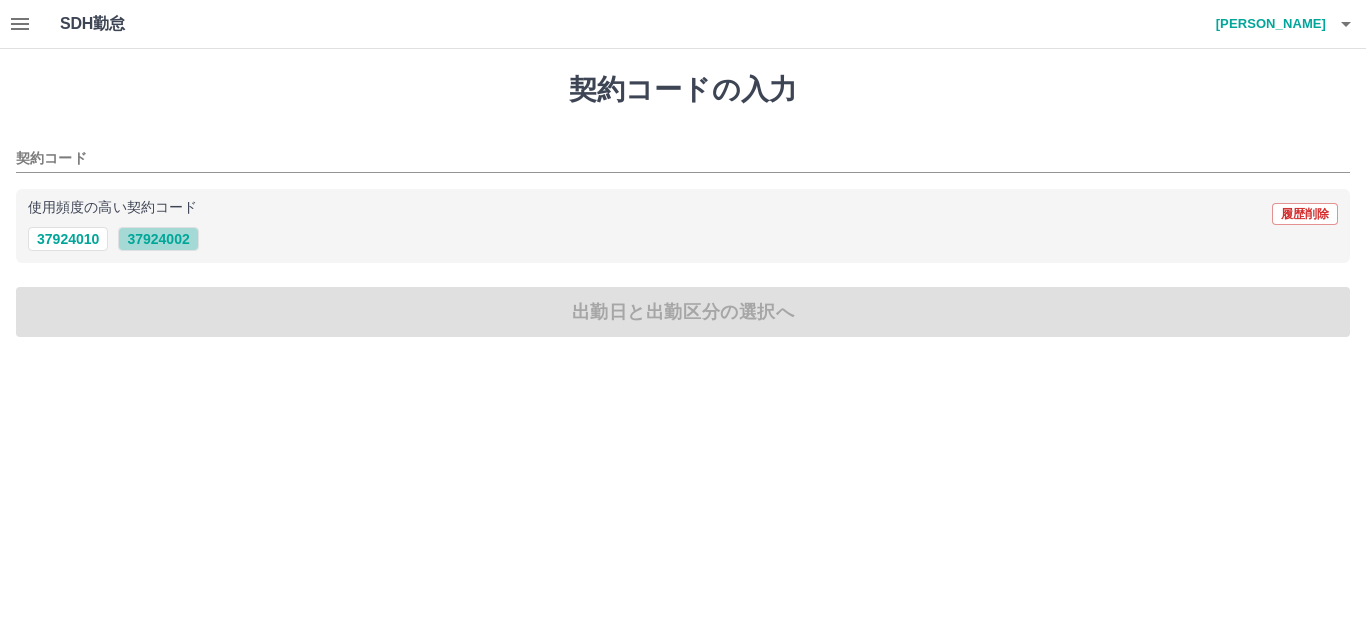 click on "37924002" at bounding box center (158, 239) 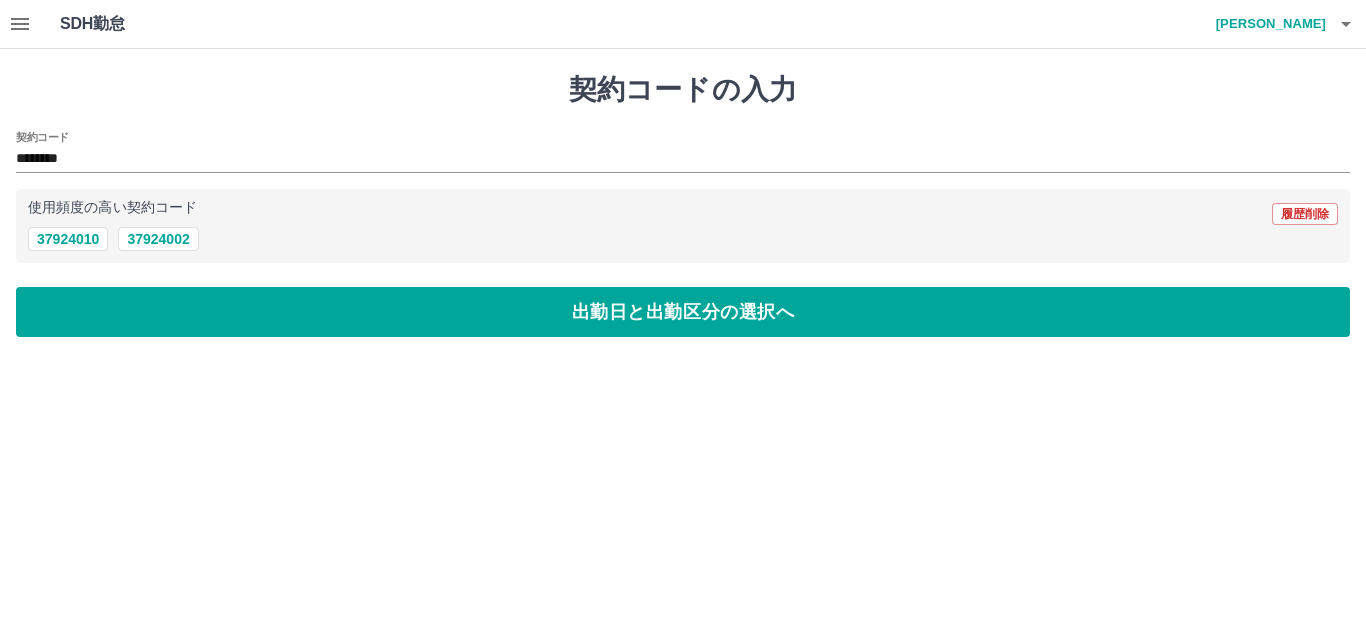 drag, startPoint x: 100, startPoint y: 308, endPoint x: 59, endPoint y: 267, distance: 57.982758 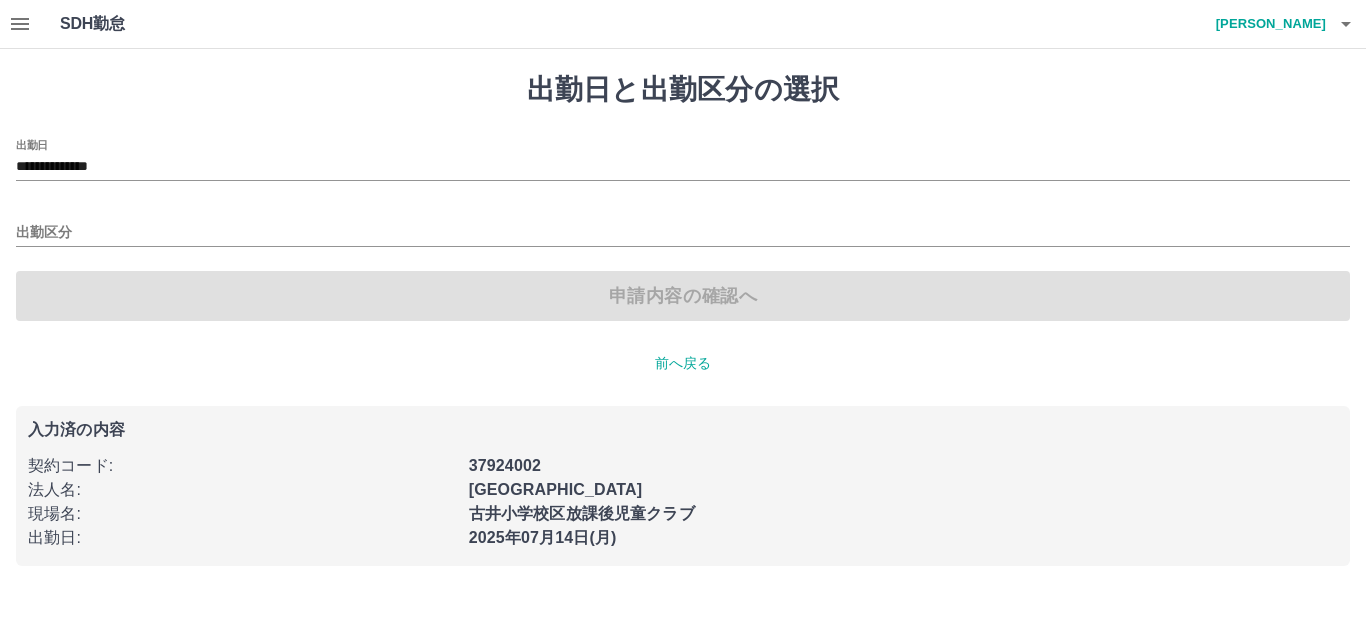 click on "**********" at bounding box center (683, 167) 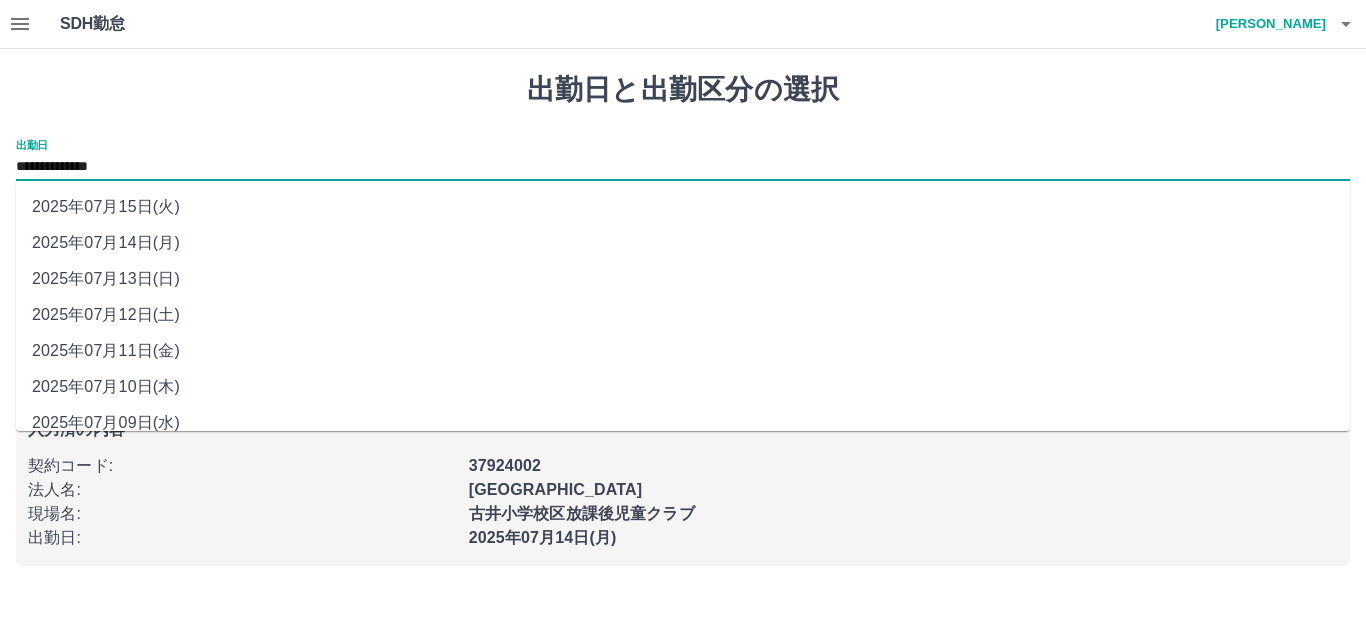 click on "2025年07月11日(金)" at bounding box center (683, 351) 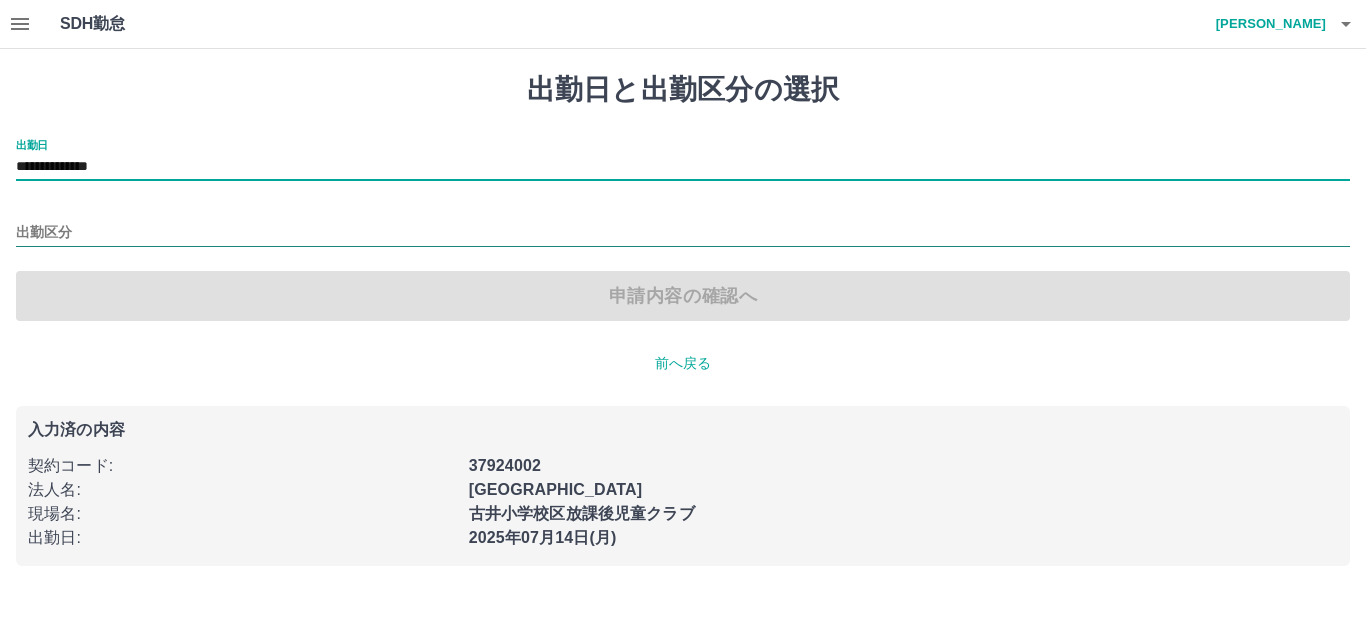 click on "出勤区分" at bounding box center (683, 233) 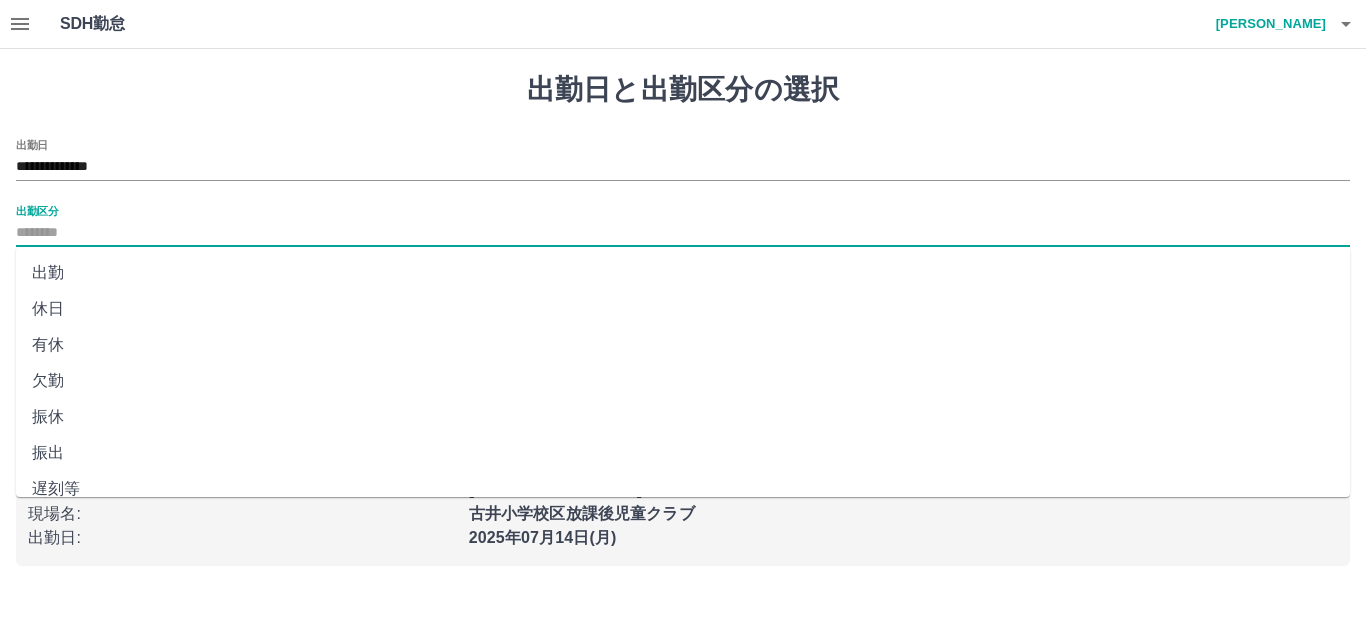 click on "出勤" at bounding box center (683, 273) 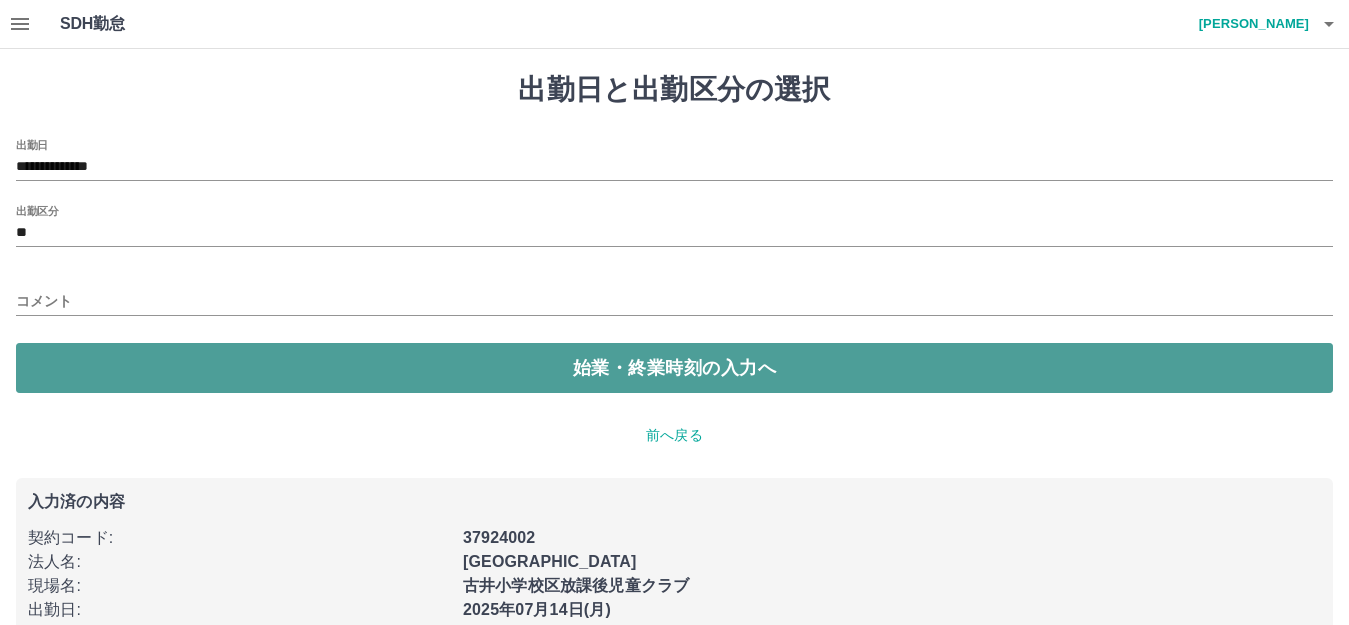 click on "始業・終業時刻の入力へ" at bounding box center (674, 368) 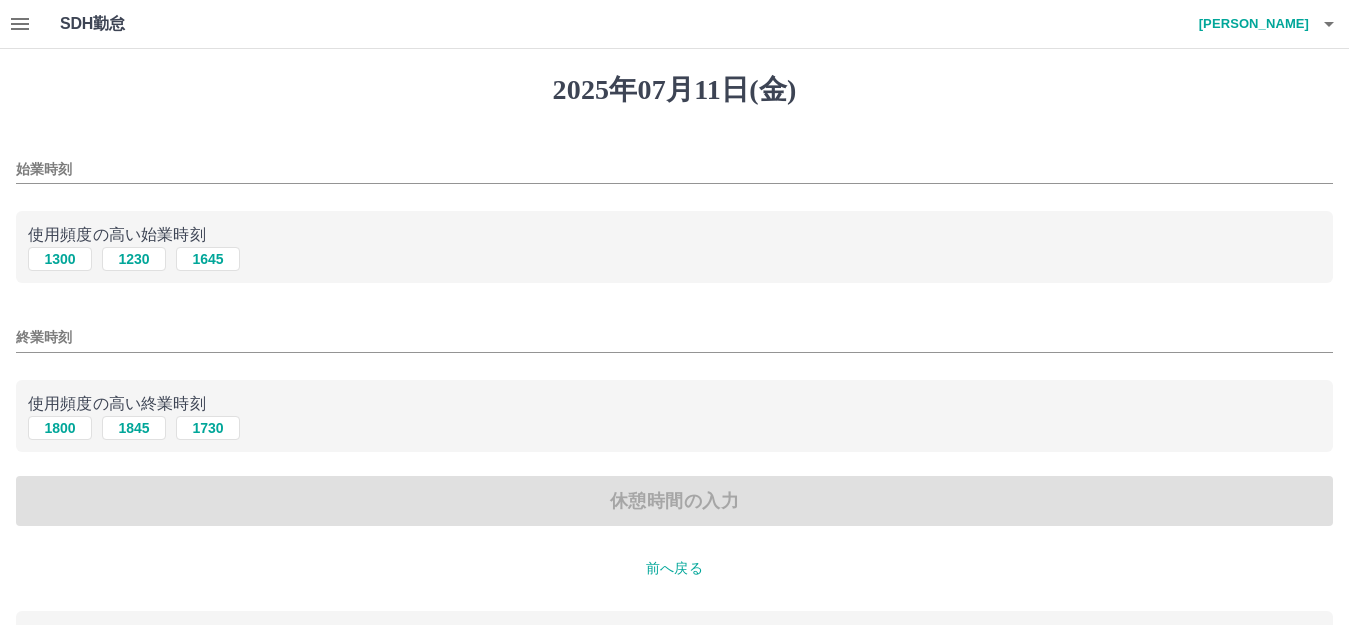 click on "始業時刻" at bounding box center [674, 169] 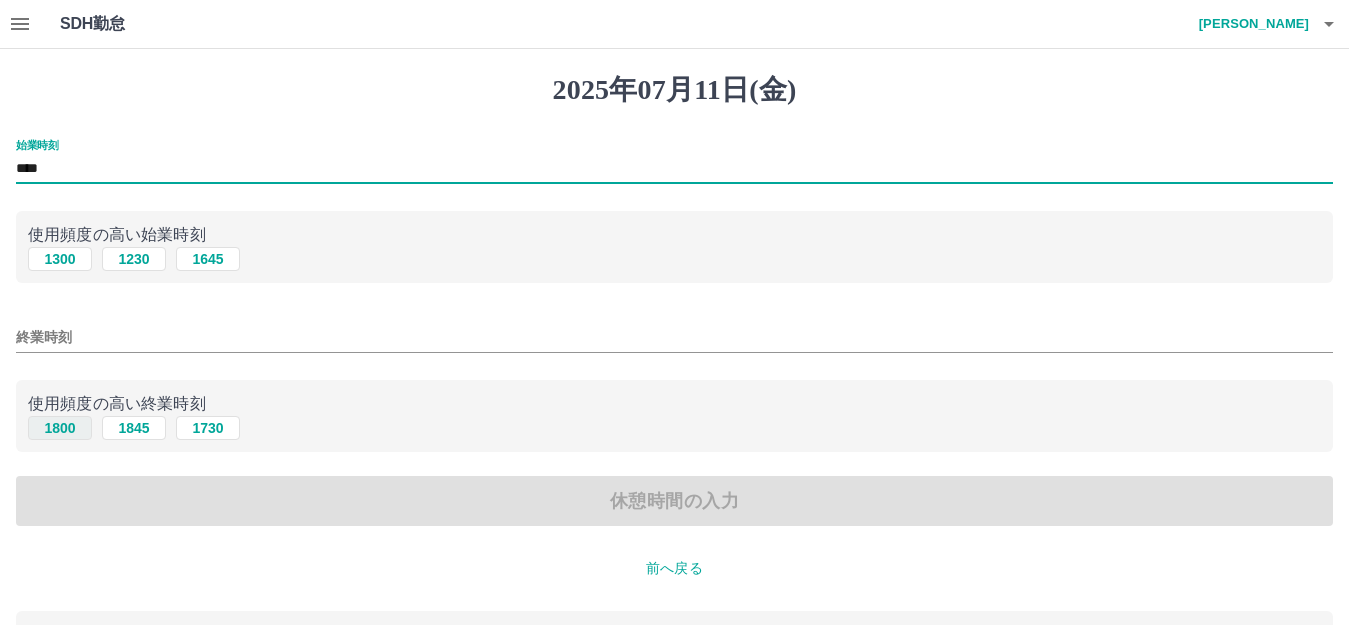 type on "****" 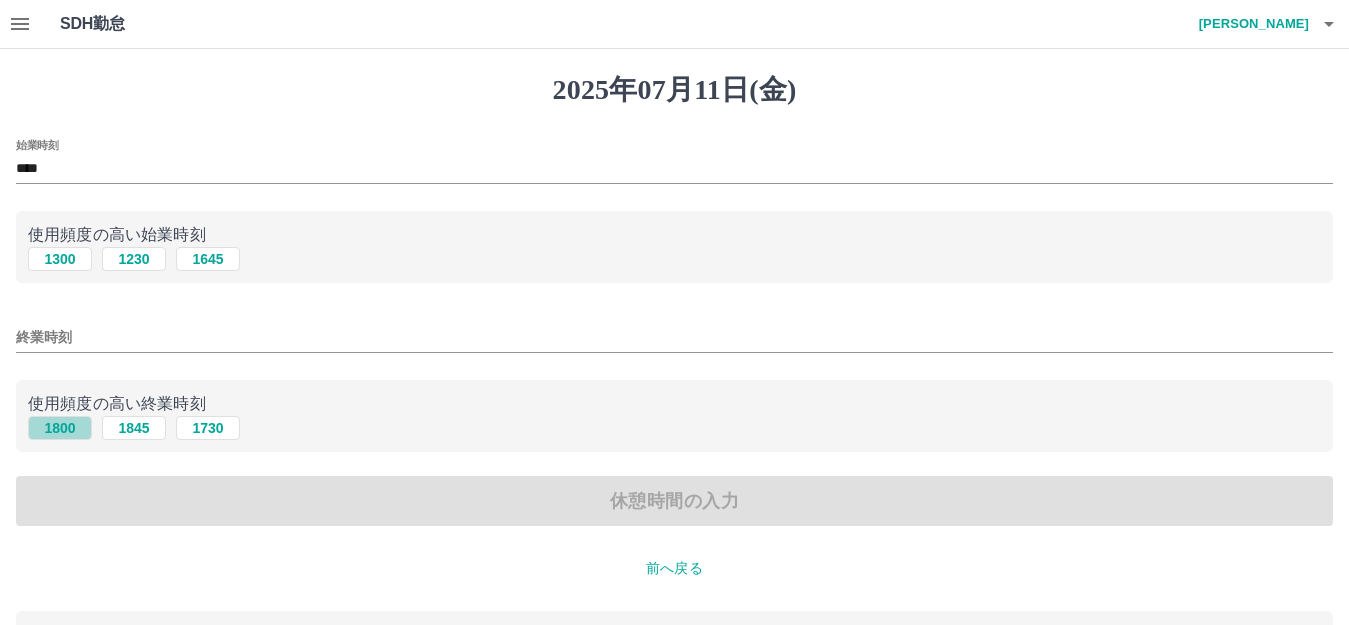 click on "1800" at bounding box center (60, 428) 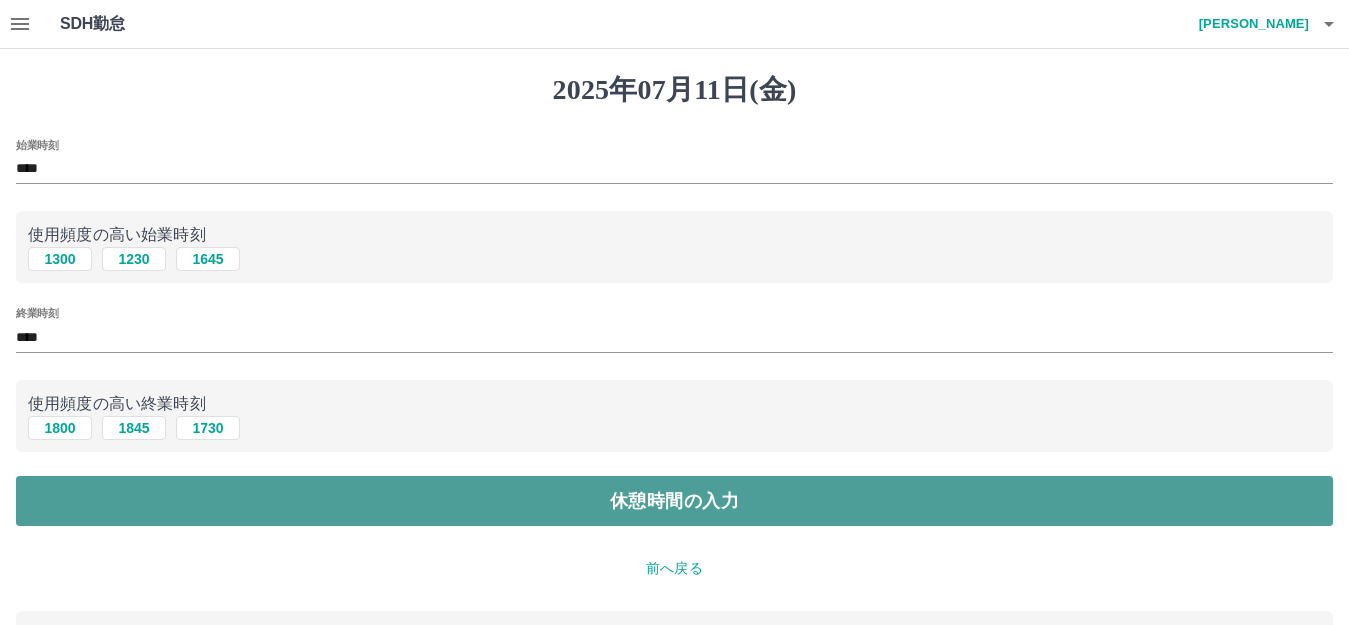 click on "休憩時間の入力" at bounding box center (674, 501) 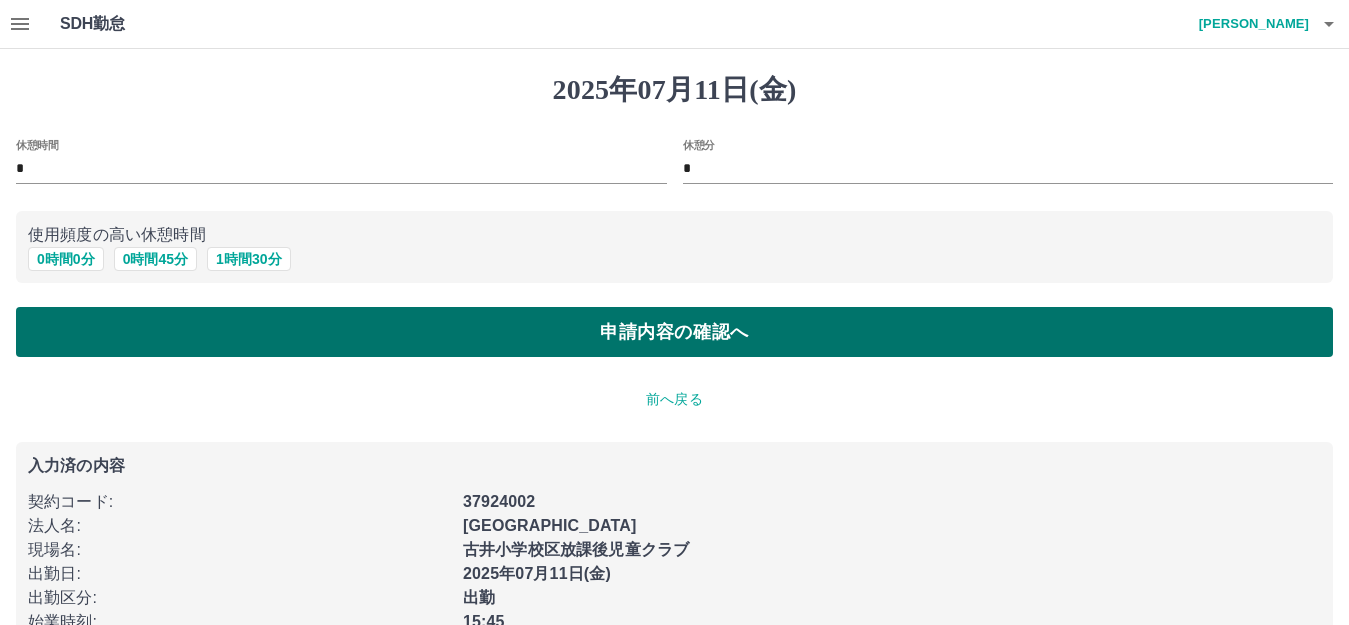click on "申請内容の確認へ" at bounding box center (674, 332) 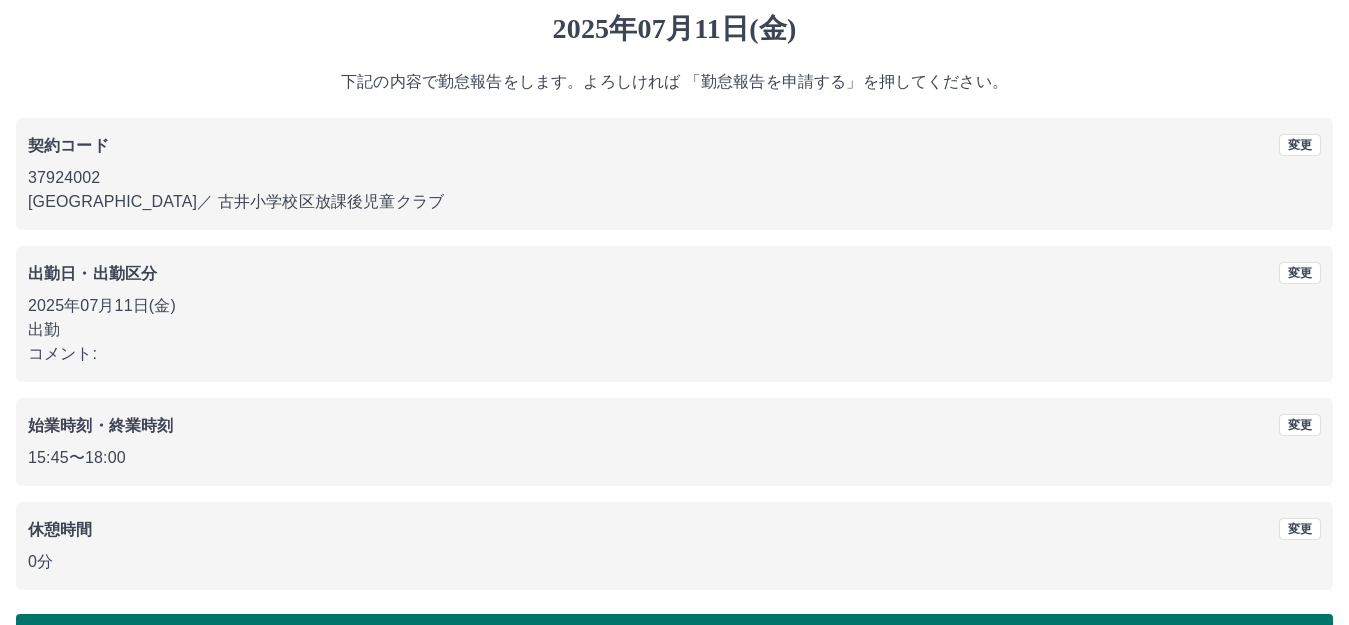 scroll, scrollTop: 124, scrollLeft: 0, axis: vertical 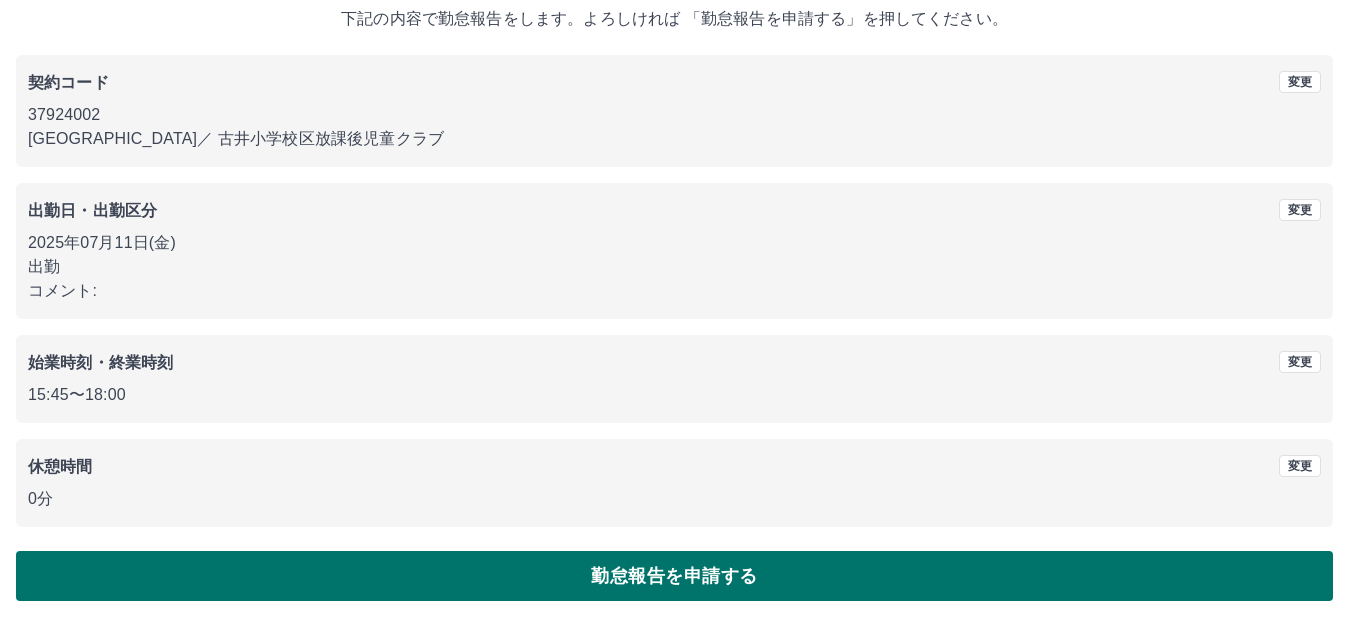 click on "勤怠報告を申請する" at bounding box center [674, 576] 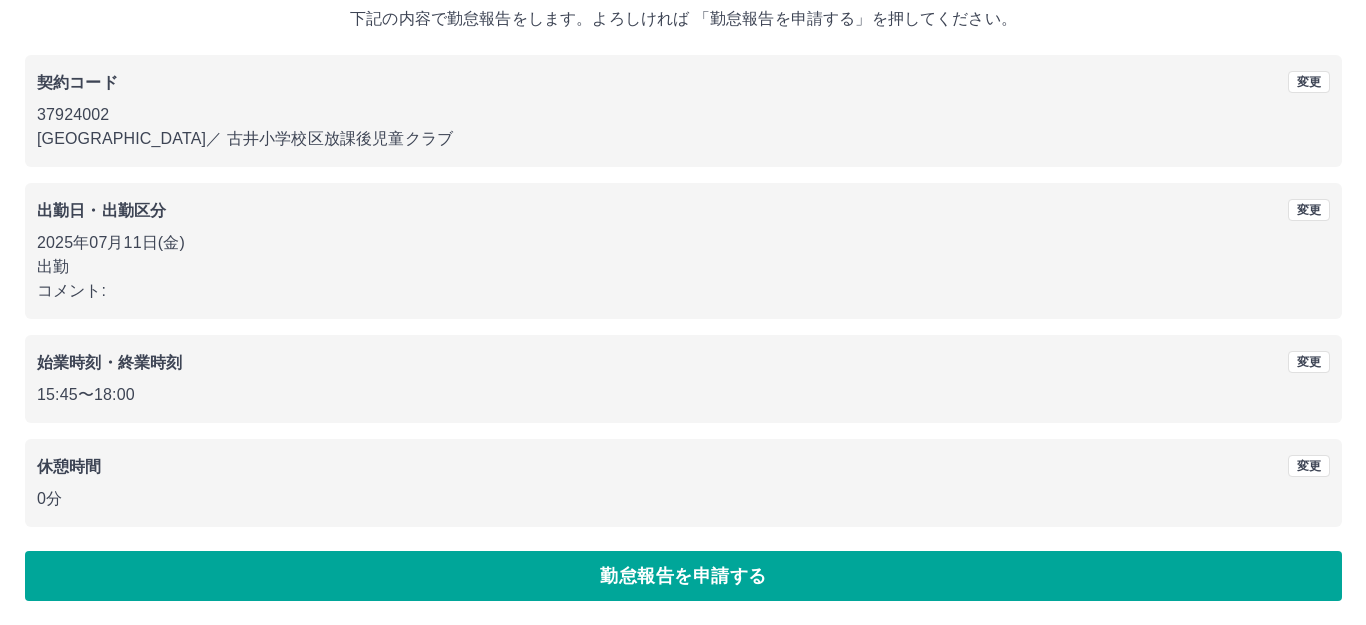 scroll, scrollTop: 0, scrollLeft: 0, axis: both 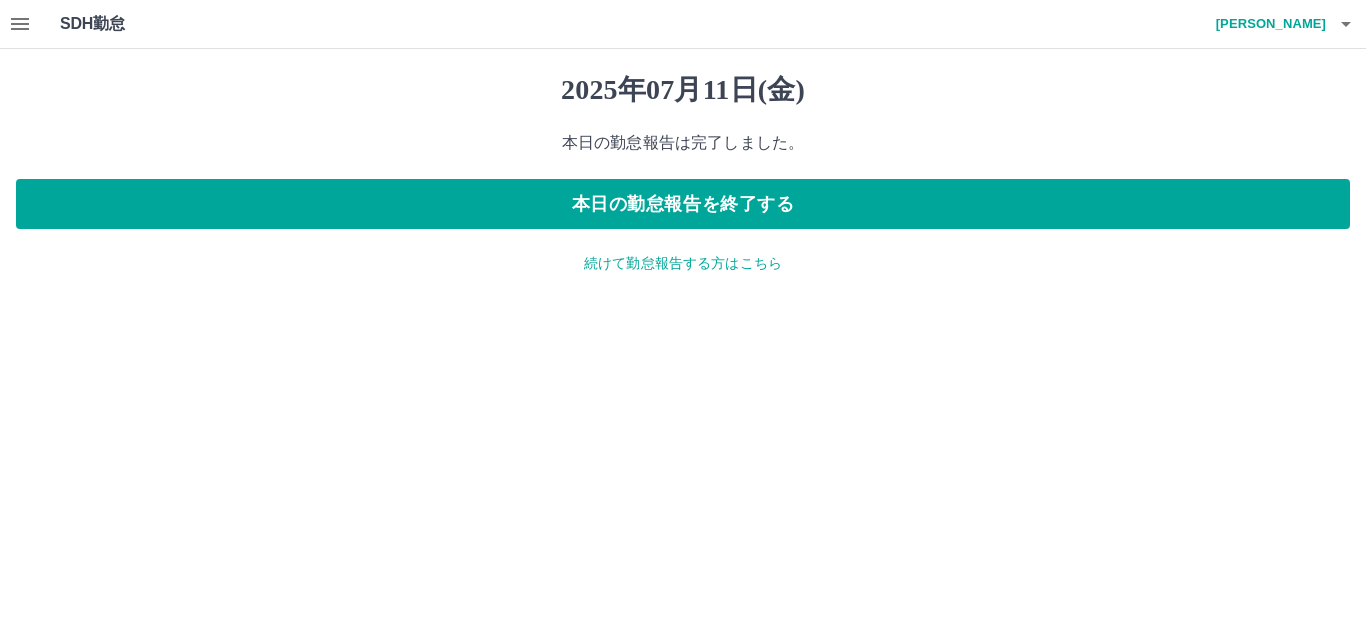click on "続けて勤怠報告する方はこちら" at bounding box center (683, 263) 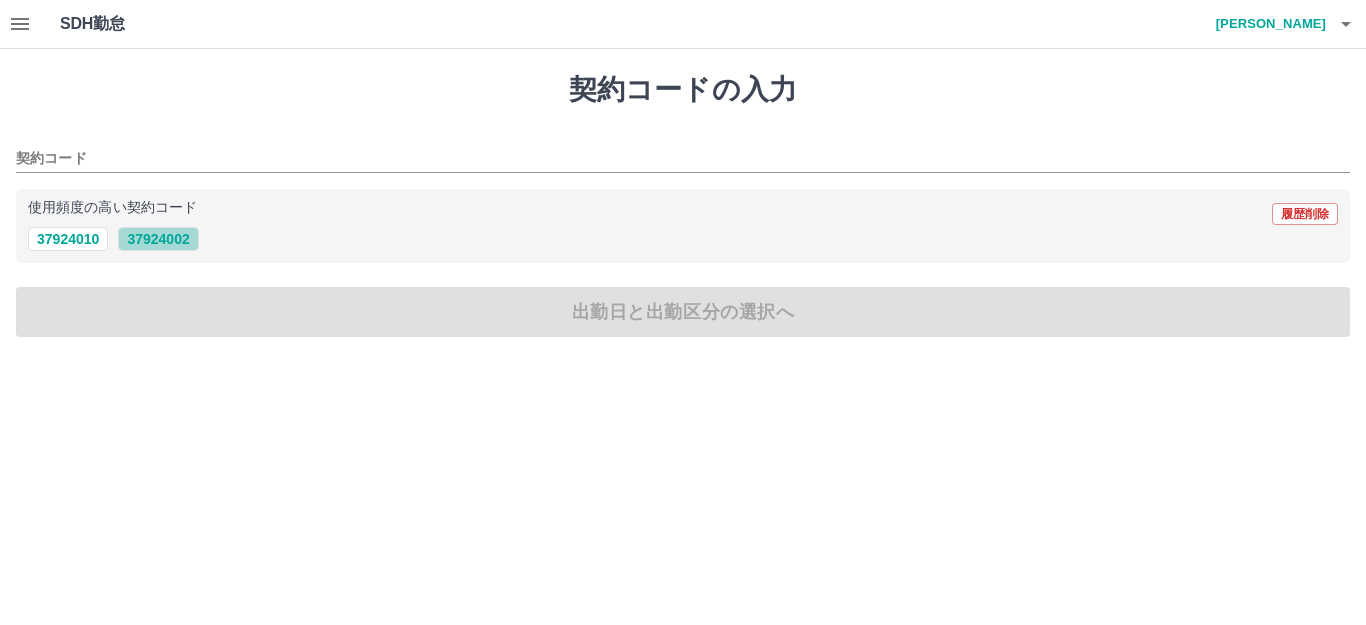click on "37924002" at bounding box center [158, 239] 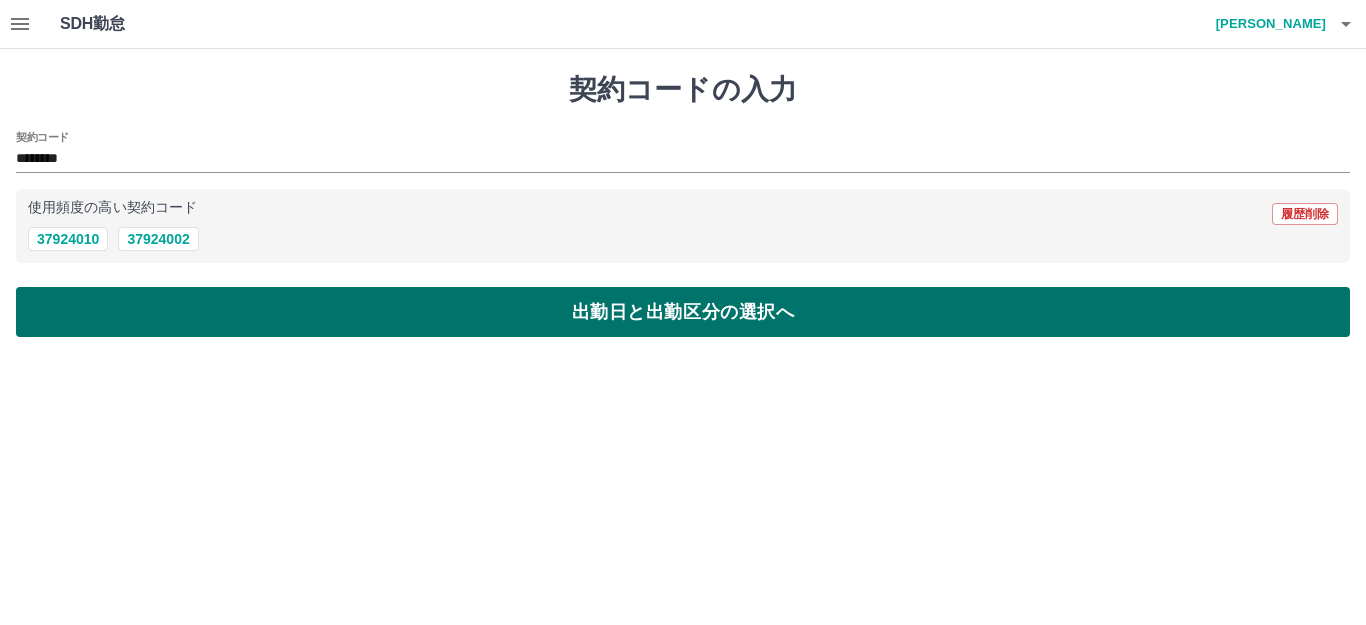 click on "出勤日と出勤区分の選択へ" at bounding box center (683, 312) 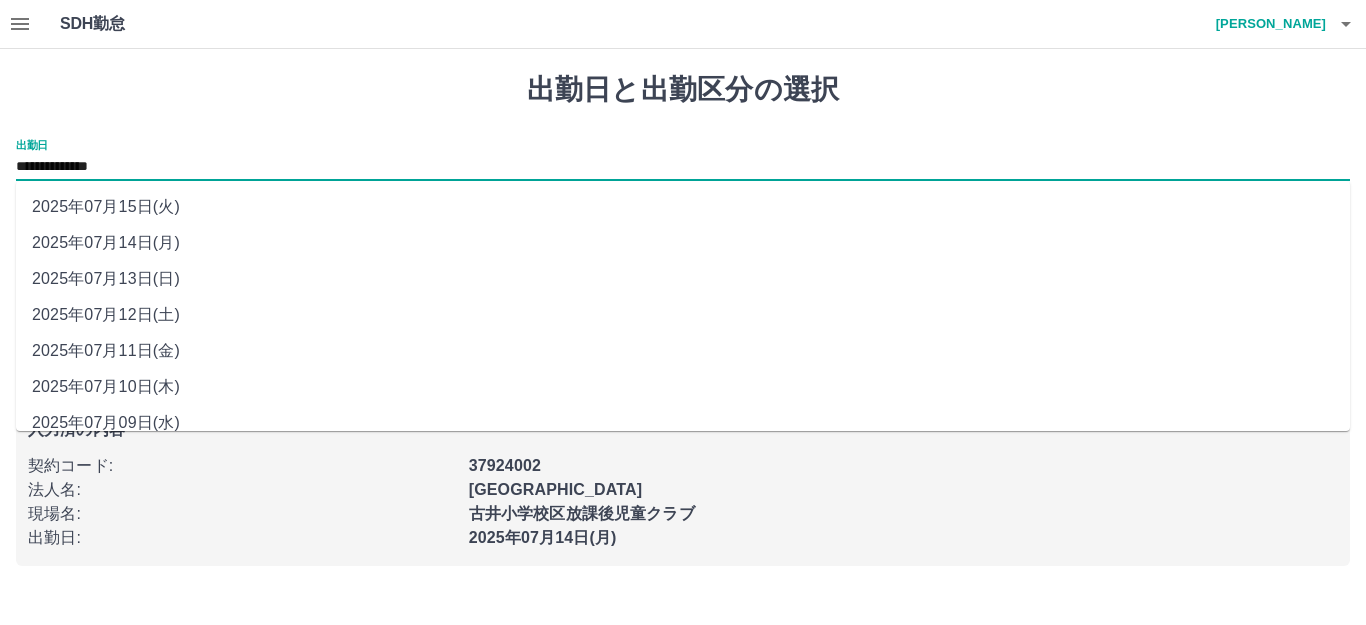 click on "**********" at bounding box center [683, 167] 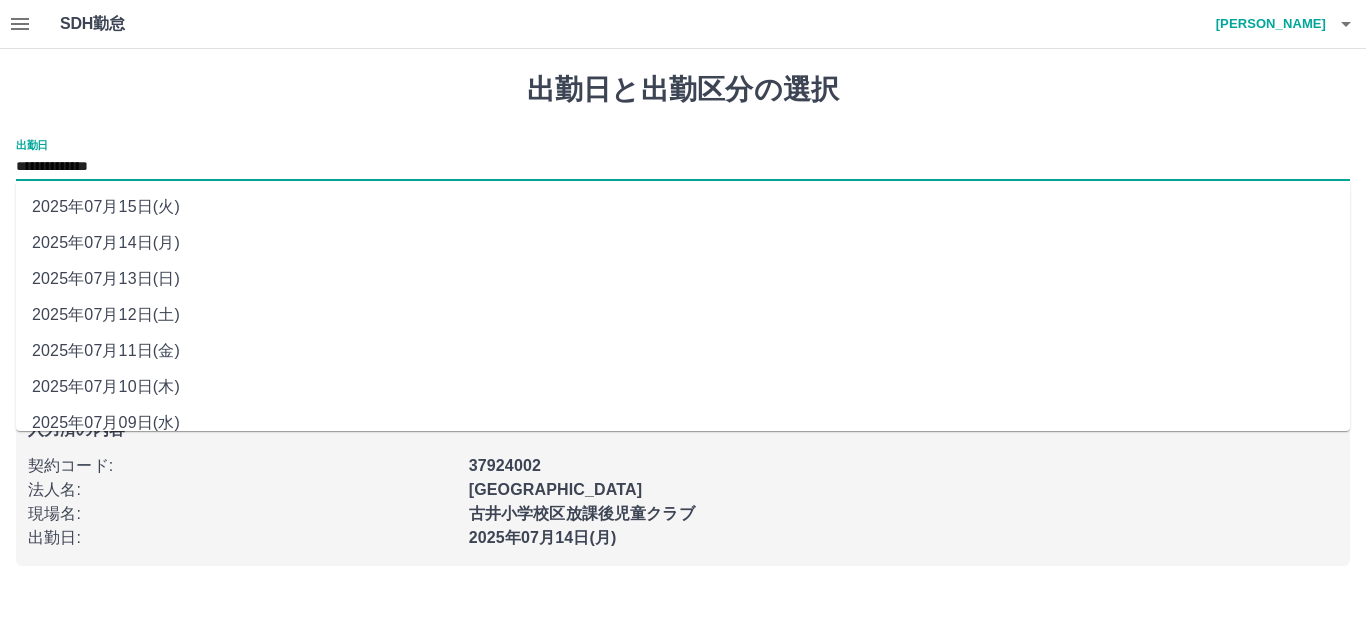 click on "2025年07月12日(土)" at bounding box center [683, 315] 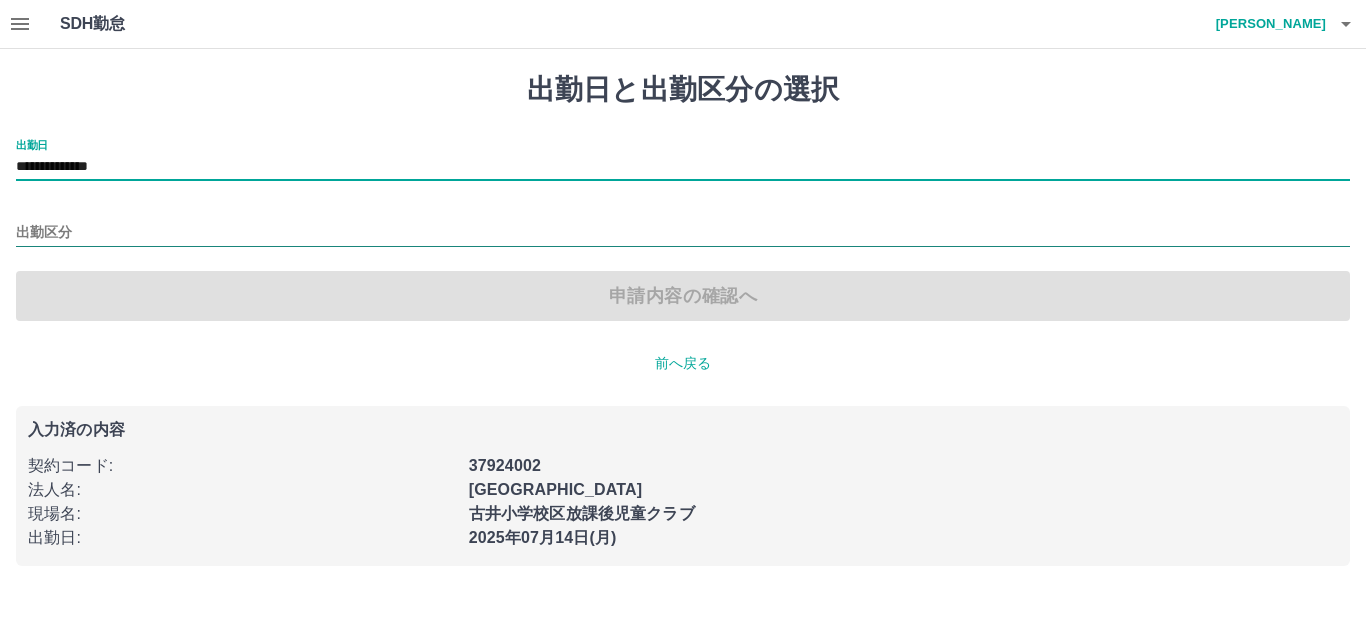 click on "出勤区分" at bounding box center (683, 233) 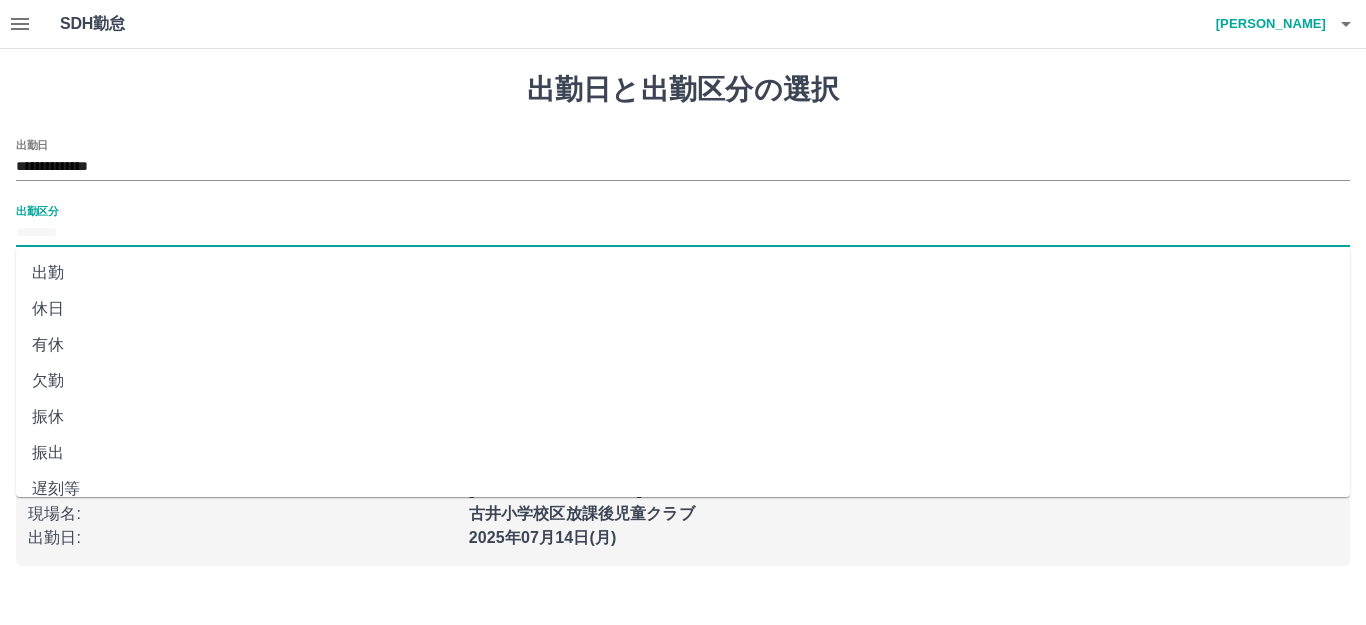 click on "休日" at bounding box center [683, 309] 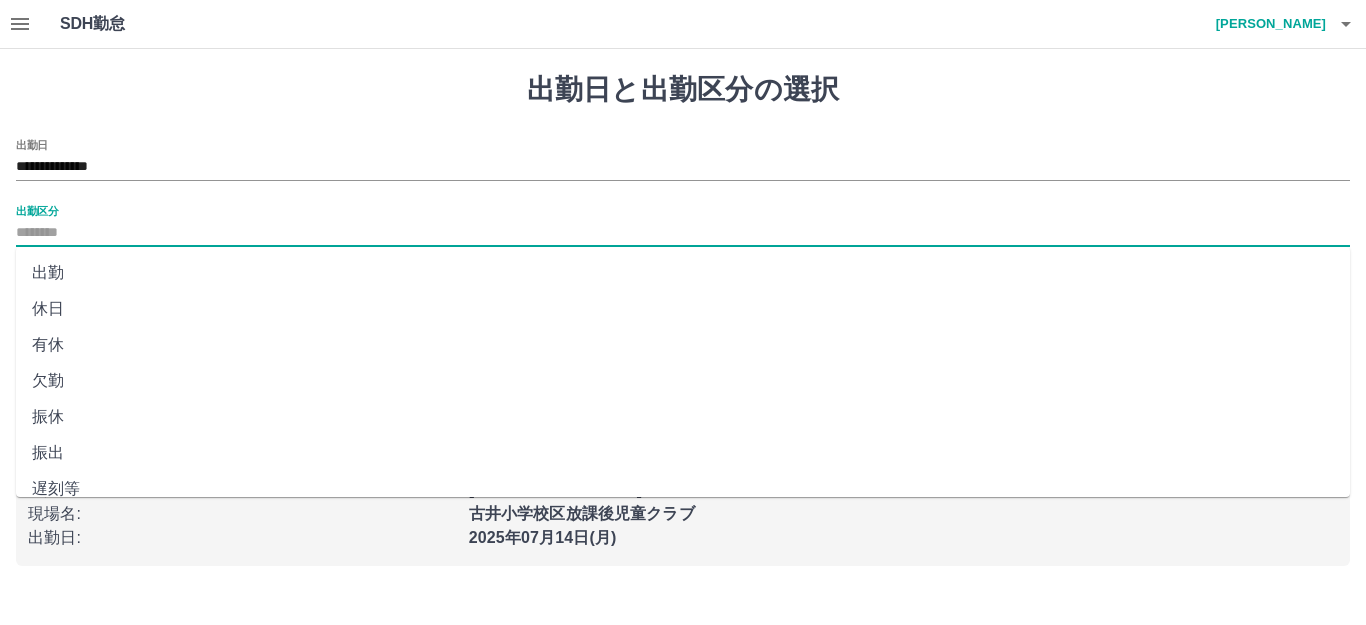 type on "**" 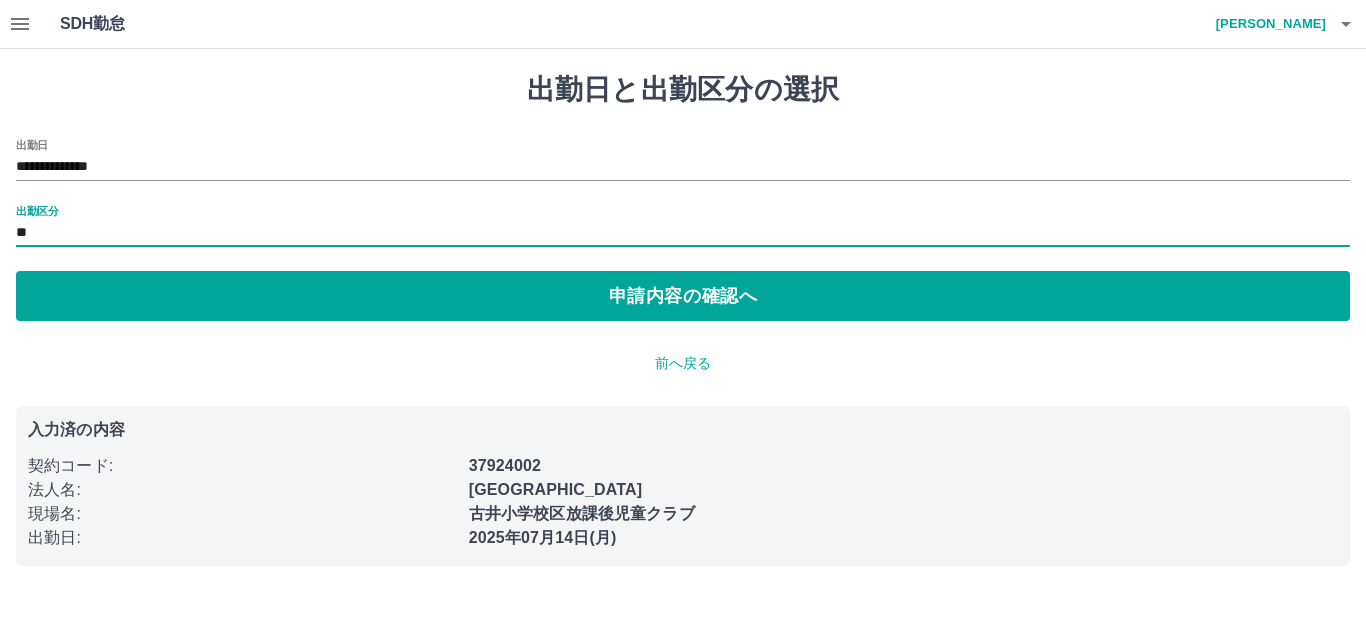 click on "申請内容の確認へ" at bounding box center (683, 296) 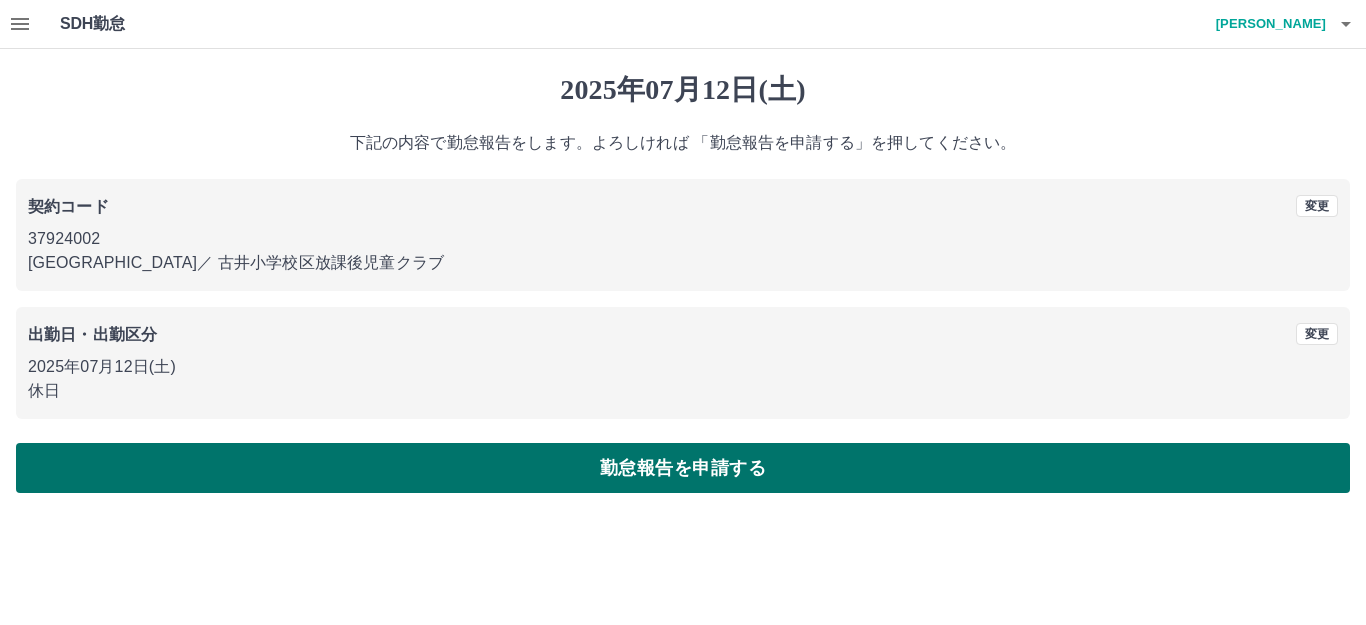 click on "勤怠報告を申請する" at bounding box center [683, 468] 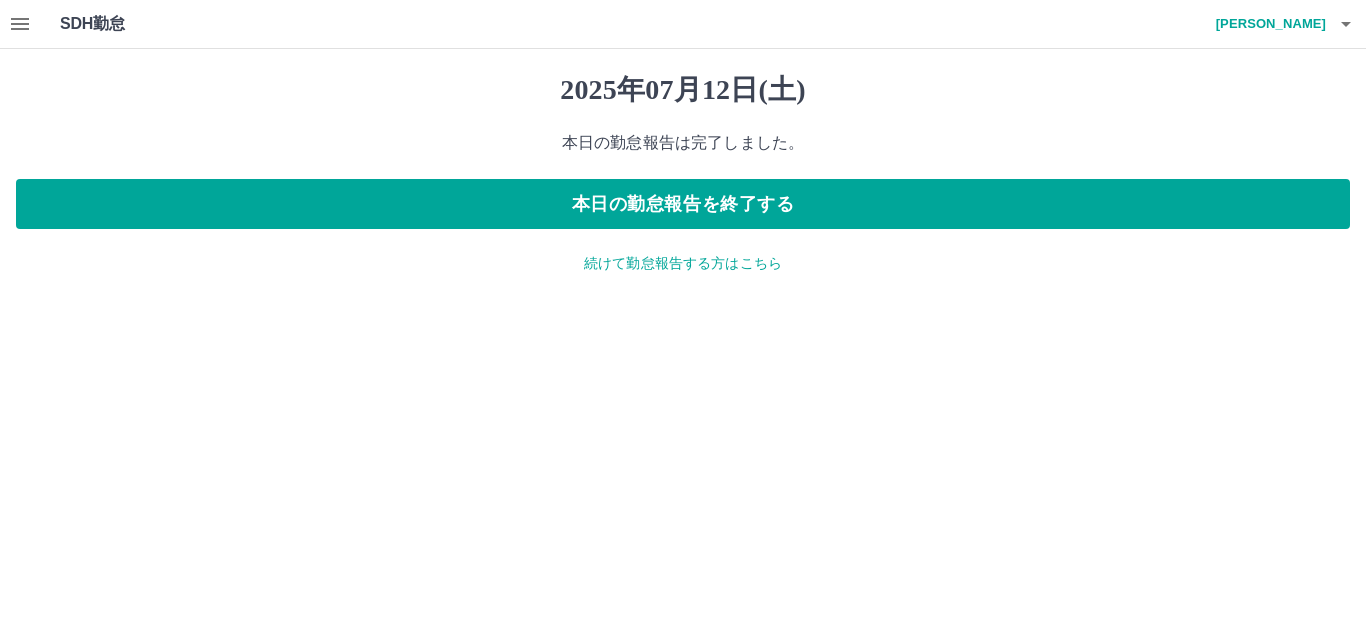 click on "続けて勤怠報告する方はこちら" at bounding box center [683, 263] 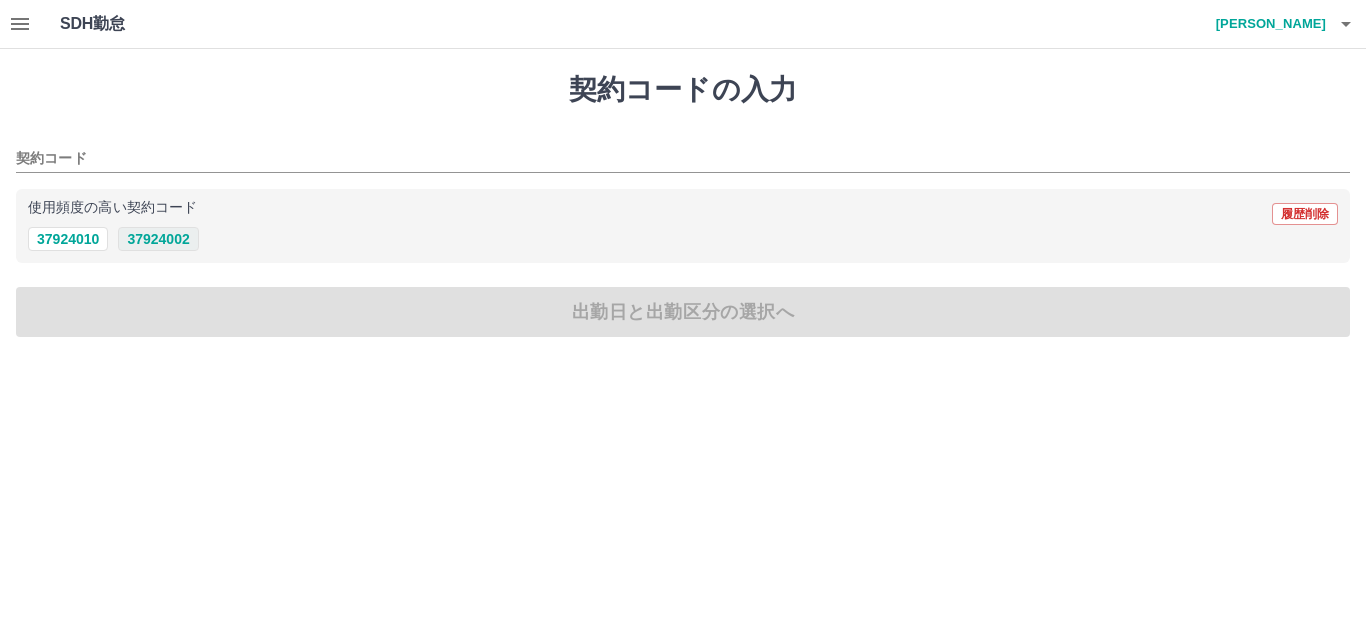 click on "37924002" at bounding box center [158, 239] 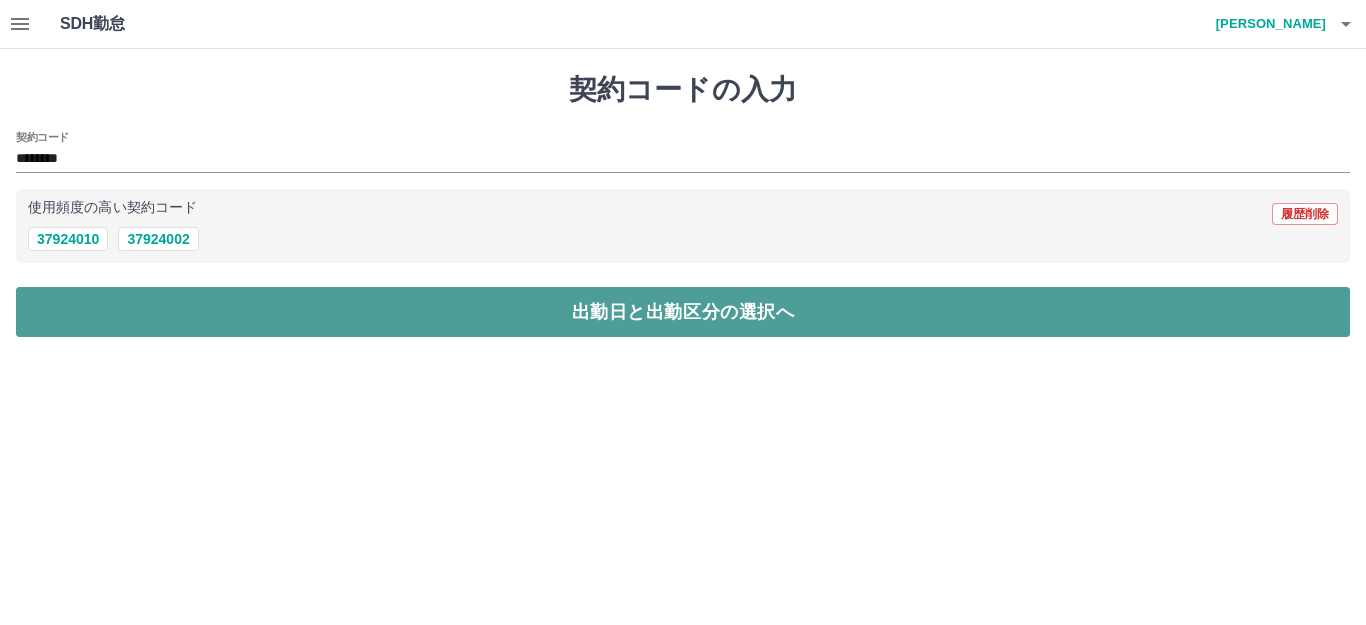 click on "出勤日と出勤区分の選択へ" at bounding box center (683, 312) 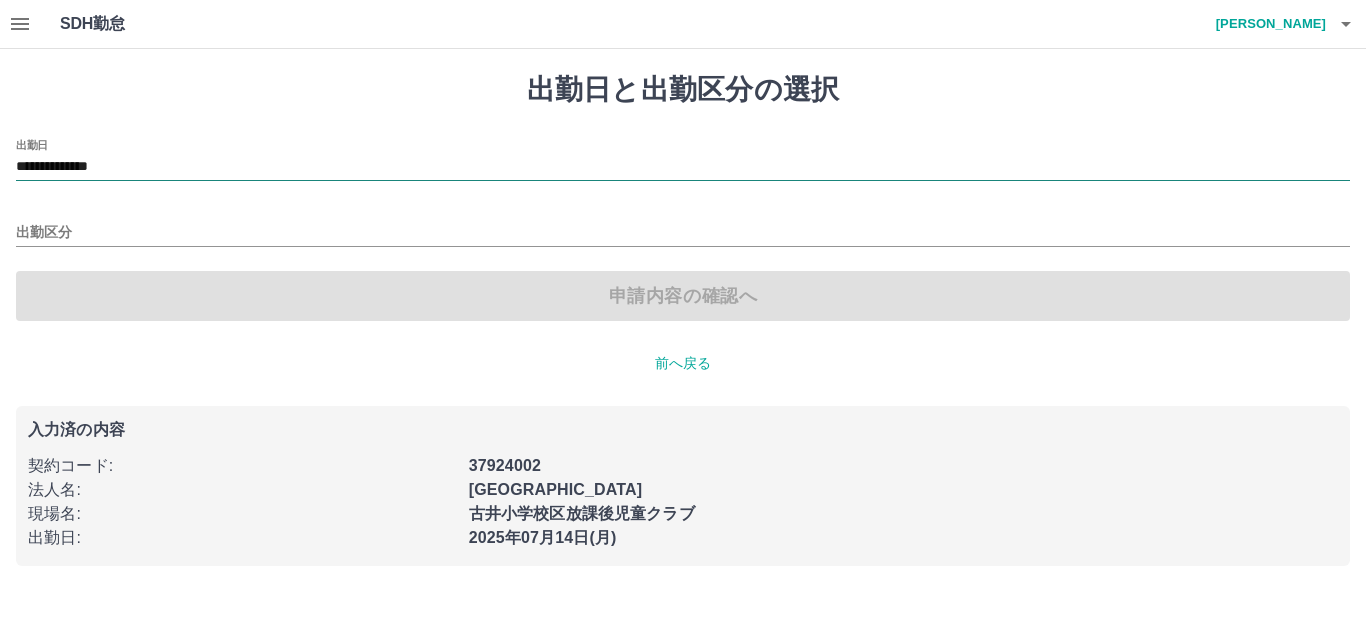 click on "**********" at bounding box center (683, 167) 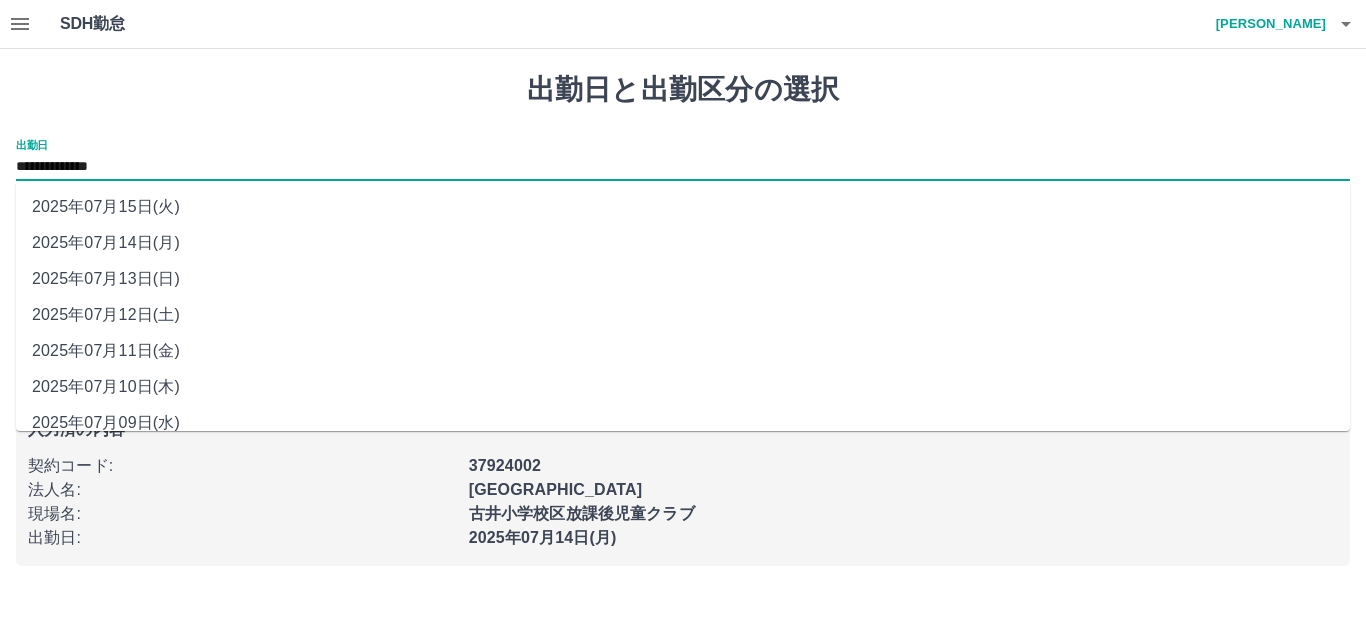 click on "2025年07月13日(日)" at bounding box center (683, 279) 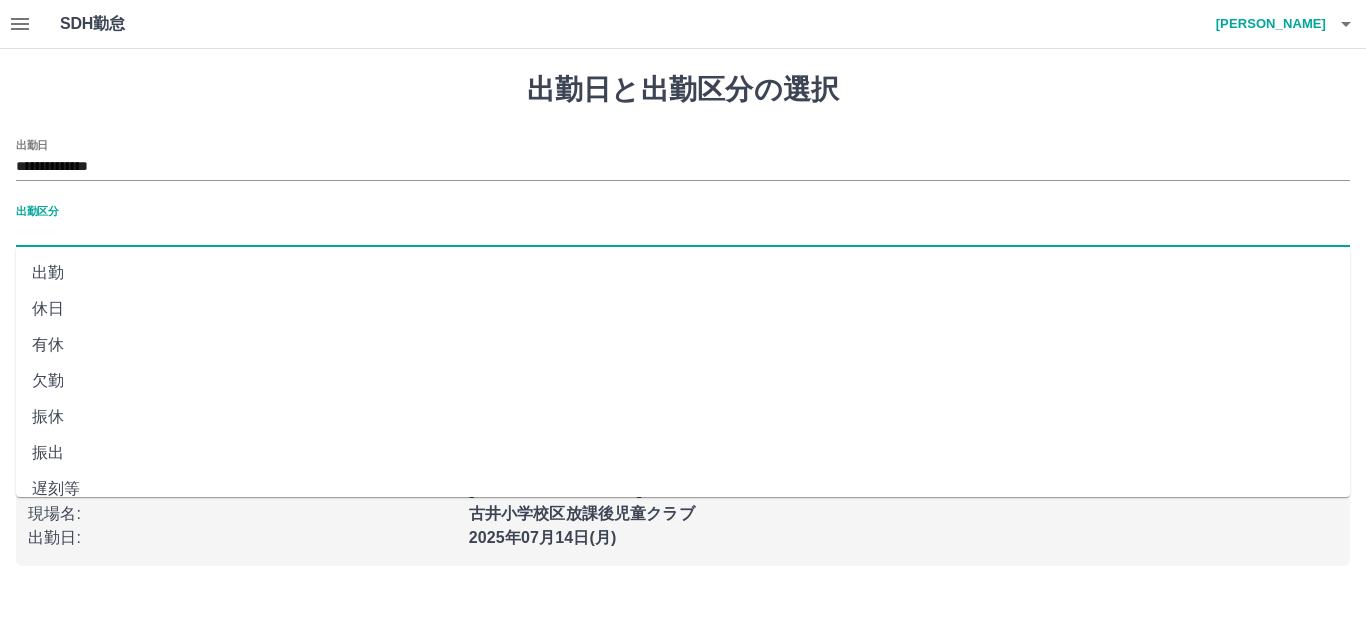 click on "出勤区分" at bounding box center (683, 233) 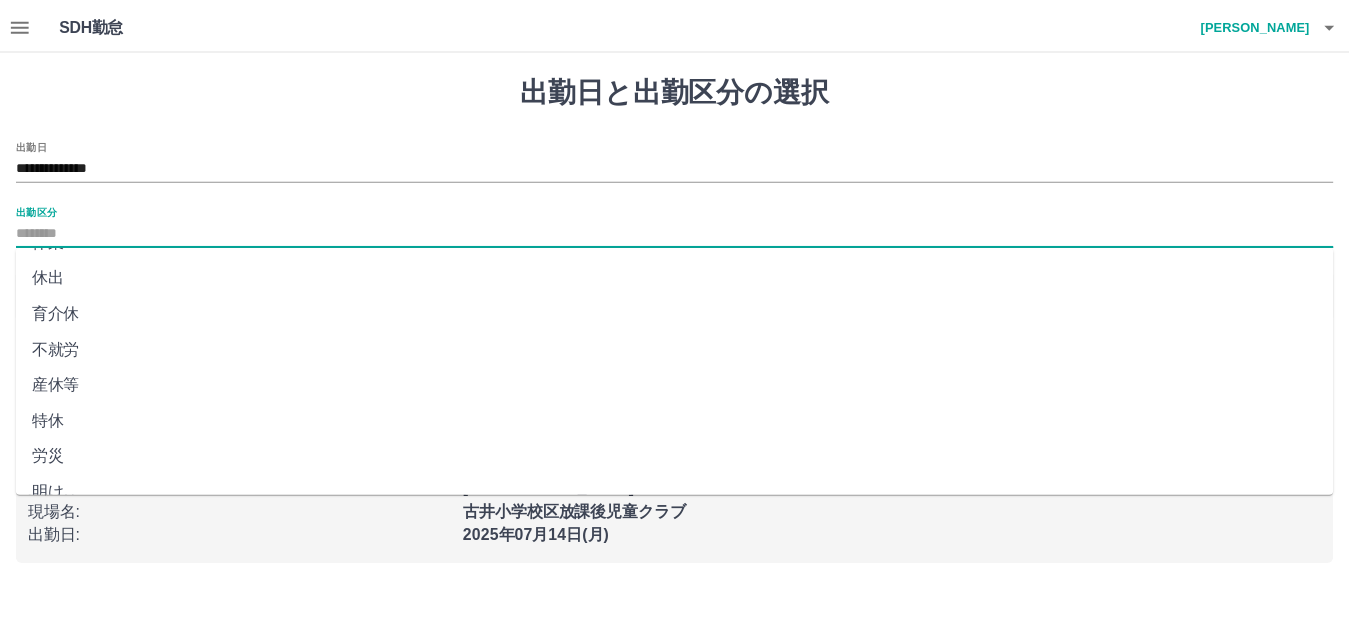scroll, scrollTop: 414, scrollLeft: 0, axis: vertical 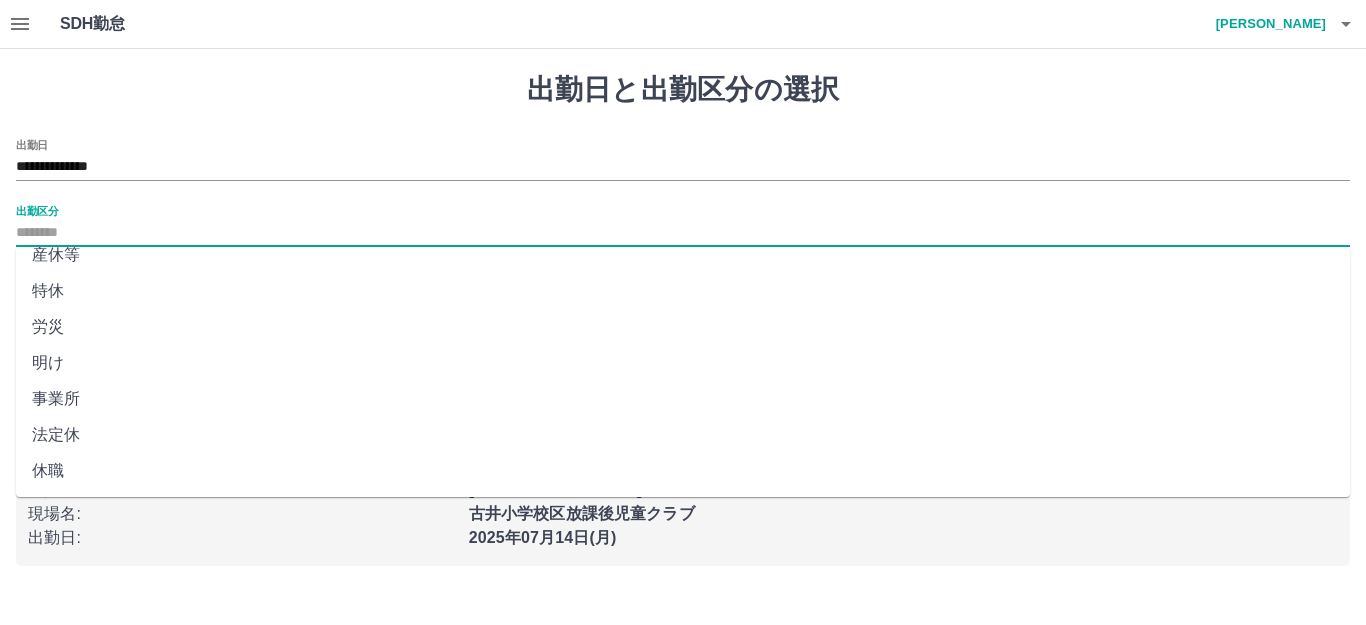 click on "事業所" at bounding box center [683, 399] 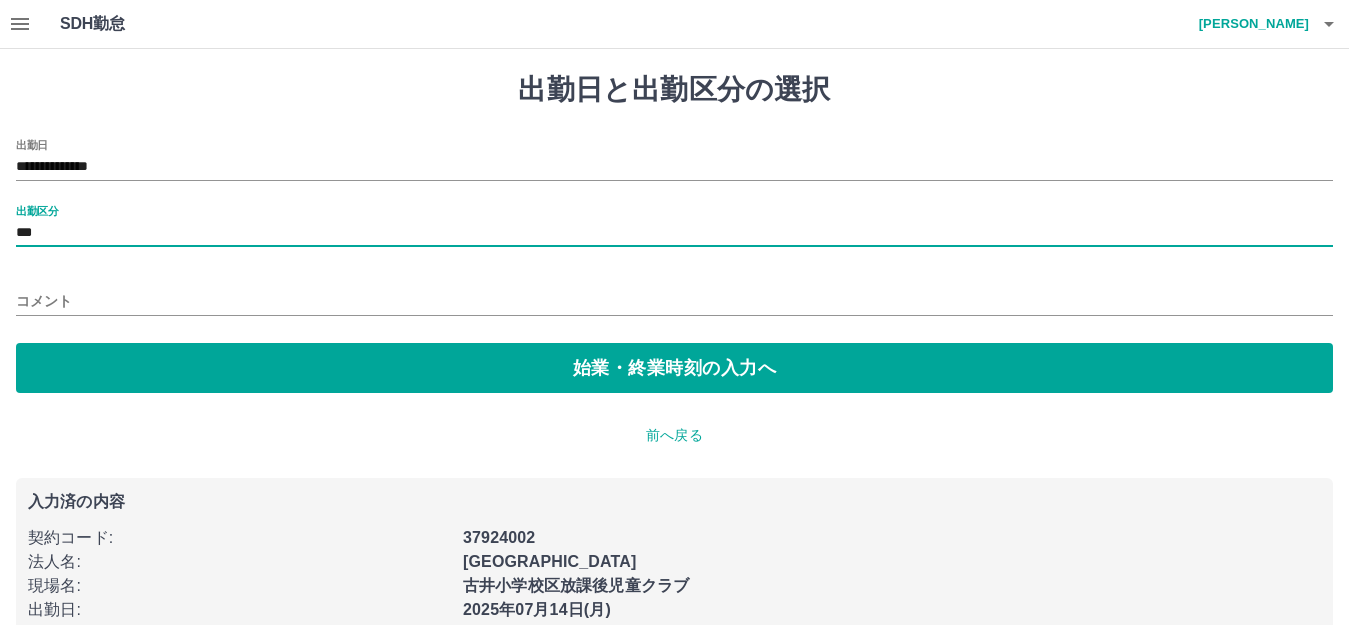 click on "***" at bounding box center (674, 233) 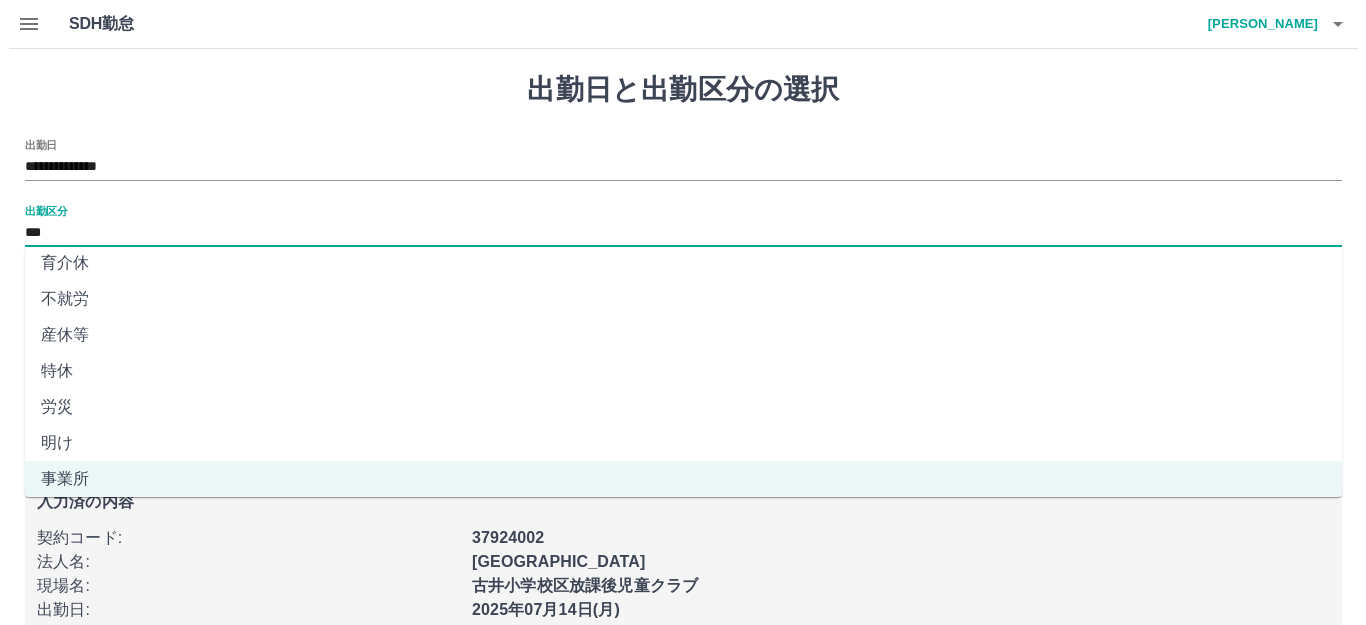 scroll, scrollTop: 414, scrollLeft: 0, axis: vertical 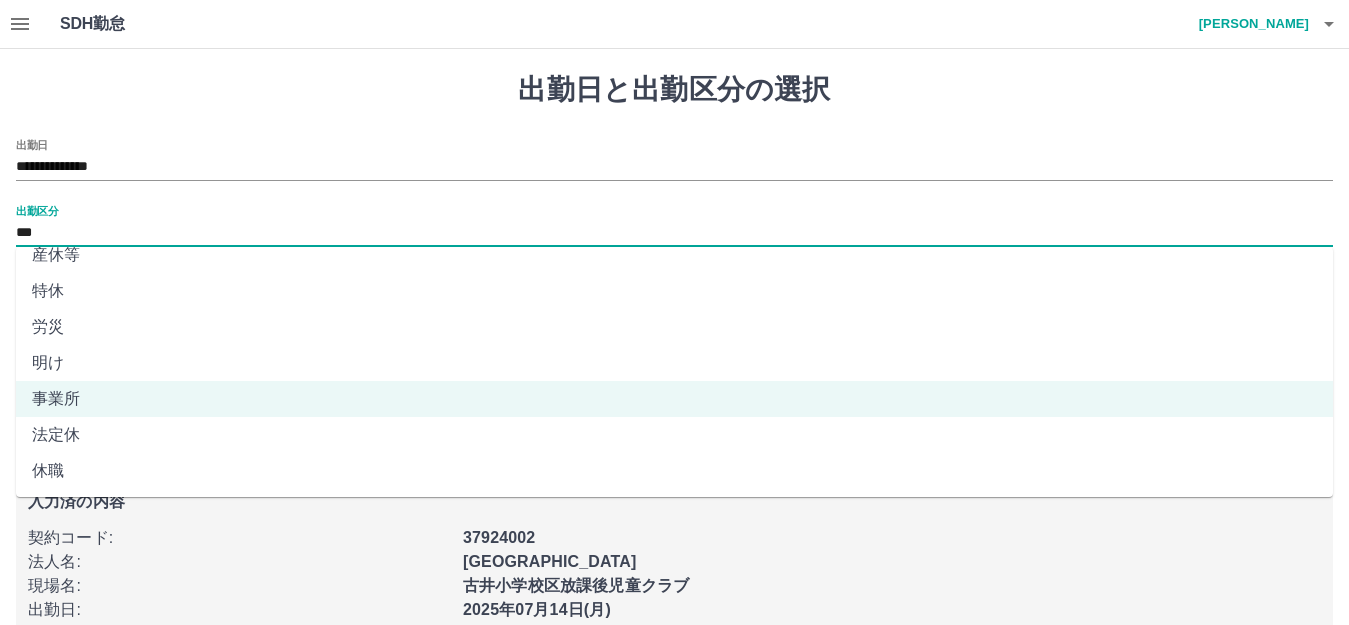 click on "法定休" at bounding box center [674, 435] 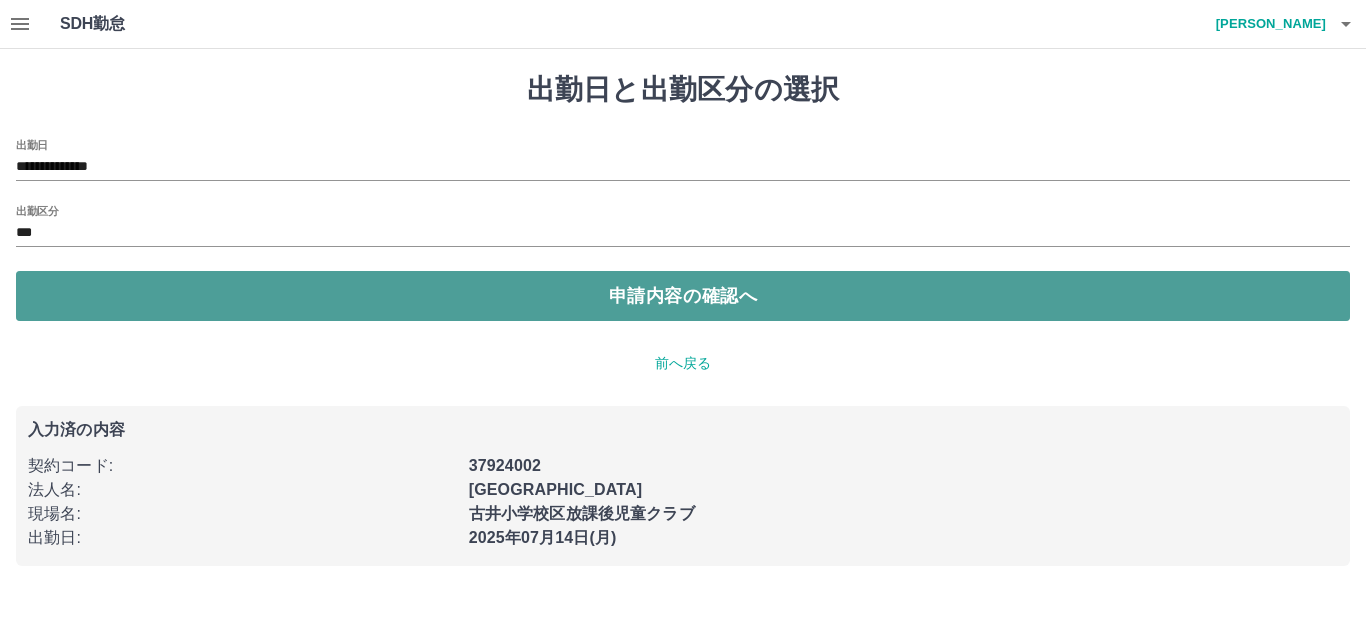 click on "申請内容の確認へ" at bounding box center (683, 296) 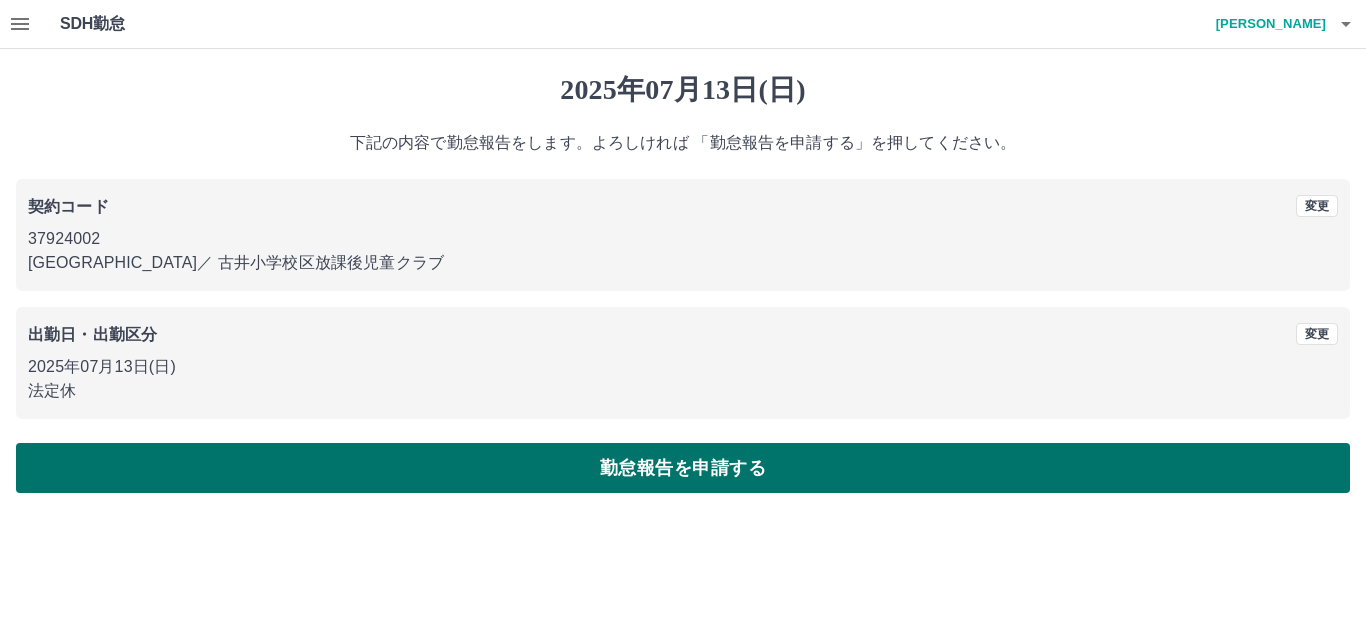 click on "勤怠報告を申請する" at bounding box center [683, 468] 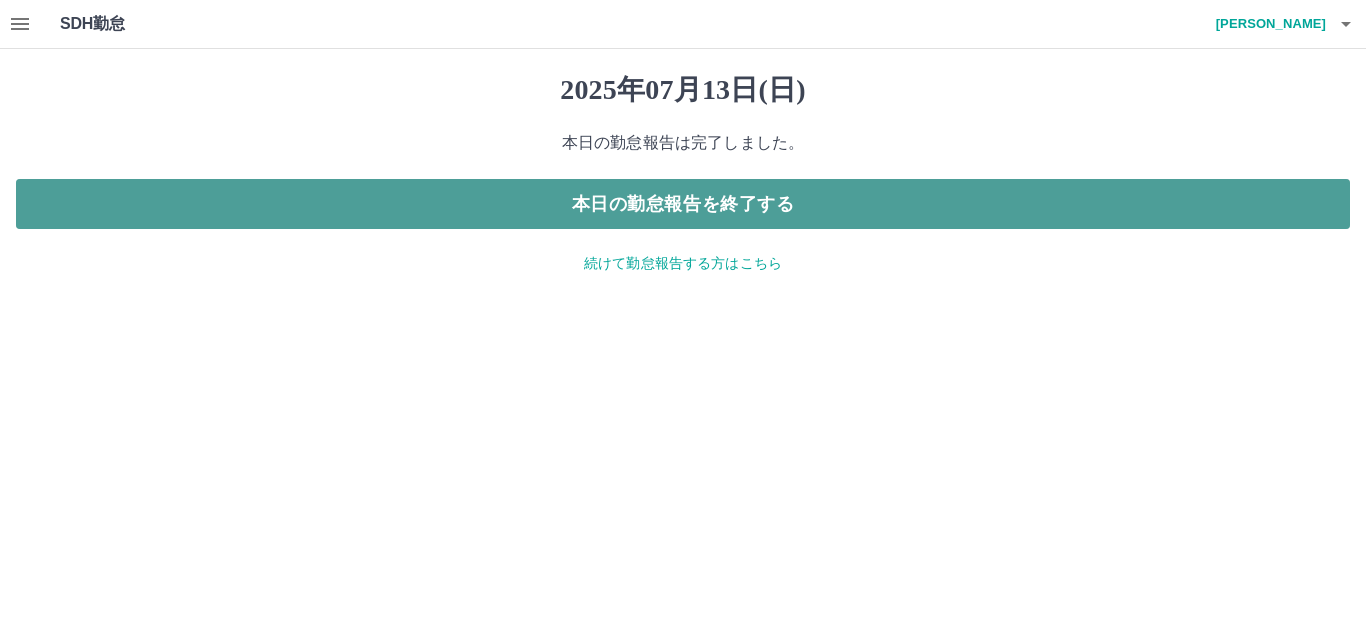 click on "本日の勤怠報告を終了する" at bounding box center (683, 204) 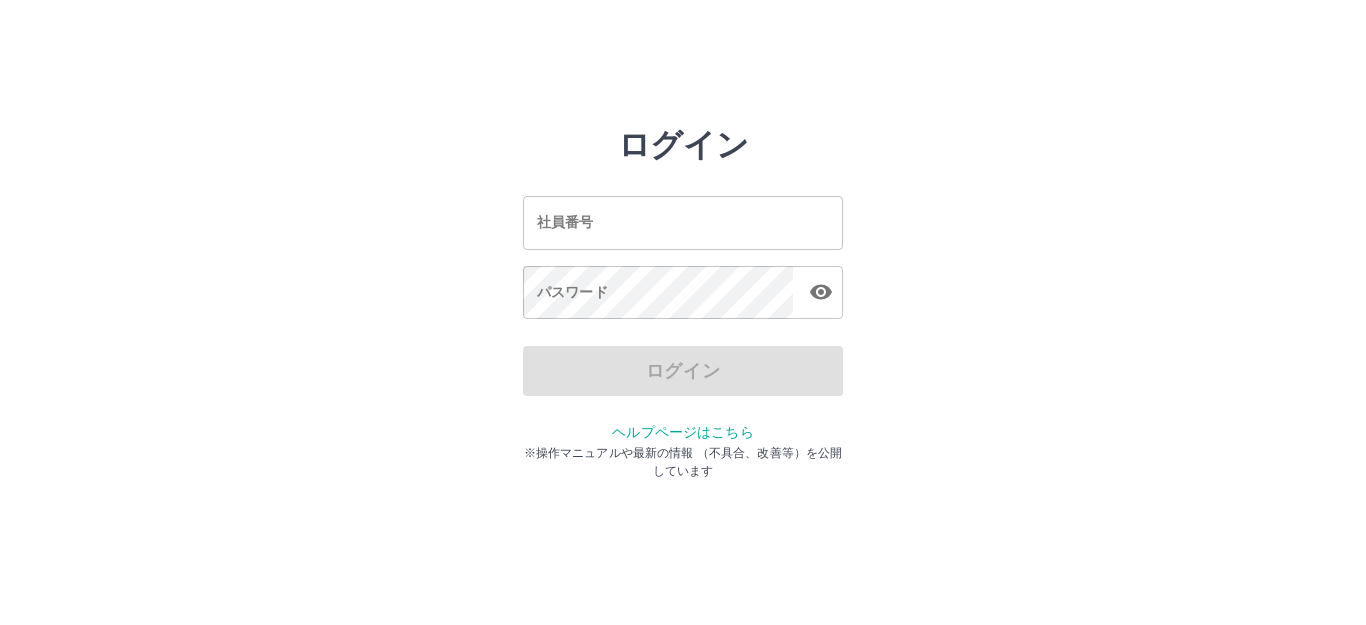 scroll, scrollTop: 0, scrollLeft: 0, axis: both 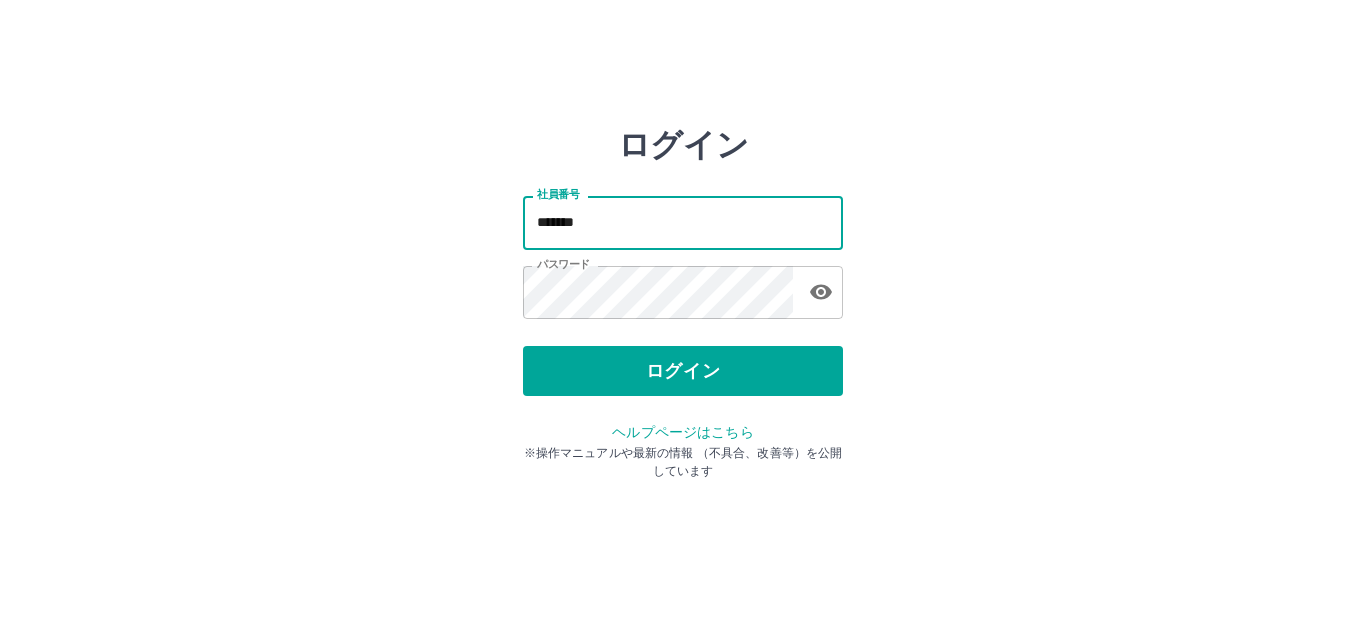click on "*******" at bounding box center (683, 222) 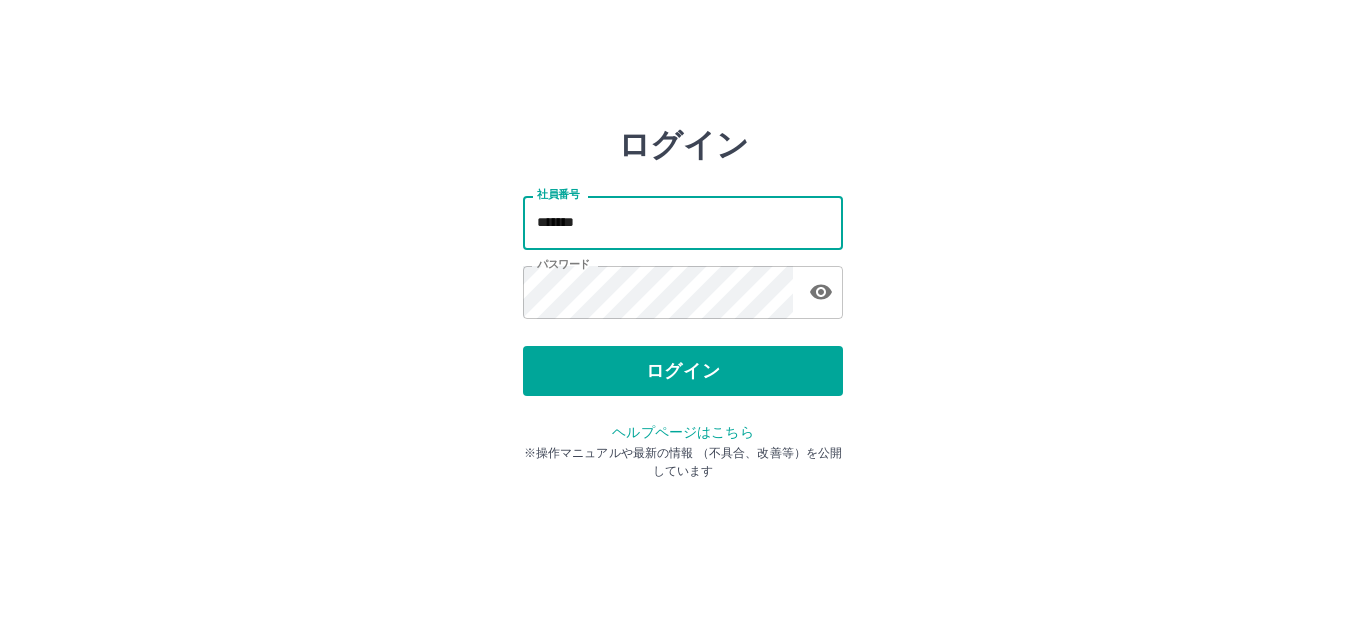 type on "*******" 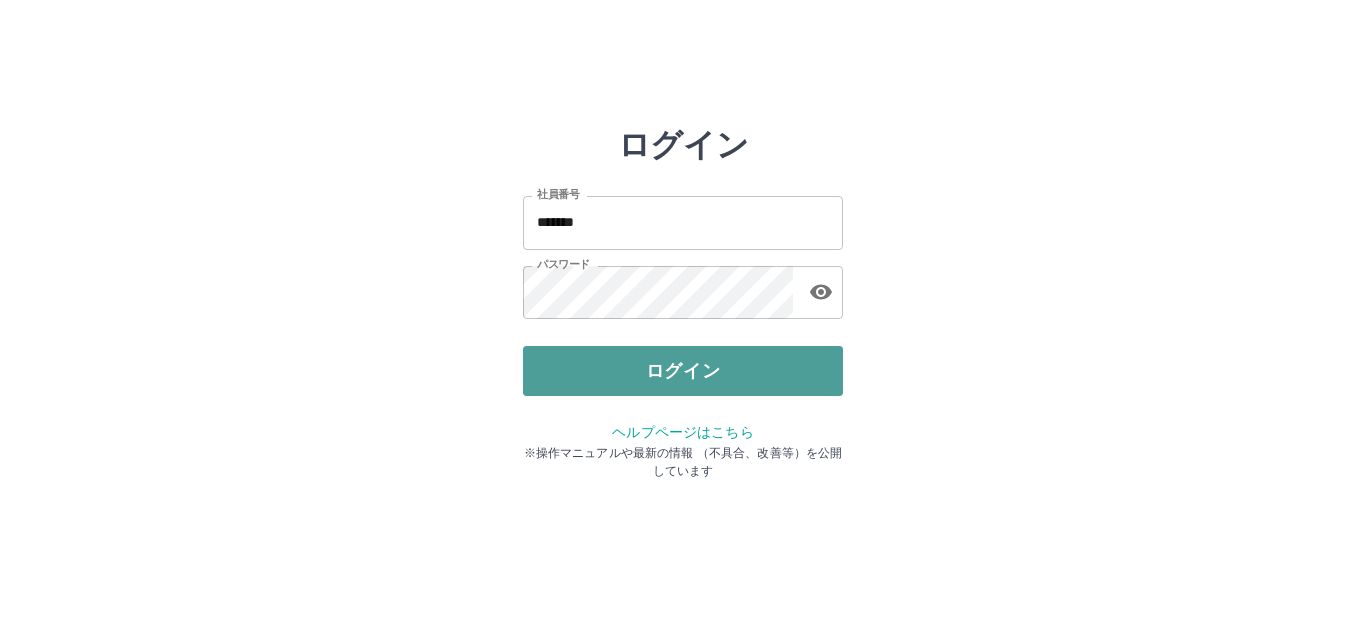 click on "ログイン" at bounding box center [683, 371] 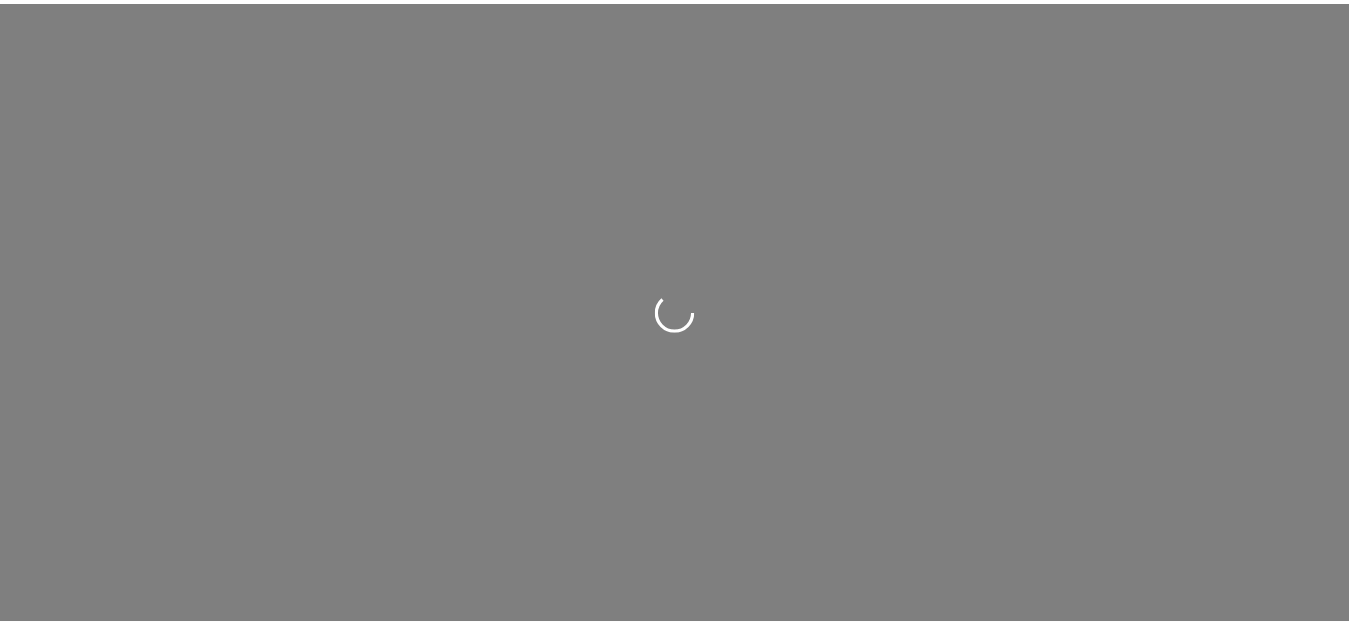 scroll, scrollTop: 0, scrollLeft: 0, axis: both 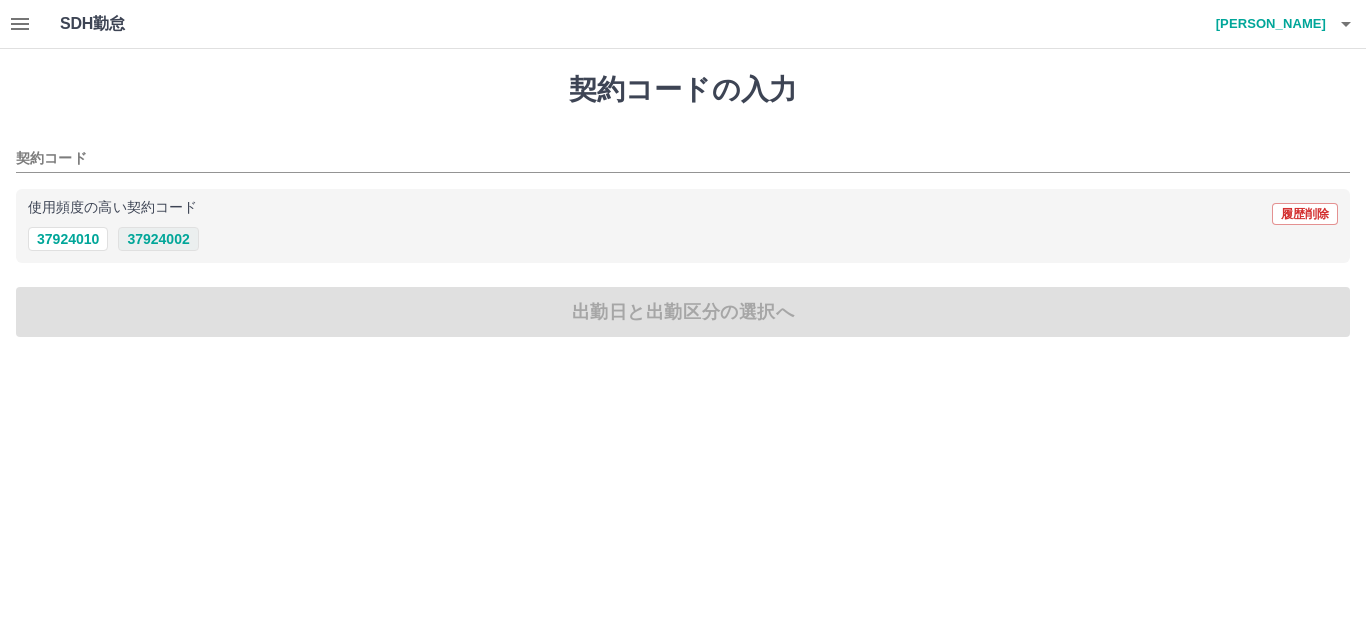 click on "37924002" at bounding box center [158, 239] 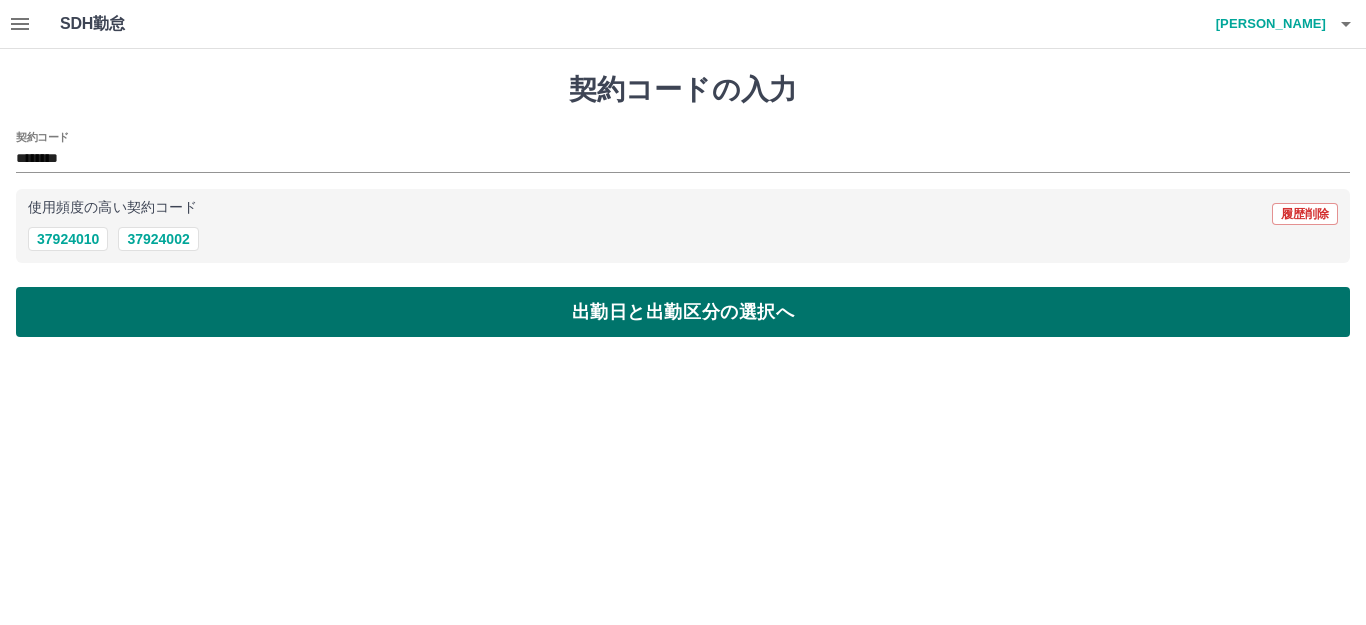 click on "出勤日と出勤区分の選択へ" at bounding box center [683, 312] 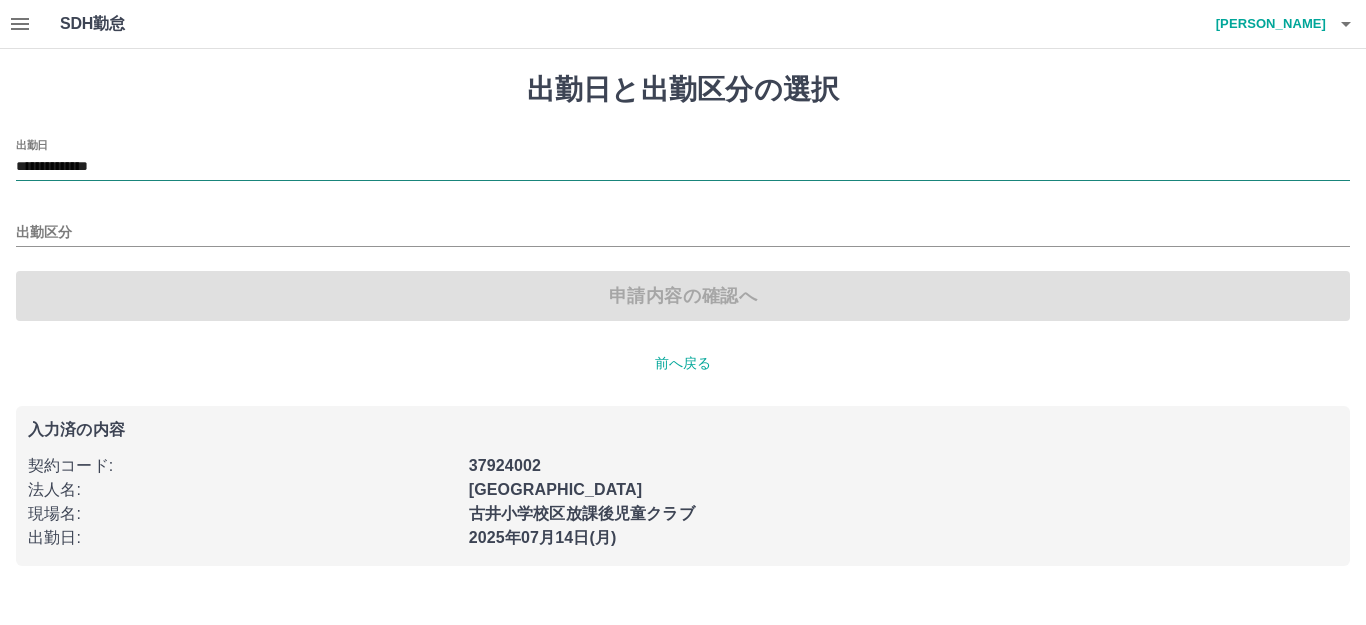 click on "**********" at bounding box center [683, 167] 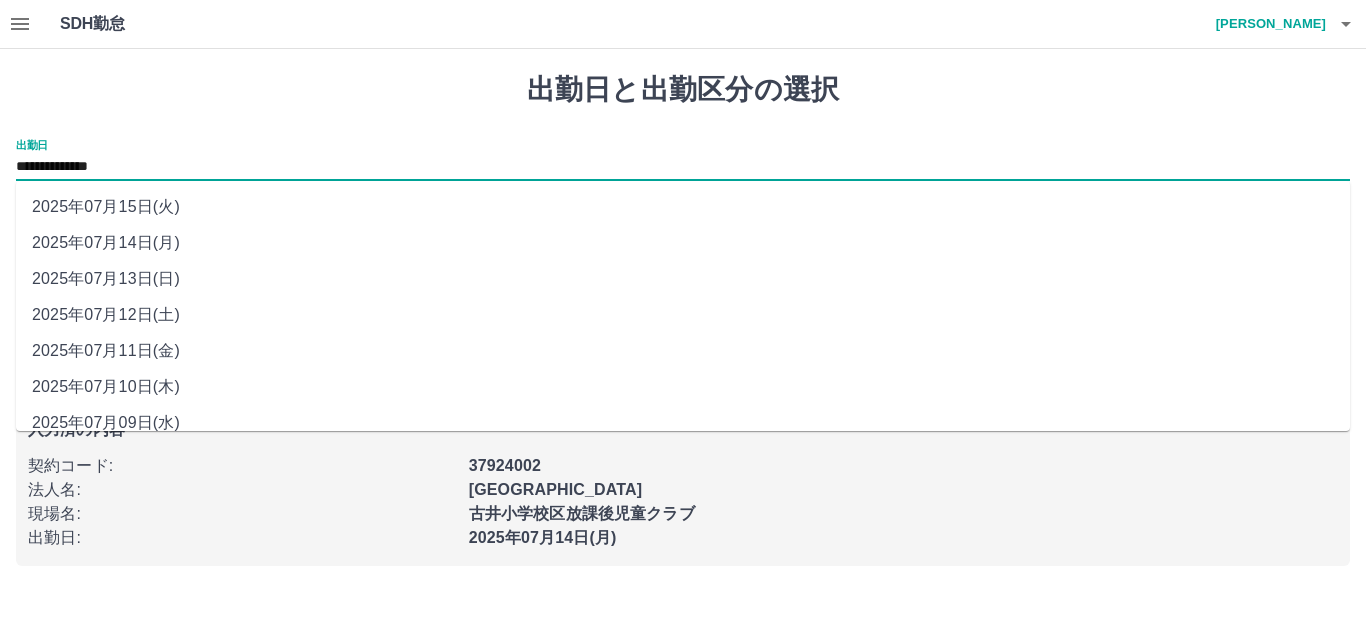 click on "2025年07月11日(金)" at bounding box center (683, 351) 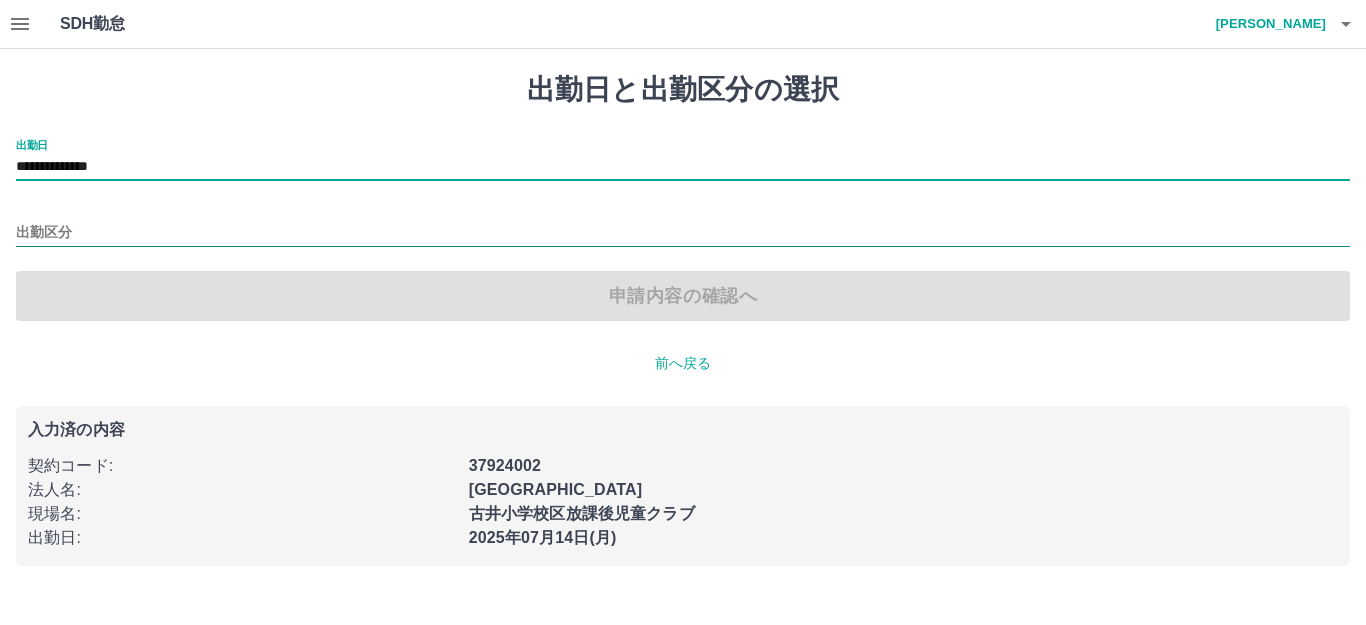 click on "出勤区分" at bounding box center (683, 233) 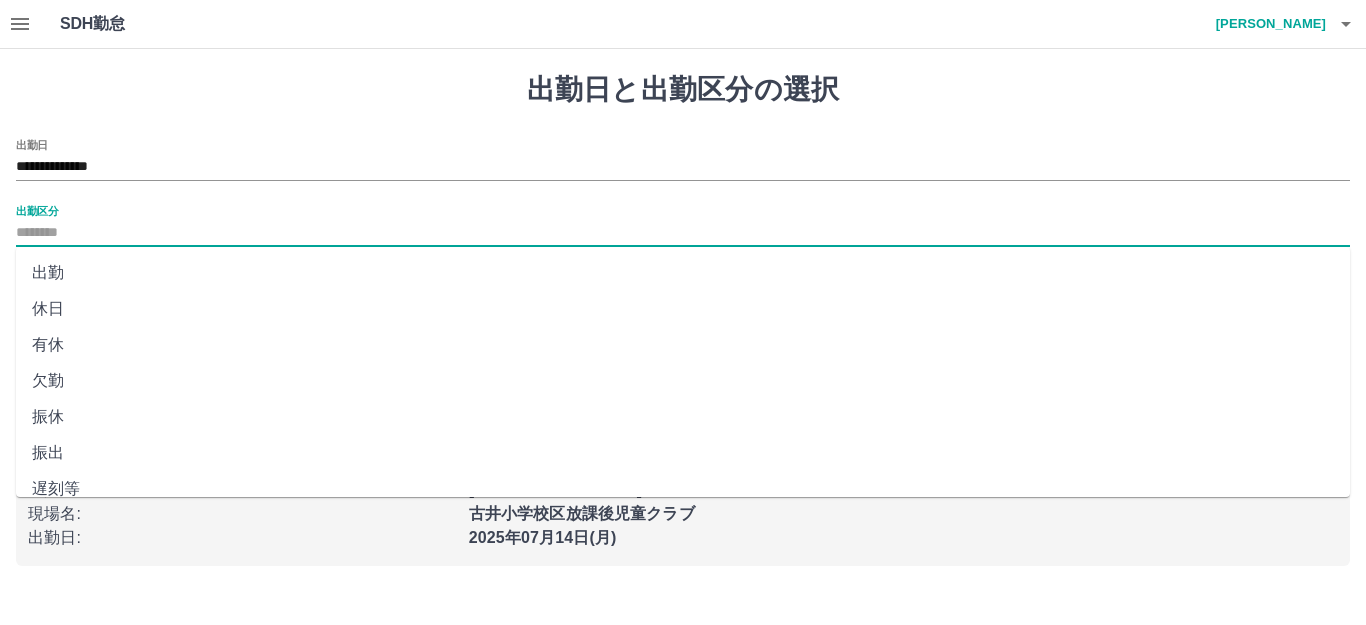 click on "休日" at bounding box center [683, 309] 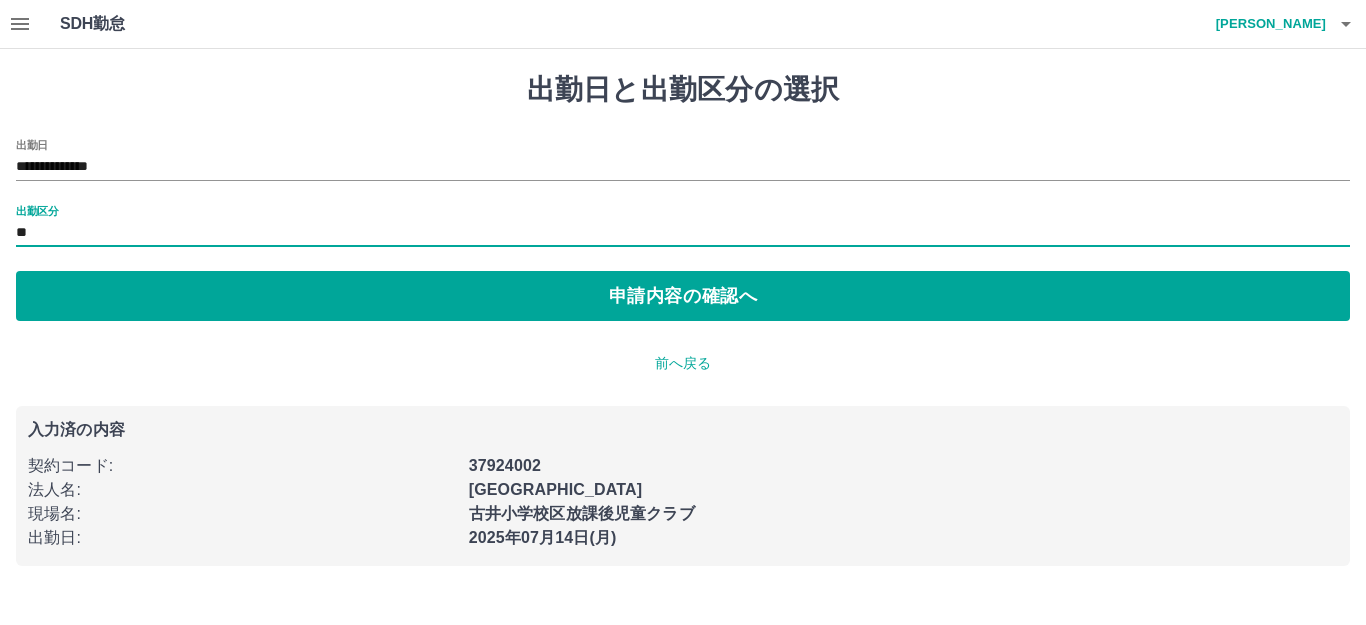 click on "申請内容の確認へ" at bounding box center (683, 296) 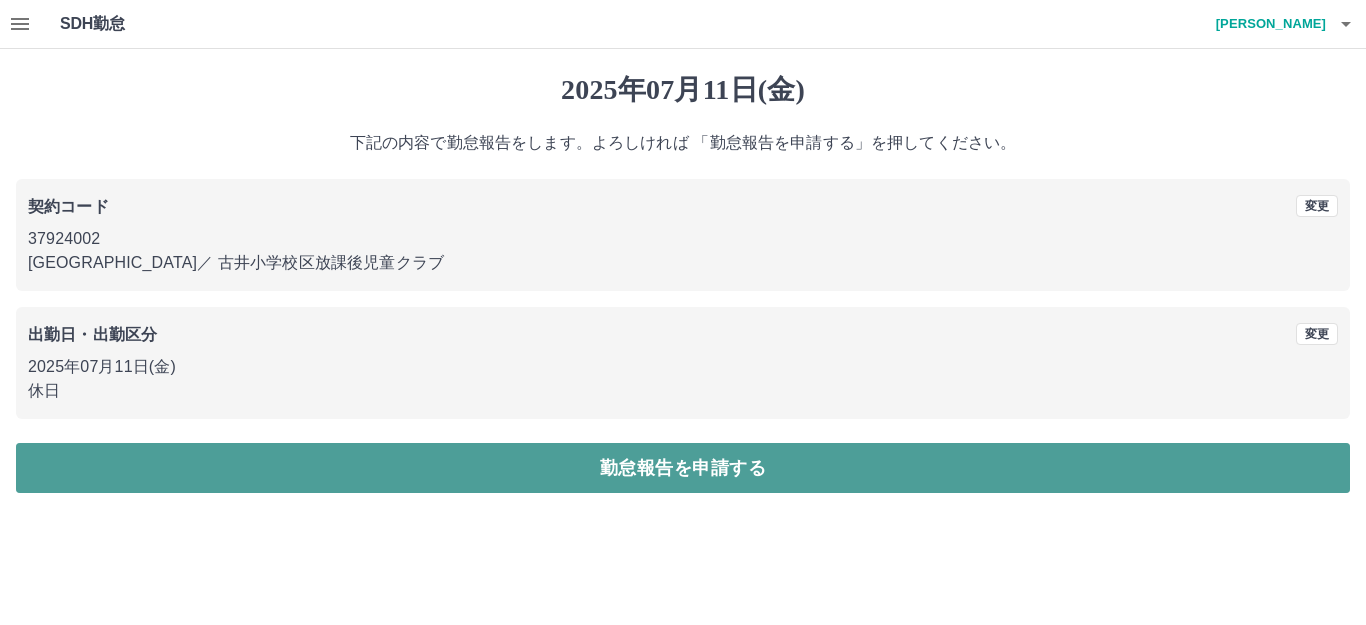 click on "勤怠報告を申請する" at bounding box center (683, 468) 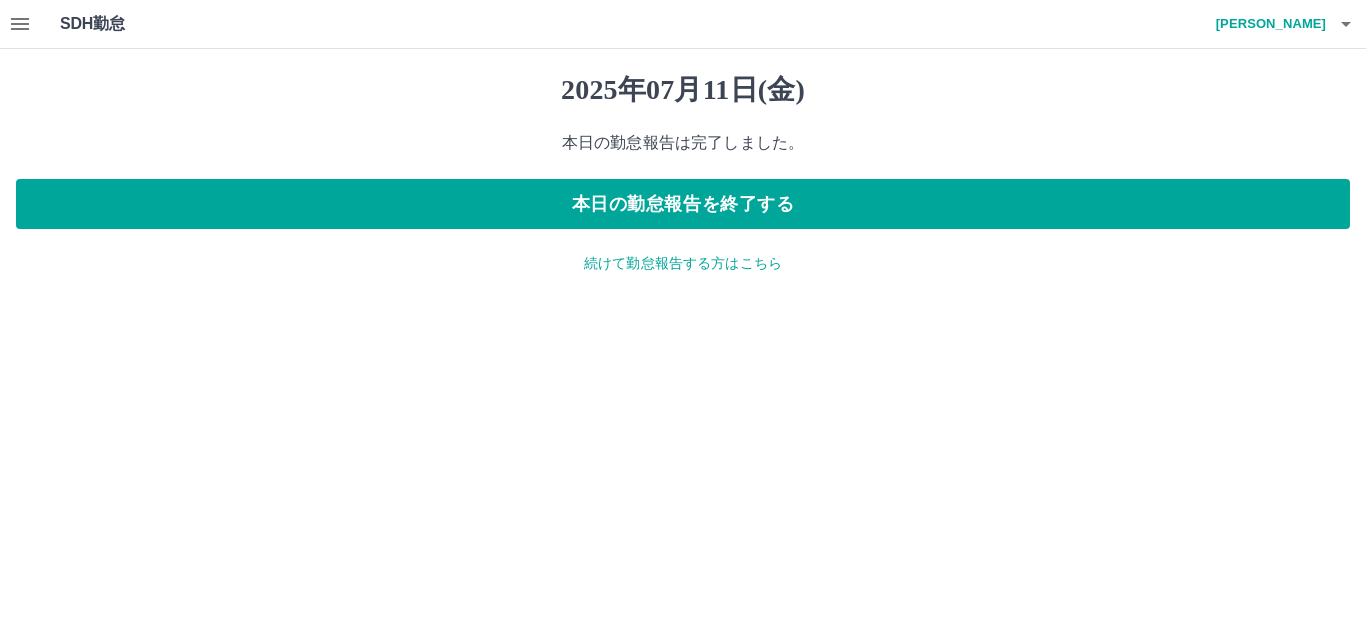 click on "続けて勤怠報告する方はこちら" at bounding box center [683, 263] 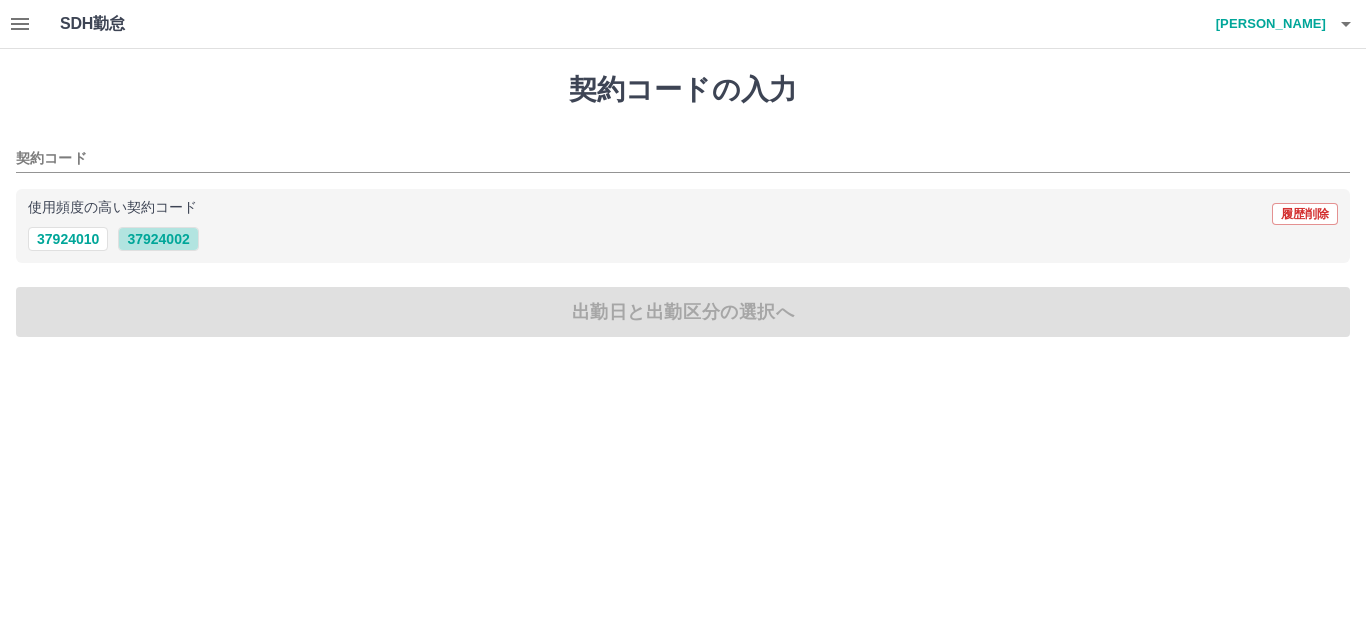 drag, startPoint x: 190, startPoint y: 237, endPoint x: 189, endPoint y: 265, distance: 28.01785 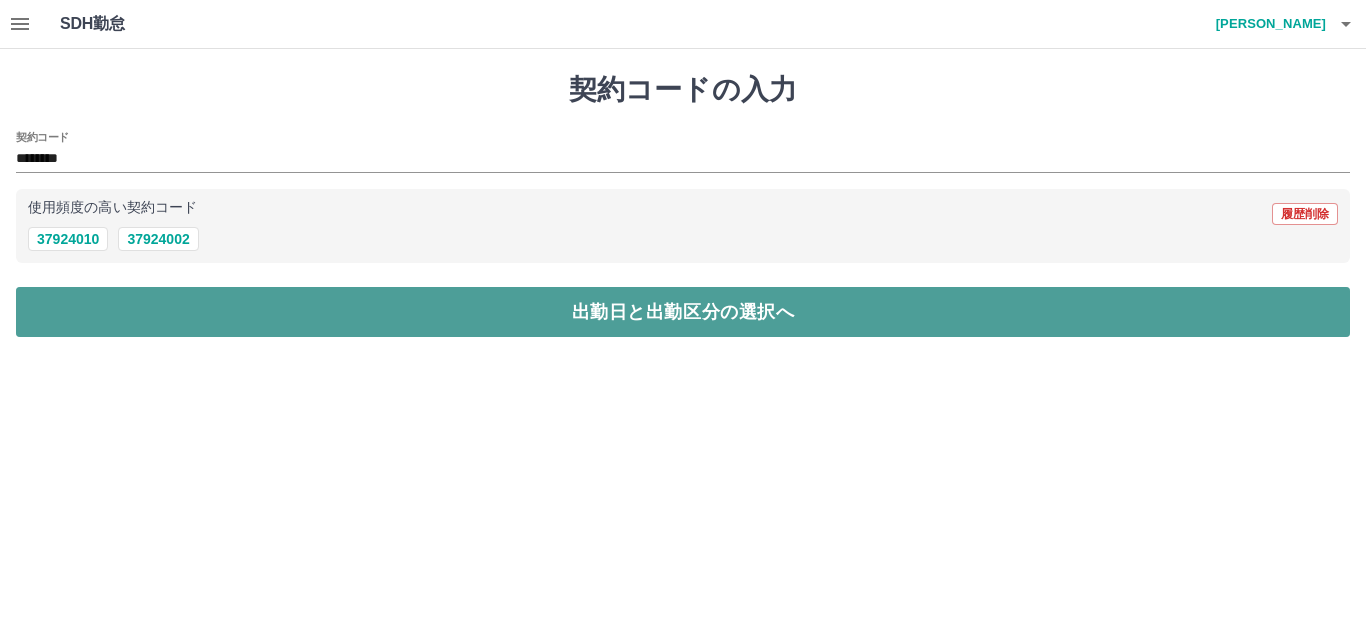 click on "出勤日と出勤区分の選択へ" at bounding box center (683, 312) 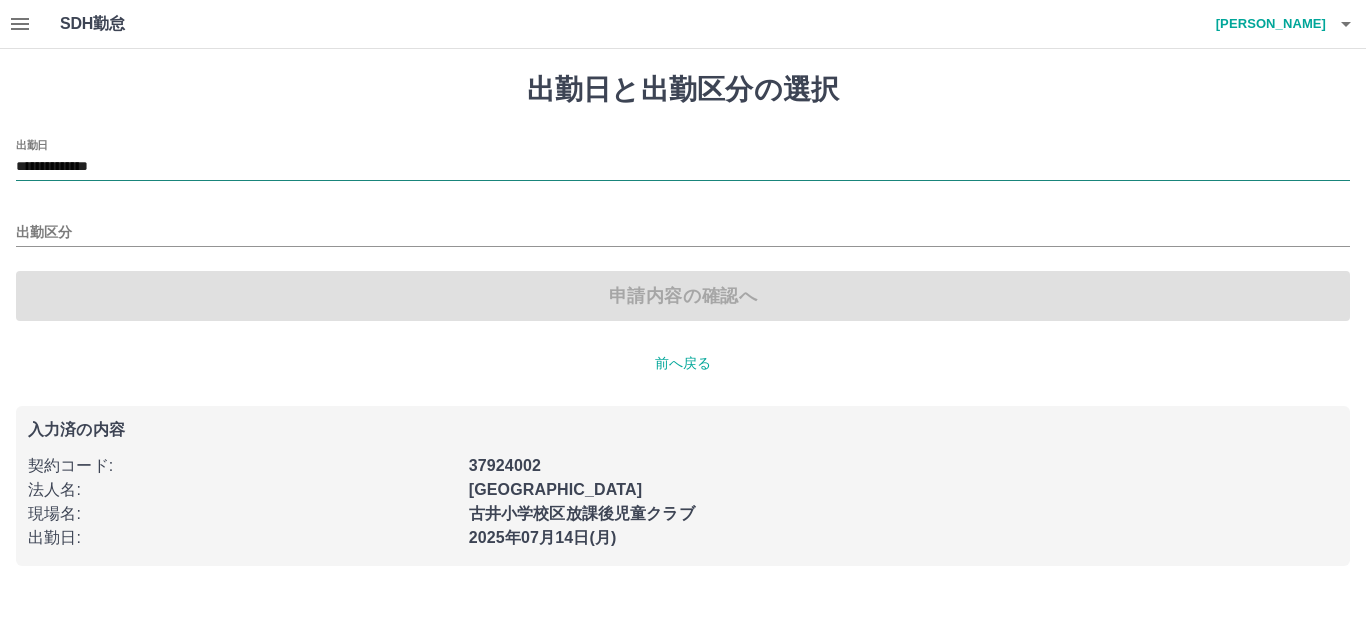 click on "**********" at bounding box center (683, 167) 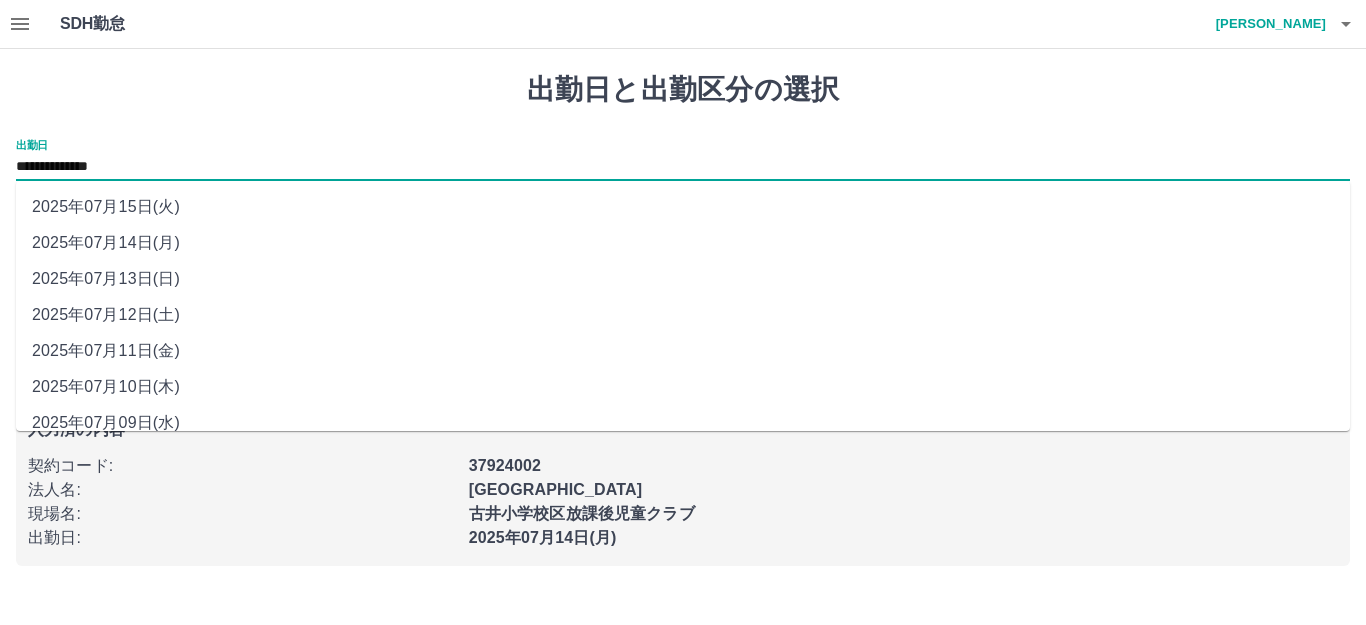 click on "2025年07月12日(土)" at bounding box center [683, 315] 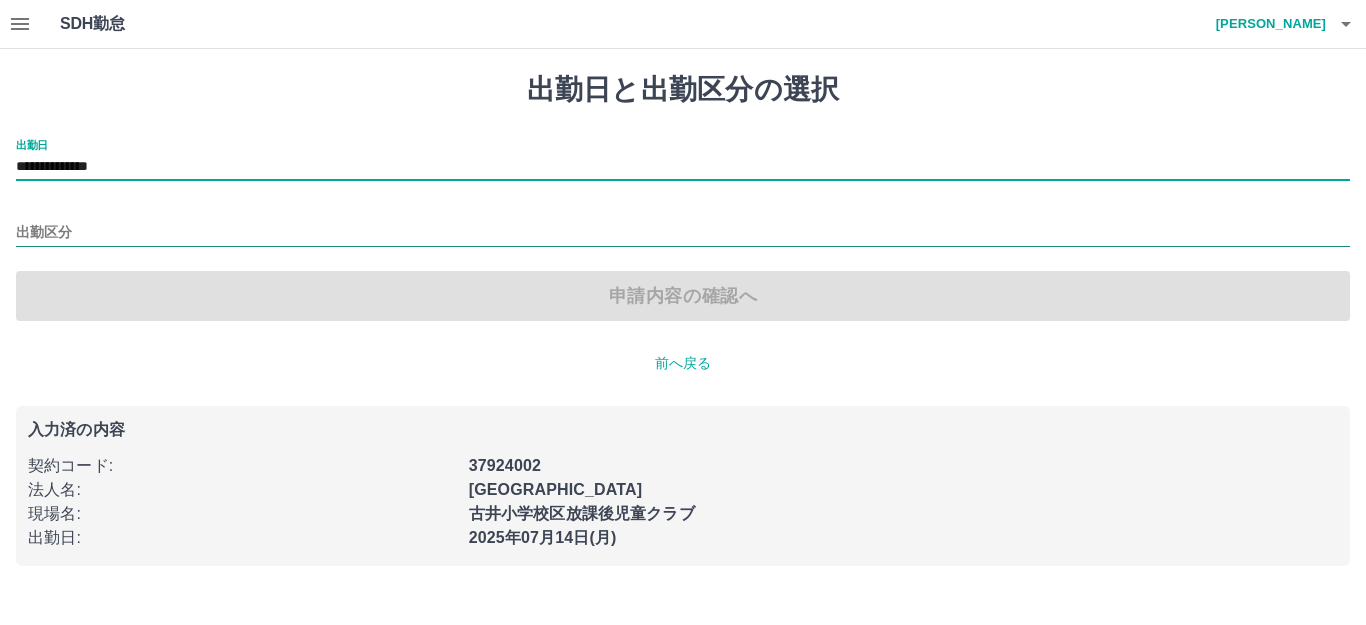 click on "出勤区分" at bounding box center (683, 233) 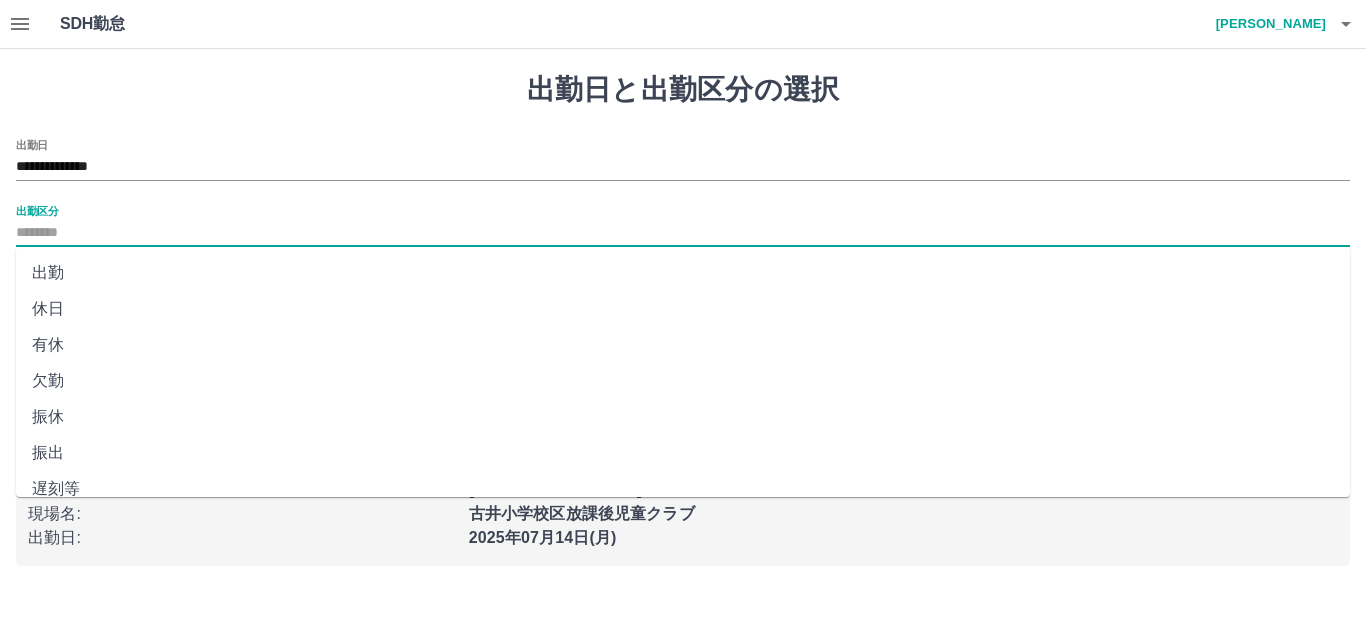 click on "出勤" at bounding box center (683, 273) 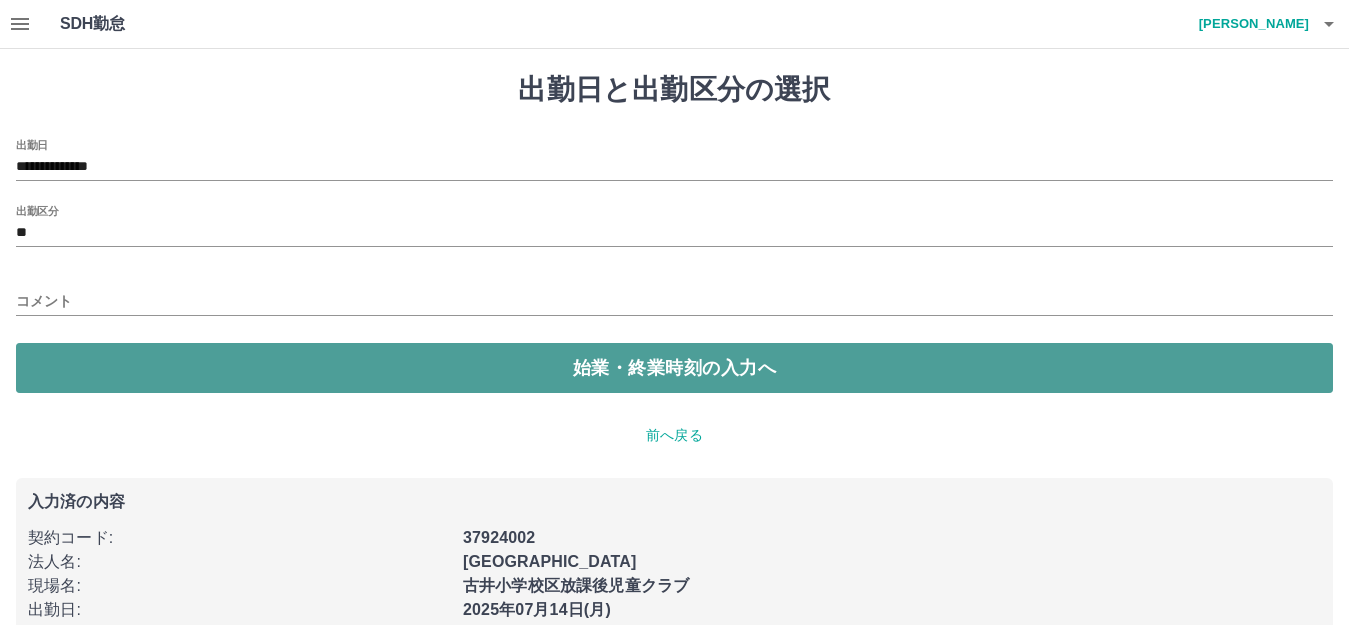 click on "始業・終業時刻の入力へ" at bounding box center (674, 368) 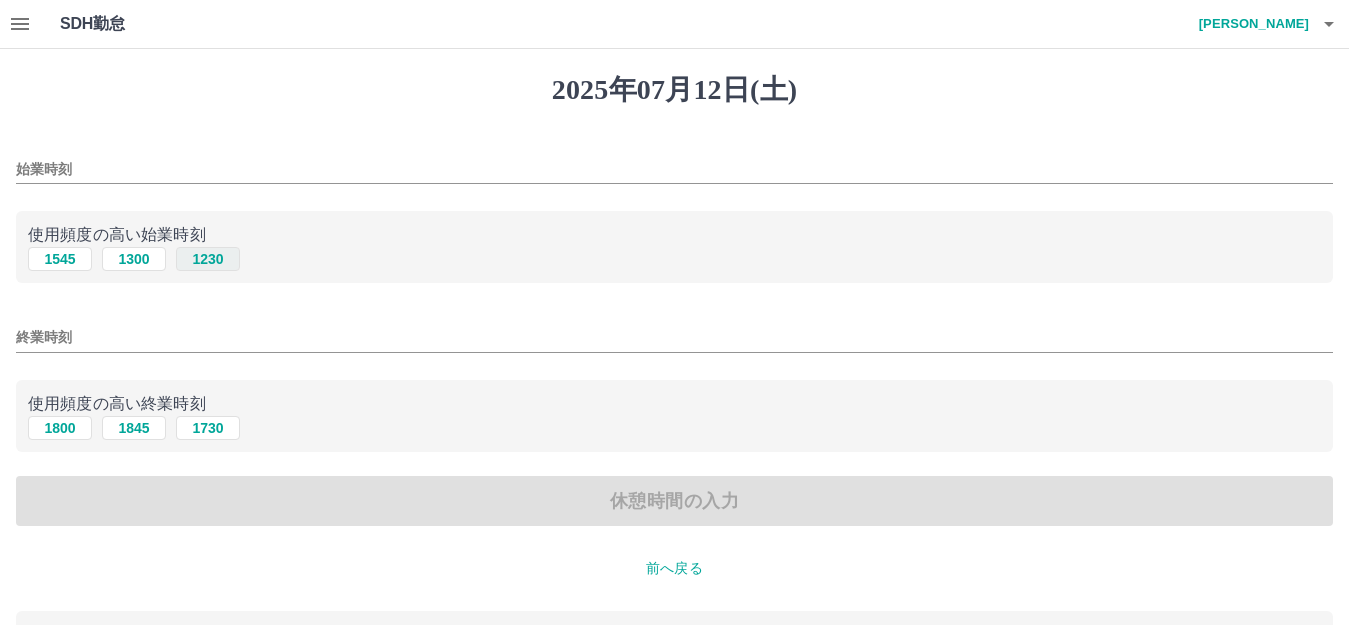 click on "1230" at bounding box center [208, 259] 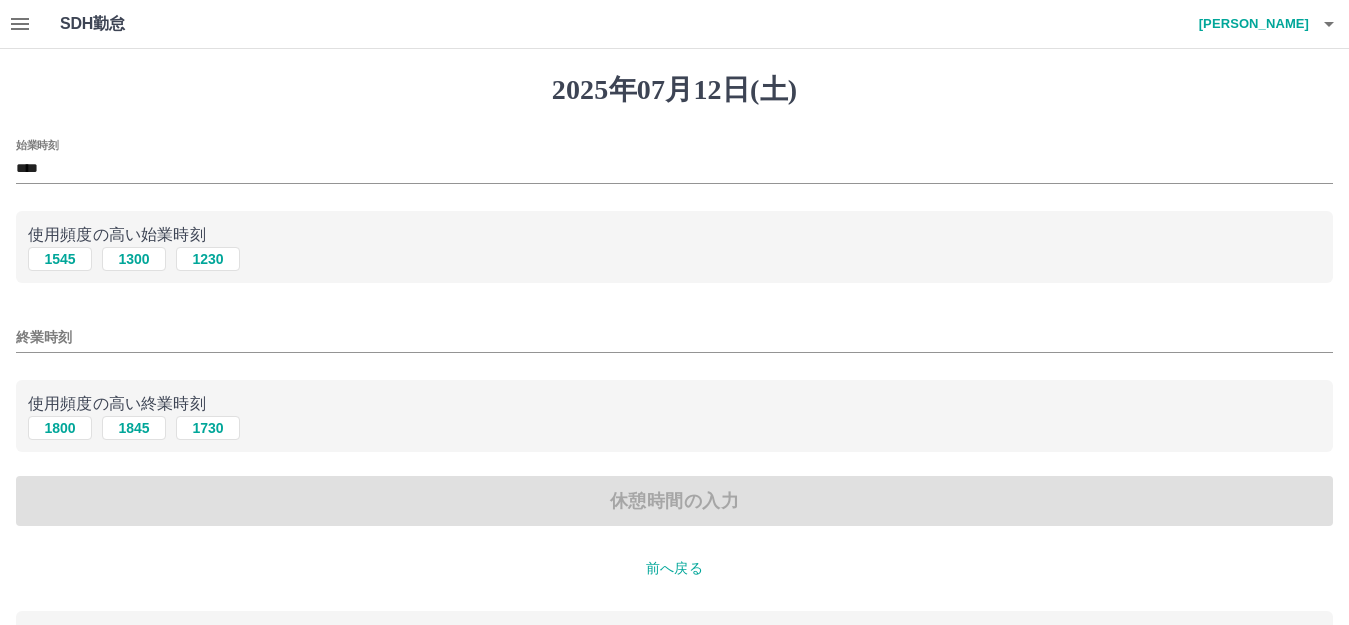 click on "終業時刻" at bounding box center (674, 337) 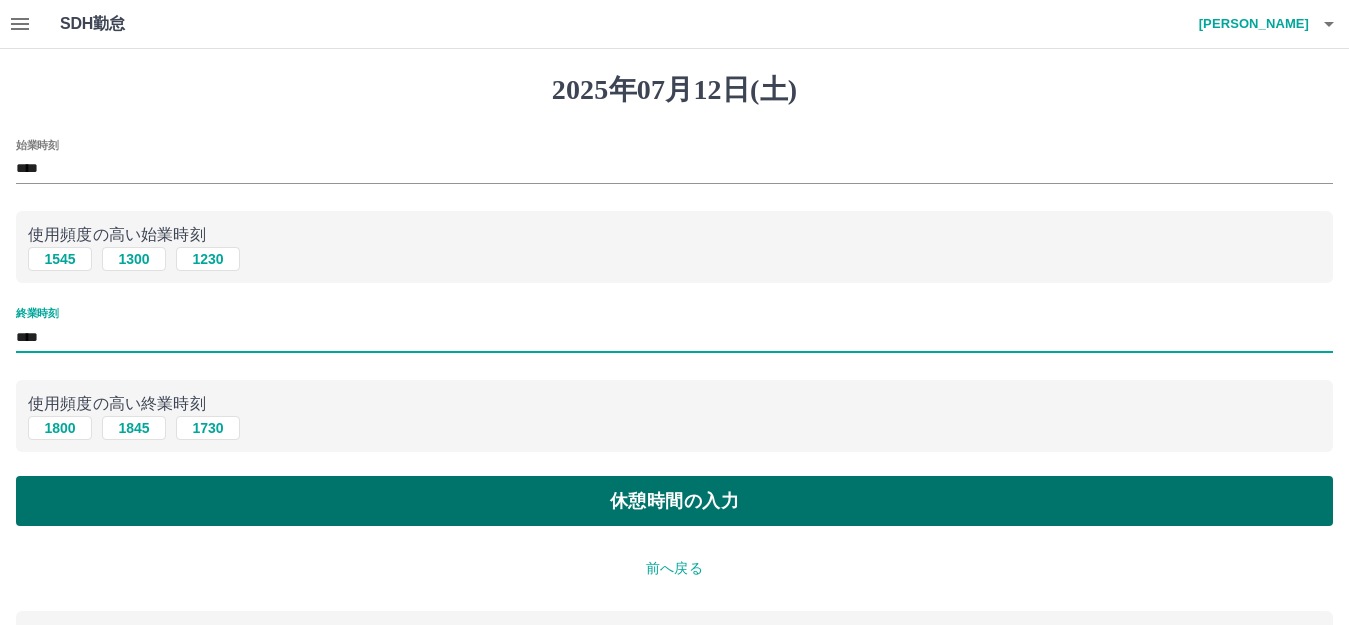 type on "****" 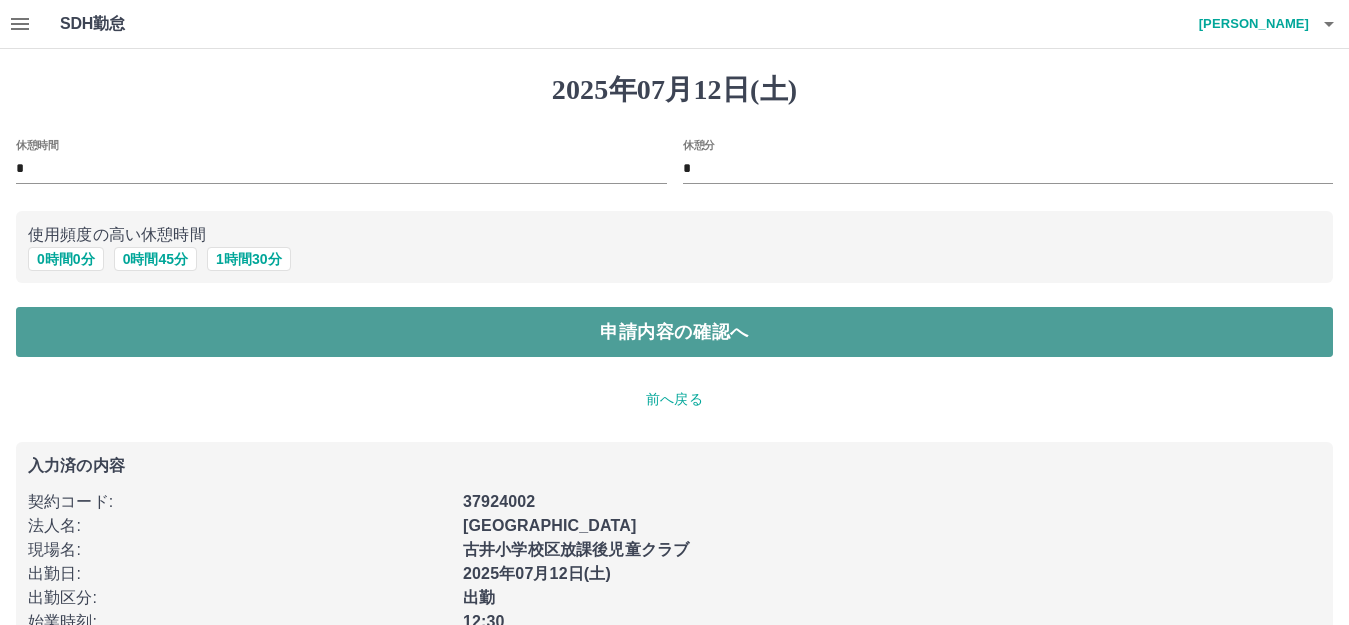 click on "申請内容の確認へ" at bounding box center (674, 332) 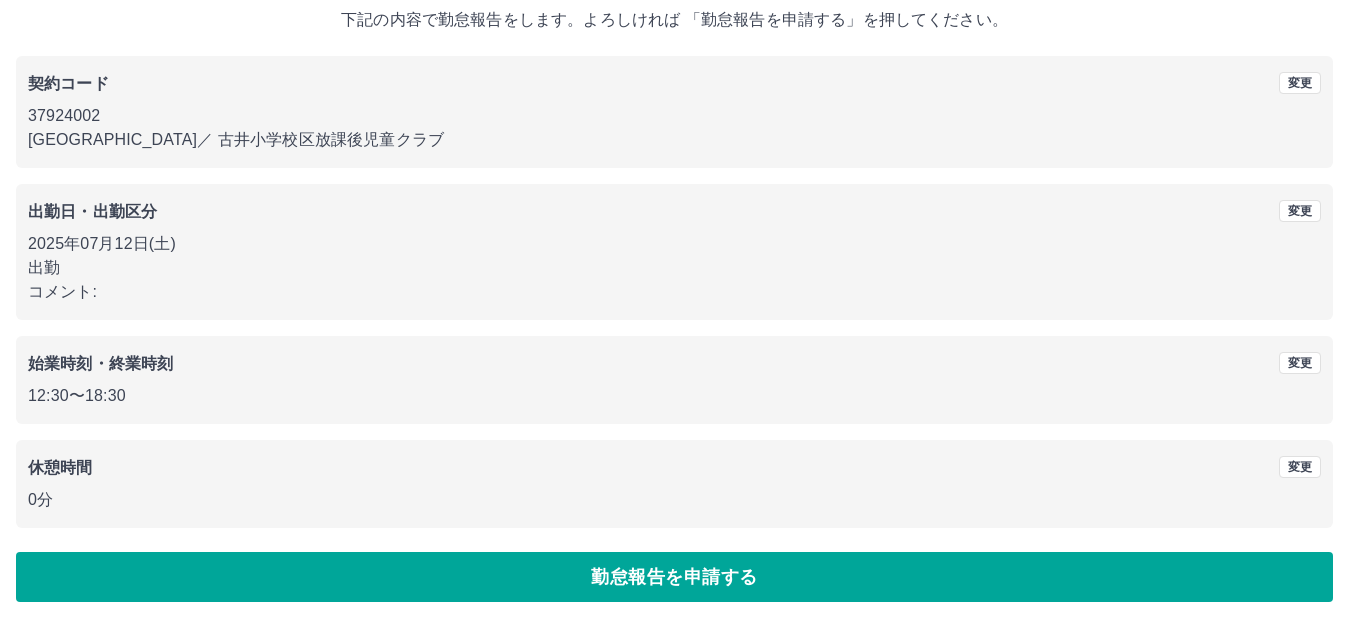 scroll, scrollTop: 124, scrollLeft: 0, axis: vertical 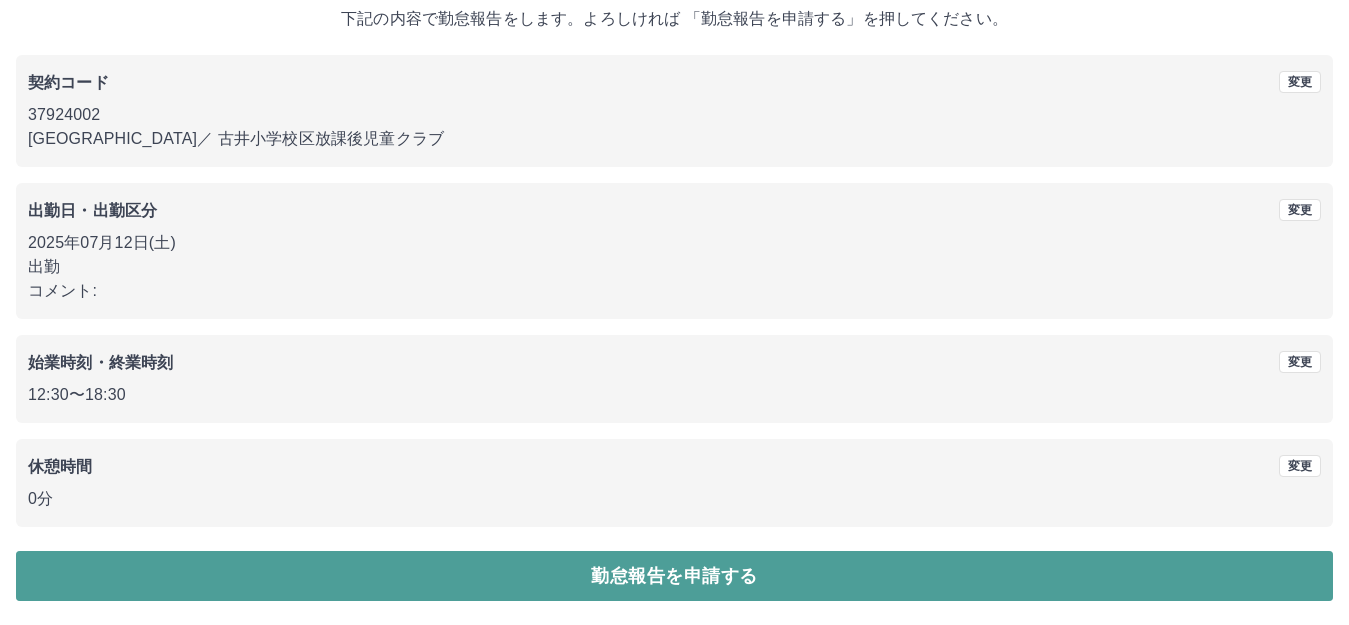 click on "勤怠報告を申請する" at bounding box center [674, 576] 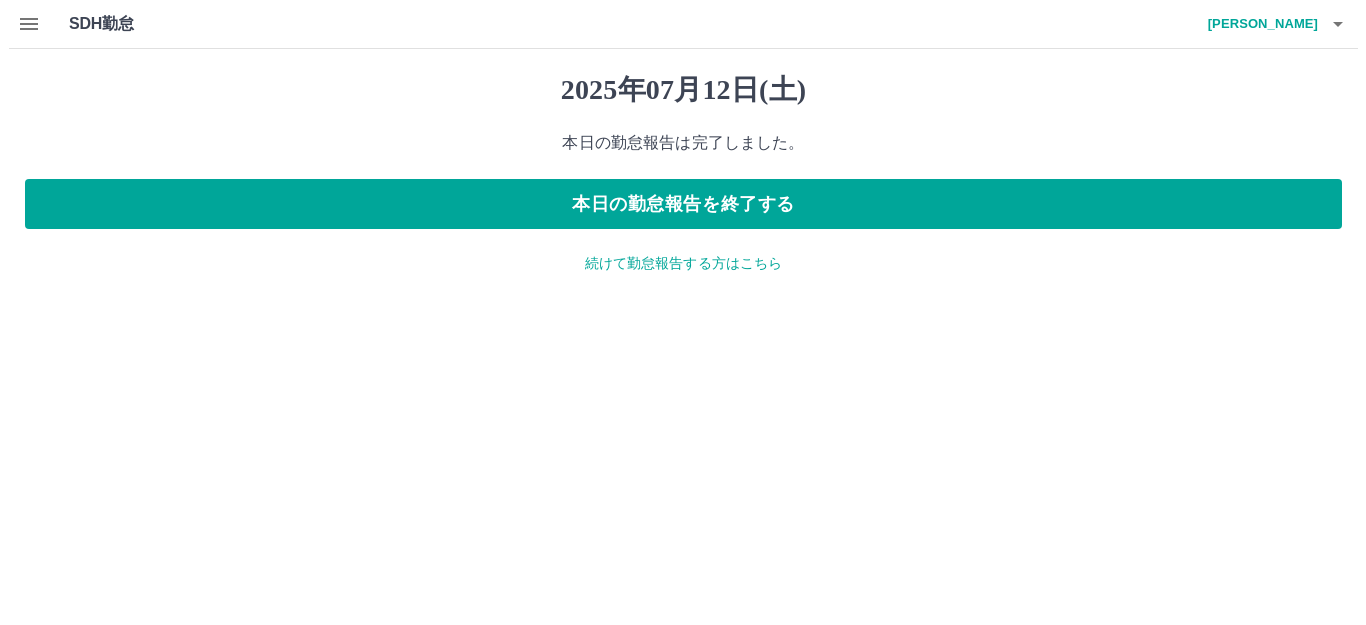 scroll, scrollTop: 0, scrollLeft: 0, axis: both 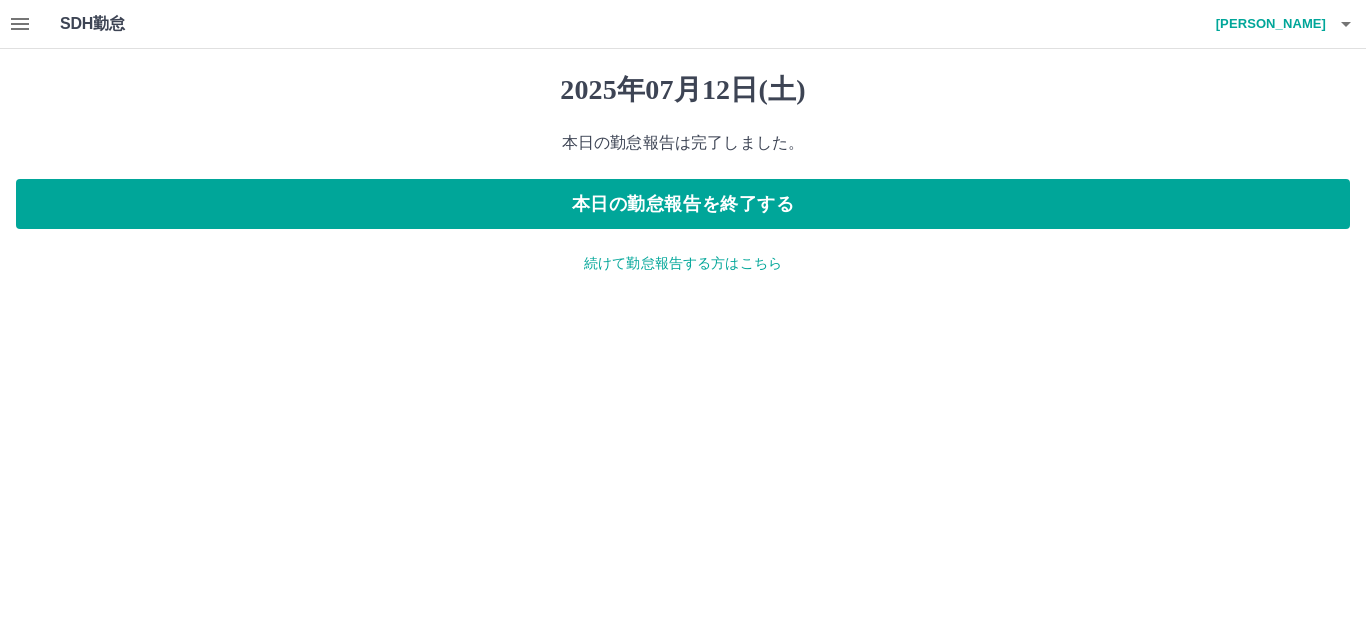 drag, startPoint x: 667, startPoint y: 263, endPoint x: 645, endPoint y: 262, distance: 22.022715 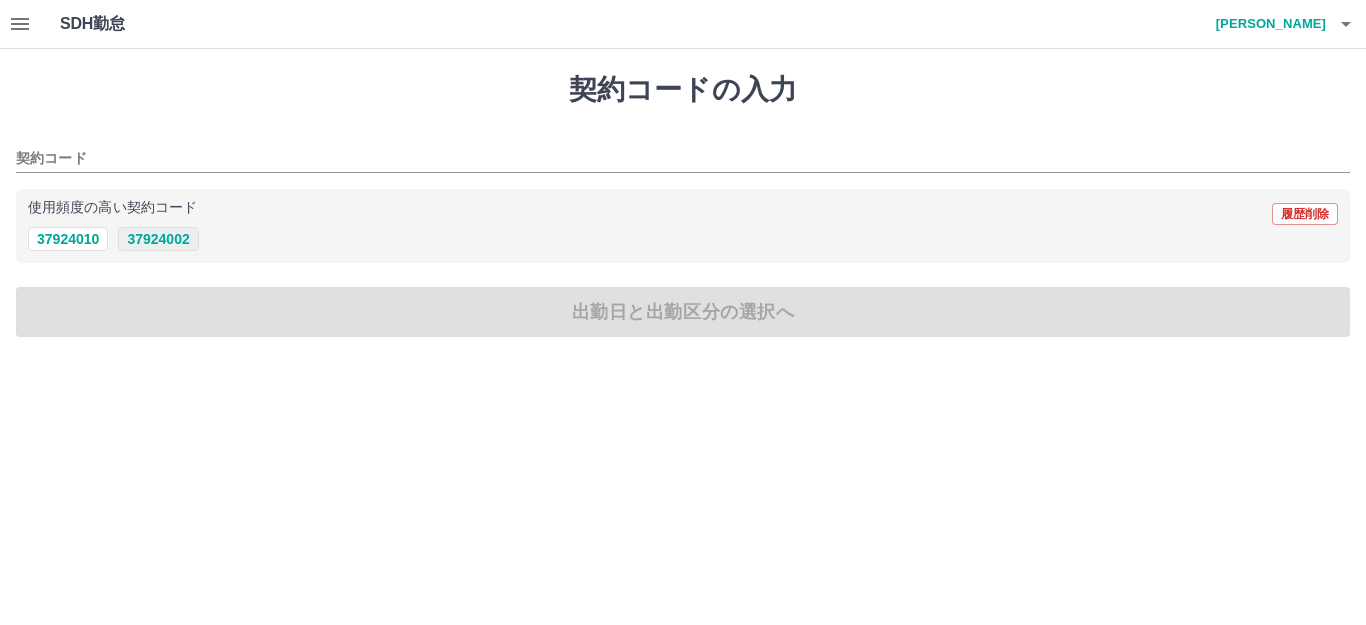 click on "37924002" at bounding box center [158, 239] 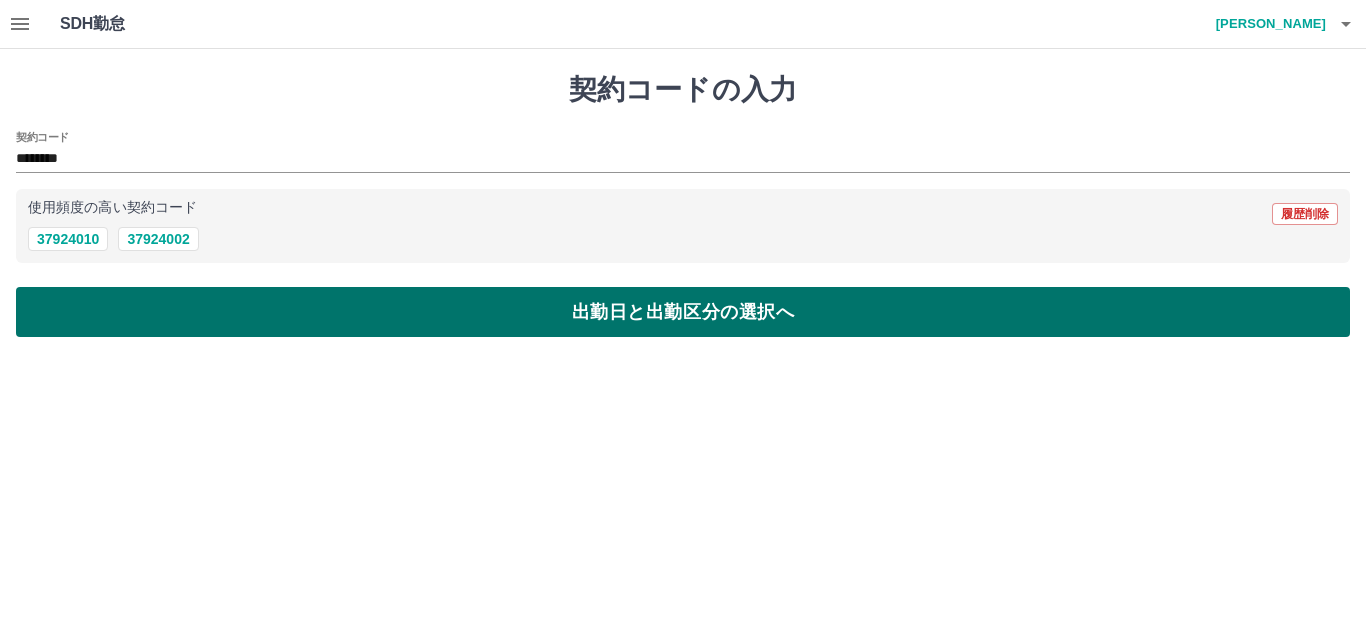 click on "出勤日と出勤区分の選択へ" at bounding box center (683, 312) 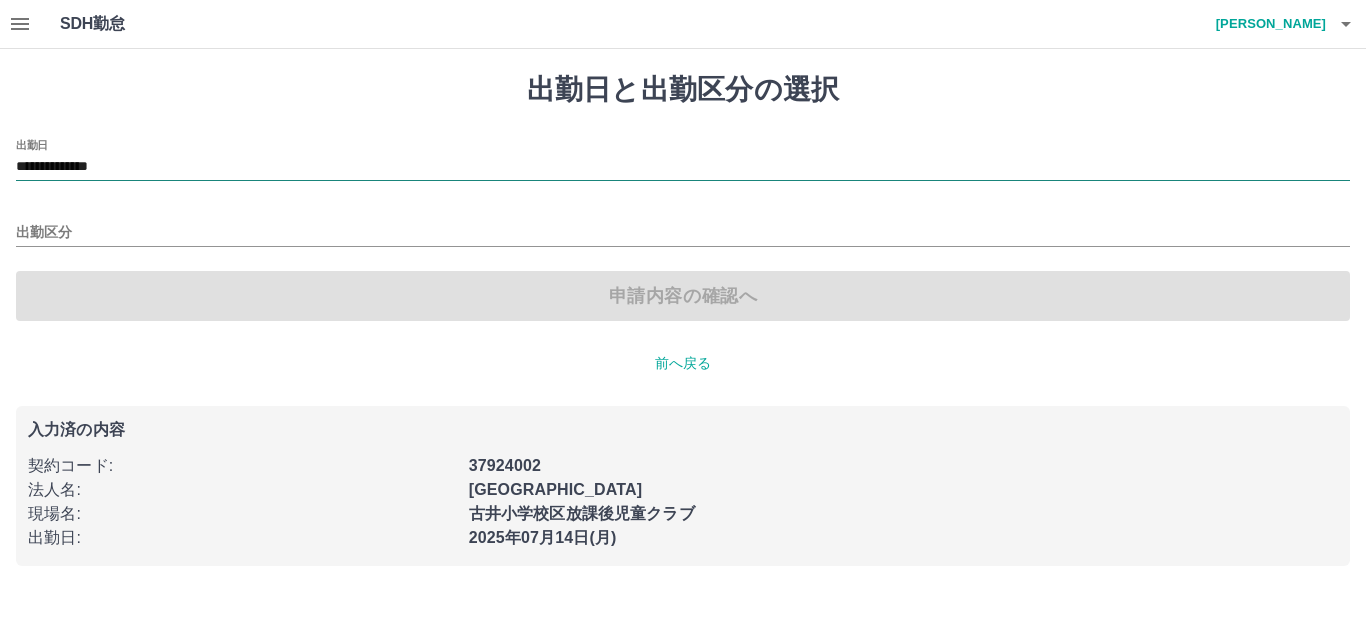 click on "**********" at bounding box center [683, 167] 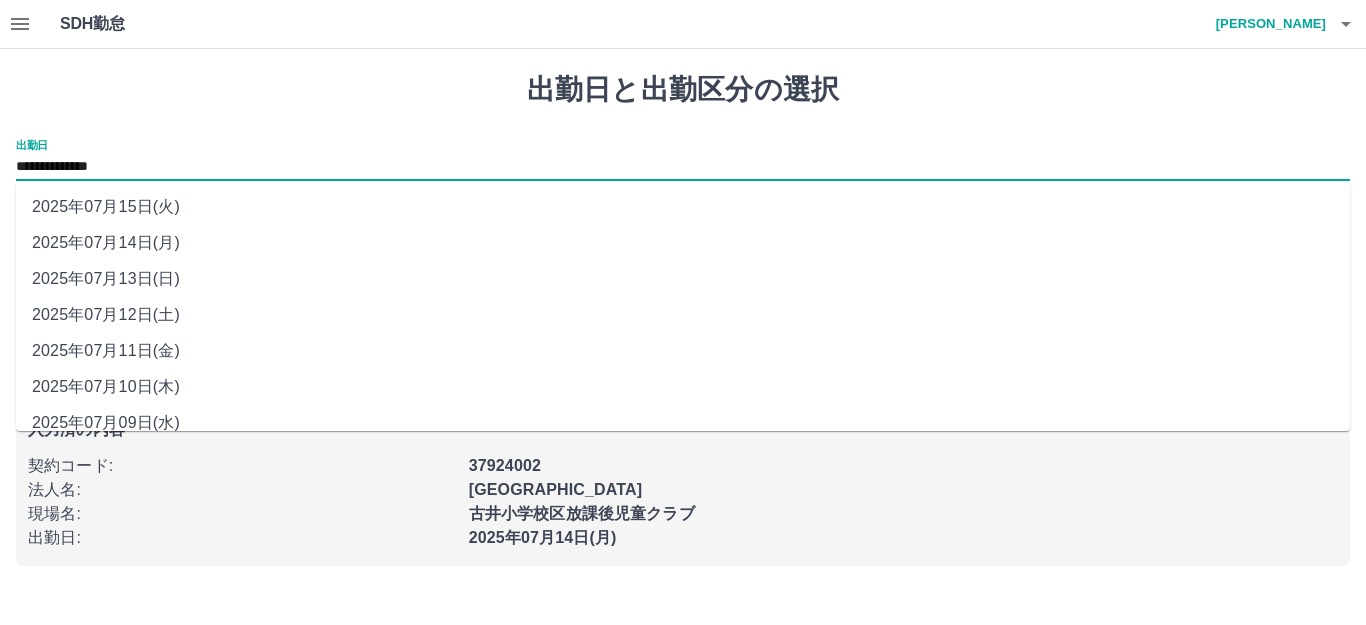 click on "2025年07月13日(日)" at bounding box center [683, 279] 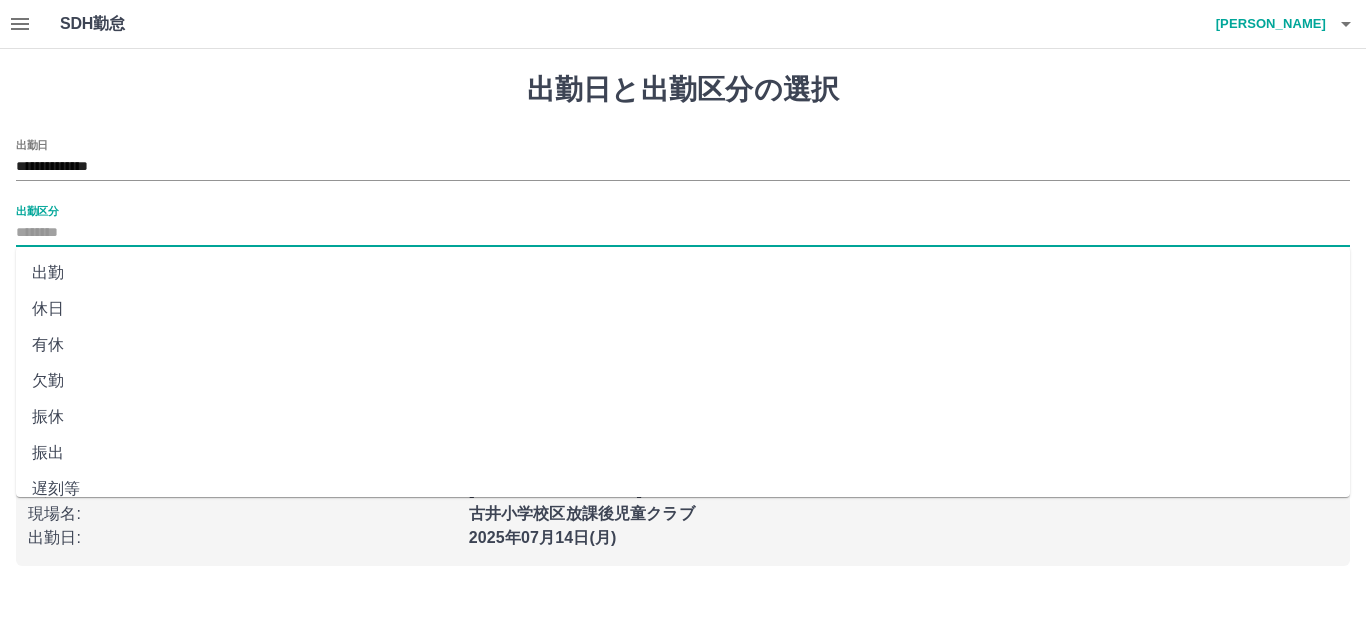 click on "出勤区分" at bounding box center (683, 233) 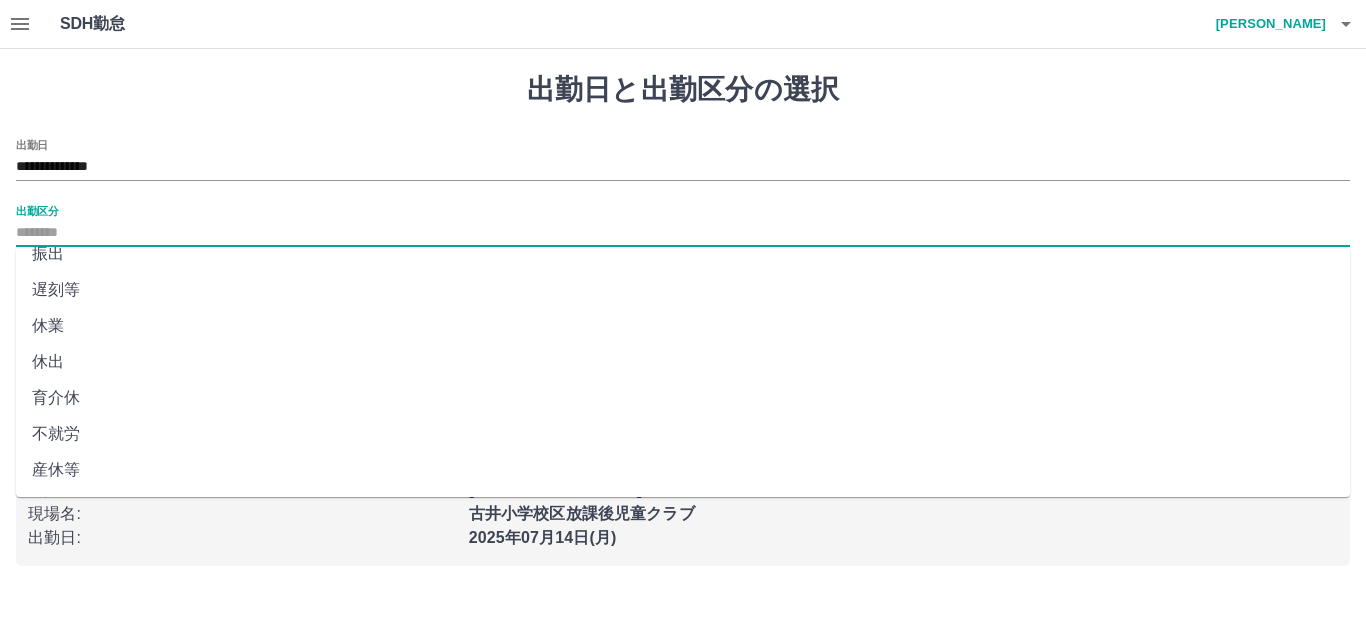 scroll, scrollTop: 414, scrollLeft: 0, axis: vertical 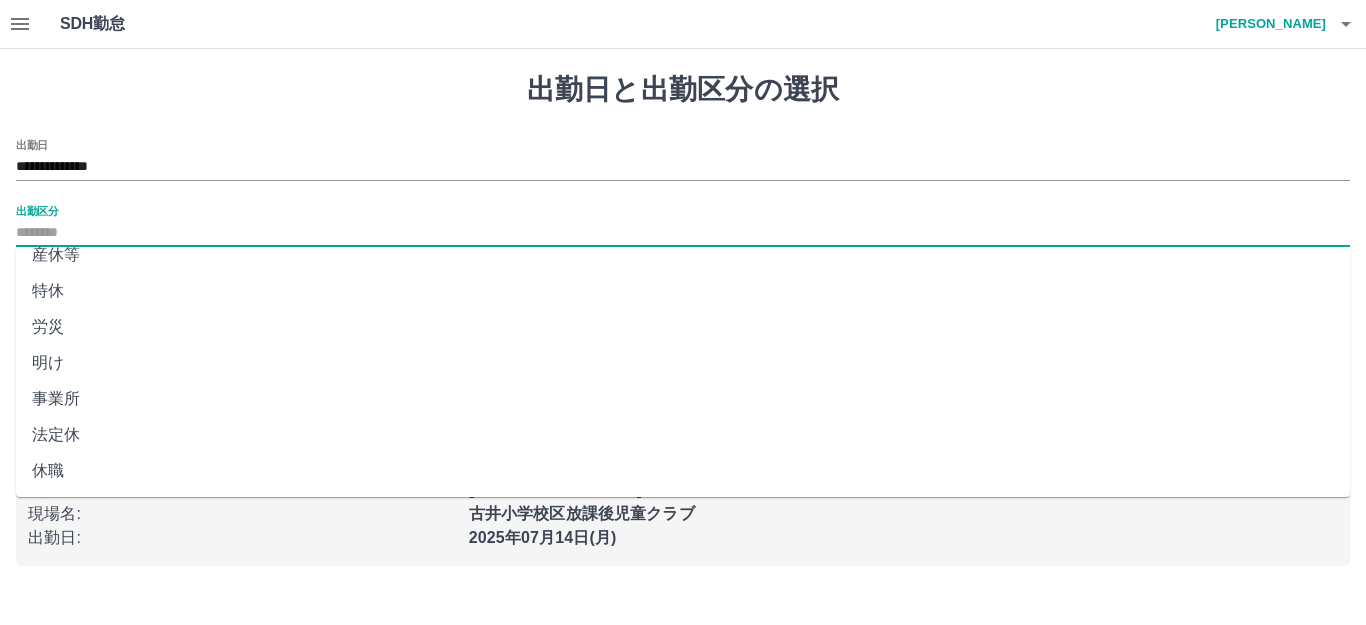 click on "法定休" at bounding box center [683, 435] 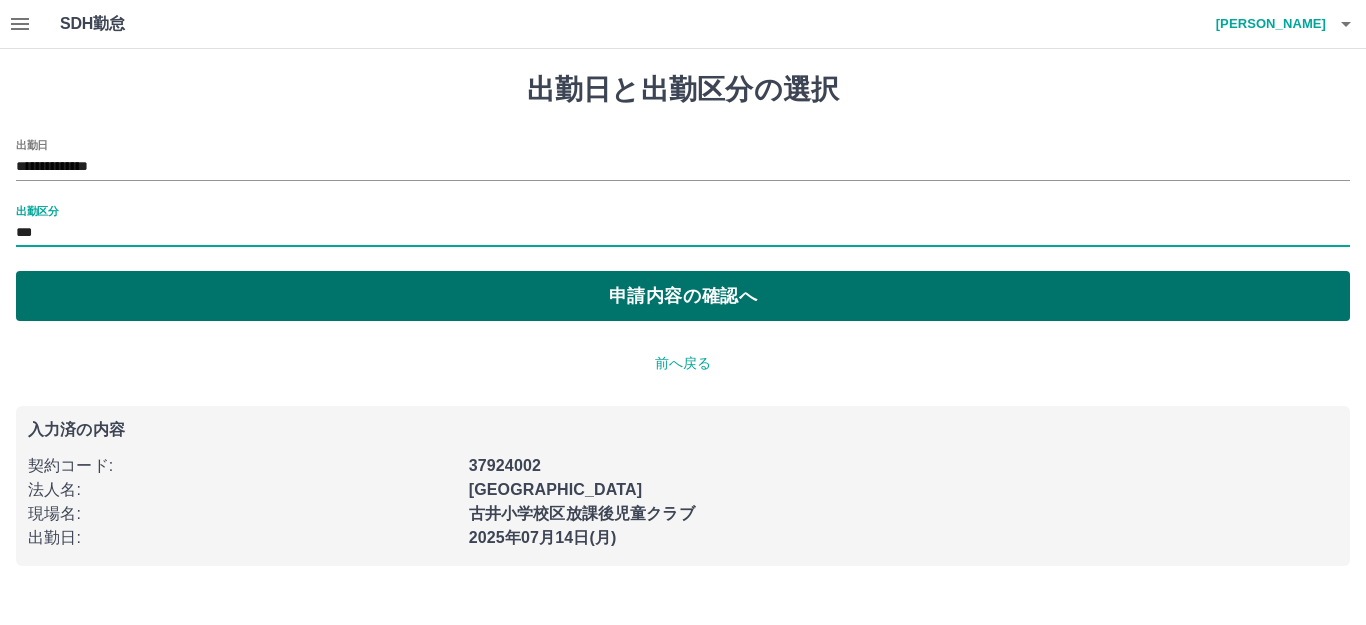 click on "申請内容の確認へ" at bounding box center [683, 296] 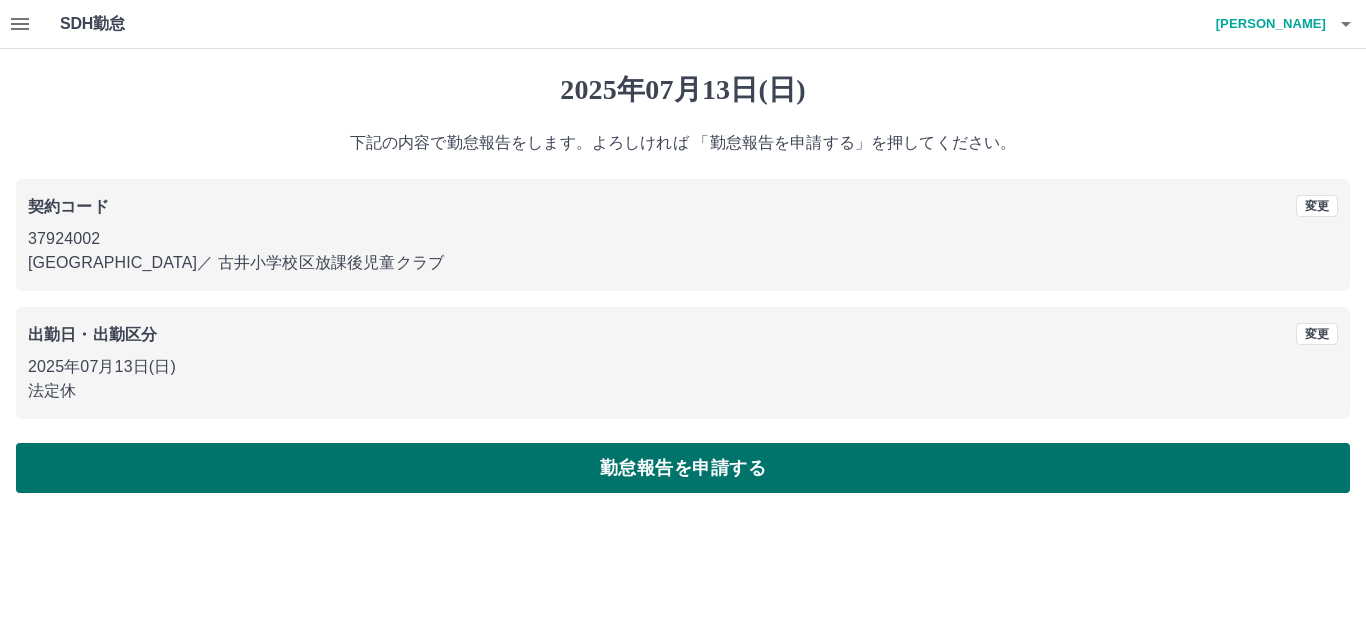 click on "勤怠報告を申請する" at bounding box center [683, 468] 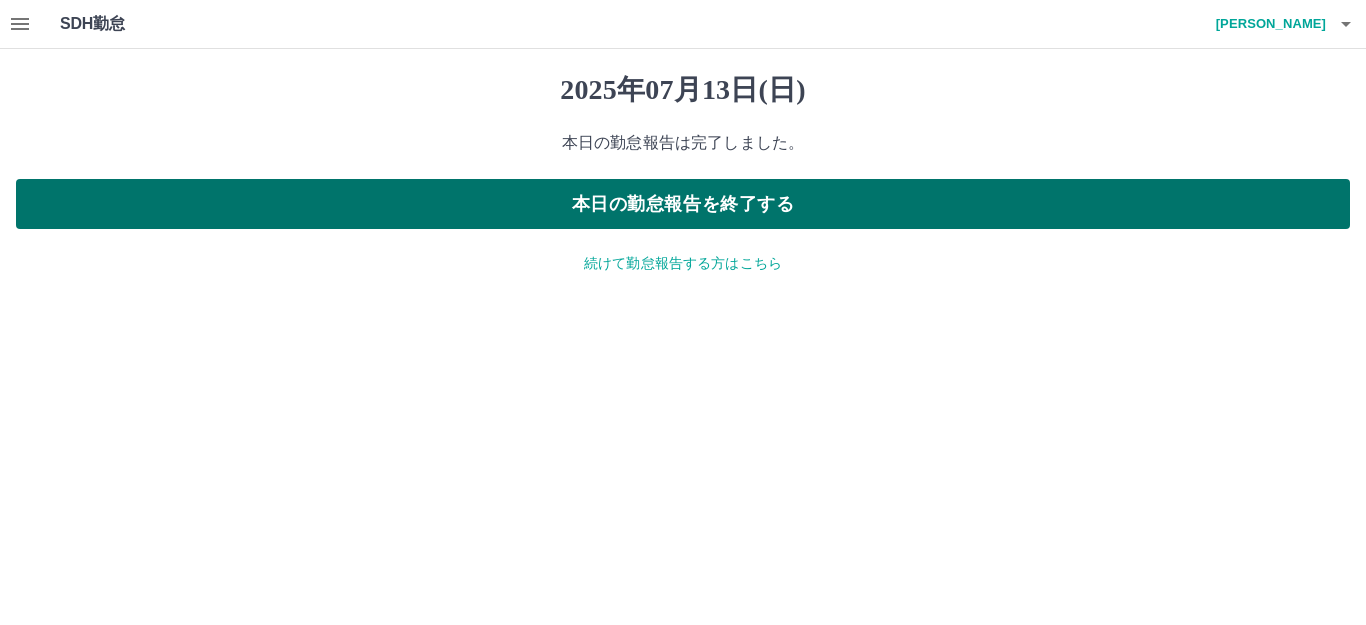 click on "本日の勤怠報告を終了する" at bounding box center [683, 204] 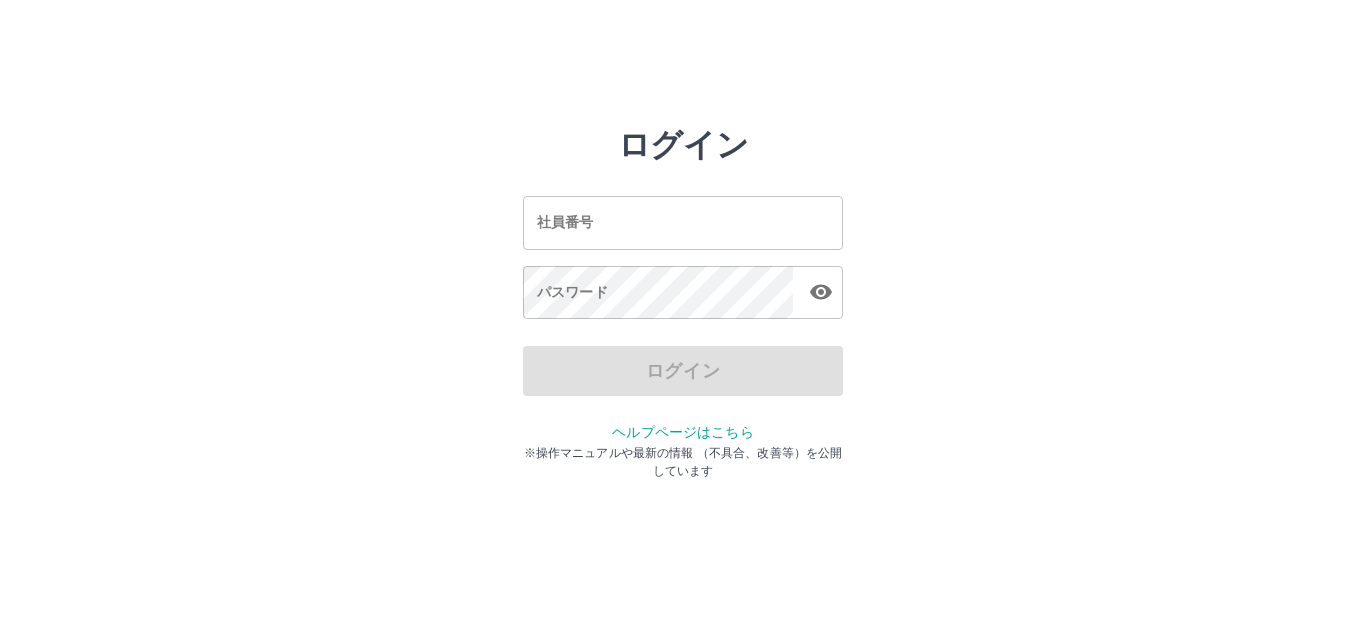 scroll, scrollTop: 0, scrollLeft: 0, axis: both 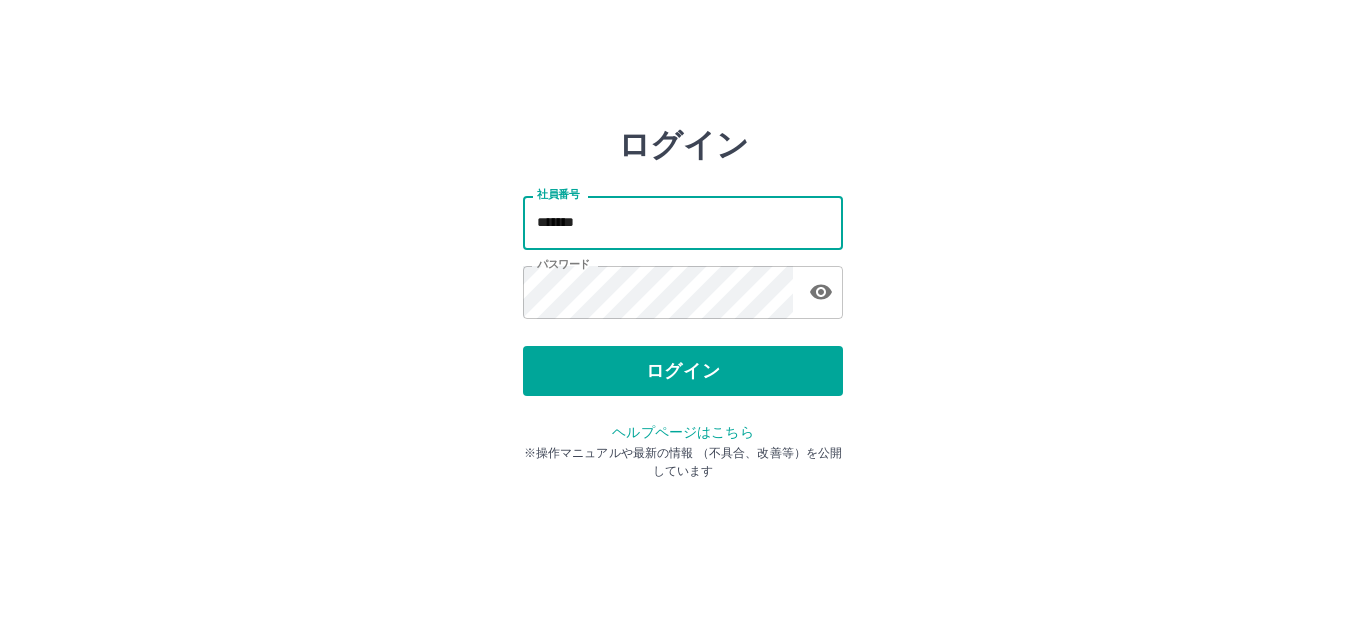 click on "*******" at bounding box center [683, 222] 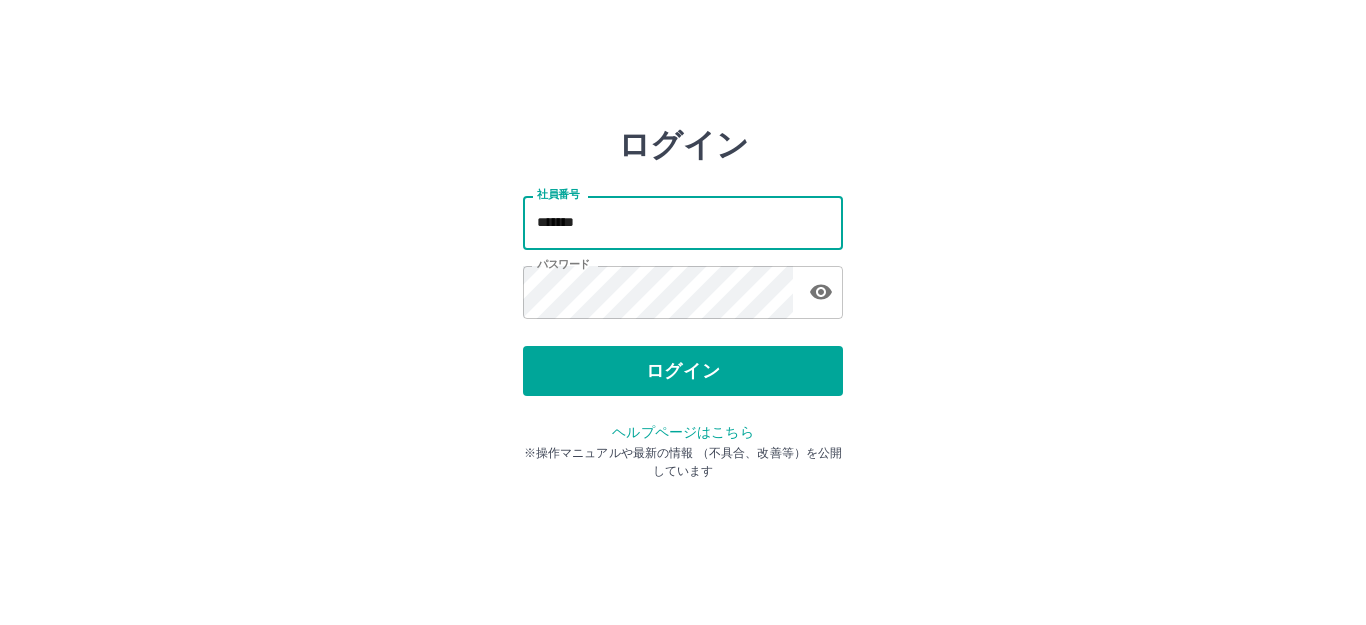 type on "*******" 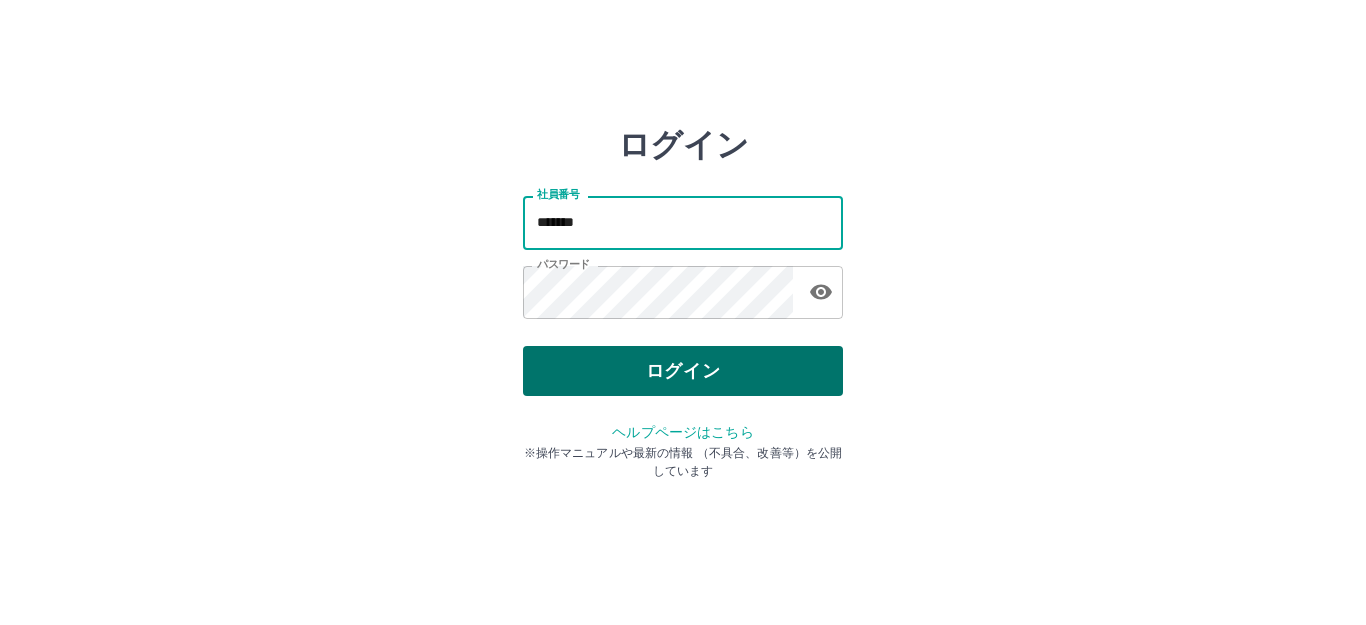 click on "ログイン" at bounding box center [683, 371] 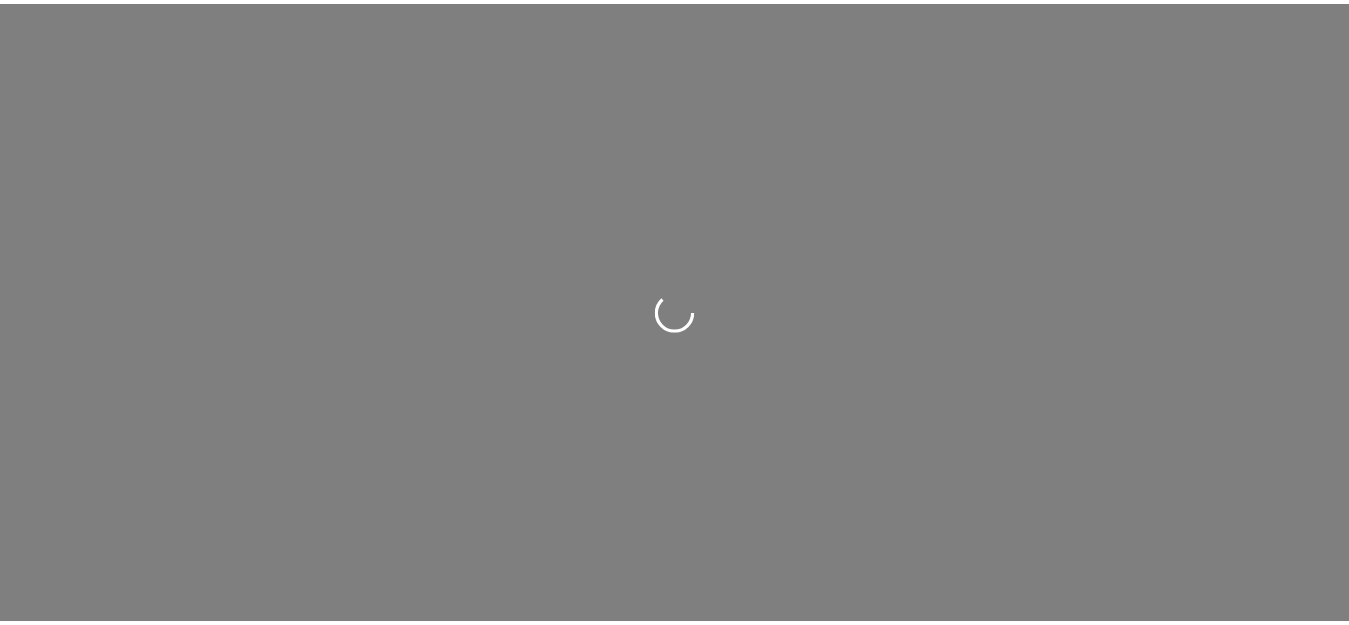scroll, scrollTop: 0, scrollLeft: 0, axis: both 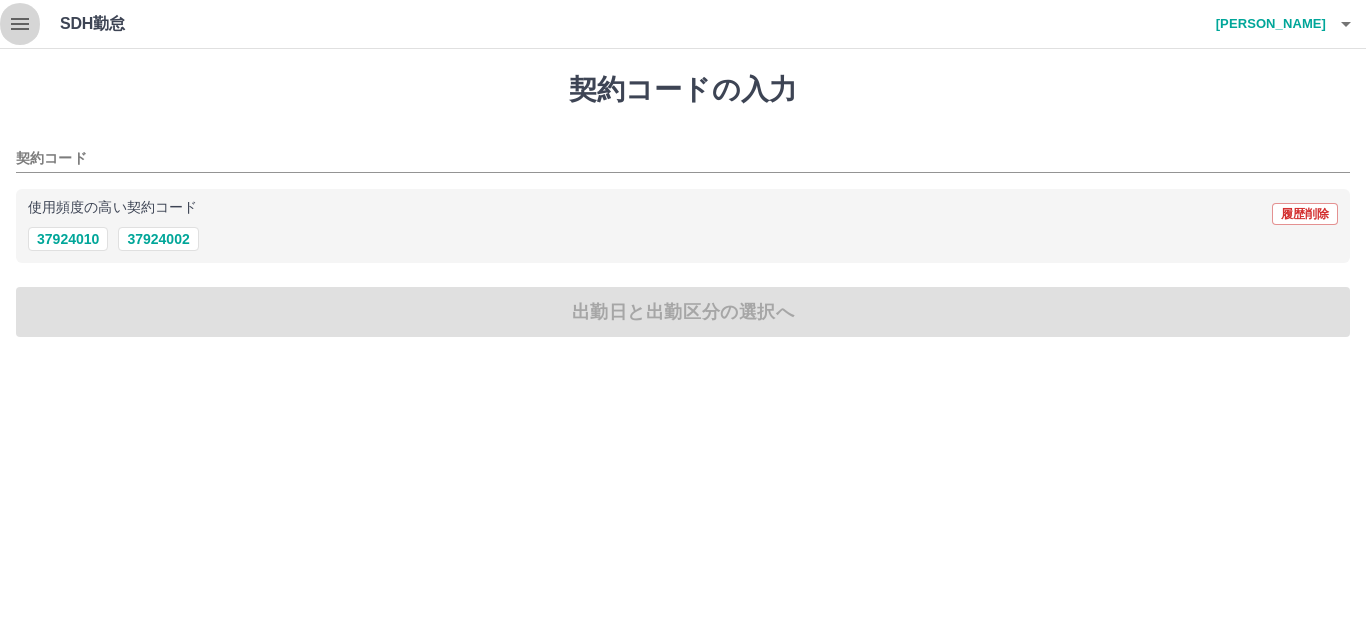 click 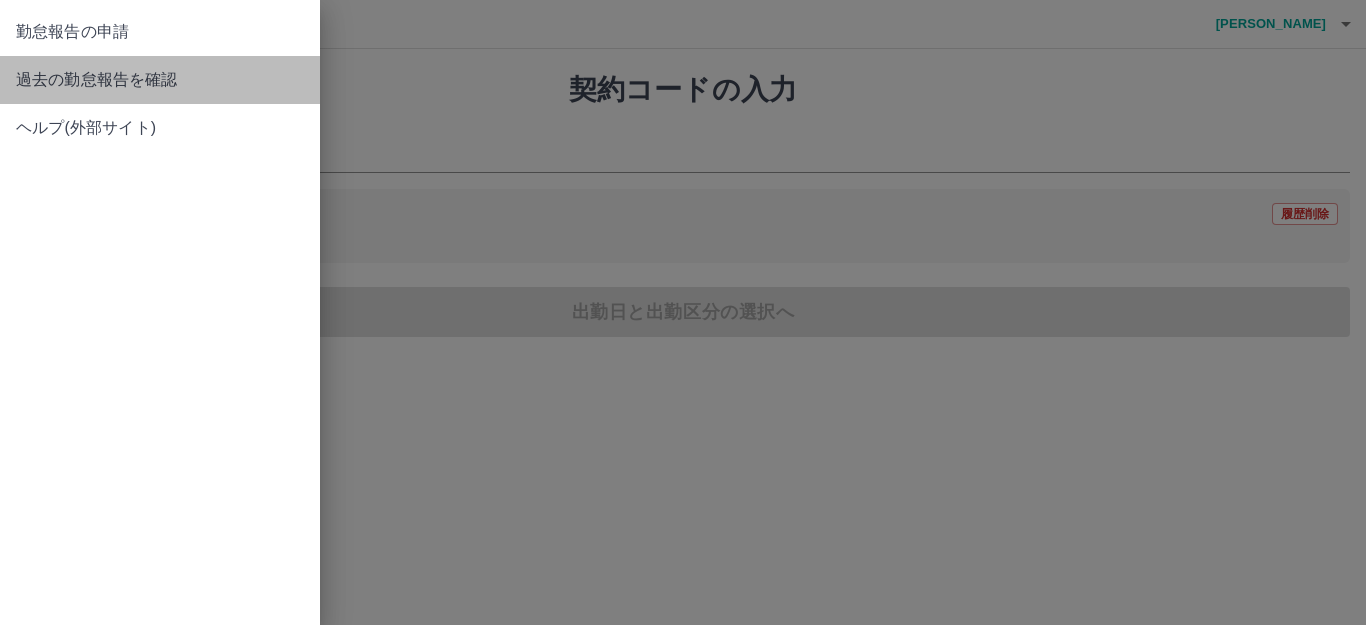 click on "過去の勤怠報告を確認" at bounding box center [160, 80] 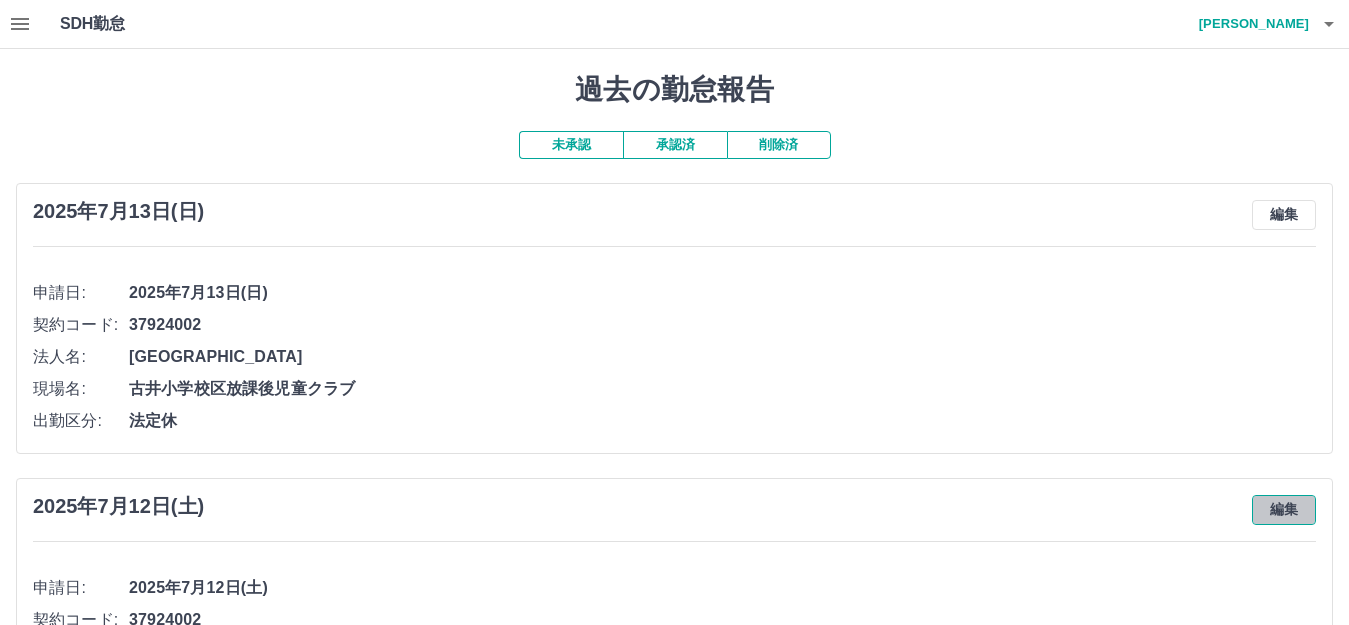 click on "編集" at bounding box center [1284, 510] 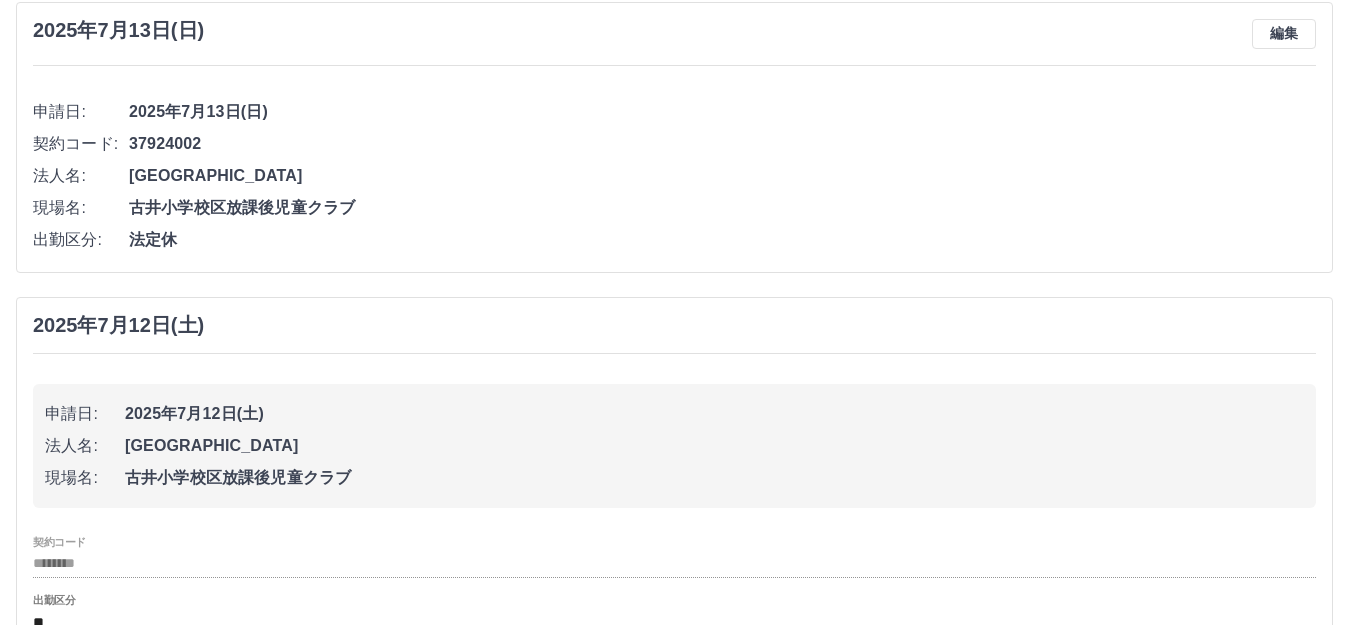 scroll, scrollTop: 400, scrollLeft: 0, axis: vertical 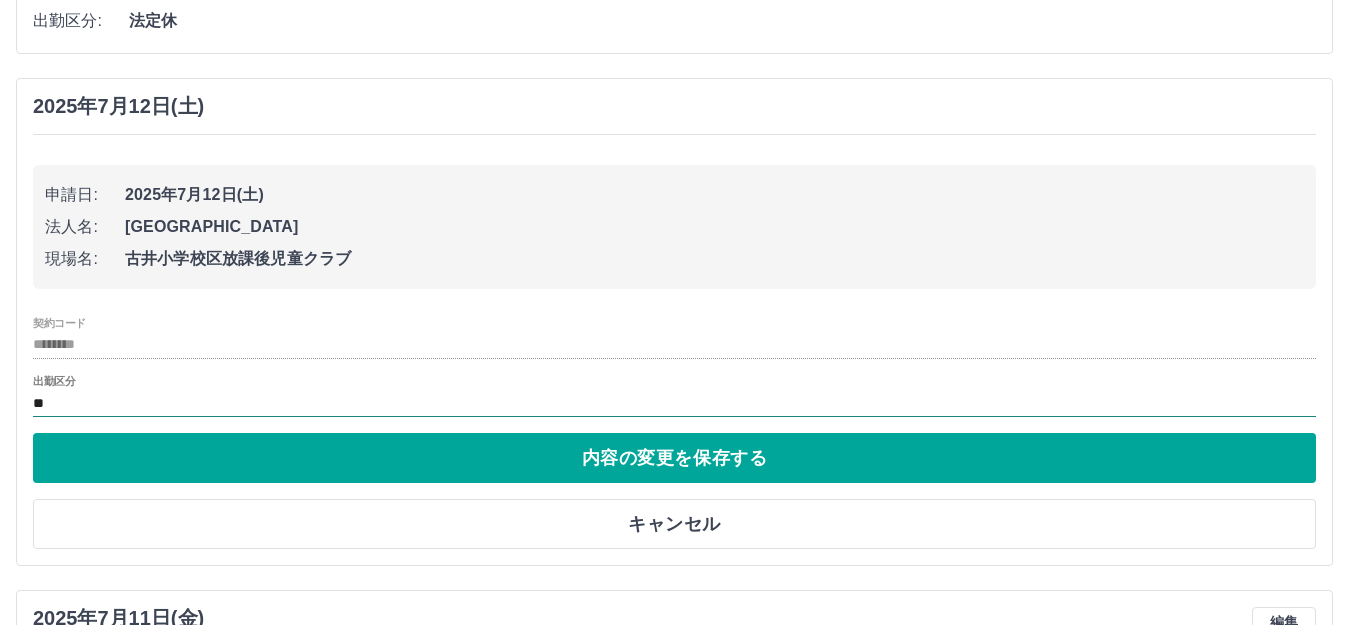 click on "**" at bounding box center [674, 403] 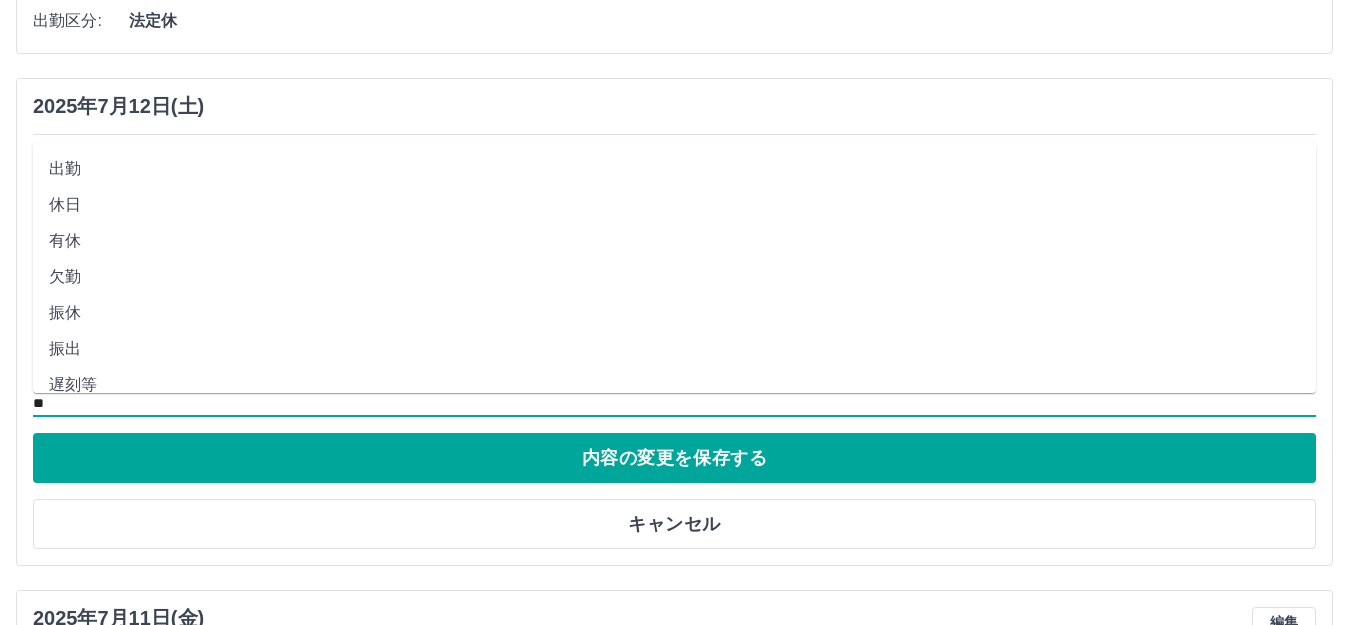 click on "出勤" at bounding box center [674, 169] 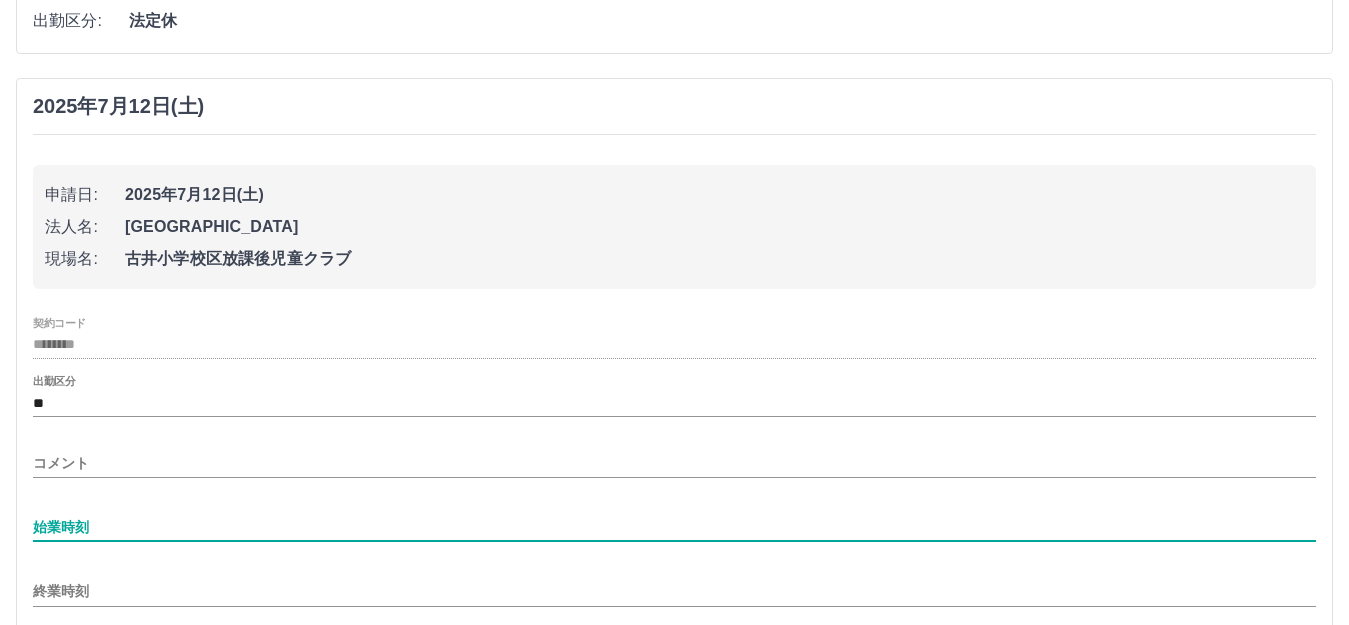 click on "始業時刻" at bounding box center (674, 527) 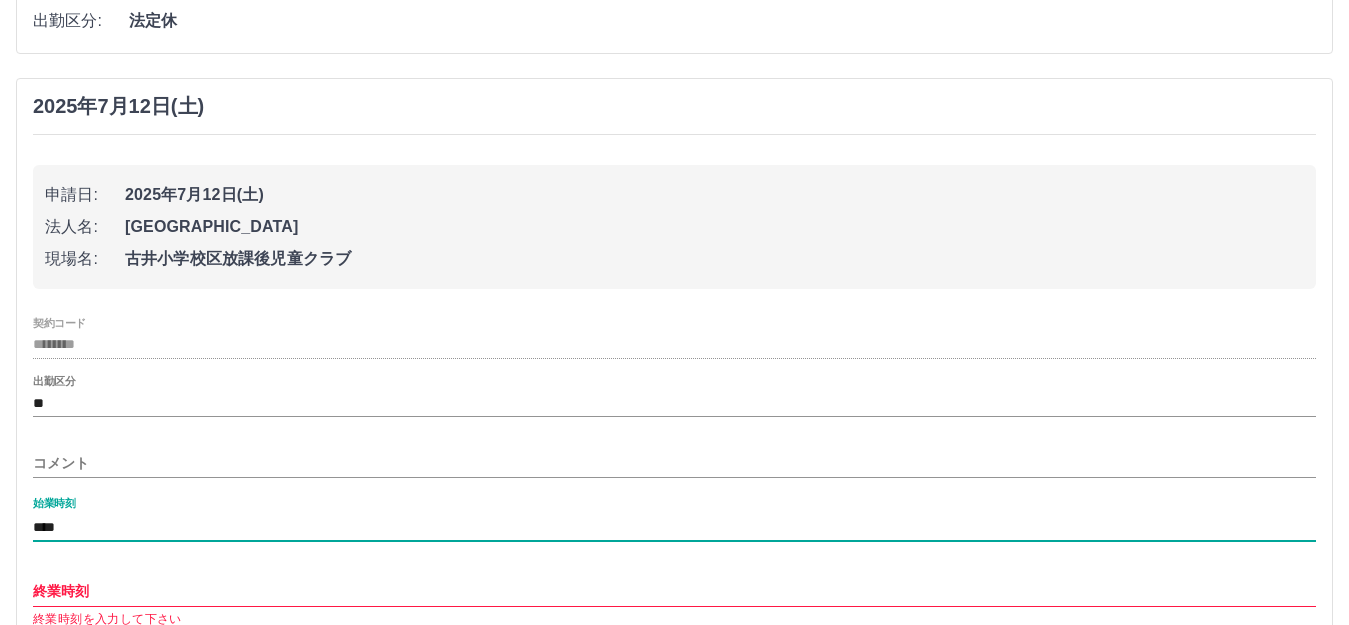 type on "****" 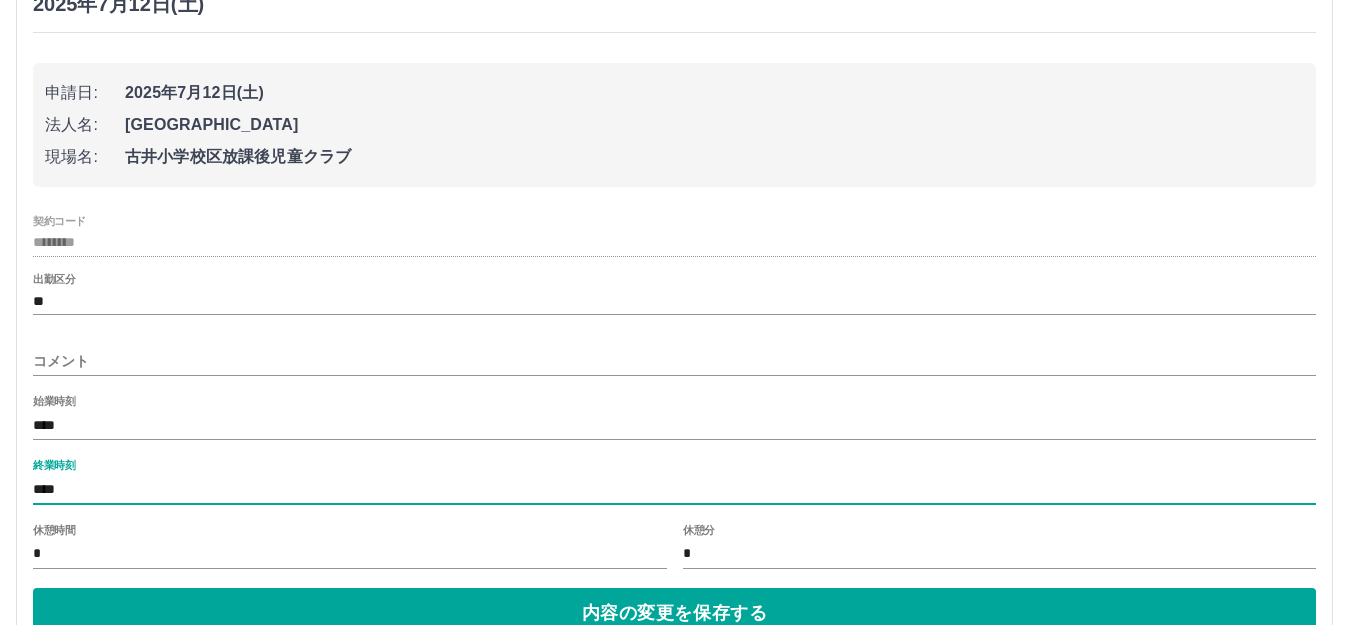scroll, scrollTop: 600, scrollLeft: 0, axis: vertical 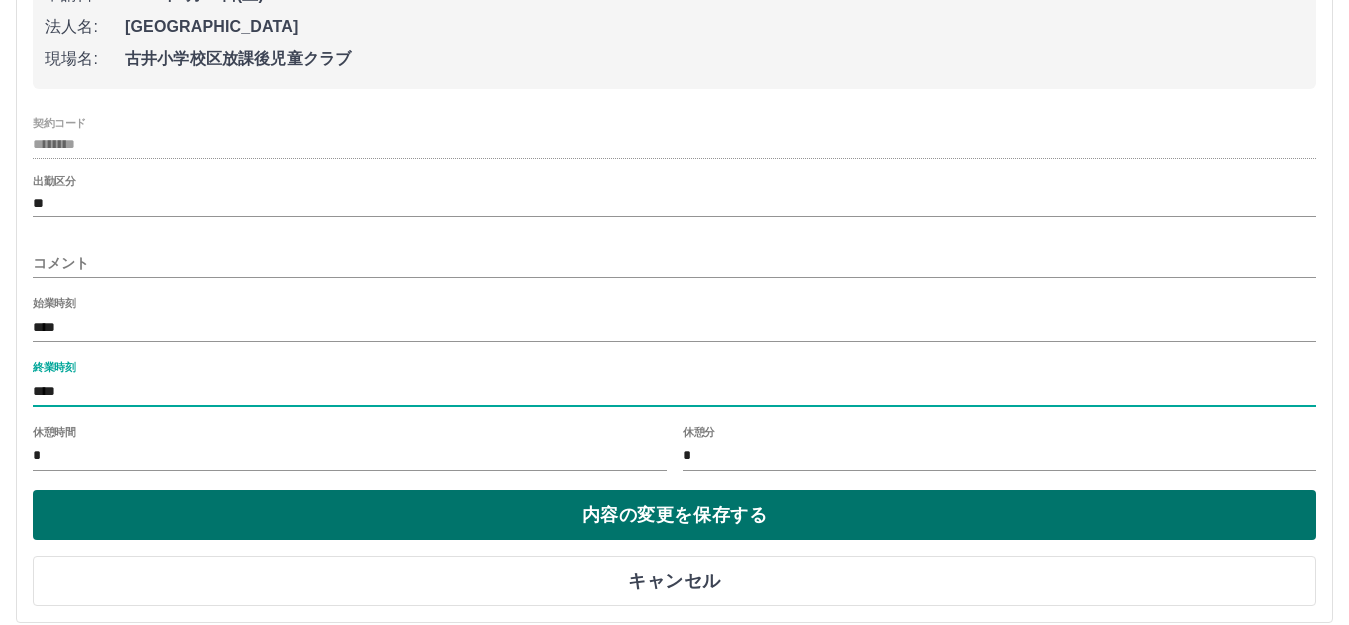 type on "****" 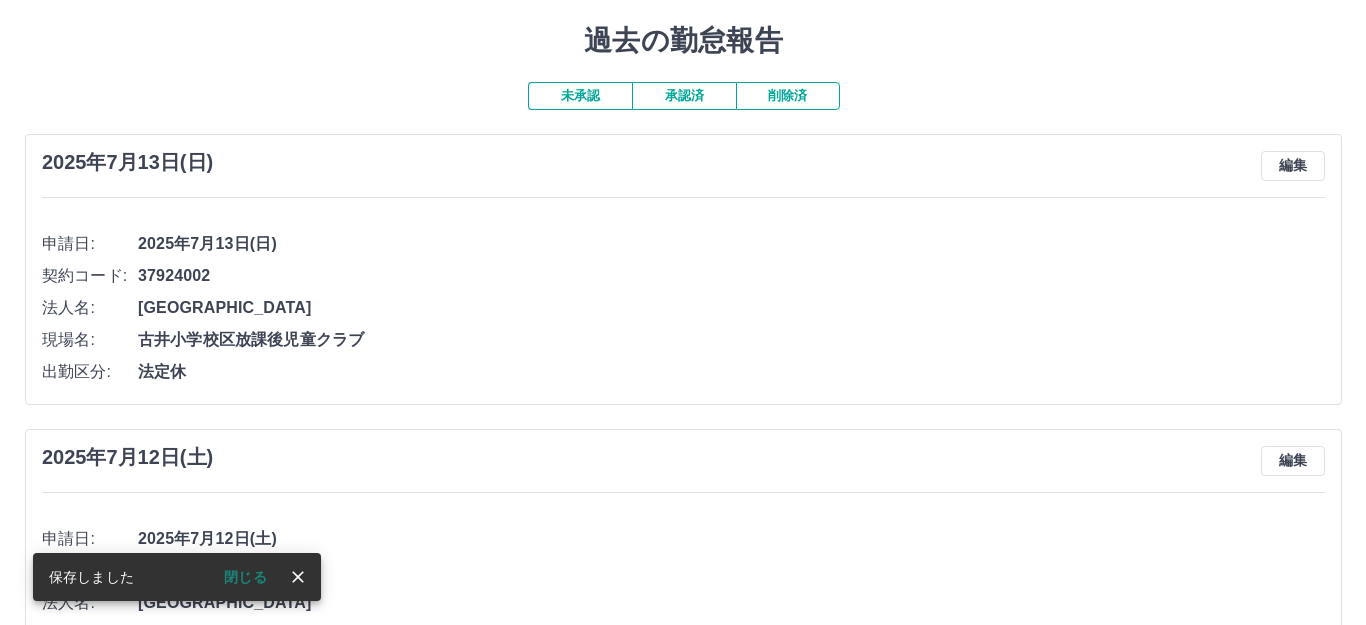 scroll, scrollTop: 0, scrollLeft: 0, axis: both 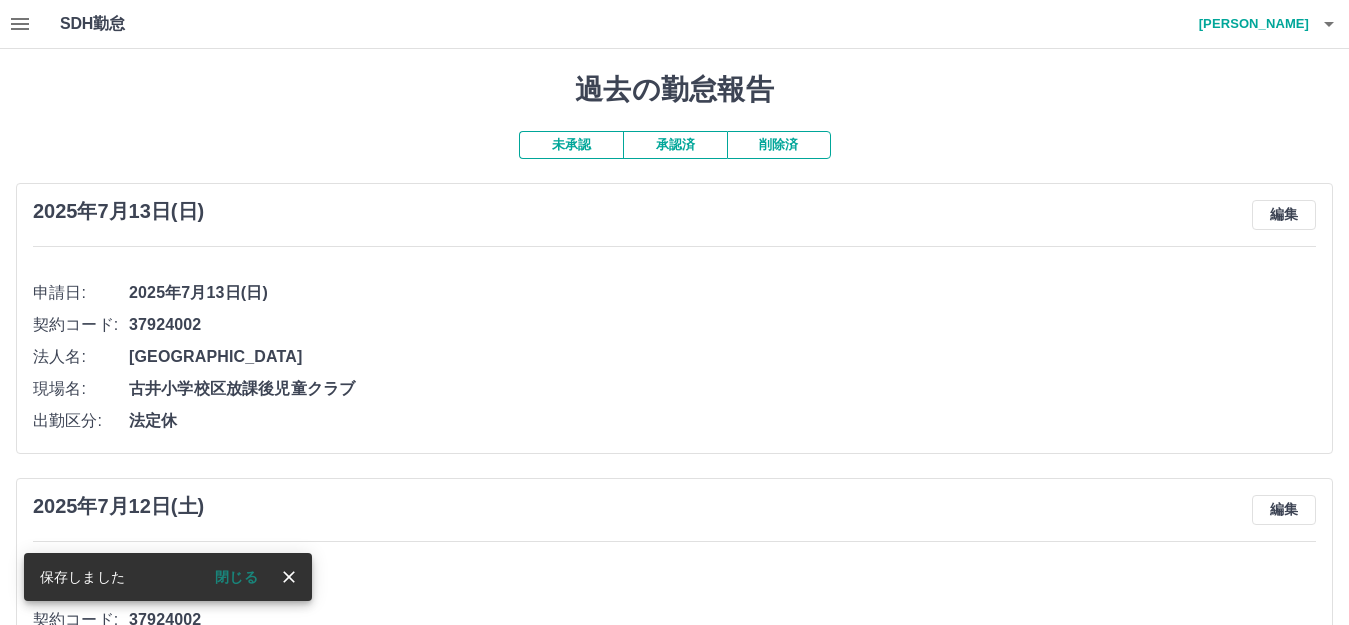 click 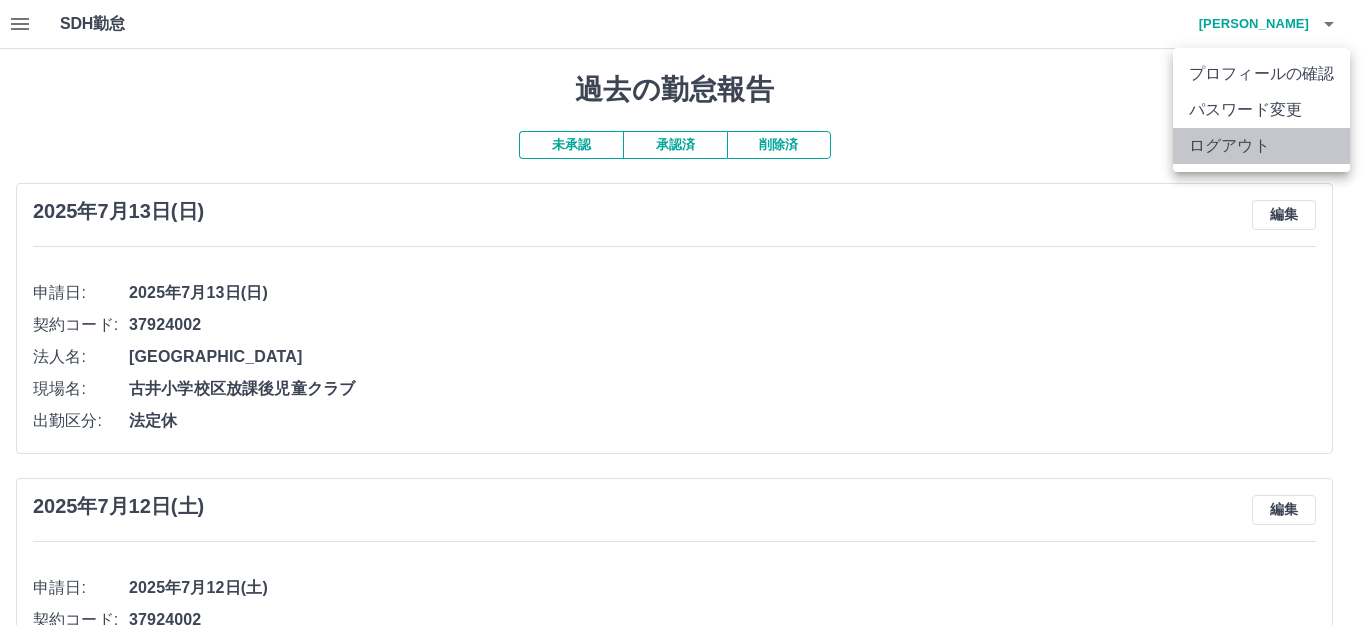 click on "ログアウト" at bounding box center (1261, 146) 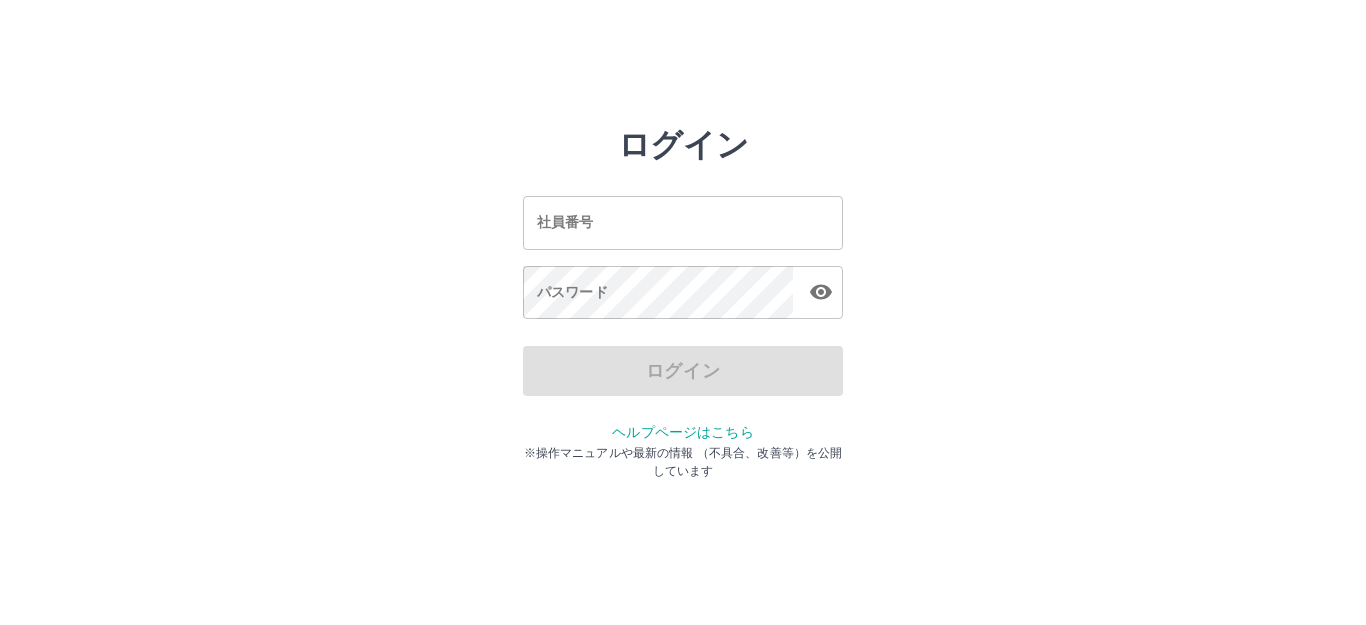 scroll, scrollTop: 0, scrollLeft: 0, axis: both 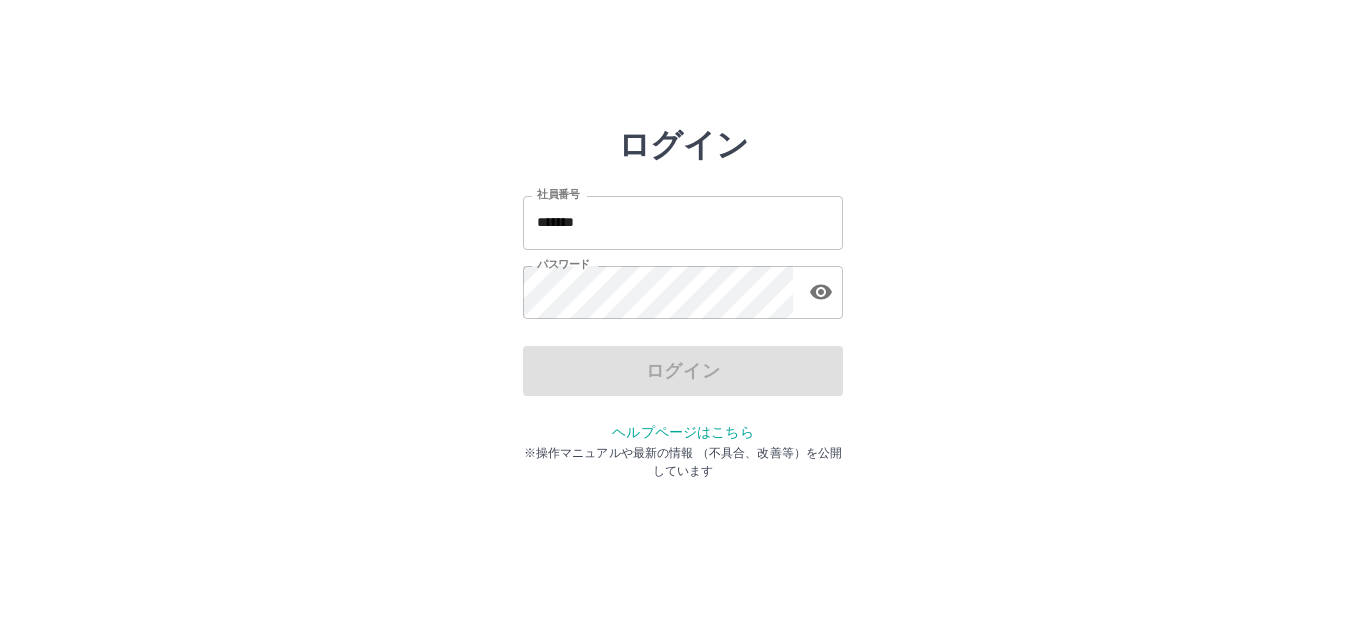 click on "*******" at bounding box center [683, 222] 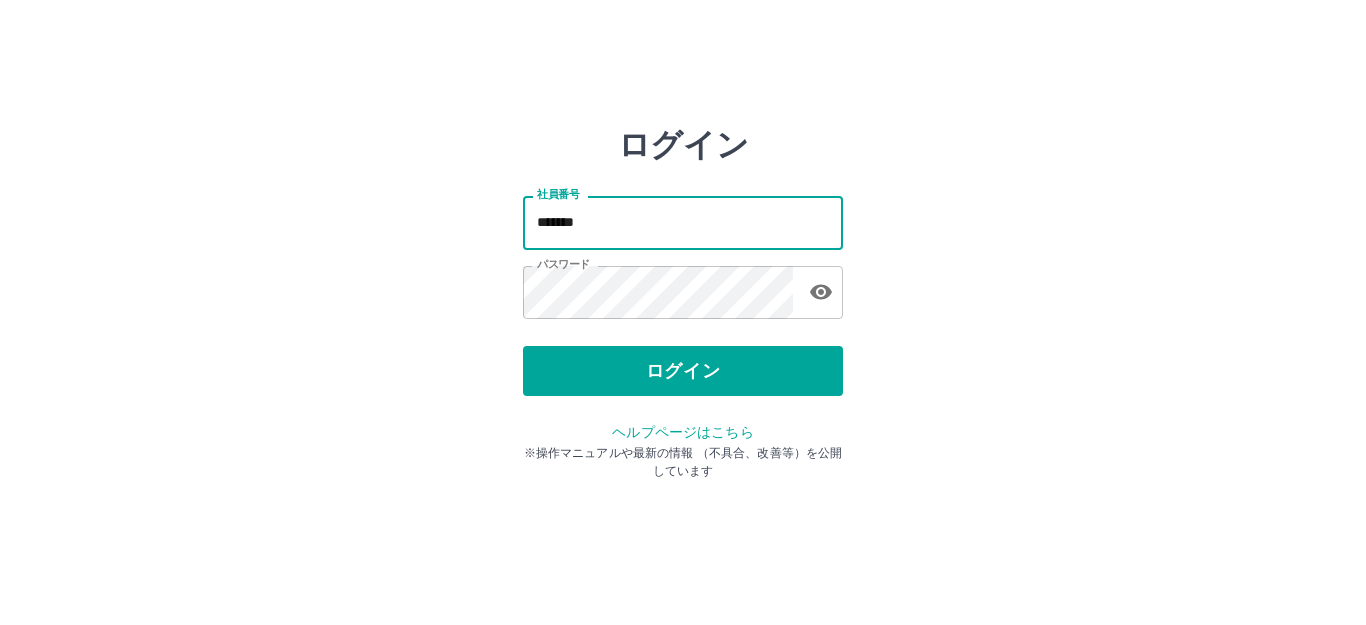 type on "*******" 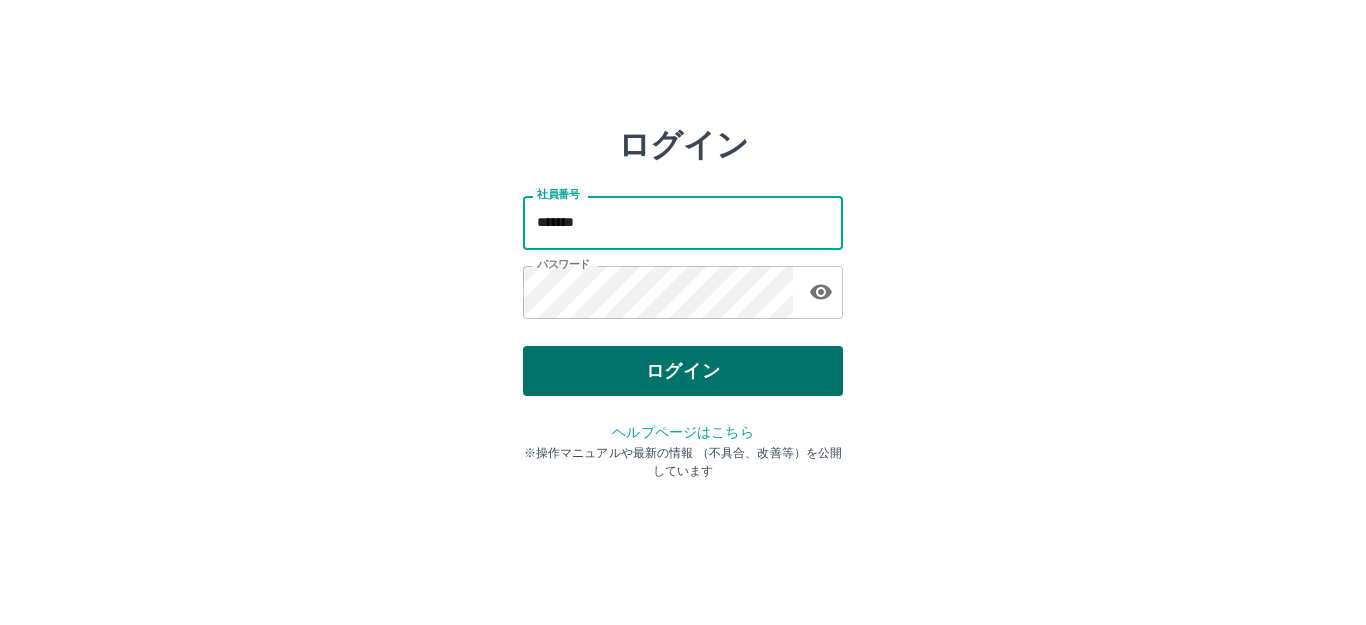 click on "ログイン" at bounding box center [683, 371] 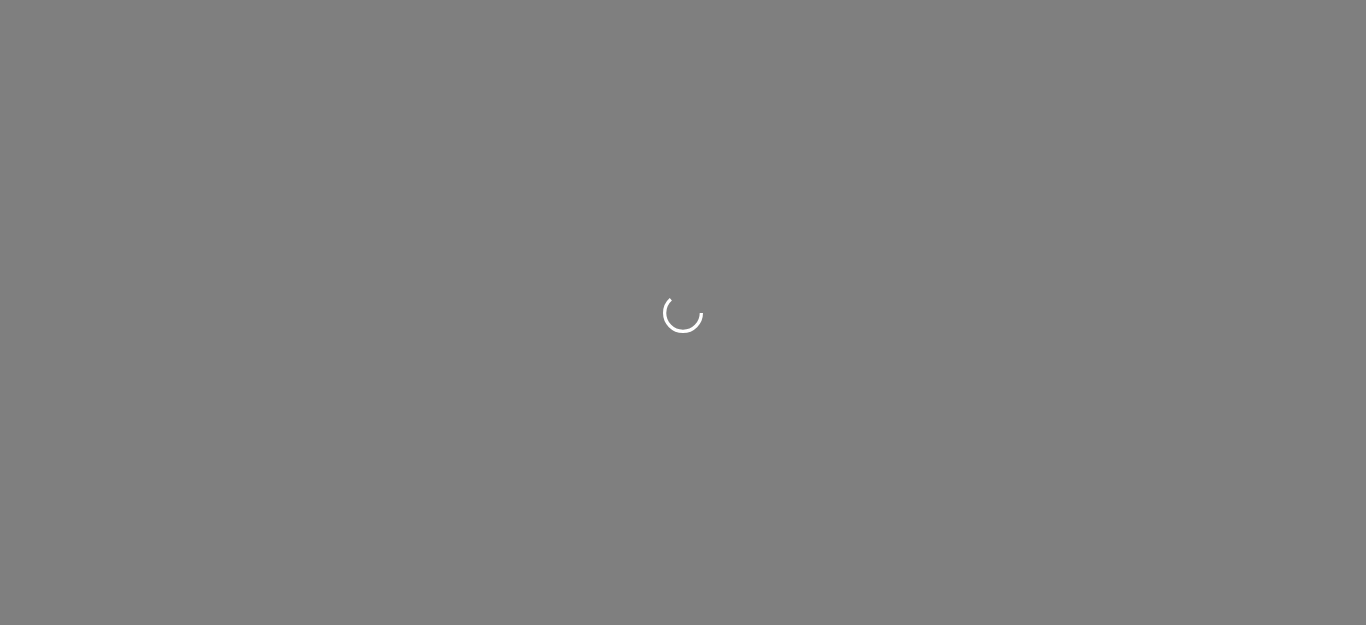 scroll, scrollTop: 0, scrollLeft: 0, axis: both 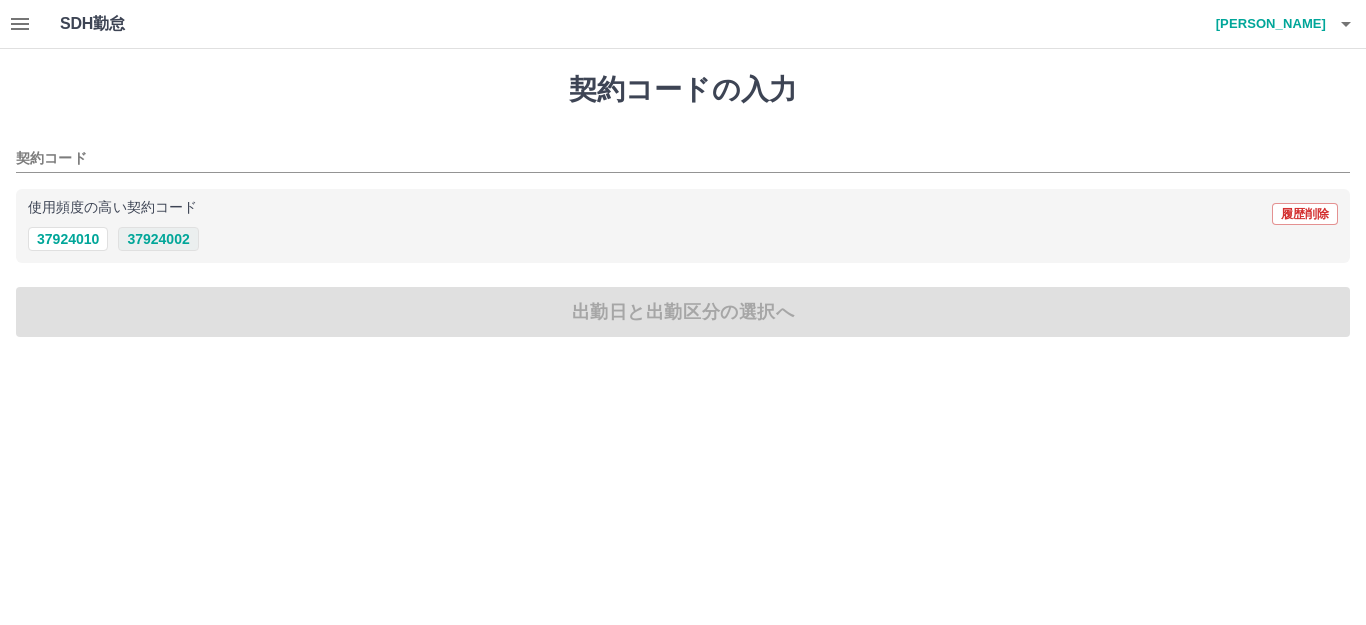 click on "37924002" at bounding box center (158, 239) 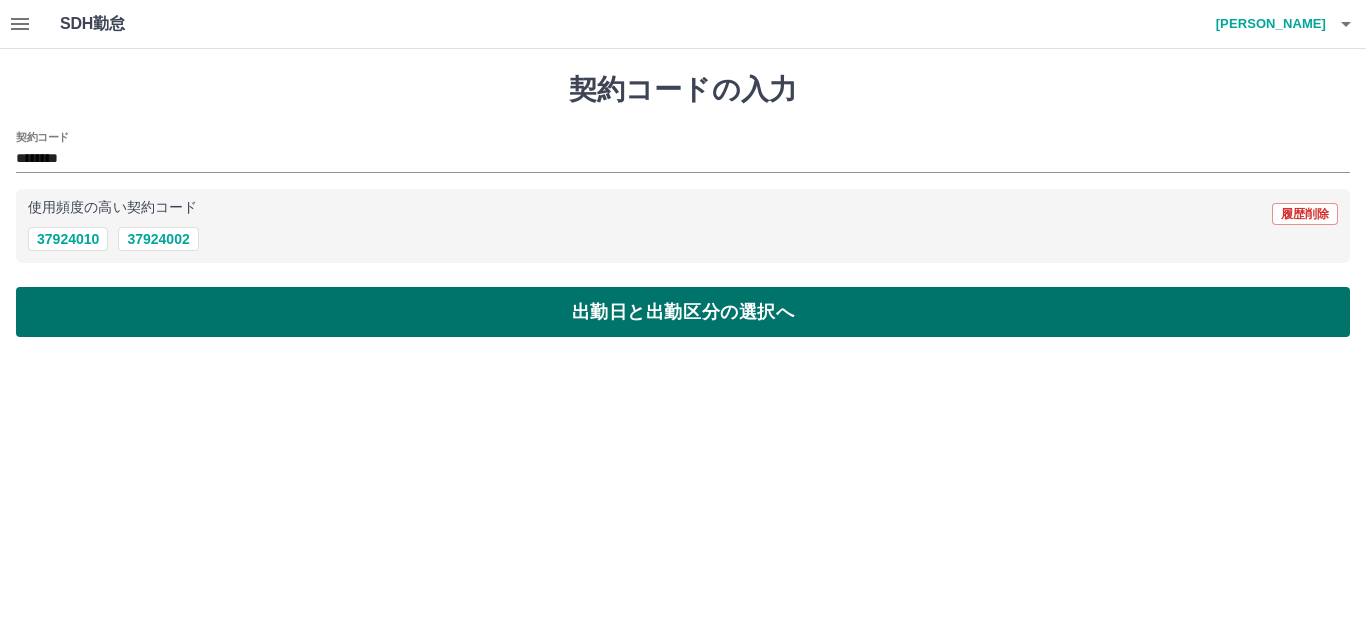click on "出勤日と出勤区分の選択へ" at bounding box center [683, 312] 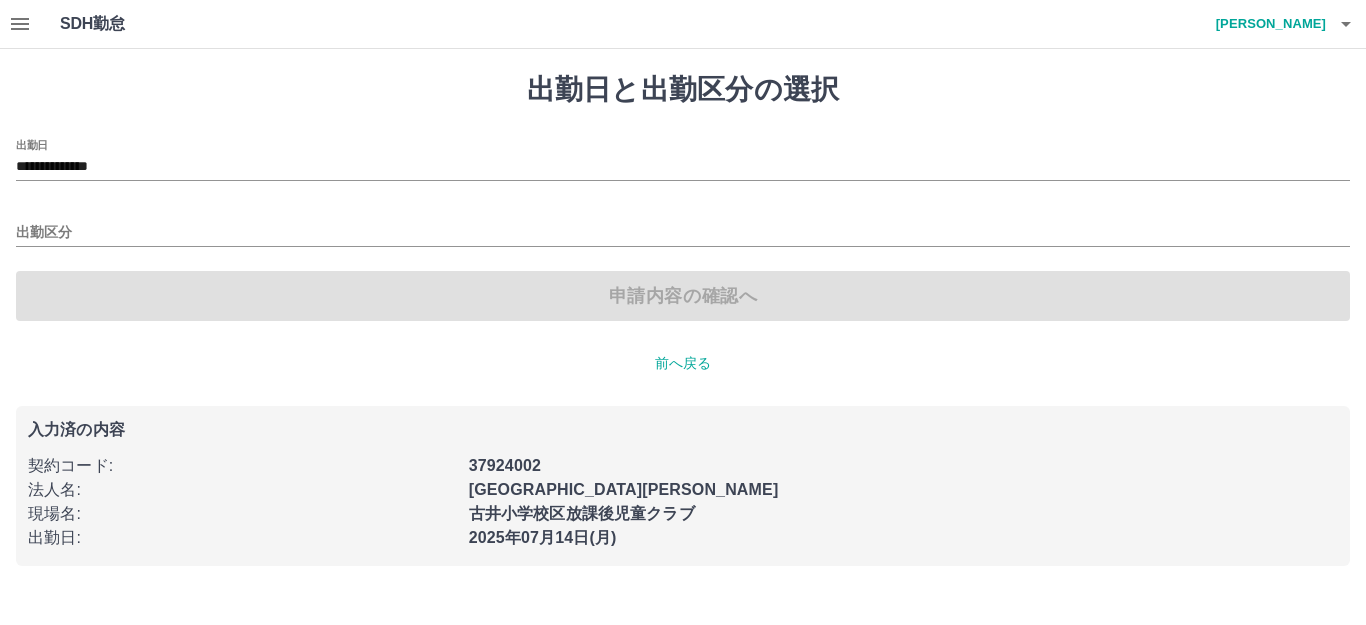 click on "**********" at bounding box center [683, 167] 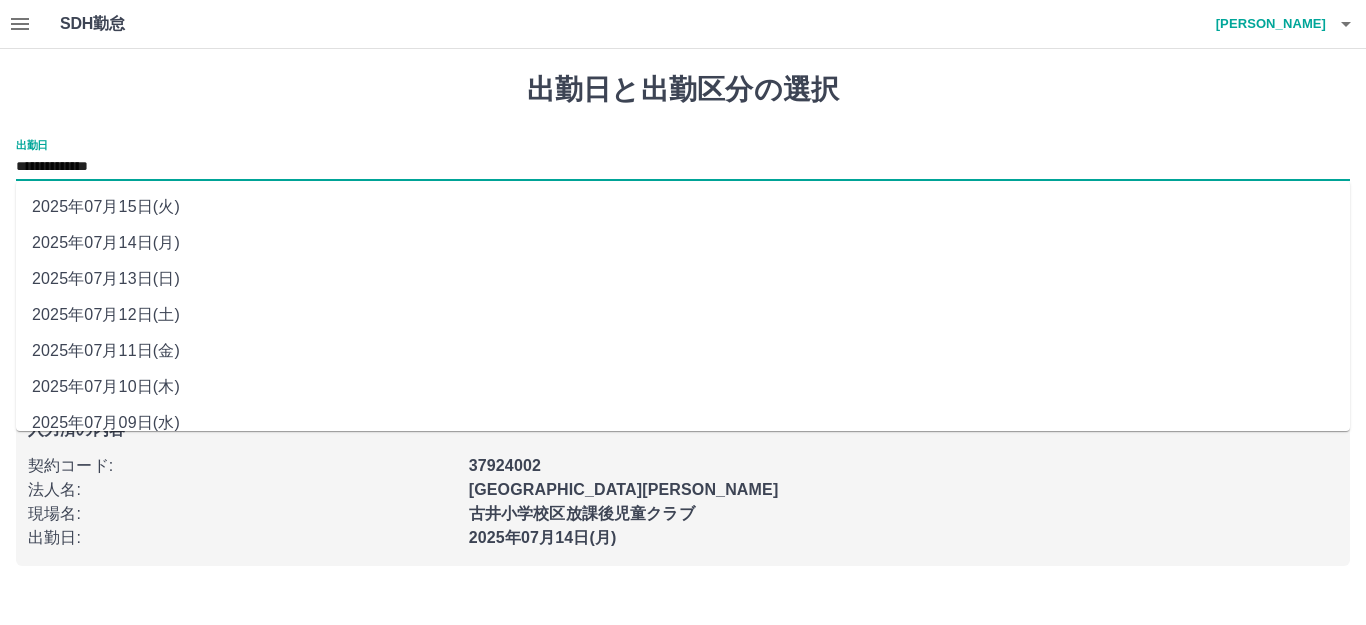 click on "2025年07月11日(金)" at bounding box center (683, 351) 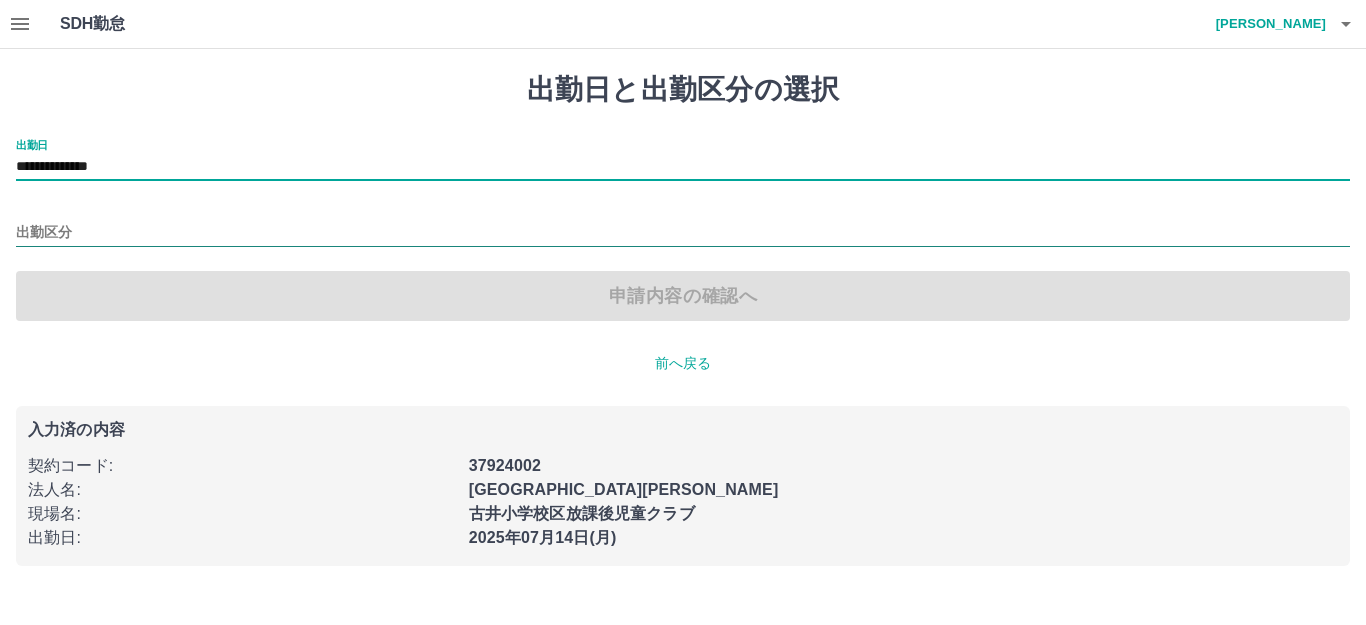 click on "出勤区分" at bounding box center [683, 233] 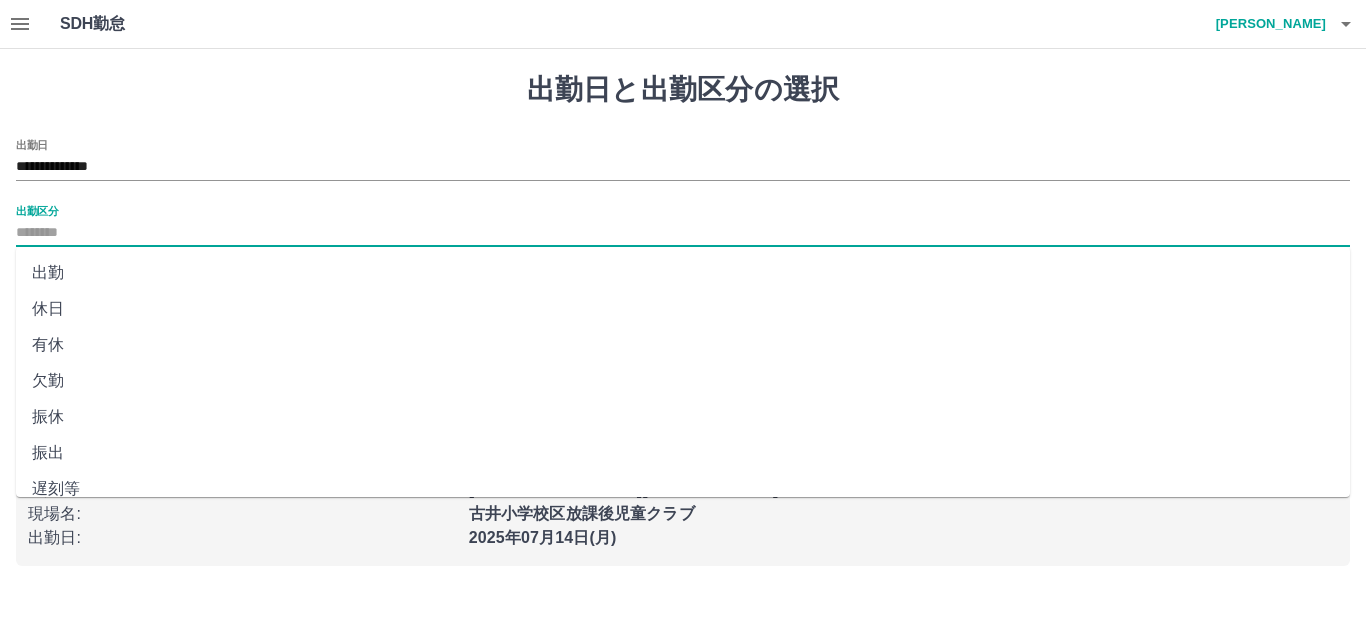 click on "休日" at bounding box center [683, 309] 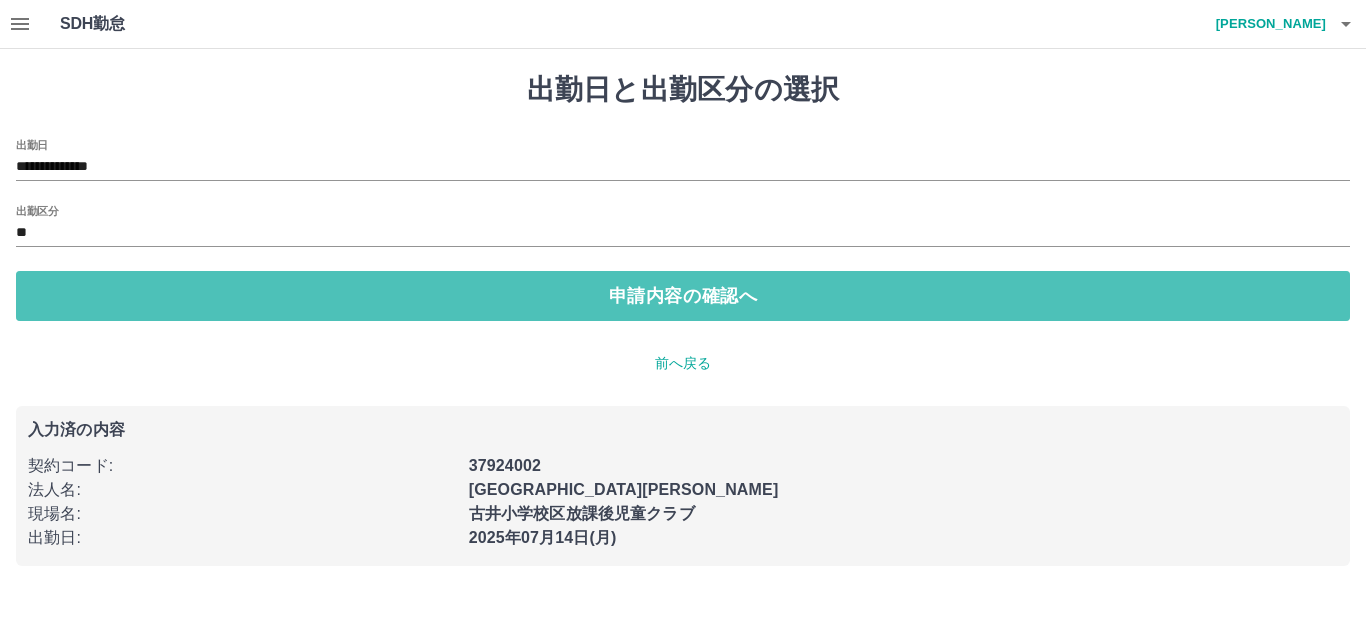click on "申請内容の確認へ" at bounding box center [683, 296] 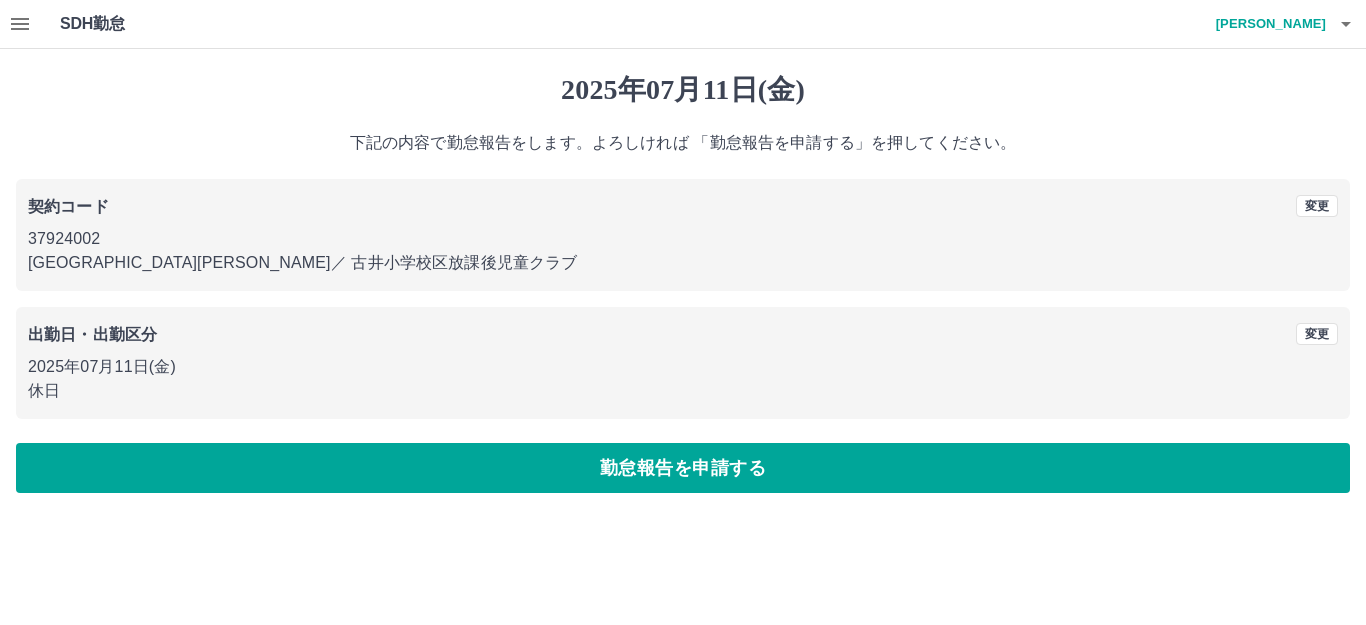 click on "2025年07月11日(金) 下記の内容で勤怠報告をします。よろしければ 「勤怠報告を申請する」を押してください。 契約コード 変更 37924002 美濃加茂市  ／   古井小学校区放課後児童クラブ 出勤日・出勤区分 変更 2025年07月11日(金) 休日 勤怠報告を申請する" at bounding box center [683, 283] 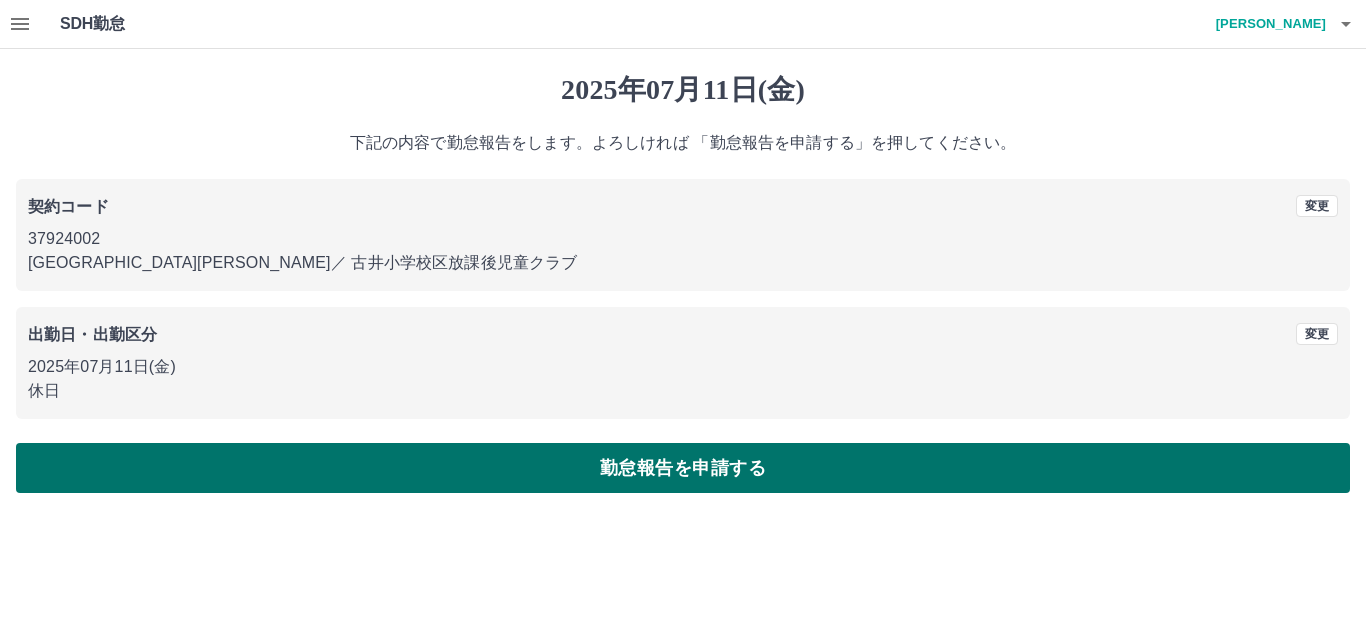 click on "勤怠報告を申請する" at bounding box center [683, 468] 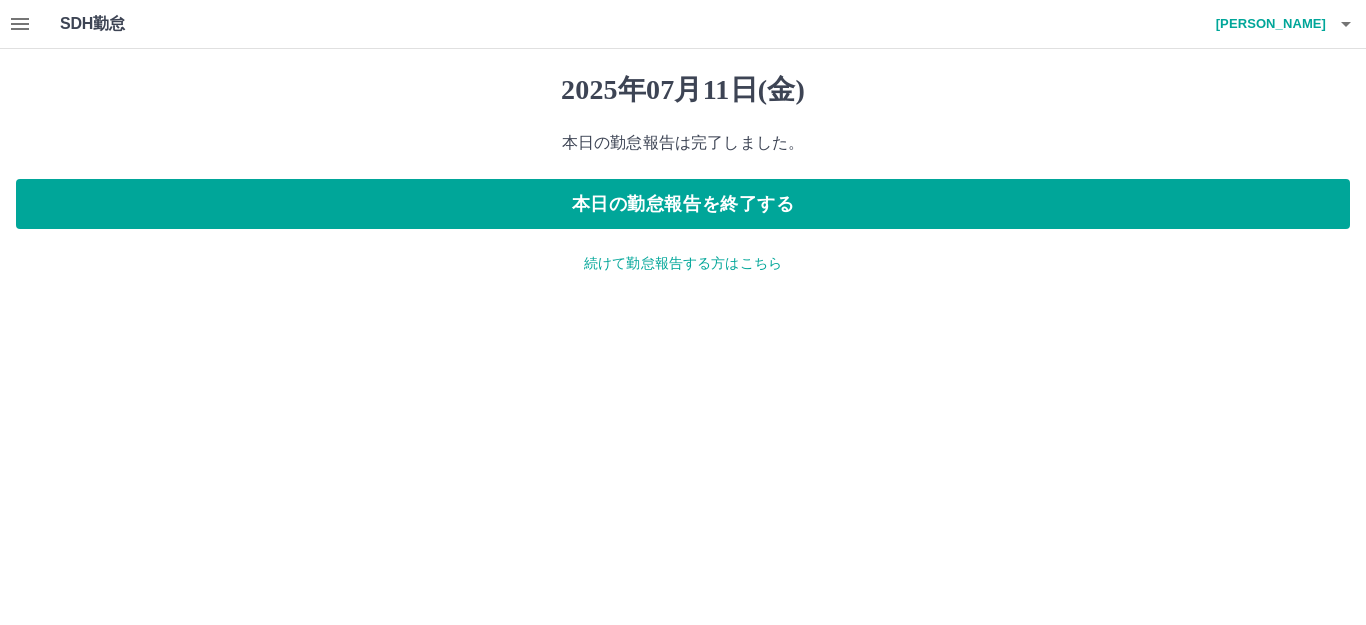 click on "続けて勤怠報告する方はこちら" at bounding box center [683, 263] 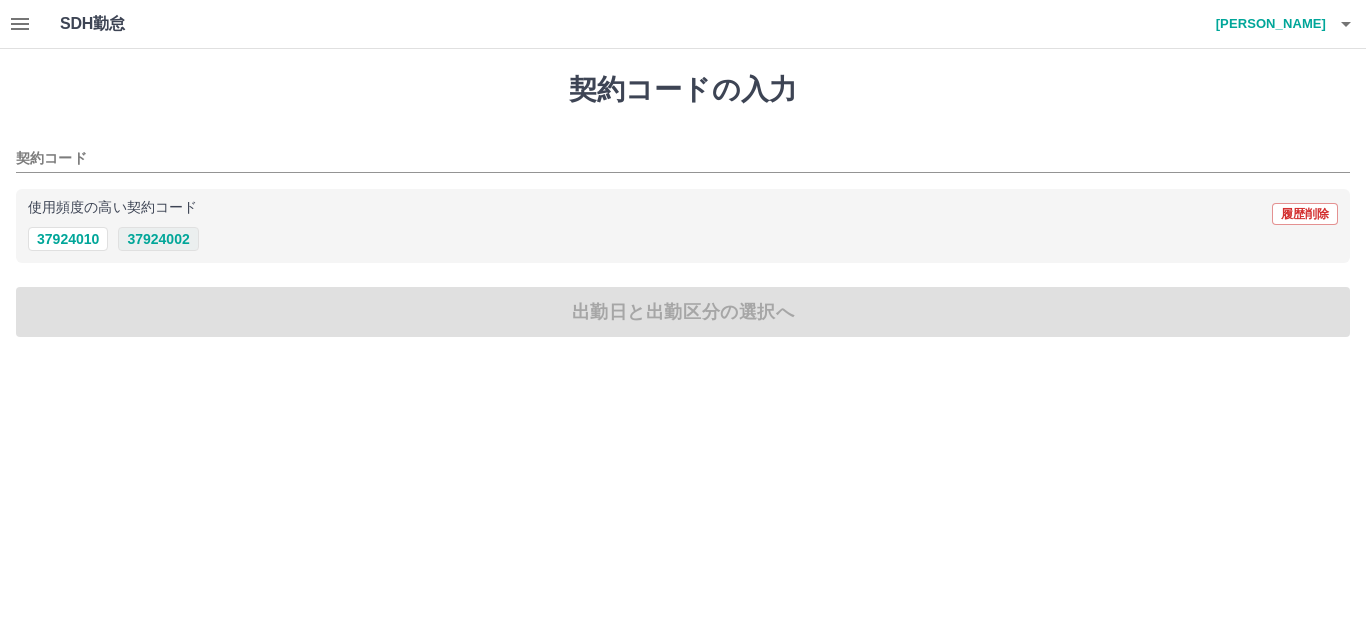 click on "37924002" at bounding box center [158, 239] 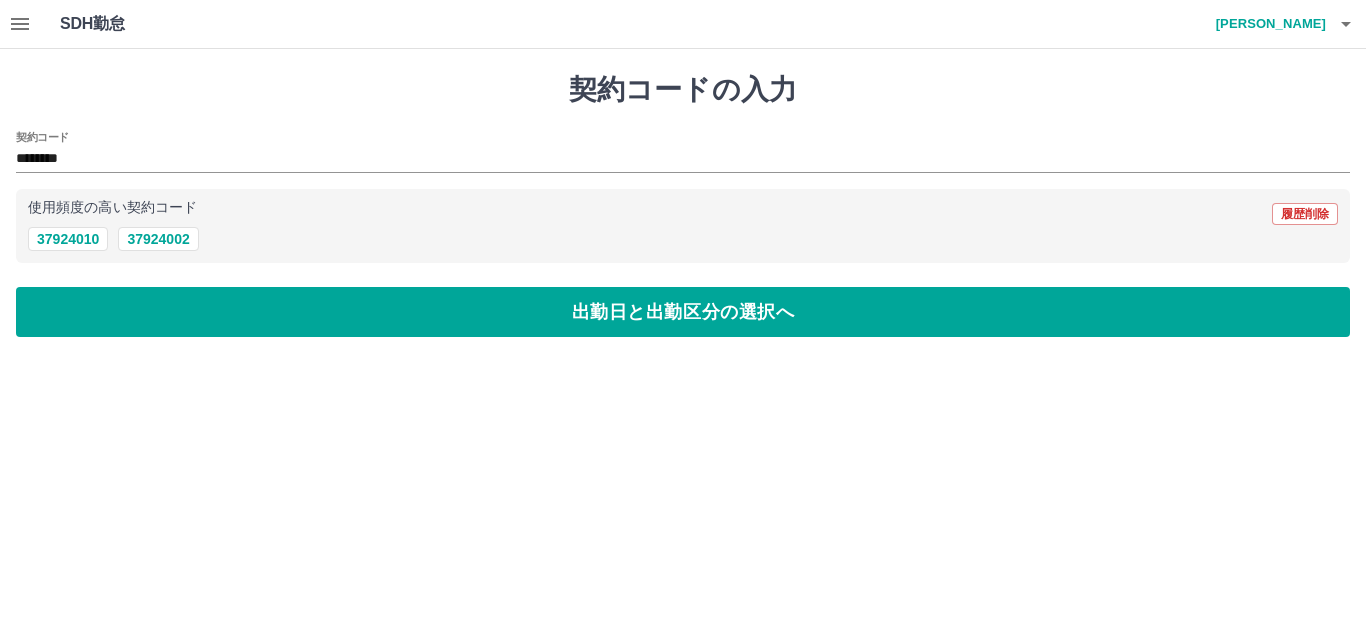 drag, startPoint x: 136, startPoint y: 318, endPoint x: 123, endPoint y: 308, distance: 16.40122 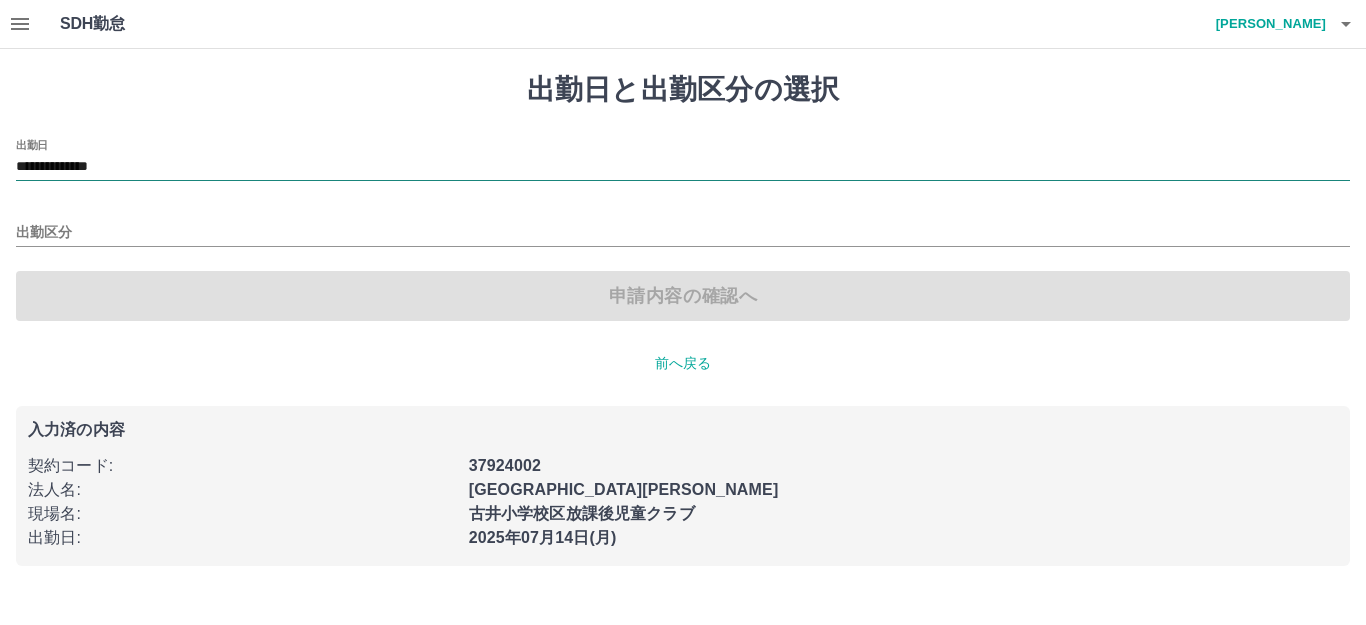 click on "**********" at bounding box center [683, 167] 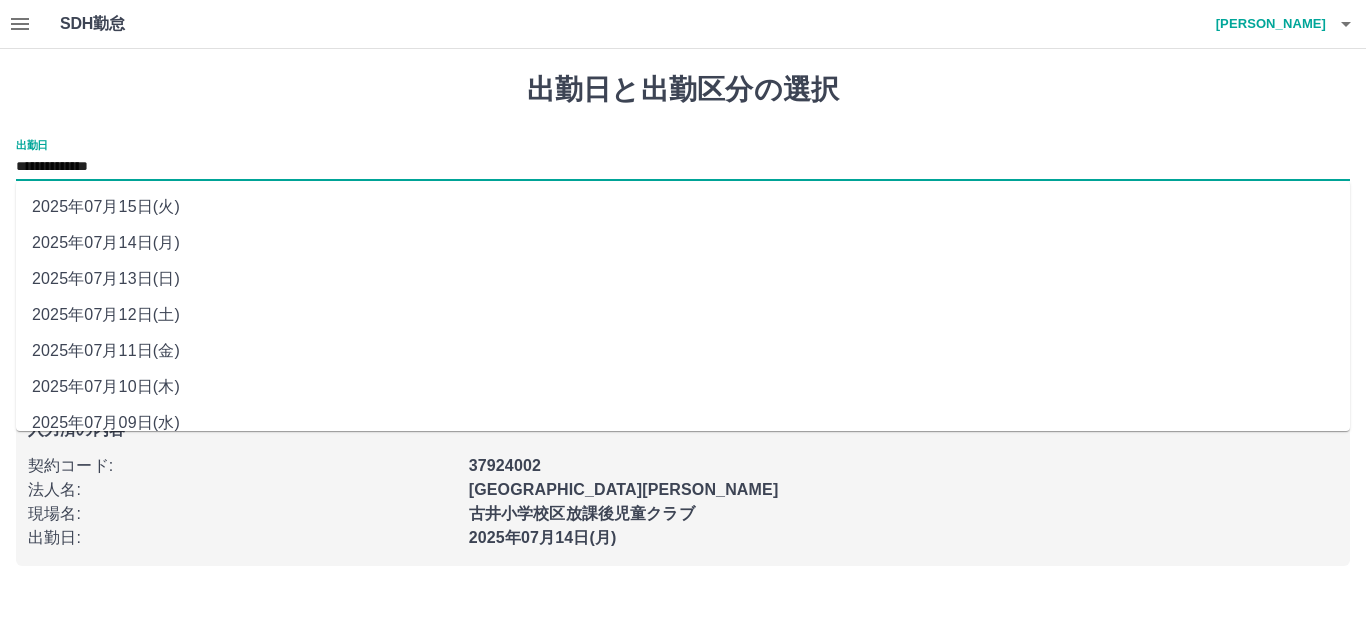 click on "2025年07月12日(土)" at bounding box center [683, 315] 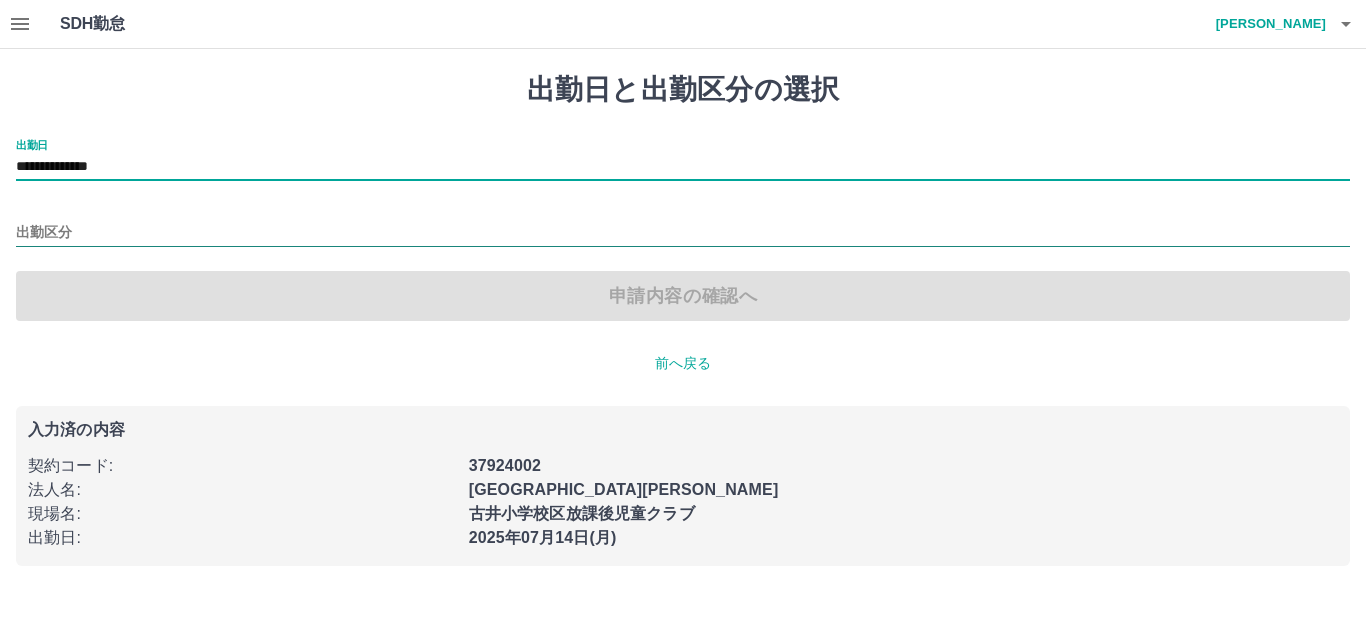 click on "出勤区分" at bounding box center (683, 233) 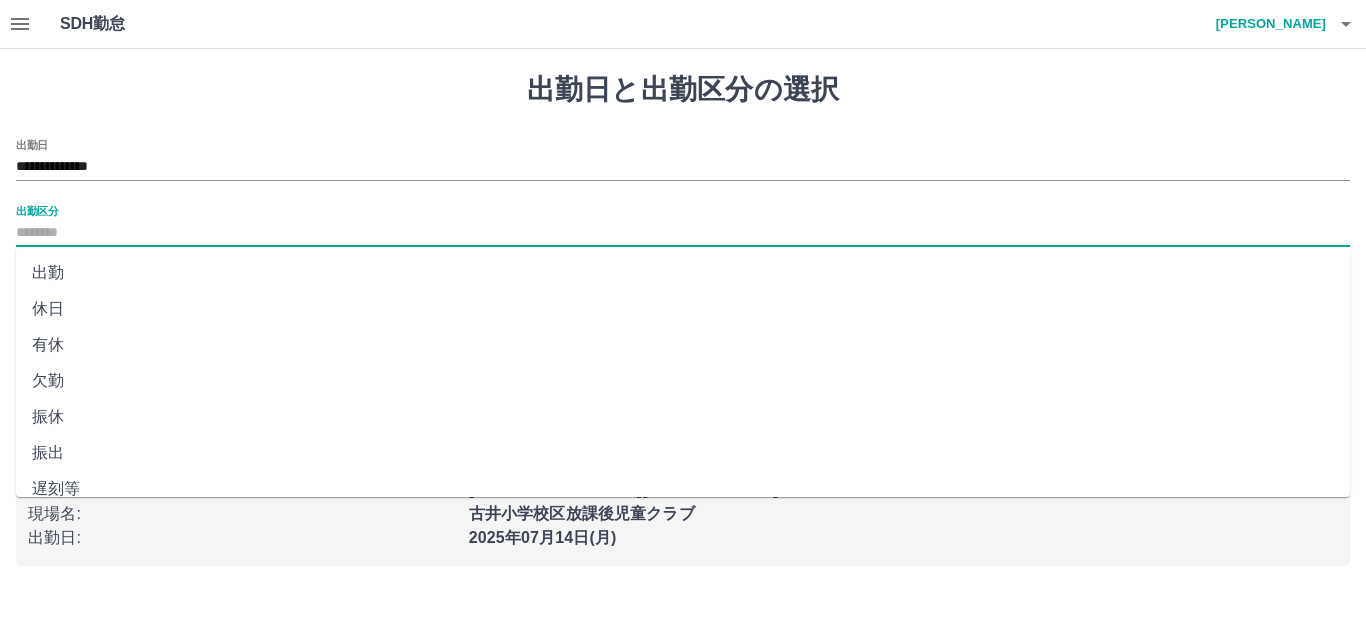 click on "休日" at bounding box center [683, 309] 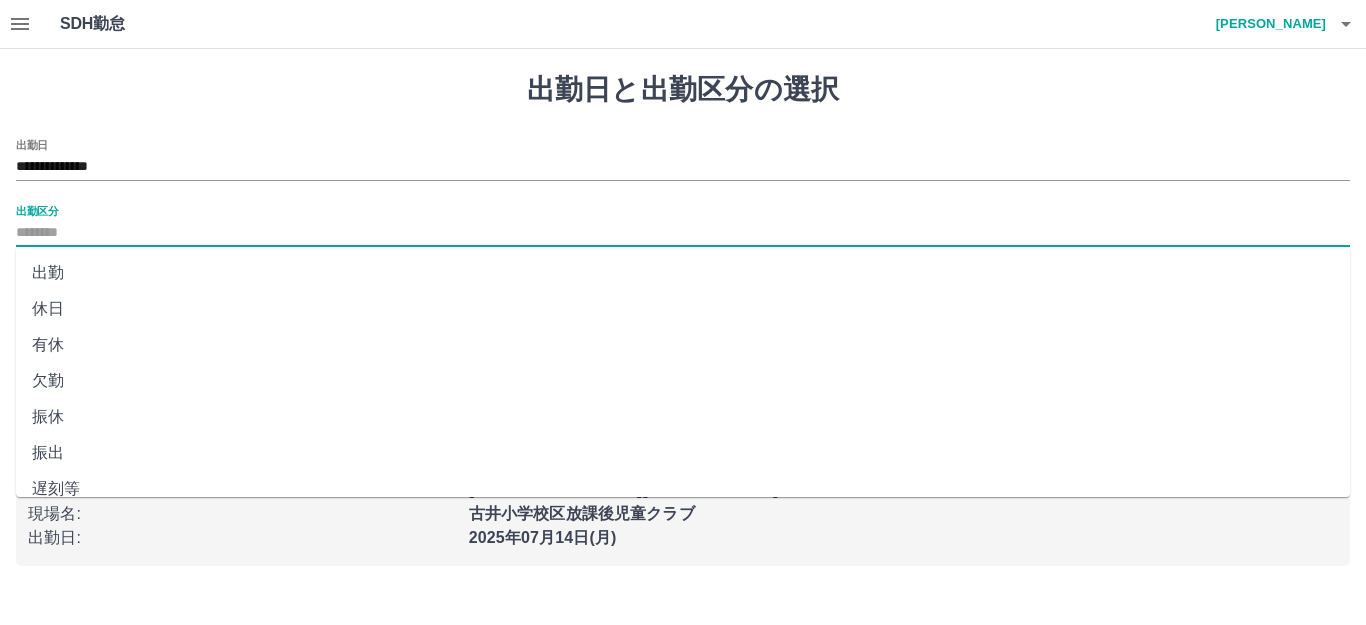 type on "**" 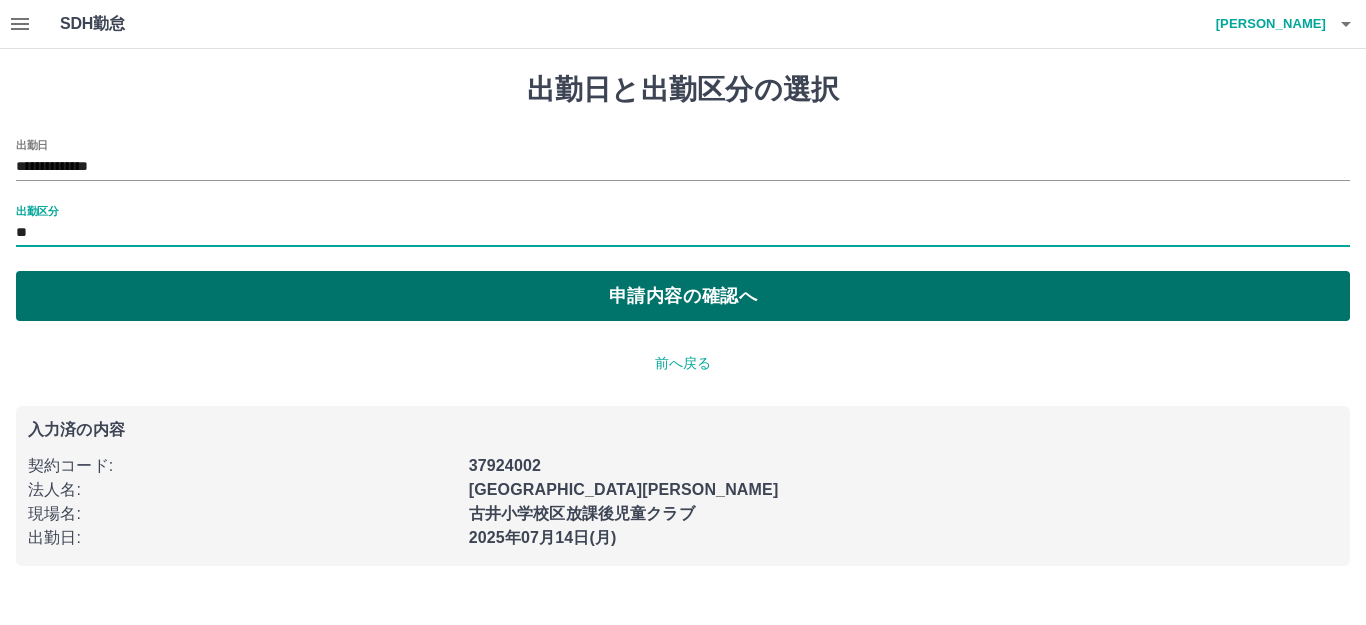 click on "申請内容の確認へ" at bounding box center [683, 296] 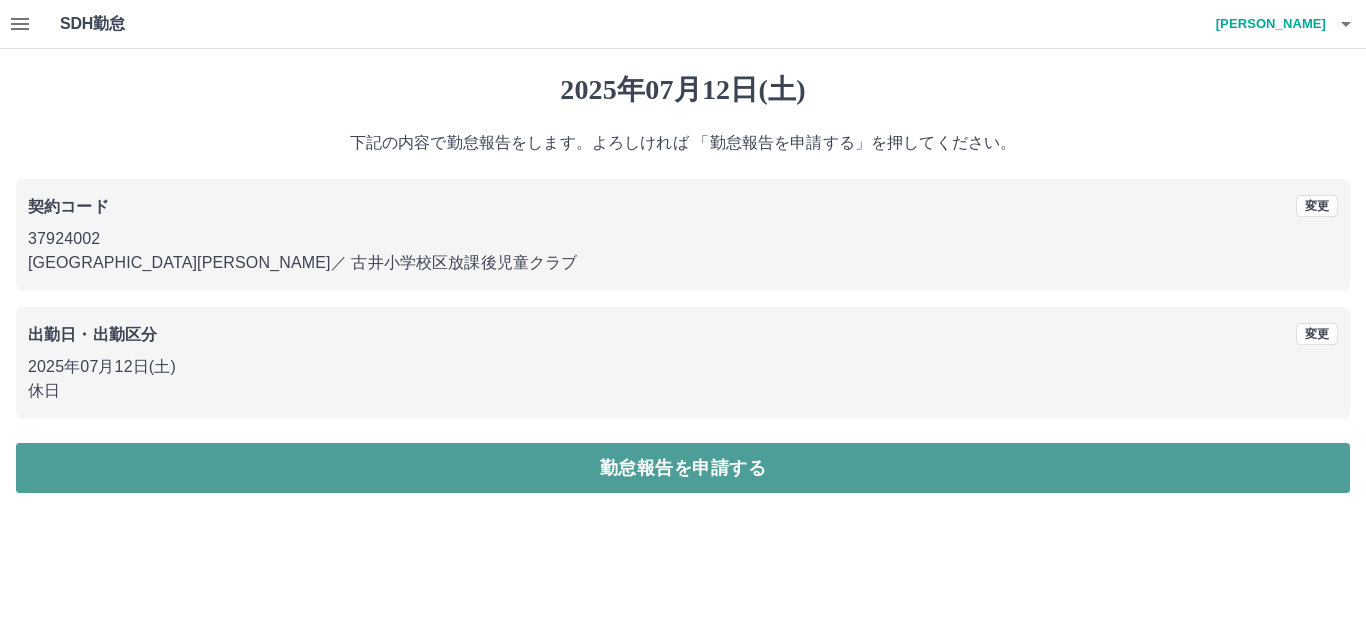 click on "勤怠報告を申請する" at bounding box center (683, 468) 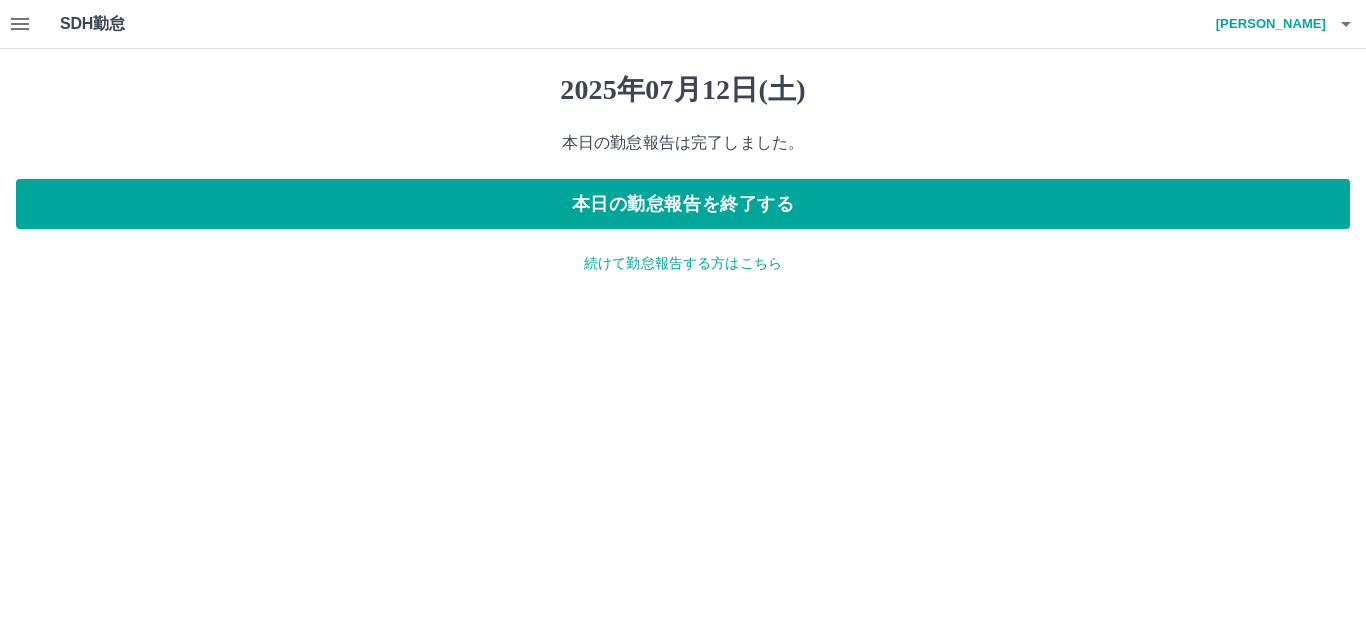 click on "続けて勤怠報告する方はこちら" at bounding box center (683, 263) 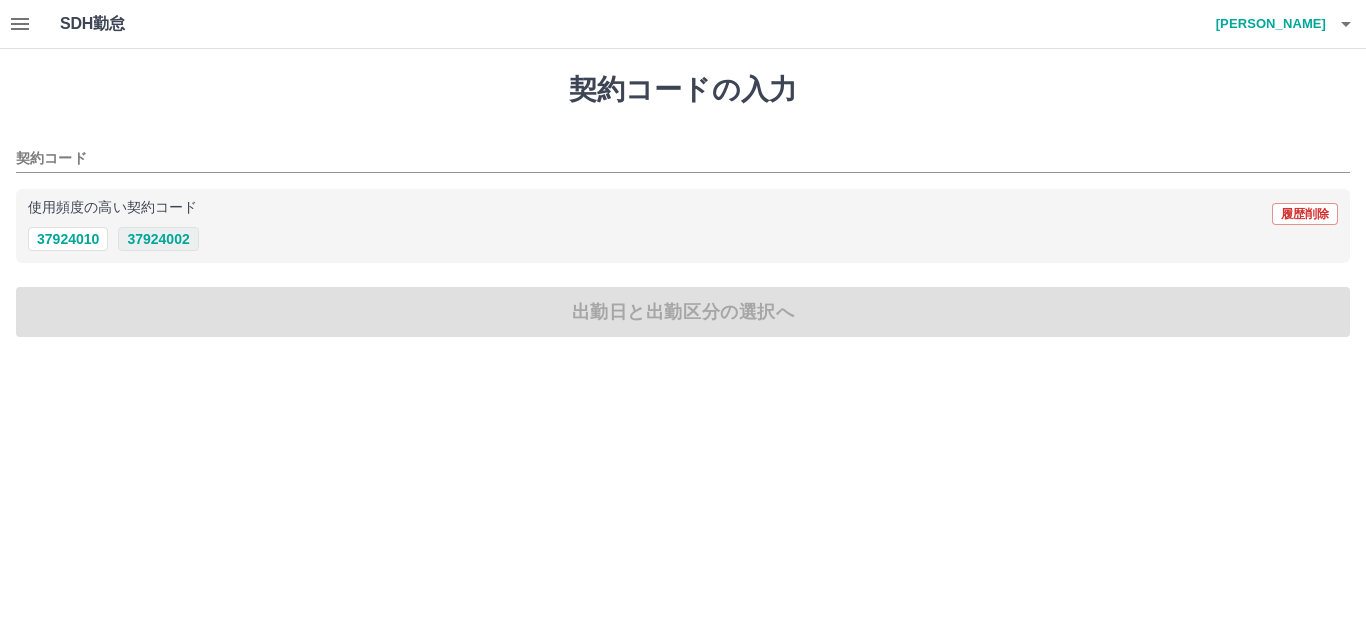 click on "37924002" at bounding box center (158, 239) 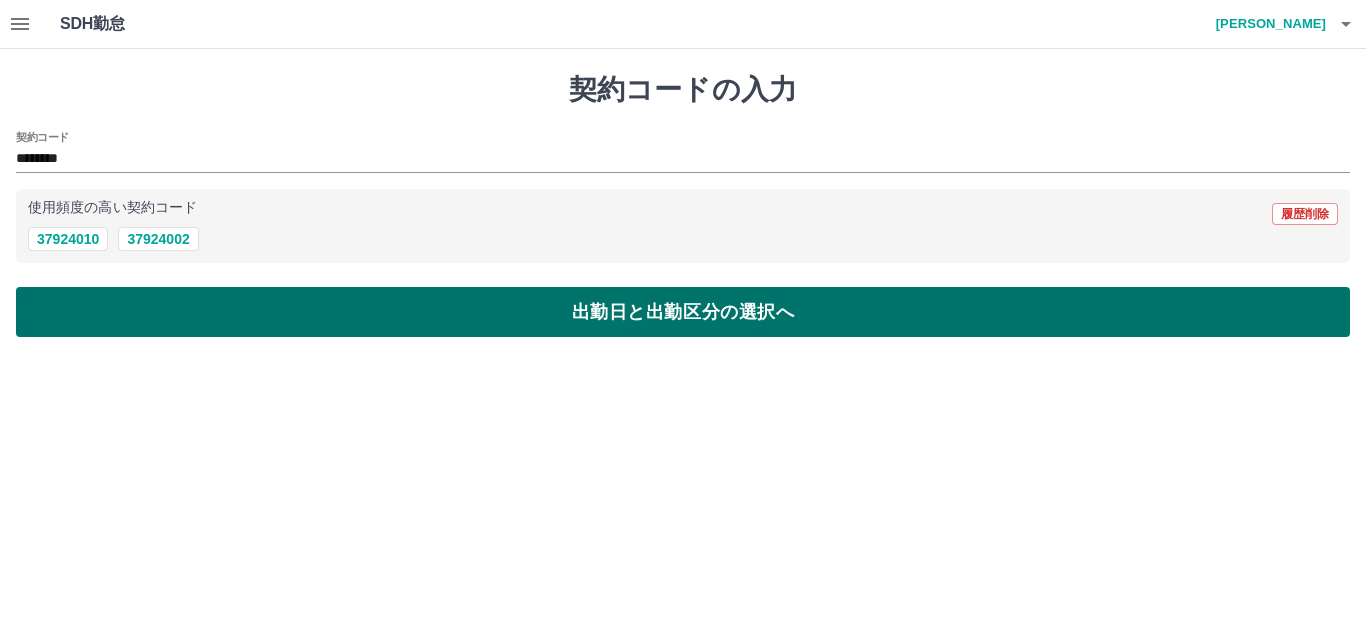 click on "出勤日と出勤区分の選択へ" at bounding box center (683, 312) 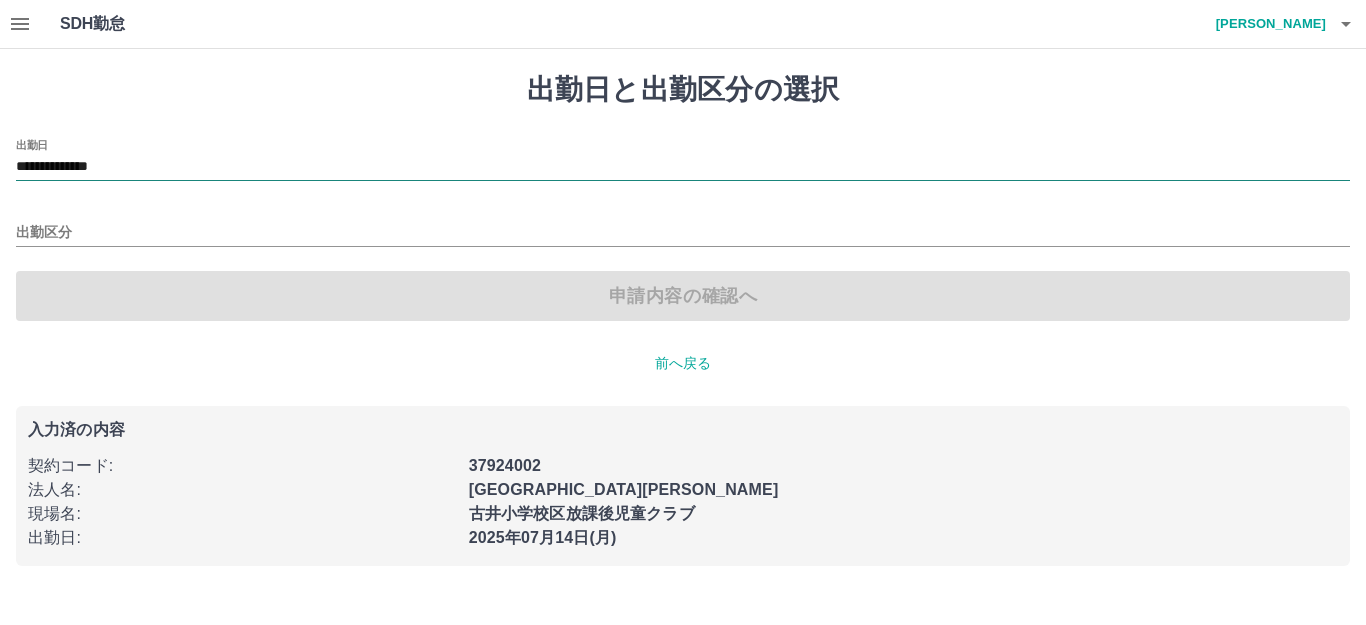 click on "**********" at bounding box center (683, 167) 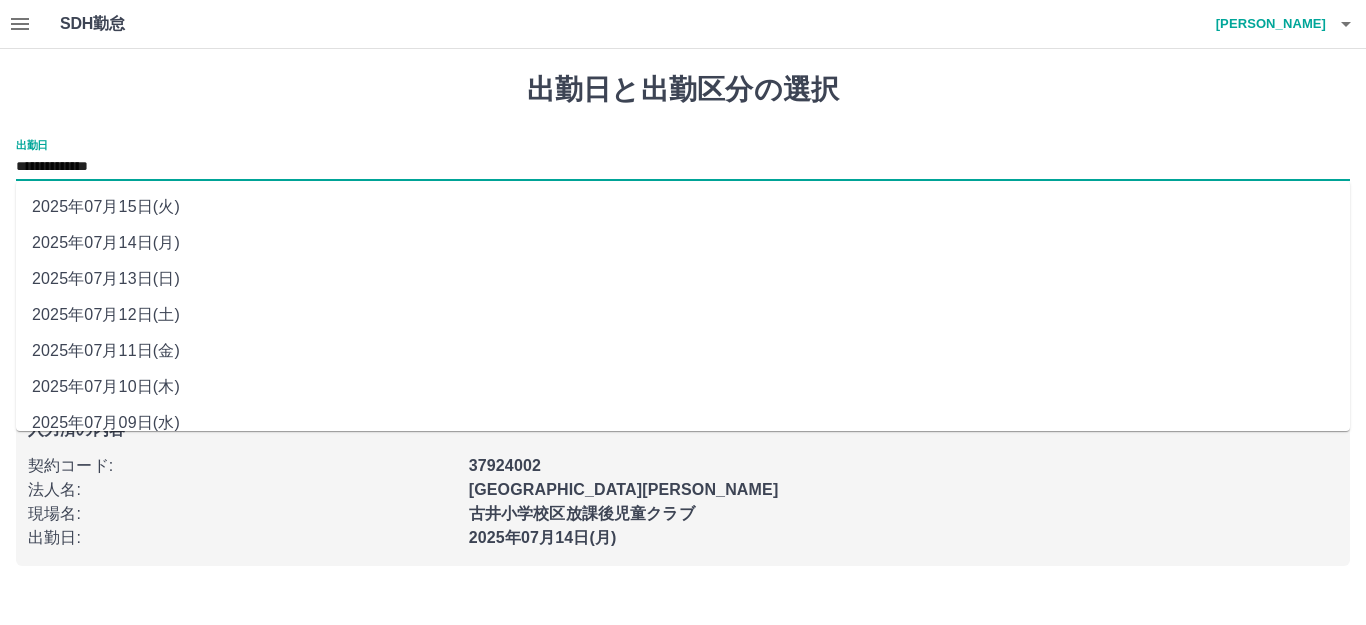 click on "2025年07月13日(日)" at bounding box center [683, 279] 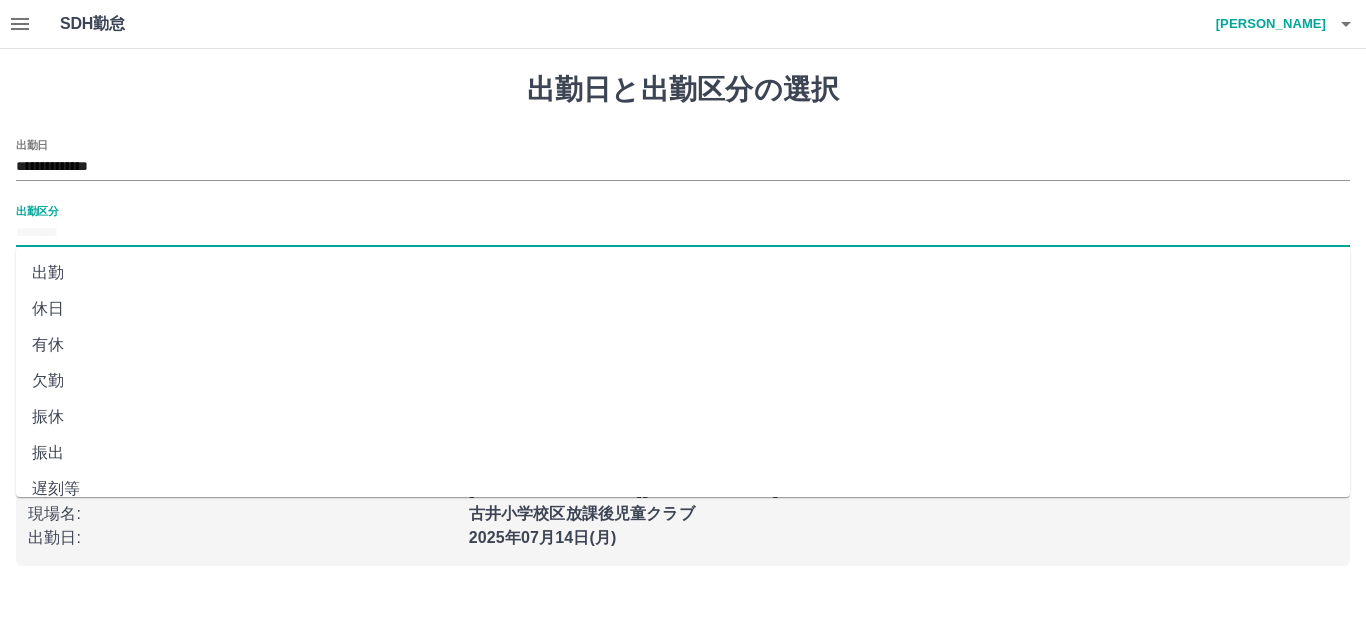 click on "出勤区分" at bounding box center (683, 233) 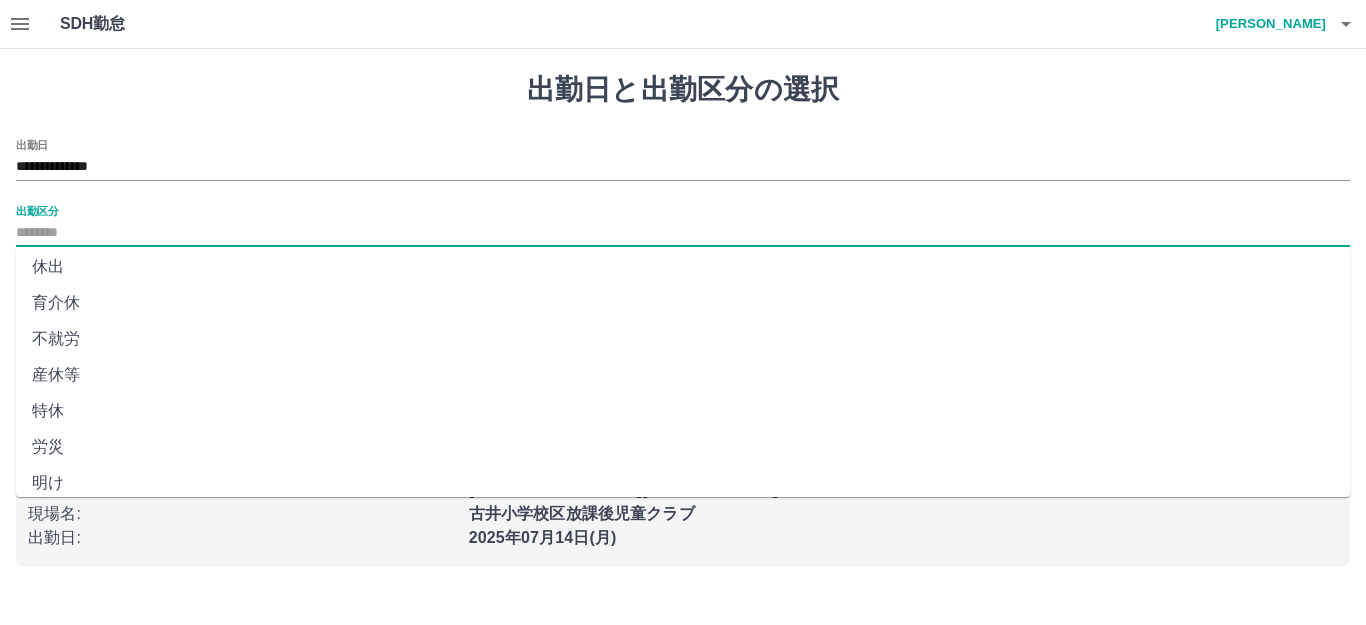 scroll, scrollTop: 400, scrollLeft: 0, axis: vertical 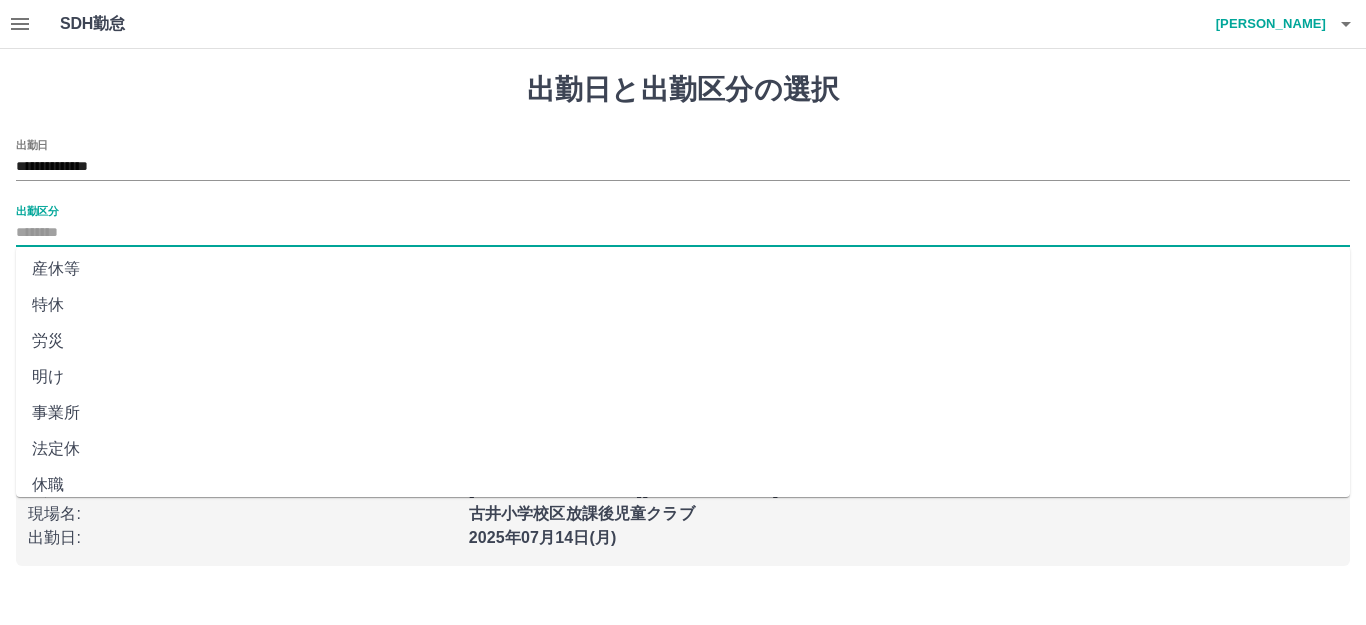 click on "法定休" at bounding box center (683, 449) 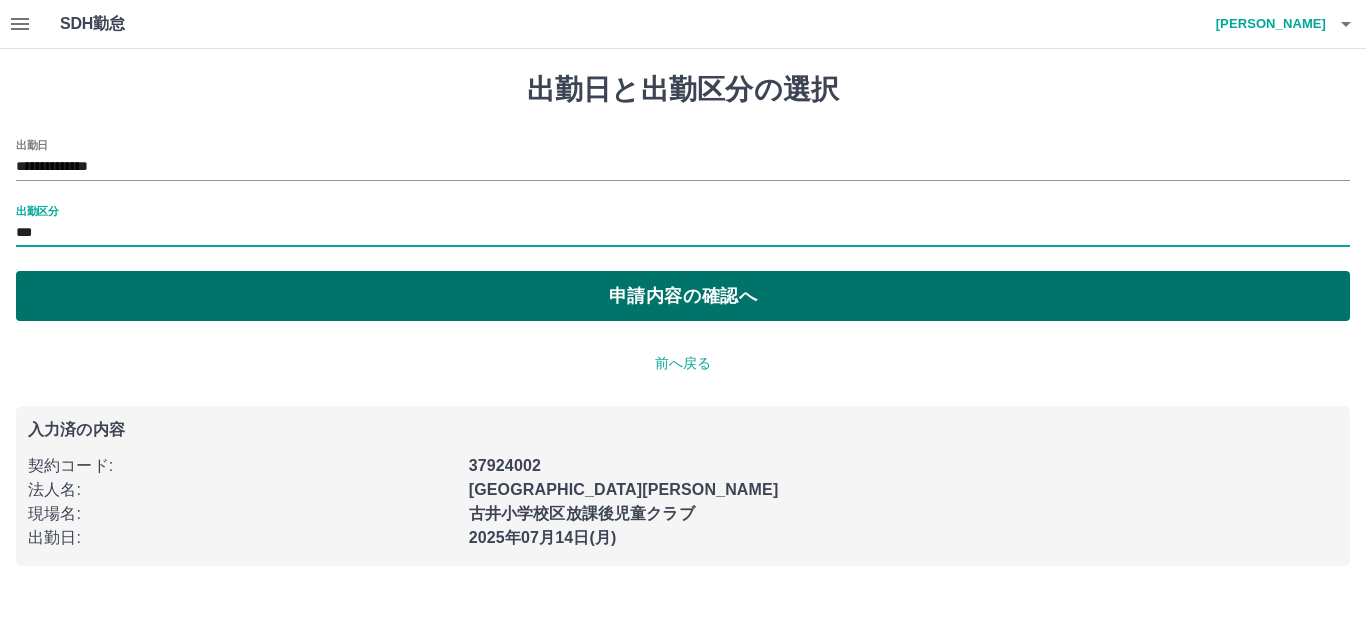 click on "申請内容の確認へ" at bounding box center [683, 296] 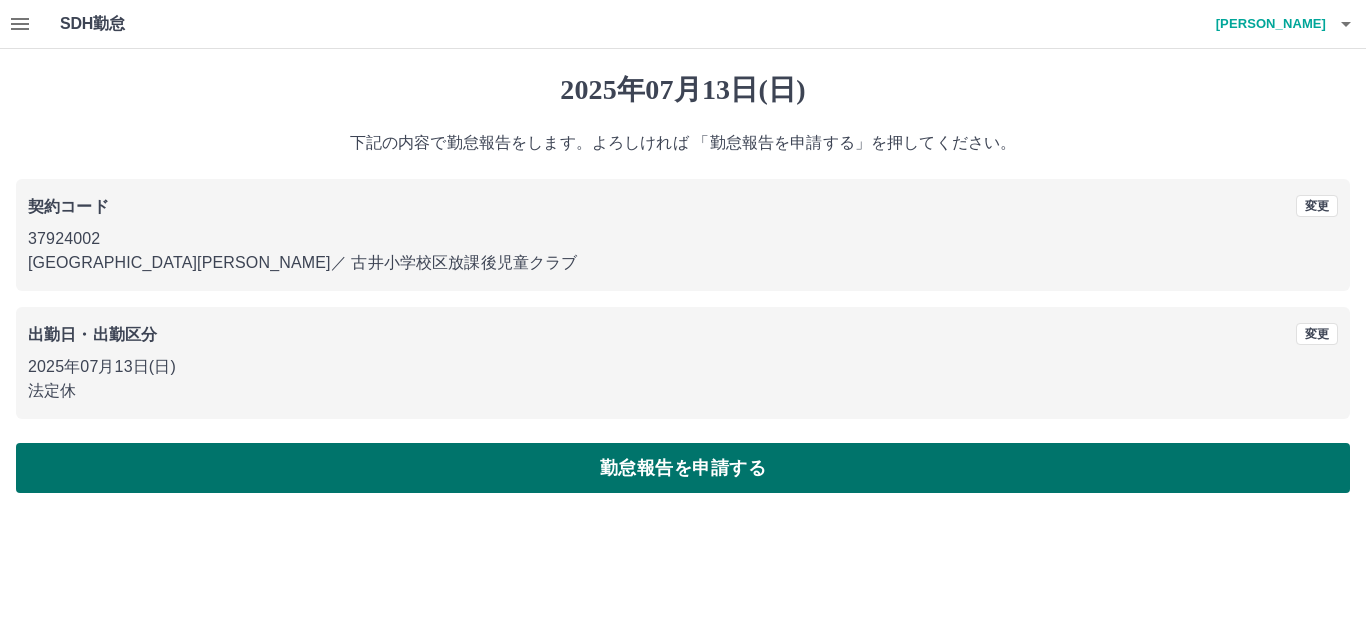 click on "勤怠報告を申請する" at bounding box center [683, 468] 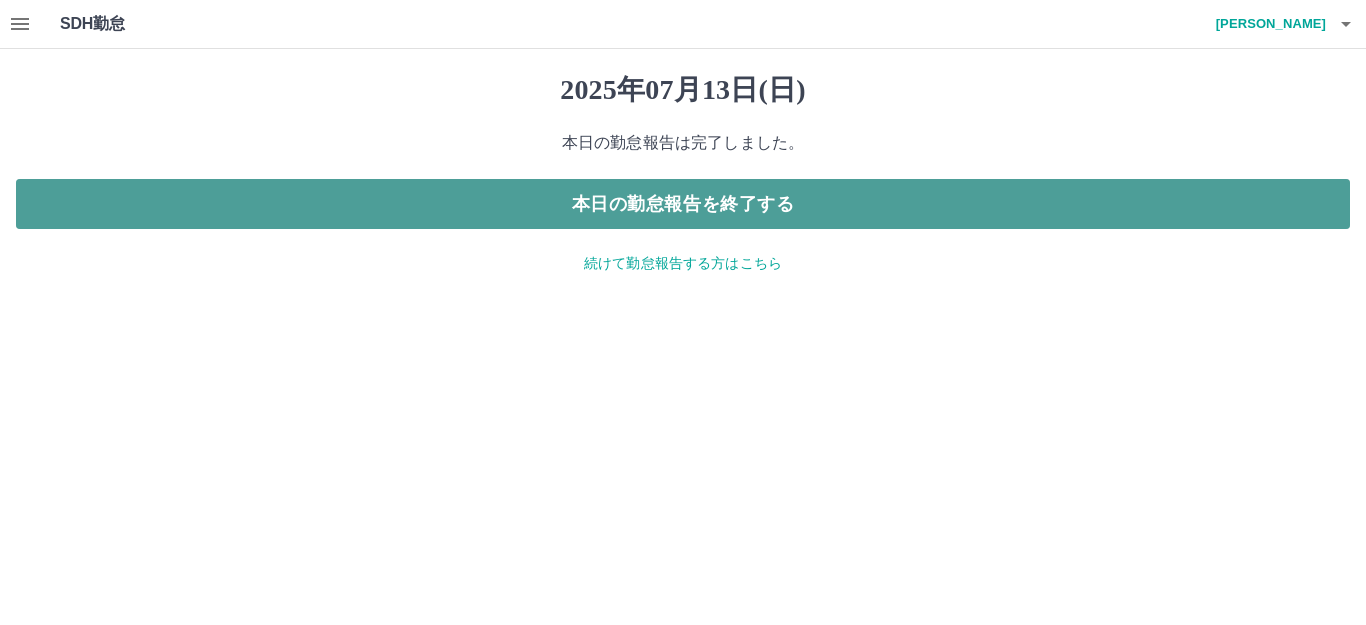 click on "本日の勤怠報告を終了する" at bounding box center [683, 204] 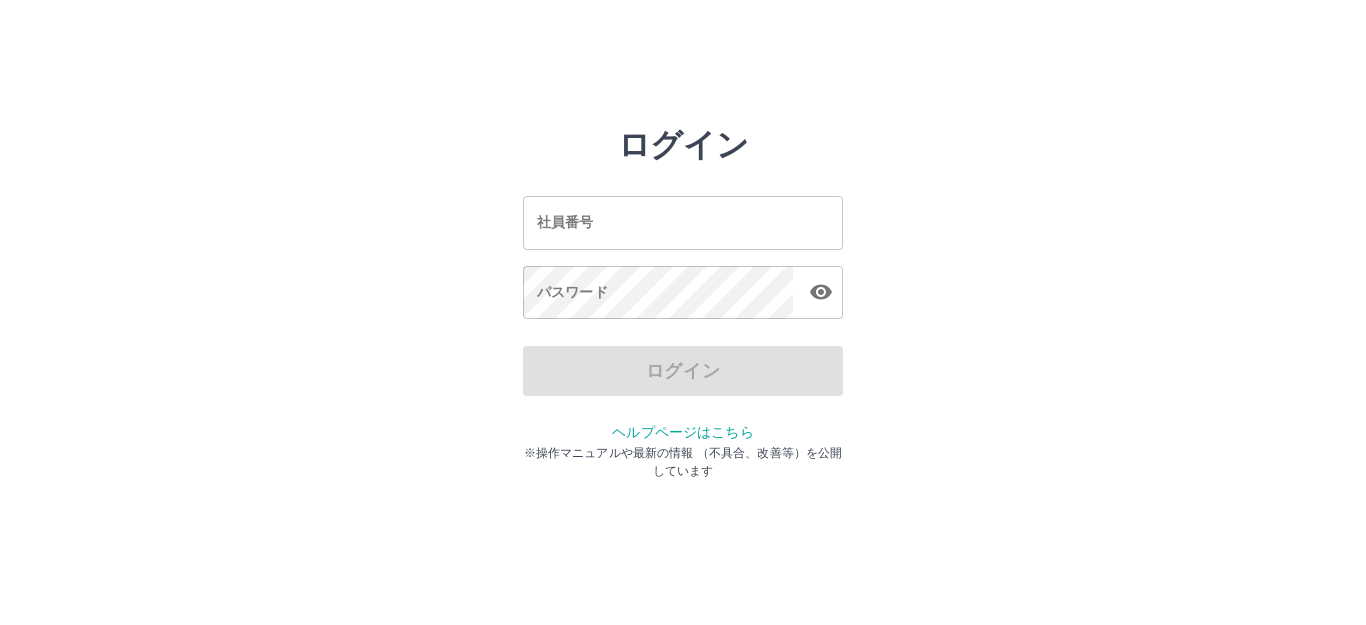 scroll, scrollTop: 0, scrollLeft: 0, axis: both 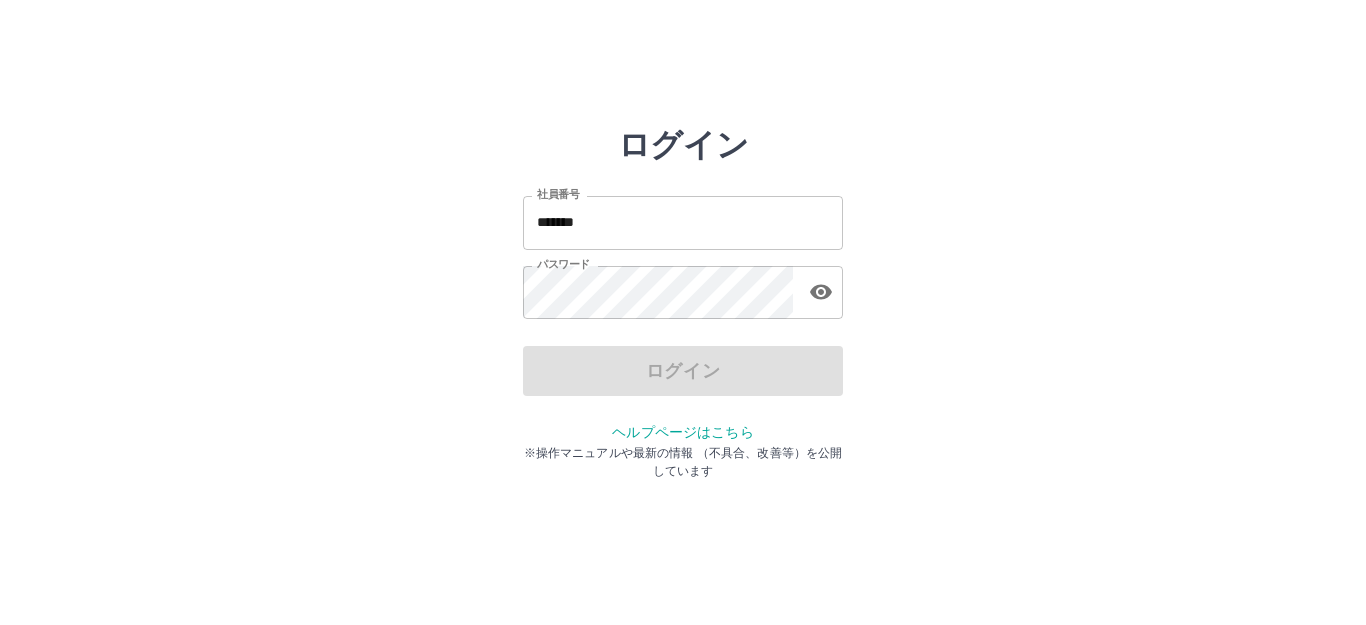 drag, startPoint x: 609, startPoint y: 228, endPoint x: 762, endPoint y: 230, distance: 153.01308 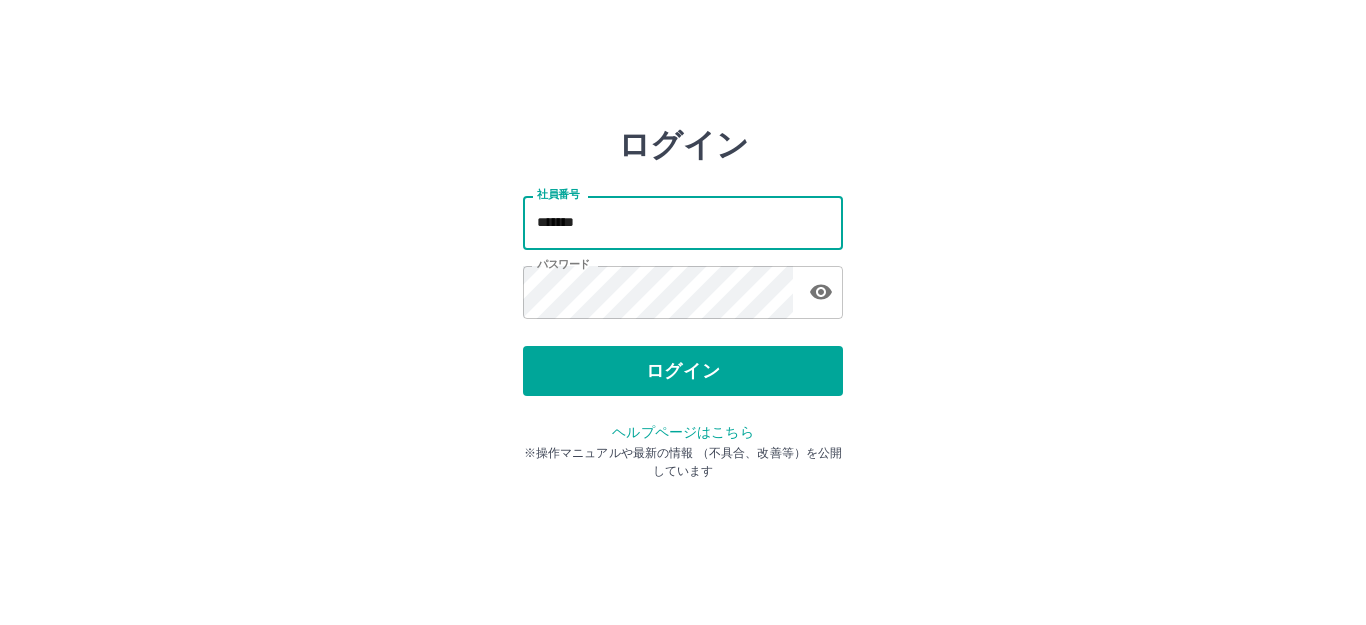 type on "*******" 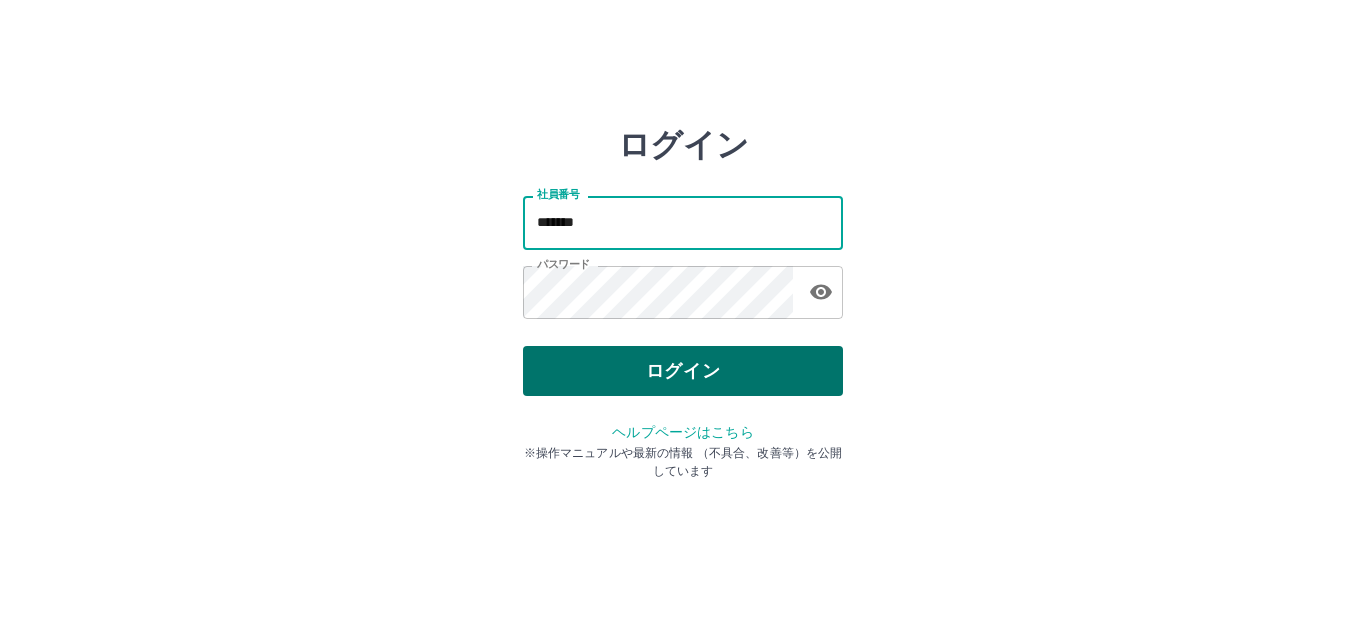 click on "ログイン" at bounding box center (683, 371) 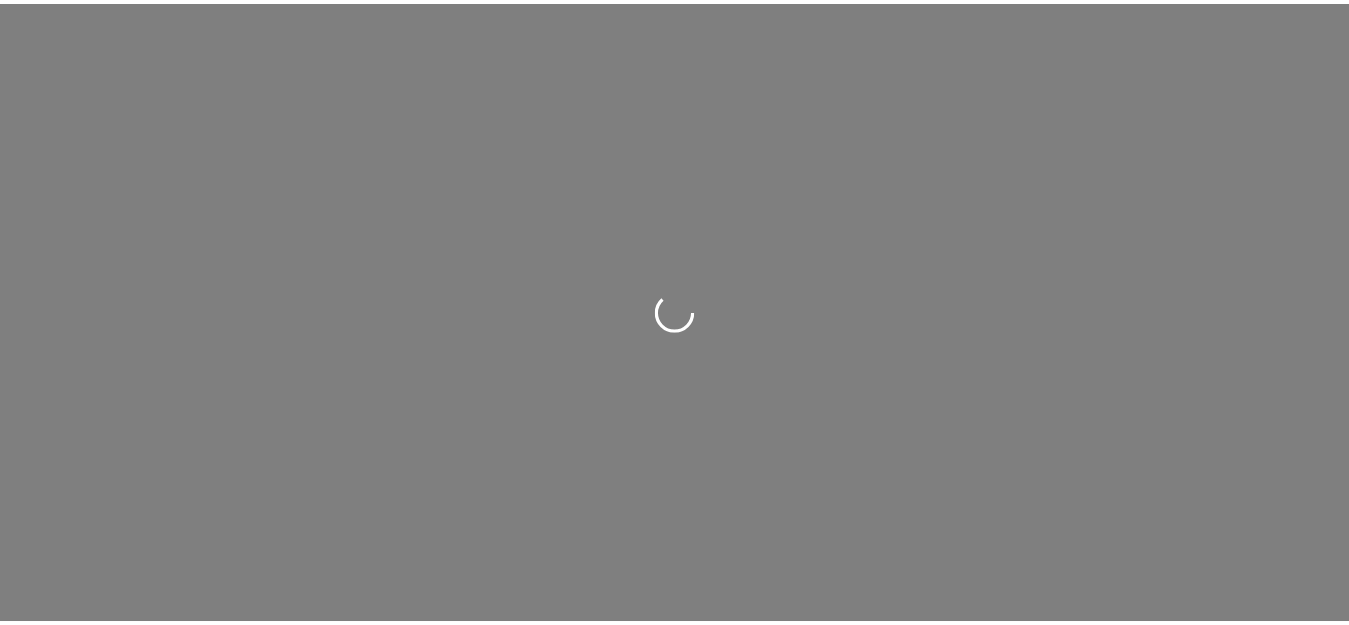 scroll, scrollTop: 0, scrollLeft: 0, axis: both 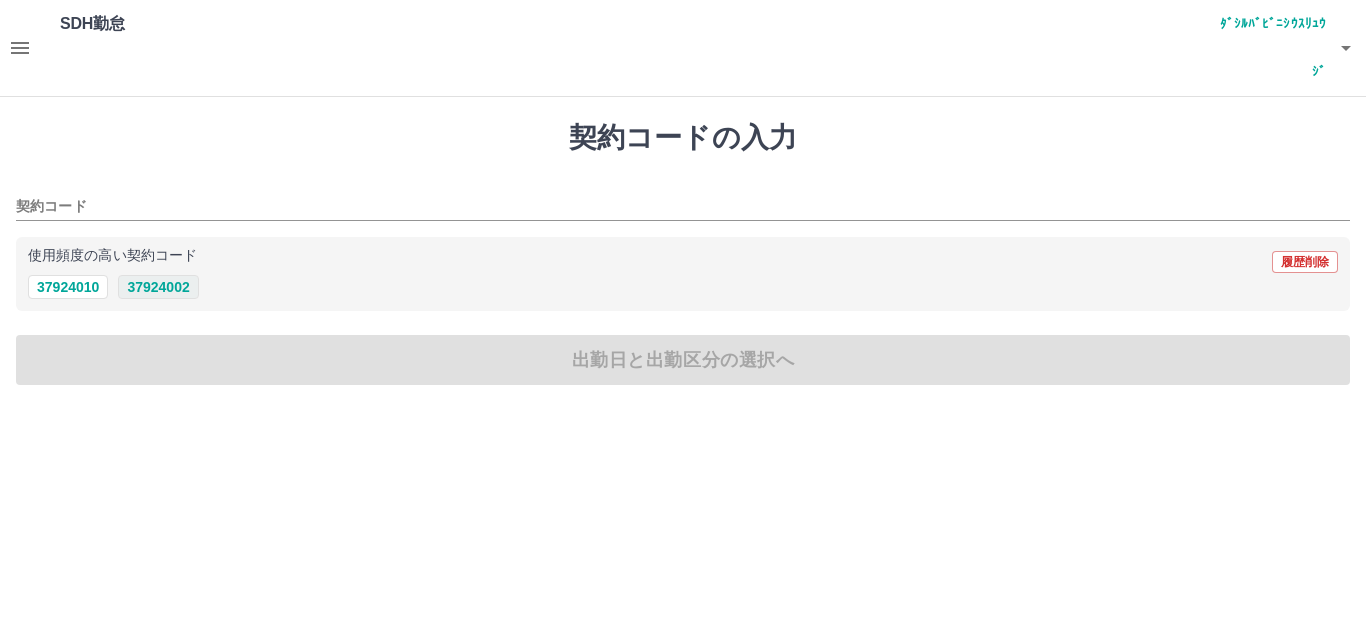 click on "37924002" at bounding box center [158, 287] 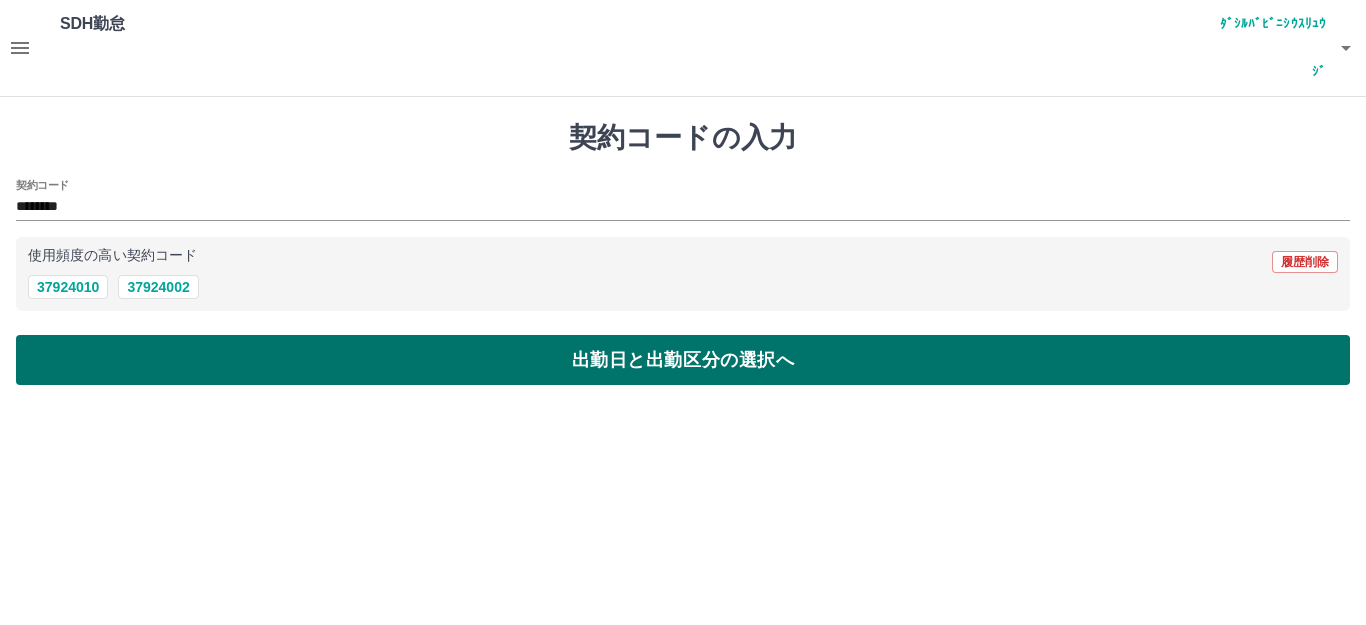 click on "出勤日と出勤区分の選択へ" at bounding box center (683, 360) 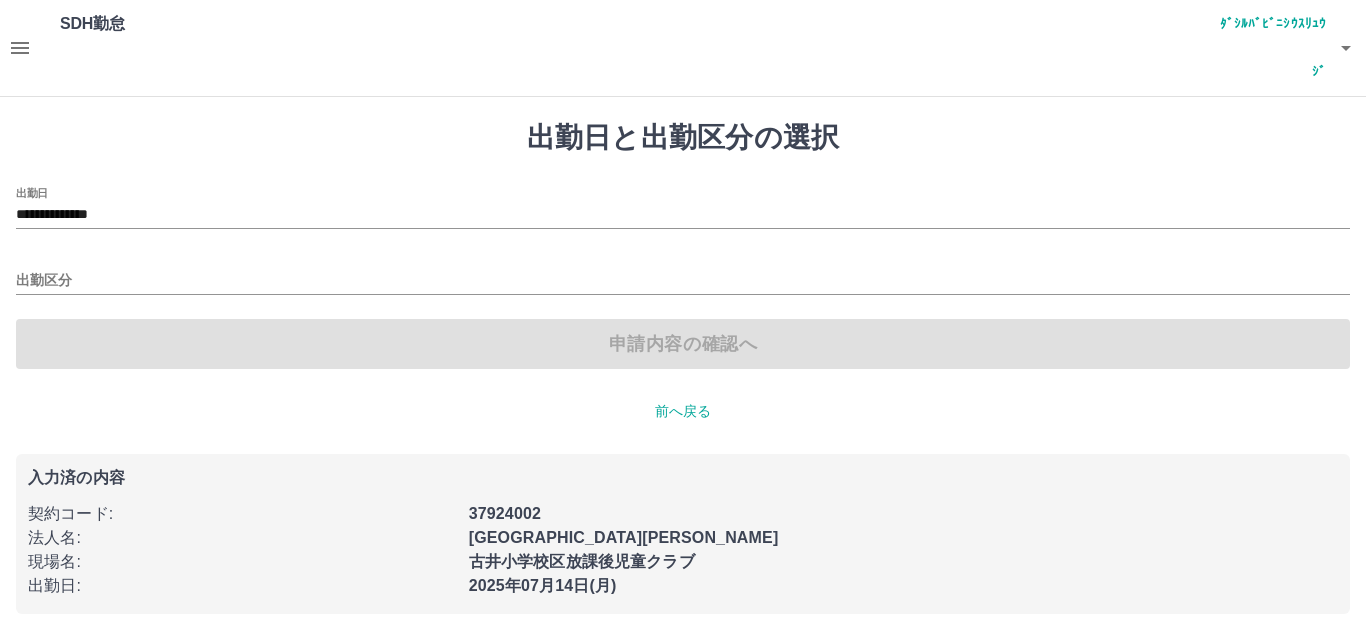 click on "**********" at bounding box center (683, 215) 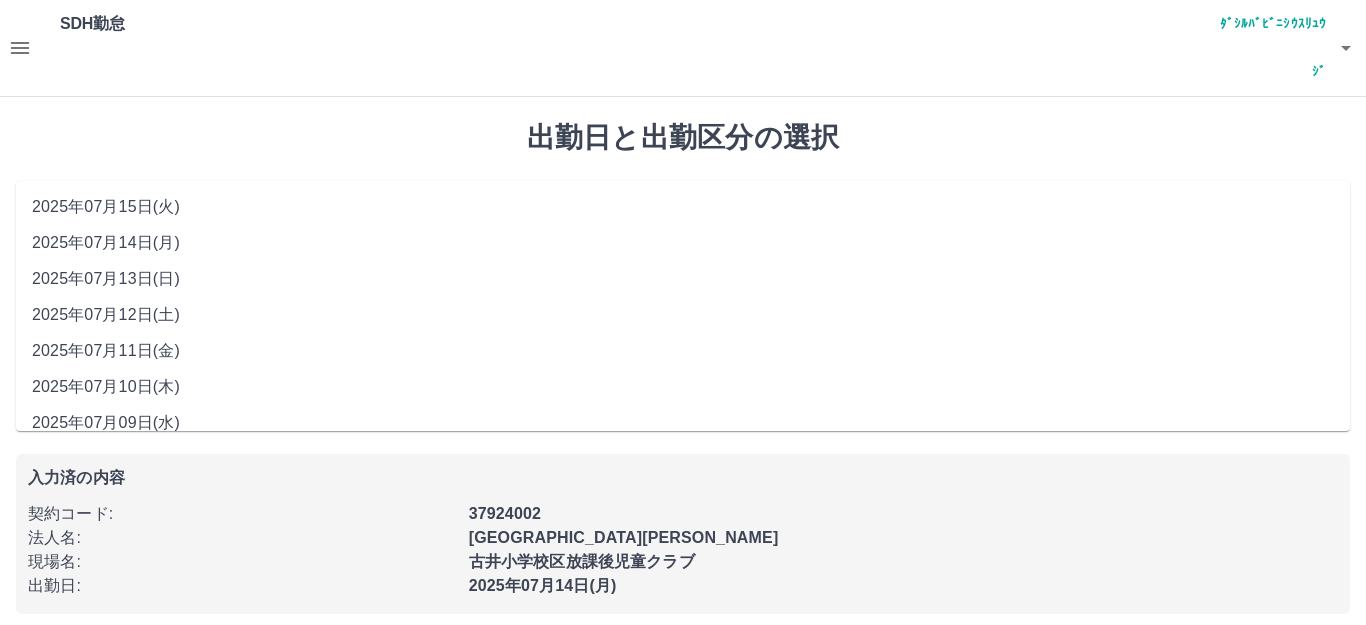click on "2025年07月11日(金)" at bounding box center (683, 351) 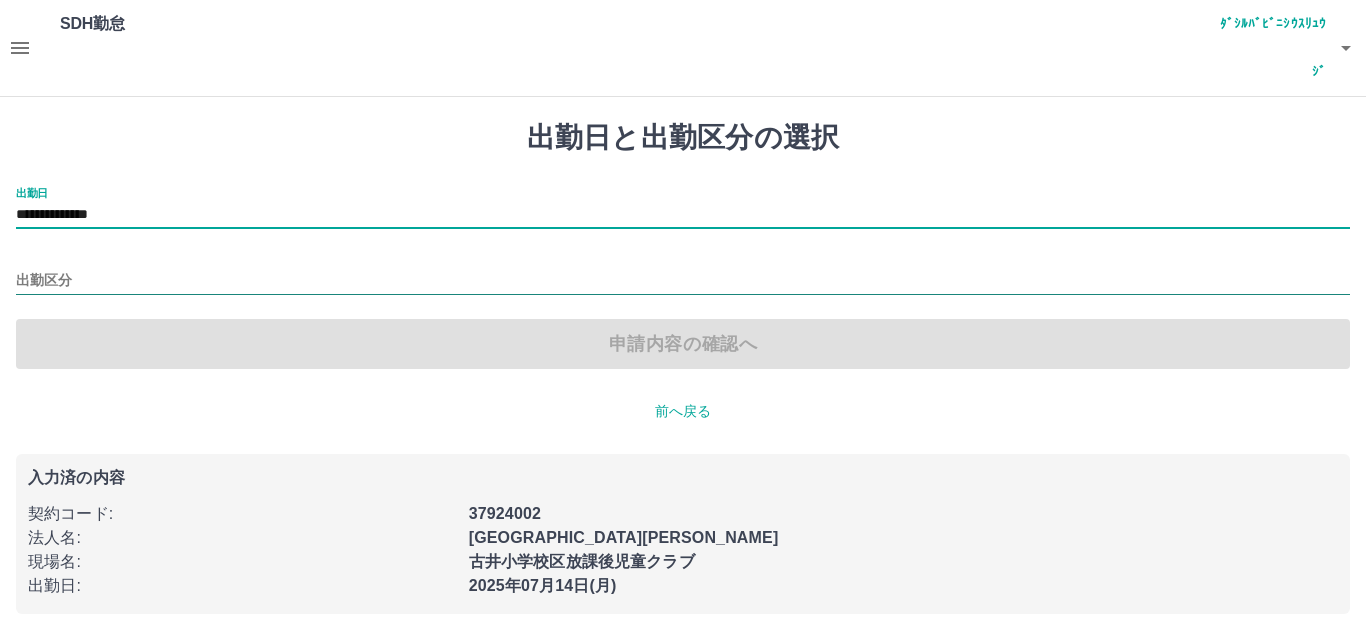 click on "出勤区分" at bounding box center (683, 281) 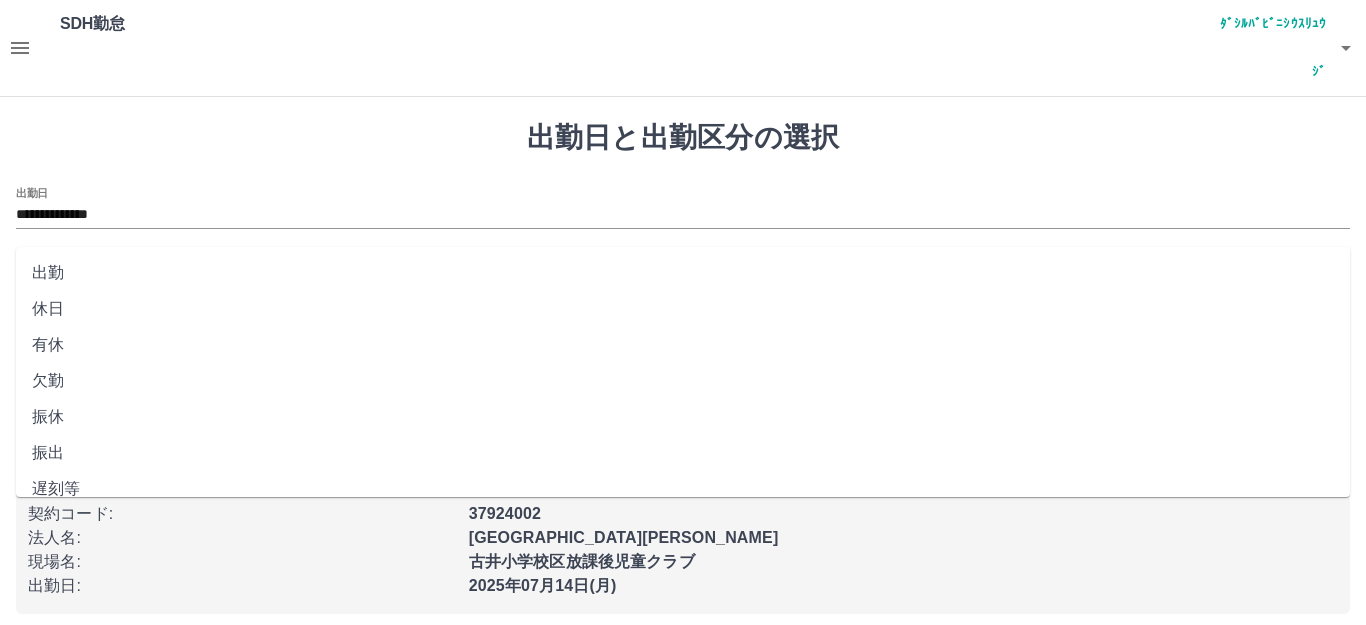 click on "出勤" at bounding box center (683, 273) 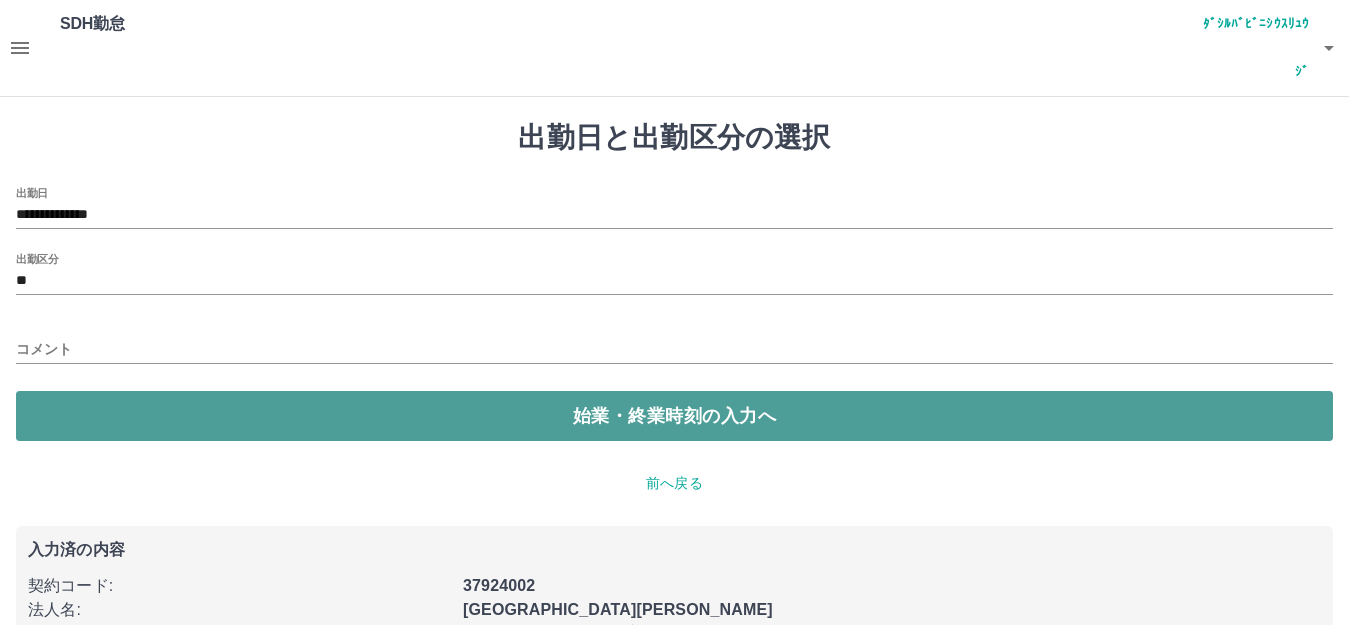 click on "始業・終業時刻の入力へ" at bounding box center [674, 416] 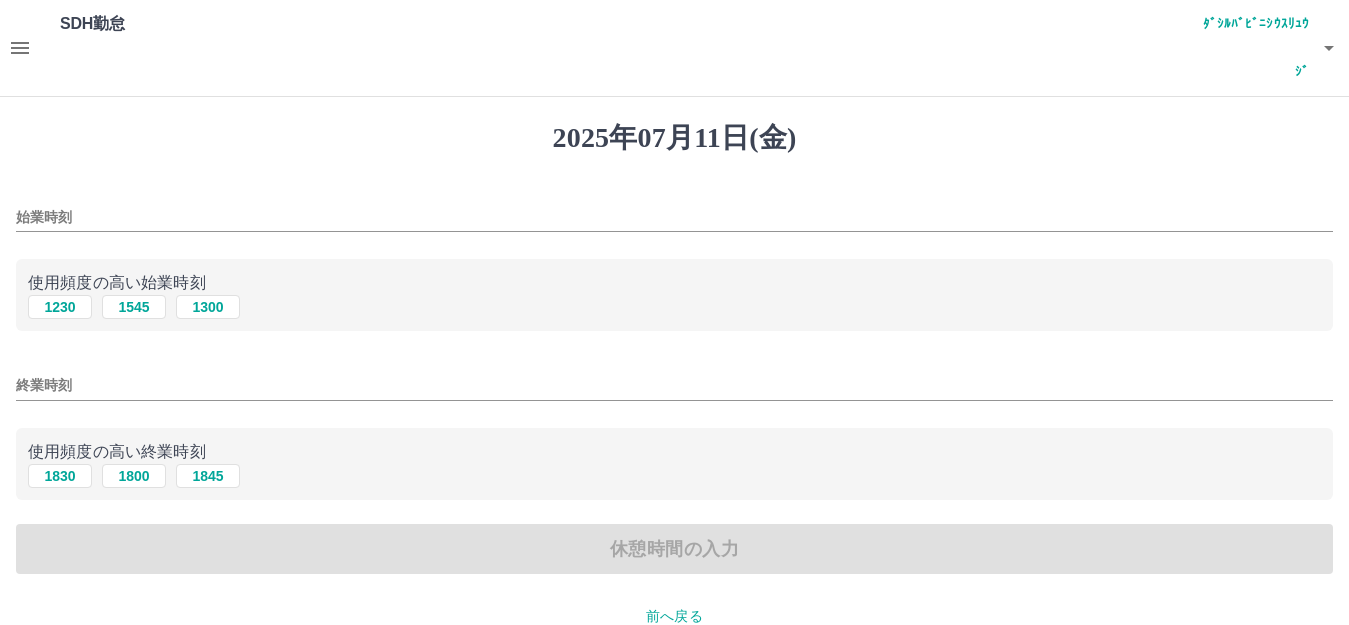 click on "始業時刻" at bounding box center [674, 217] 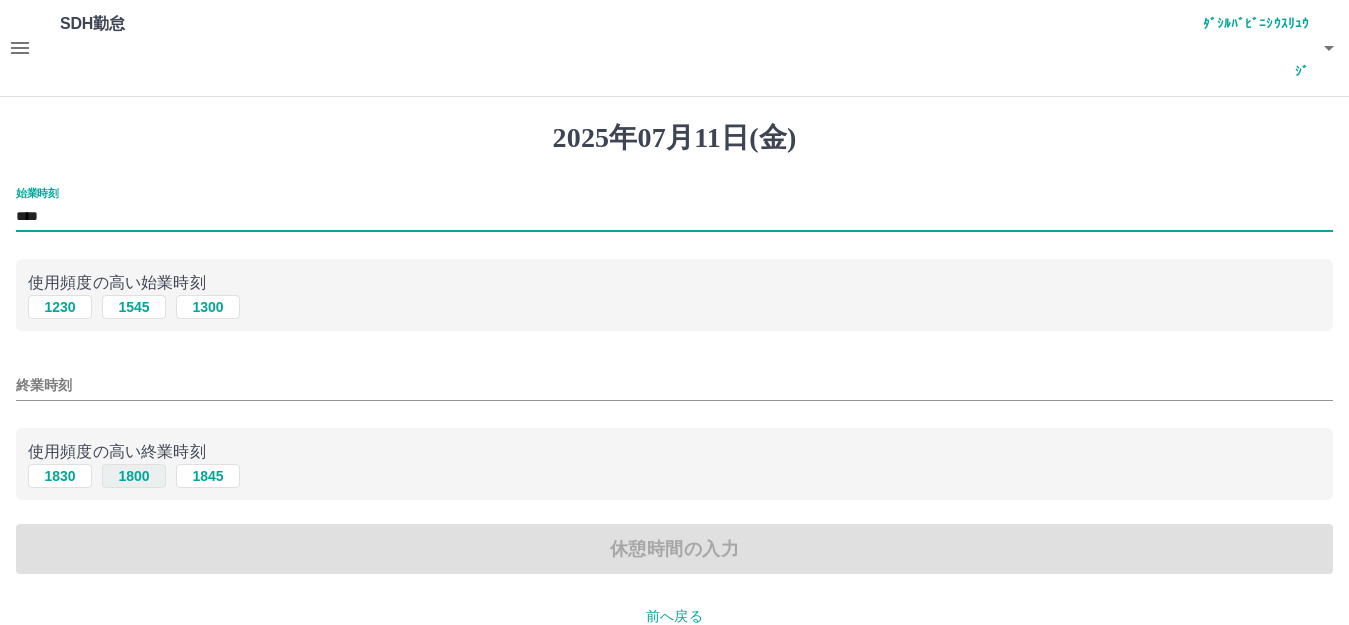 type on "****" 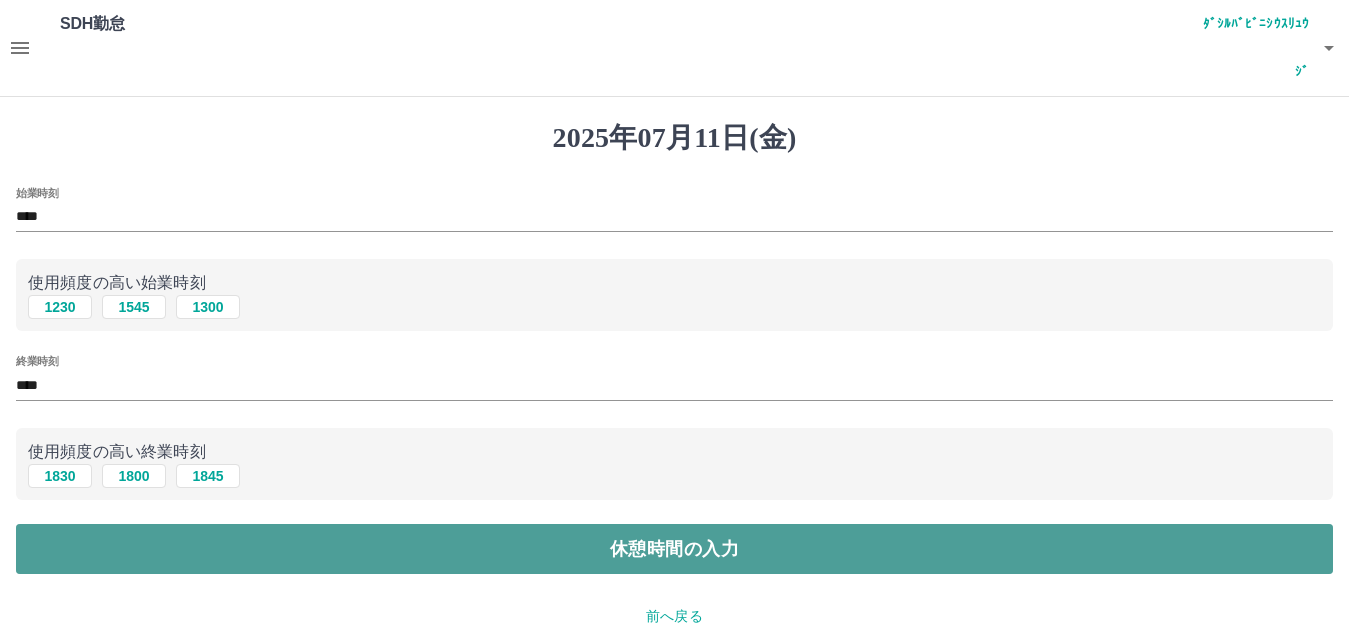 click on "休憩時間の入力" at bounding box center [674, 549] 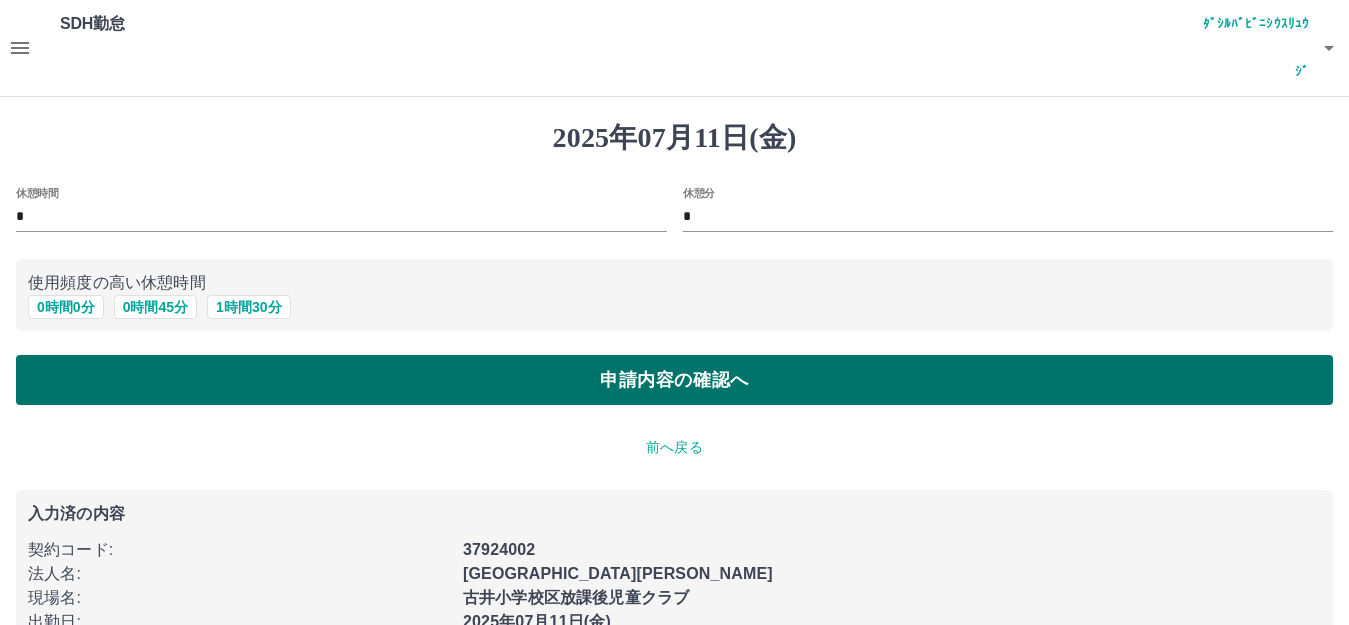 click on "申請内容の確認へ" at bounding box center (674, 380) 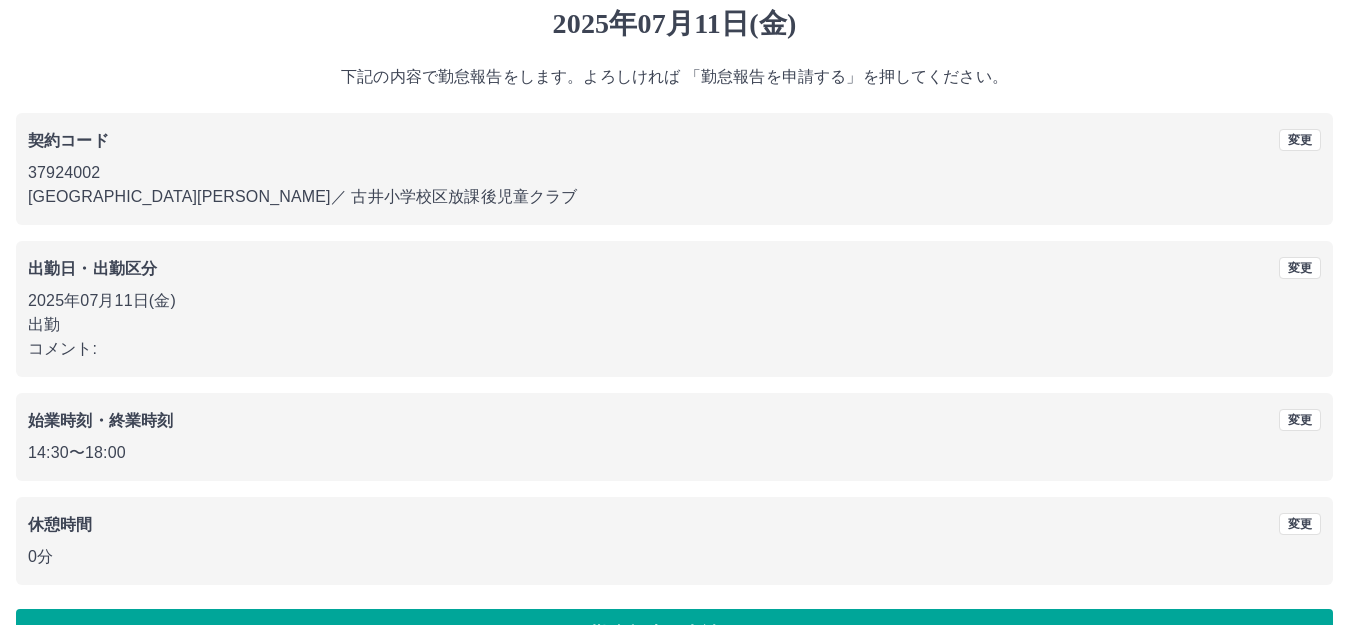 scroll, scrollTop: 124, scrollLeft: 0, axis: vertical 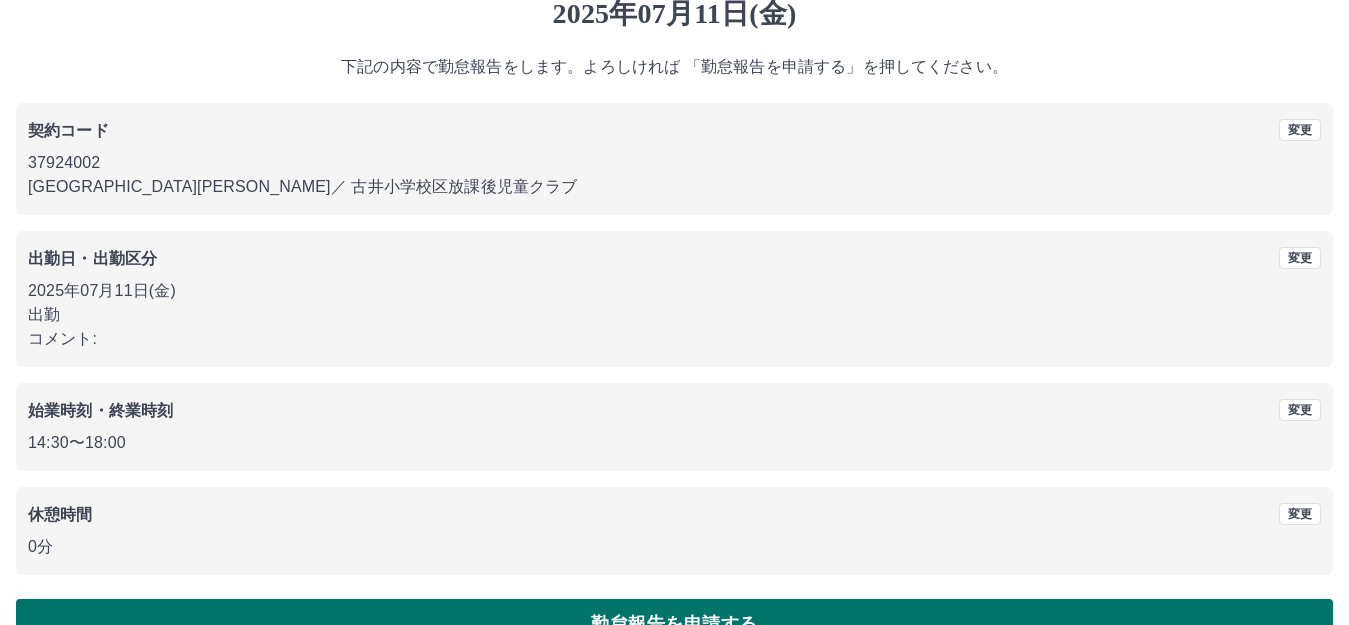 click on "勤怠報告を申請する" at bounding box center [674, 624] 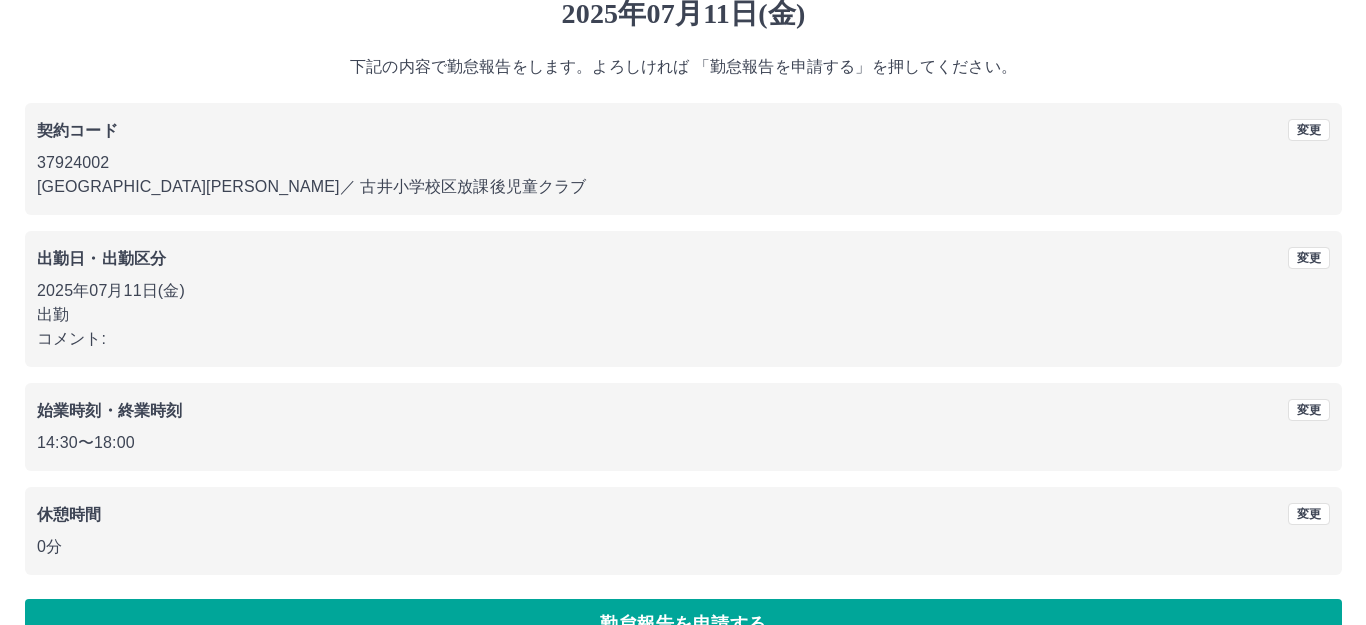 scroll, scrollTop: 0, scrollLeft: 0, axis: both 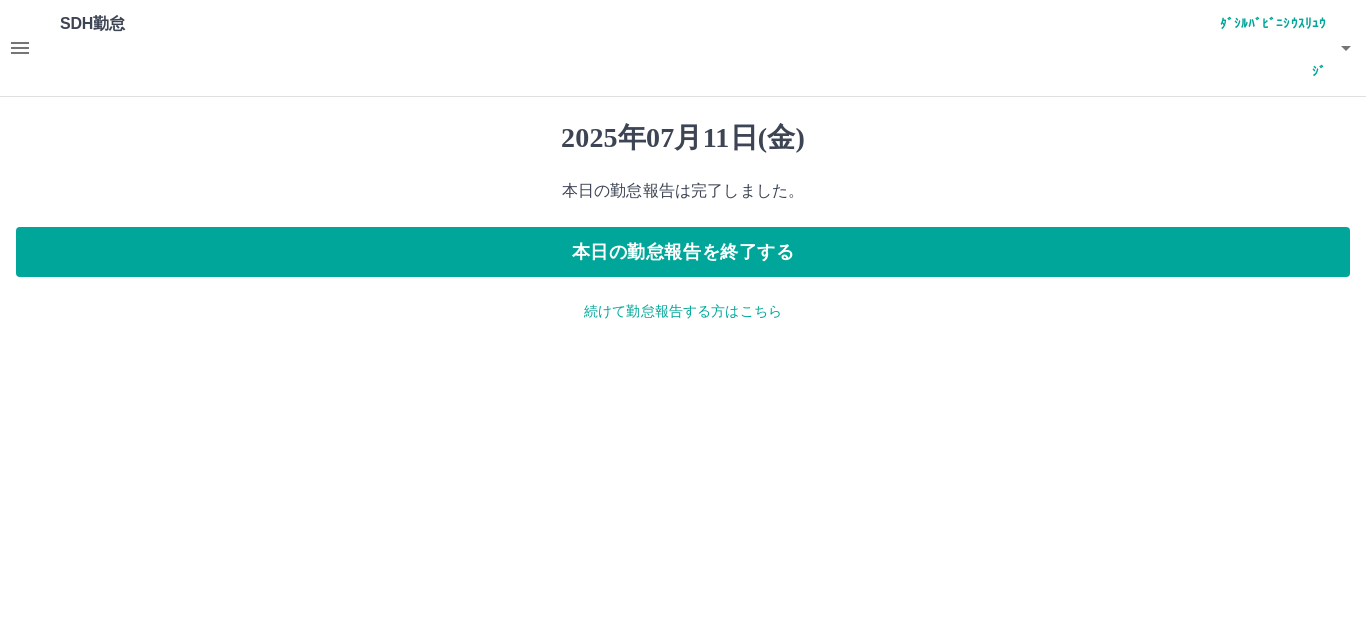 click on "続けて勤怠報告する方はこちら" at bounding box center [683, 311] 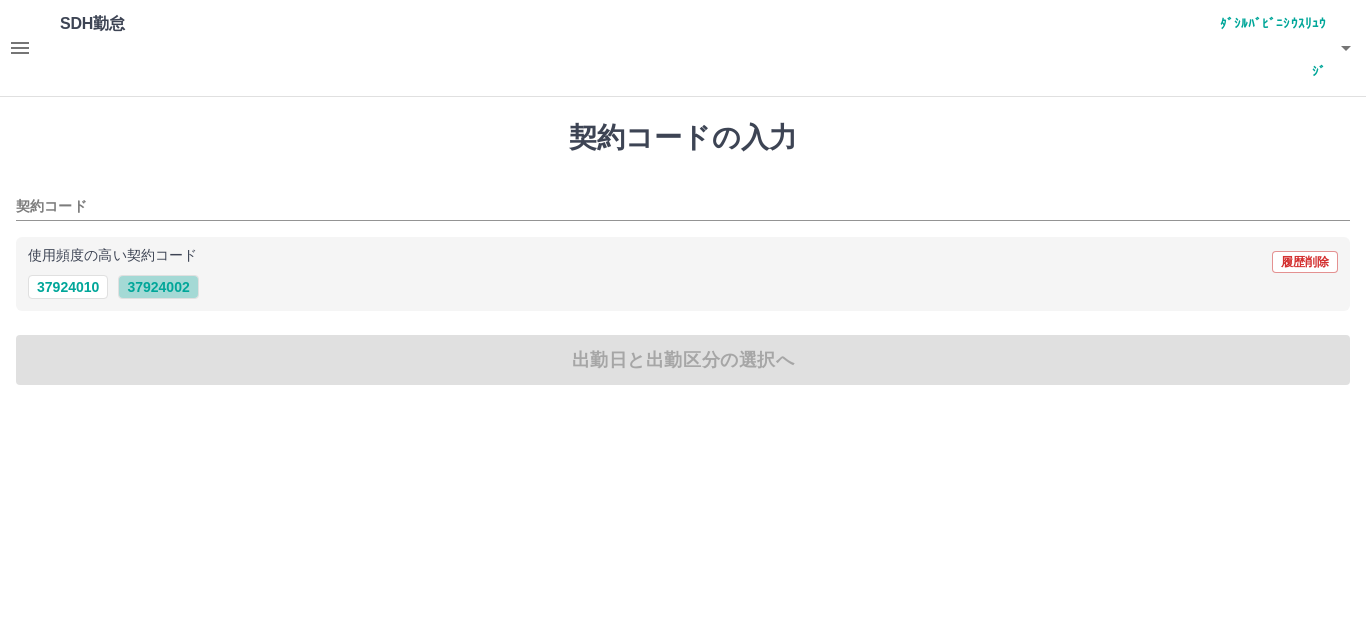 click on "37924002" at bounding box center [158, 287] 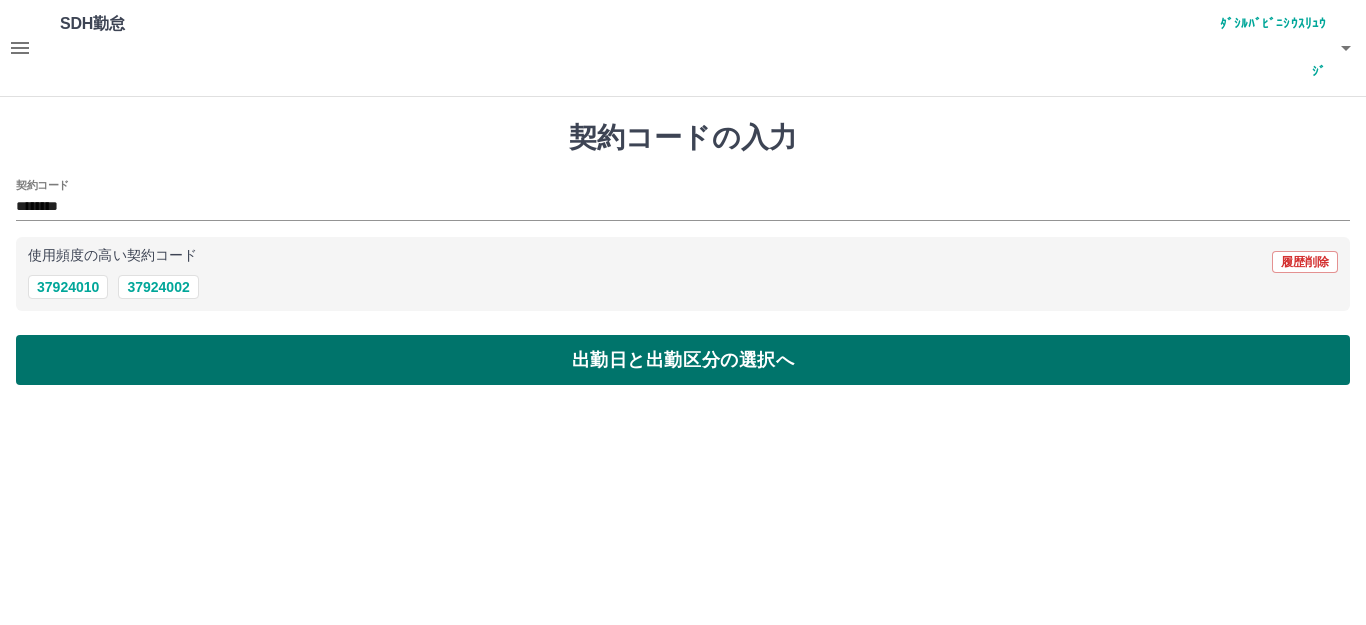 click on "出勤日と出勤区分の選択へ" at bounding box center (683, 360) 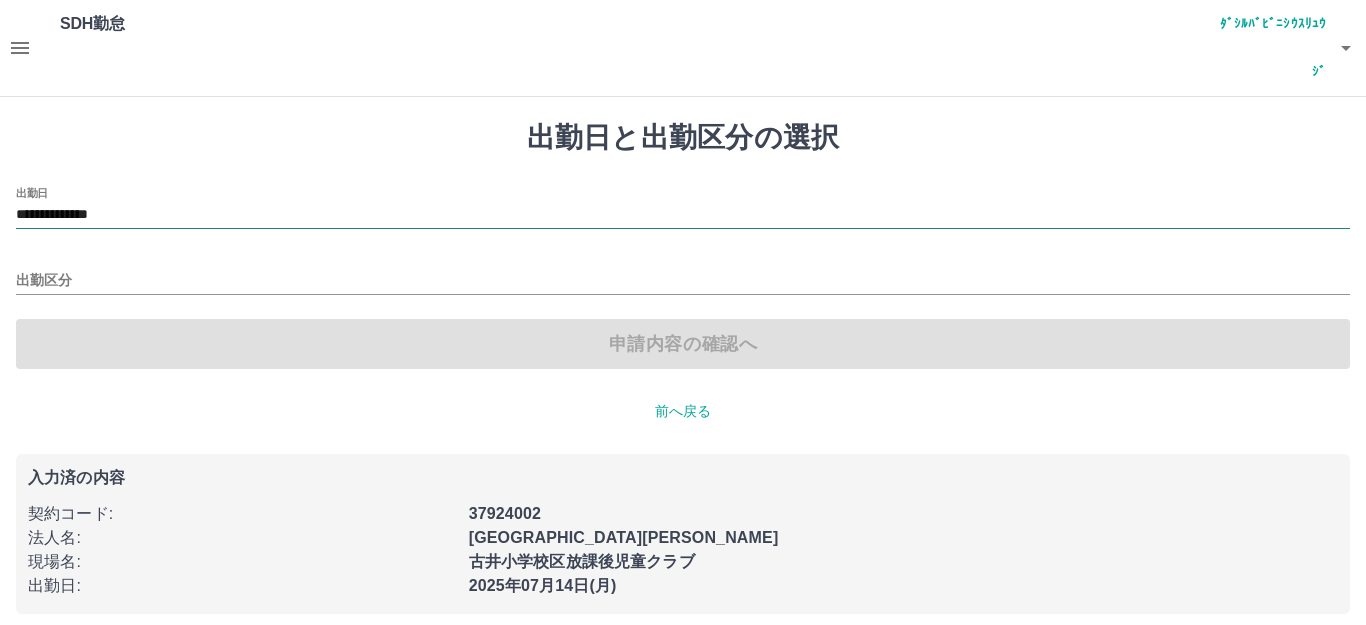 click on "**********" at bounding box center (683, 215) 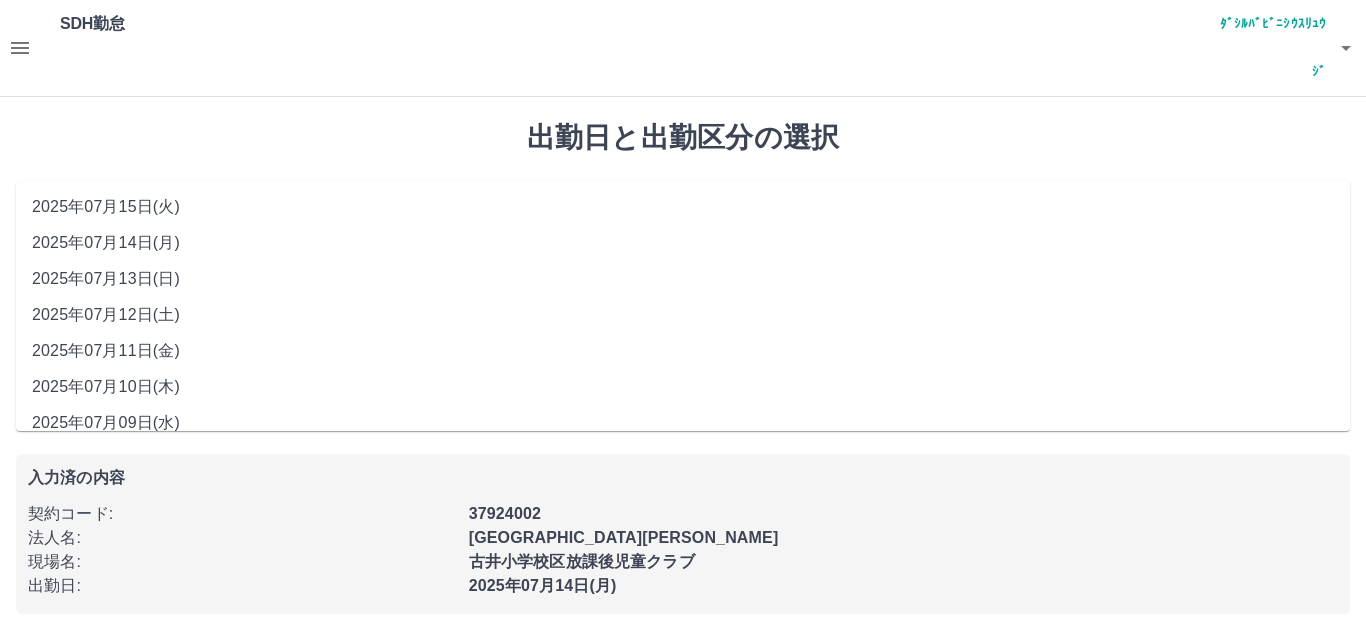 click on "2025年07月12日(土)" at bounding box center (683, 315) 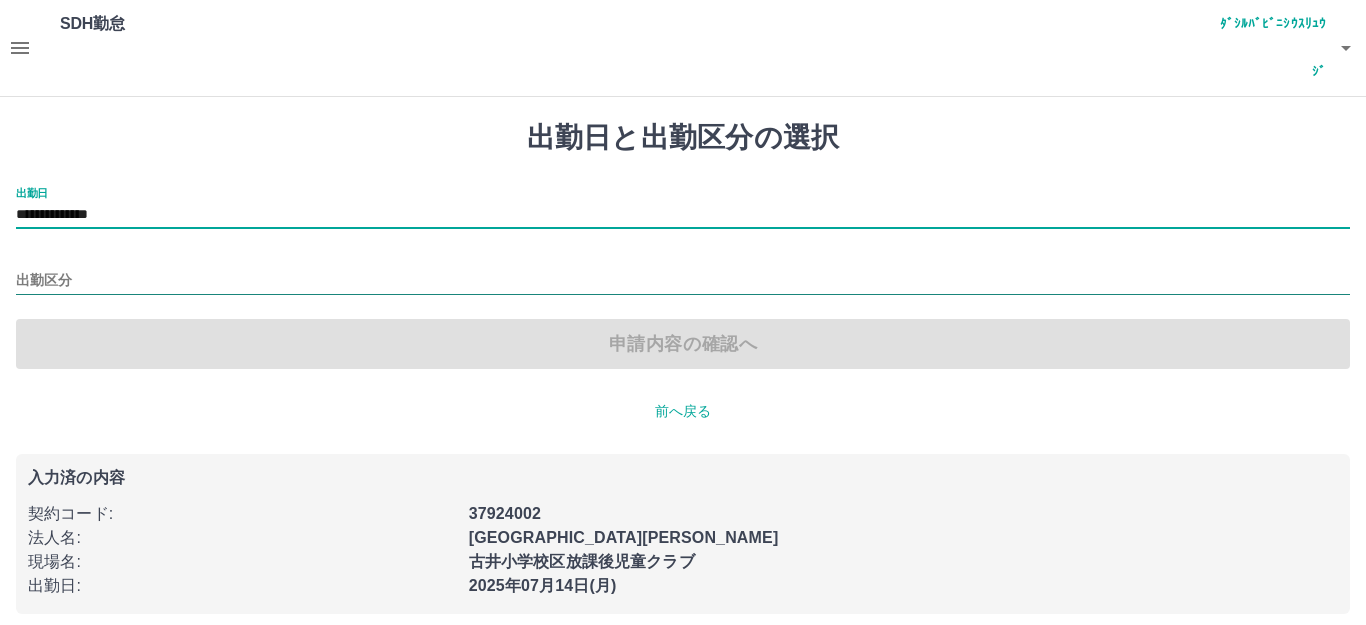 click on "出勤区分" at bounding box center (683, 281) 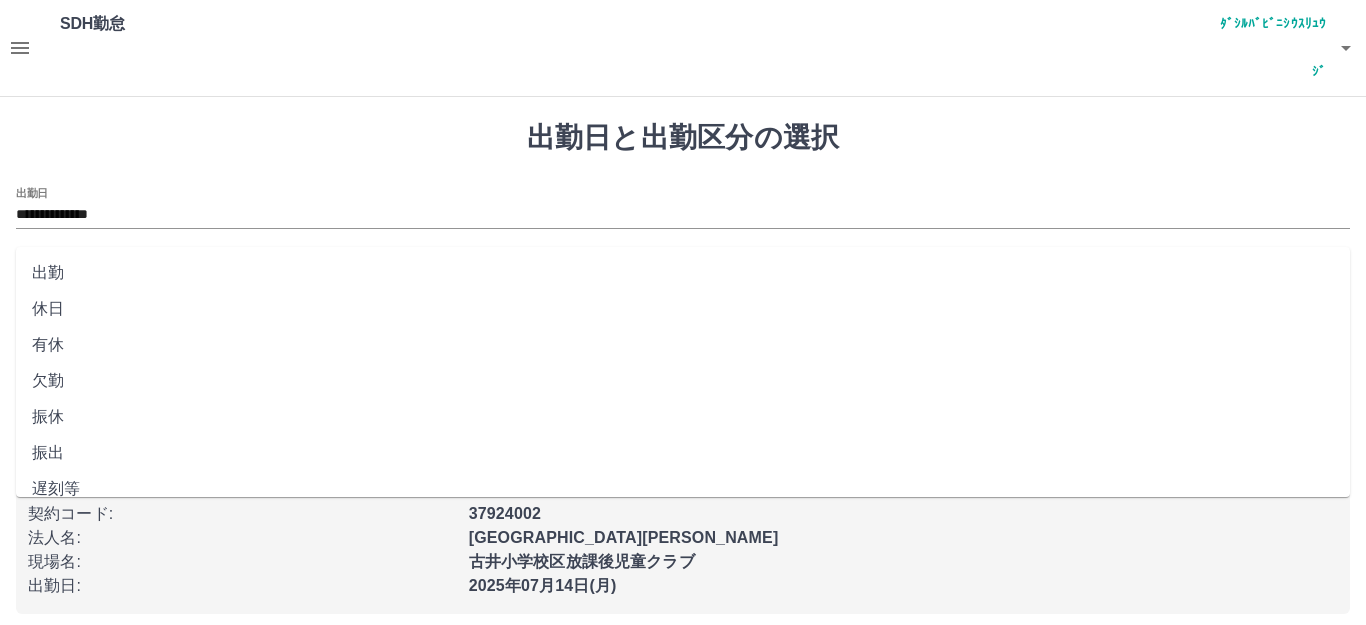 click on "休日" at bounding box center [683, 309] 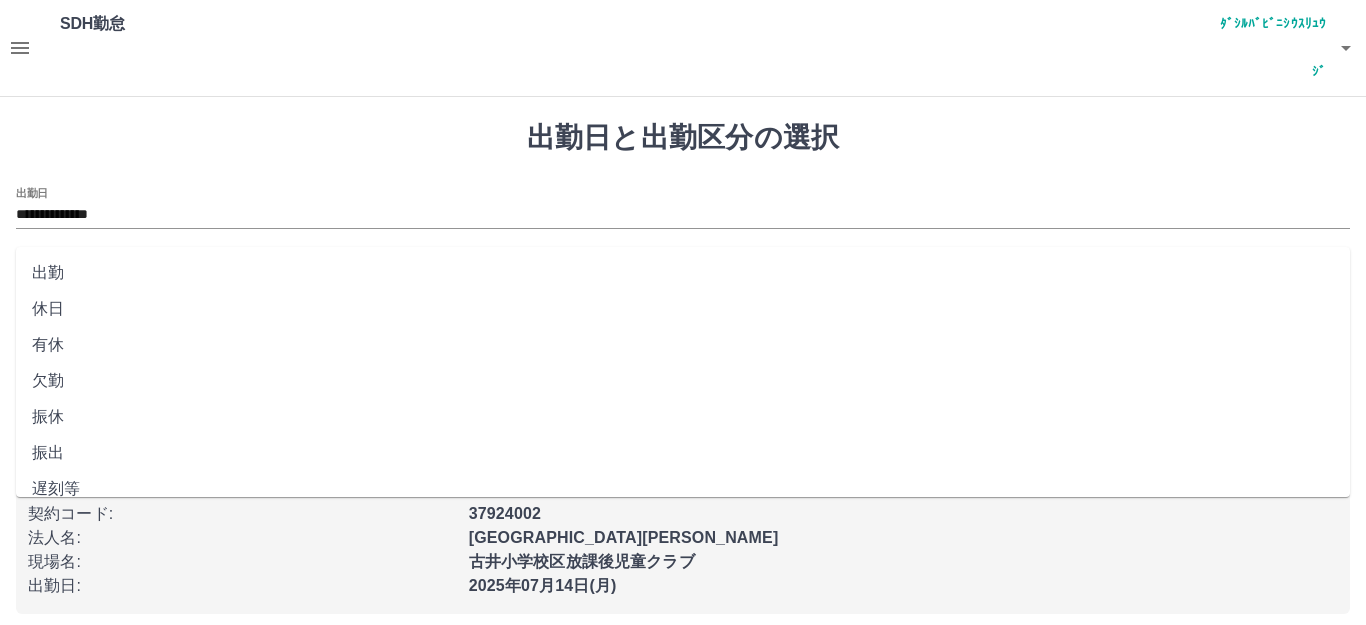 type on "**" 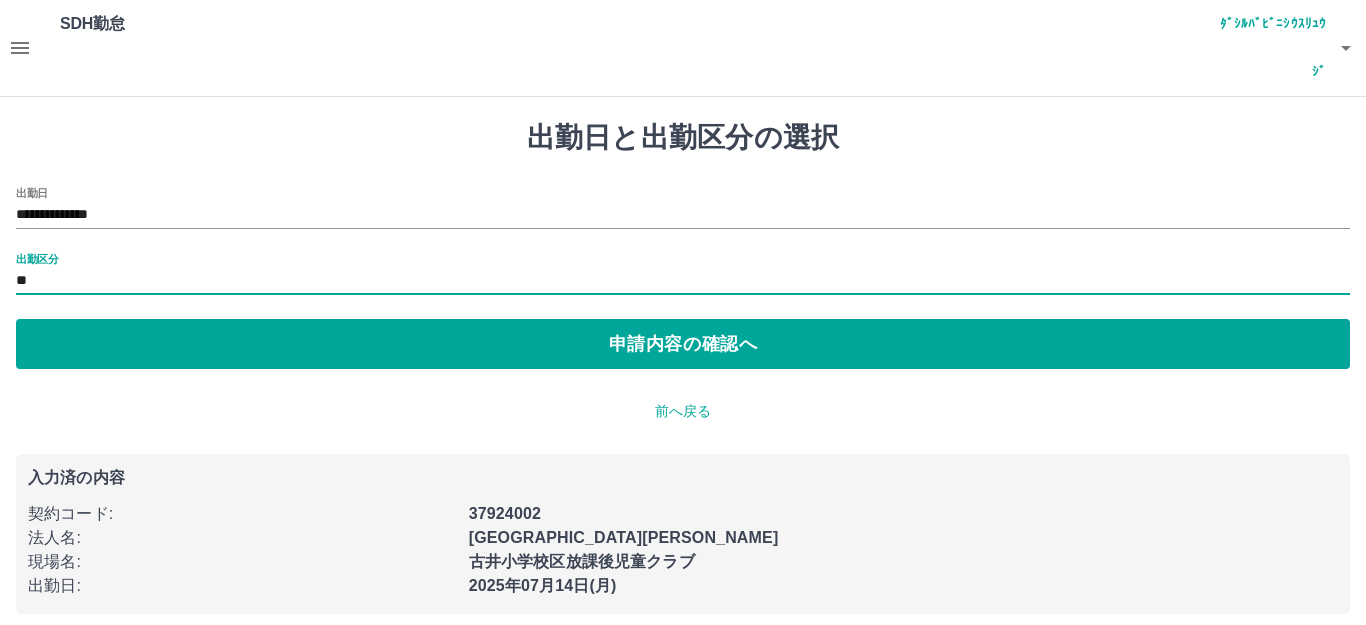 click on "申請内容の確認へ" at bounding box center [683, 344] 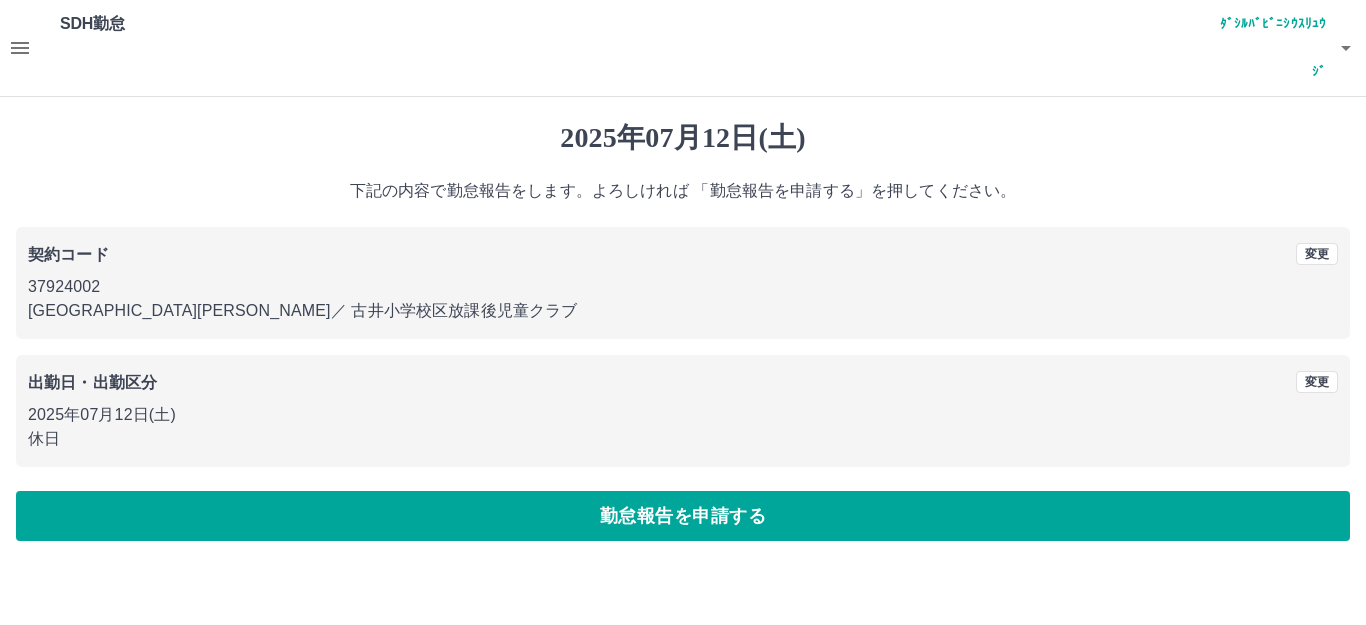 click on "2025年07月12日(土) 下記の内容で勤怠報告をします。よろしければ 「勤怠報告を申請する」を押してください。 契約コード 変更 37924002 美濃加茂市  ／   古井小学校区放課後児童クラブ 出勤日・出勤区分 変更 2025年07月12日(土) 休日 勤怠報告を申請する" at bounding box center [683, 331] 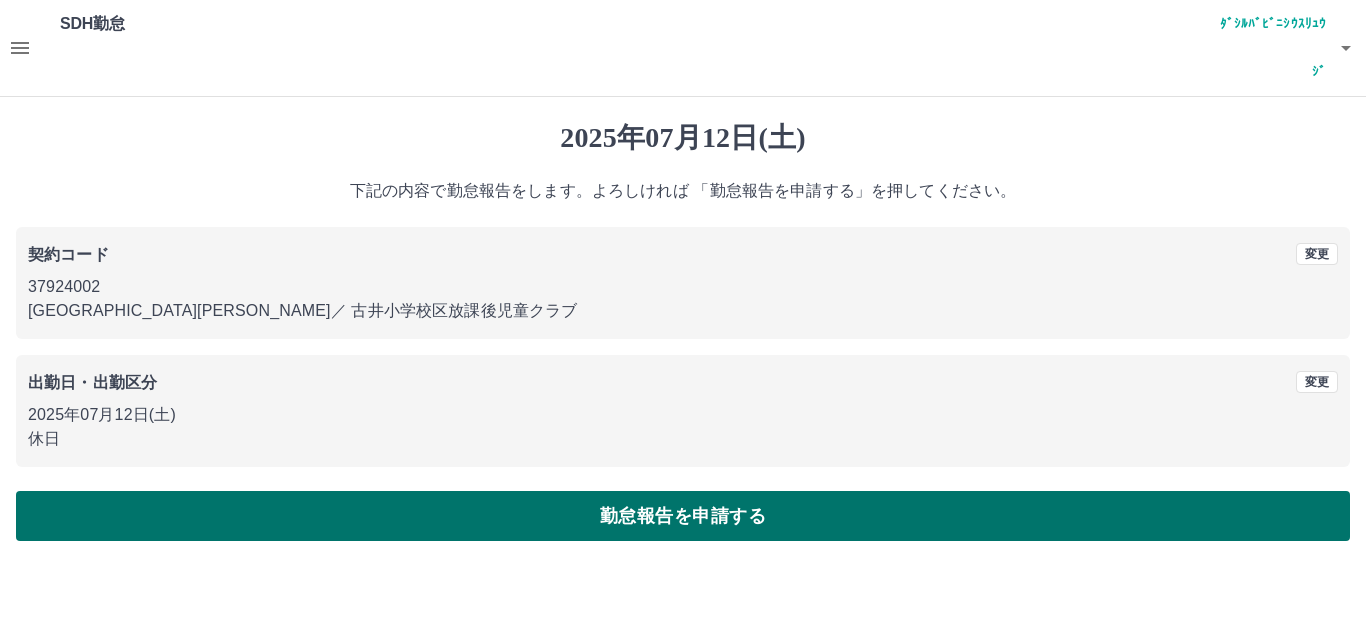 click on "勤怠報告を申請する" at bounding box center (683, 516) 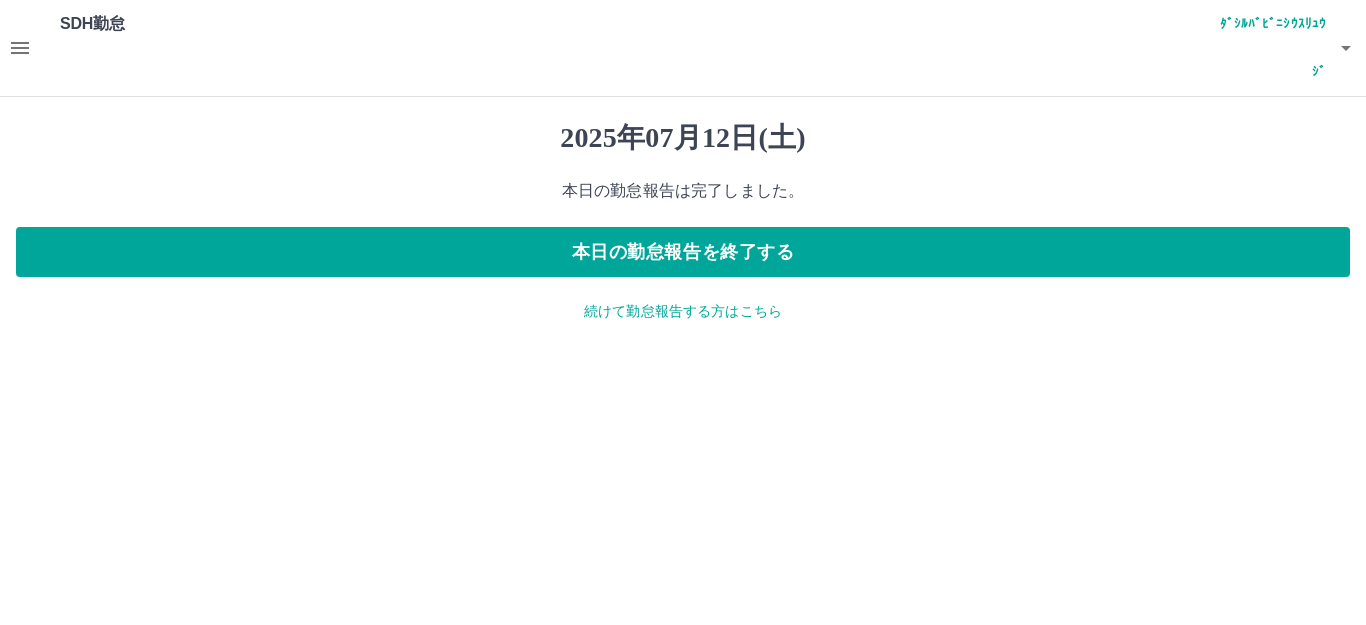 click on "続けて勤怠報告する方はこちら" at bounding box center [683, 311] 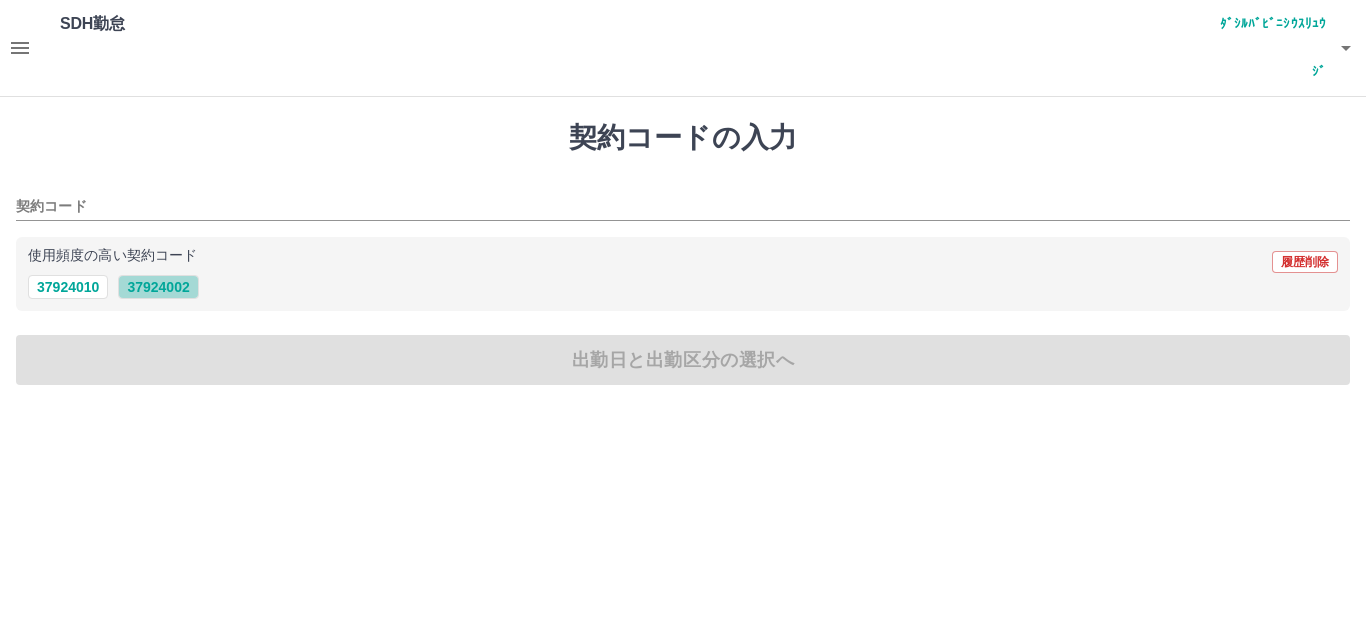 click on "37924002" at bounding box center [158, 287] 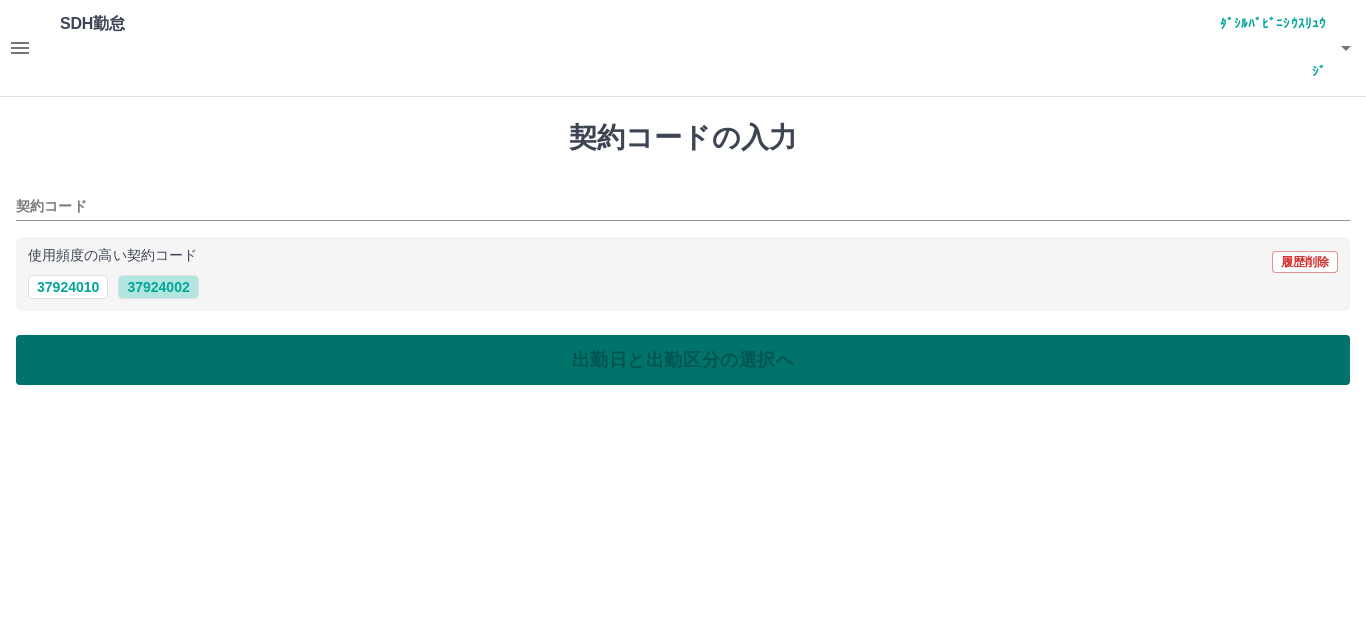 type on "********" 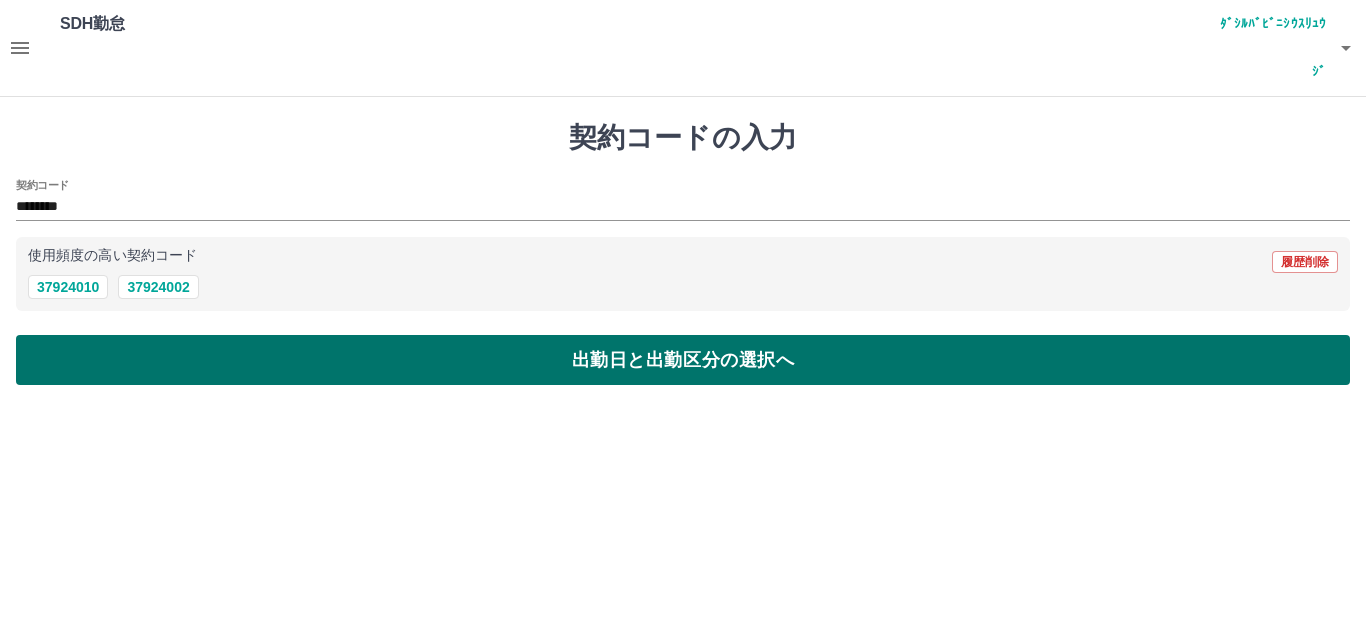 click on "出勤日と出勤区分の選択へ" at bounding box center [683, 360] 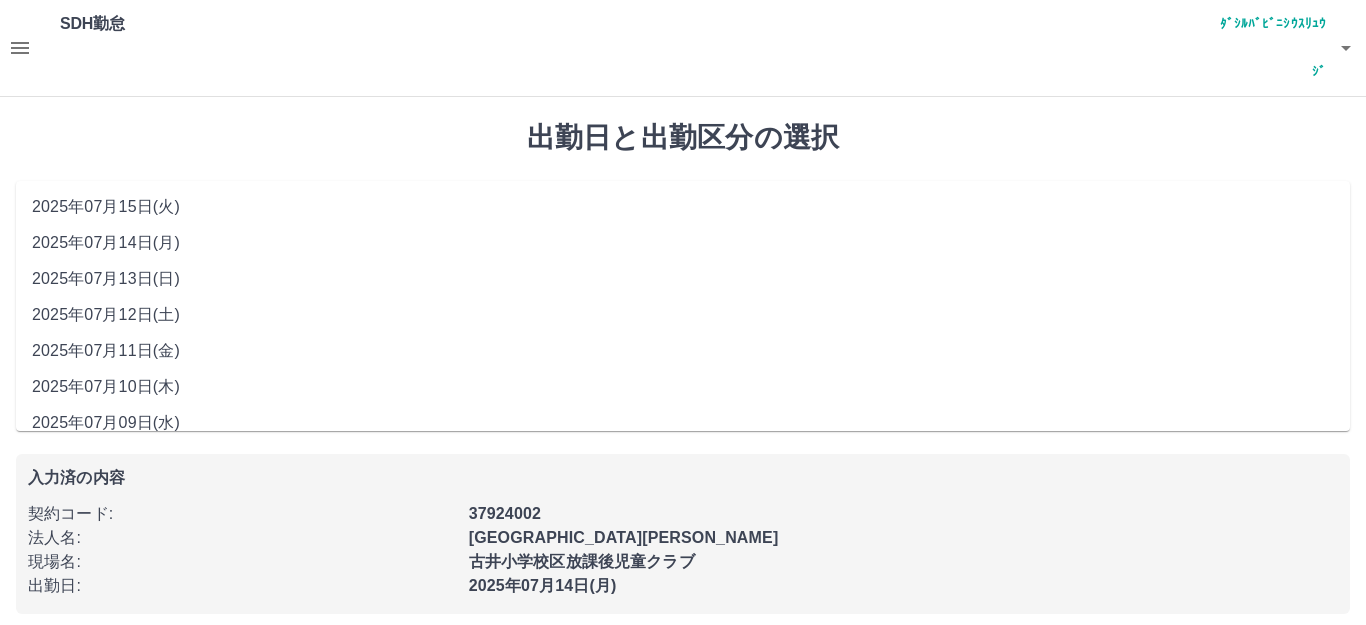 click on "**********" at bounding box center [683, 215] 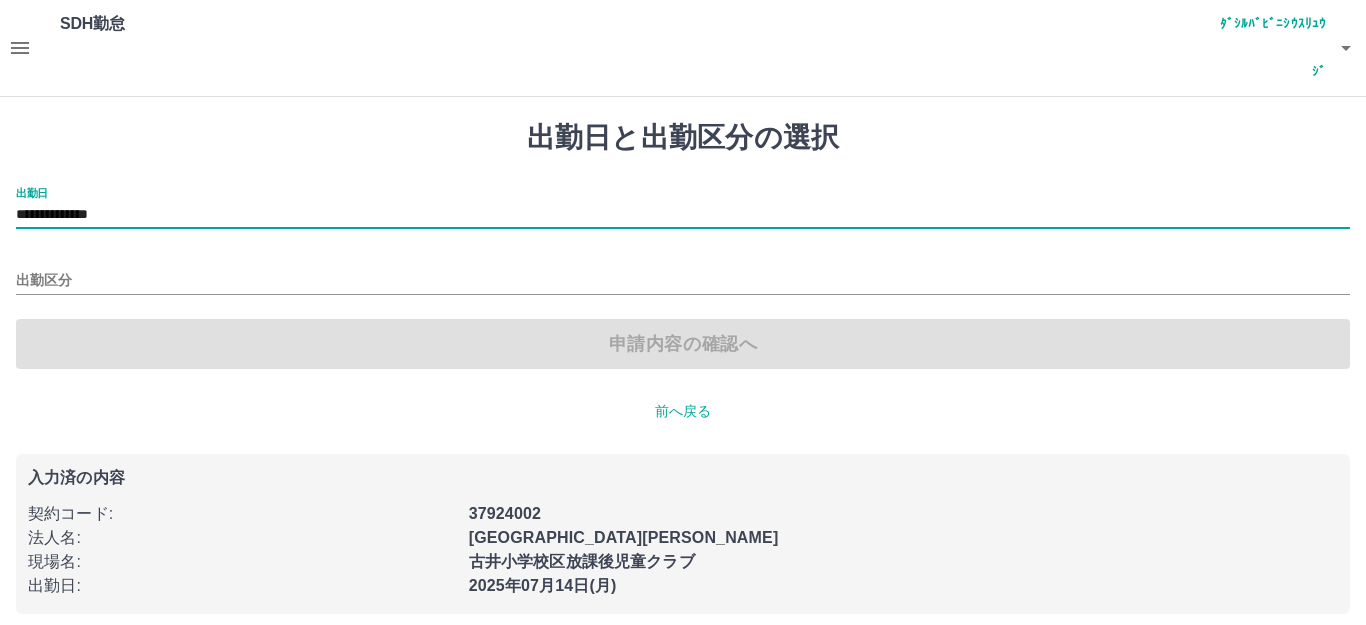 click on "出勤区分" at bounding box center [683, 274] 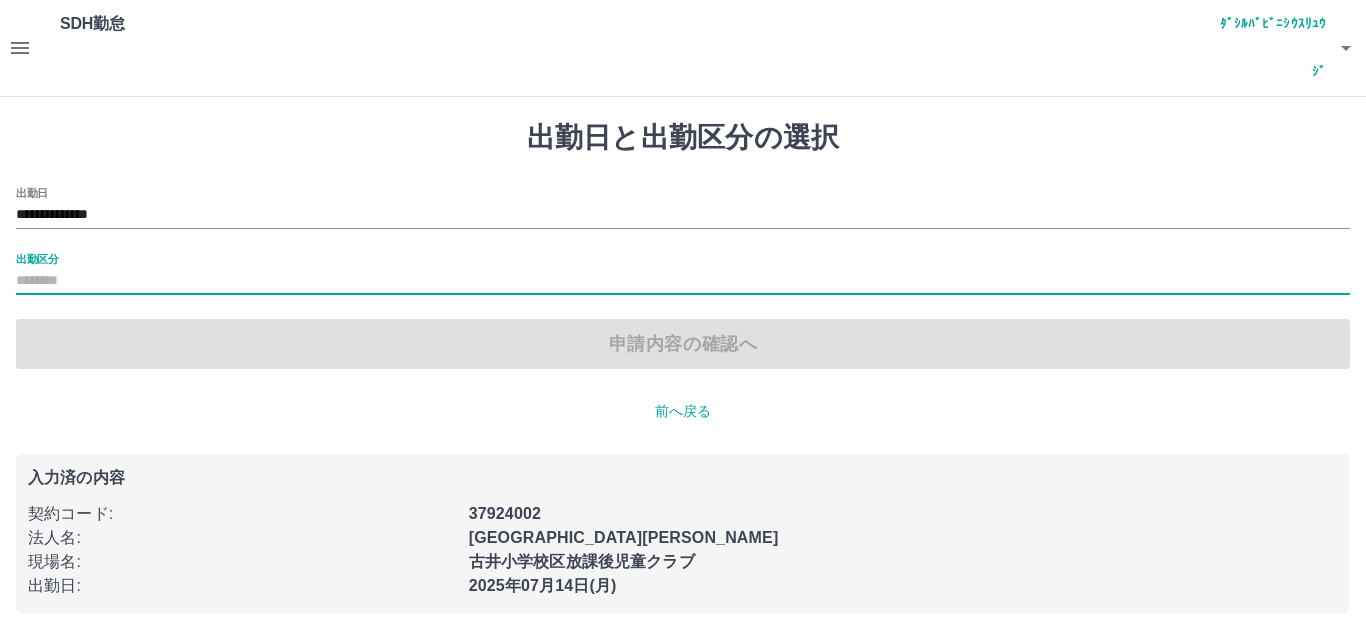 click on "出勤区分" at bounding box center (683, 281) 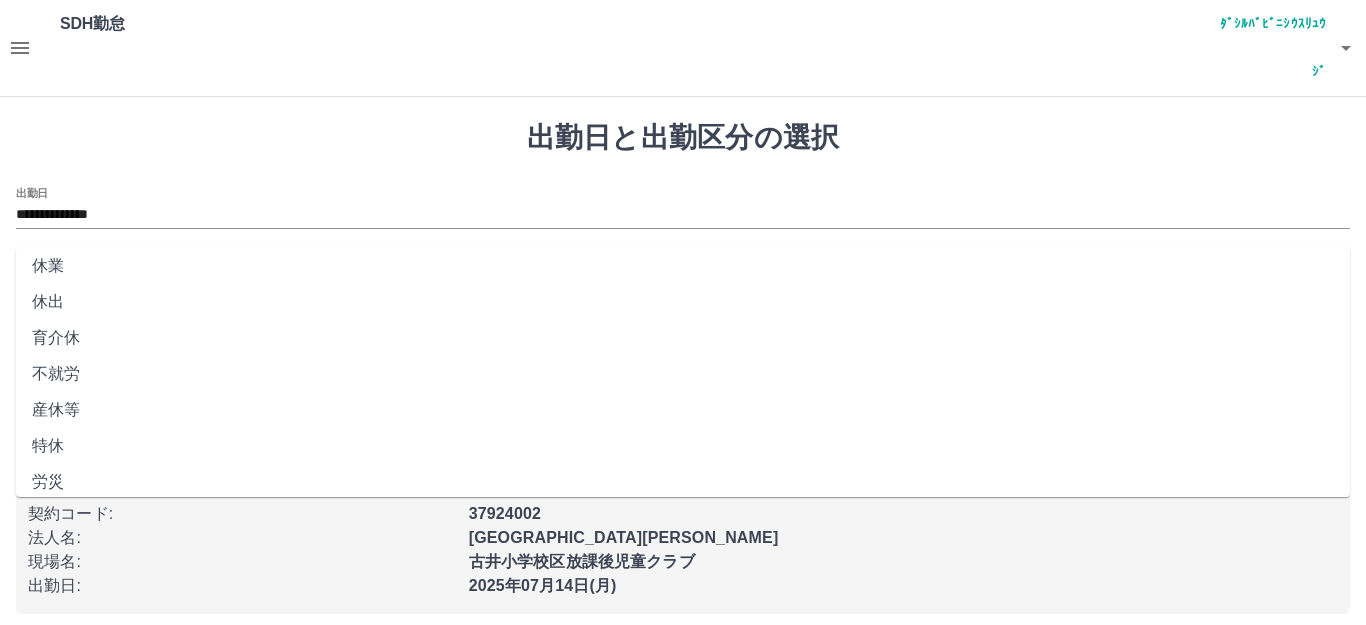 scroll, scrollTop: 414, scrollLeft: 0, axis: vertical 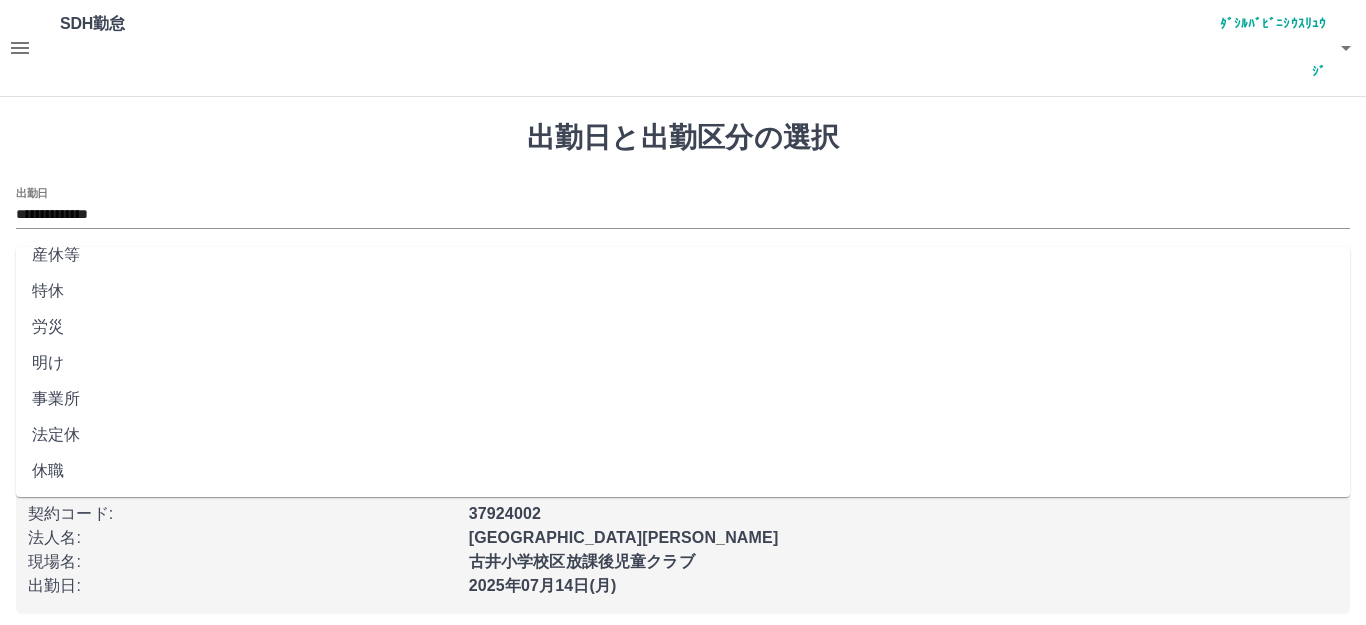 click on "法定休" at bounding box center (683, 435) 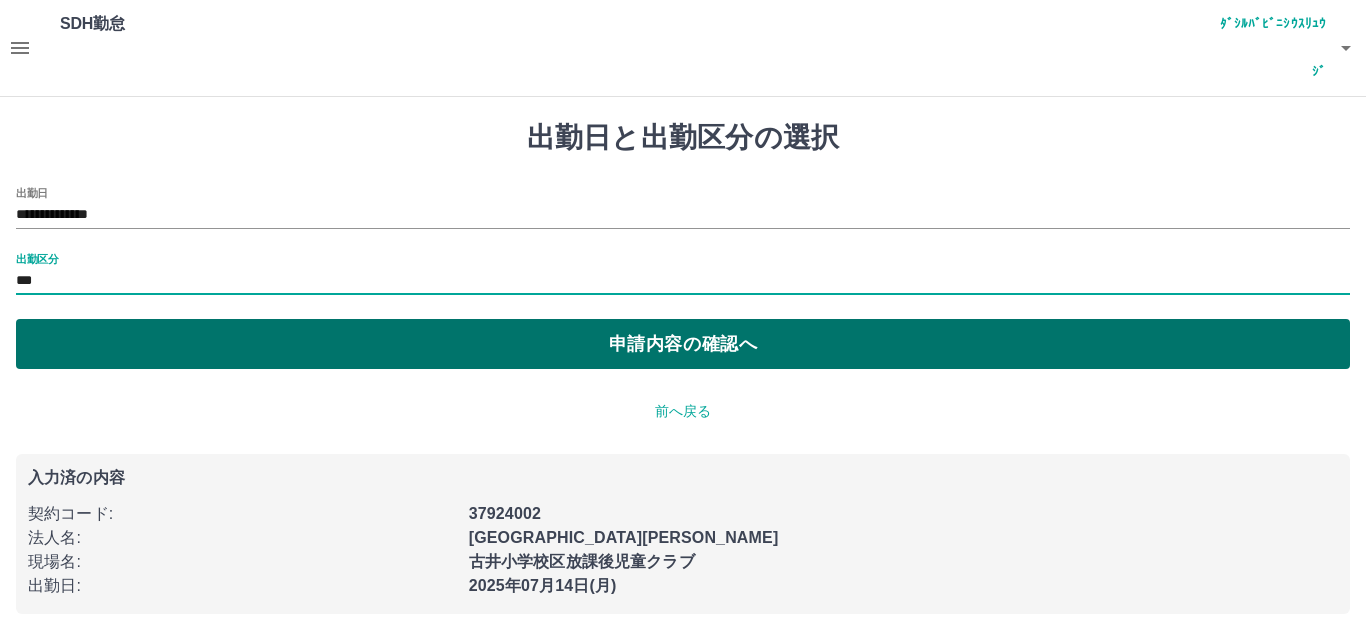 click on "申請内容の確認へ" at bounding box center (683, 344) 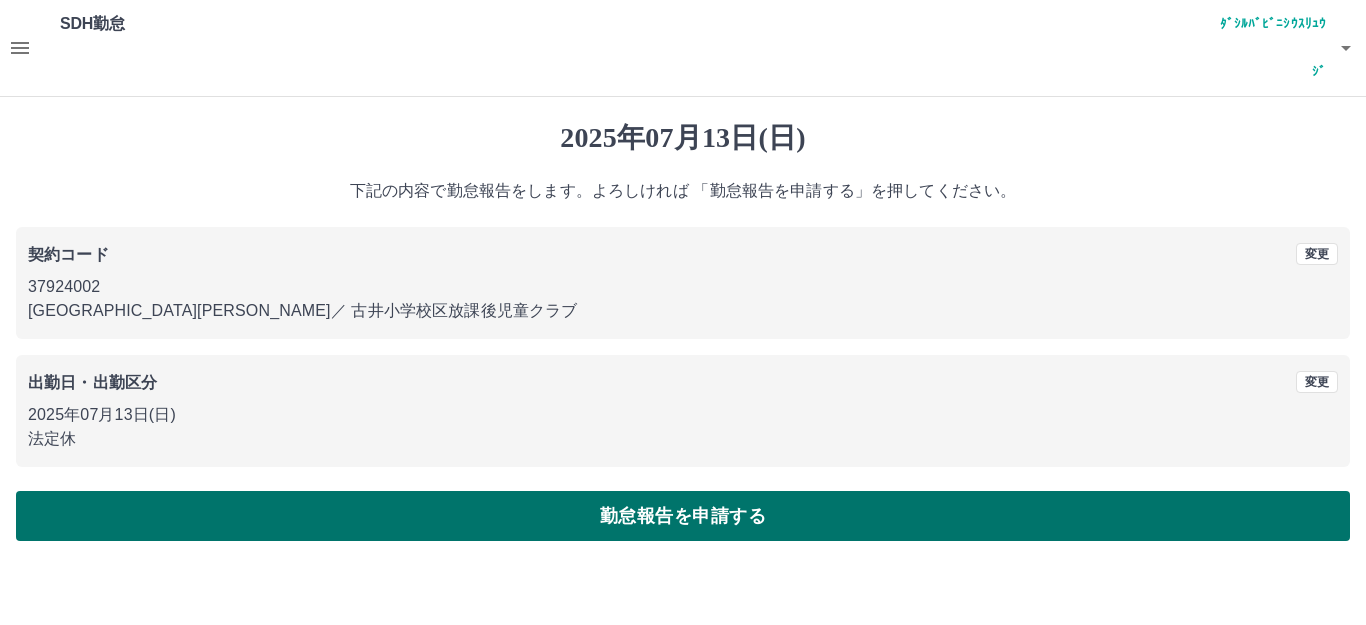 click on "勤怠報告を申請する" at bounding box center (683, 516) 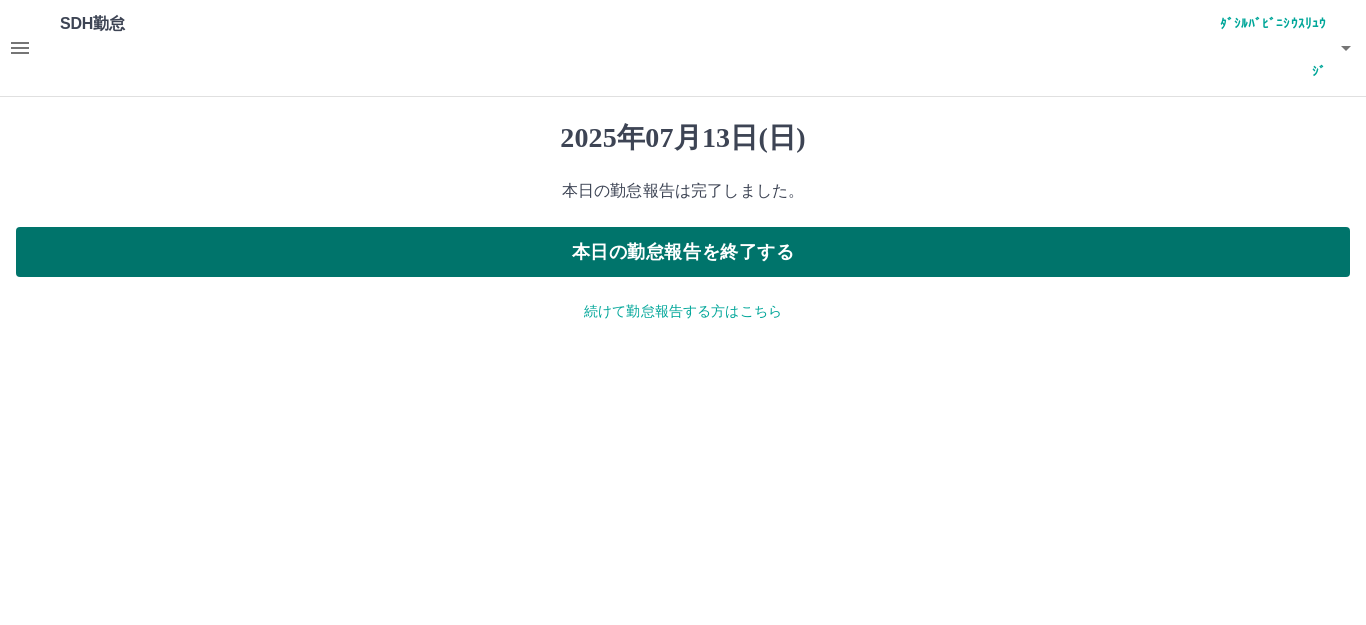 click on "本日の勤怠報告を終了する" at bounding box center (683, 252) 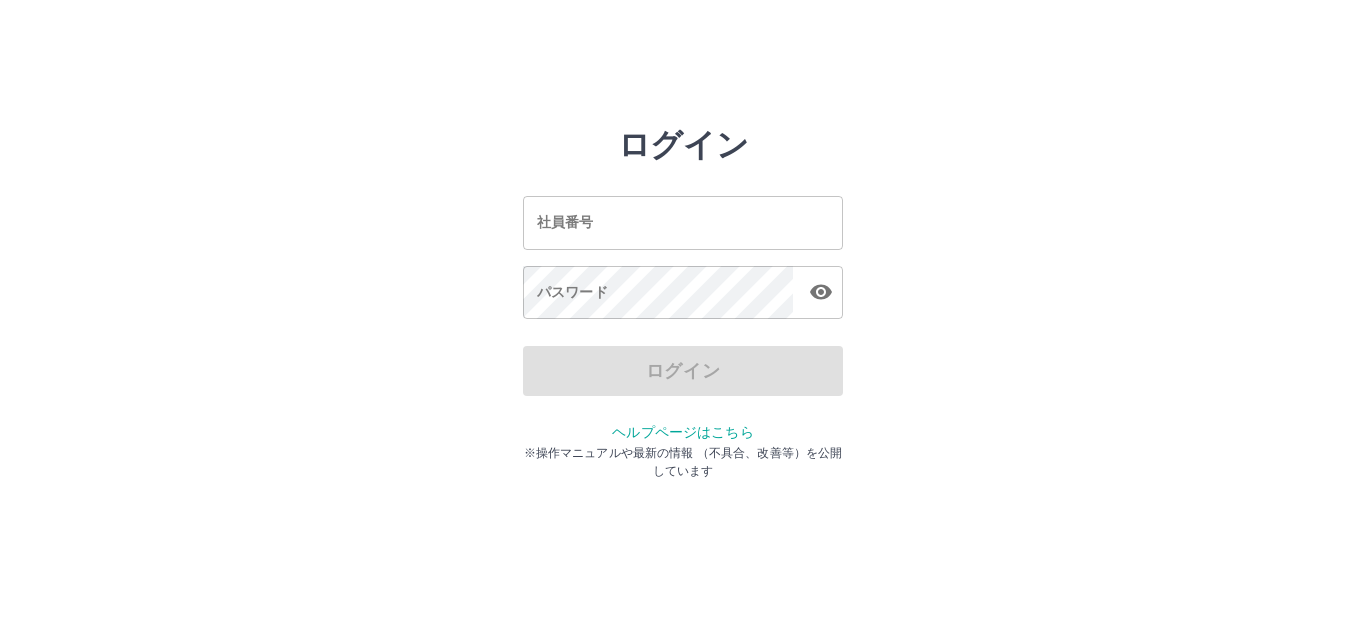 scroll, scrollTop: 0, scrollLeft: 0, axis: both 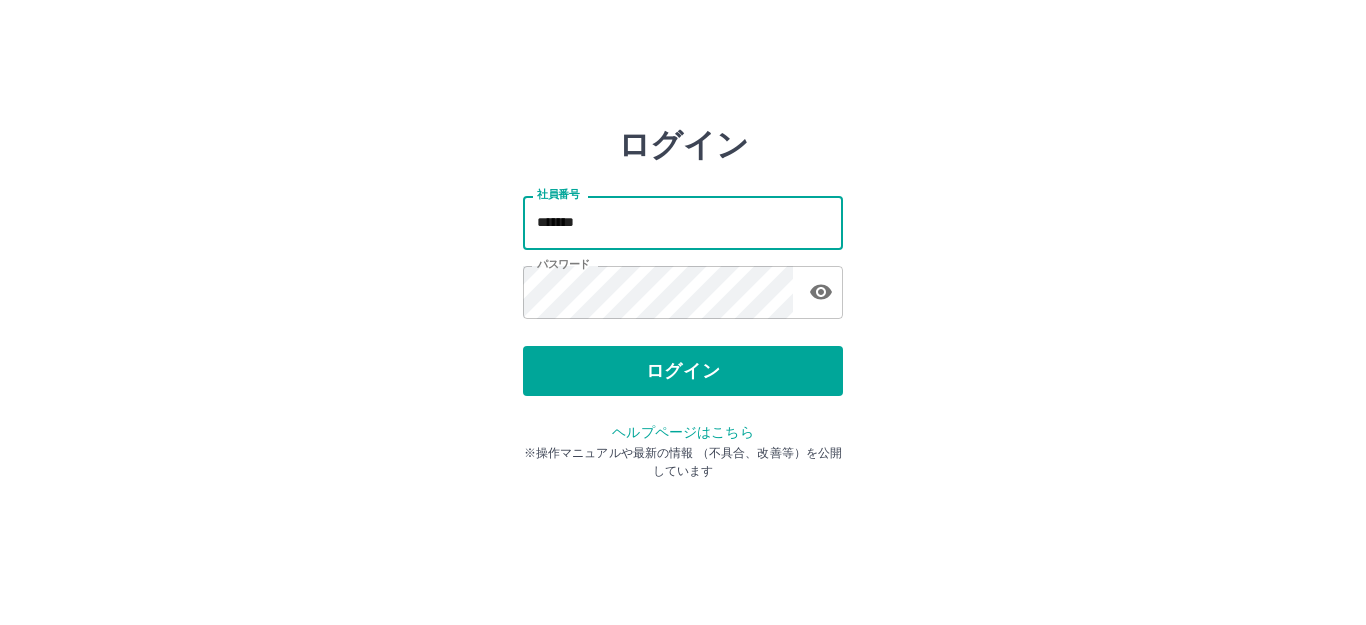 click on "*******" at bounding box center (683, 222) 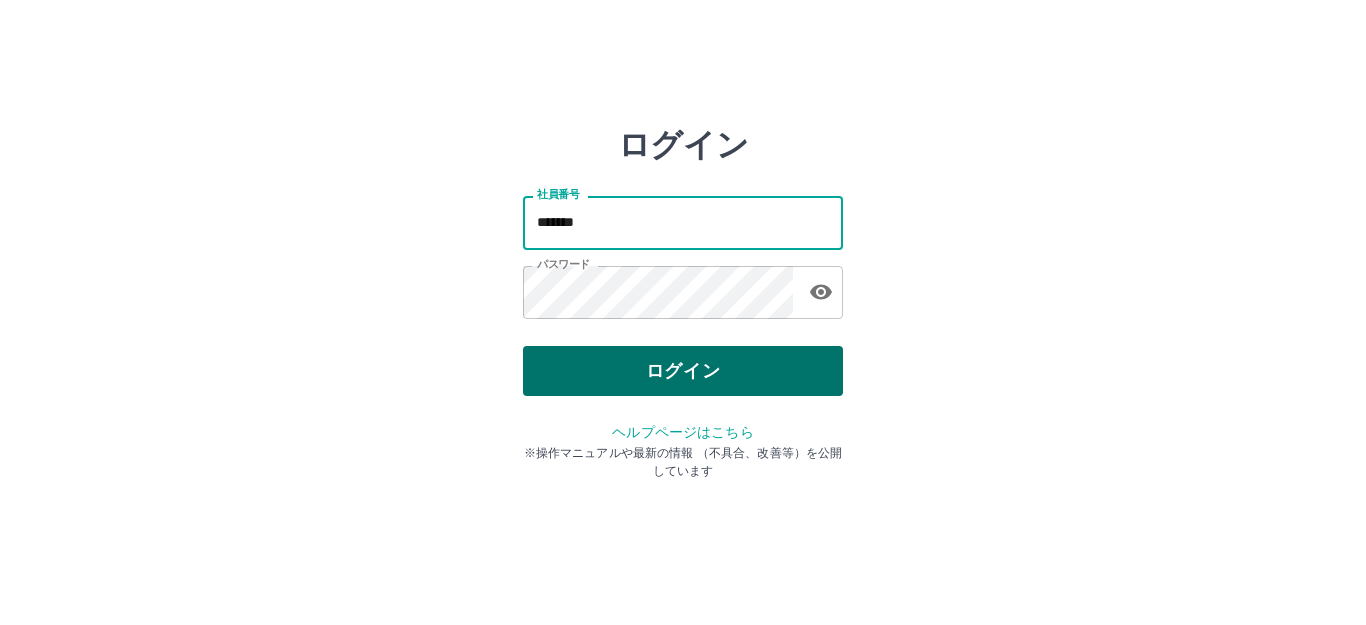 type on "*******" 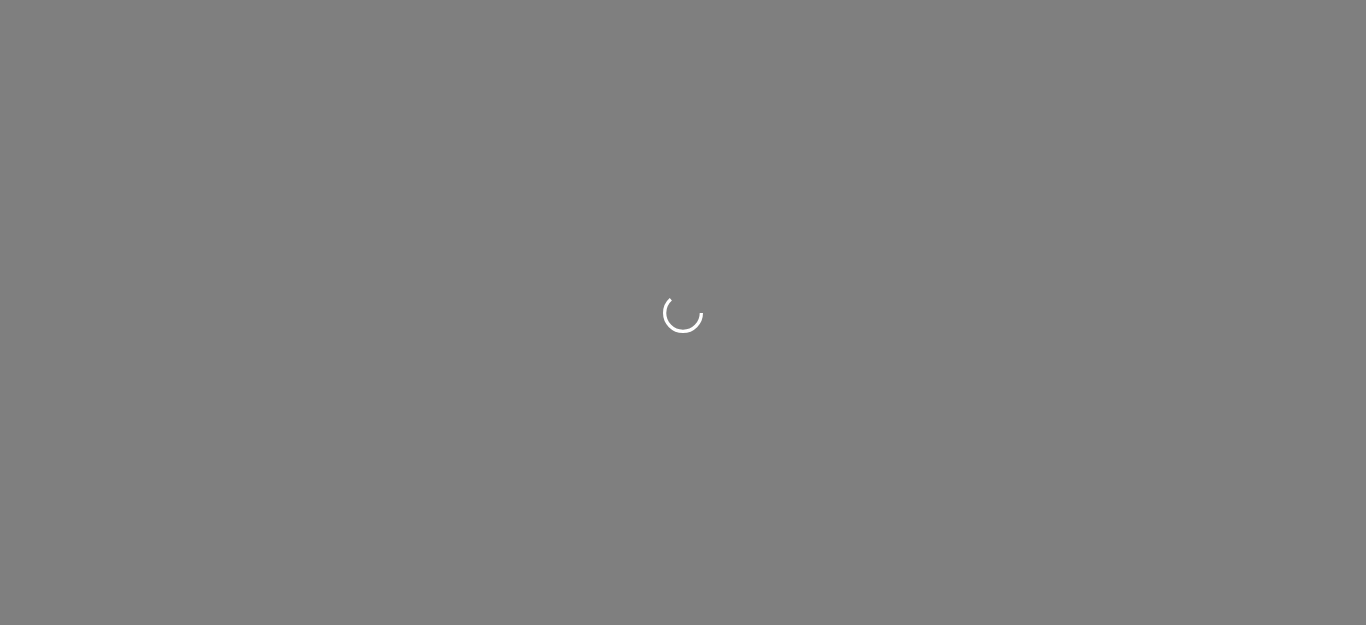 scroll, scrollTop: 0, scrollLeft: 0, axis: both 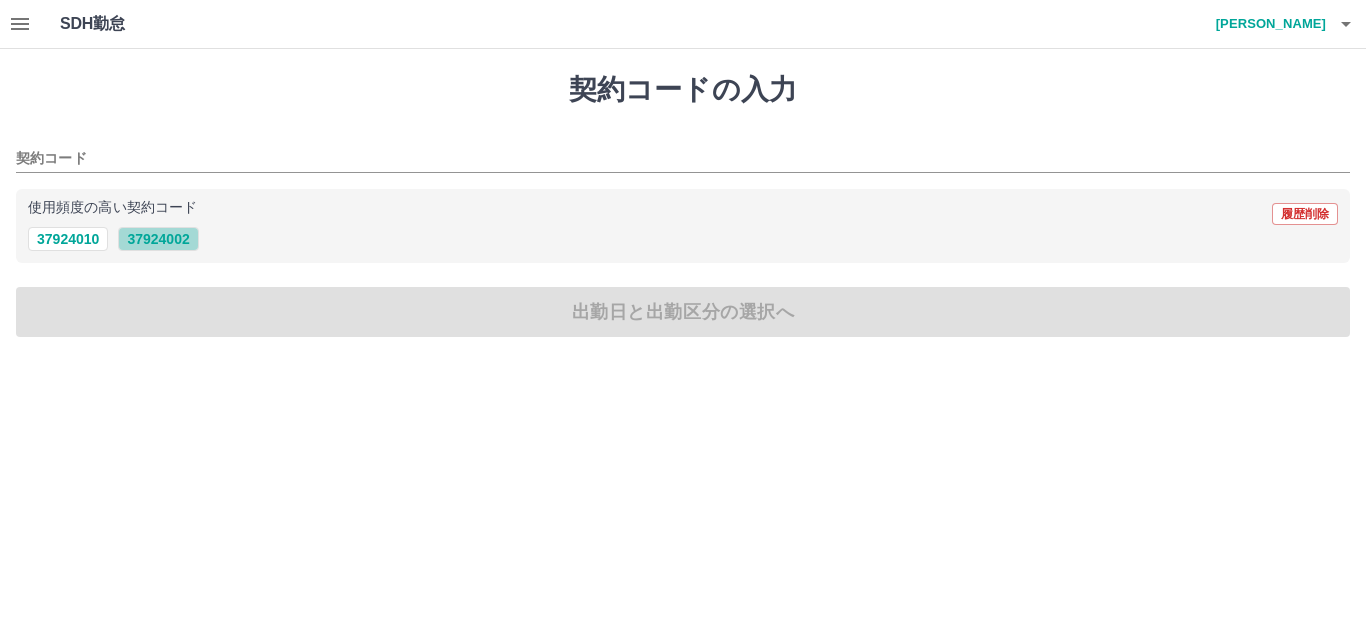 click on "37924002" at bounding box center [158, 239] 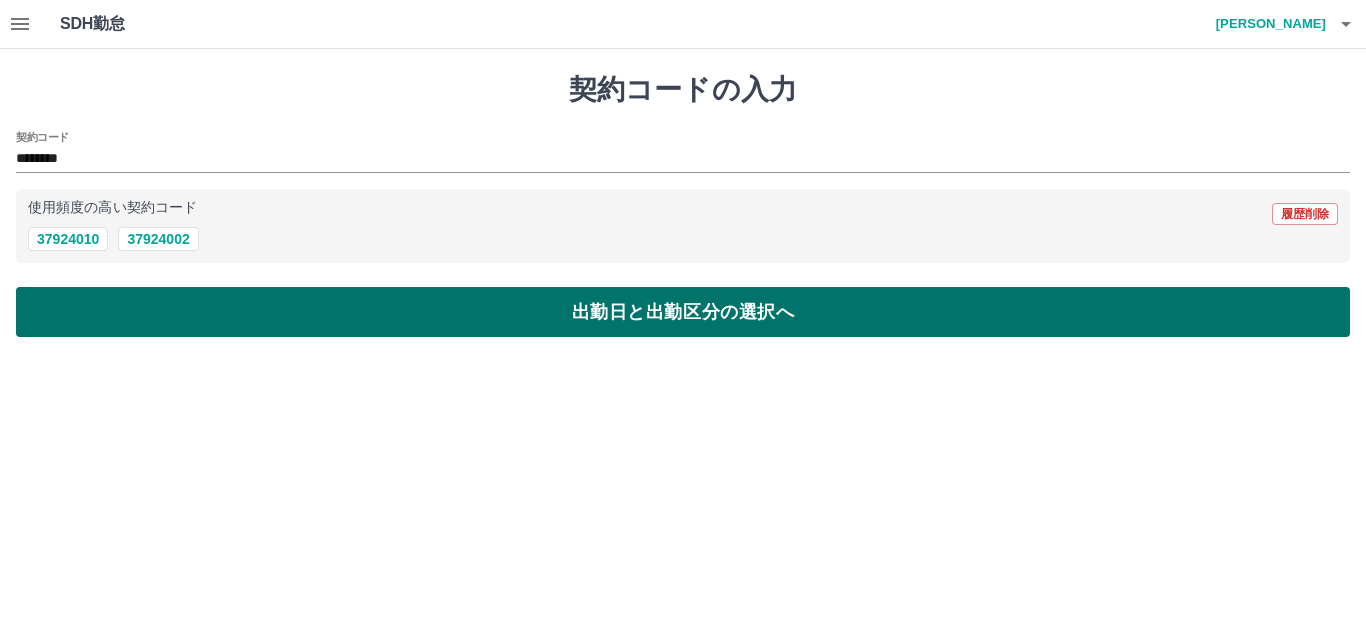 click on "出勤日と出勤区分の選択へ" at bounding box center [683, 312] 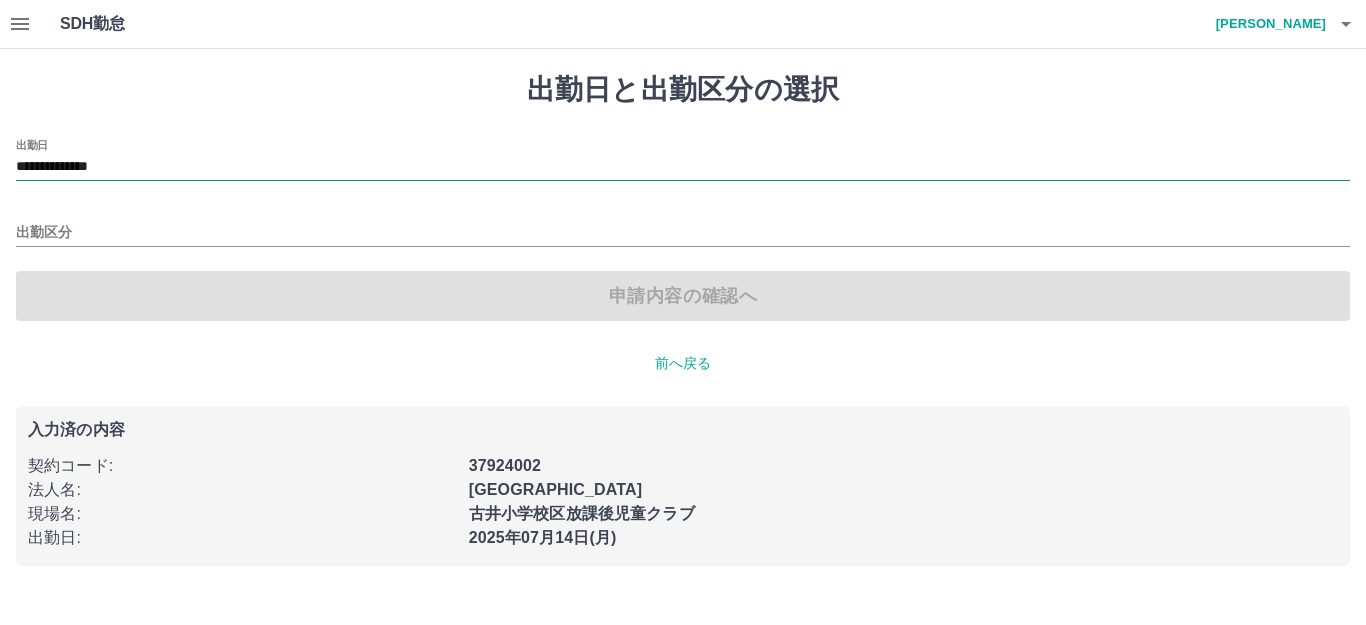 click on "**********" at bounding box center [683, 167] 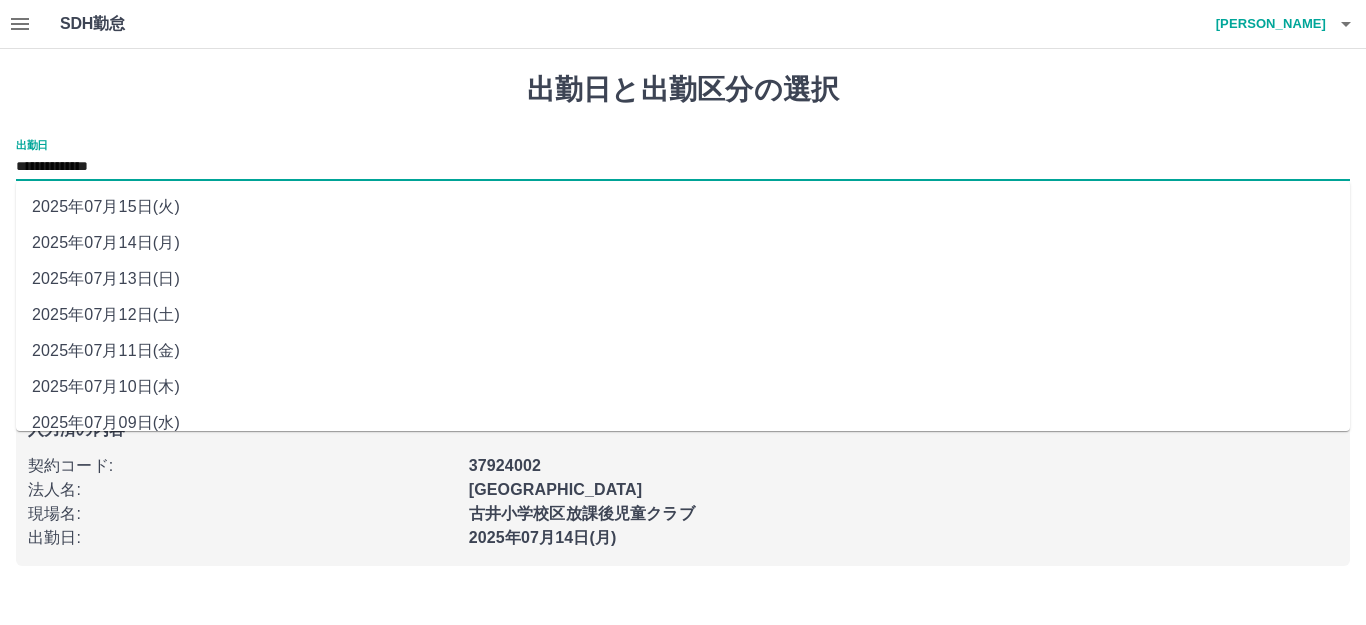 click on "2025年07月11日(金)" at bounding box center [683, 351] 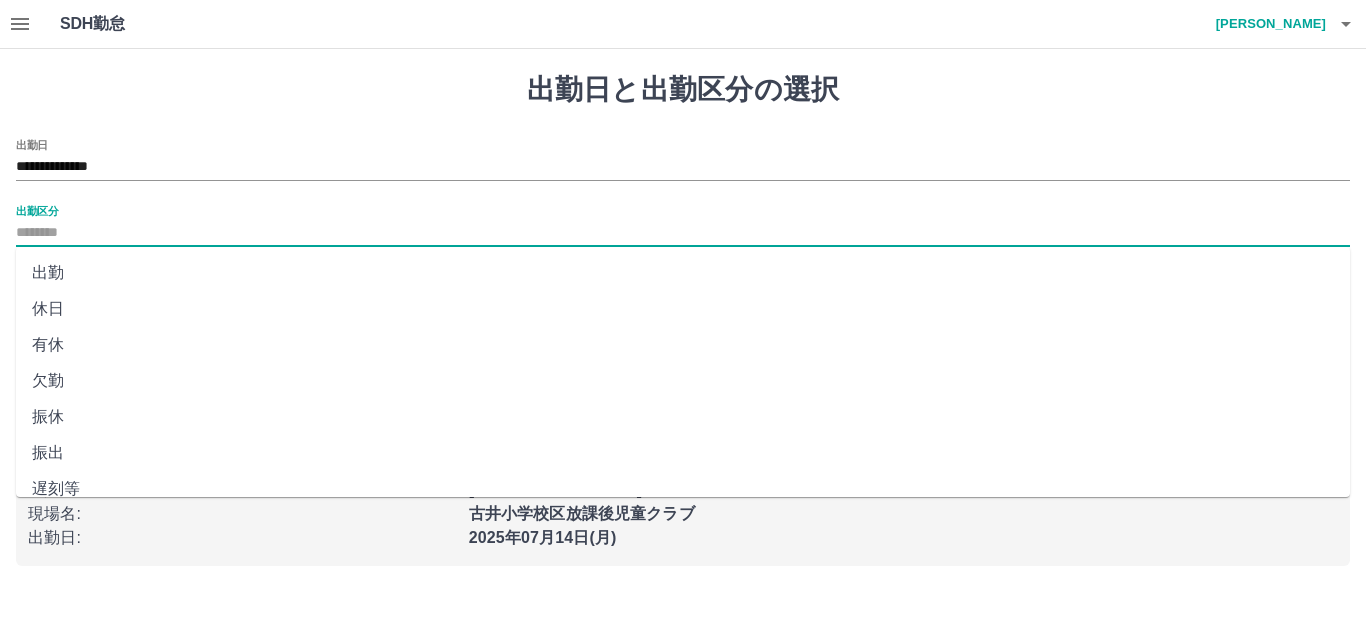 click on "出勤区分" at bounding box center [683, 233] 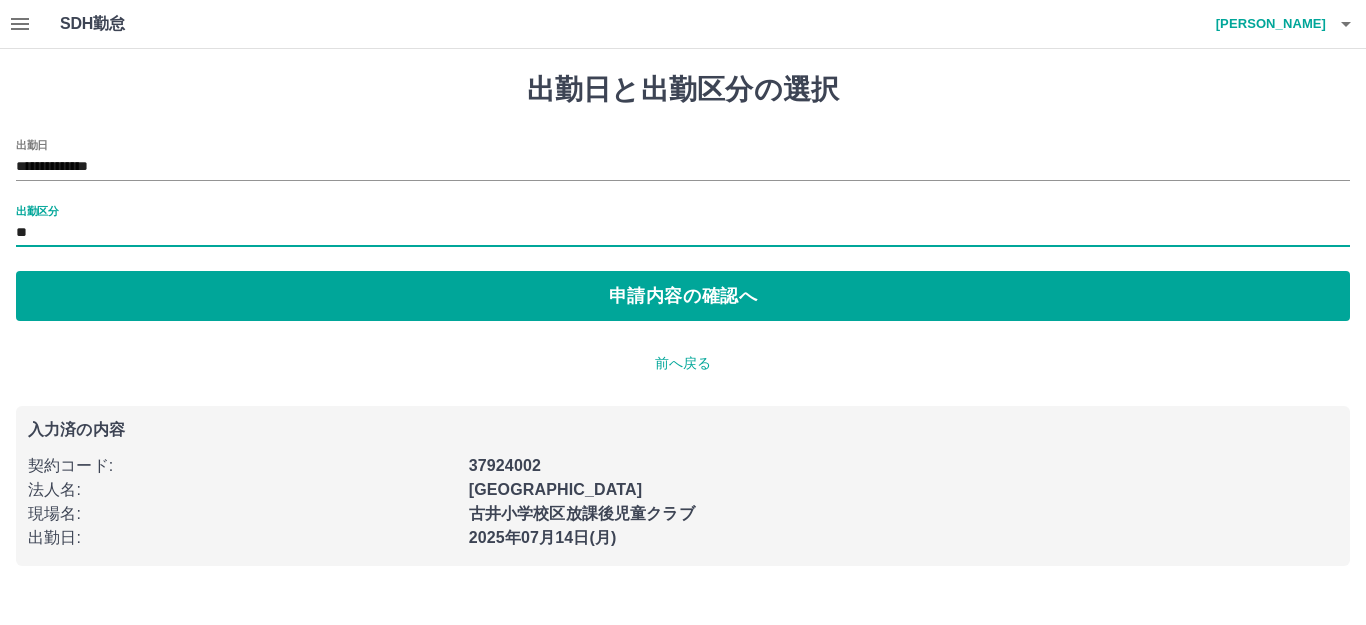click on "申請内容の確認へ" at bounding box center [683, 296] 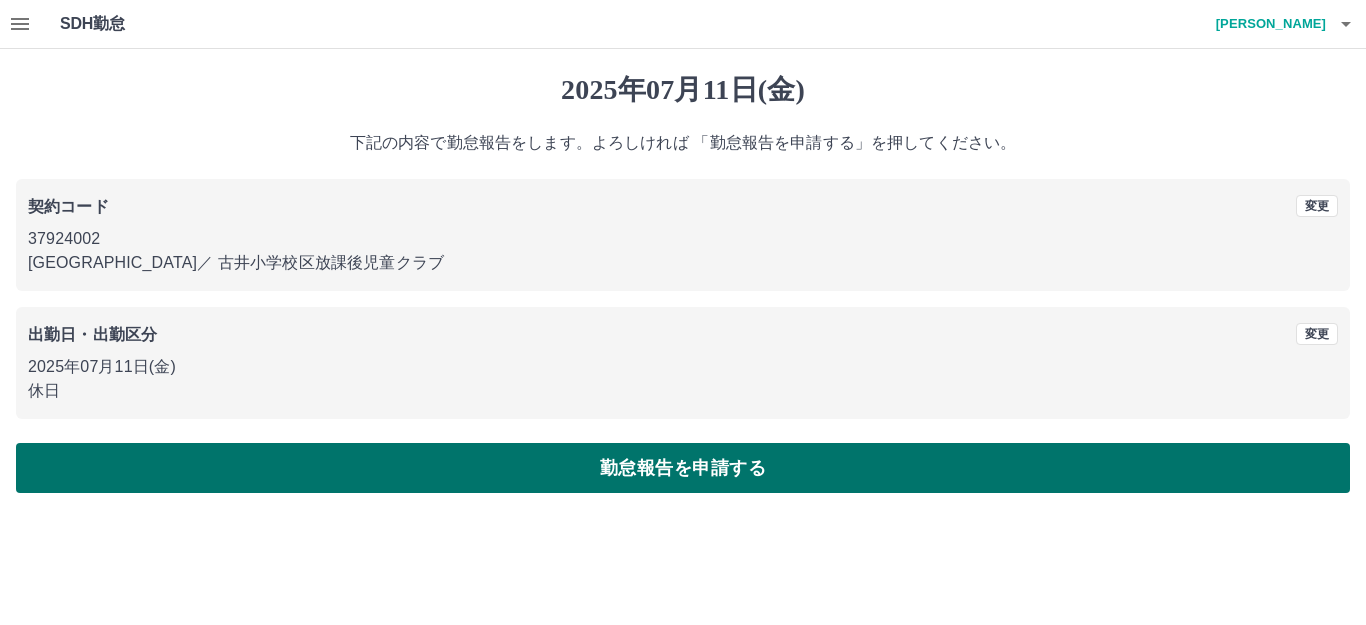 click on "勤怠報告を申請する" at bounding box center (683, 468) 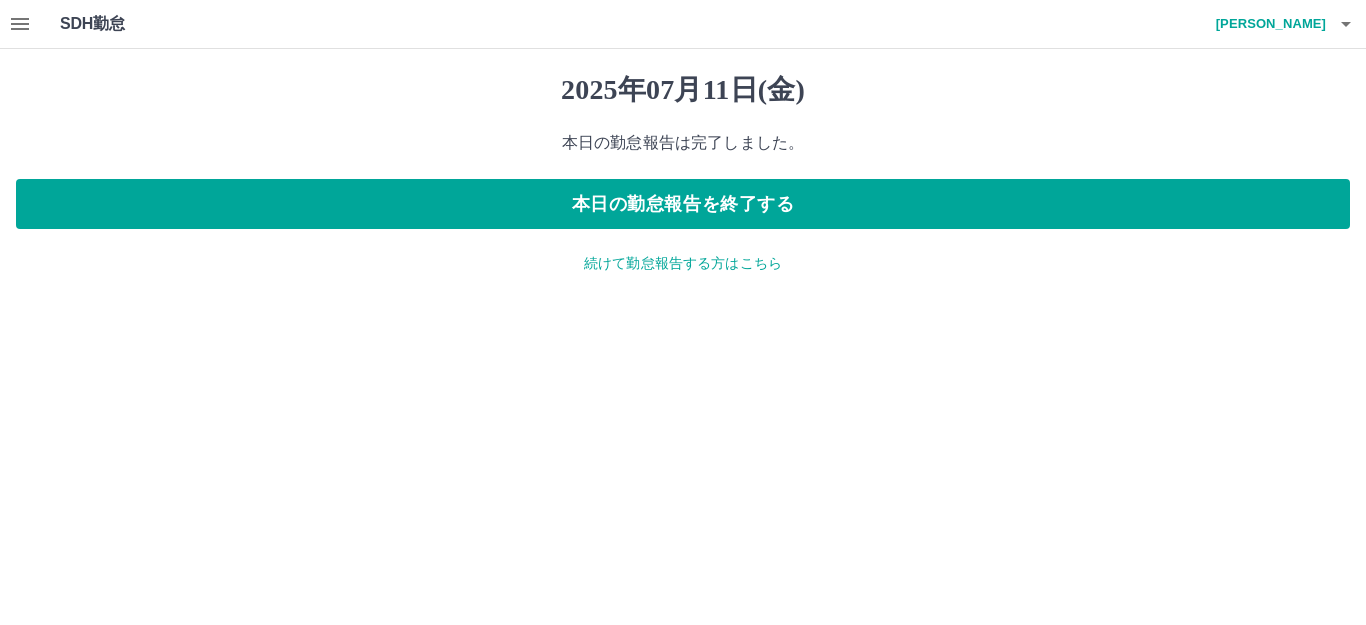 click on "続けて勤怠報告する方はこちら" at bounding box center [683, 263] 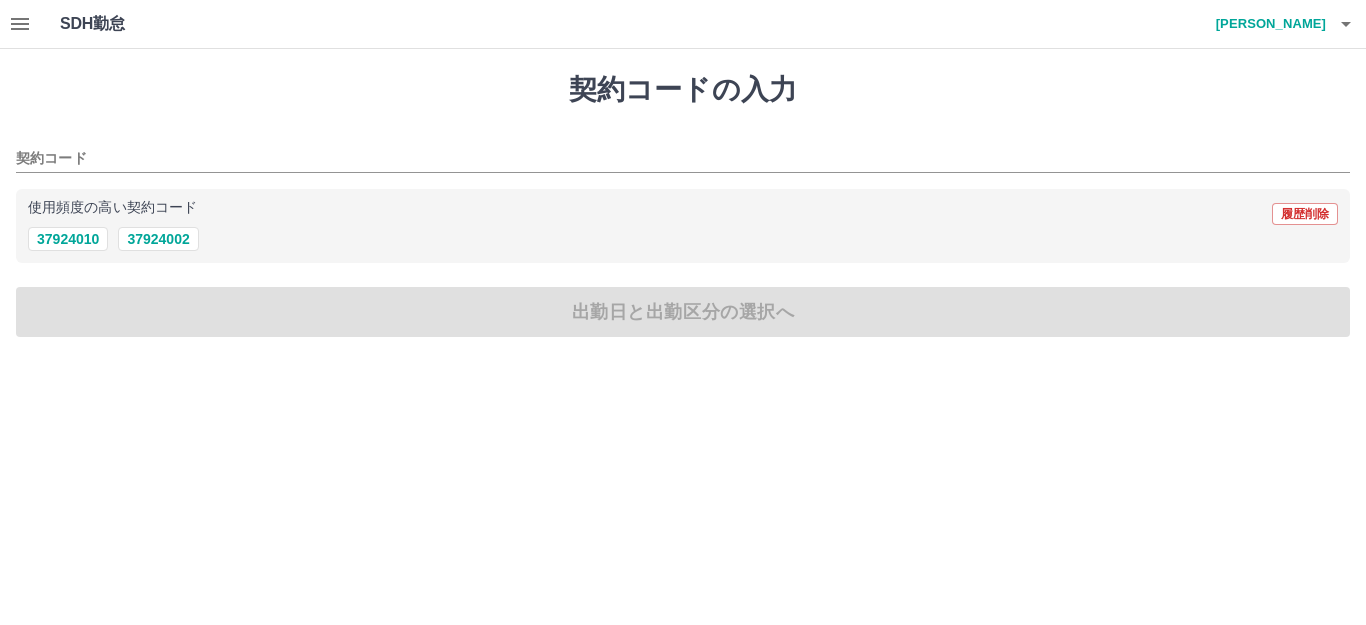 drag, startPoint x: 165, startPoint y: 244, endPoint x: 169, endPoint y: 268, distance: 24.33105 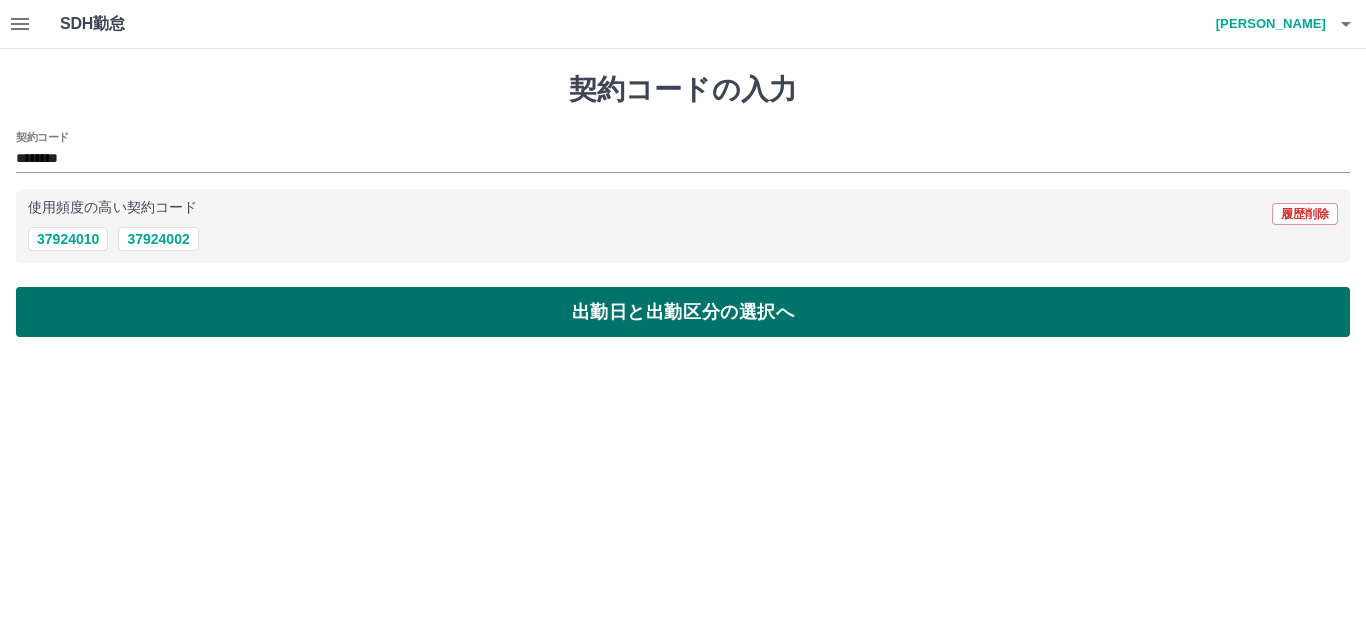 click on "出勤日と出勤区分の選択へ" at bounding box center (683, 312) 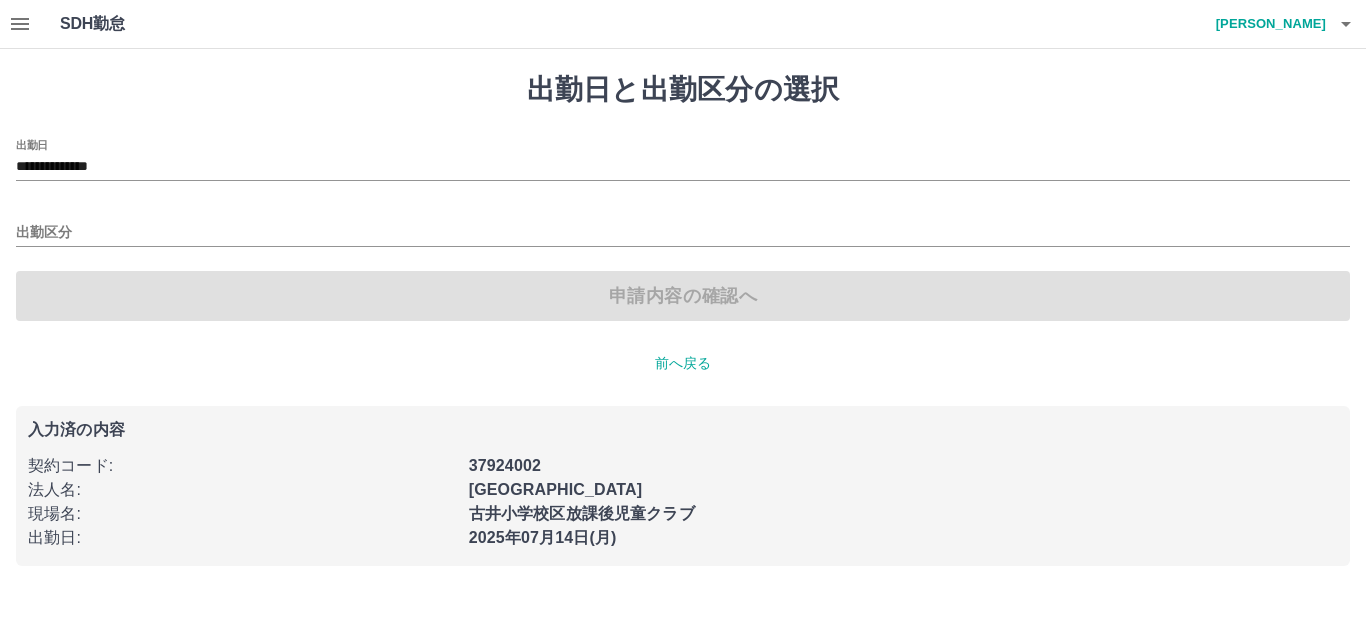 click on "**********" at bounding box center (683, 167) 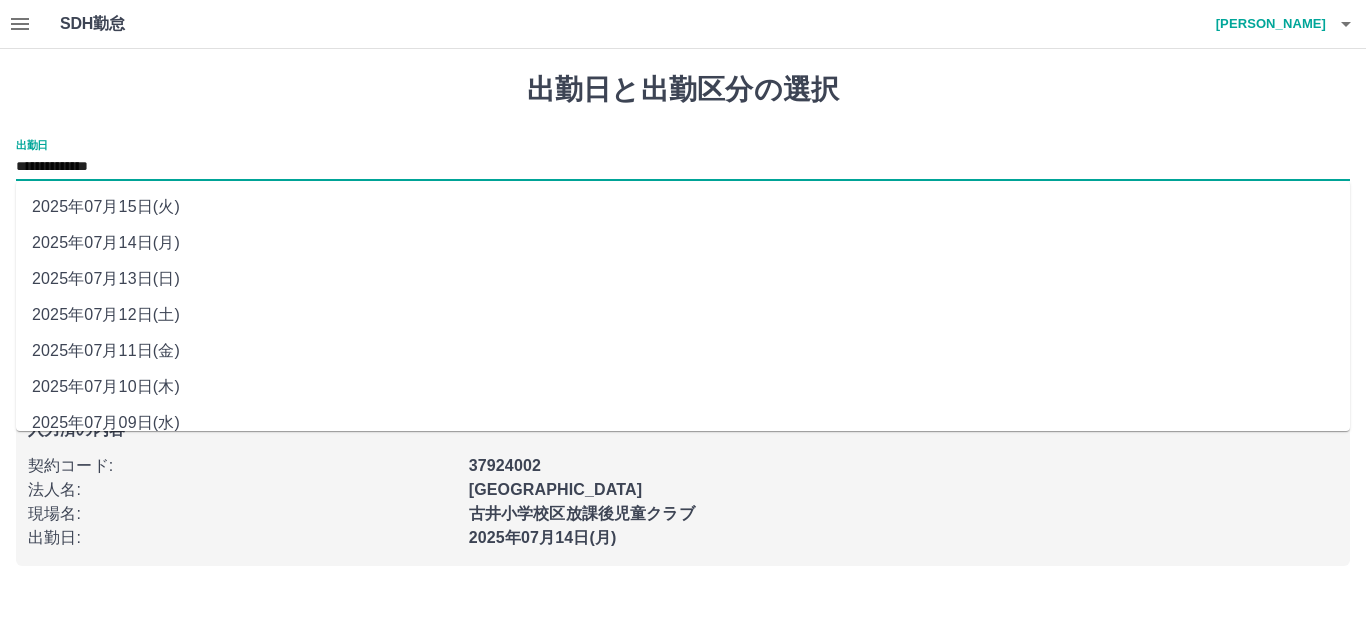 click on "2025年07月12日(土)" at bounding box center (683, 315) 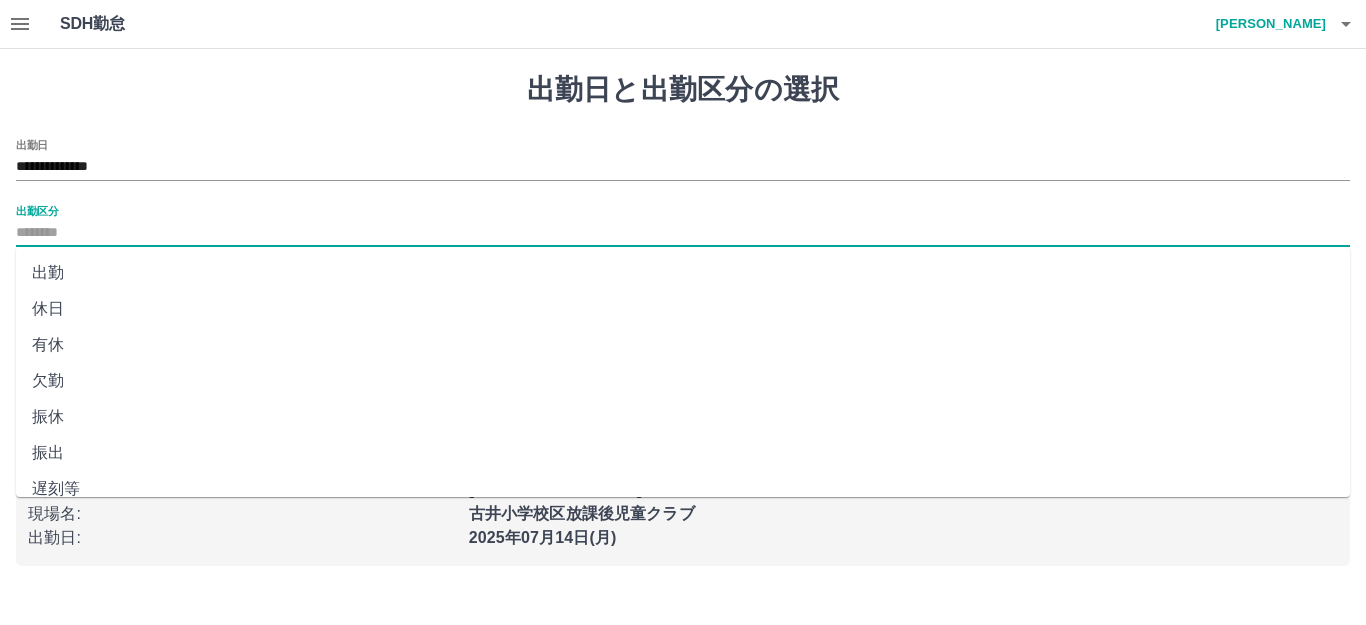 click on "出勤区分" at bounding box center [683, 233] 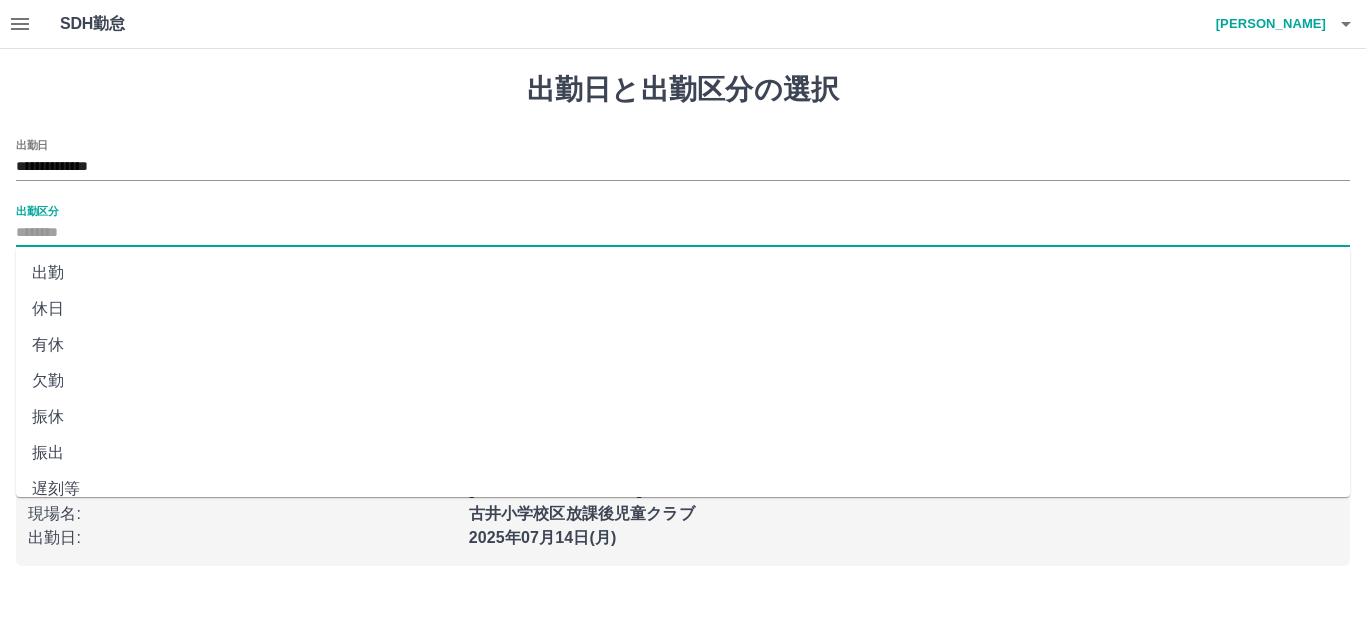 click on "休日" at bounding box center [683, 309] 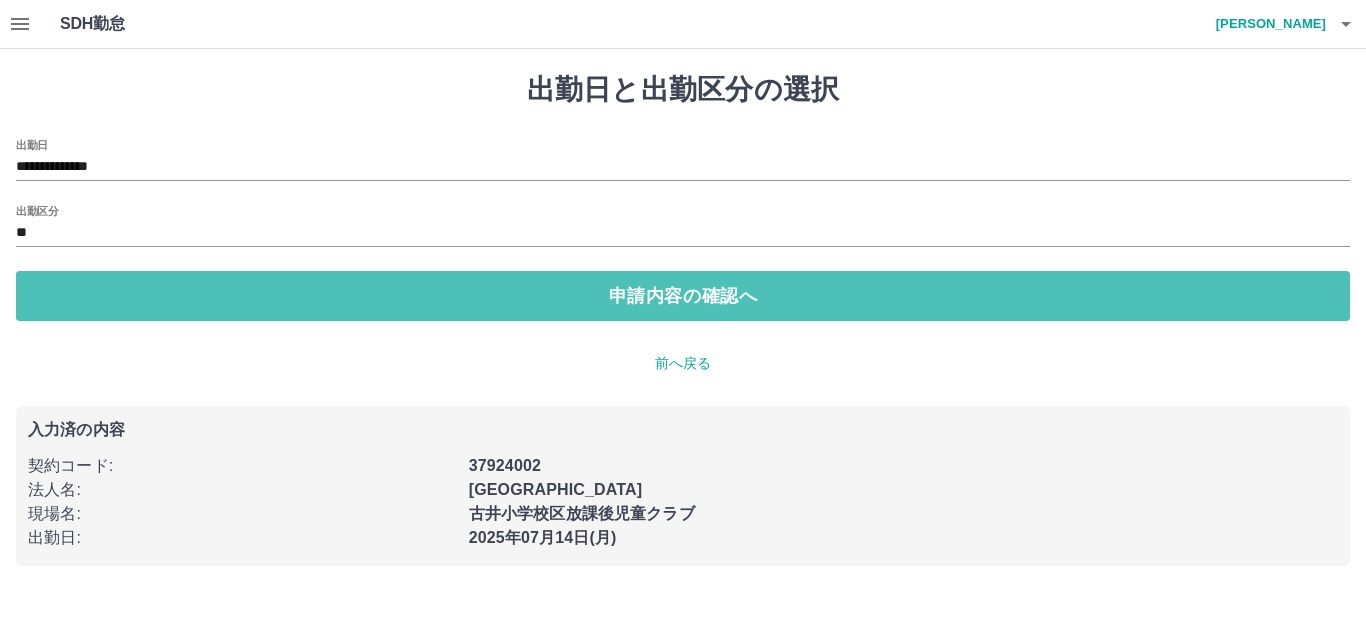 click on "申請内容の確認へ" at bounding box center [683, 296] 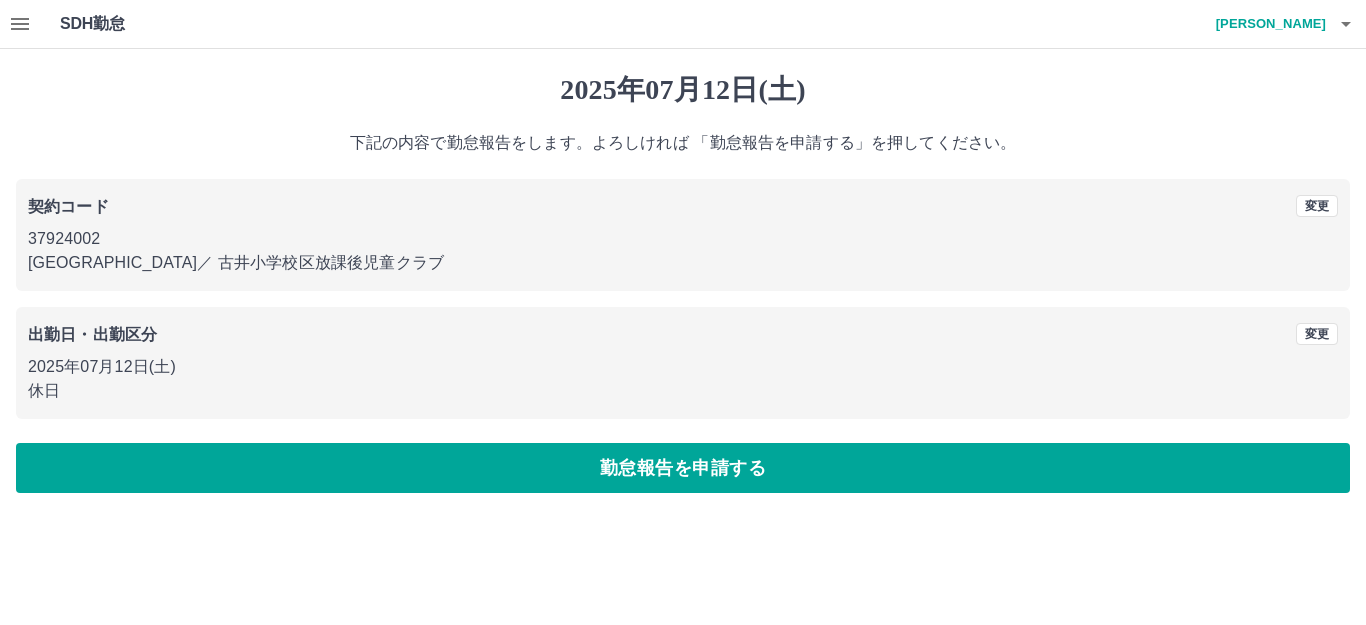 click on "勤怠報告を申請する" at bounding box center (683, 468) 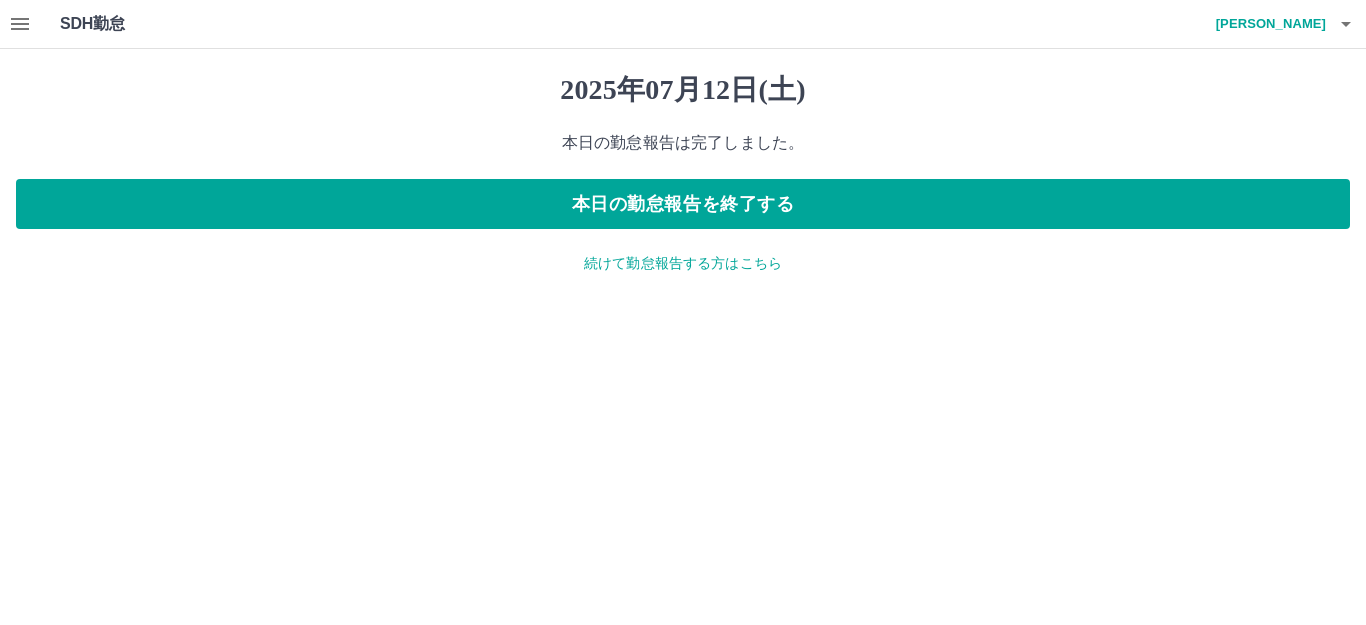 click on "続けて勤怠報告する方はこちら" at bounding box center [683, 263] 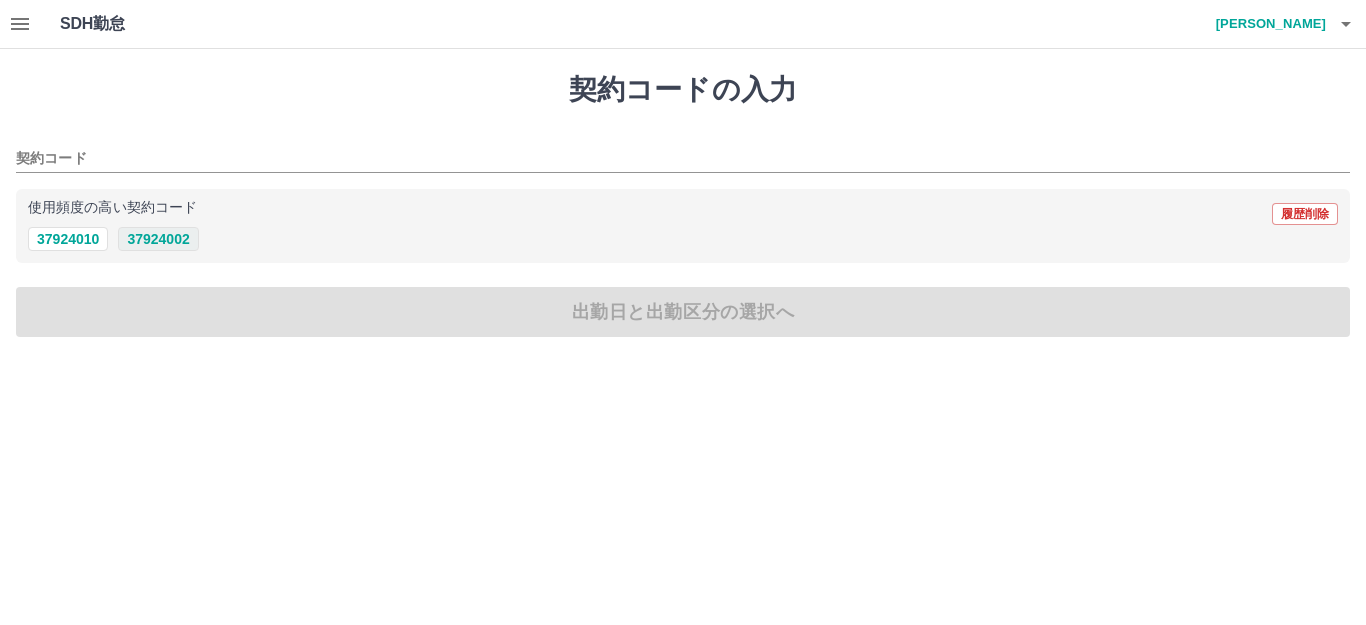 click on "37924002" at bounding box center (158, 239) 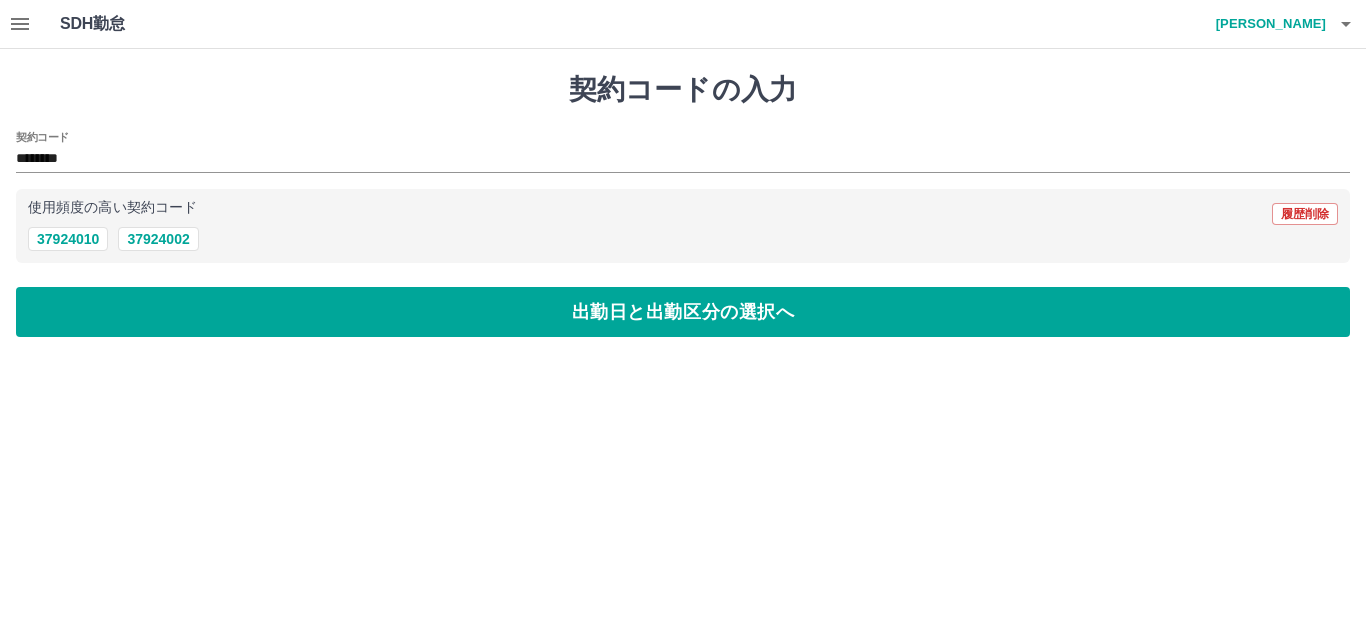 drag, startPoint x: 152, startPoint y: 316, endPoint x: 134, endPoint y: 280, distance: 40.24922 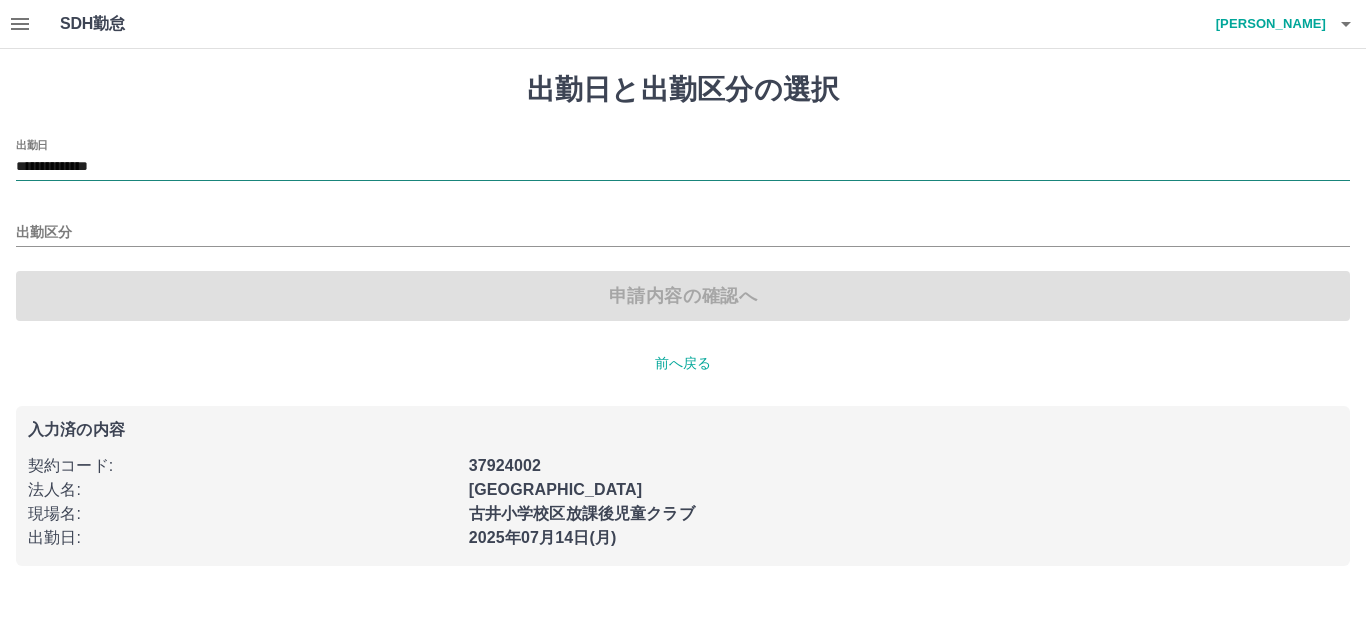 click on "**********" at bounding box center [683, 167] 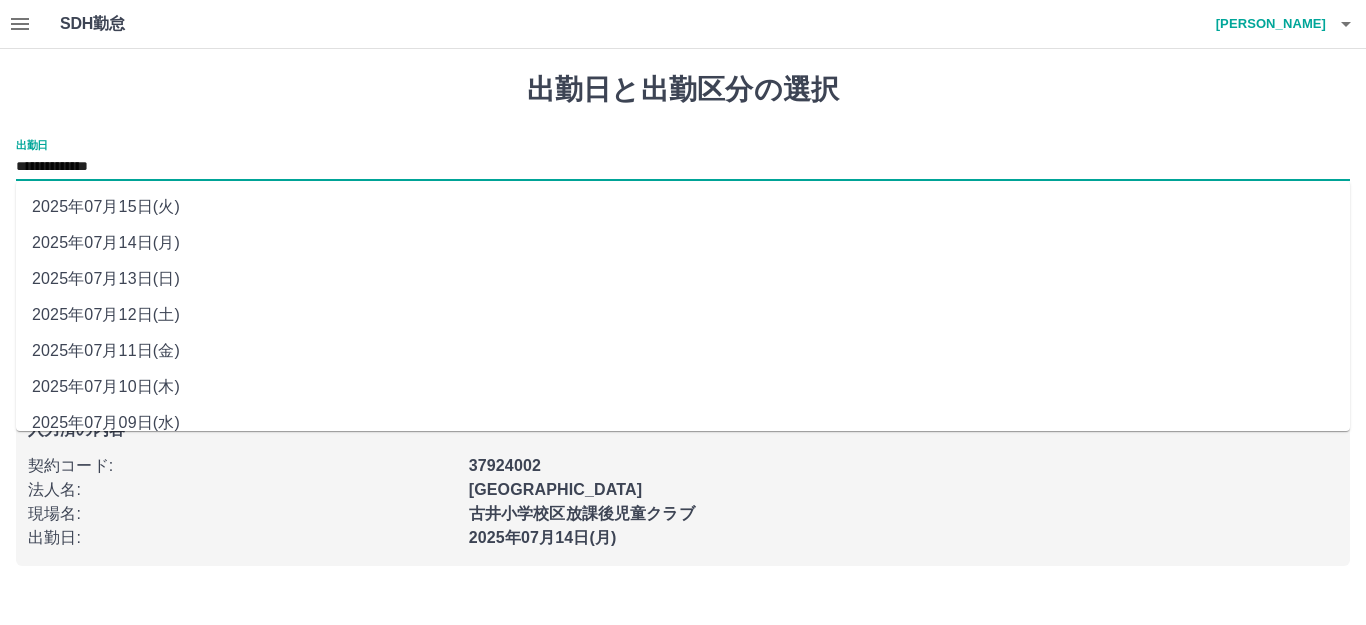 click on "2025年07月13日(日)" at bounding box center [683, 279] 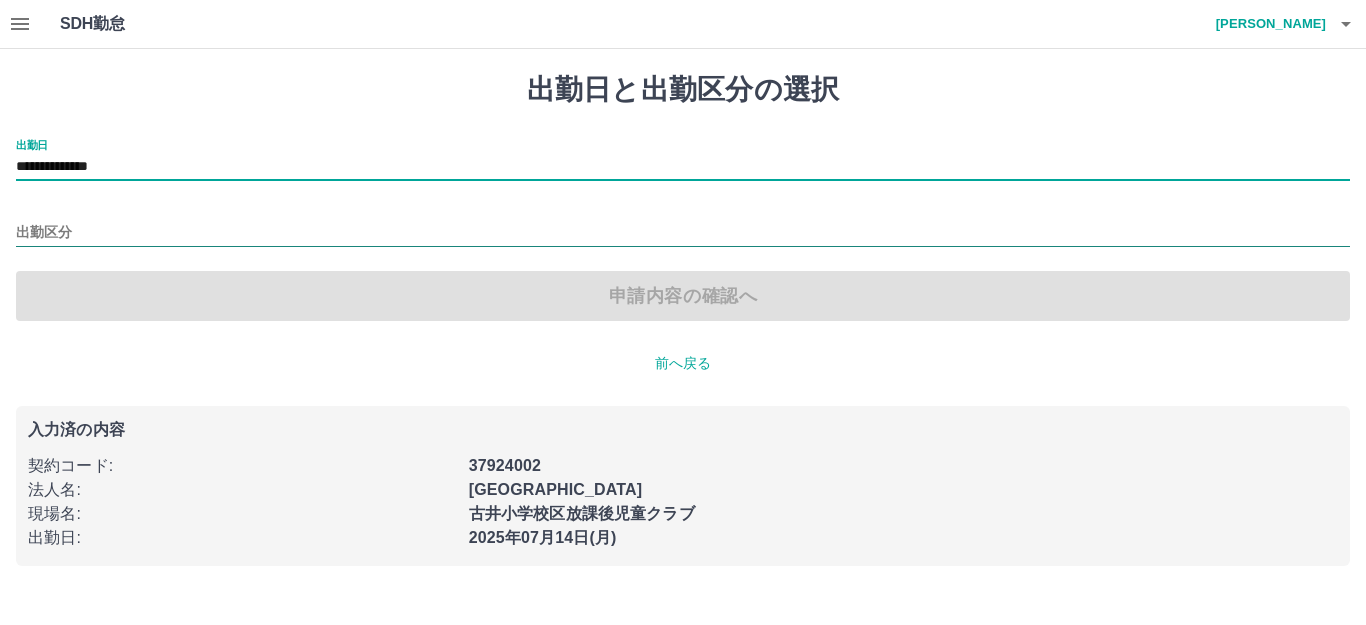 click on "出勤区分" at bounding box center (683, 233) 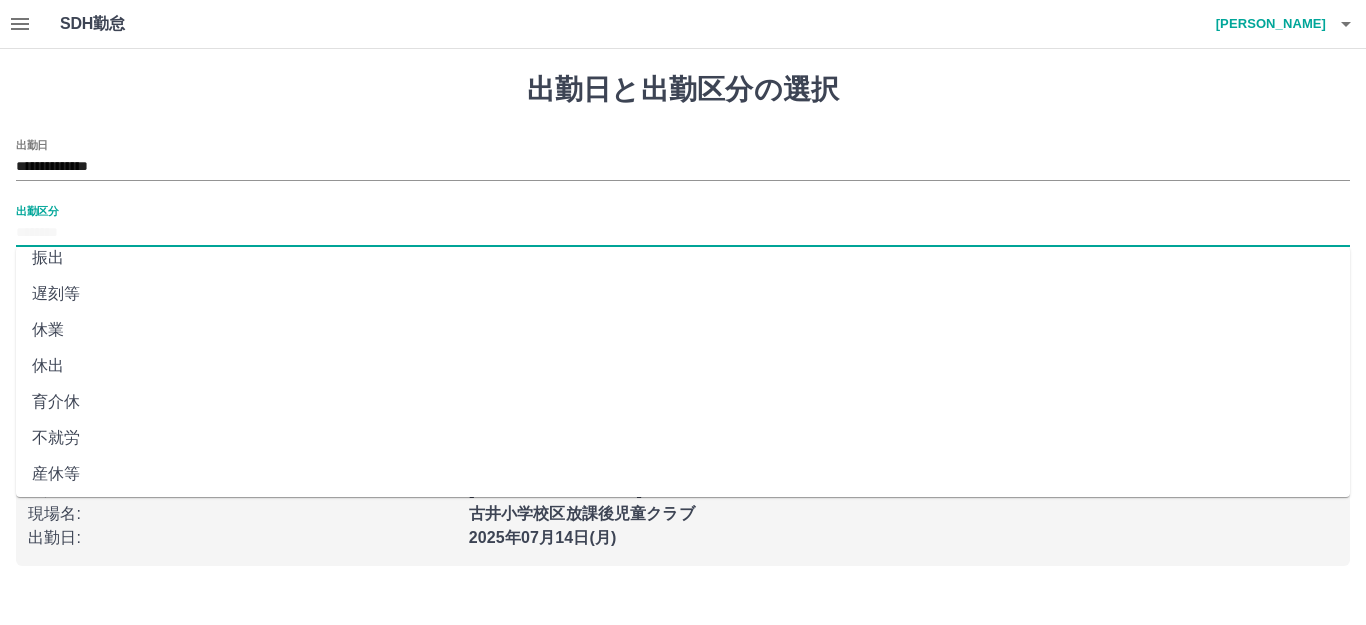 scroll, scrollTop: 414, scrollLeft: 0, axis: vertical 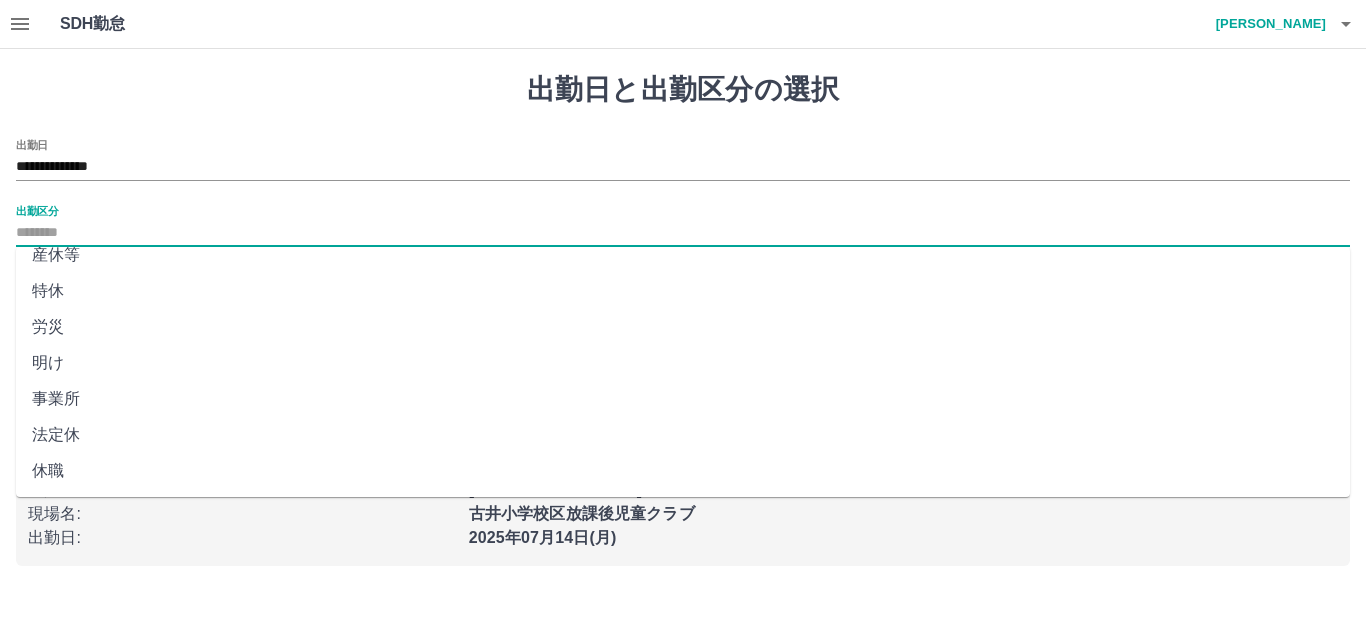 click on "法定休" at bounding box center [683, 435] 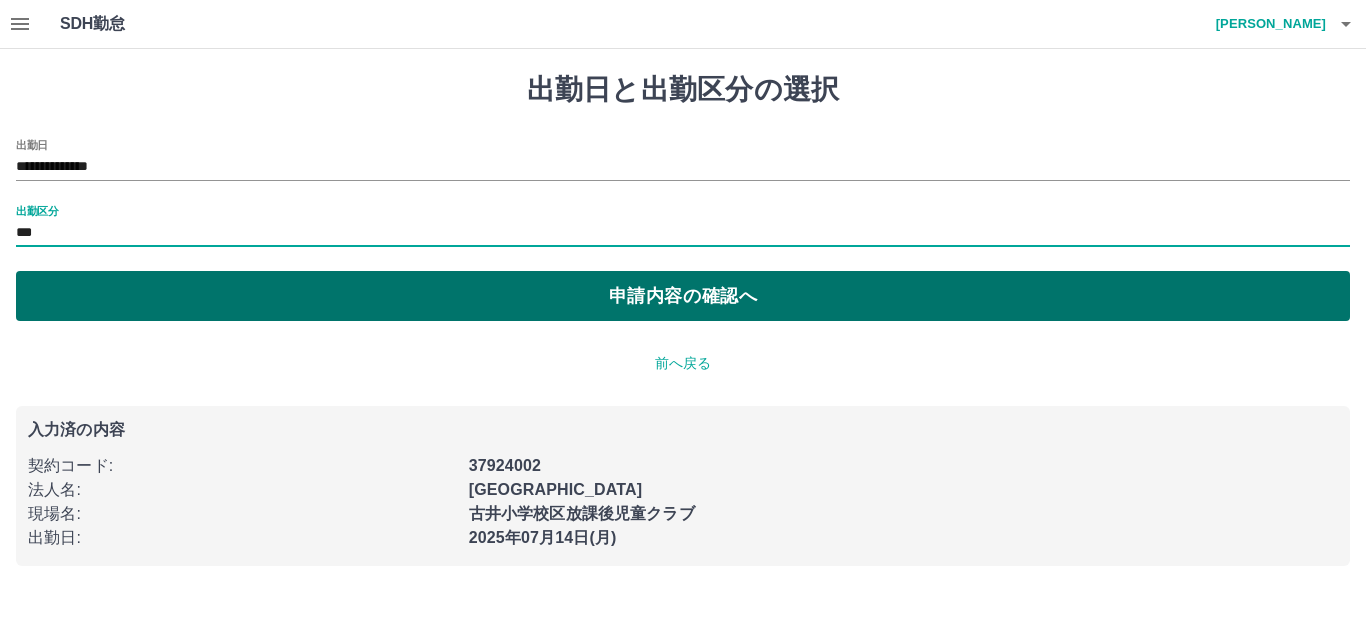 click on "申請内容の確認へ" at bounding box center (683, 296) 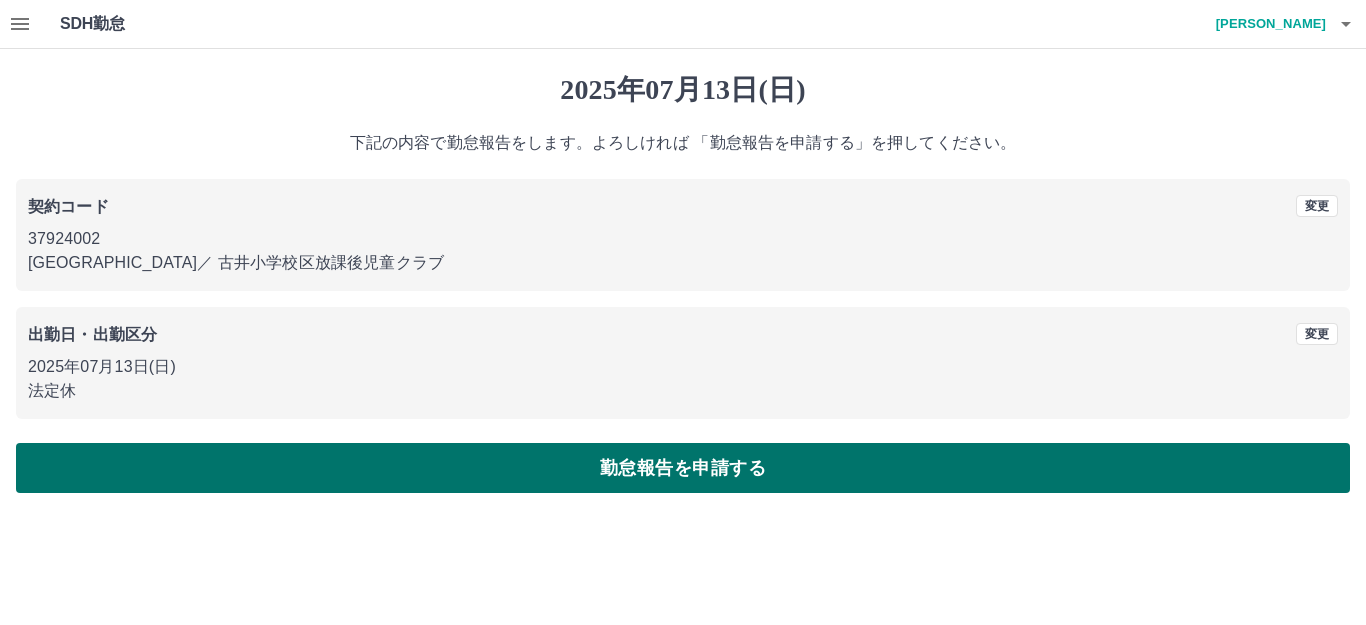 click on "勤怠報告を申請する" at bounding box center (683, 468) 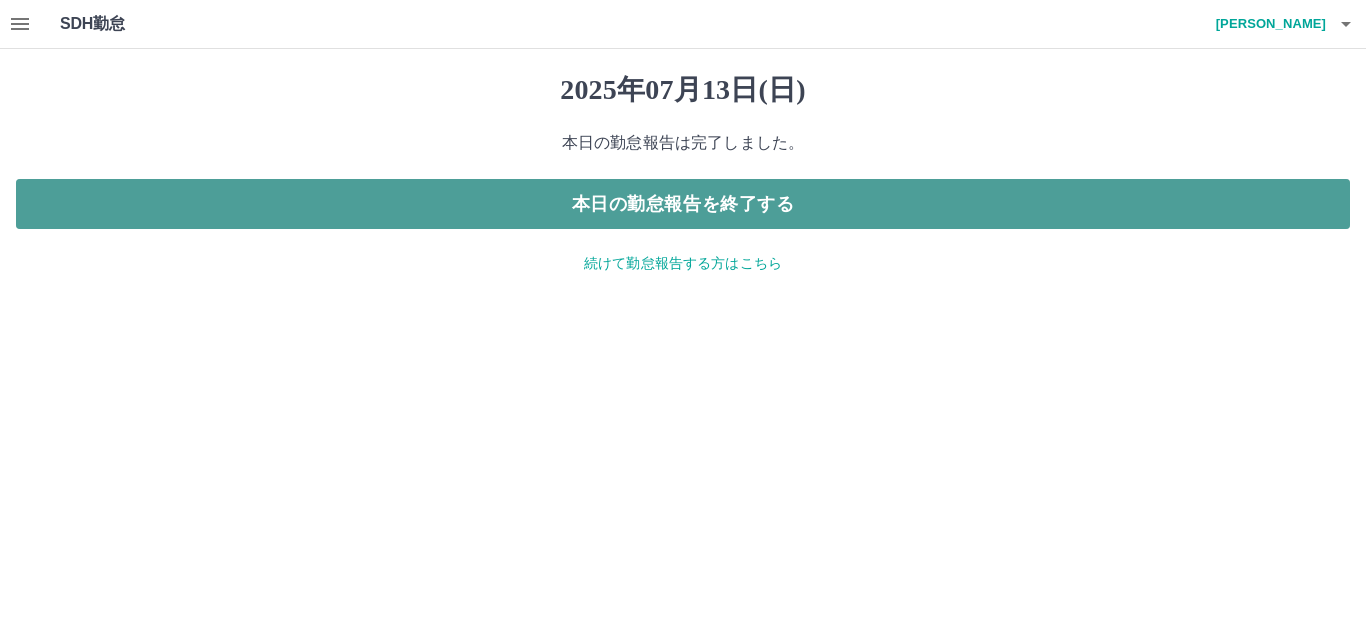click on "本日の勤怠報告を終了する" at bounding box center [683, 204] 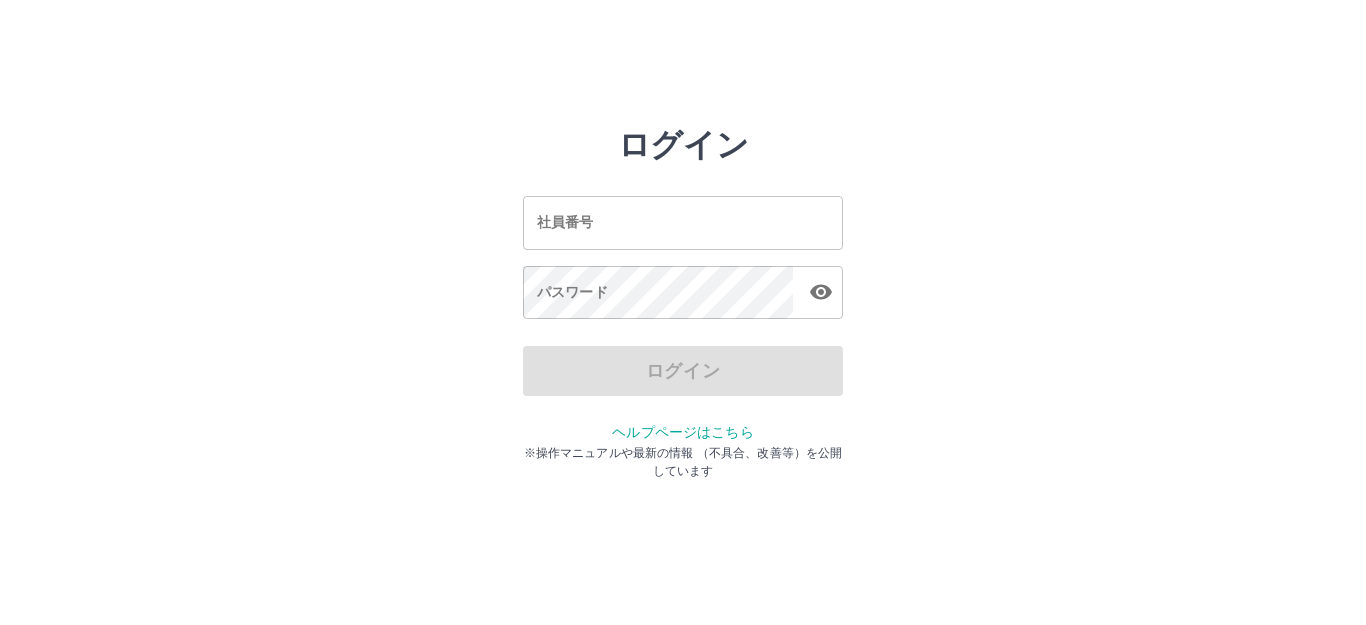 scroll, scrollTop: 0, scrollLeft: 0, axis: both 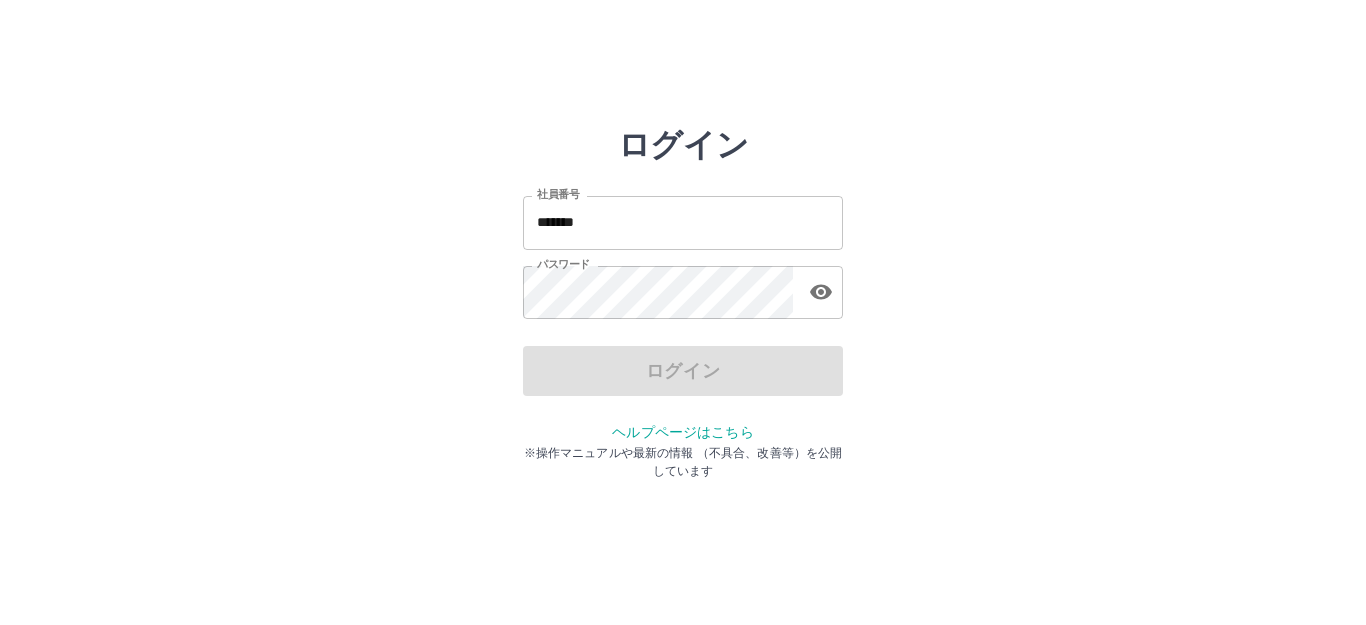 click on "*******" at bounding box center (683, 222) 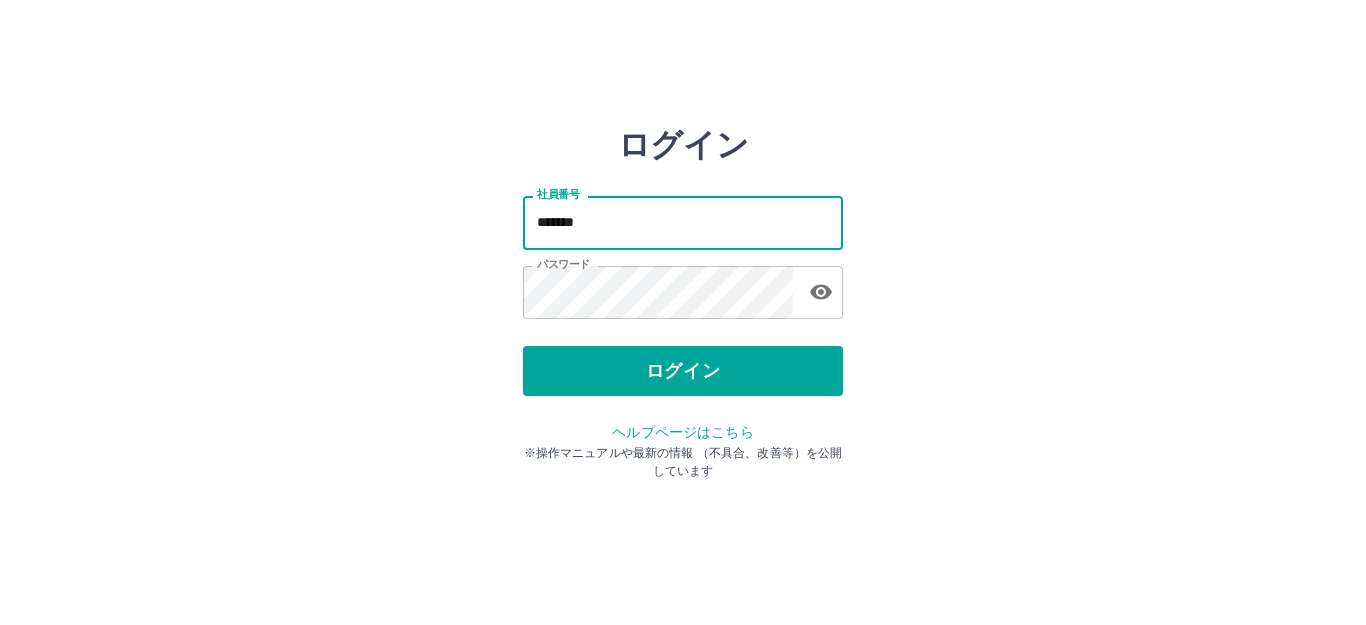 type on "*******" 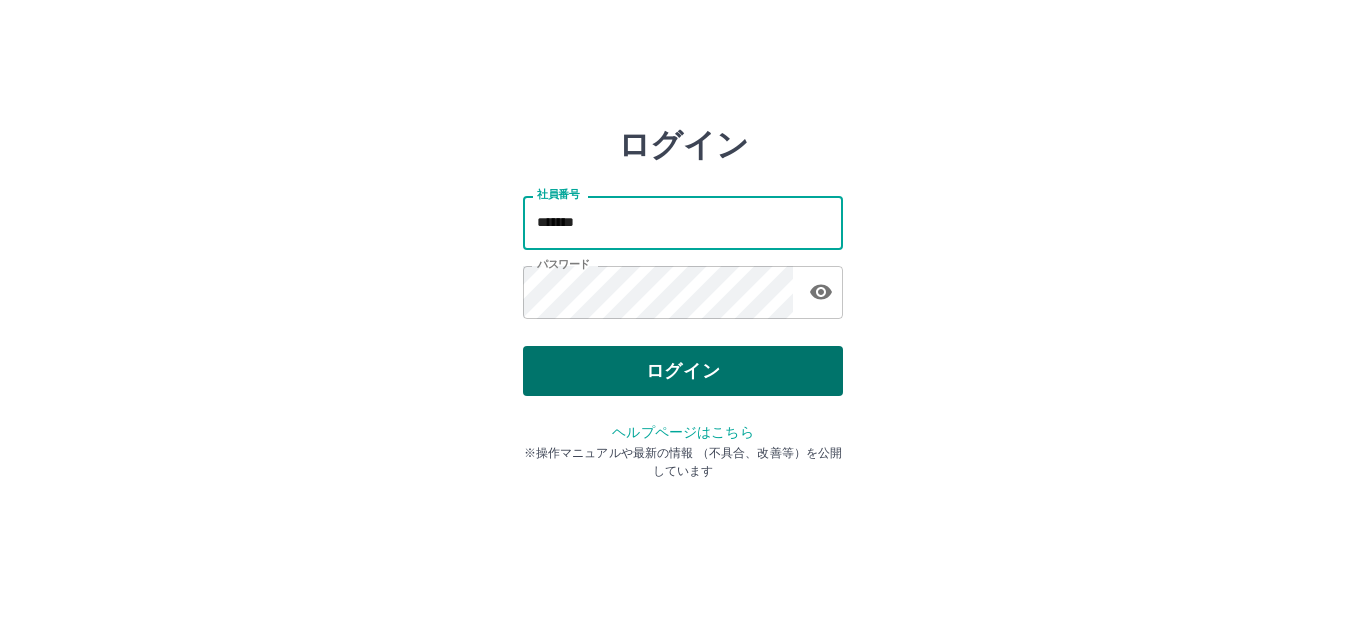 click on "ログイン" at bounding box center [683, 371] 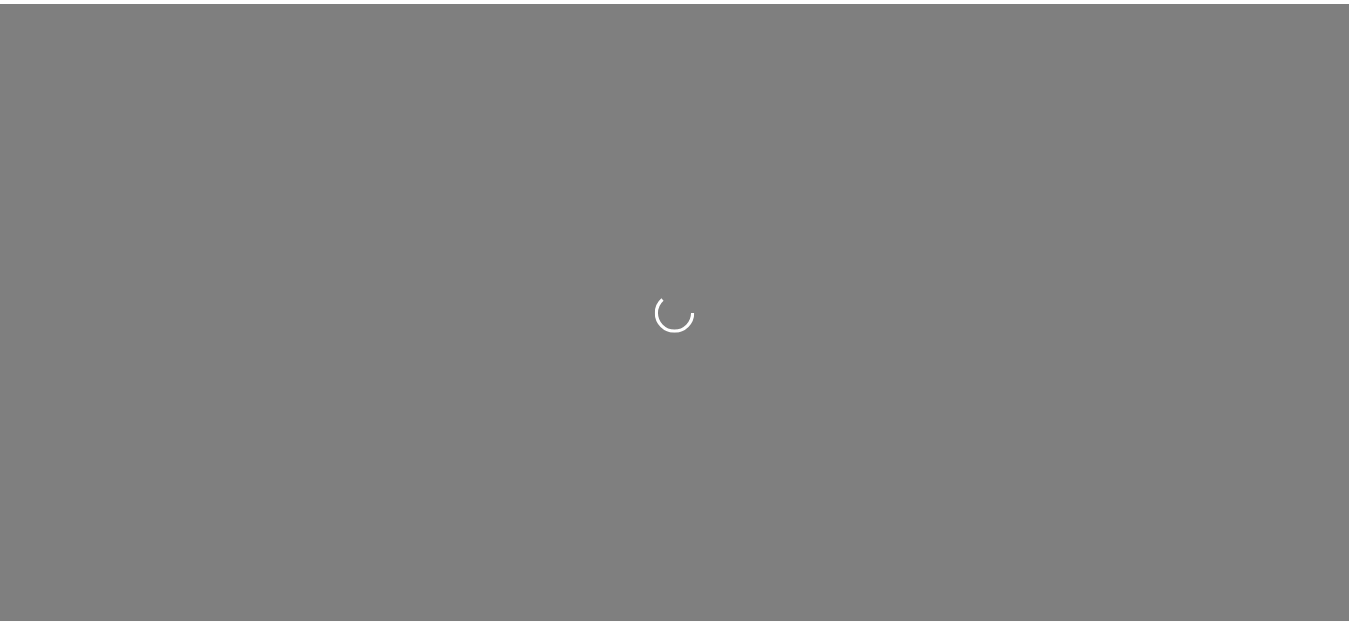 scroll, scrollTop: 0, scrollLeft: 0, axis: both 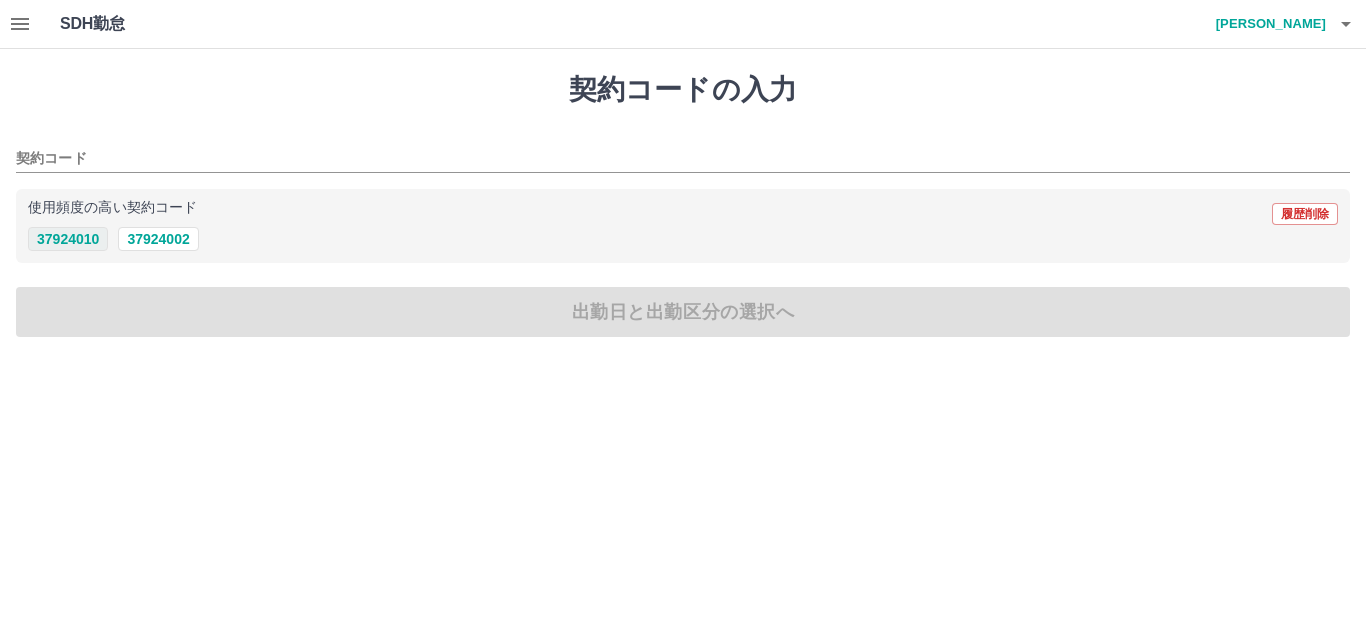 click on "37924010" at bounding box center [68, 239] 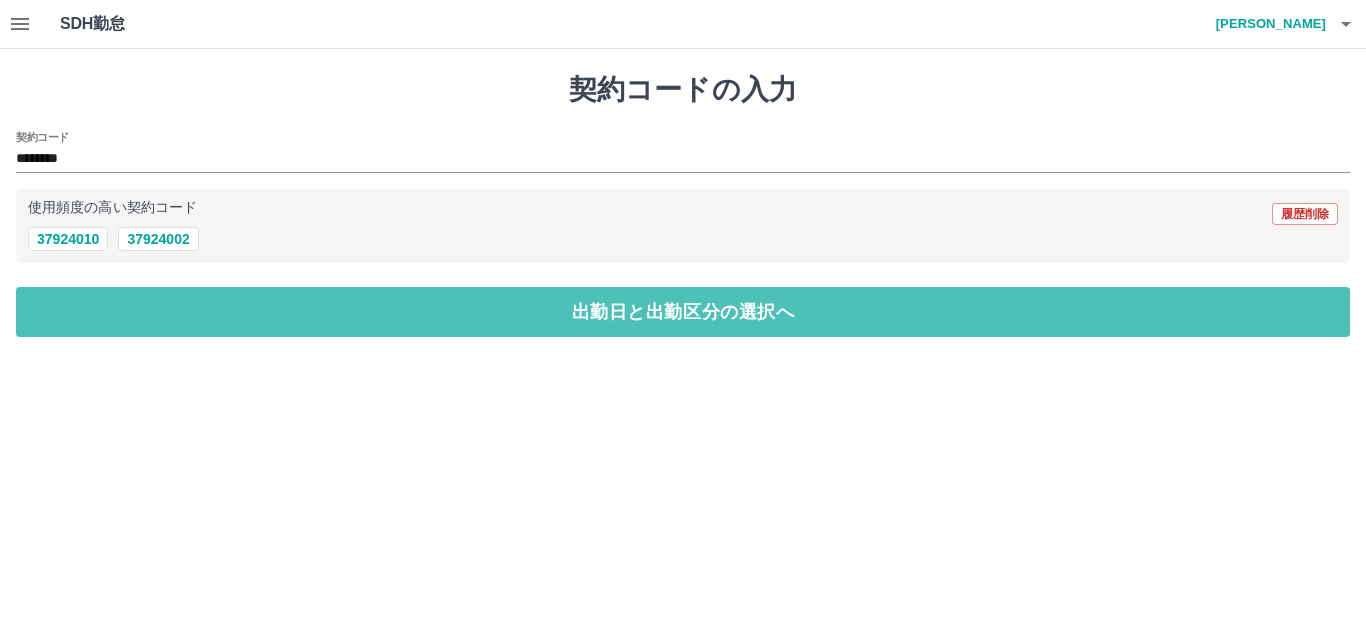 drag, startPoint x: 69, startPoint y: 306, endPoint x: 66, endPoint y: 218, distance: 88.051125 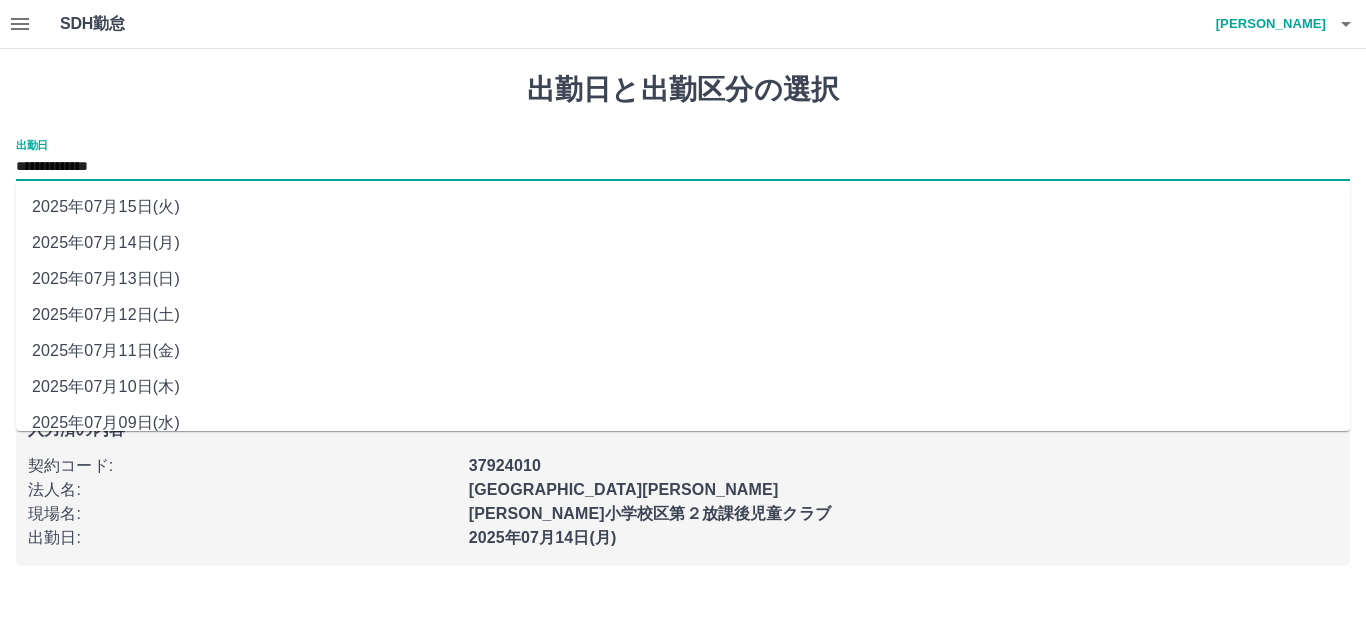 click on "**********" at bounding box center (683, 167) 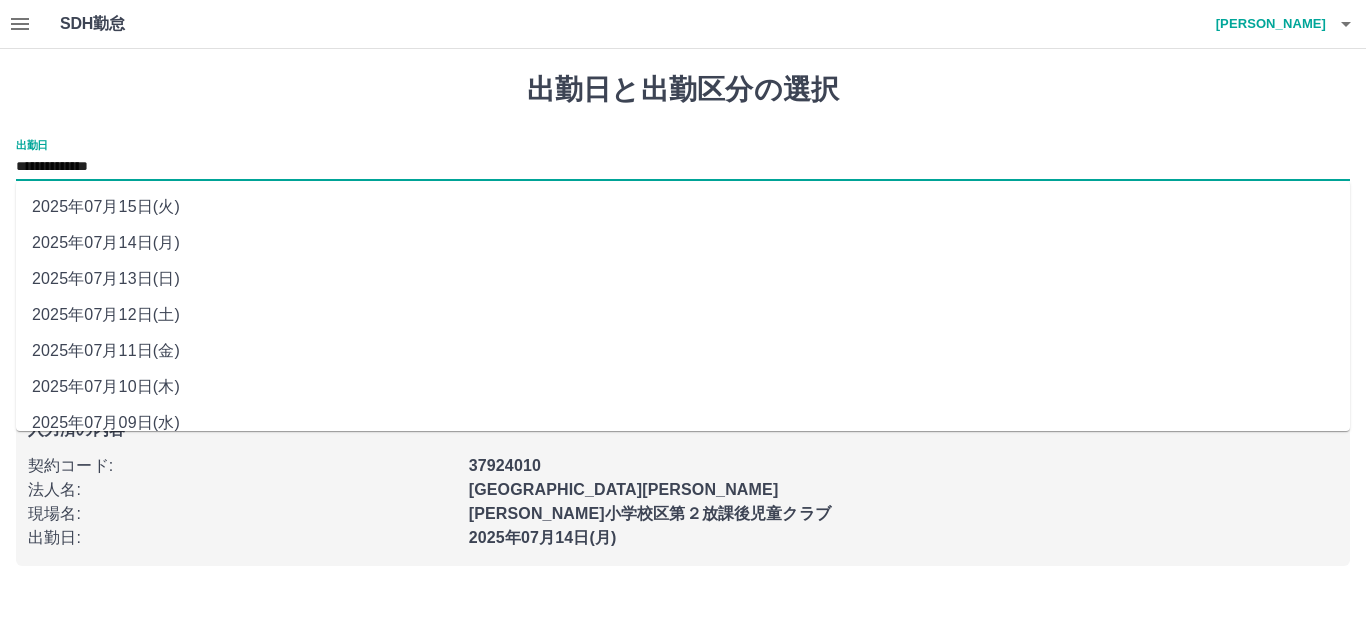click on "2025年07月11日(金)" at bounding box center (683, 351) 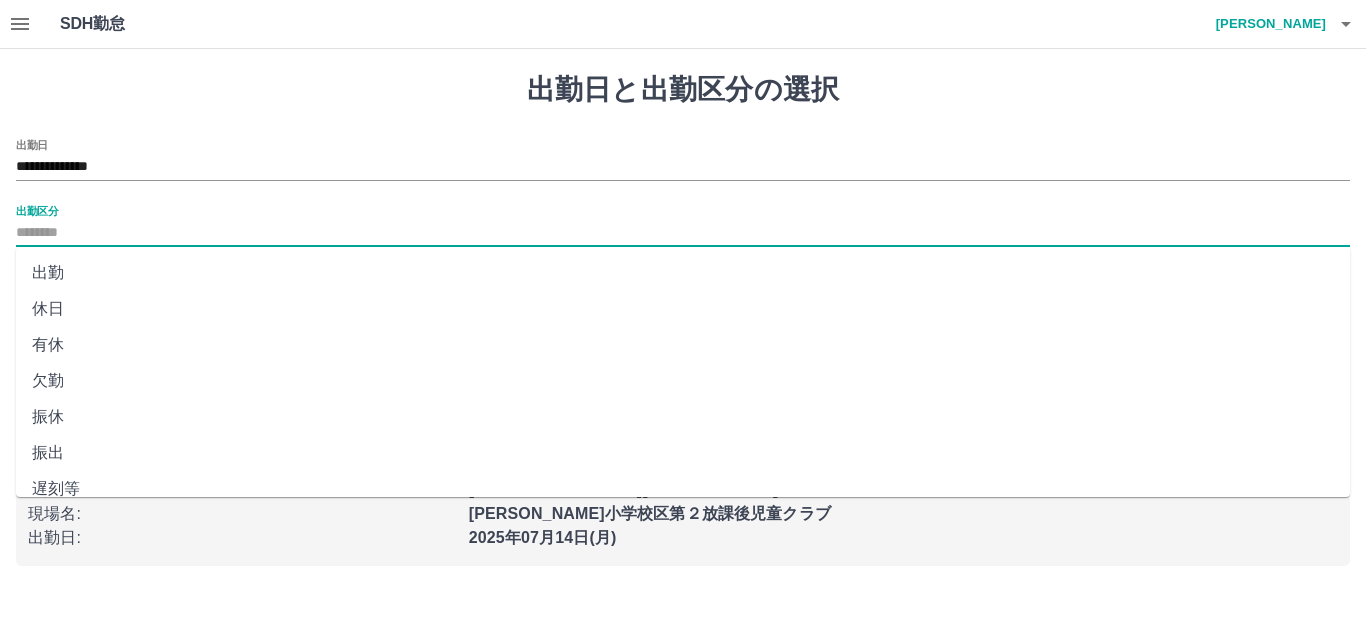 click on "出勤区分" at bounding box center (683, 233) 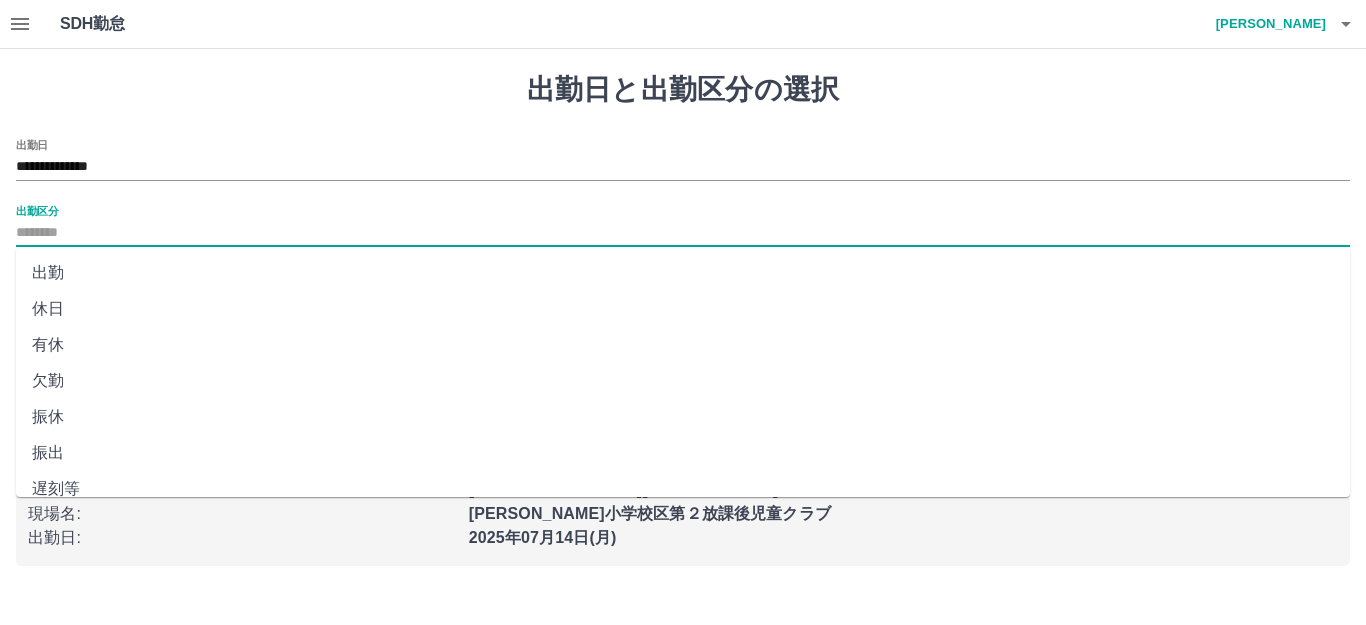 click on "出勤" at bounding box center (683, 273) 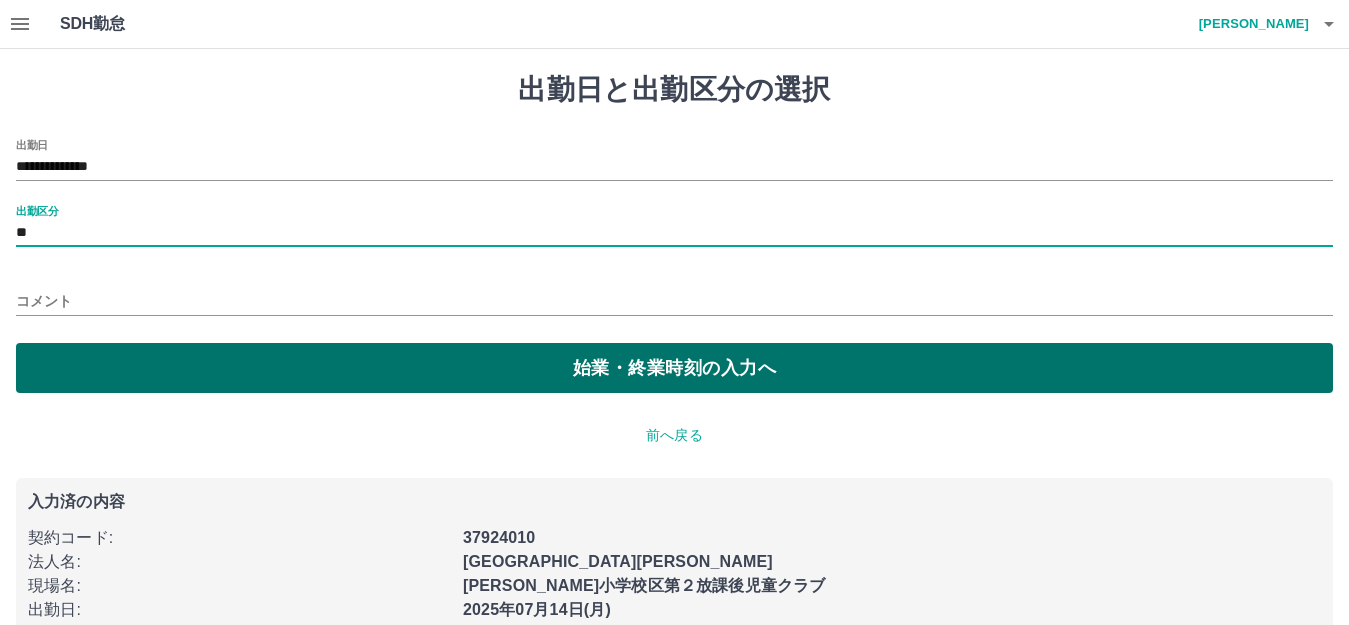 click on "始業・終業時刻の入力へ" at bounding box center [674, 368] 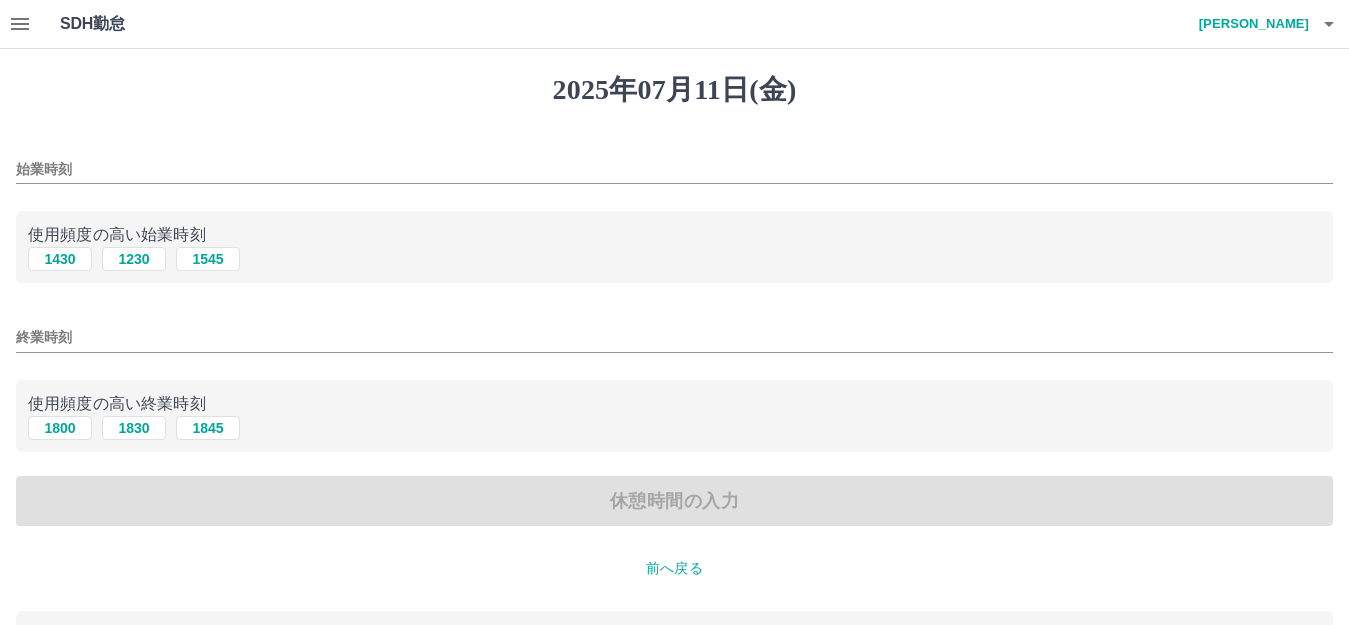click on "始業時刻" at bounding box center (674, 169) 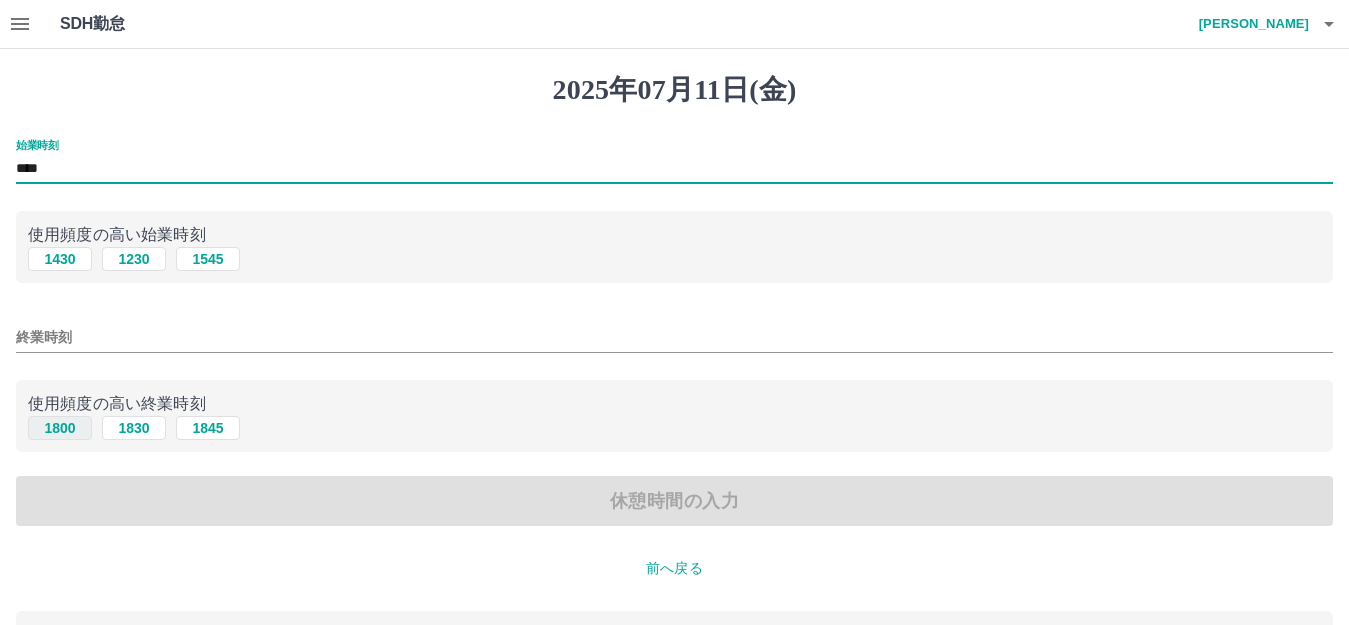 type on "****" 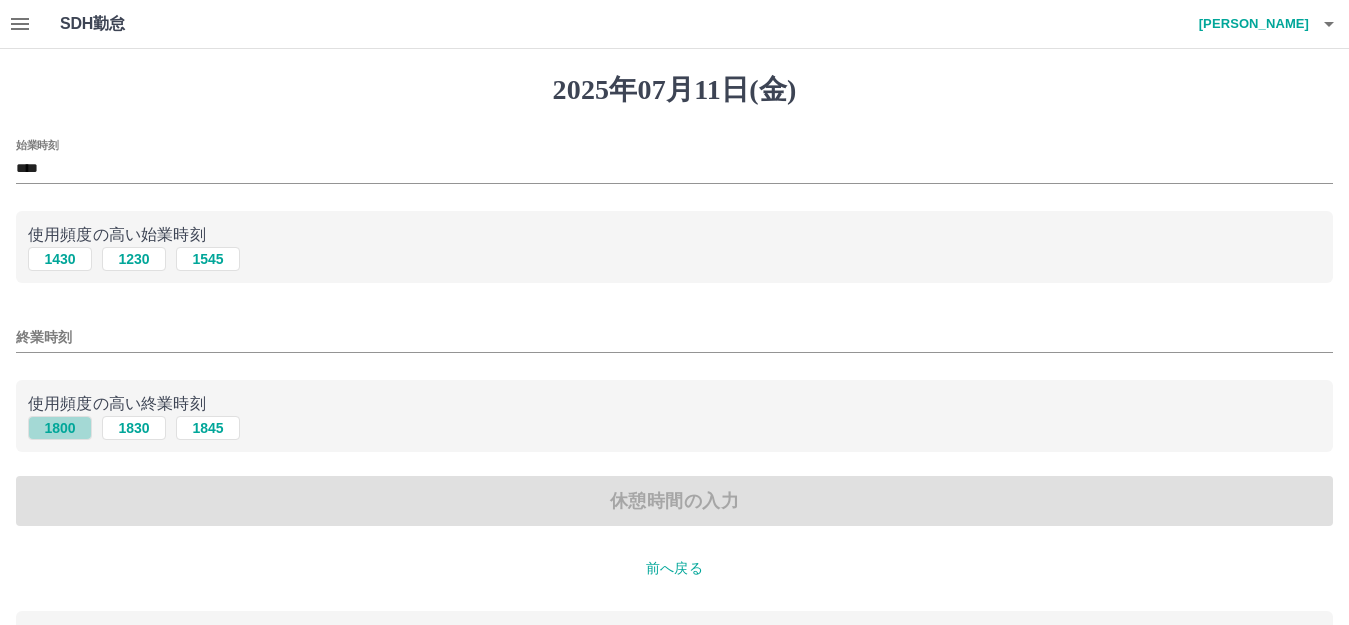 click on "1800" at bounding box center (60, 428) 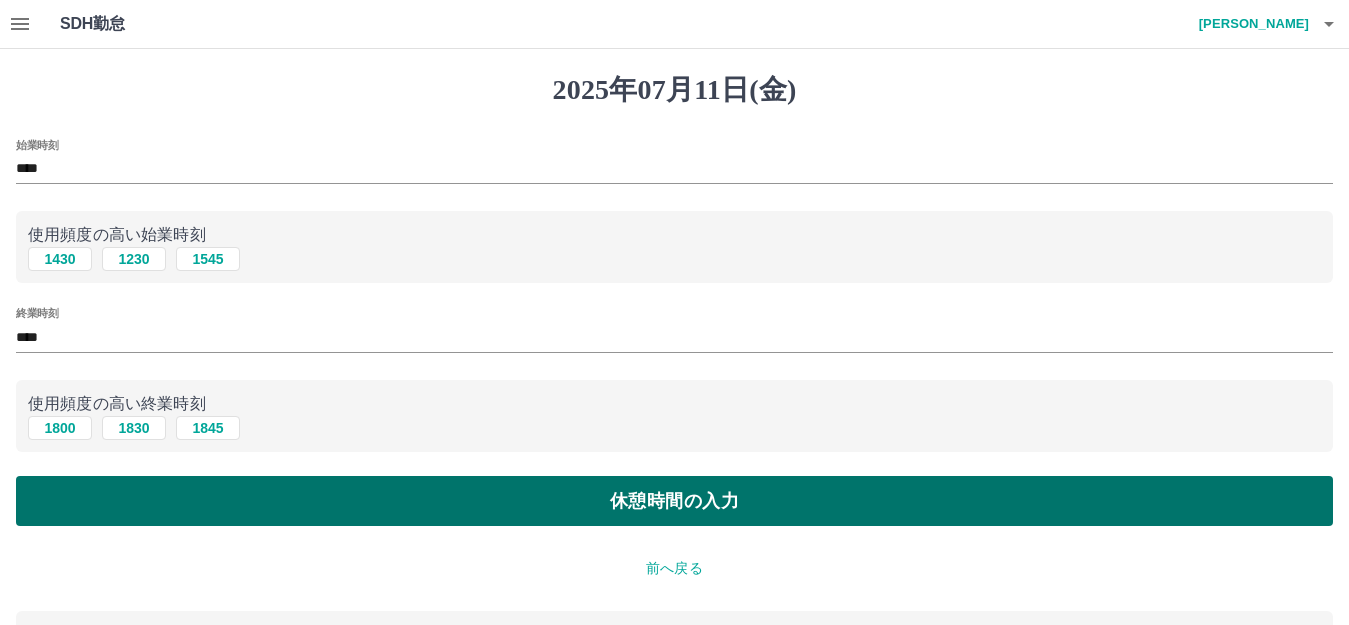 click on "休憩時間の入力" at bounding box center (674, 501) 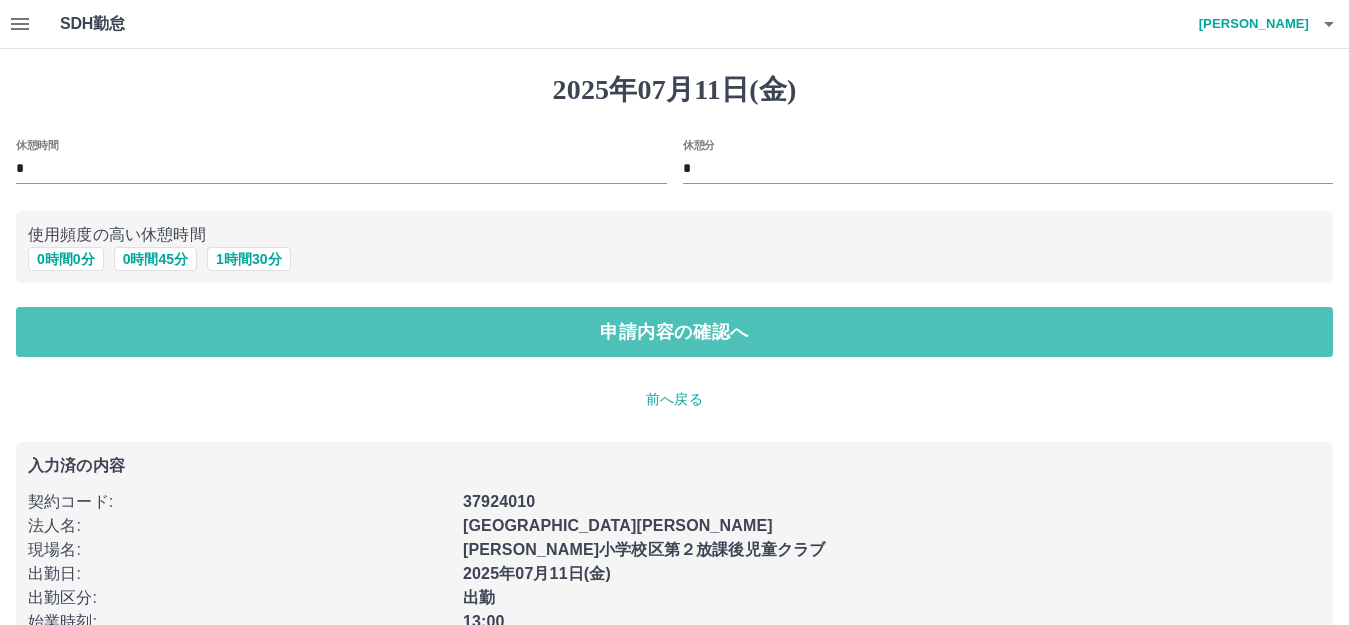 click on "申請内容の確認へ" at bounding box center (674, 332) 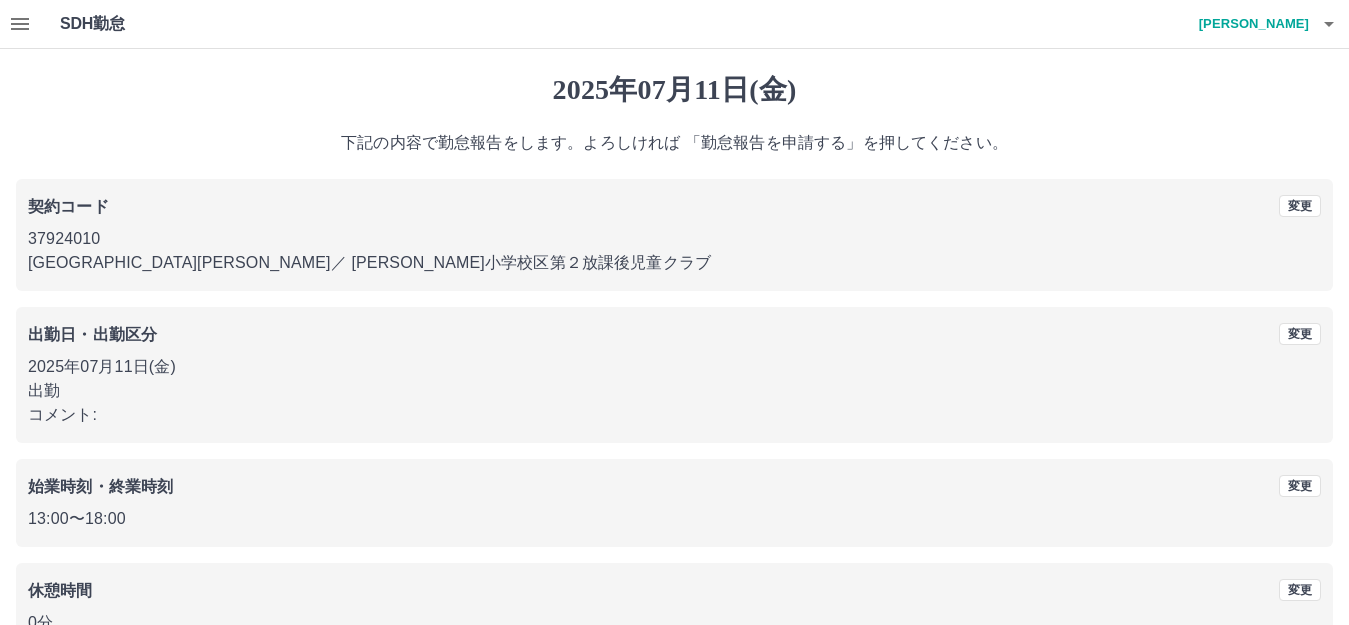 scroll, scrollTop: 124, scrollLeft: 0, axis: vertical 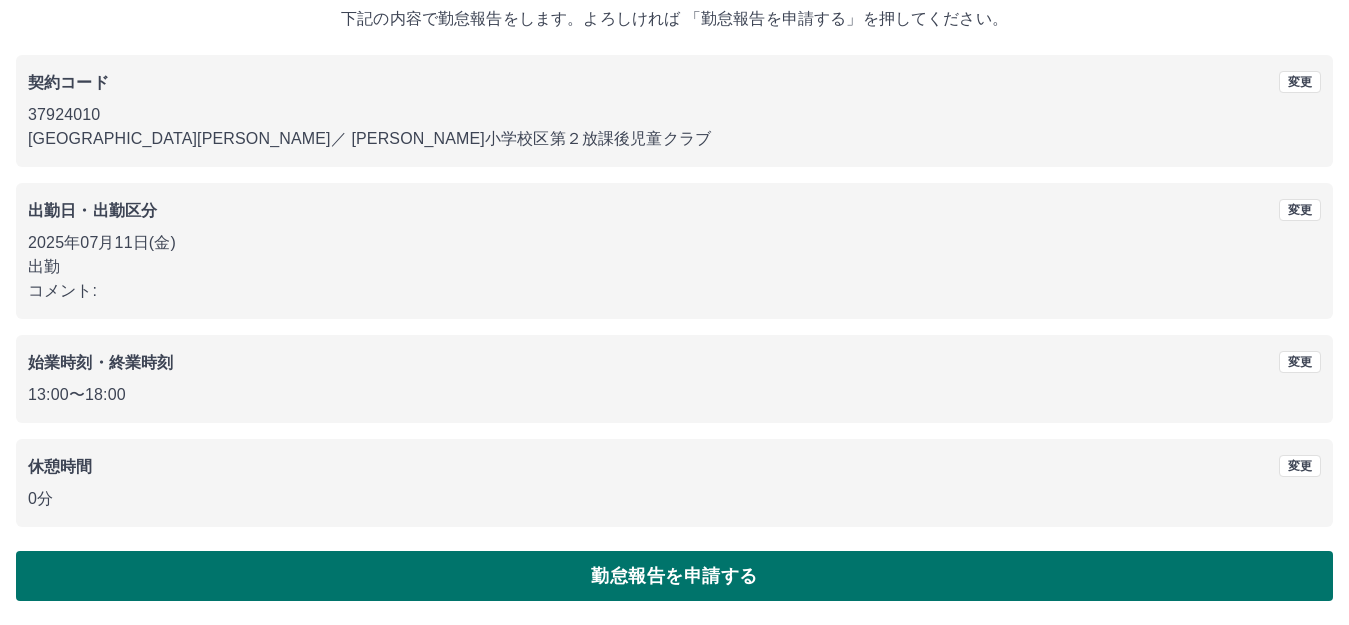 click on "勤怠報告を申請する" at bounding box center (674, 576) 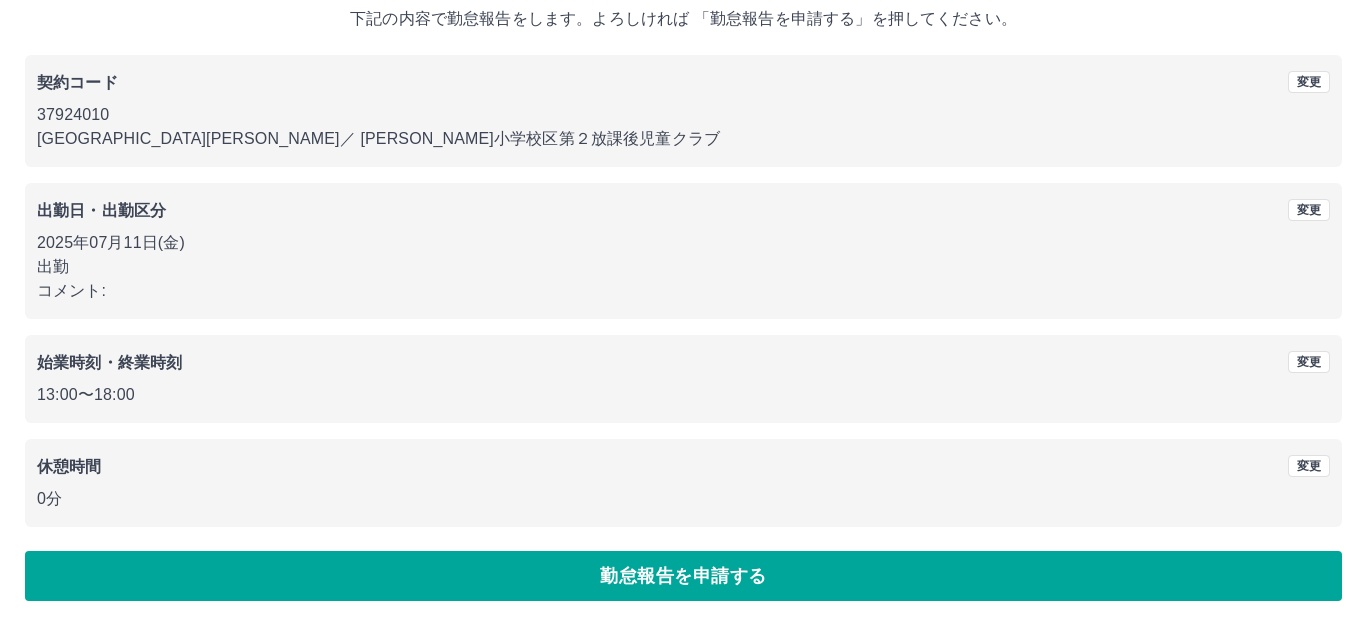 scroll, scrollTop: 0, scrollLeft: 0, axis: both 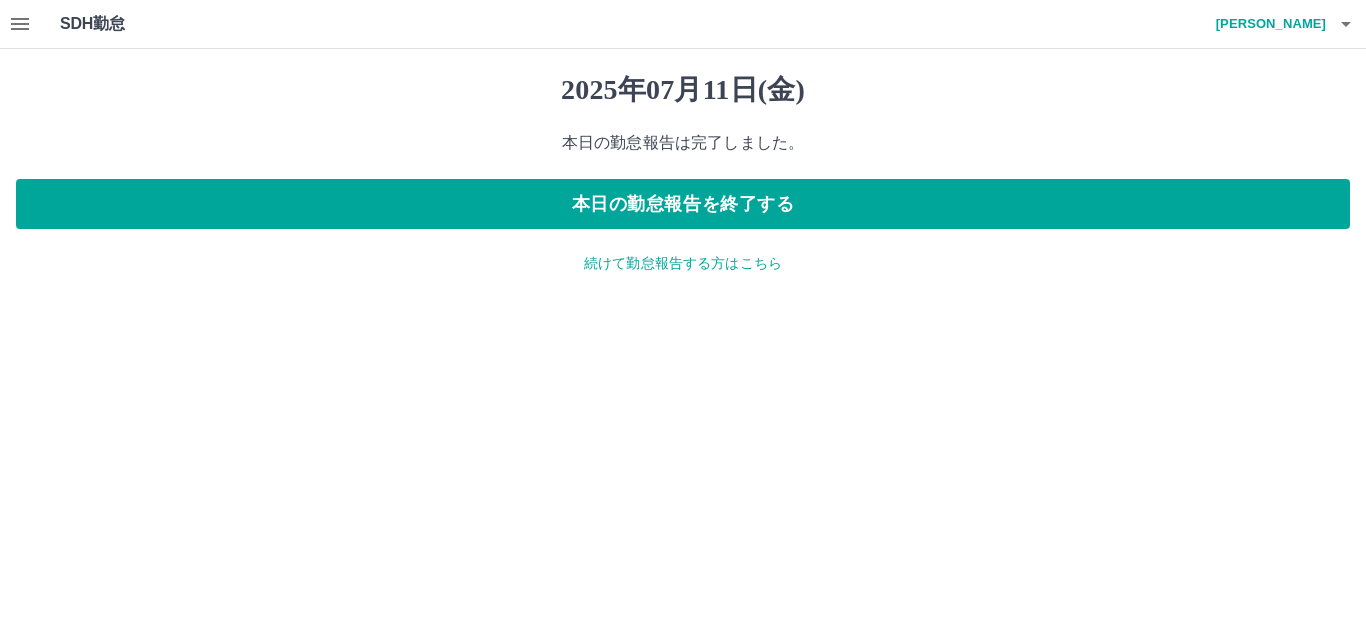 click on "続けて勤怠報告する方はこちら" at bounding box center [683, 263] 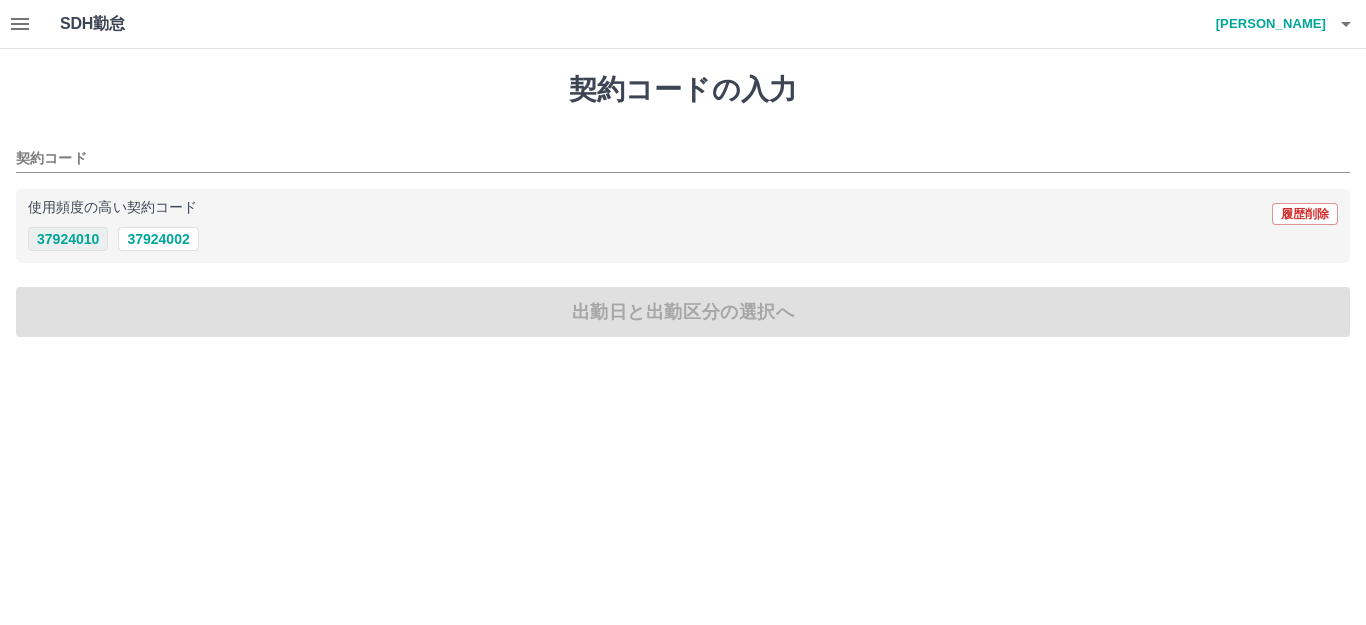 click on "37924010" at bounding box center (68, 239) 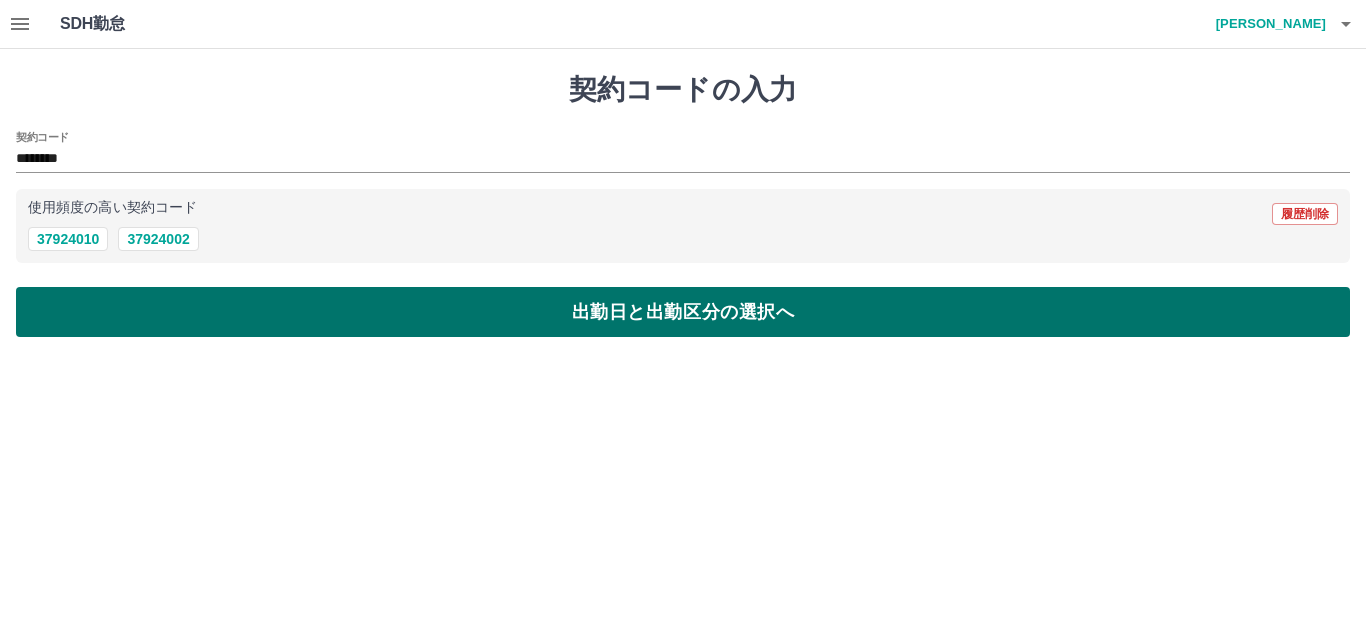 click on "出勤日と出勤区分の選択へ" at bounding box center (683, 312) 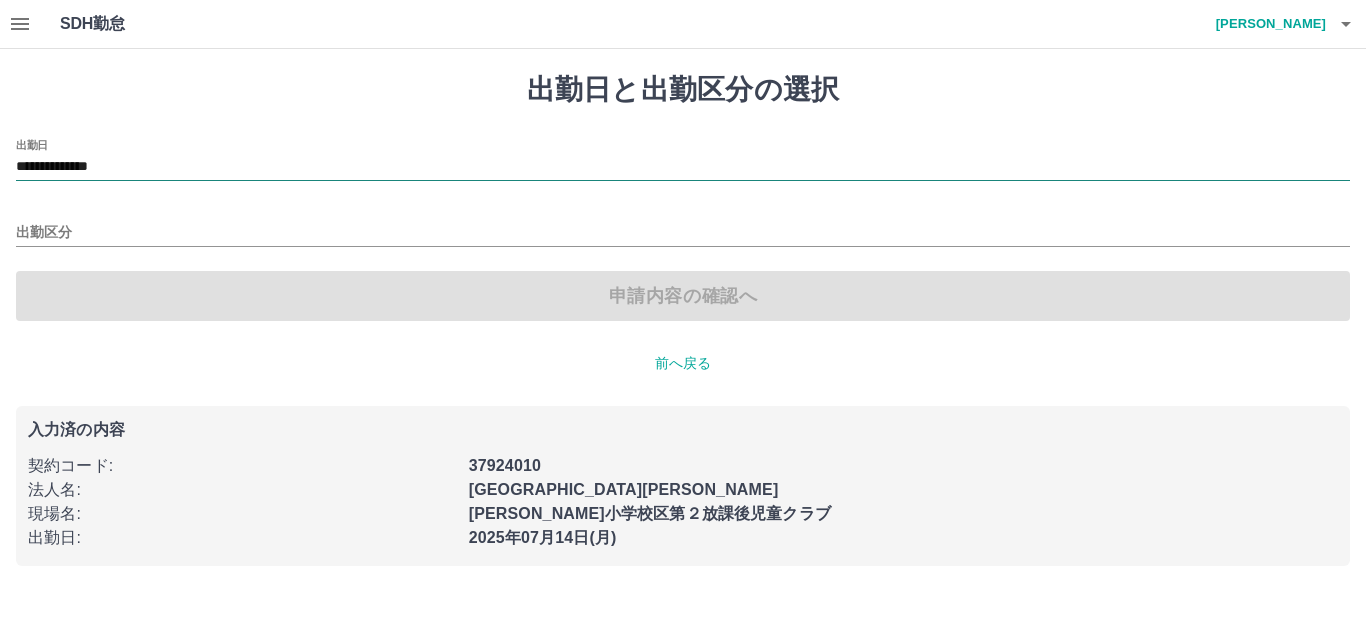 click on "**********" at bounding box center [683, 167] 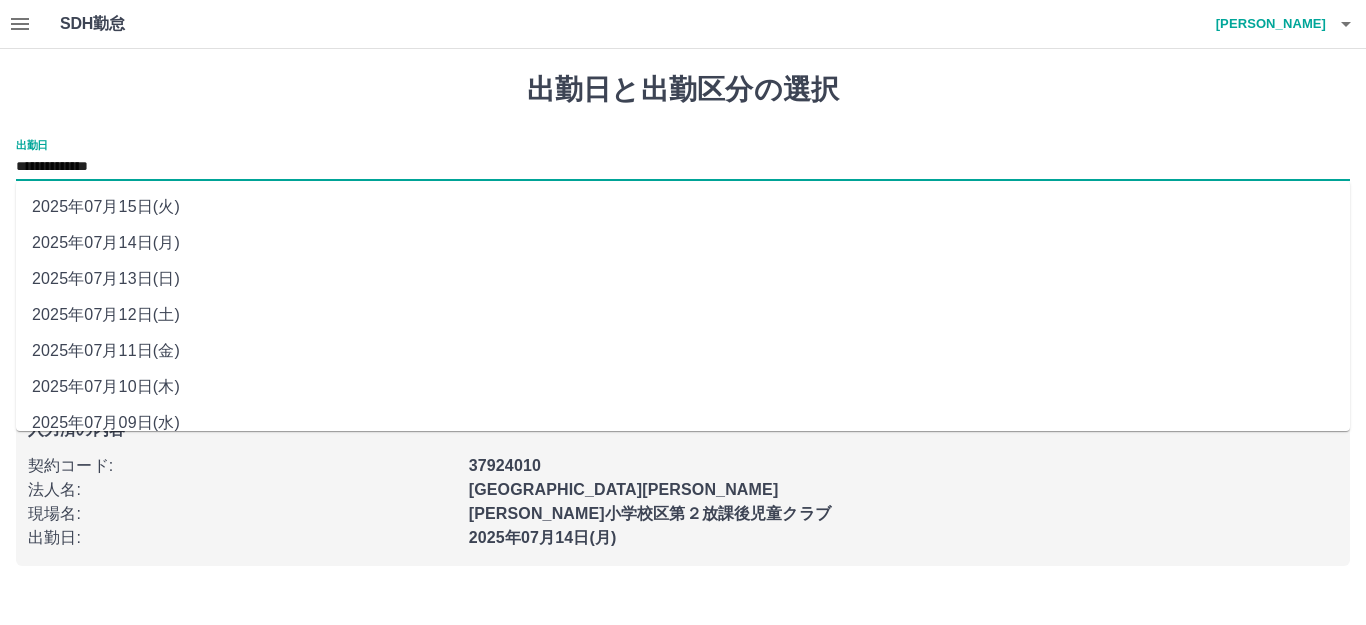 click on "2025年07月12日(土)" at bounding box center [683, 315] 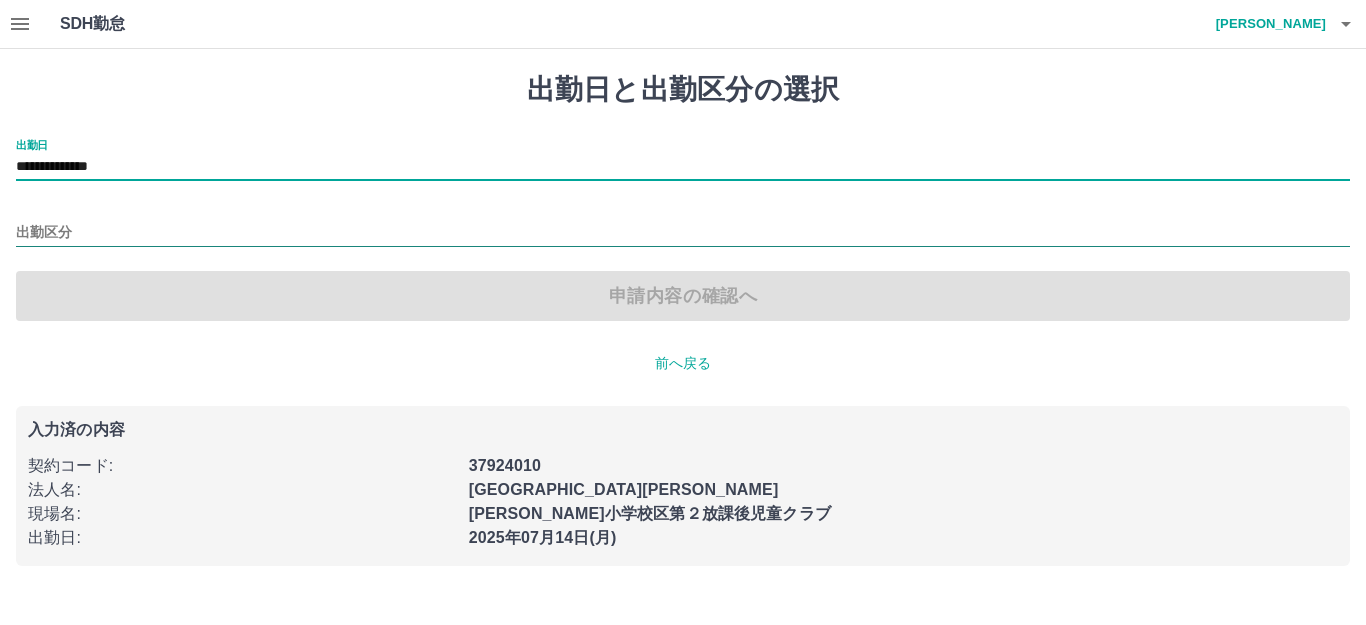 click on "出勤区分" at bounding box center (683, 233) 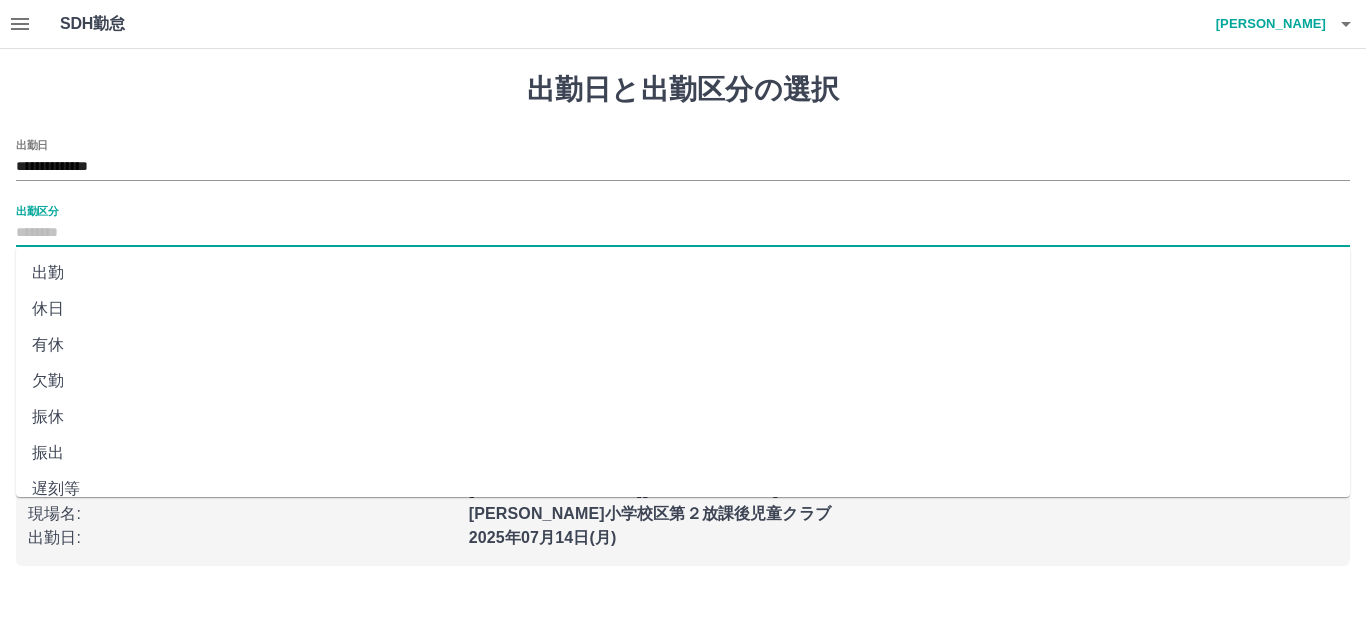click on "休日" at bounding box center (683, 309) 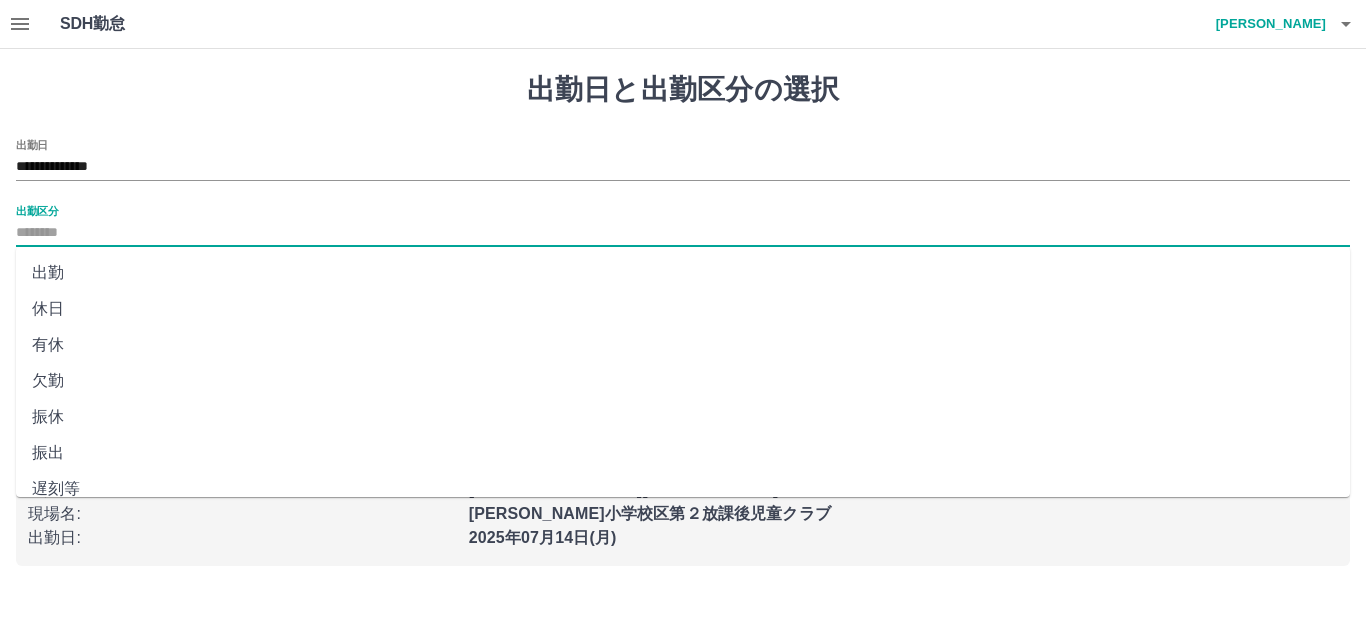 type on "**" 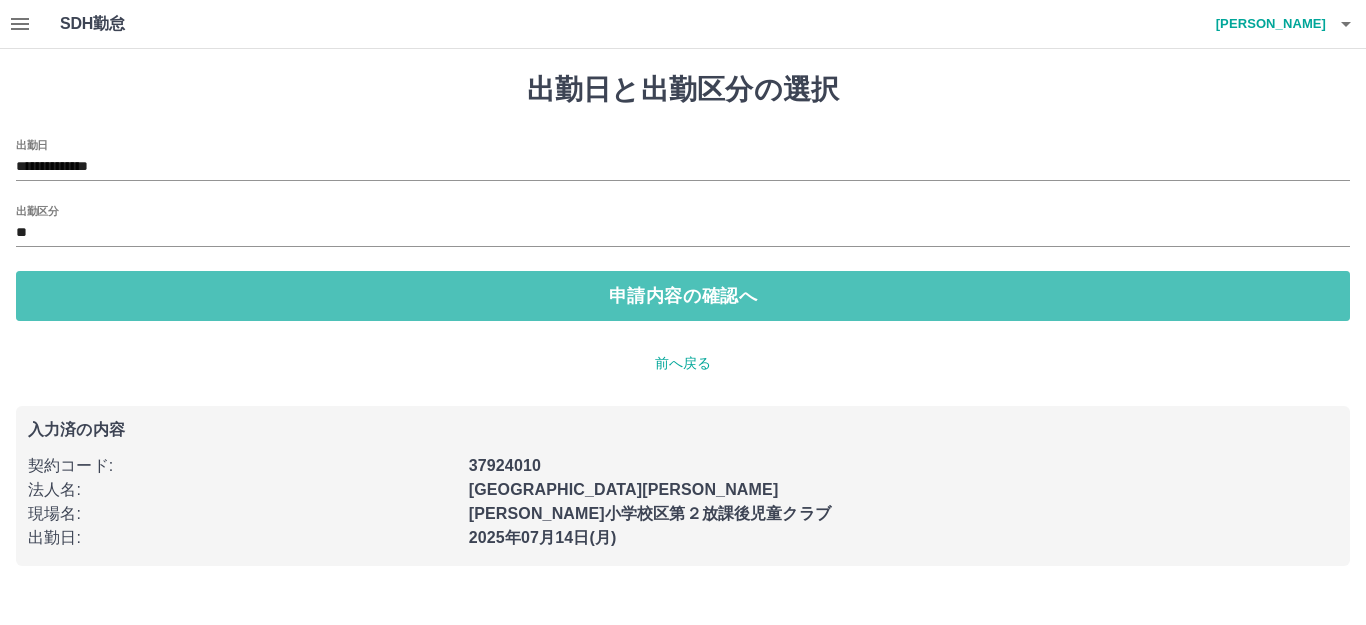 click on "申請内容の確認へ" at bounding box center [683, 296] 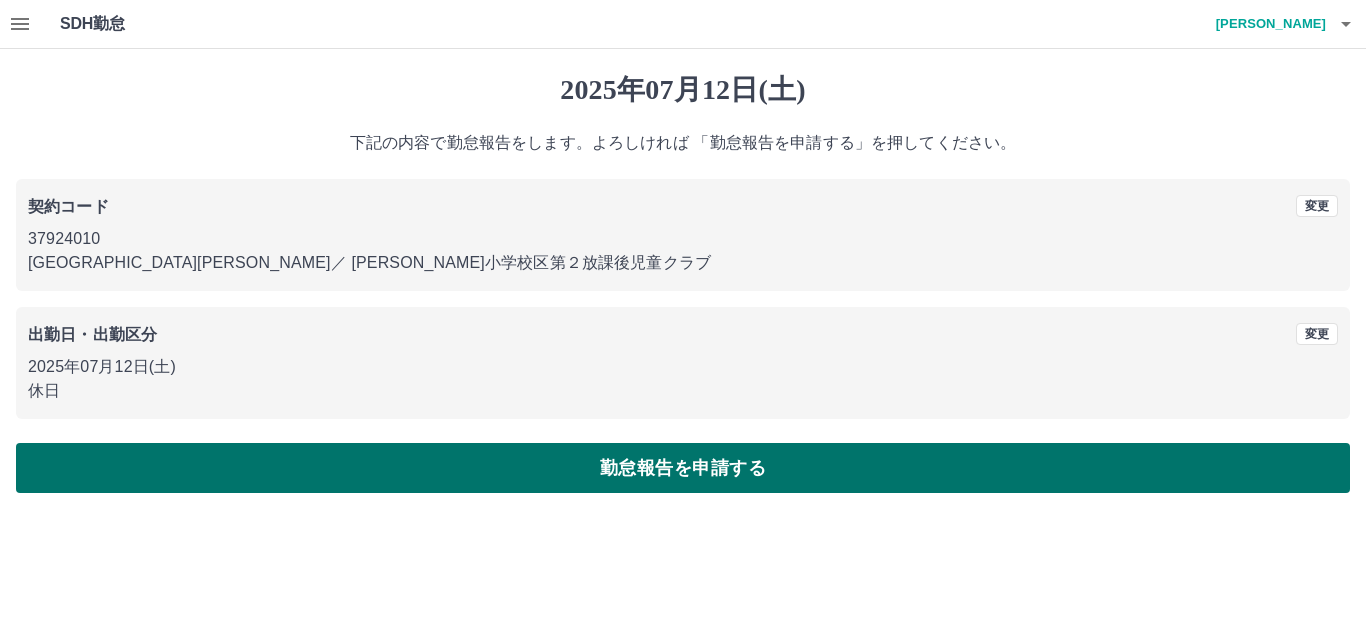click on "勤怠報告を申請する" at bounding box center (683, 468) 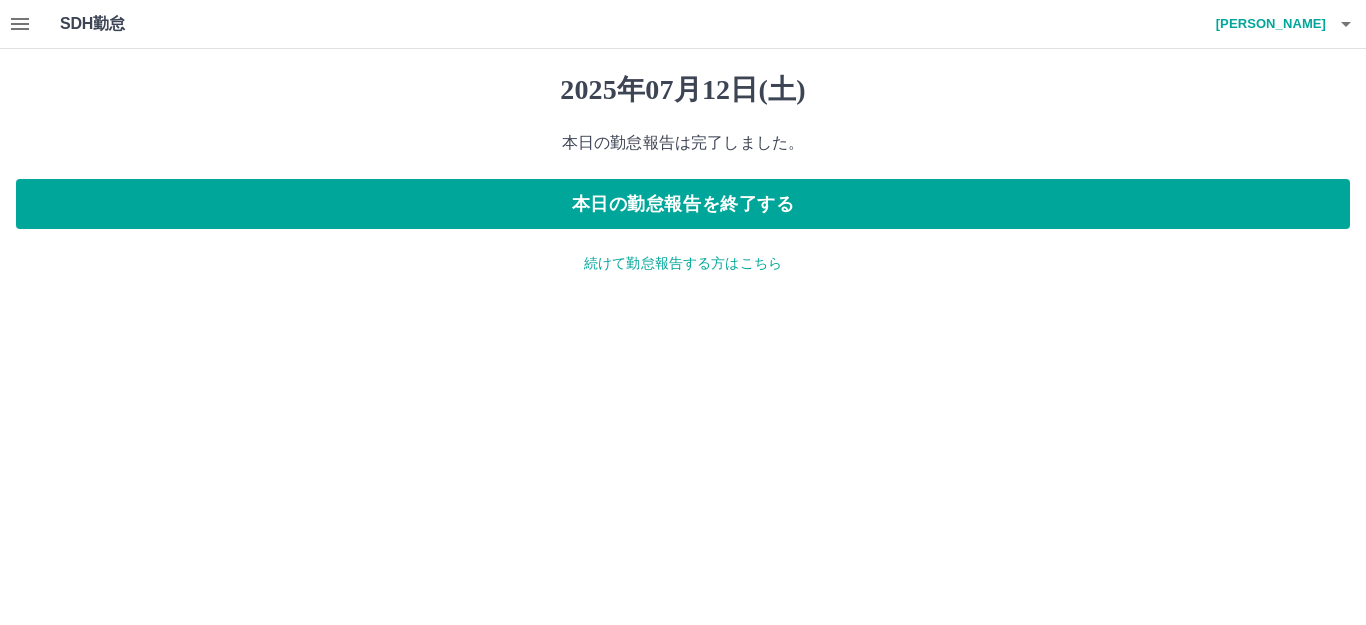 click on "続けて勤怠報告する方はこちら" at bounding box center (683, 263) 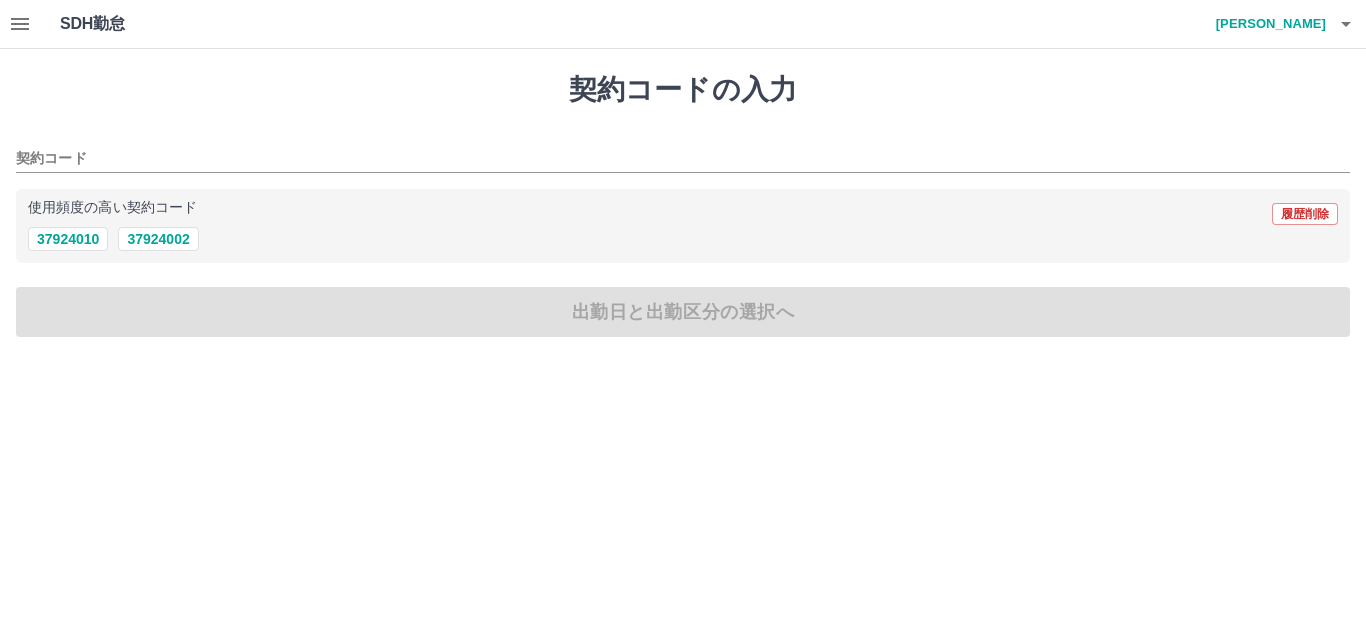 click on "契約コードの入力 契約コード 使用頻度の高い契約コード 履歴削除 37924010 37924002 出勤日と出勤区分の選択へ" at bounding box center (683, 205) 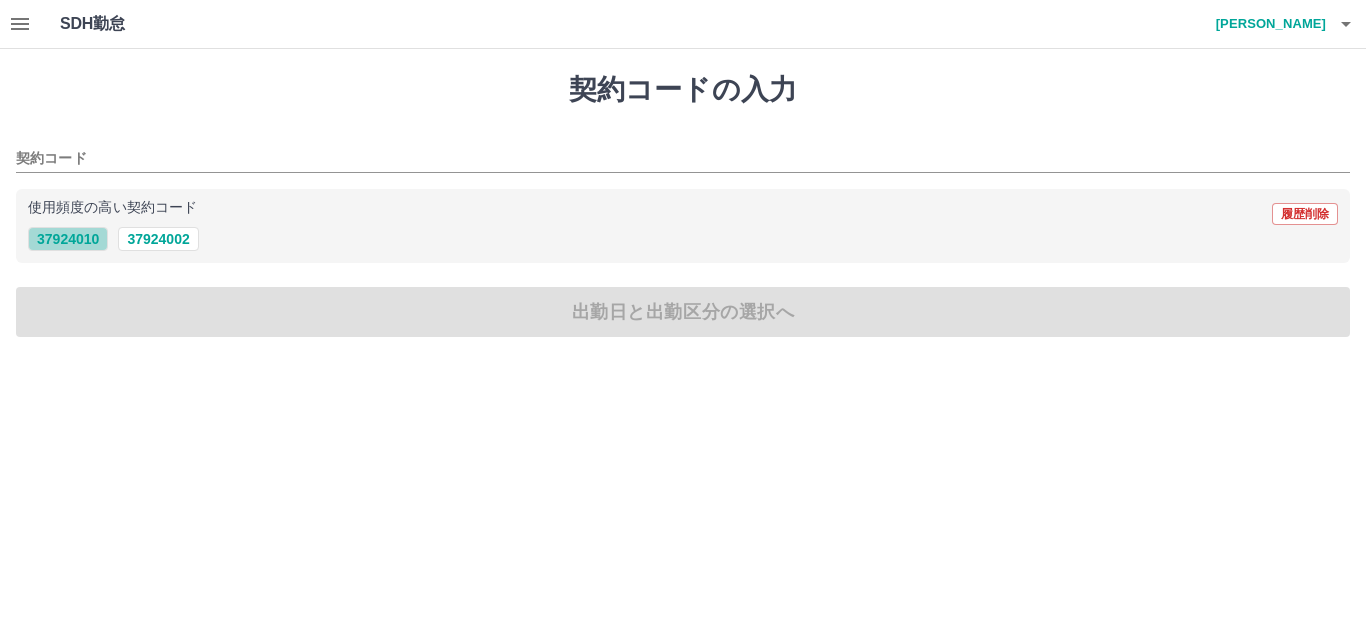 click on "37924010" at bounding box center (68, 239) 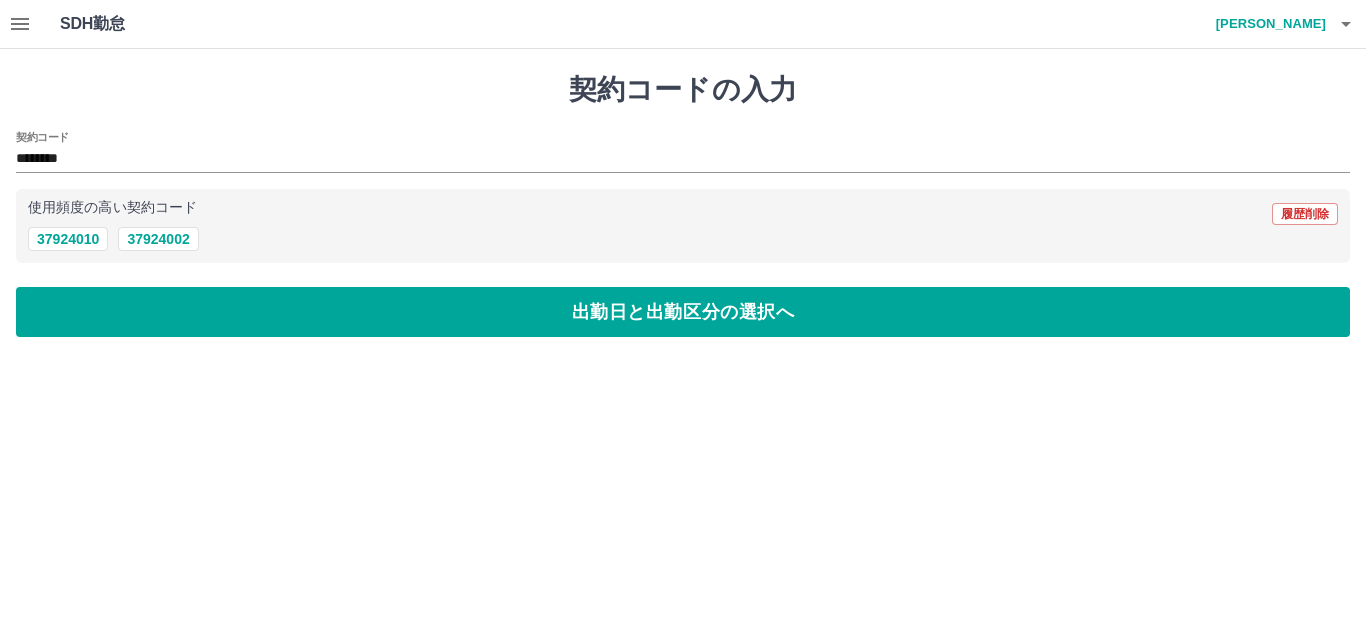 drag, startPoint x: 82, startPoint y: 327, endPoint x: 75, endPoint y: 298, distance: 29.832869 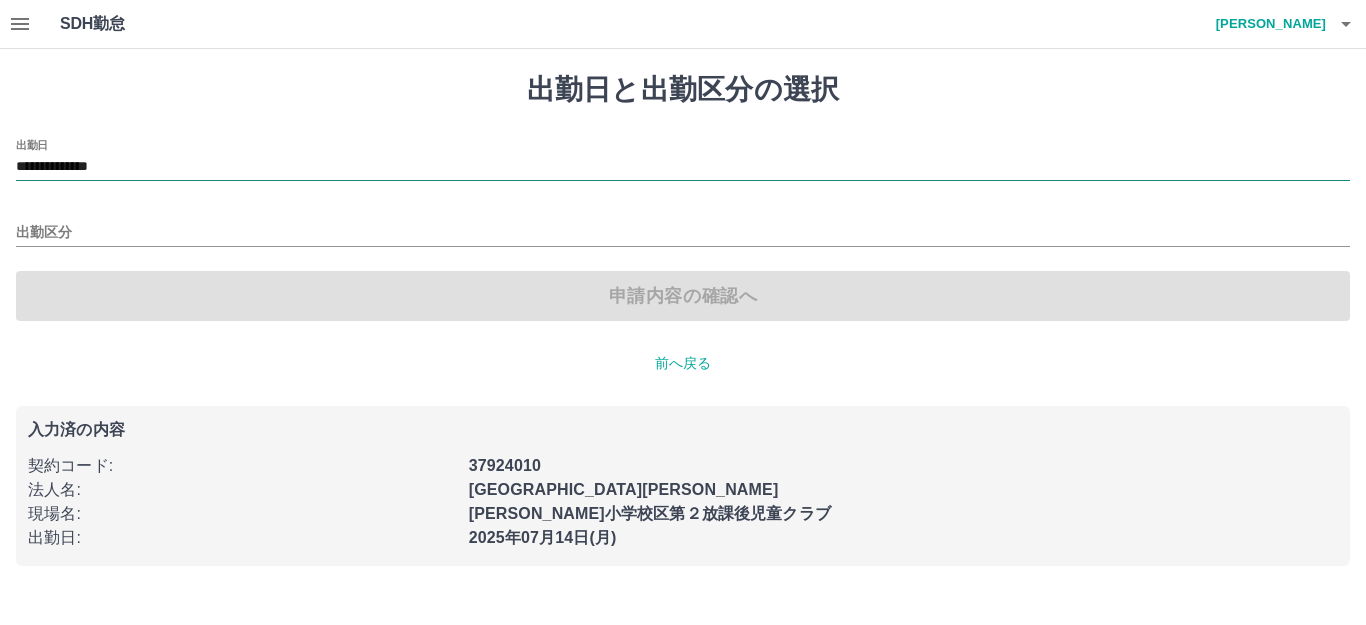 click on "**********" at bounding box center (683, 167) 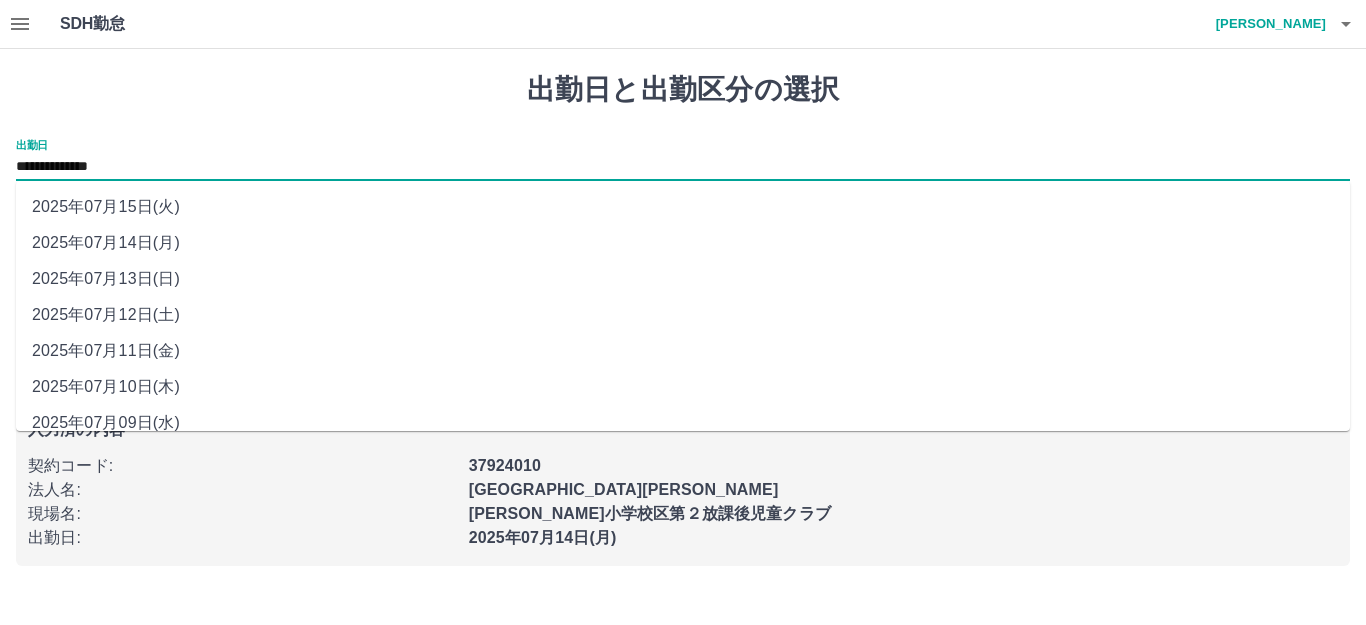 click on "2025年07月14日(月)" at bounding box center [683, 243] 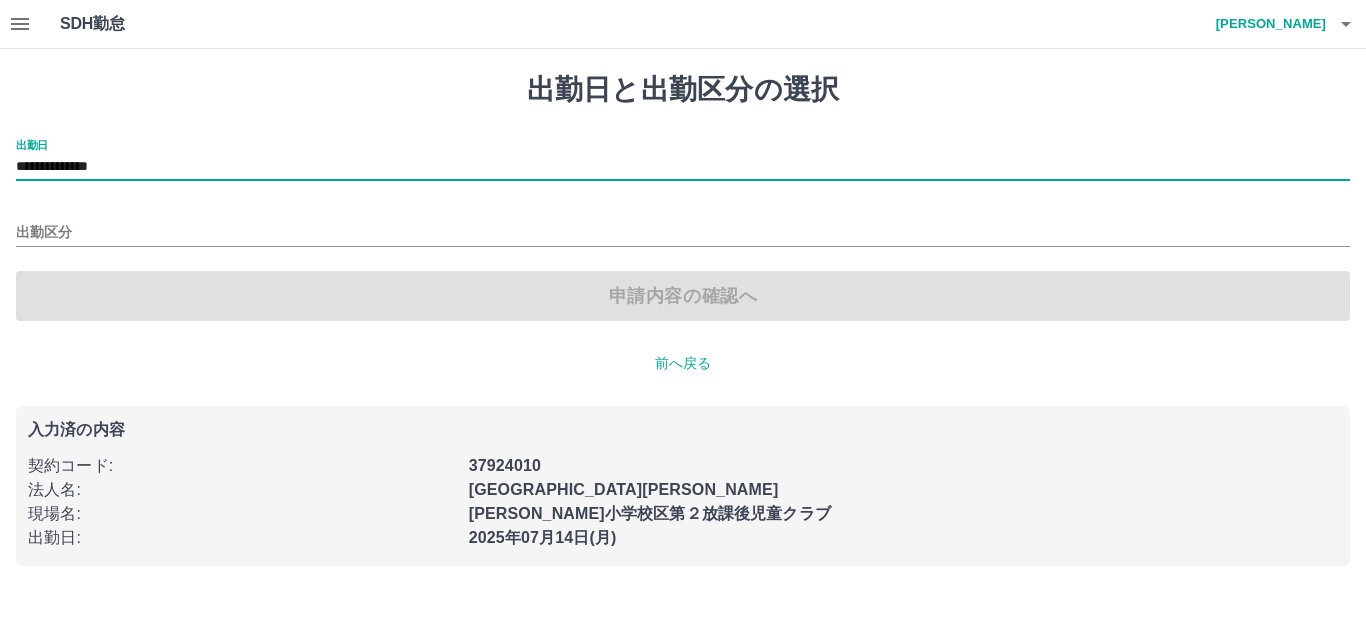 click on "**********" at bounding box center [683, 167] 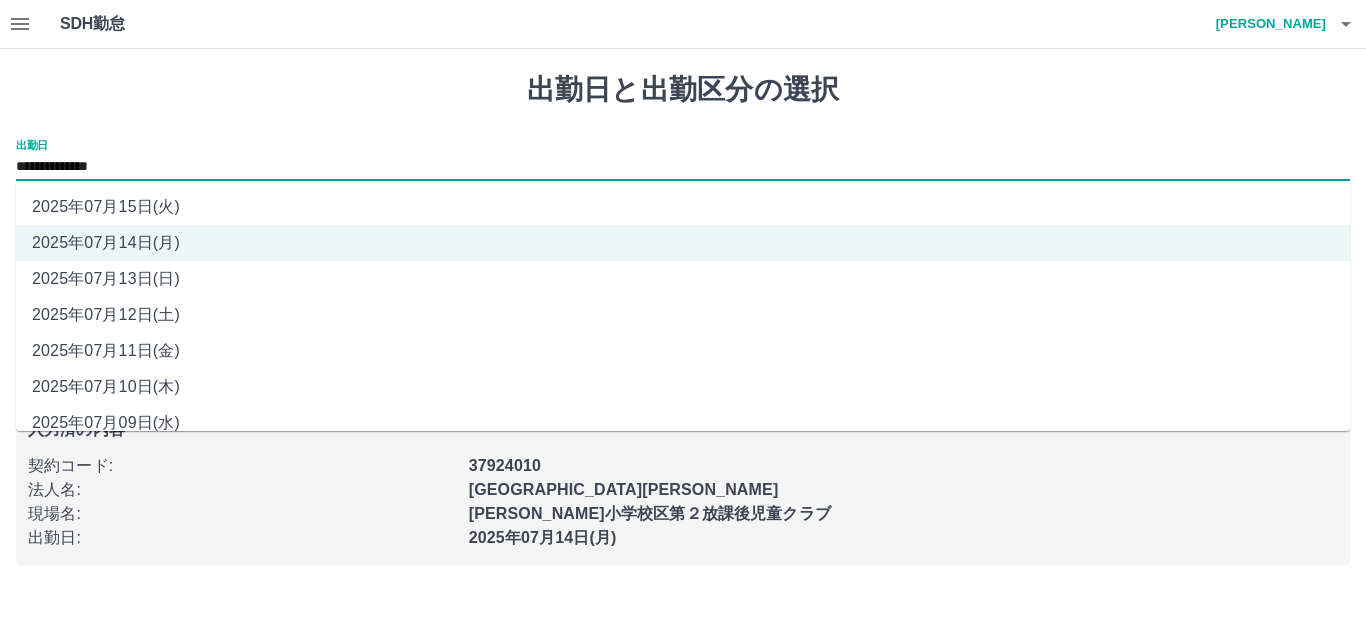 click on "2025年07月13日(日)" at bounding box center (683, 279) 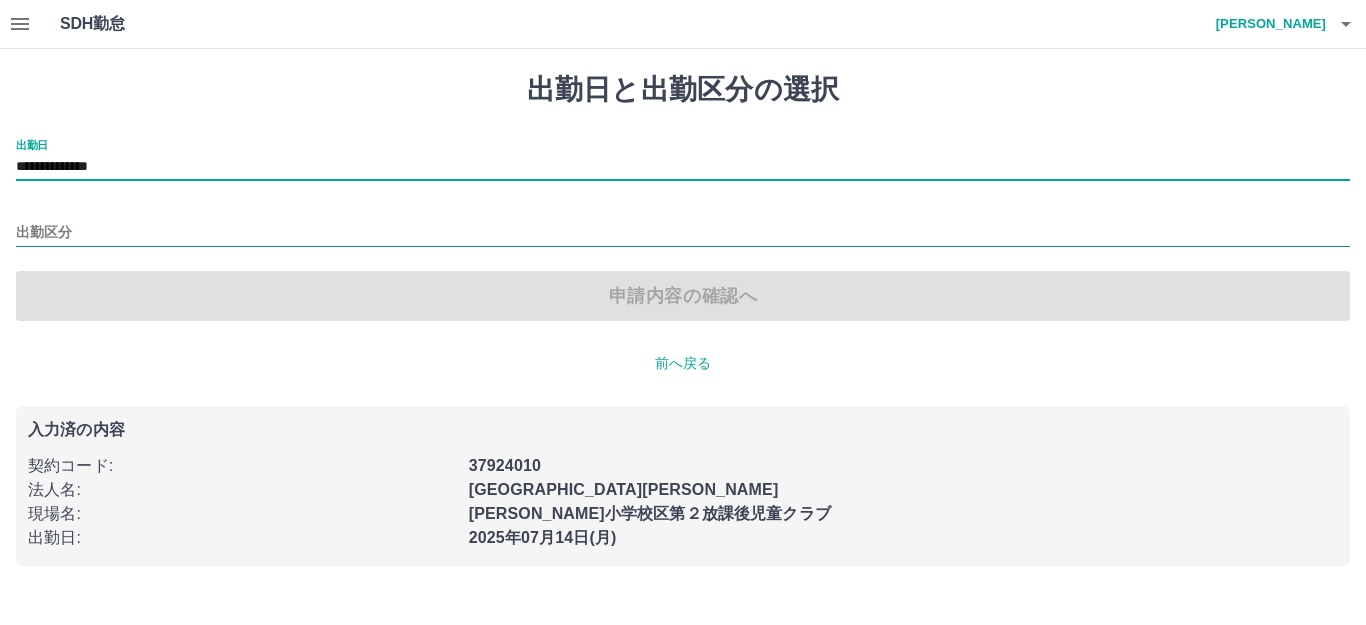 click on "出勤区分" at bounding box center [683, 233] 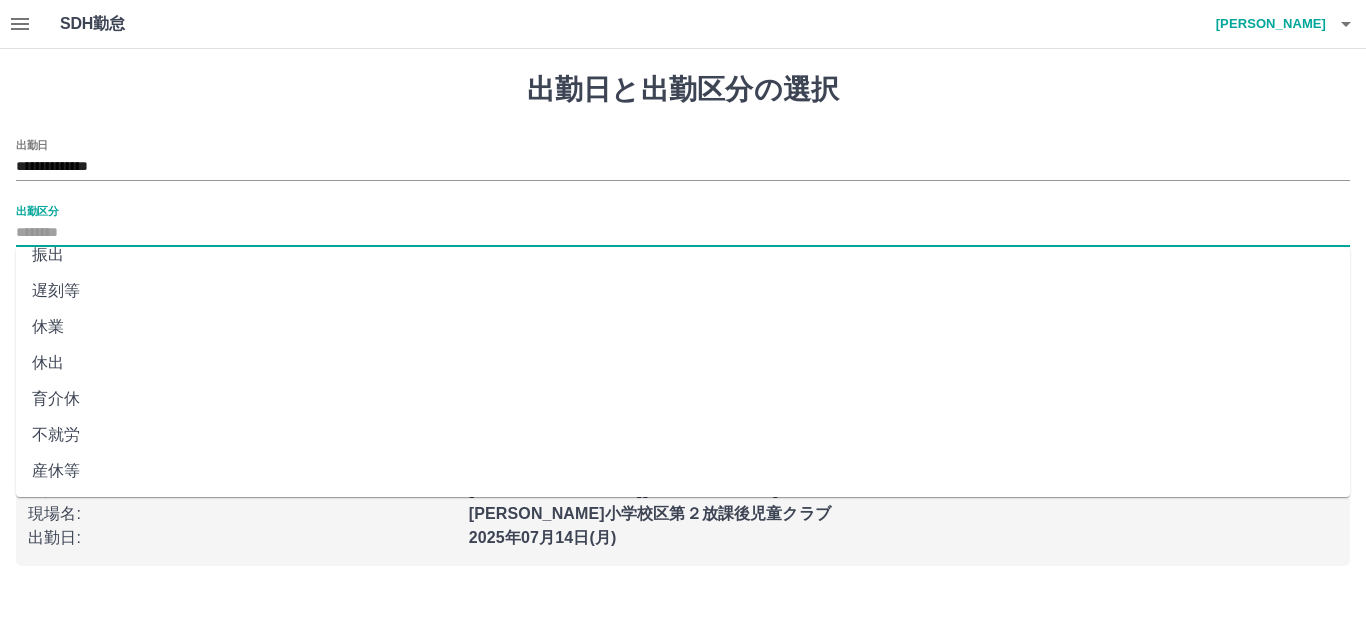 scroll, scrollTop: 414, scrollLeft: 0, axis: vertical 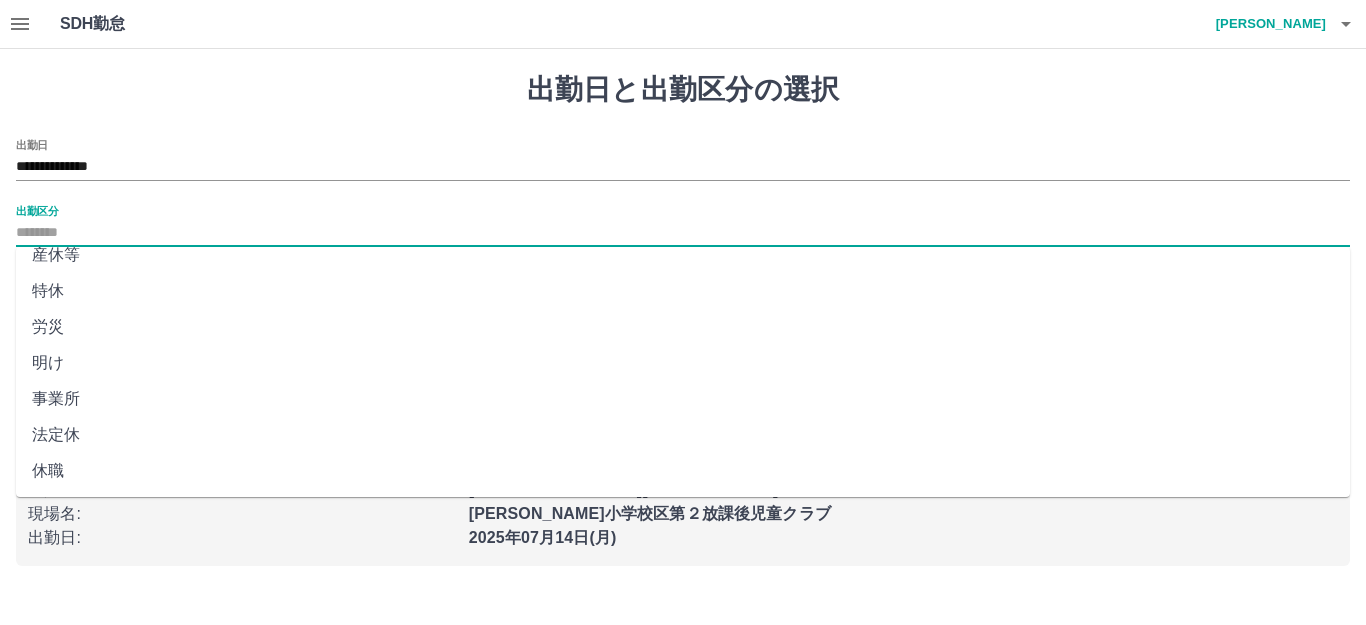 click on "法定休" at bounding box center (683, 435) 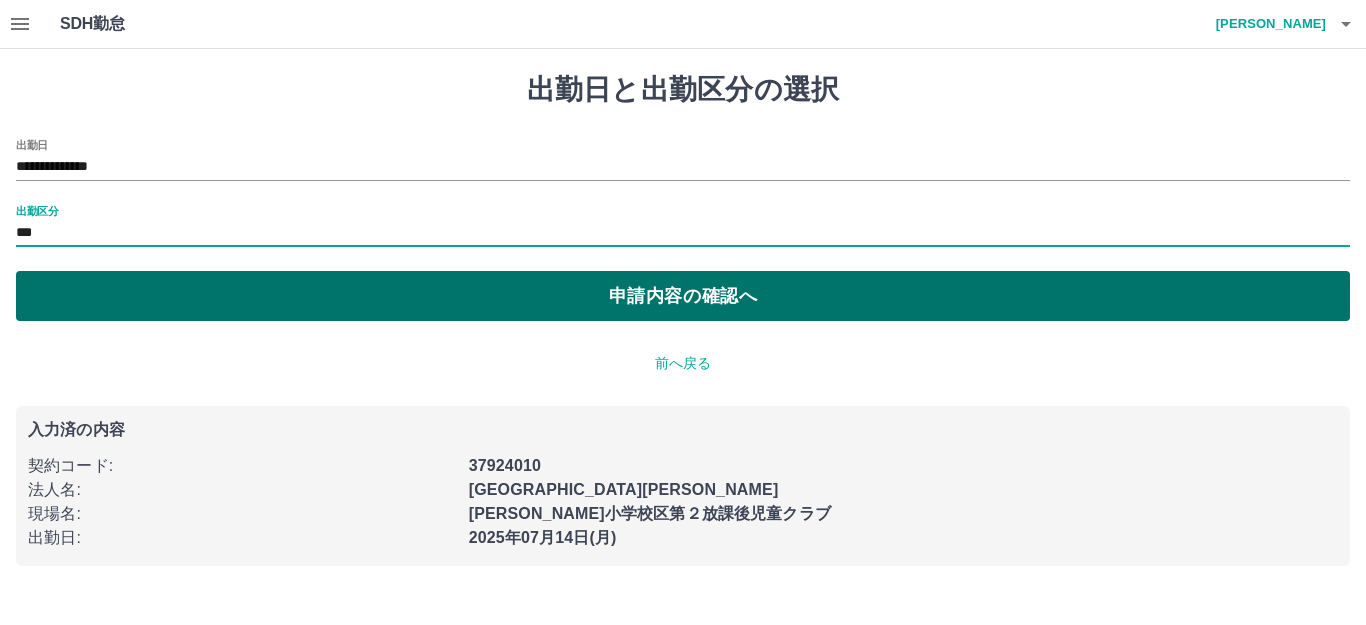 click on "申請内容の確認へ" at bounding box center [683, 296] 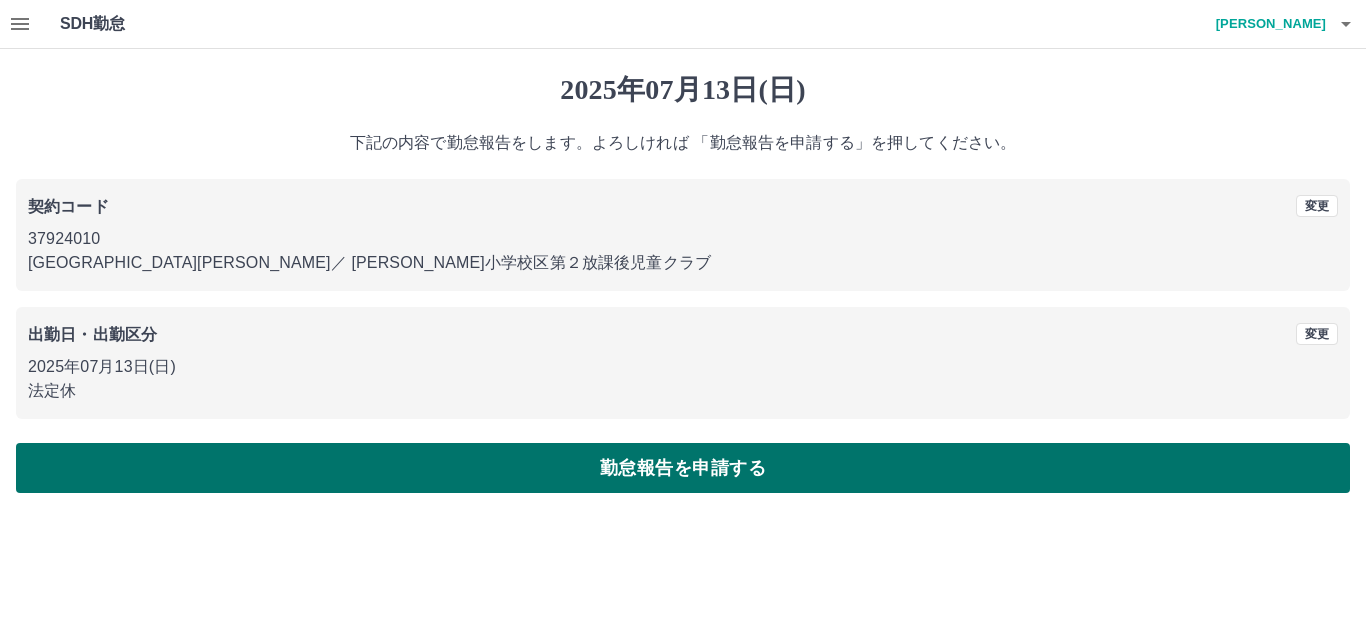 click on "勤怠報告を申請する" at bounding box center [683, 468] 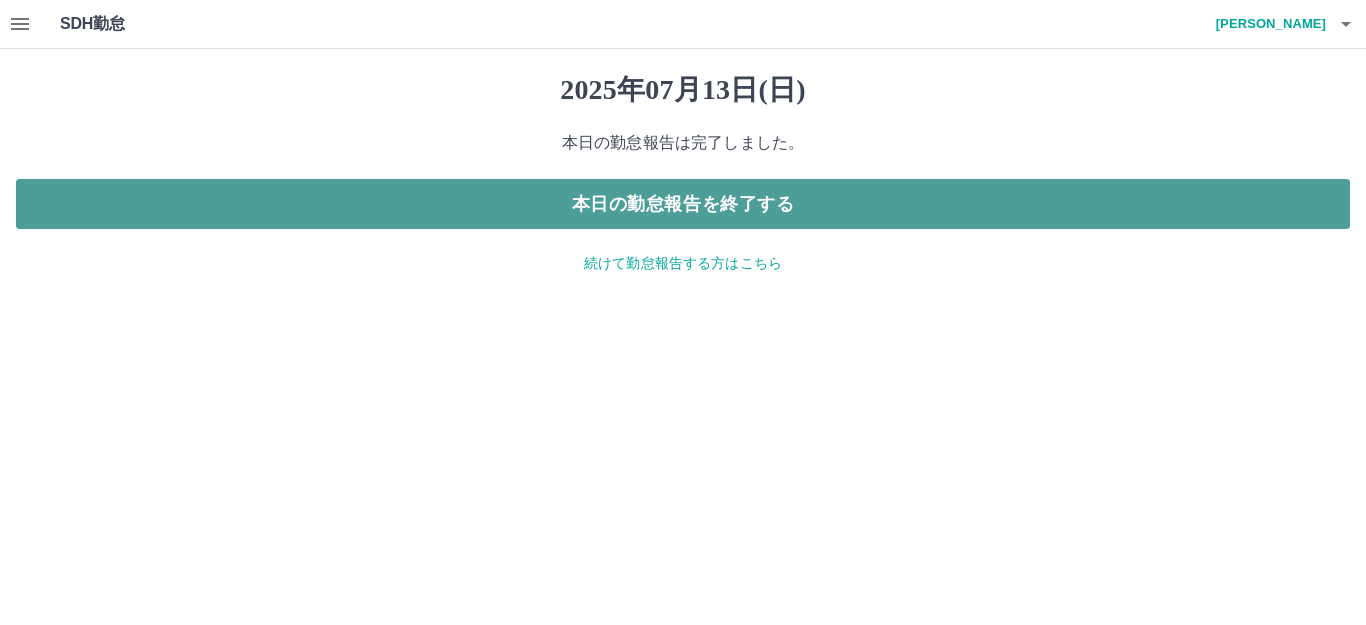 click on "本日の勤怠報告を終了する" at bounding box center [683, 204] 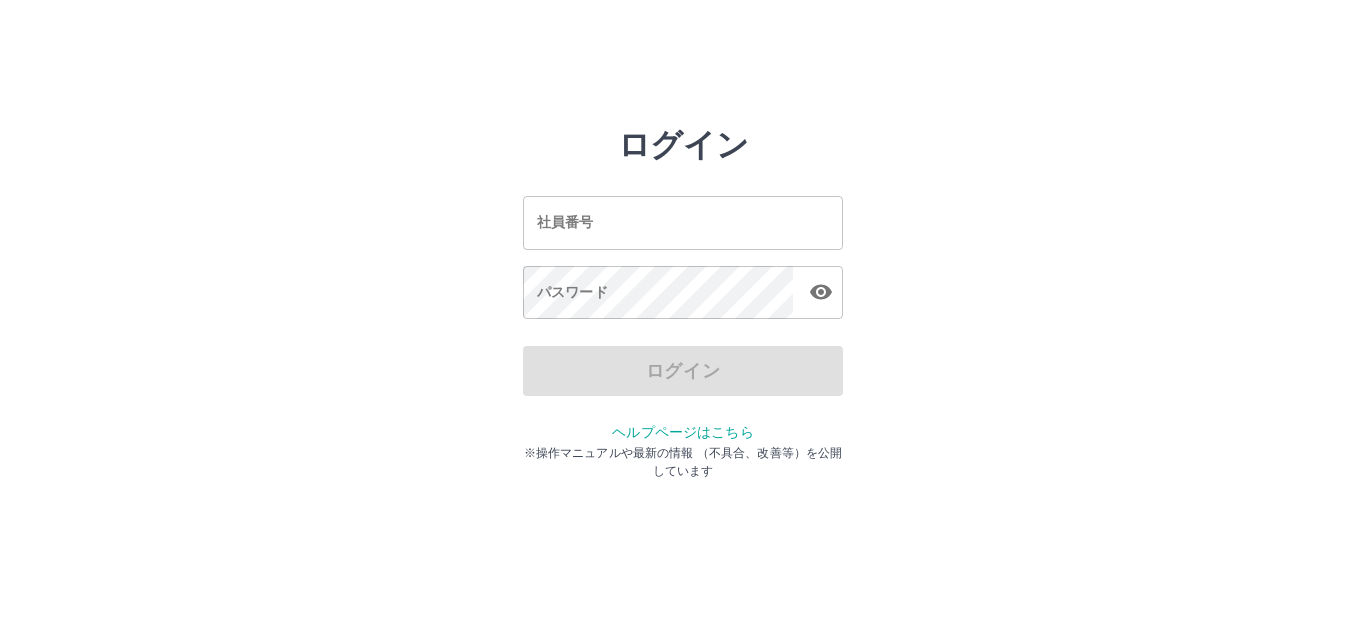 scroll, scrollTop: 0, scrollLeft: 0, axis: both 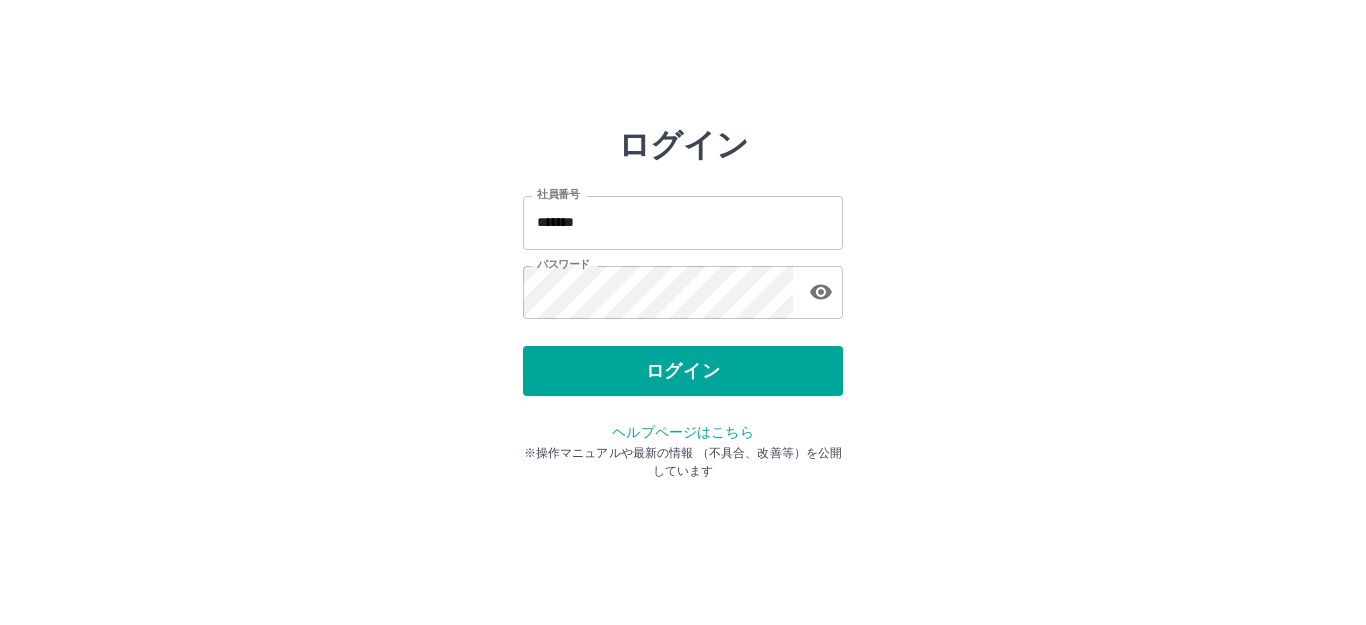 click on "*******" at bounding box center [683, 222] 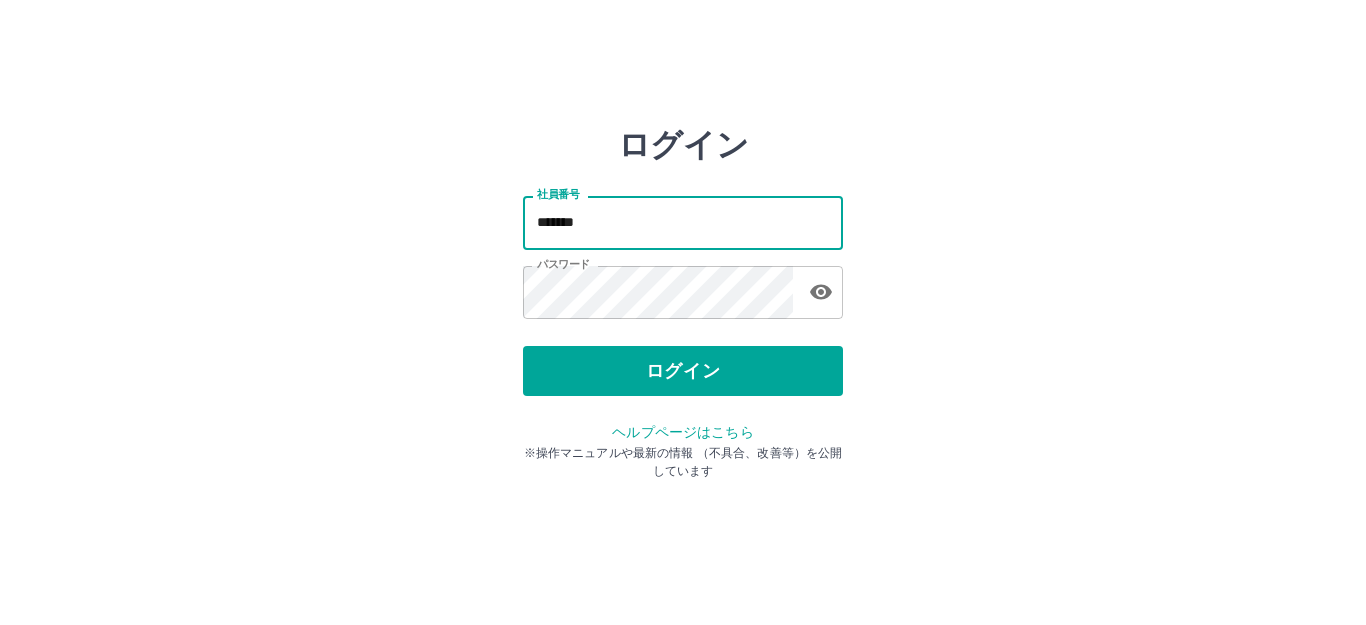 type on "*******" 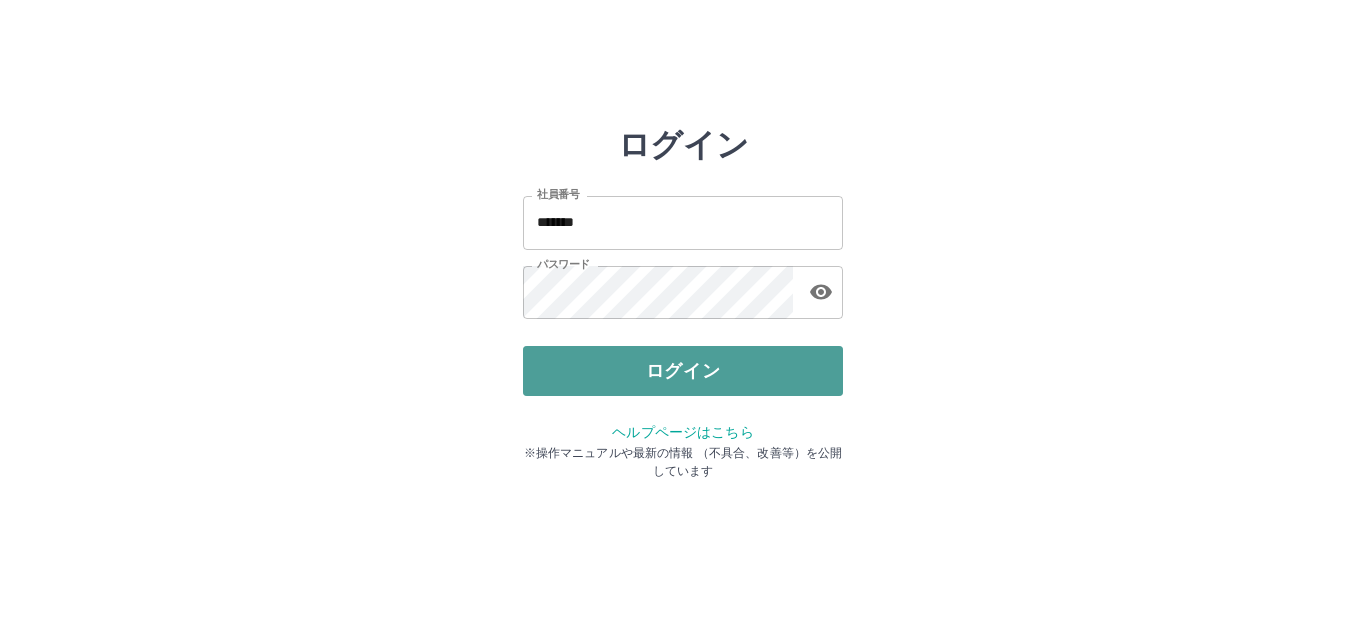 click on "ログイン" at bounding box center (683, 371) 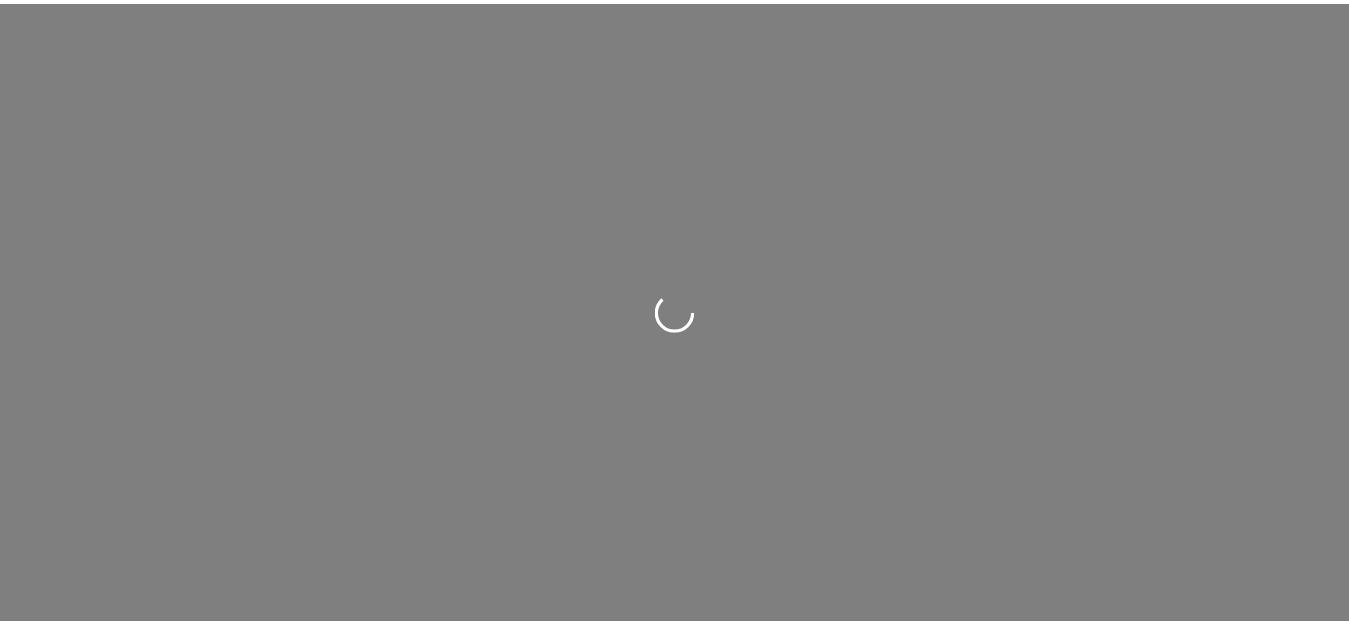 scroll, scrollTop: 0, scrollLeft: 0, axis: both 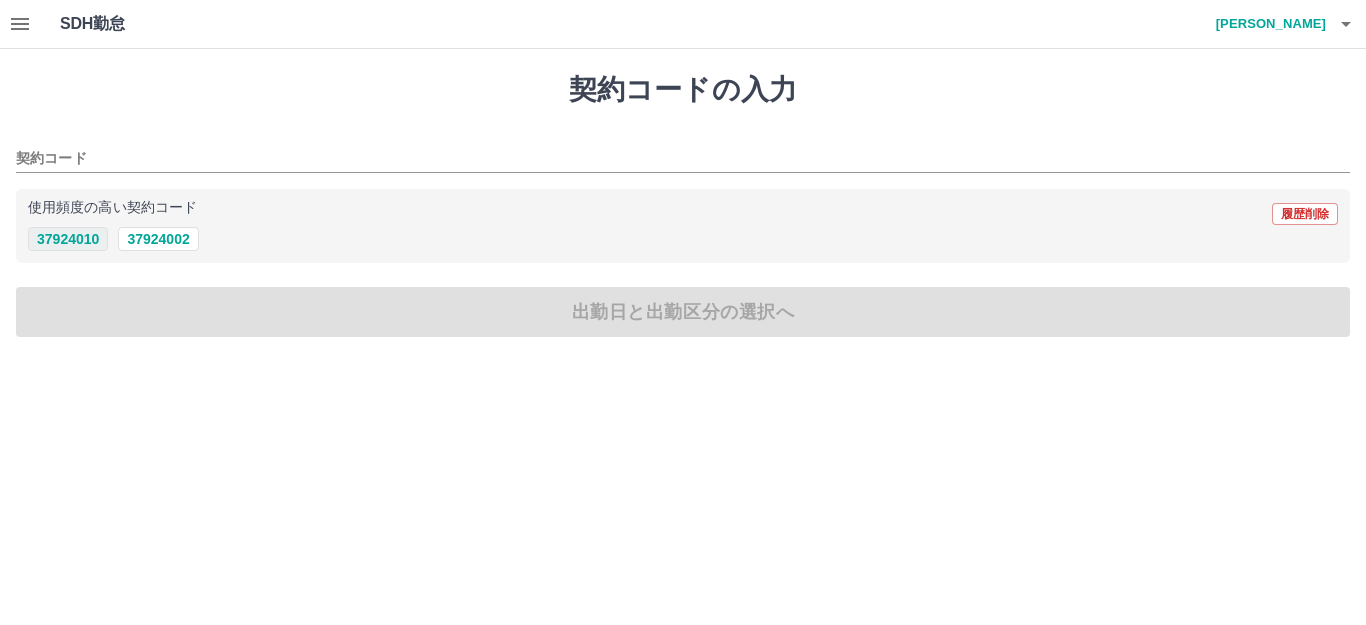 click on "37924010" at bounding box center [68, 239] 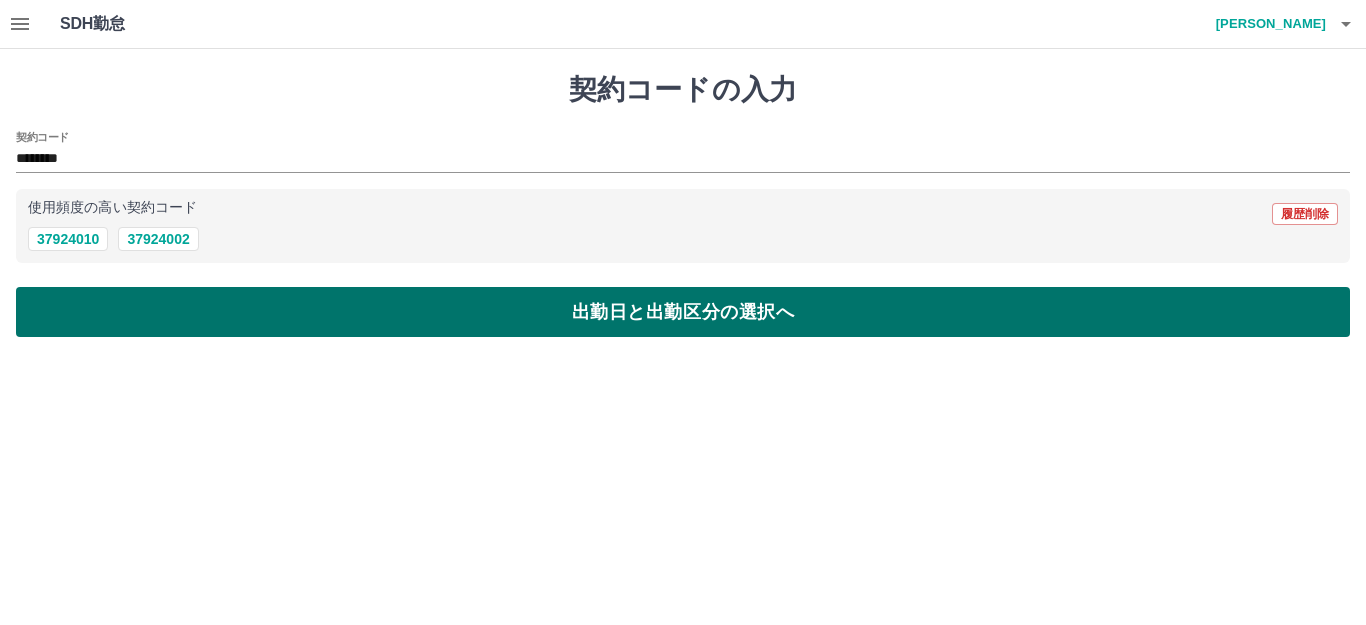 click on "出勤日と出勤区分の選択へ" at bounding box center (683, 312) 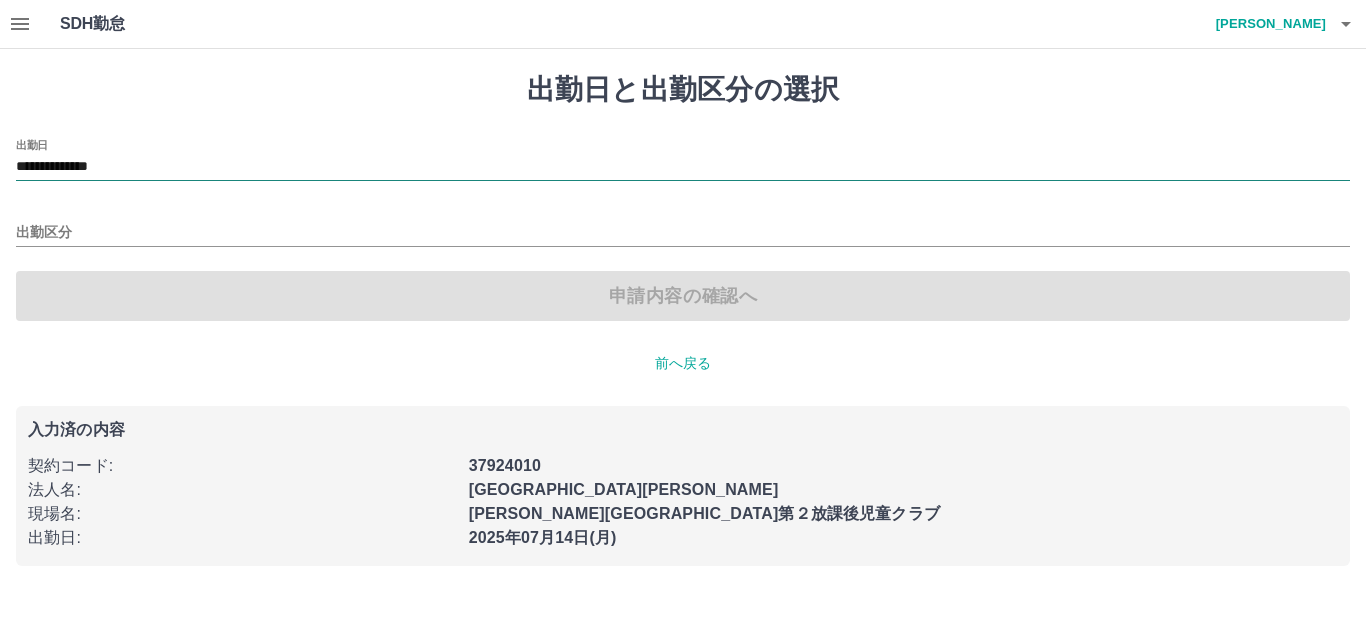 click on "**********" at bounding box center (683, 167) 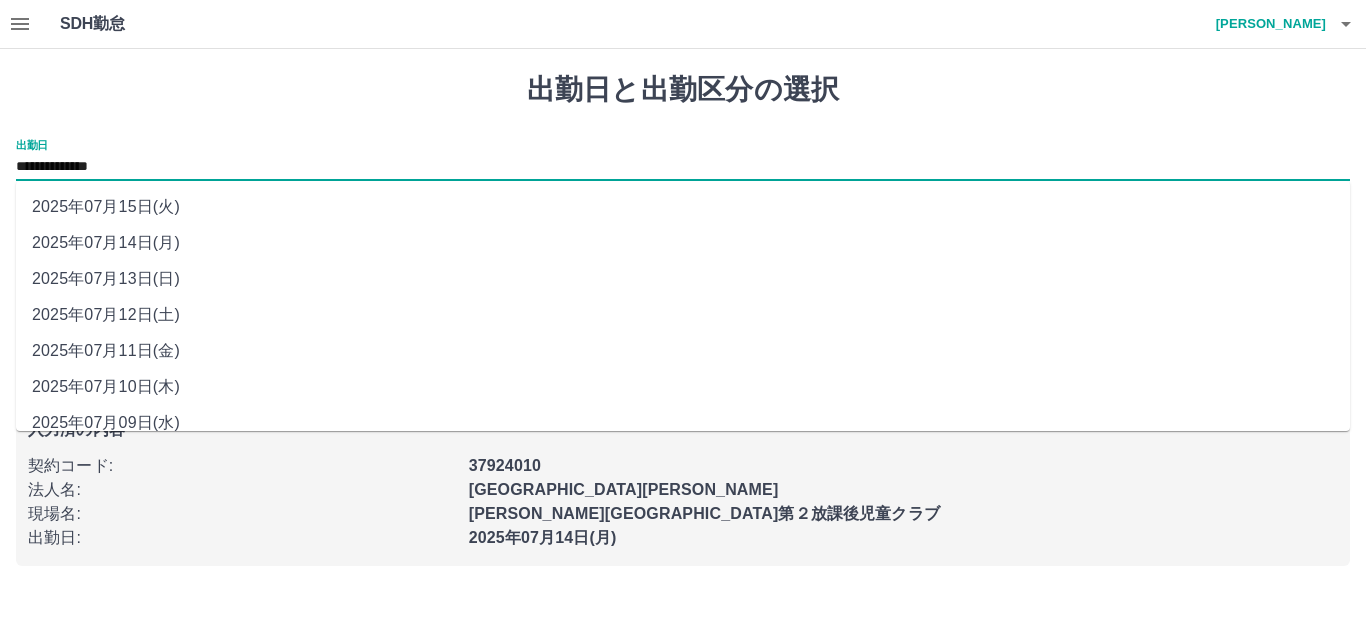 click on "2025年07月12日(土)" at bounding box center [683, 315] 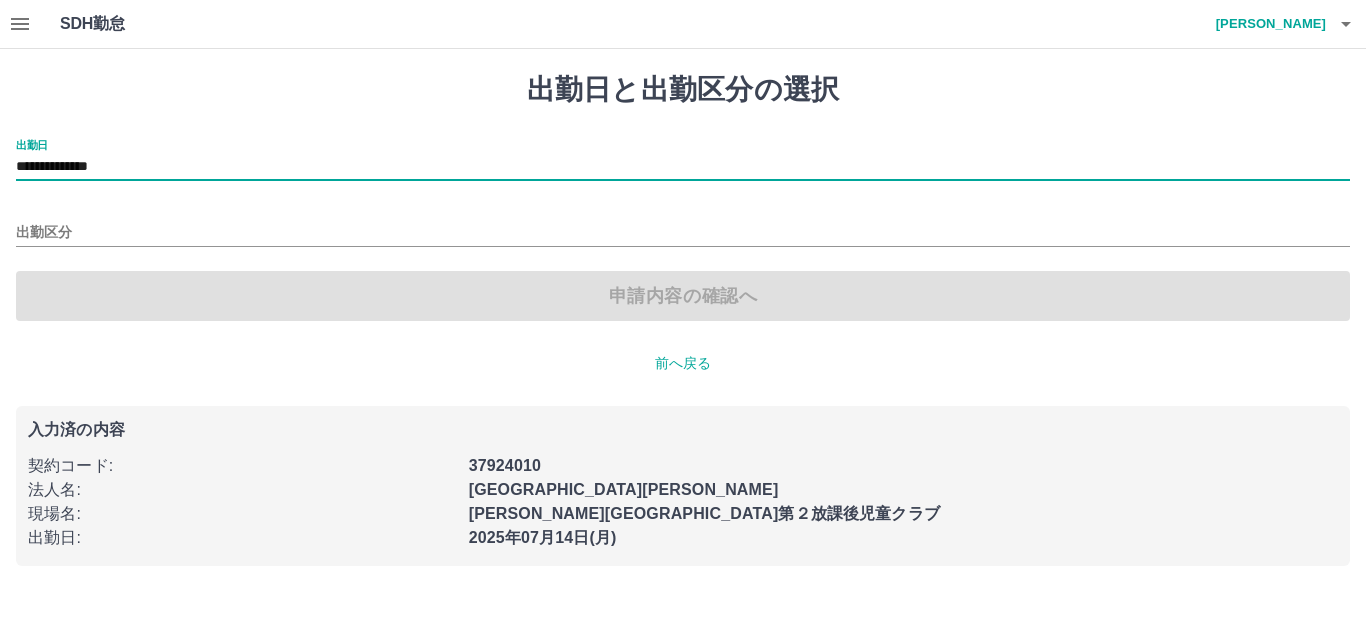 click on "**********" at bounding box center [683, 167] 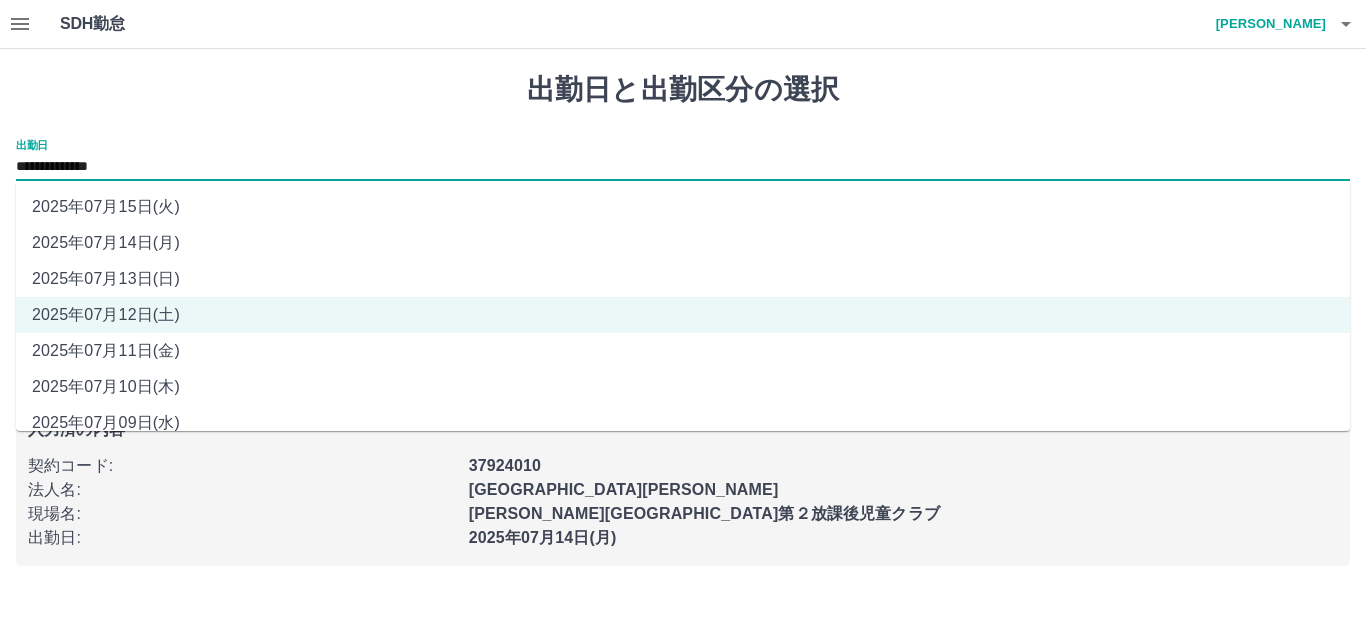 click on "2025年07月11日(金)" at bounding box center (683, 351) 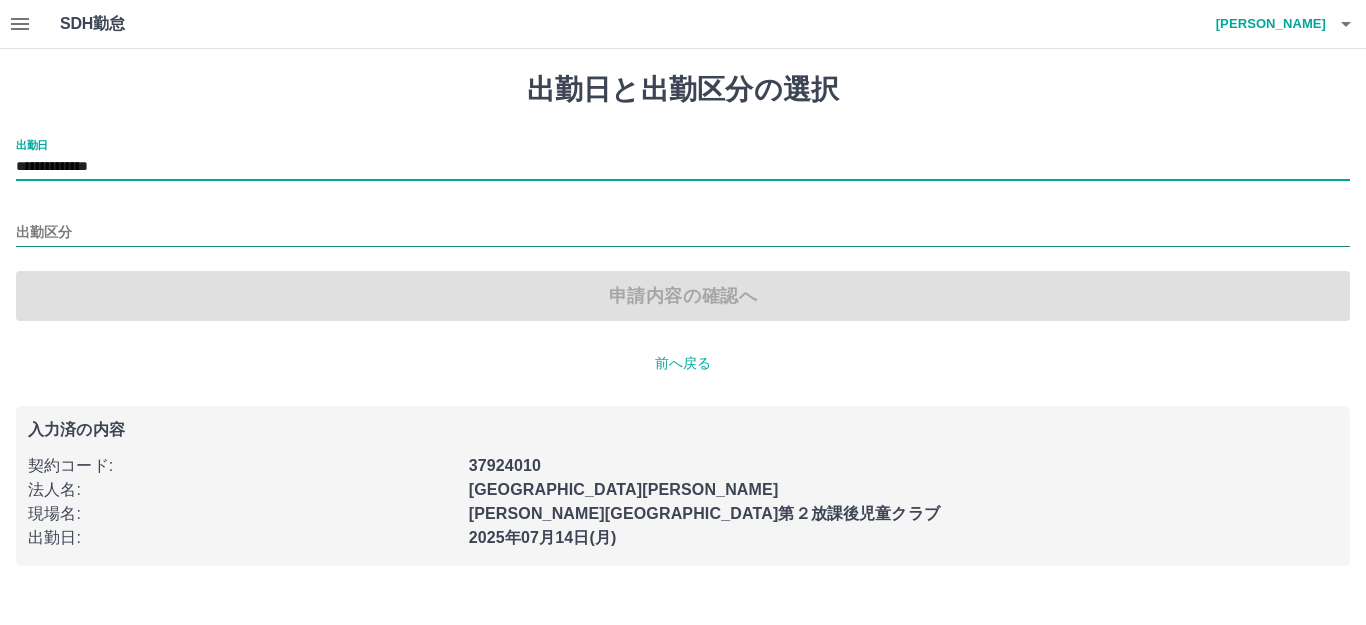 click on "出勤区分" at bounding box center (683, 233) 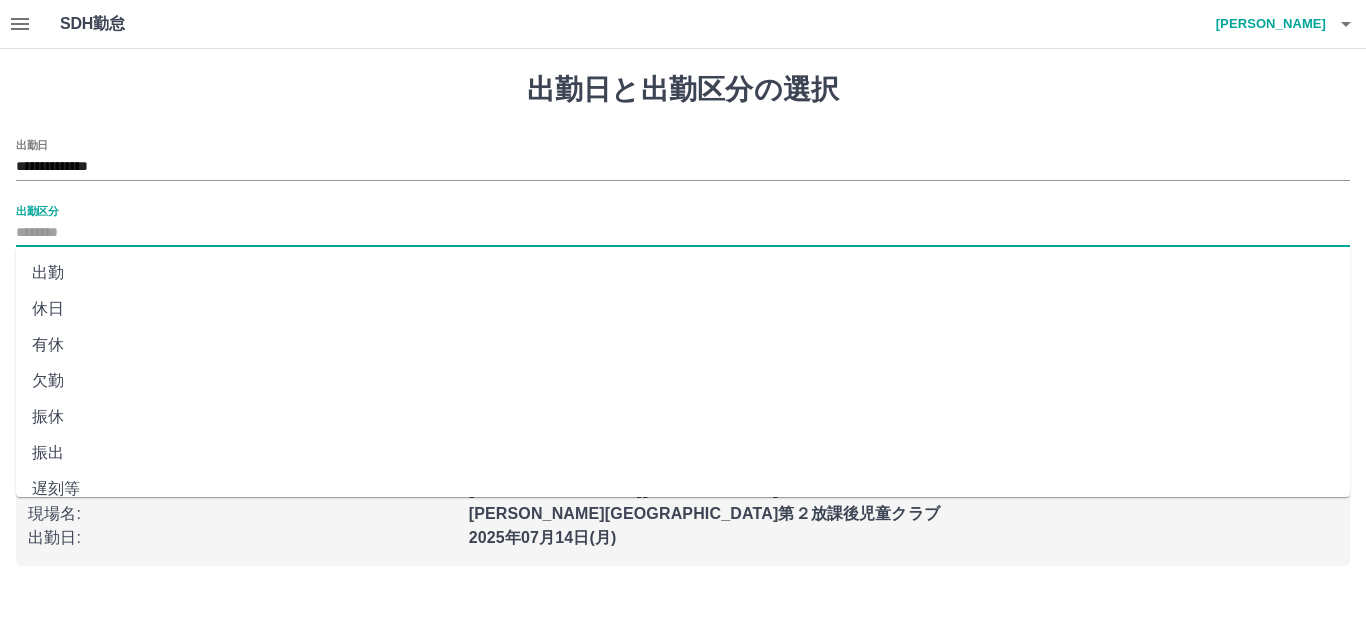 click on "出勤" at bounding box center (683, 273) 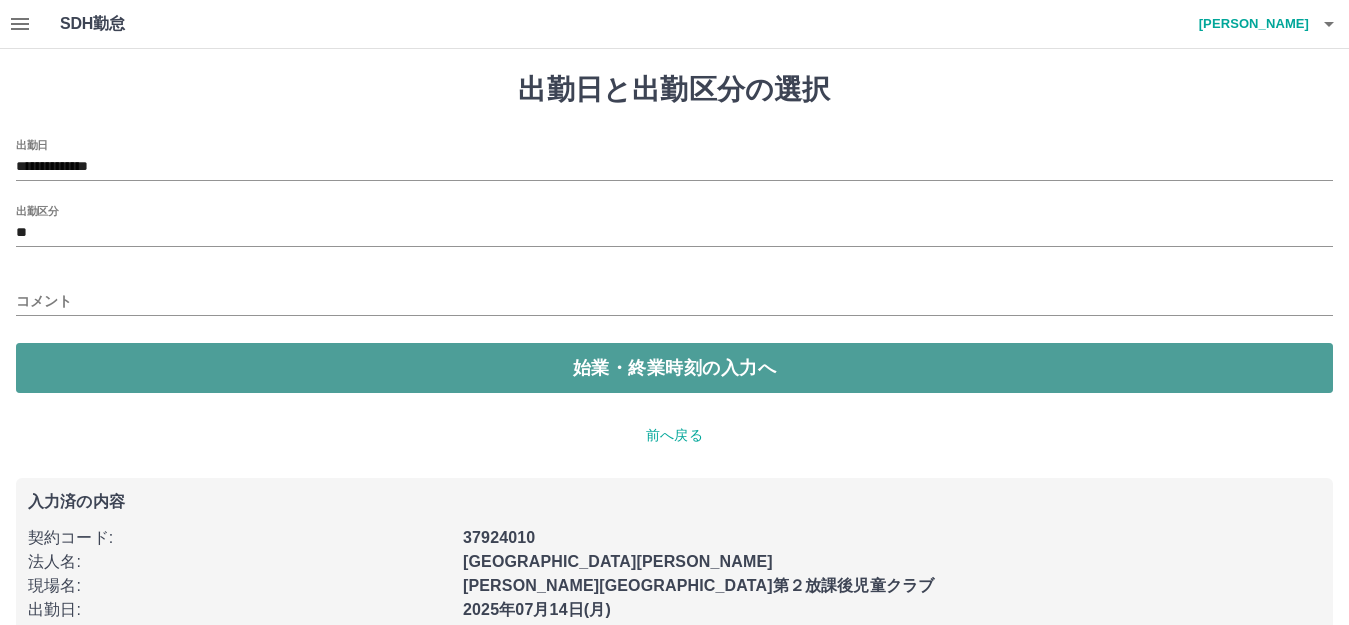 click on "始業・終業時刻の入力へ" at bounding box center [674, 368] 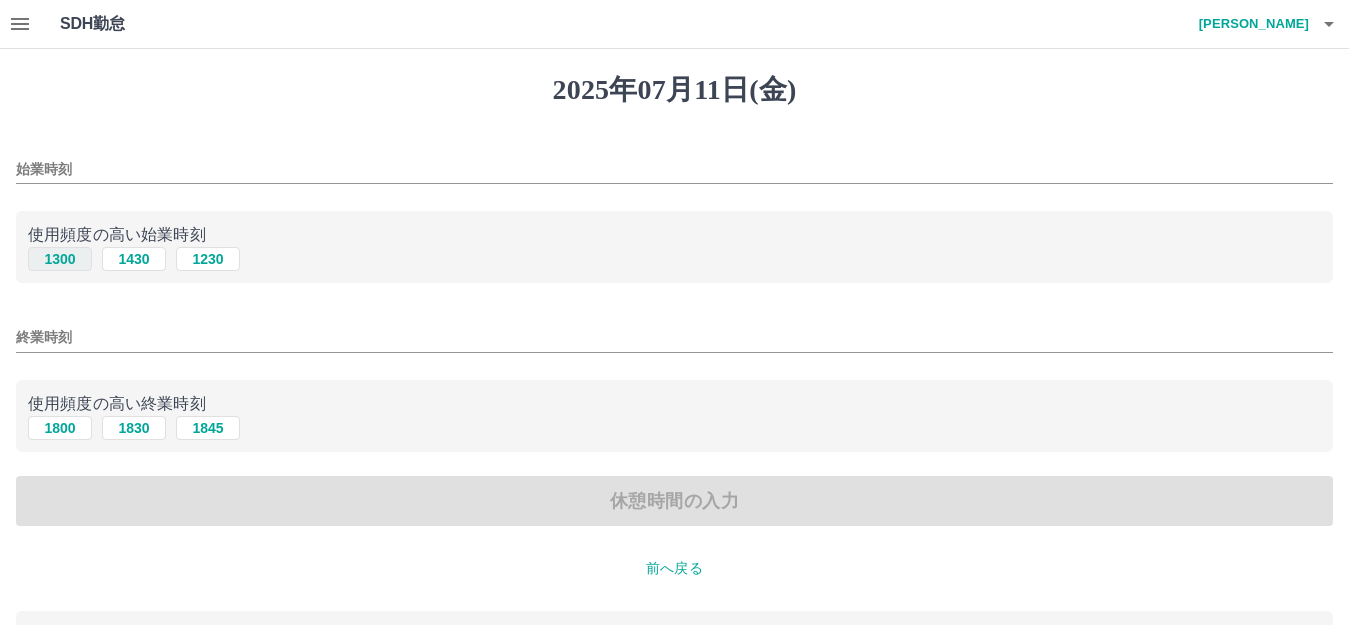 click on "1300" at bounding box center (60, 259) 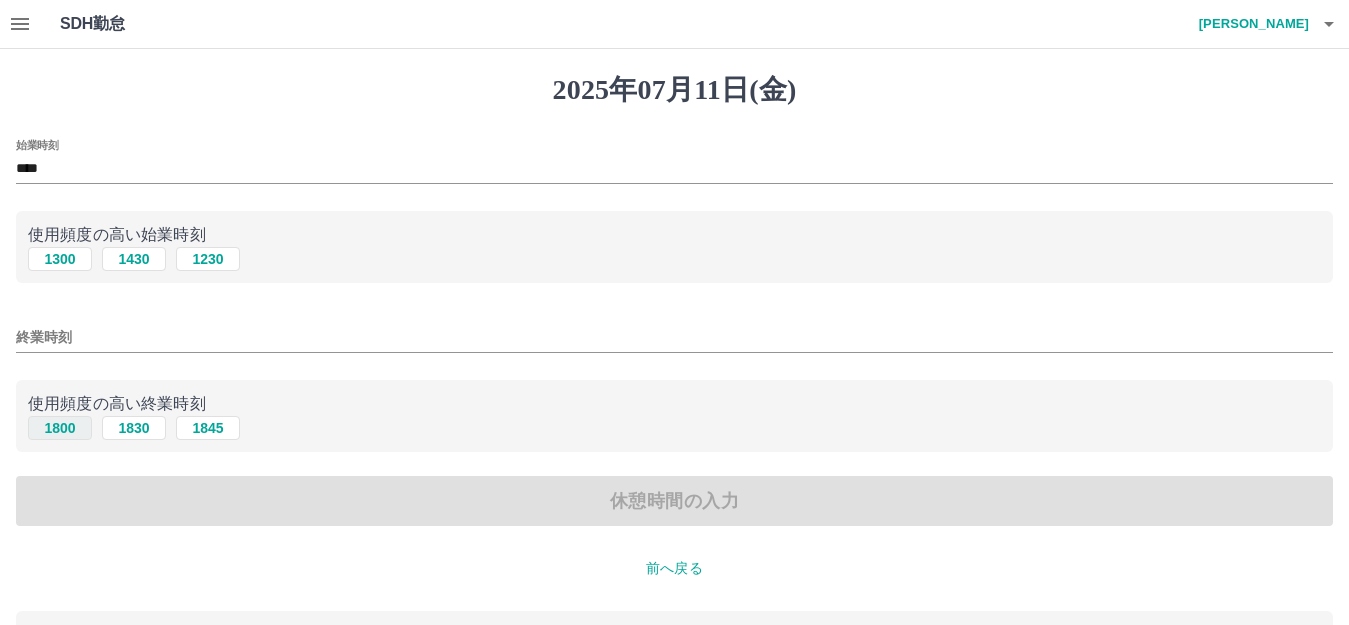 click on "1800" at bounding box center (60, 428) 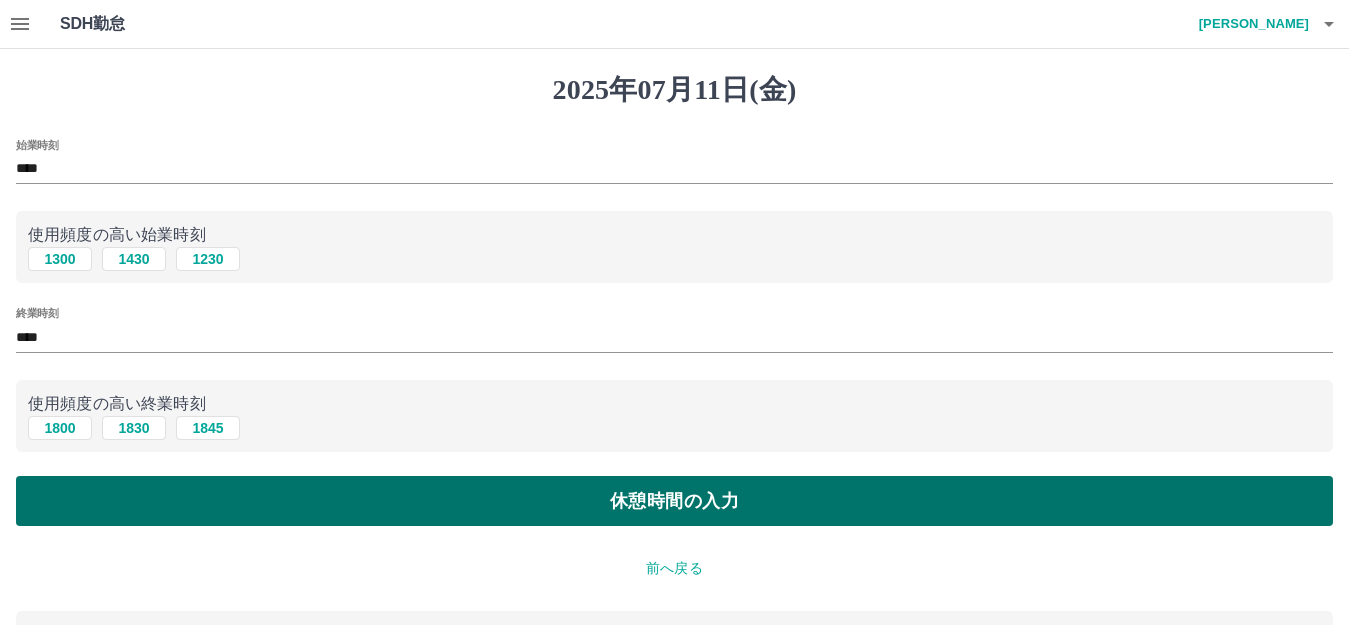 click on "休憩時間の入力" at bounding box center [674, 501] 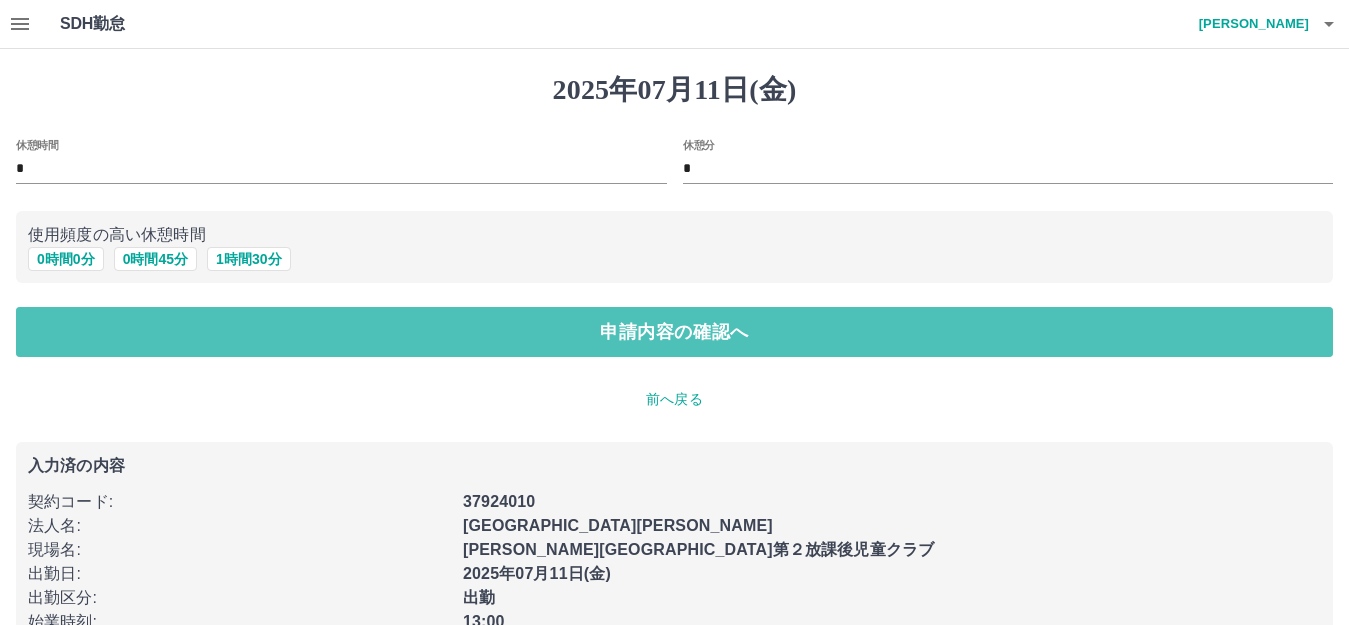 click on "申請内容の確認へ" at bounding box center (674, 332) 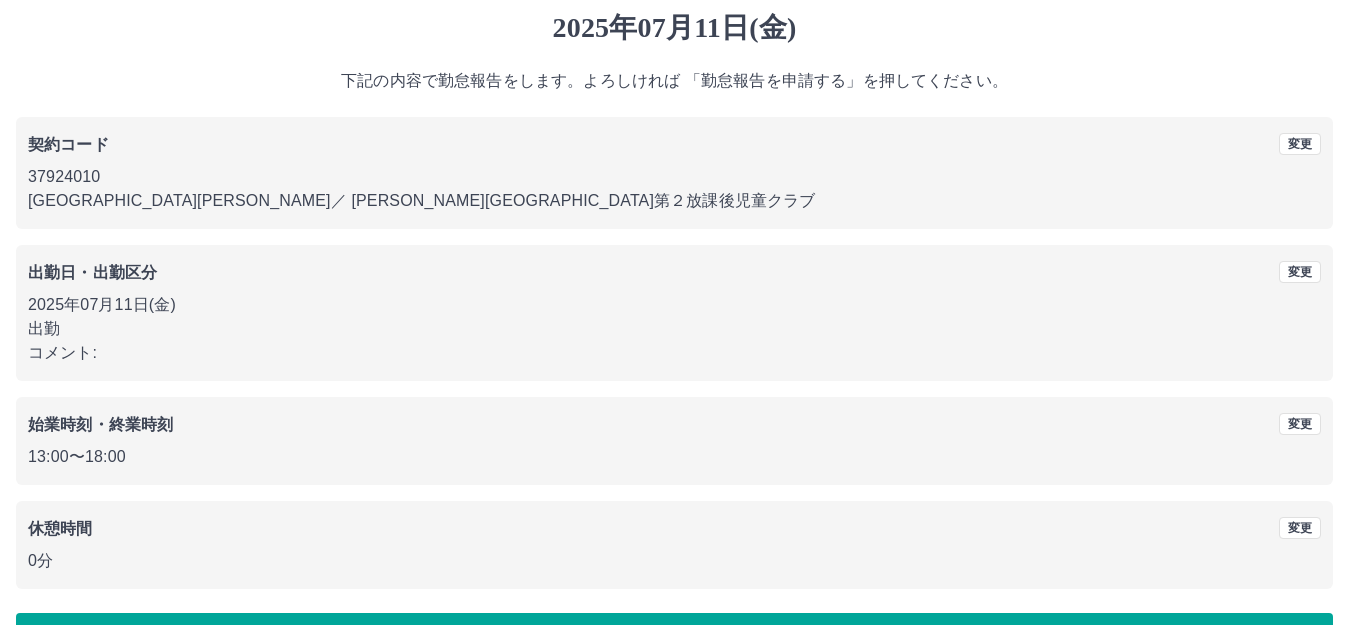 scroll, scrollTop: 124, scrollLeft: 0, axis: vertical 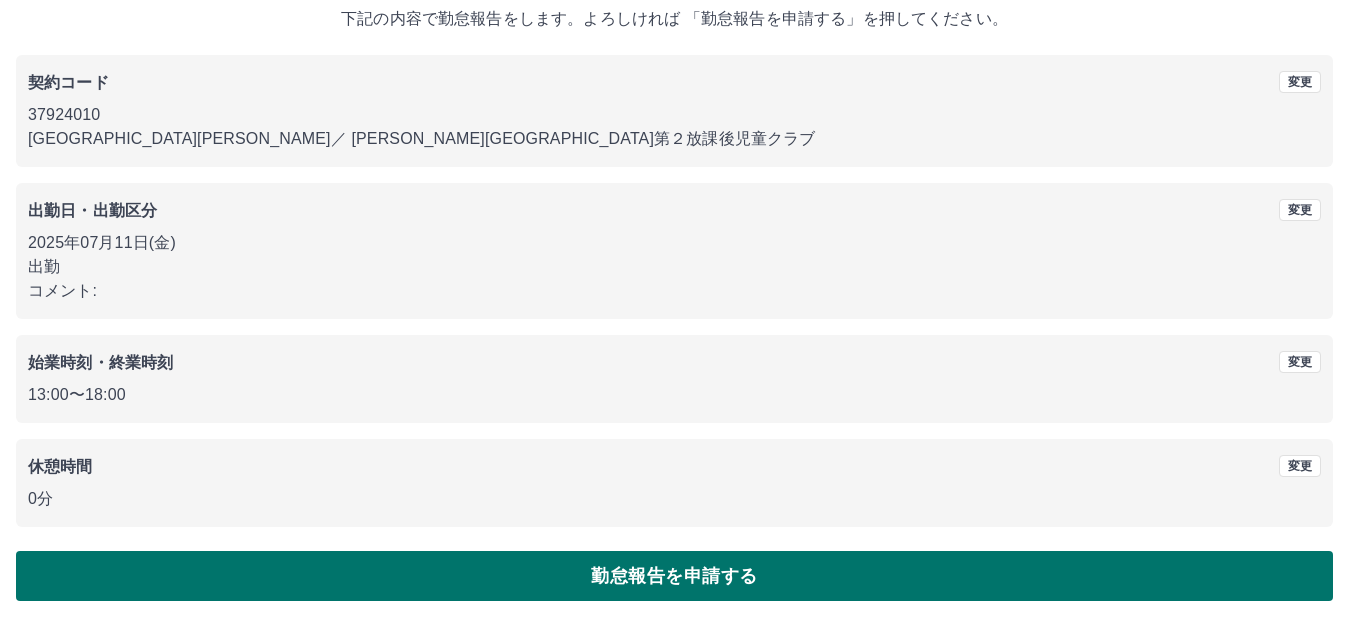click on "勤怠報告を申請する" at bounding box center [674, 576] 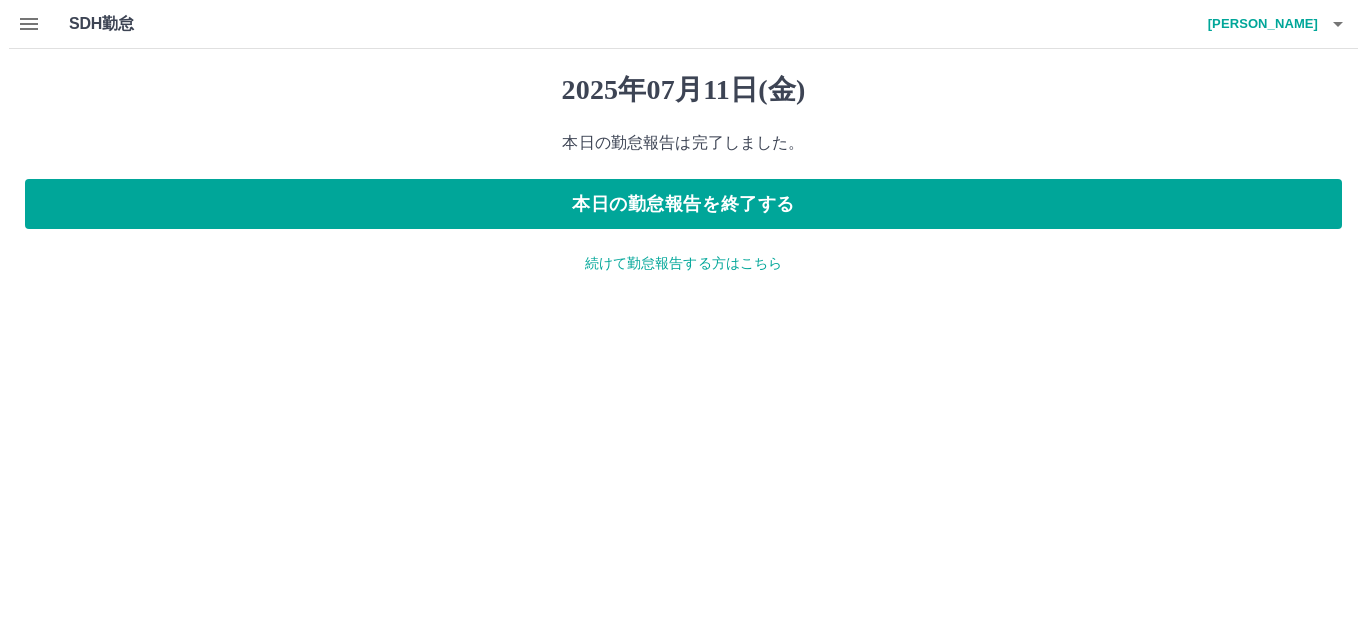 scroll, scrollTop: 0, scrollLeft: 0, axis: both 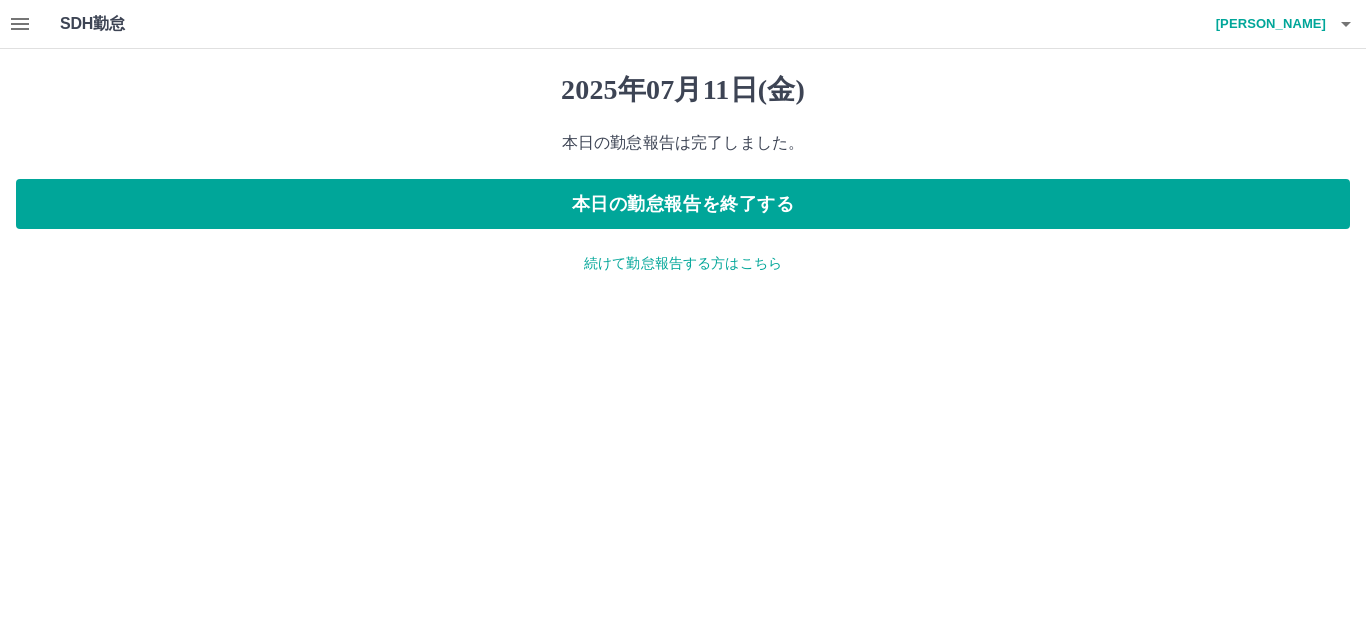 click on "続けて勤怠報告する方はこちら" at bounding box center [683, 263] 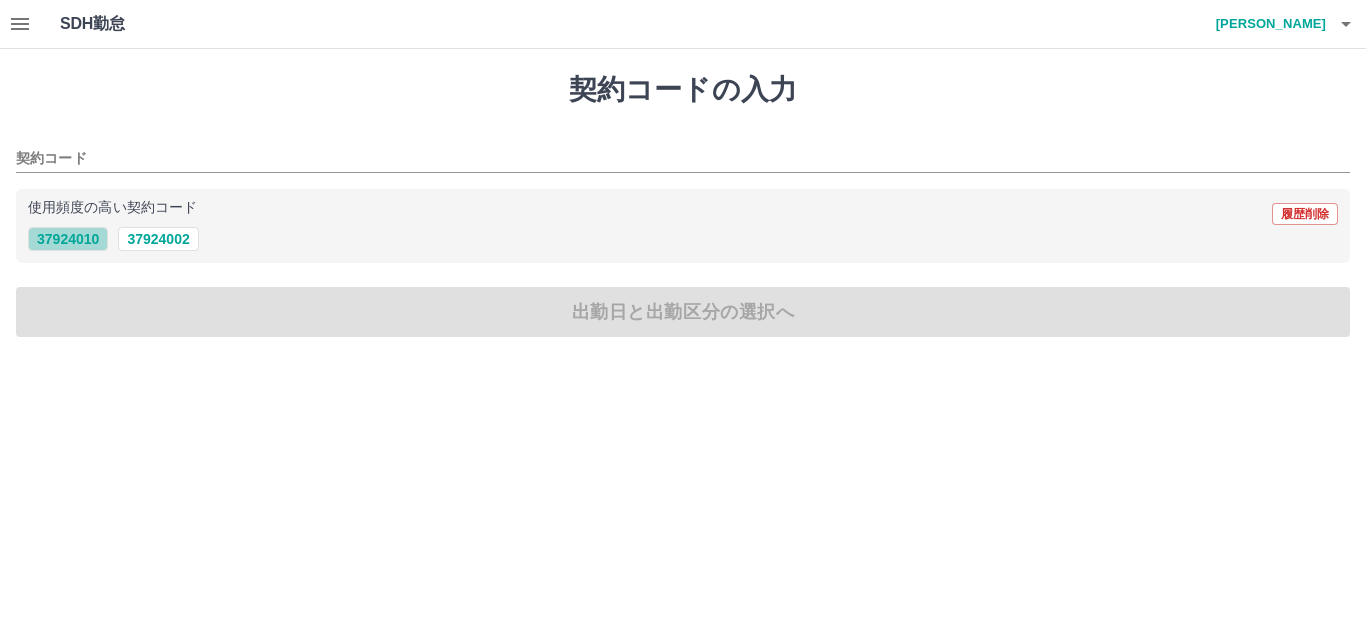 click on "37924010" at bounding box center [68, 239] 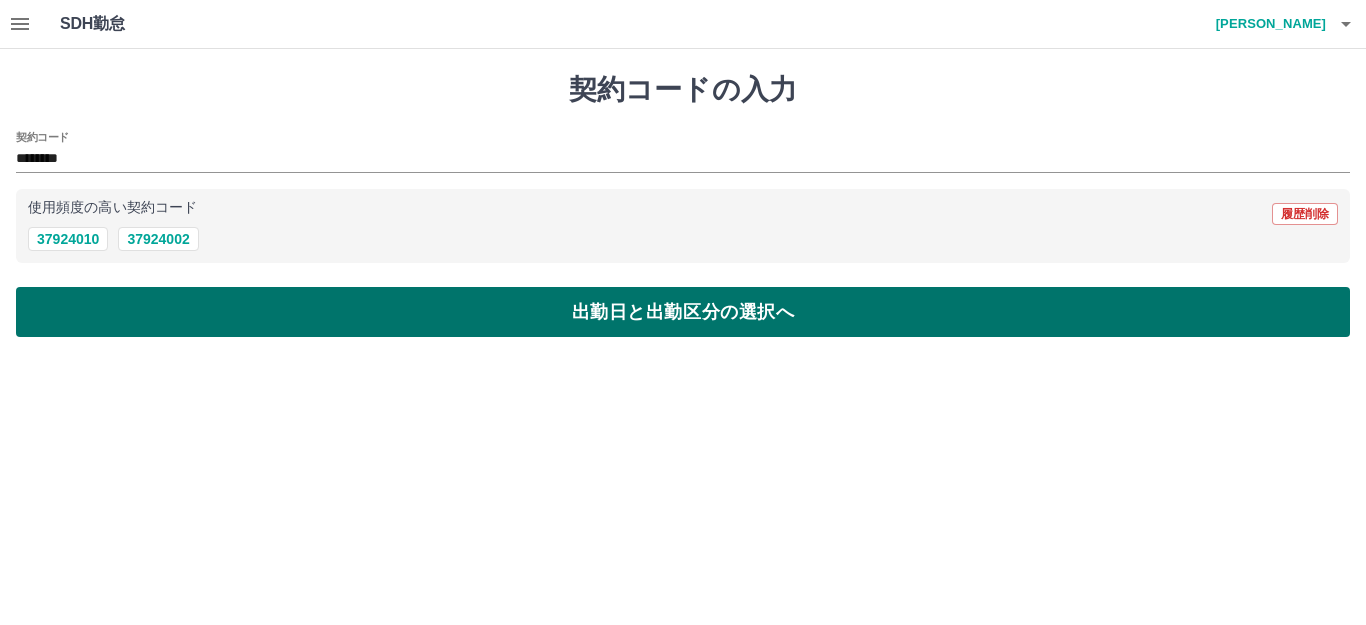 click on "出勤日と出勤区分の選択へ" at bounding box center [683, 312] 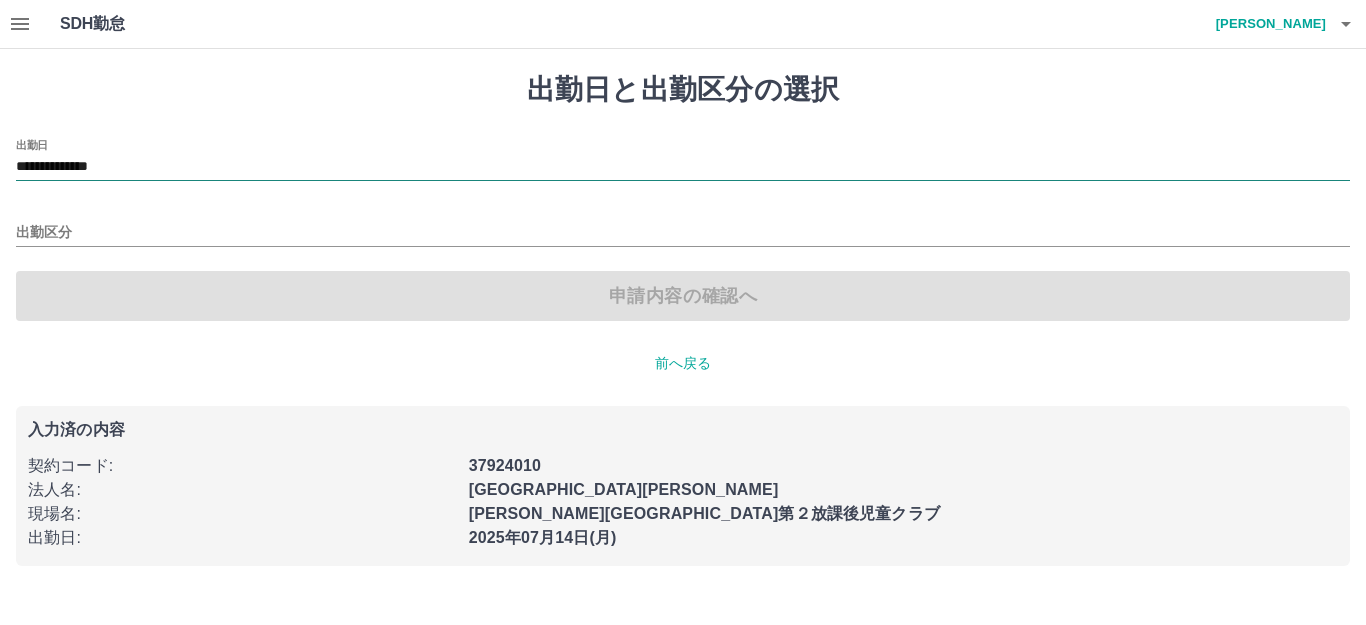 click on "**********" at bounding box center (683, 167) 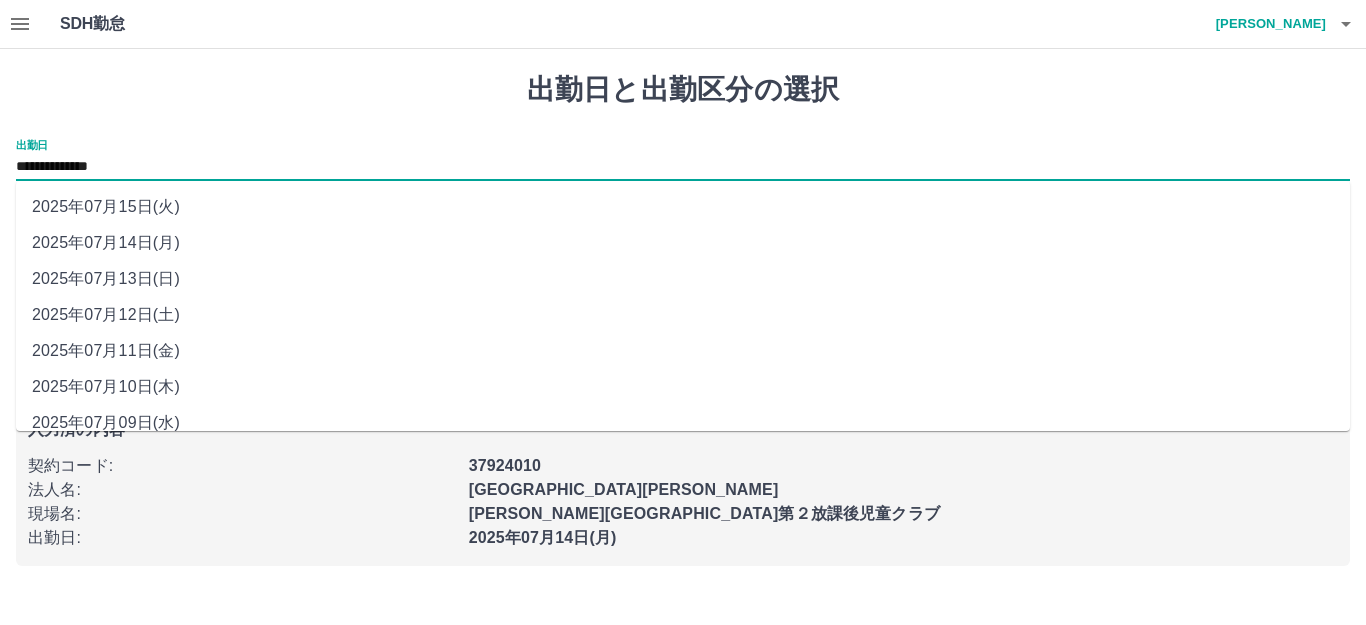 click on "2025年07月12日(土)" at bounding box center [683, 315] 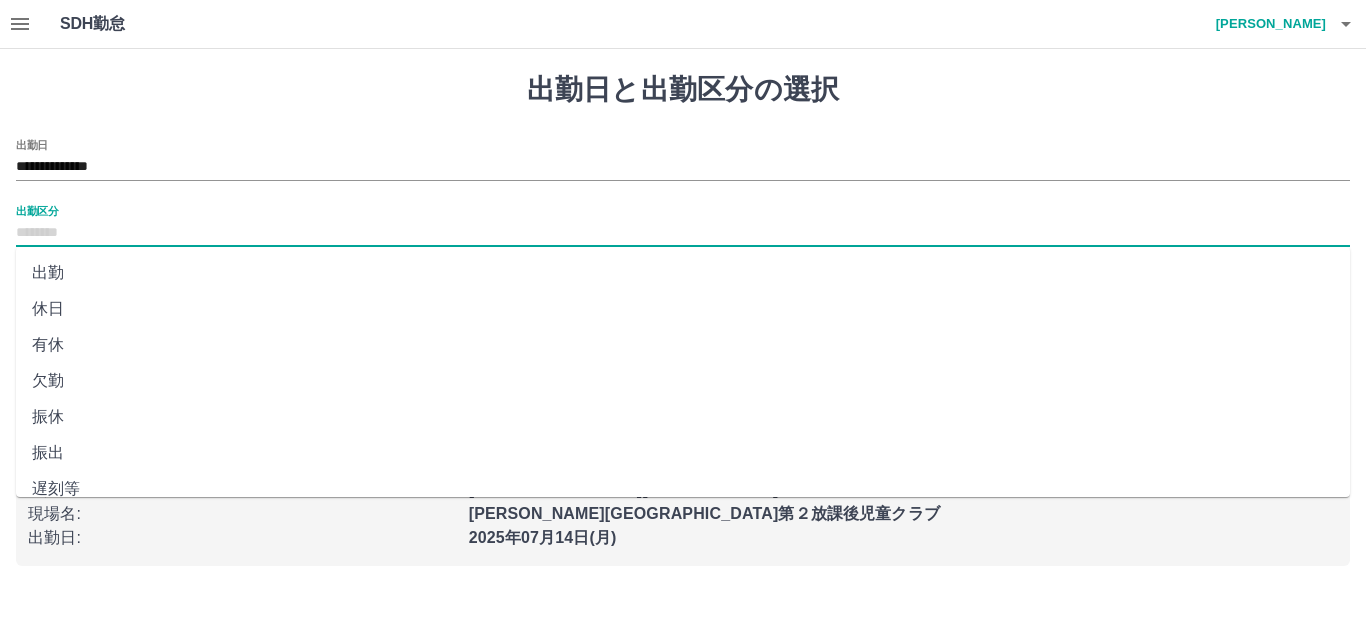 click on "出勤区分" at bounding box center [683, 233] 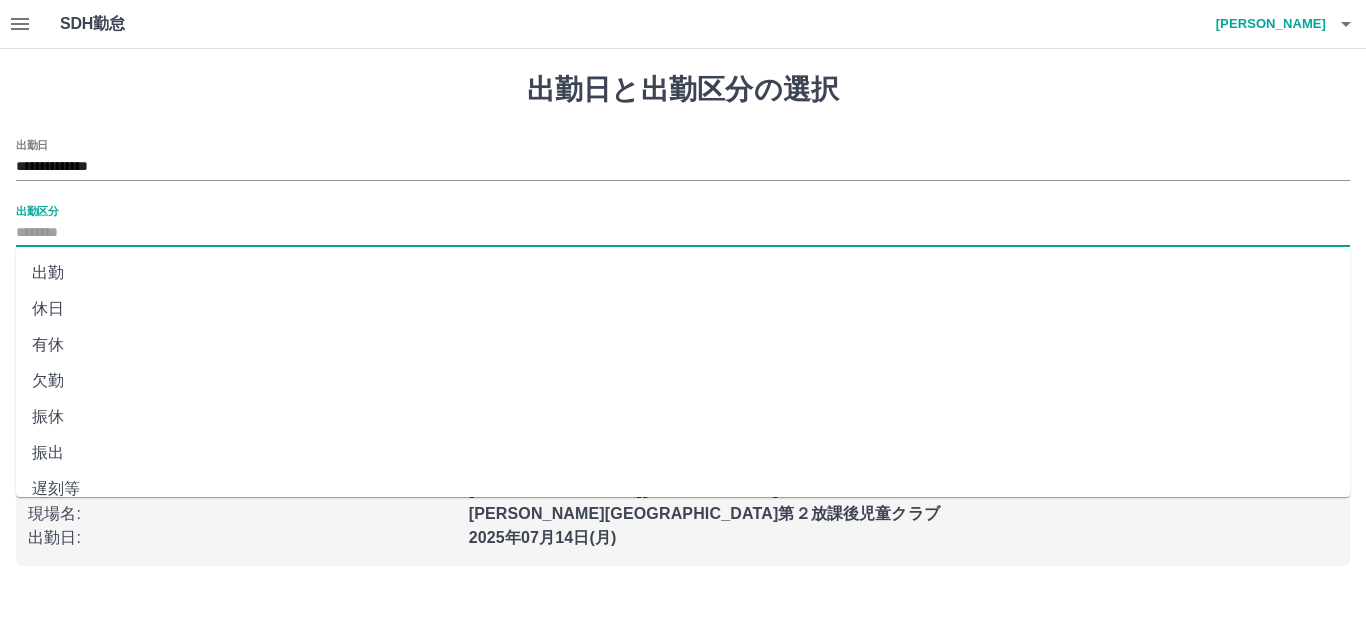 click on "休日" at bounding box center [683, 309] 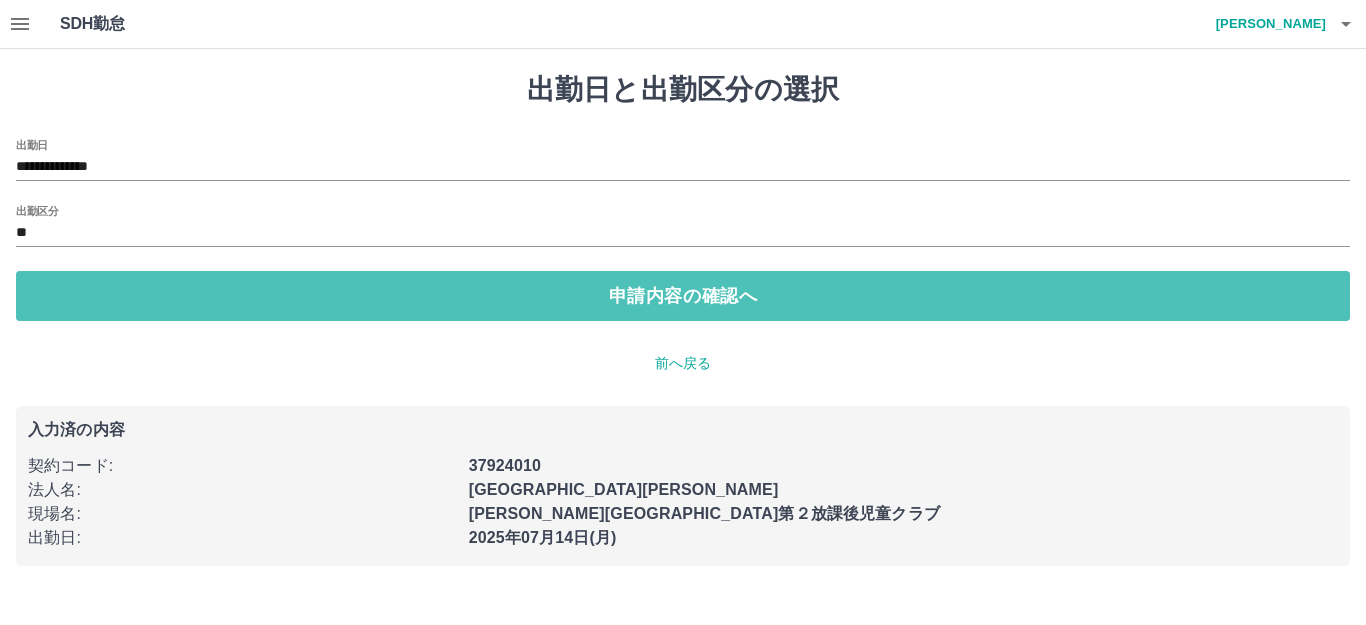 click on "申請内容の確認へ" at bounding box center (683, 296) 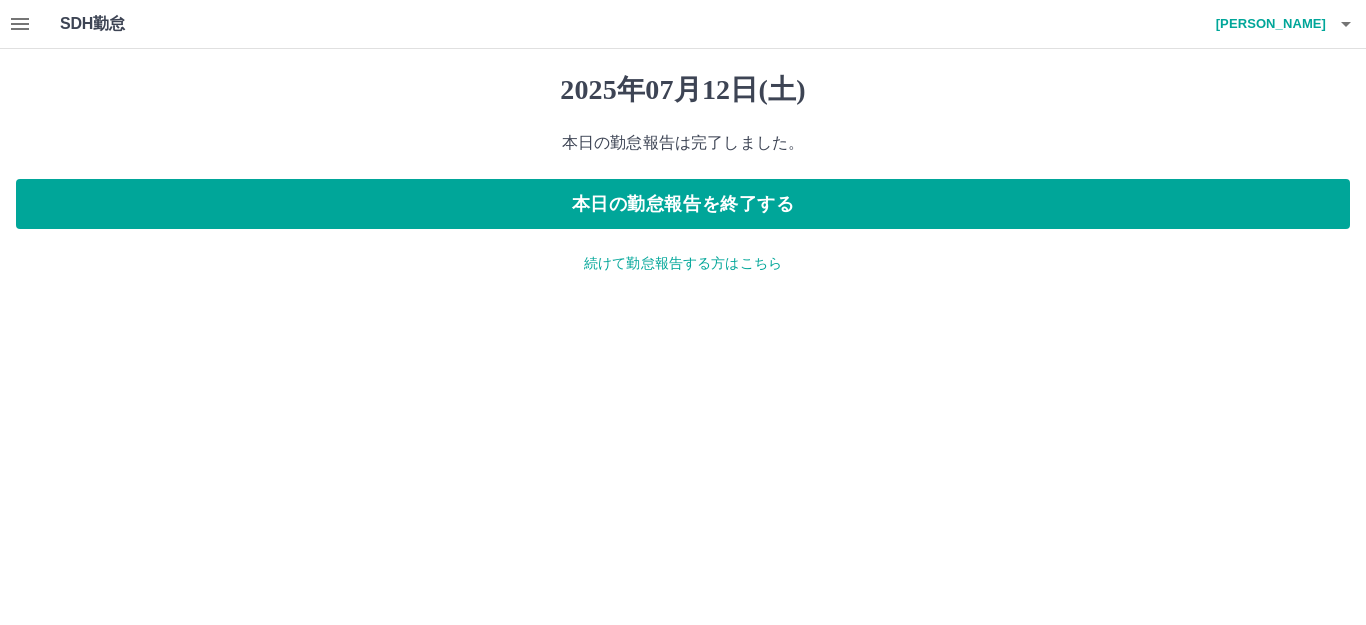 click on "続けて勤怠報告する方はこちら" at bounding box center [683, 263] 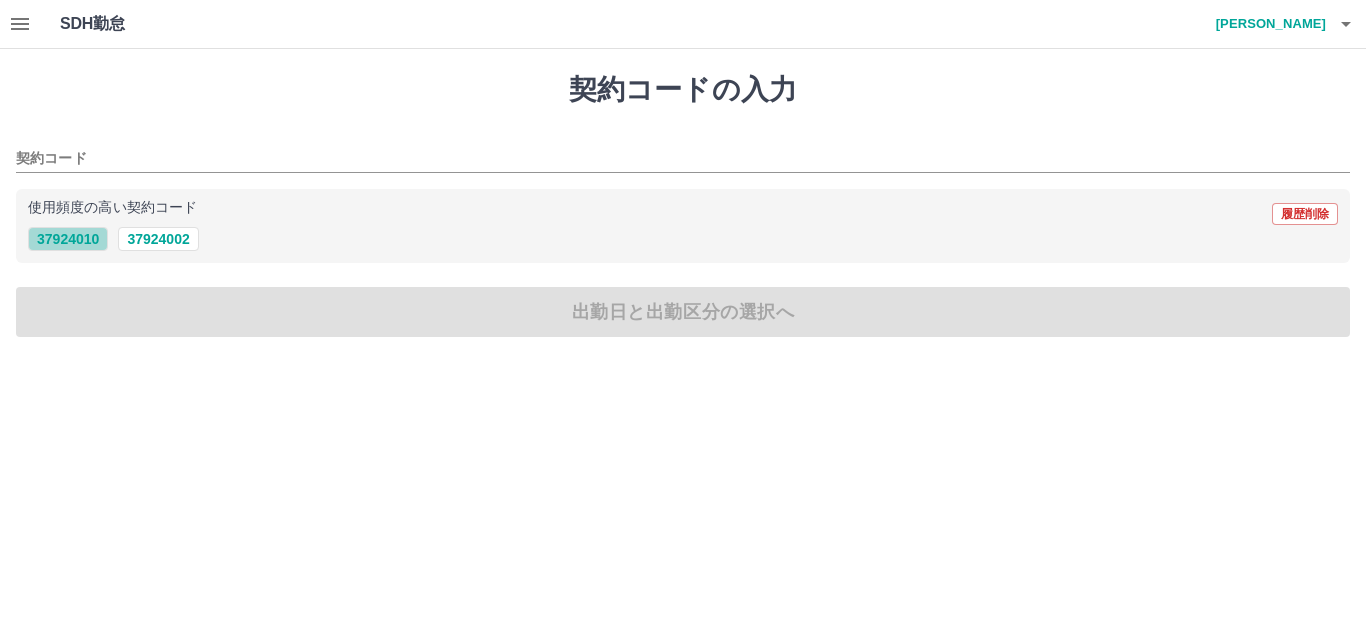 click on "37924010" at bounding box center [68, 239] 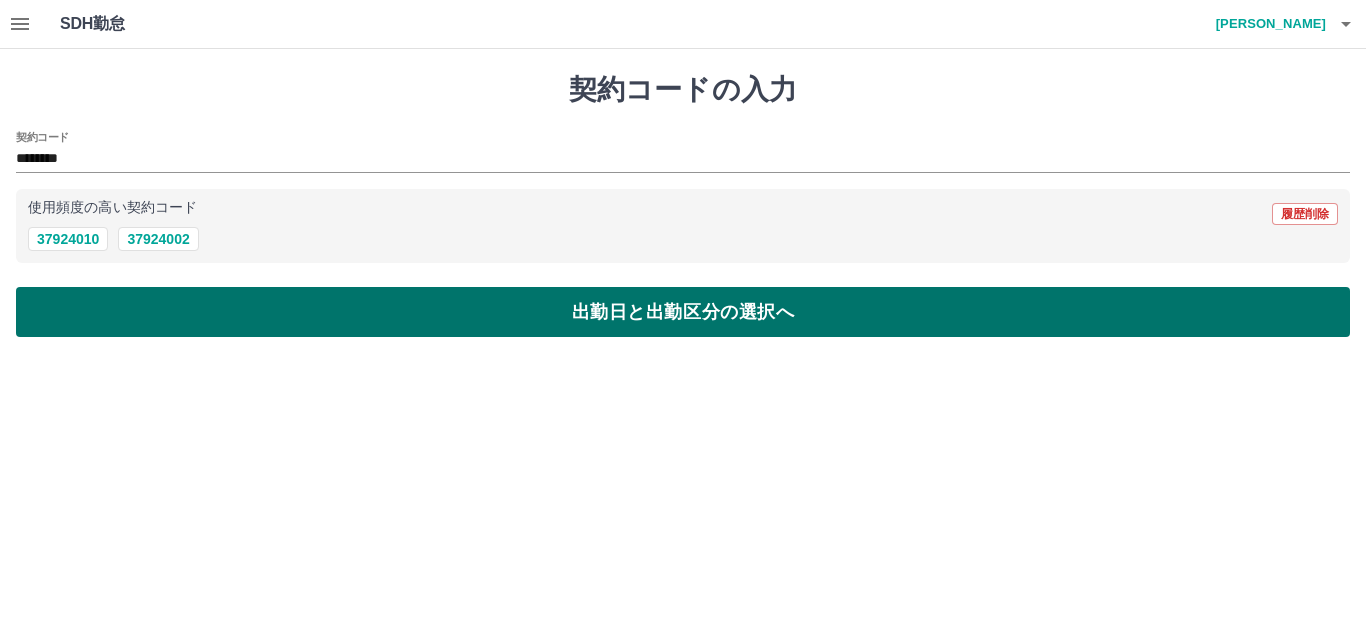 click on "出勤日と出勤区分の選択へ" at bounding box center (683, 312) 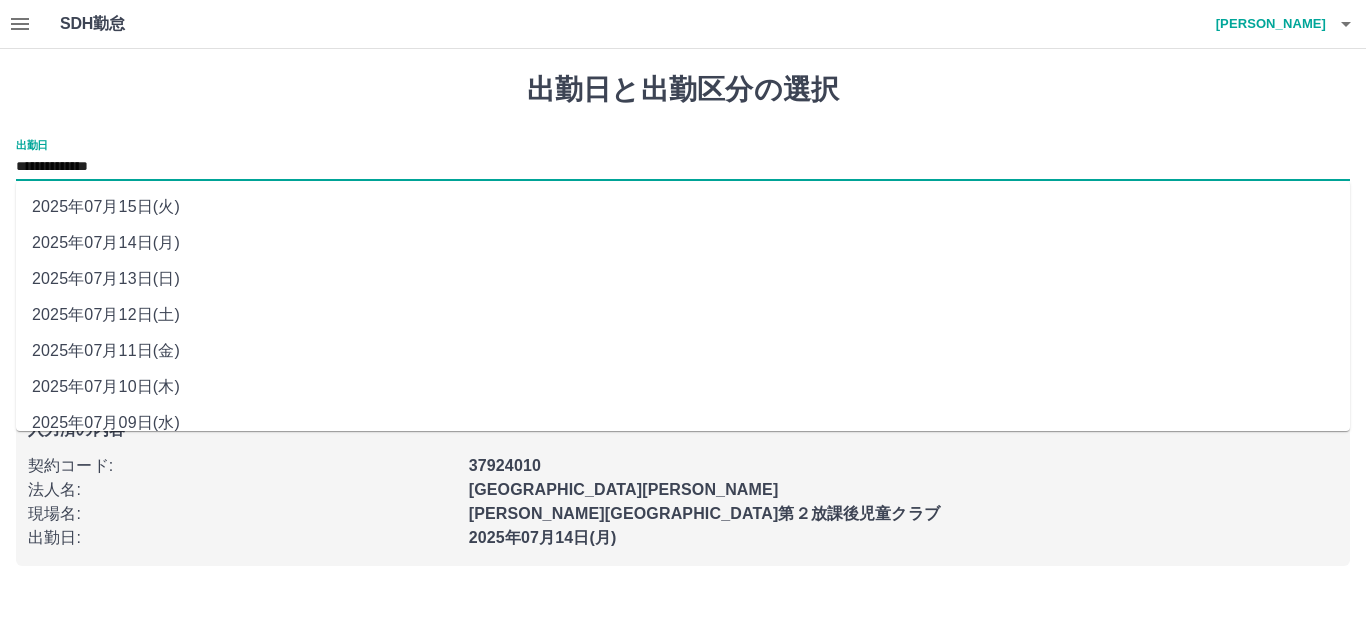 click on "**********" at bounding box center (683, 167) 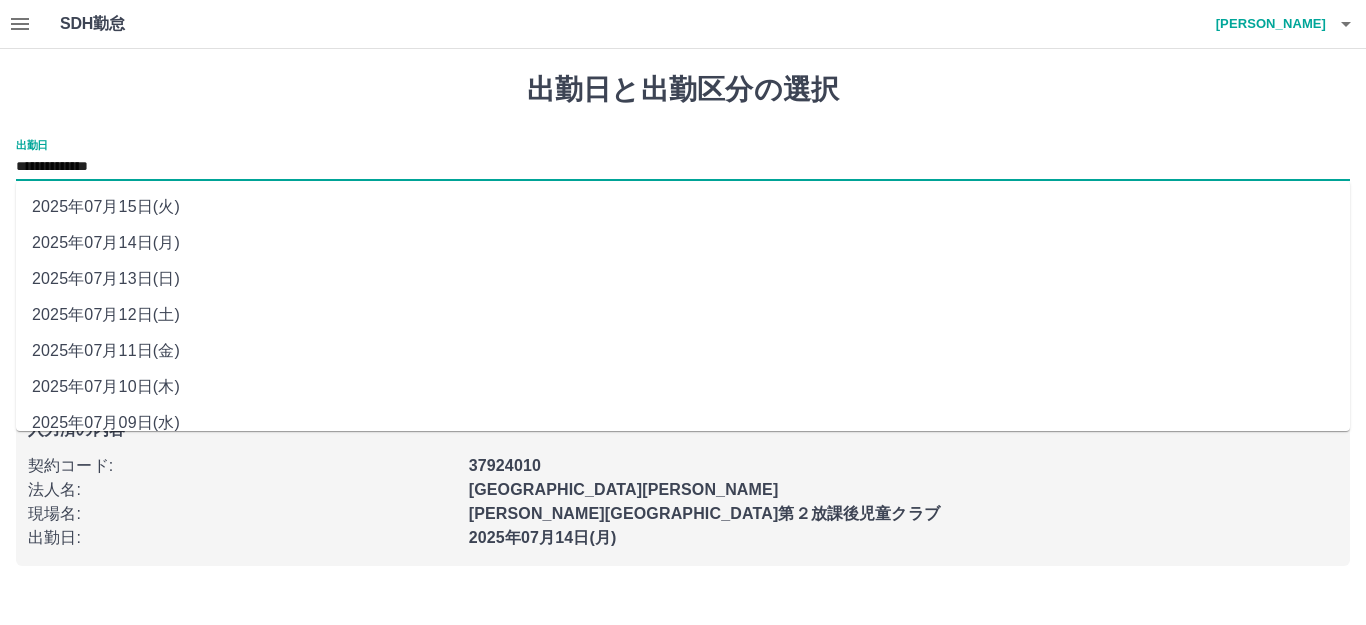click on "2025年07月13日(日)" at bounding box center (683, 279) 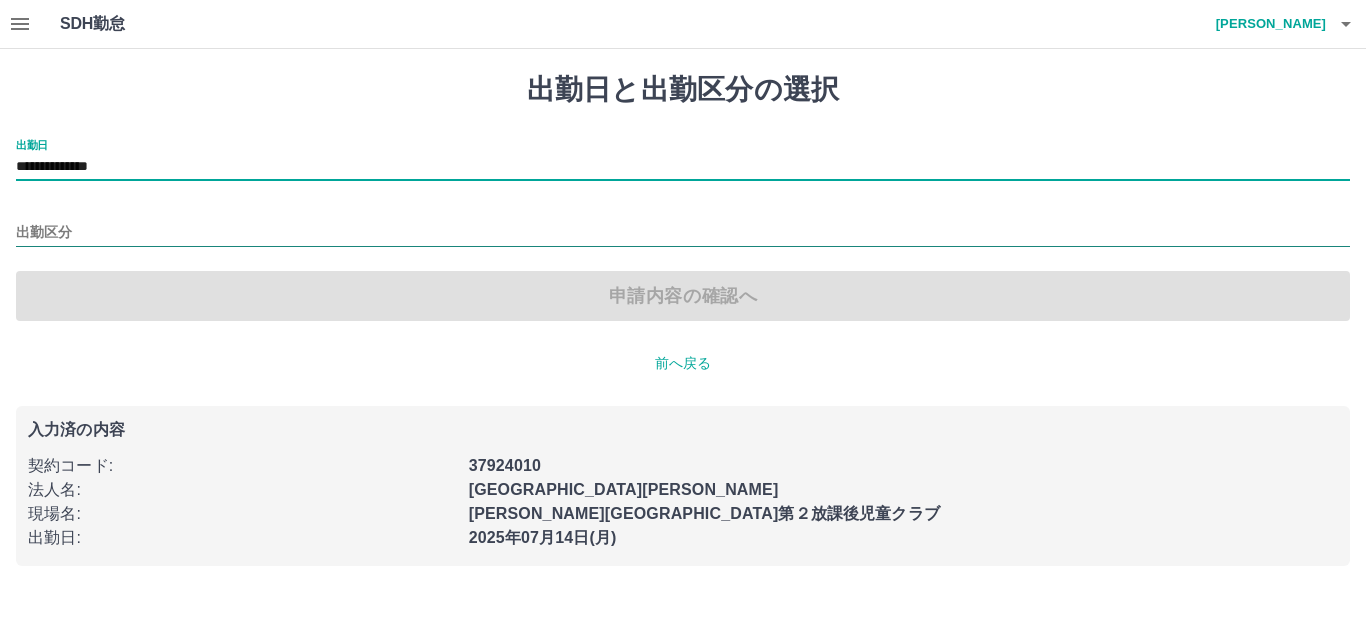 click on "出勤区分" at bounding box center (683, 233) 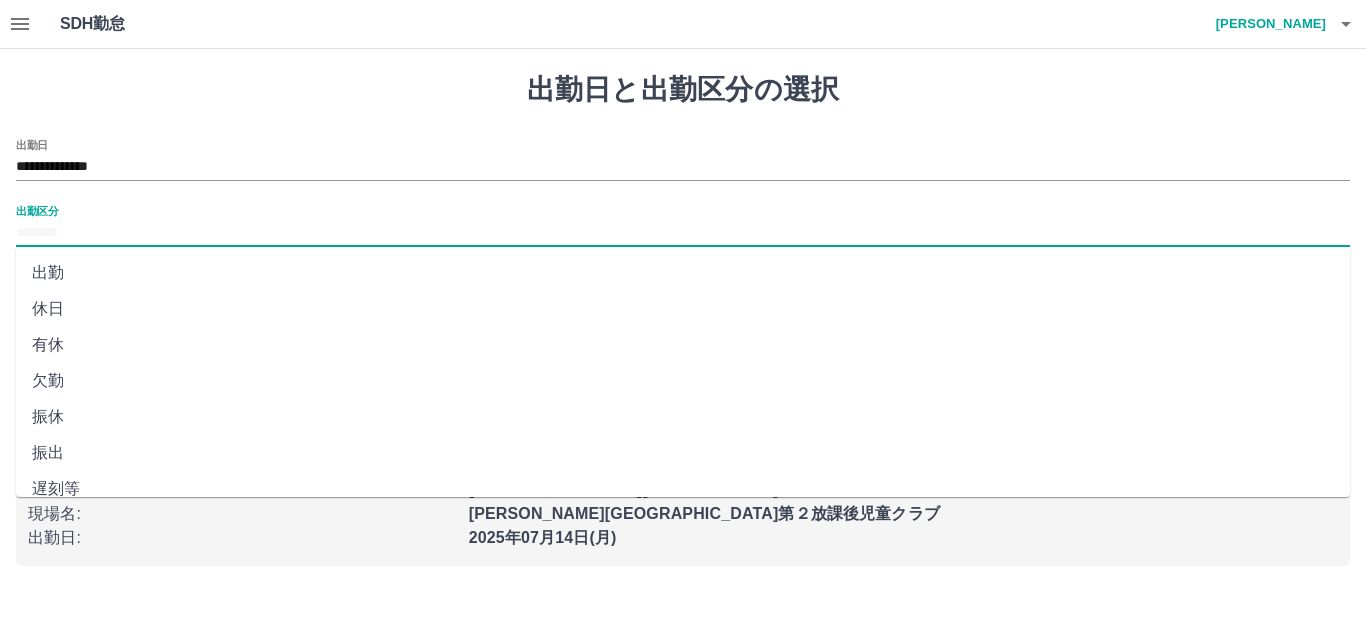 scroll, scrollTop: 414, scrollLeft: 0, axis: vertical 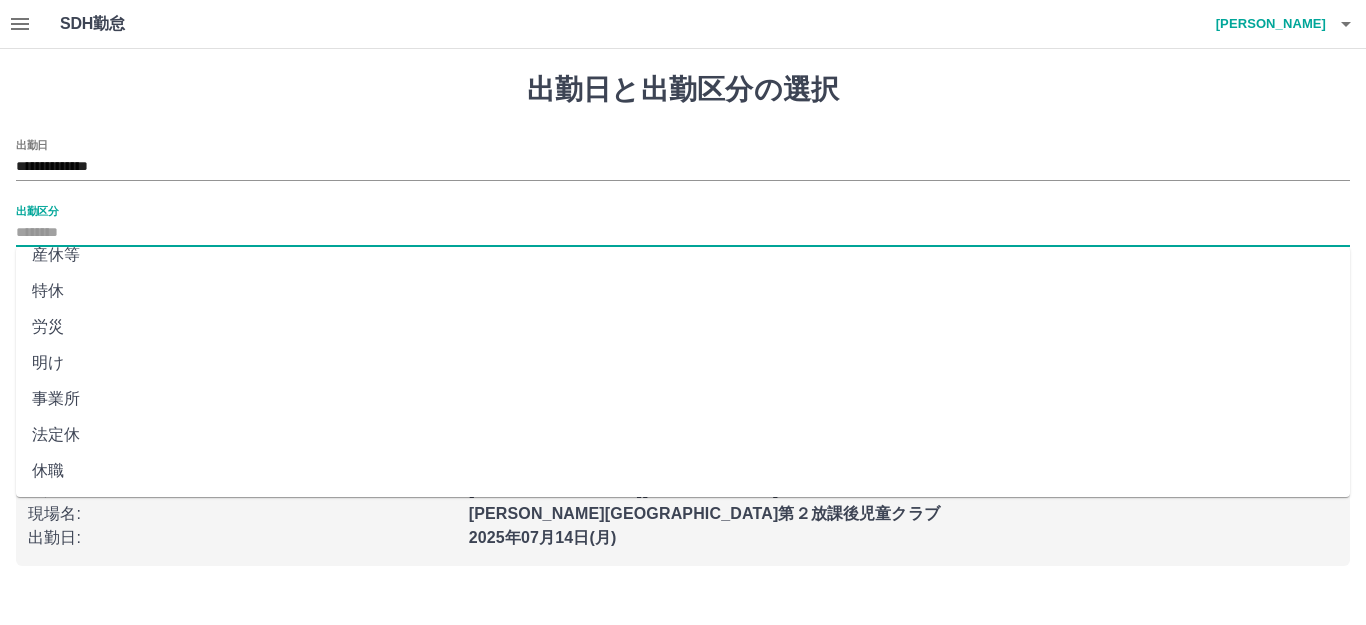 click on "法定休" at bounding box center [683, 435] 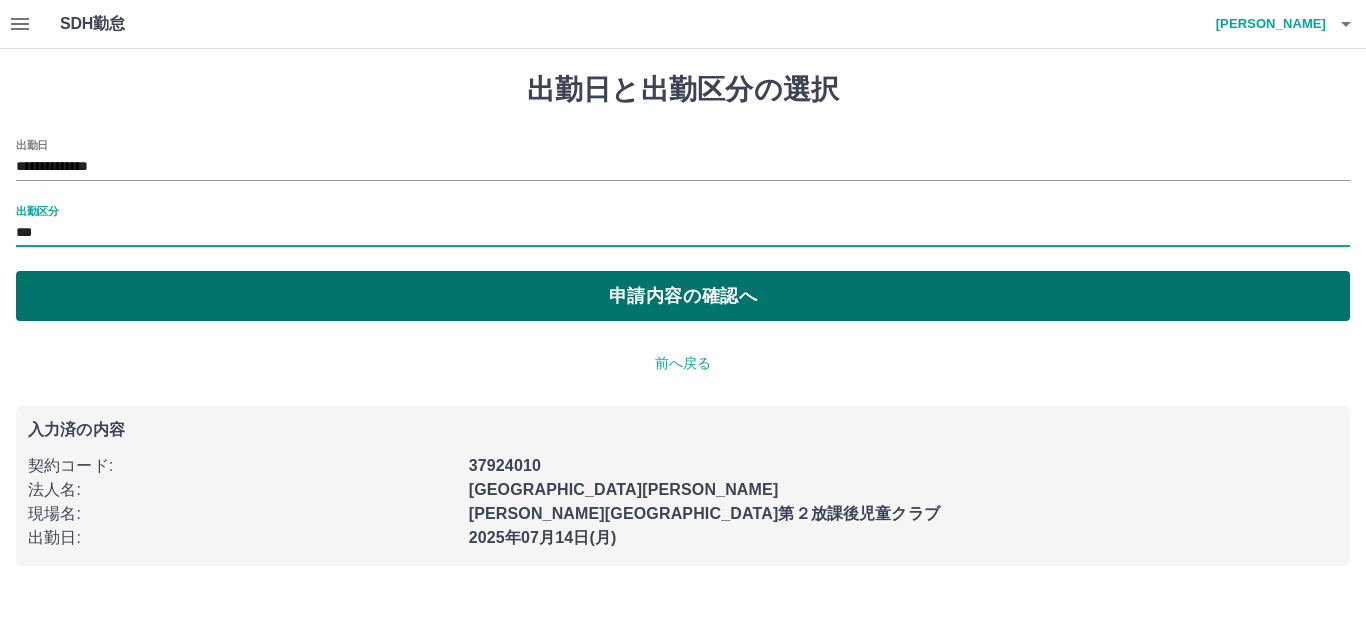 click on "申請内容の確認へ" at bounding box center [683, 296] 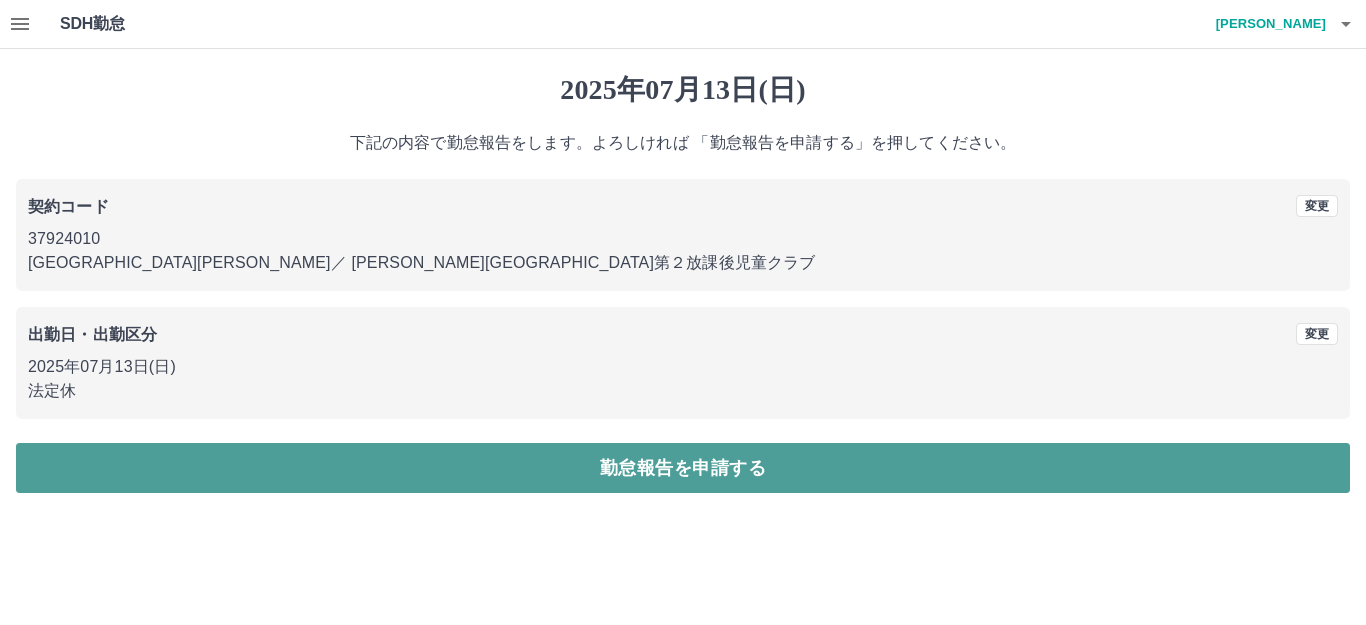 click on "勤怠報告を申請する" at bounding box center [683, 468] 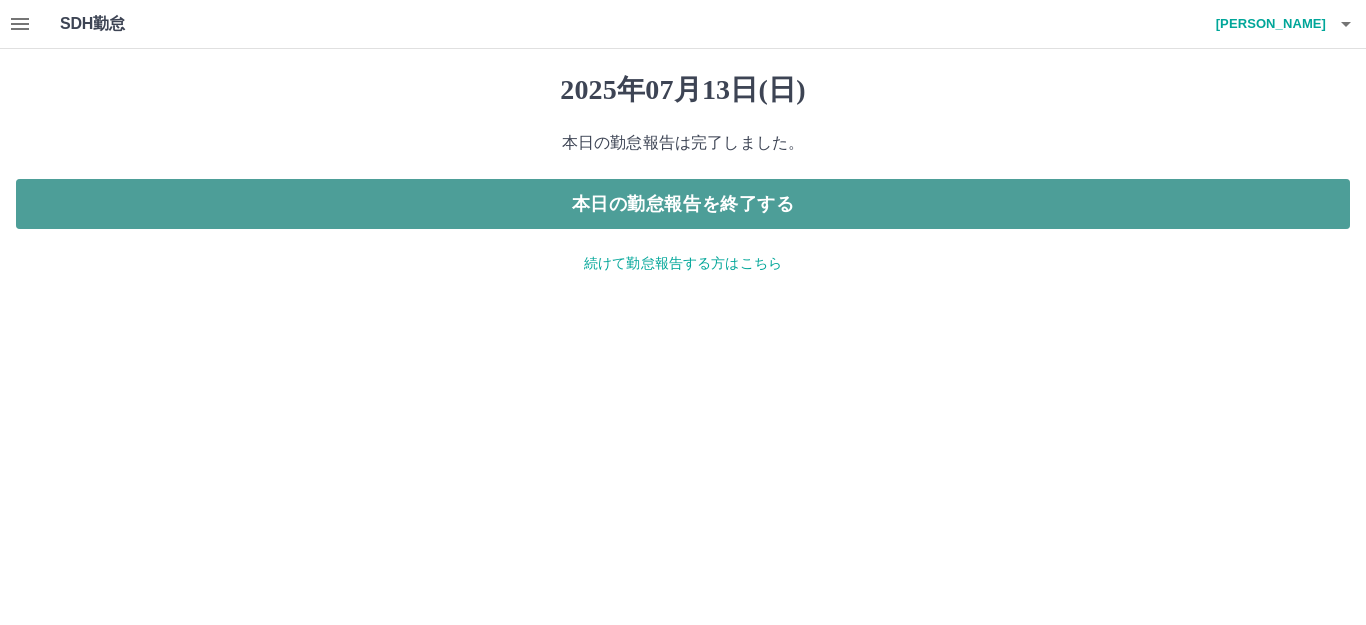 click on "本日の勤怠報告を終了する" at bounding box center [683, 204] 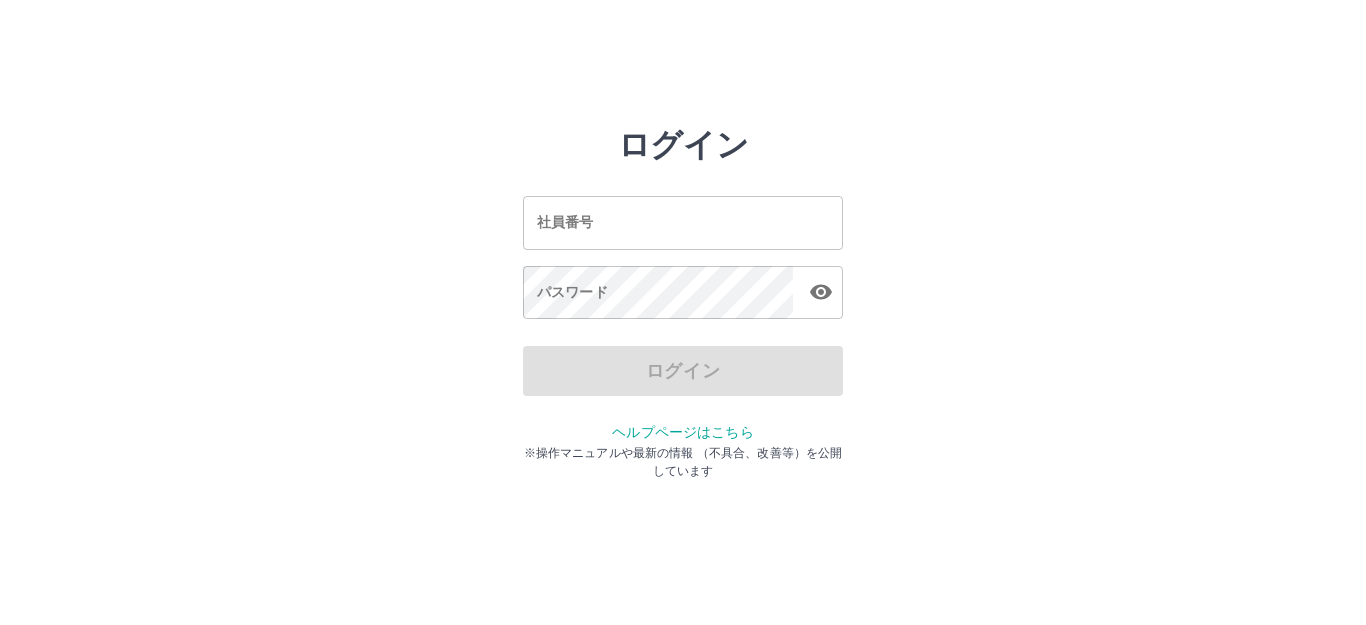 scroll, scrollTop: 0, scrollLeft: 0, axis: both 